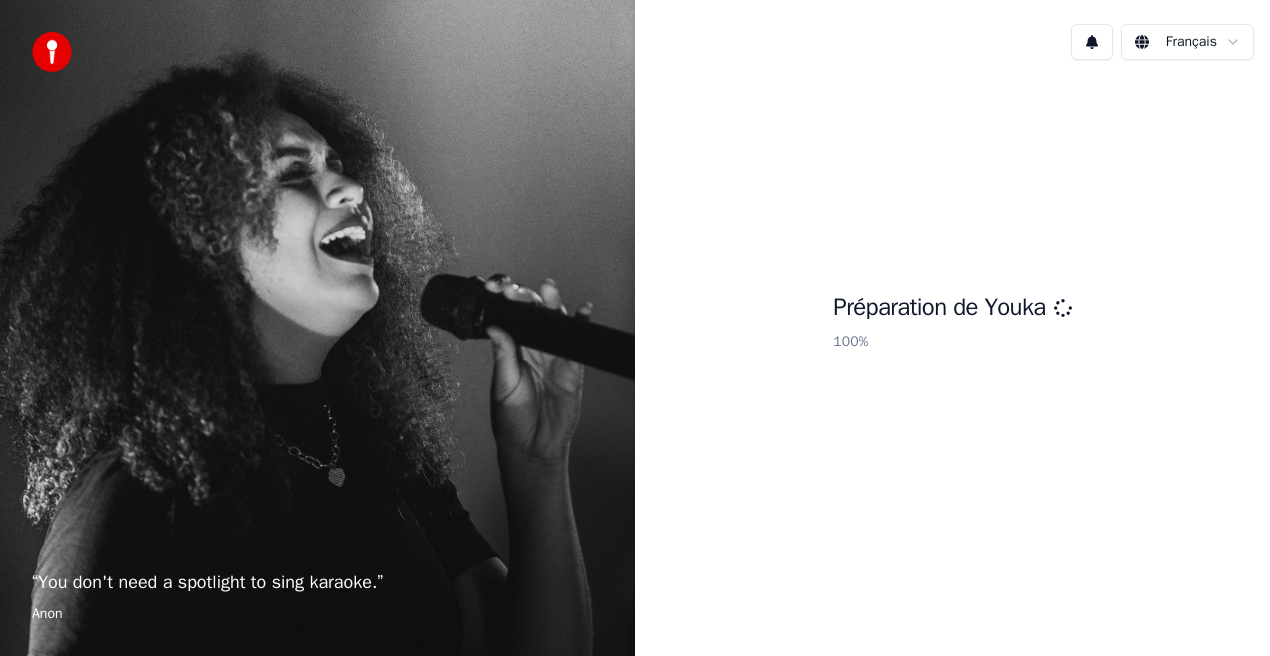 scroll, scrollTop: 0, scrollLeft: 0, axis: both 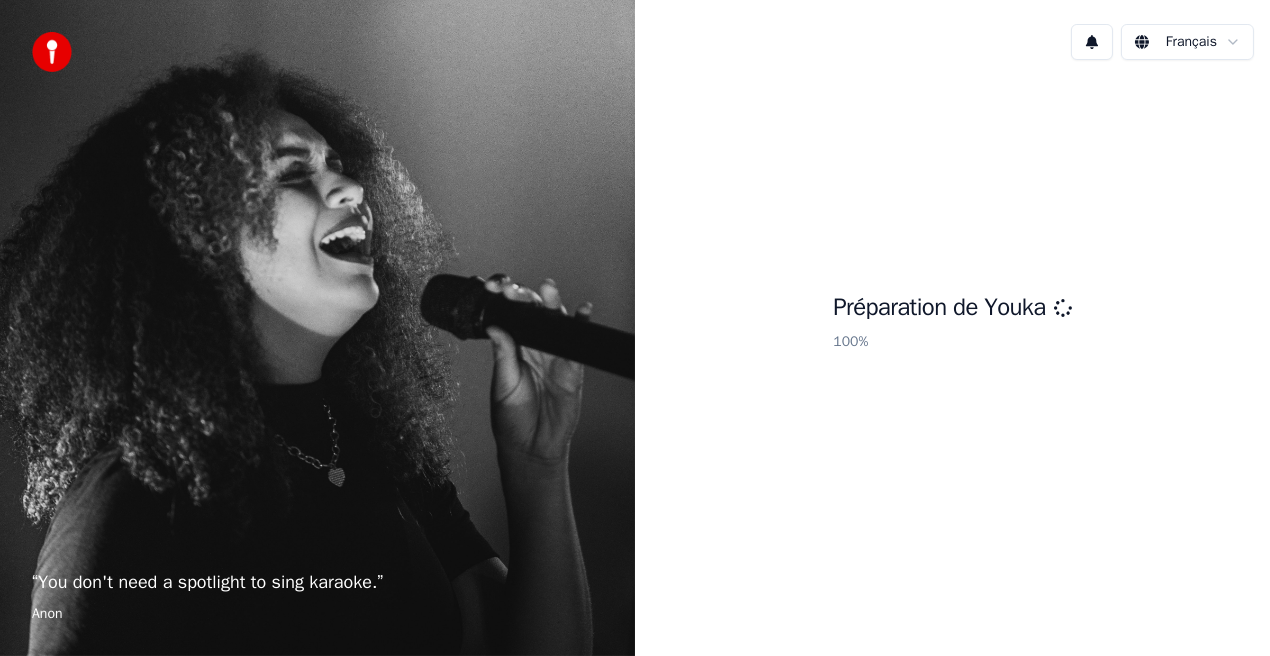 click on "“ You don't need a spotlight to sing karaoke. ” Anon" at bounding box center (317, 328) 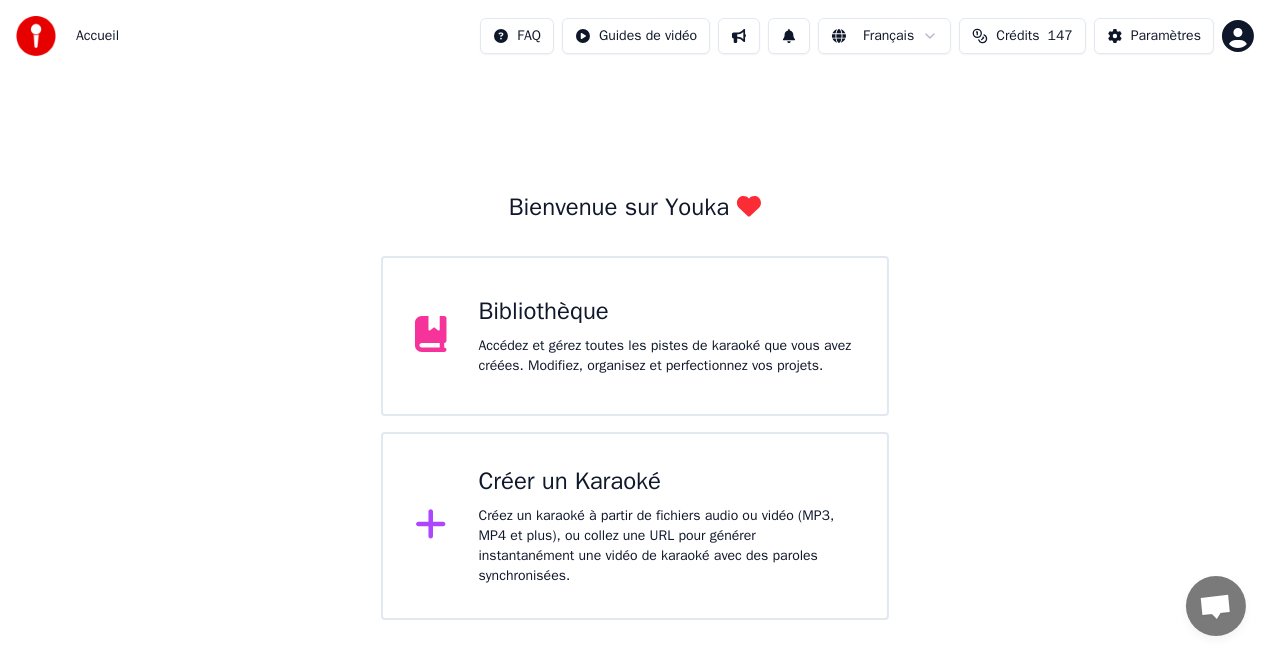 click on "Bibliothèque Accédez et gérez toutes les pistes de karaoké que vous avez créées. Modifiez, organisez et perfectionnez vos projets." at bounding box center (635, 336) 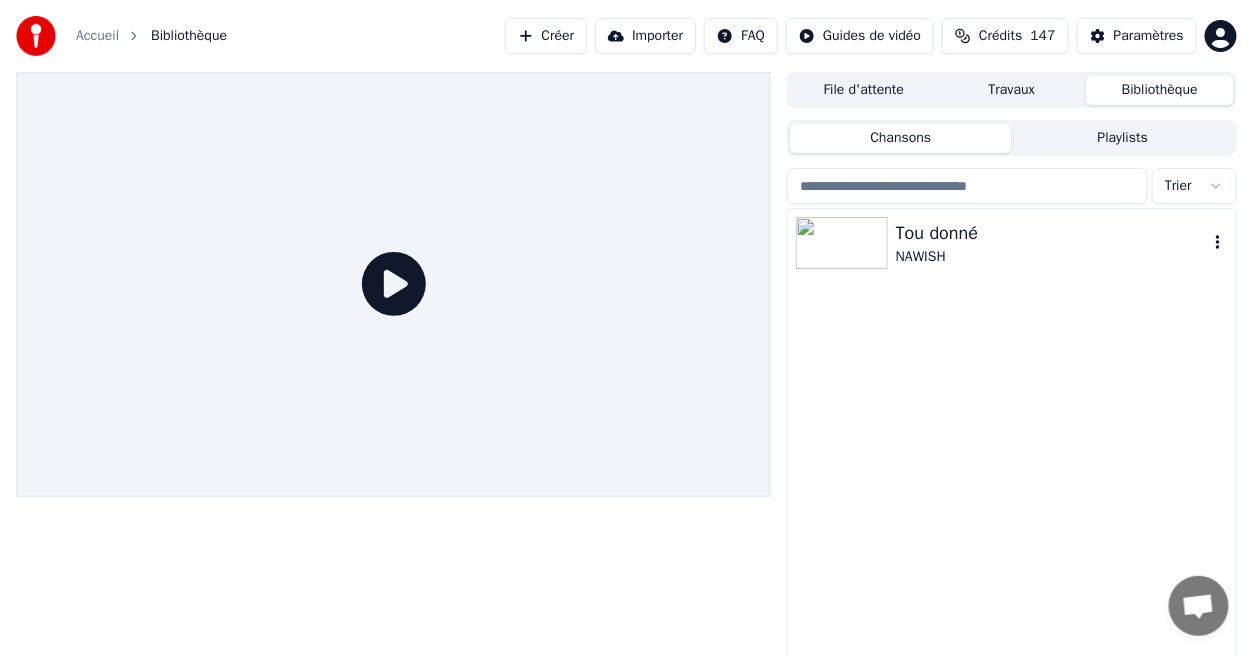 click on "NAWISH" at bounding box center [1052, 257] 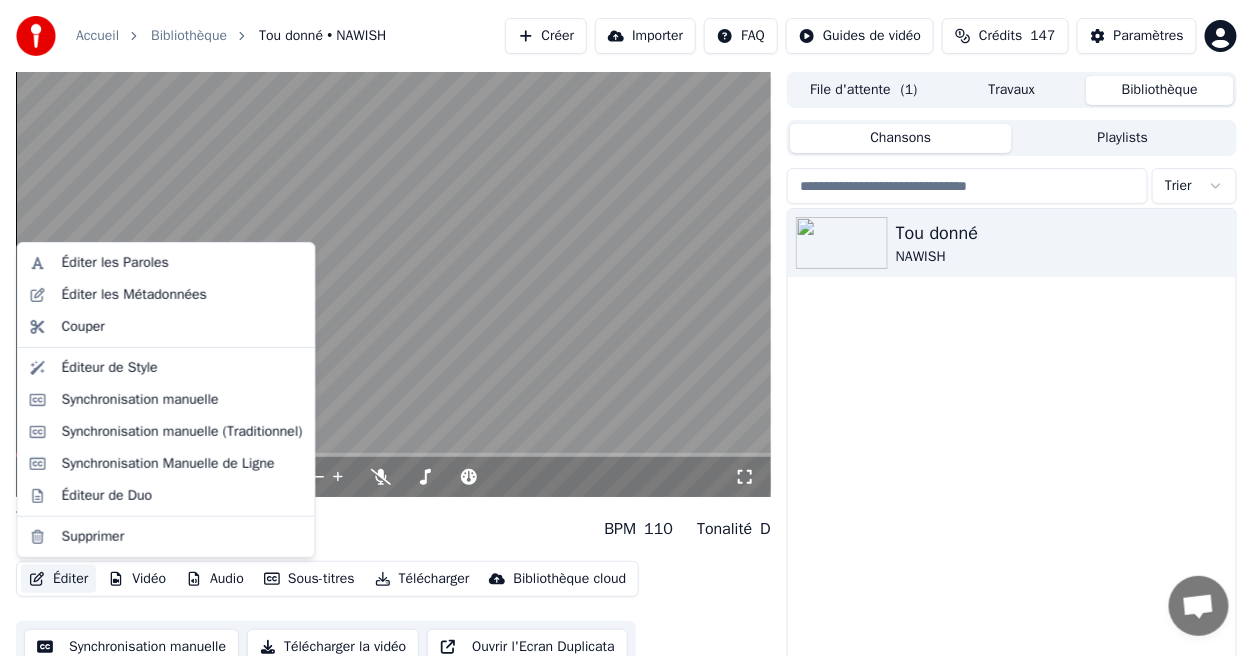 click on "Éditer" at bounding box center (58, 579) 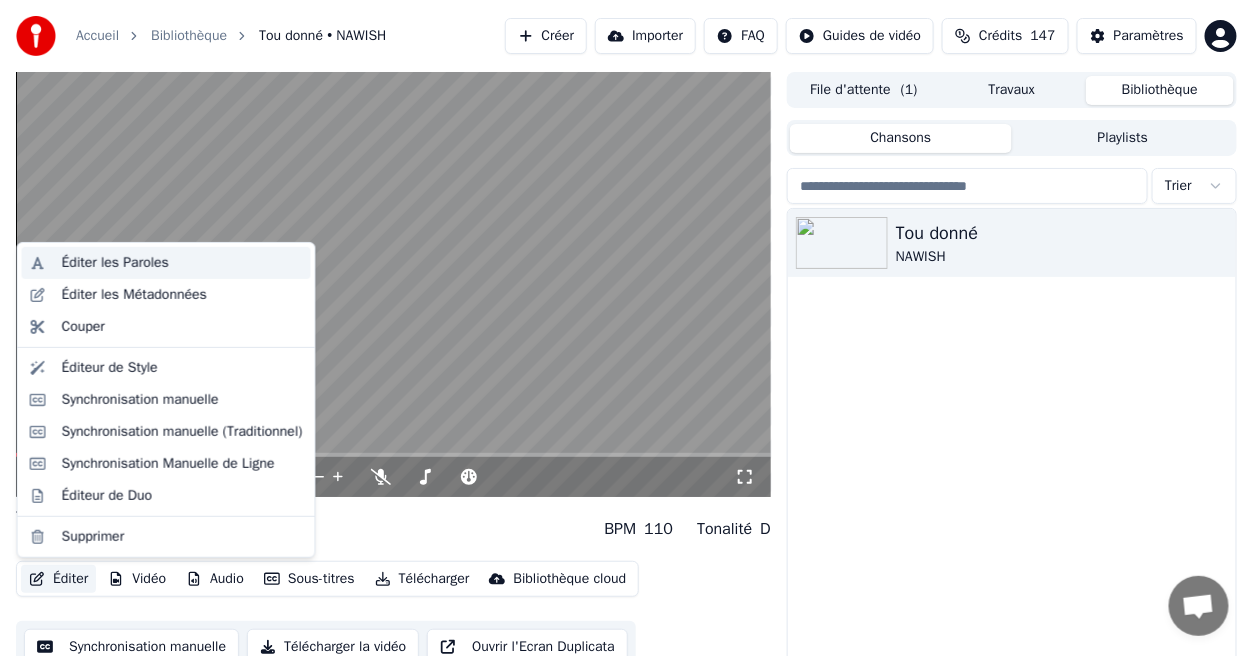click on "Éditer les Paroles" at bounding box center (115, 263) 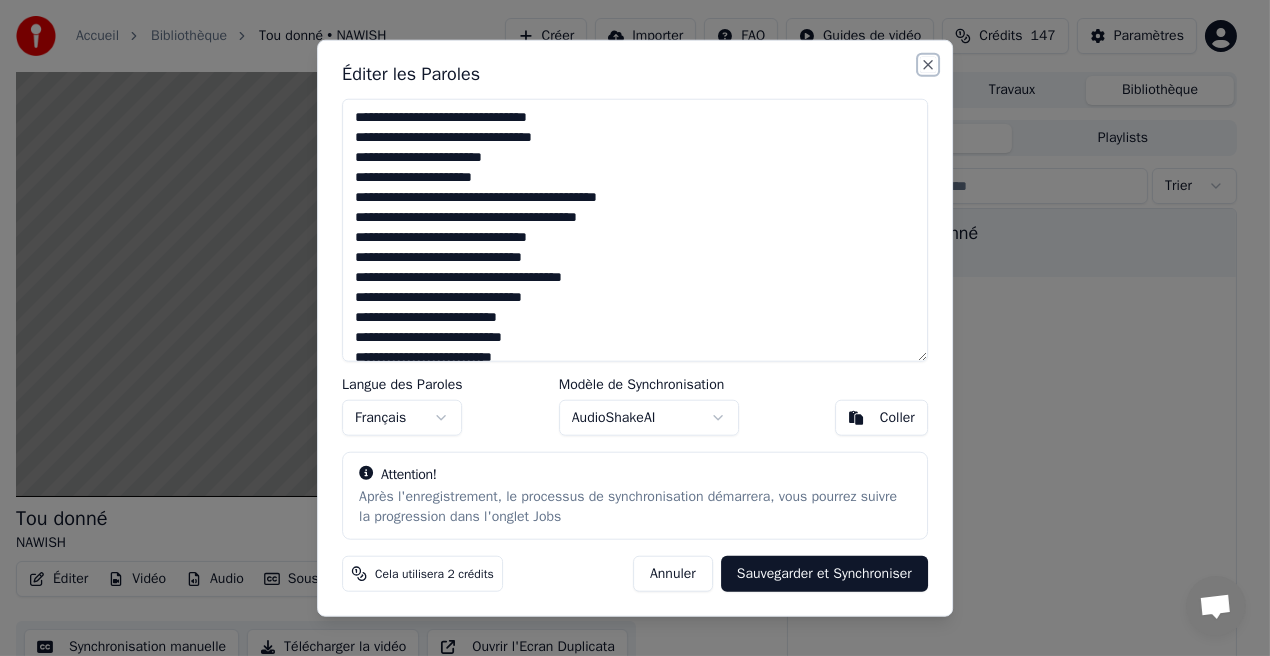 click on "Close" at bounding box center [928, 65] 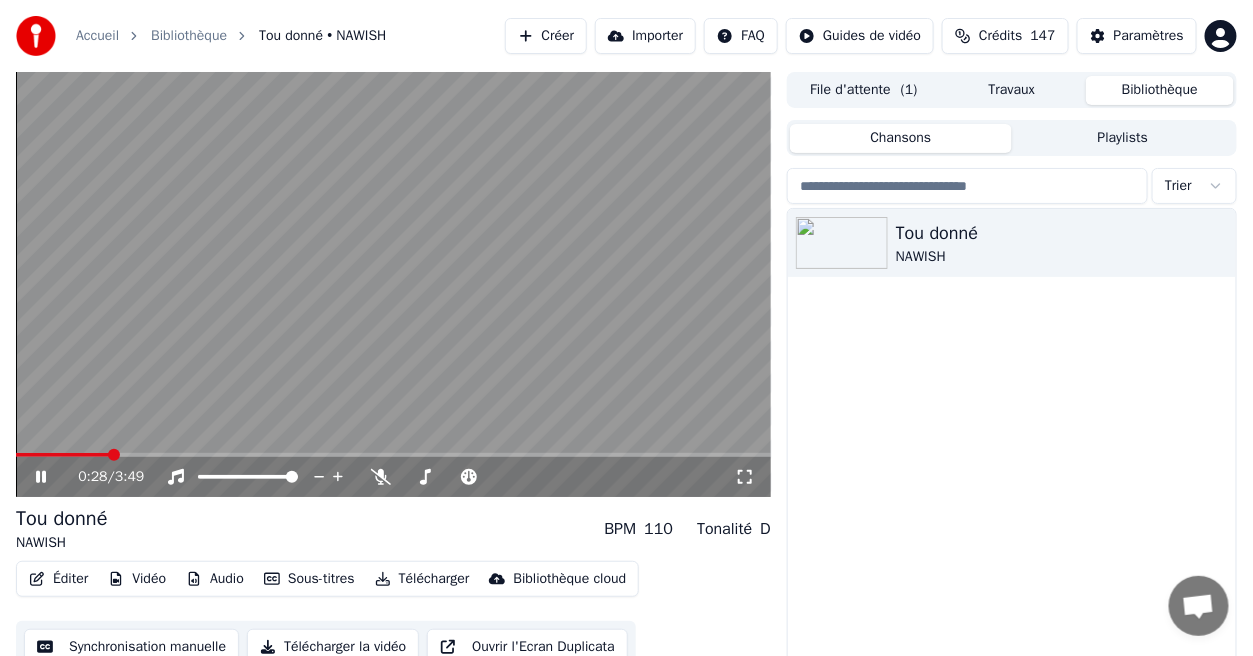 click 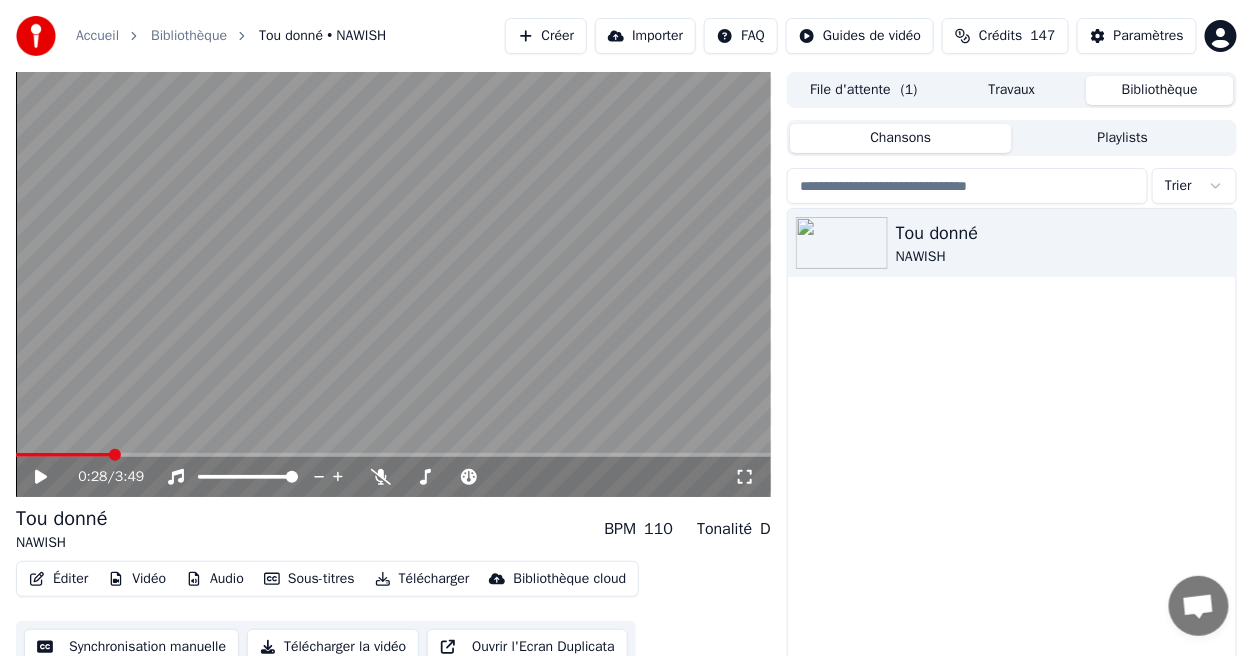 click 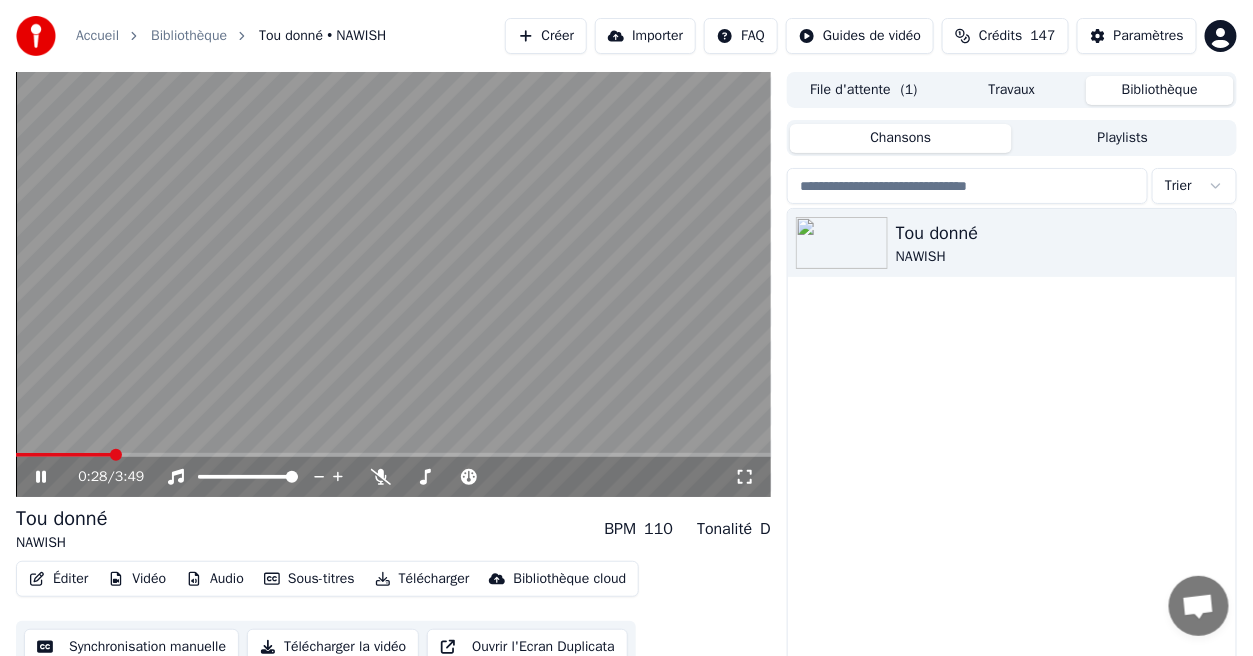 click 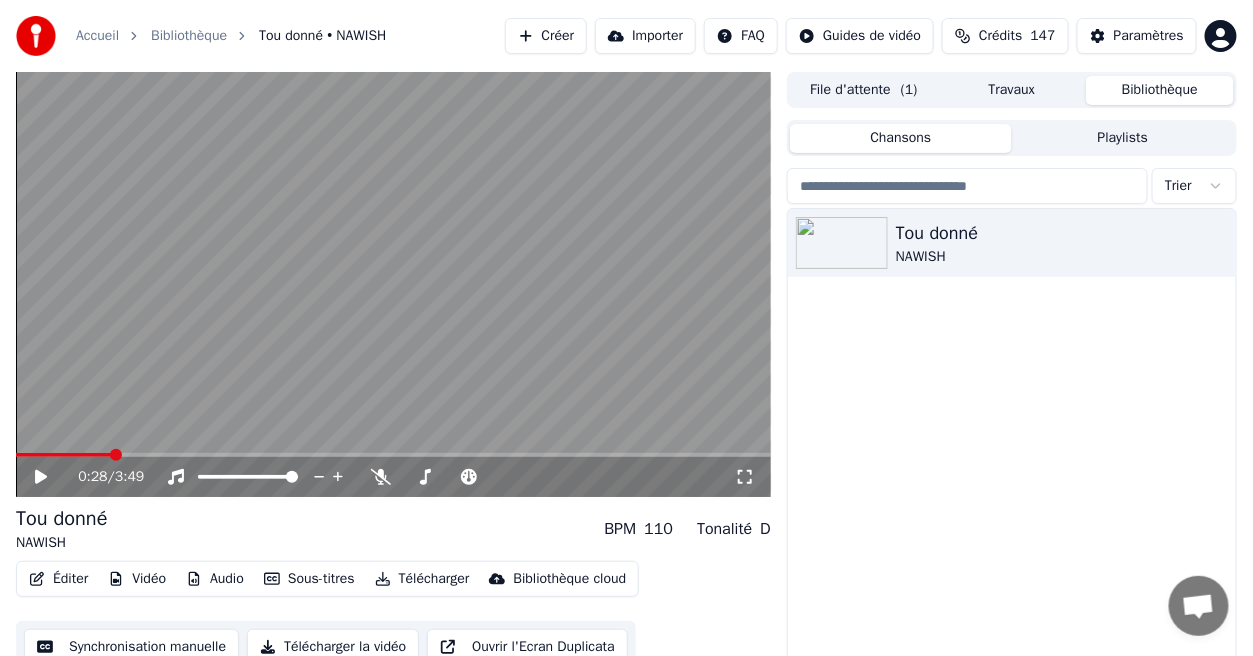 click 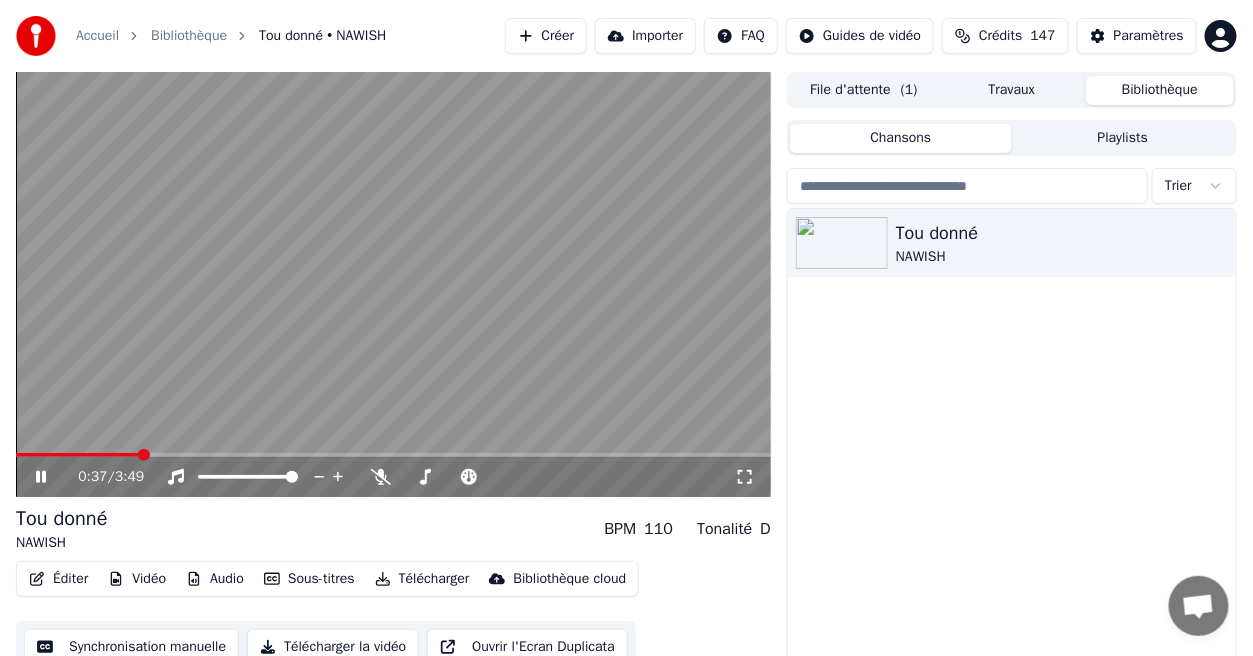 click 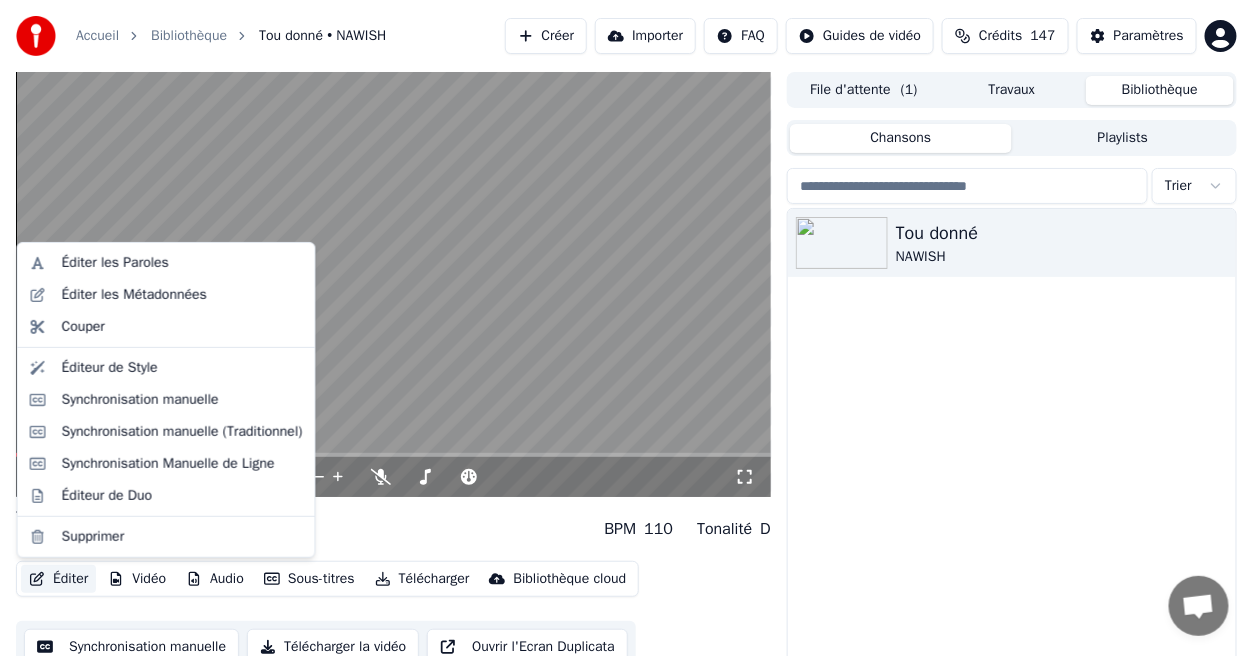 click on "Éditer" at bounding box center [58, 579] 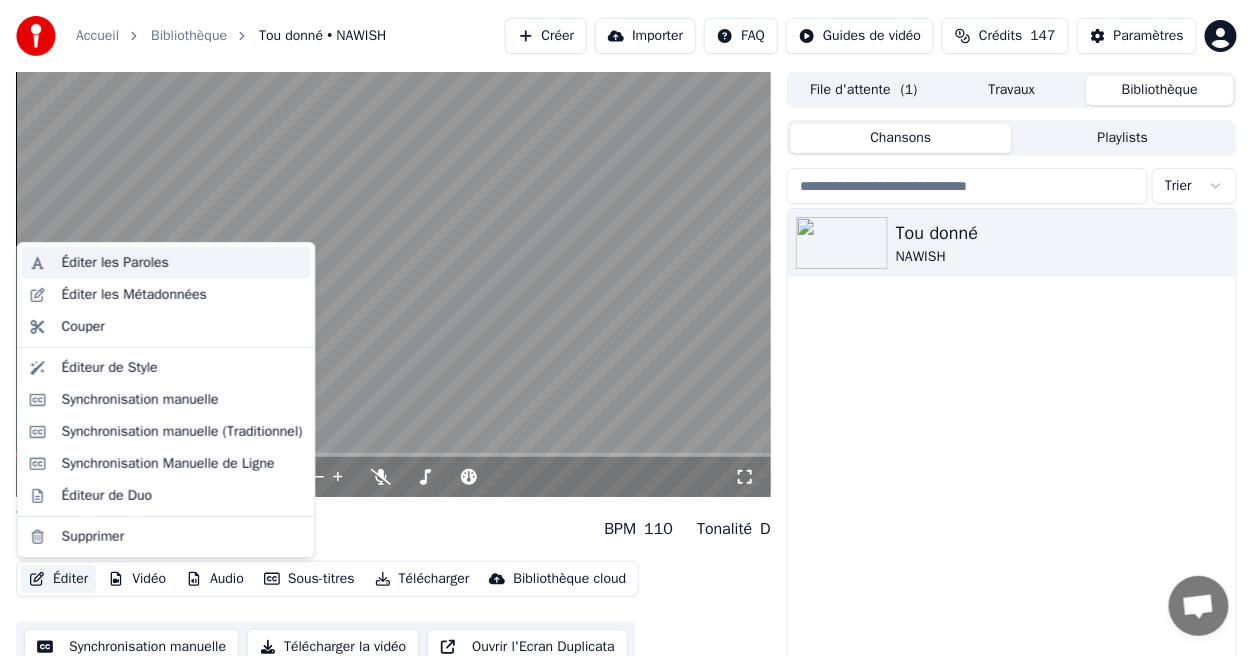 click on "Éditer les Paroles" at bounding box center (115, 263) 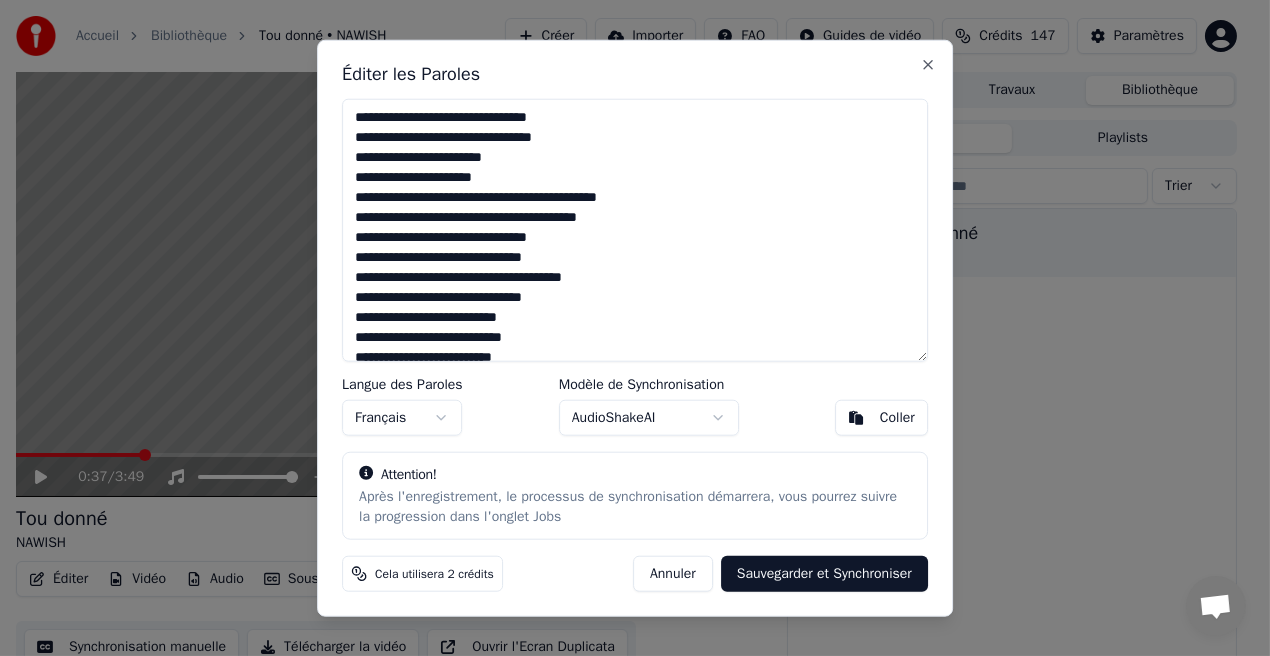 click at bounding box center [635, 230] 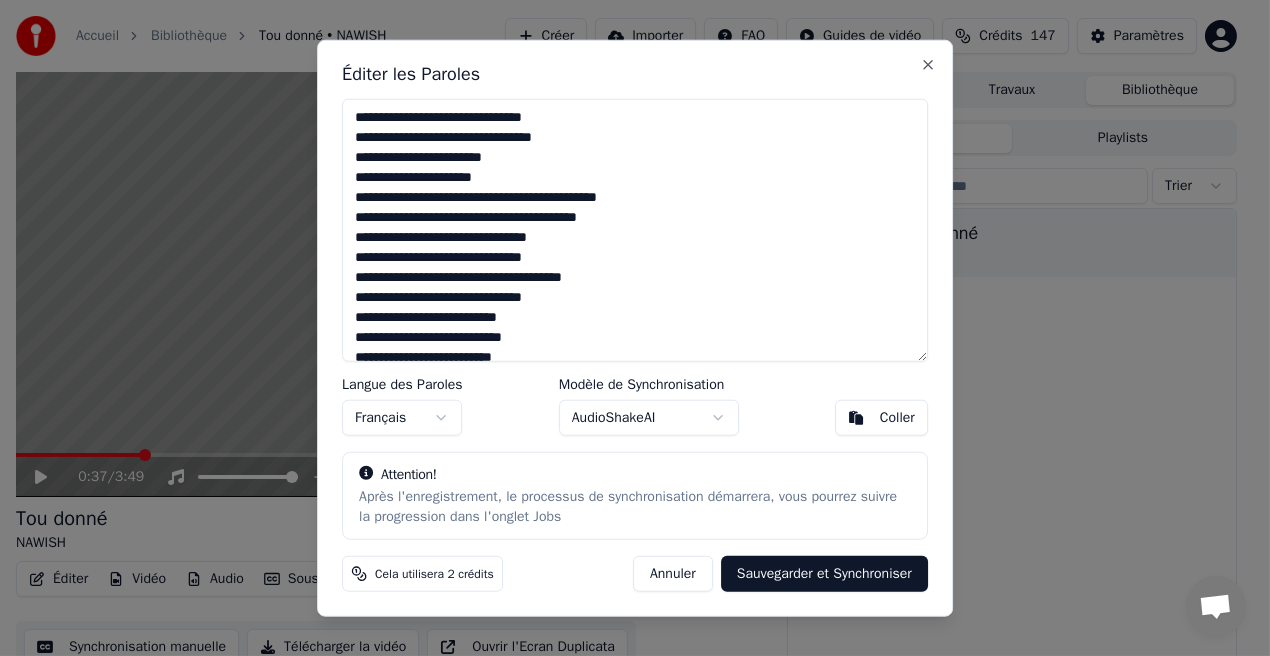 click at bounding box center [635, 230] 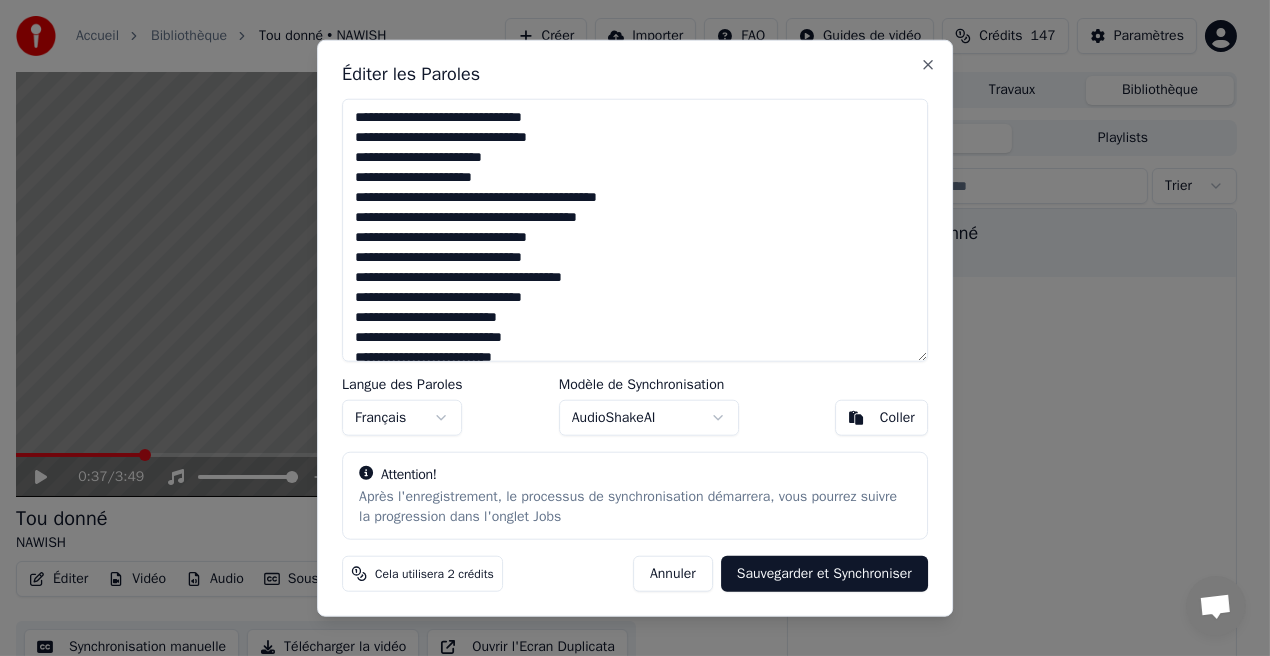 click at bounding box center [635, 230] 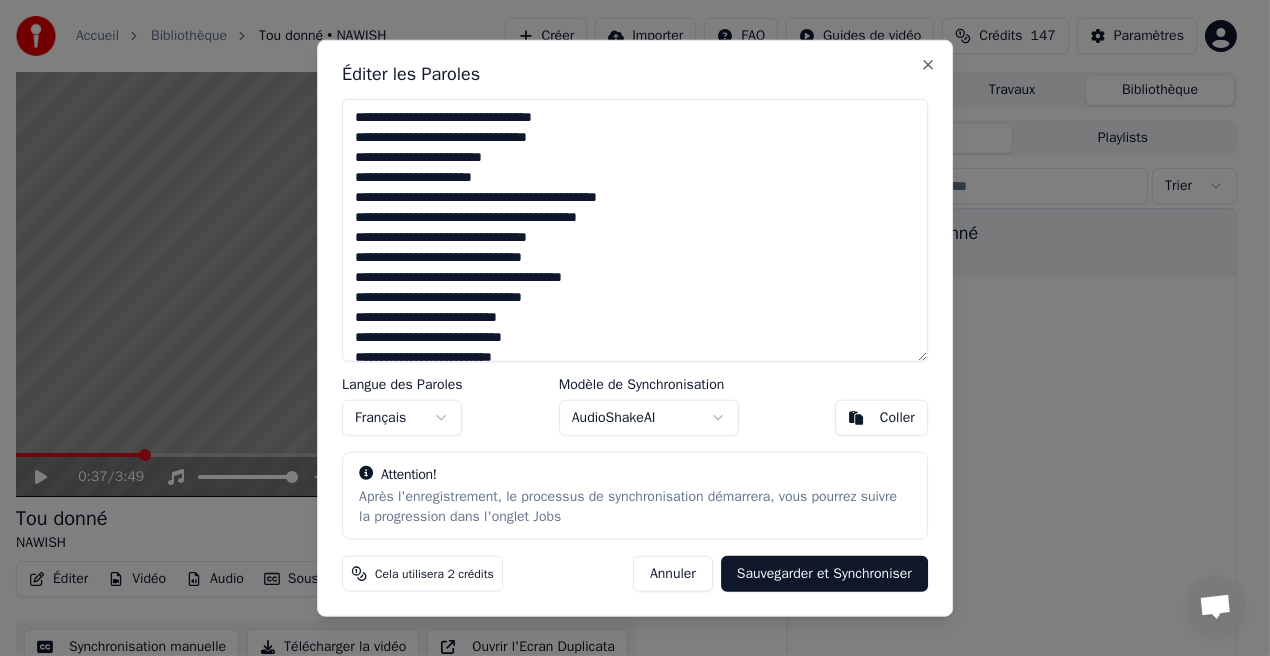 click at bounding box center [635, 230] 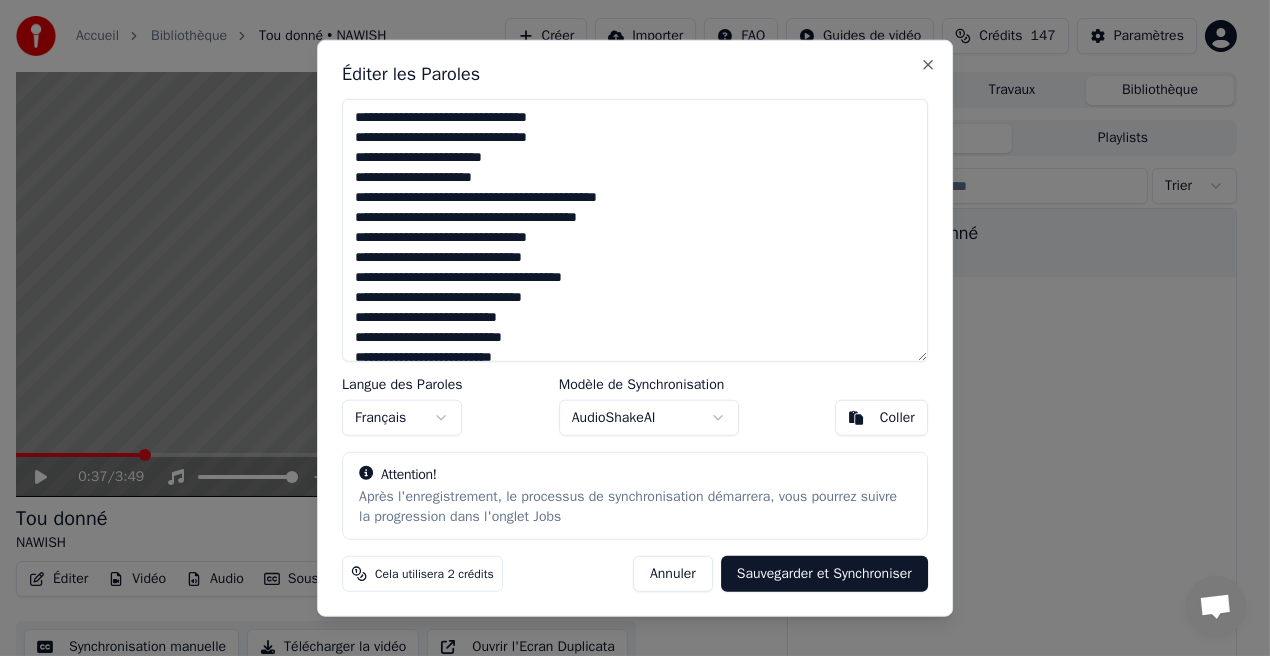 click at bounding box center [635, 230] 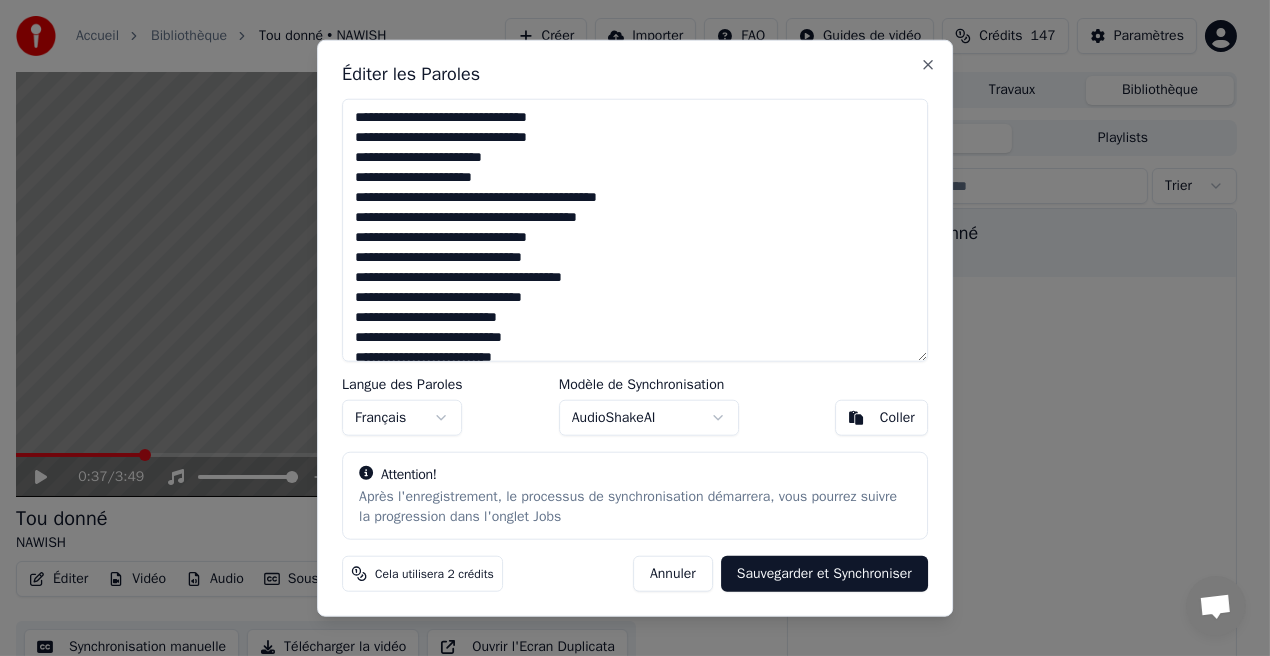 drag, startPoint x: 632, startPoint y: 204, endPoint x: 756, endPoint y: 220, distance: 125.028 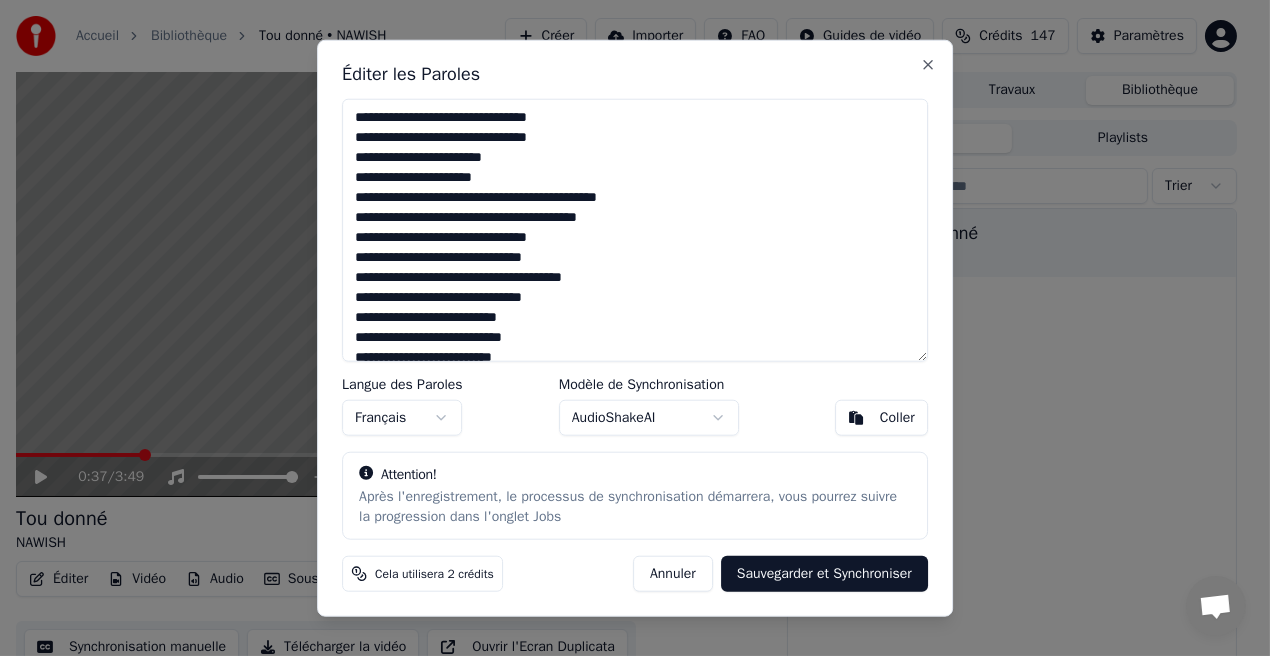click at bounding box center (635, 230) 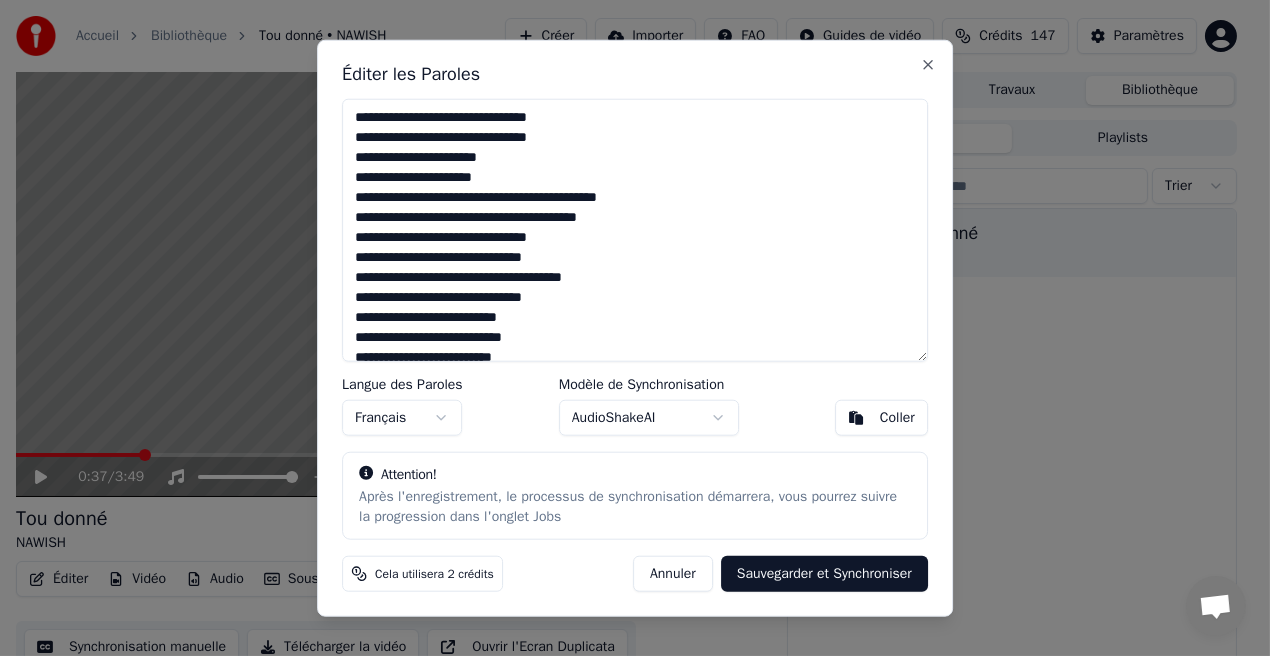 click at bounding box center (635, 230) 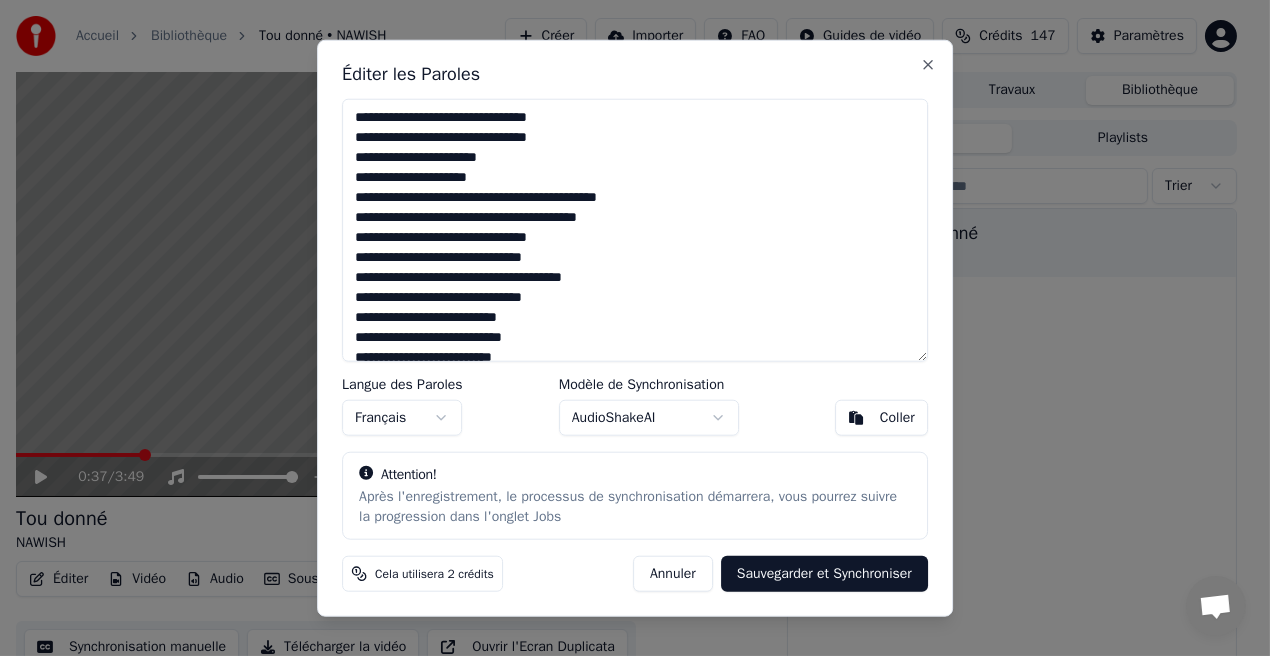 click at bounding box center (635, 230) 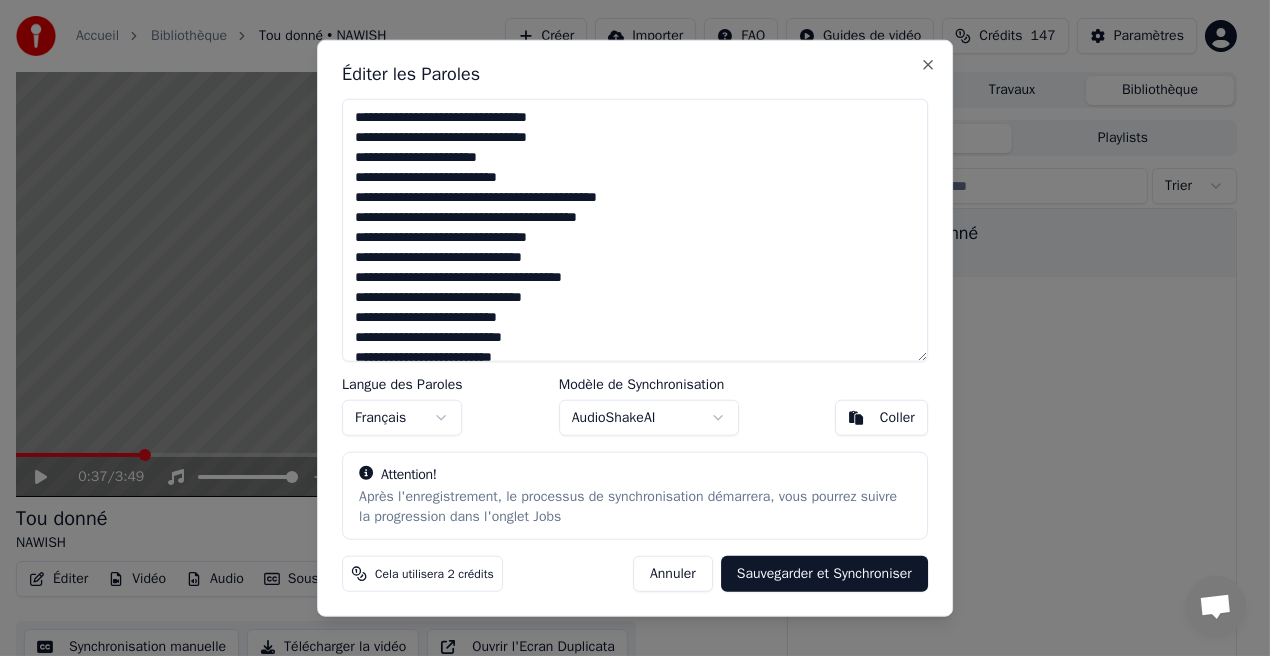 click at bounding box center (635, 230) 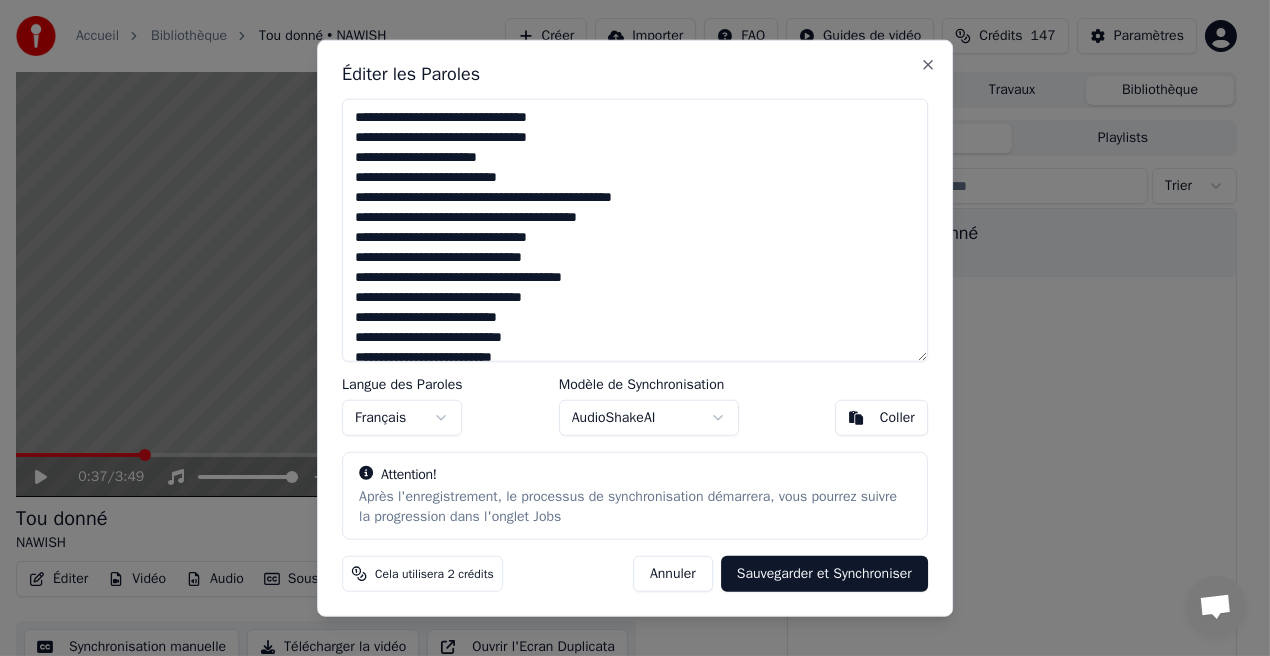 click at bounding box center (635, 230) 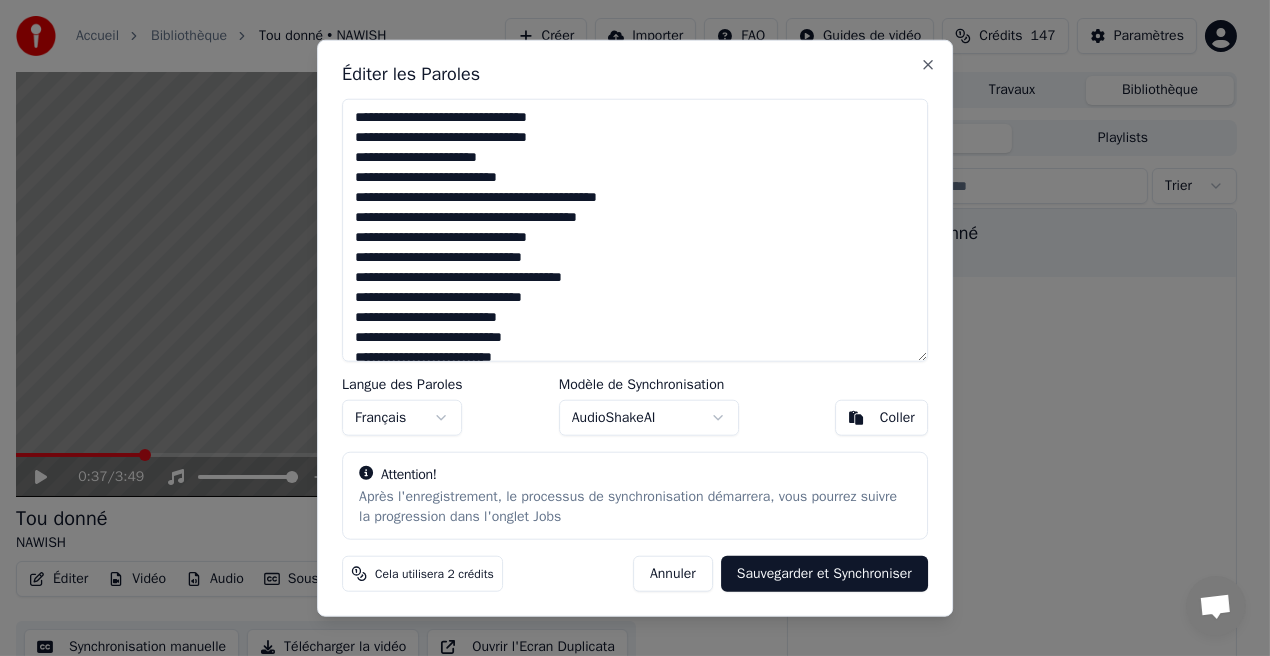 click at bounding box center [635, 230] 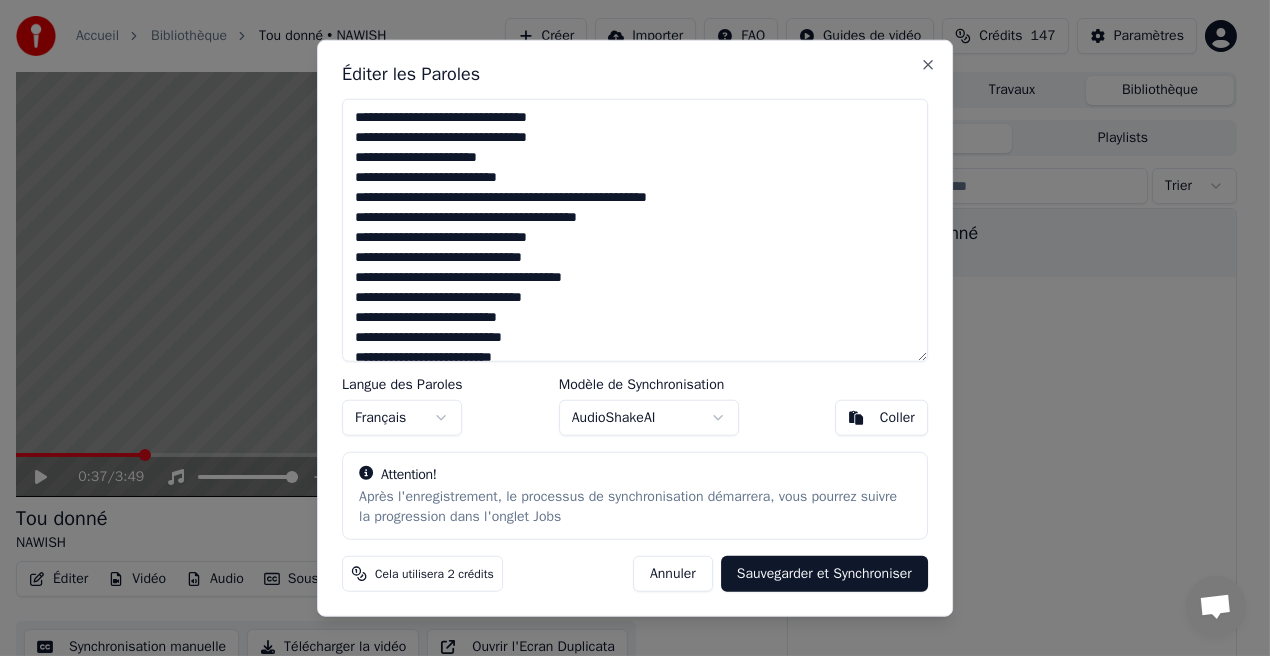 click at bounding box center (635, 230) 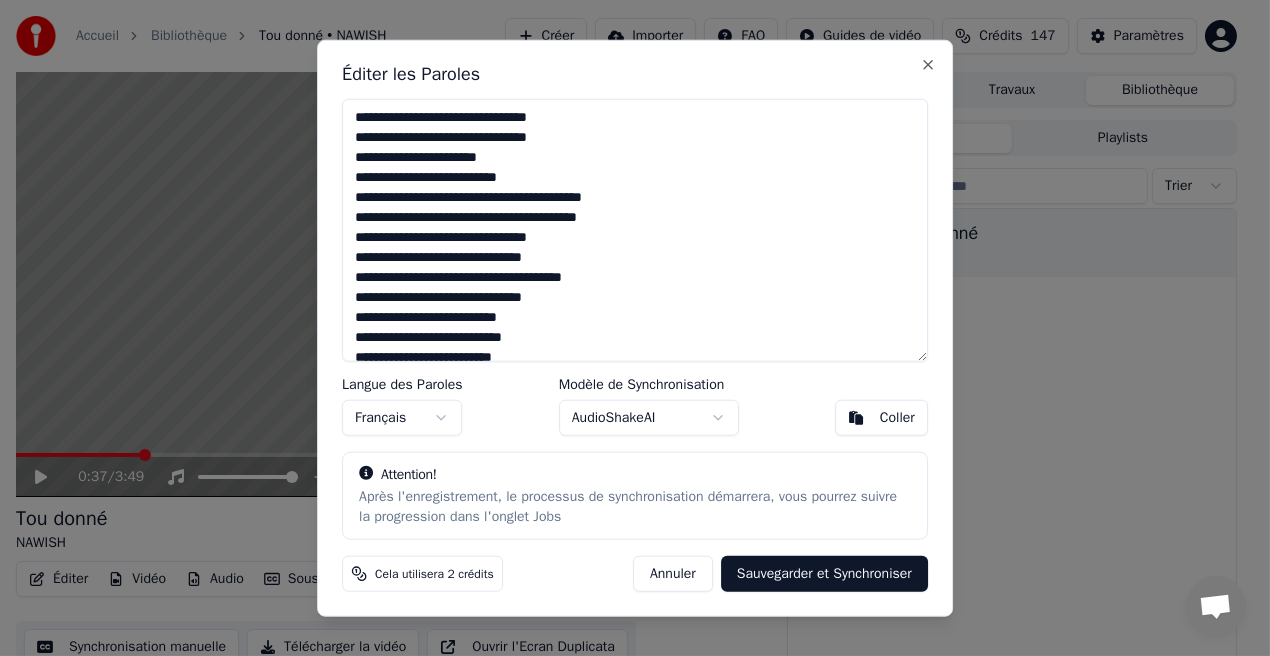 click at bounding box center (635, 230) 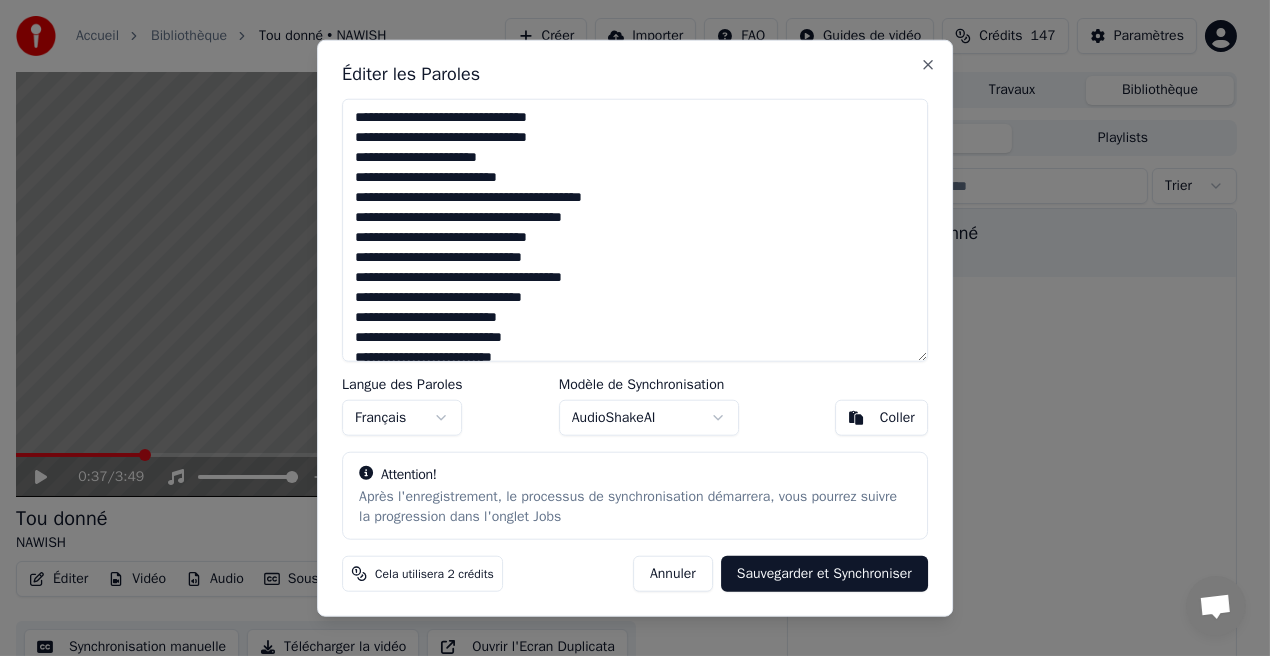click at bounding box center [635, 230] 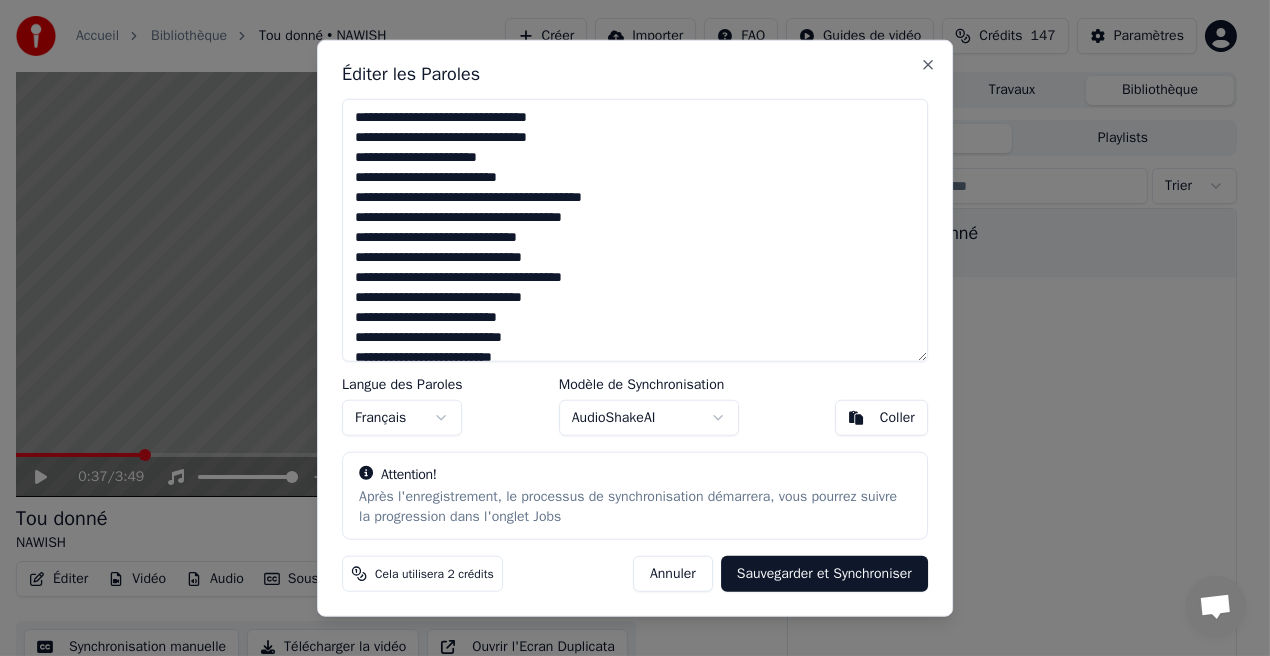 click at bounding box center [635, 230] 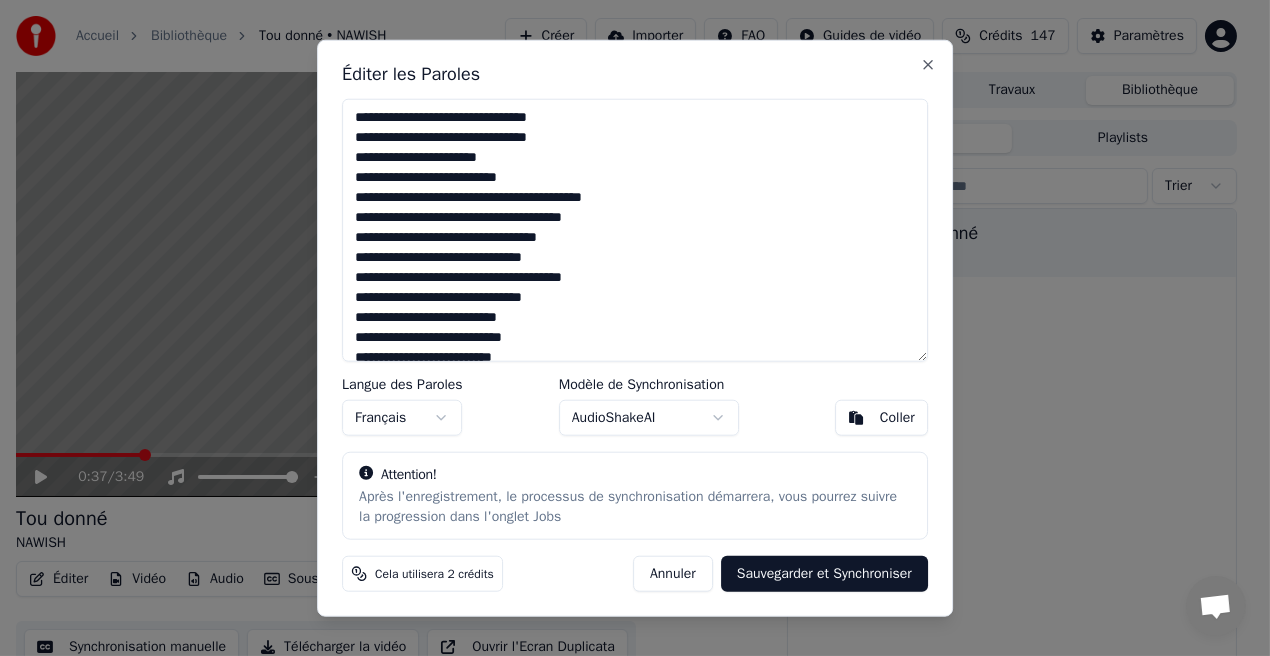 click at bounding box center [635, 230] 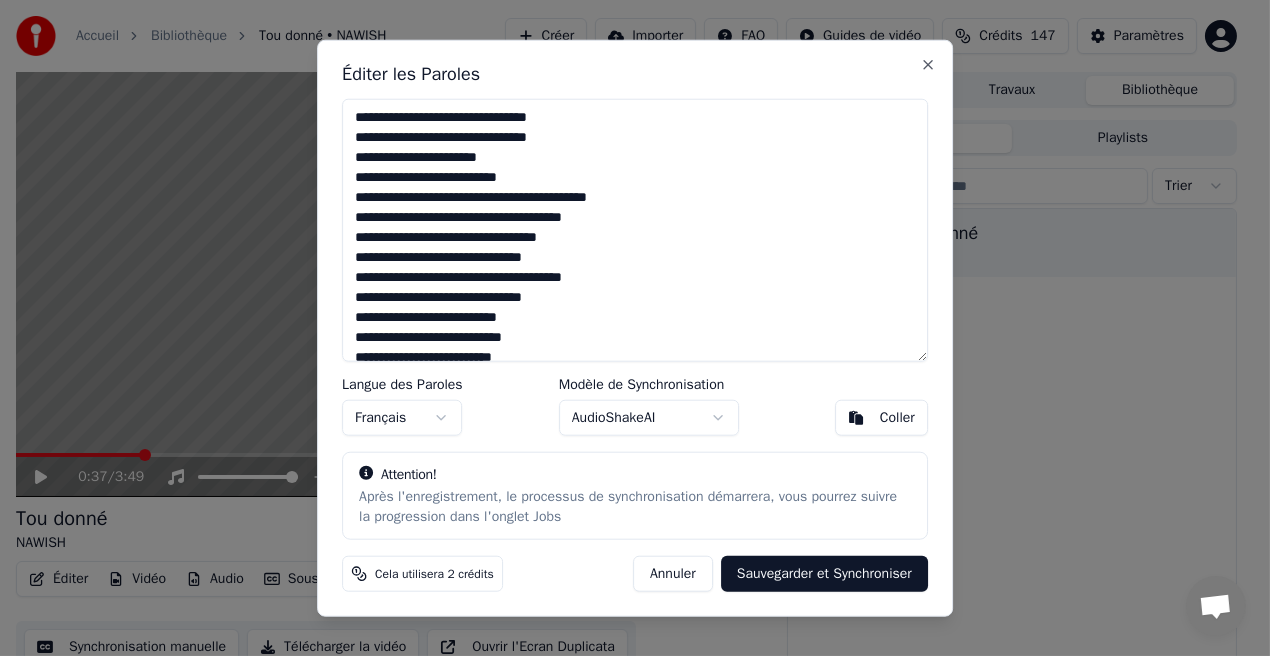 click at bounding box center [635, 230] 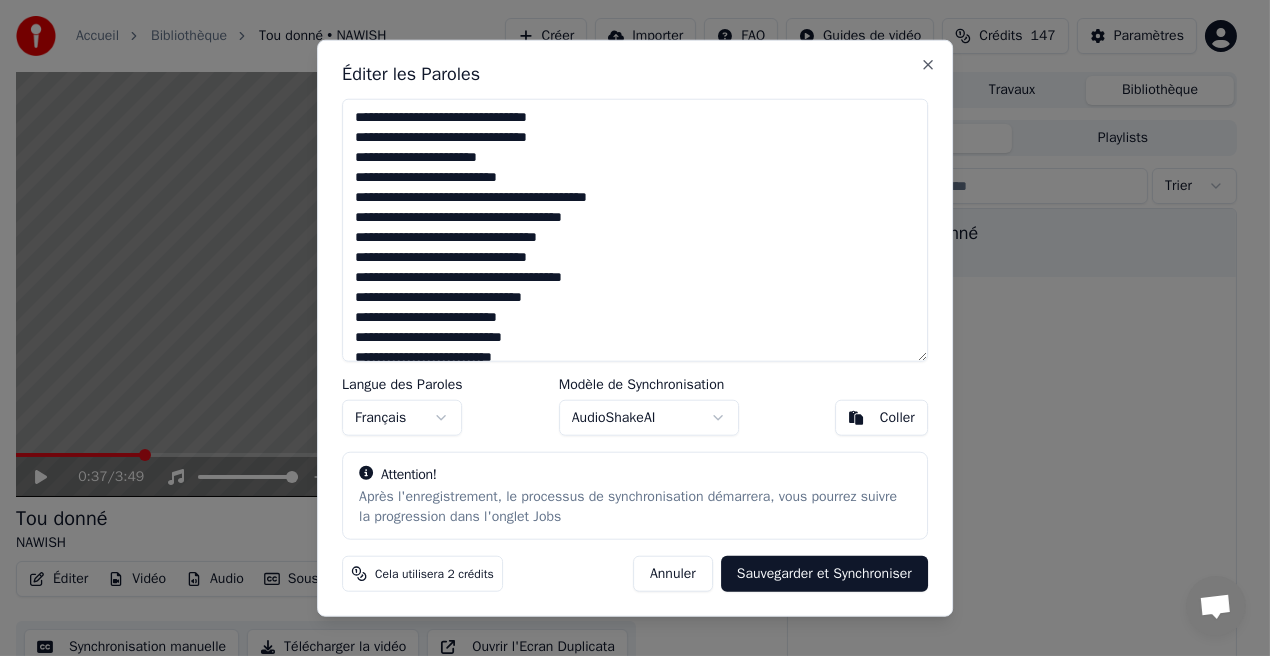click at bounding box center [635, 230] 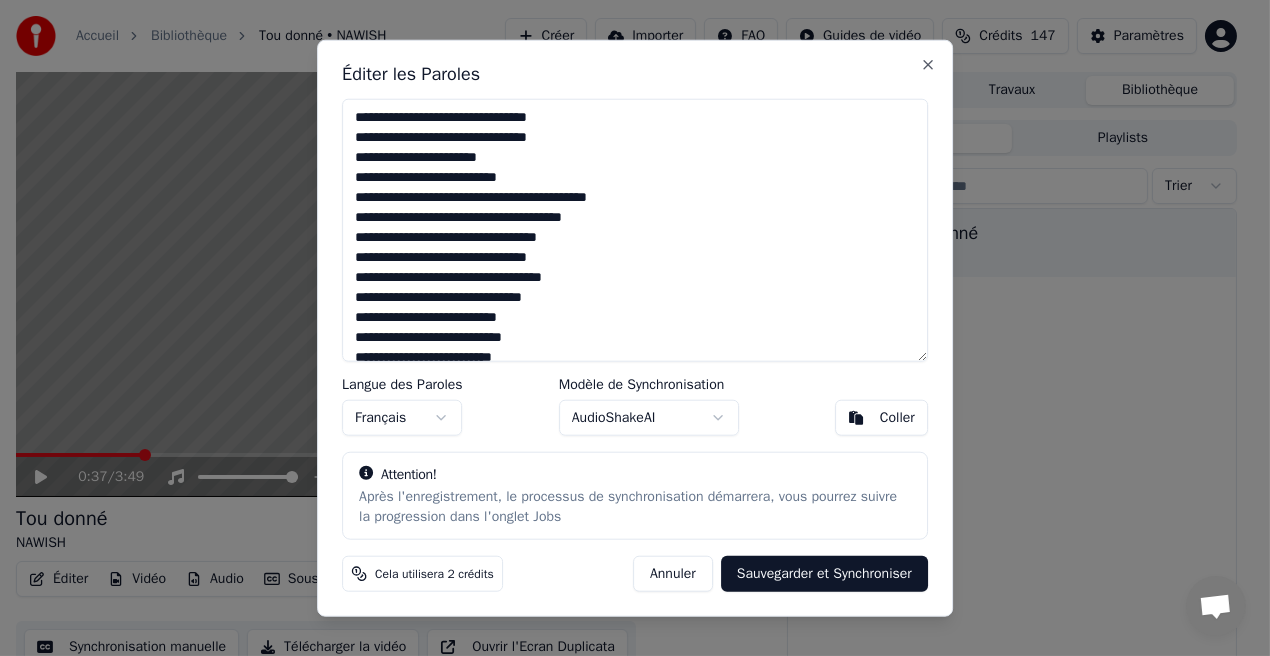 click at bounding box center (635, 230) 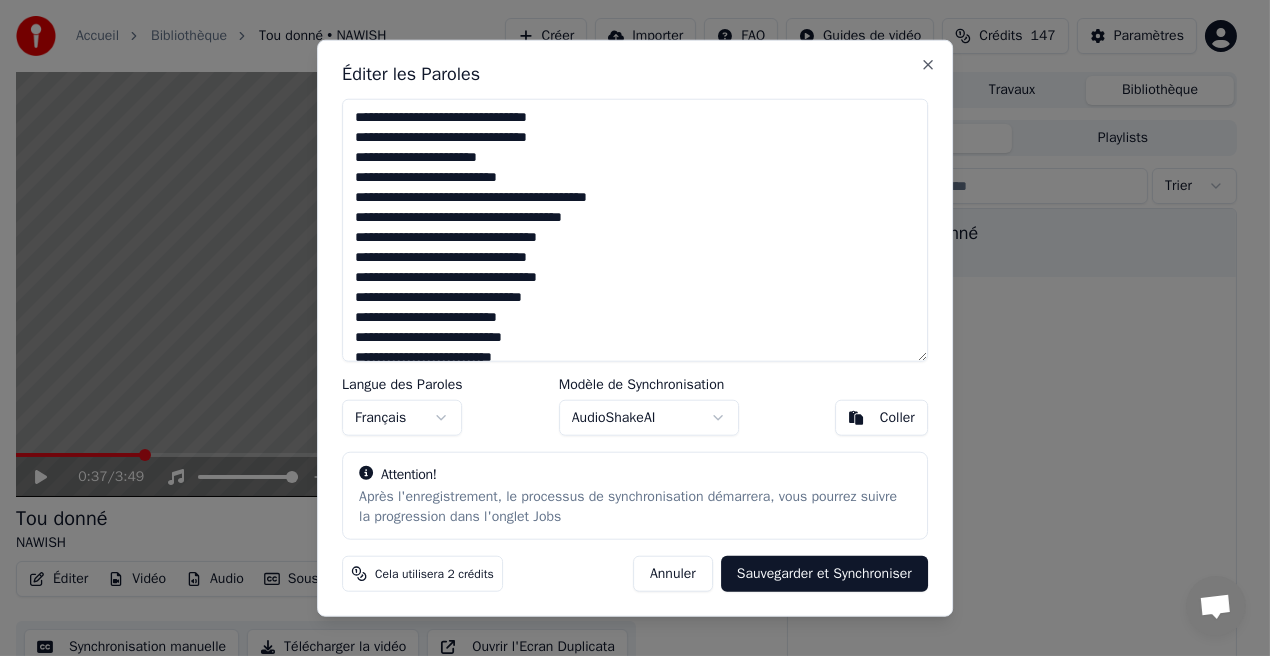 click at bounding box center (635, 230) 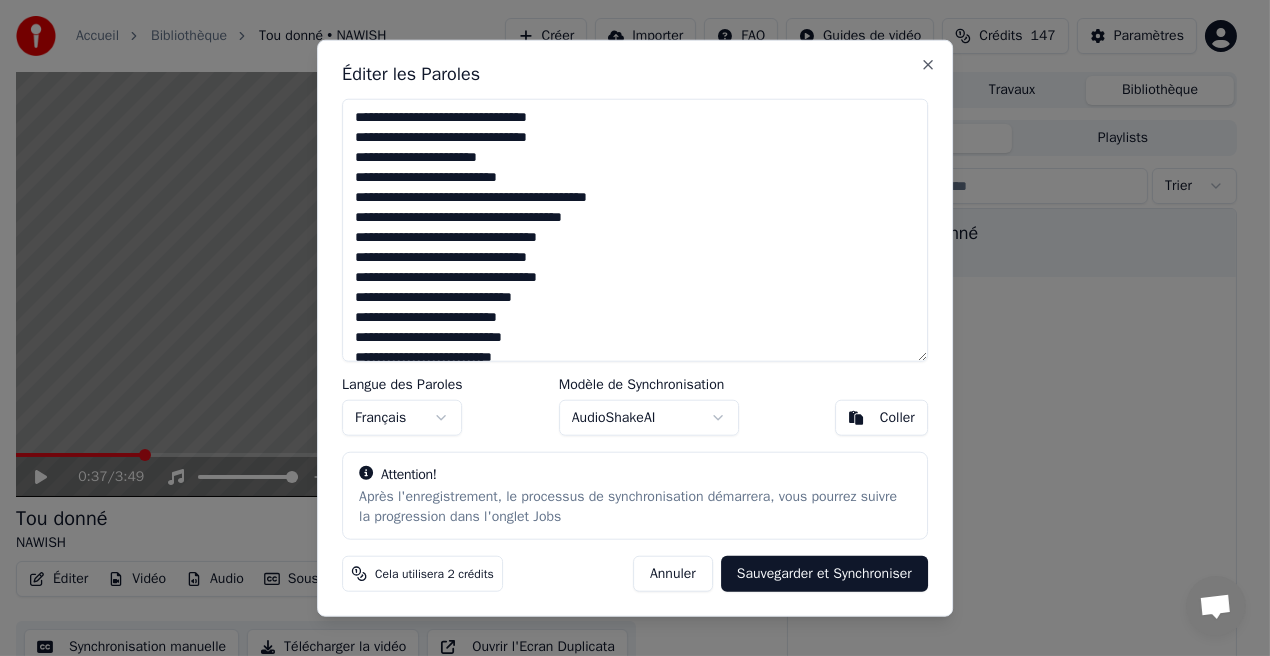 click at bounding box center [635, 230] 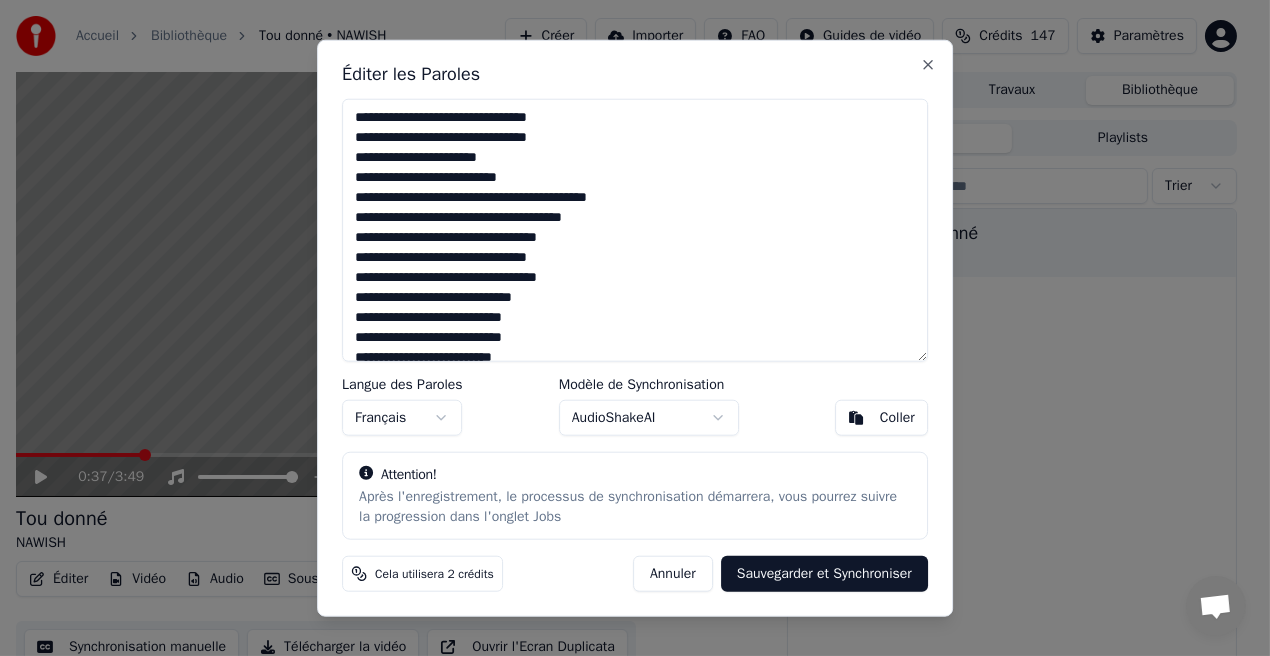 click at bounding box center (635, 230) 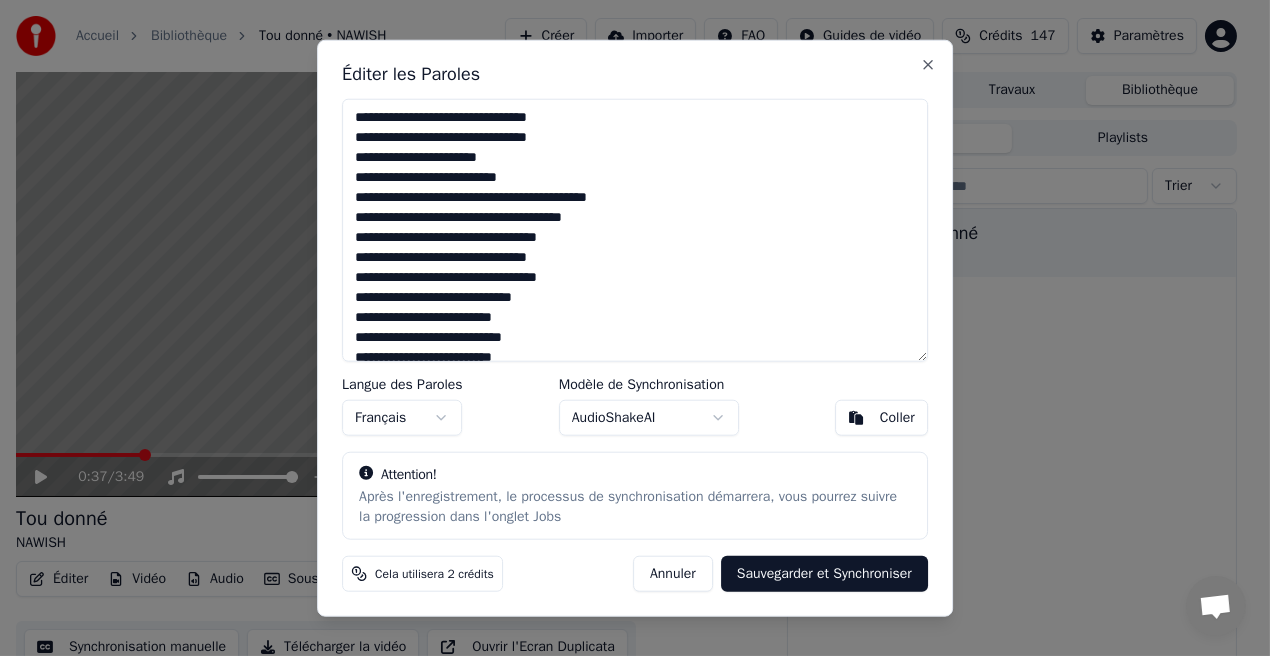 click at bounding box center (635, 230) 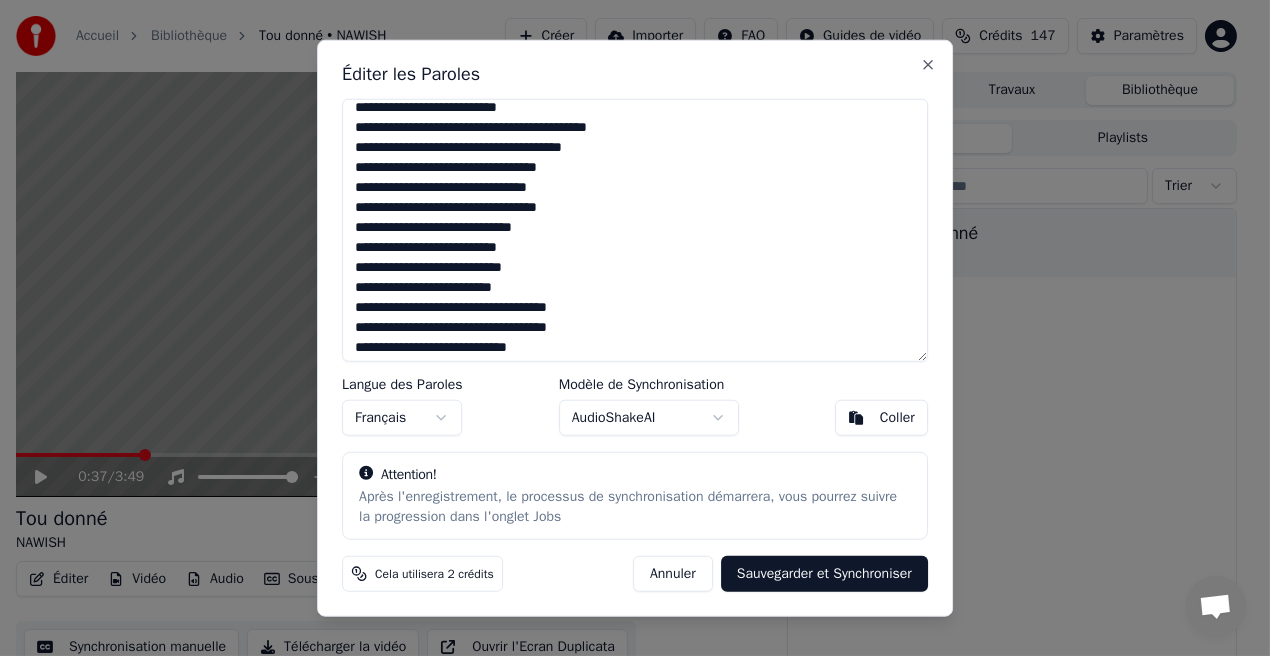 scroll, scrollTop: 80, scrollLeft: 0, axis: vertical 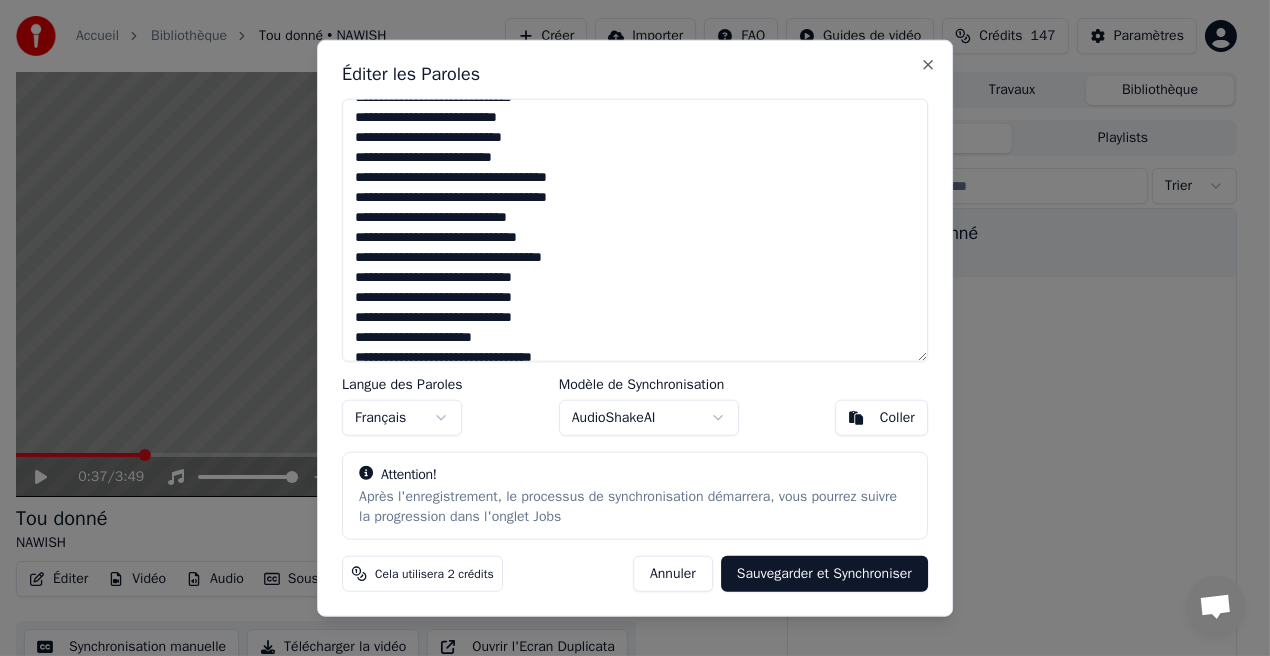 click at bounding box center (635, 230) 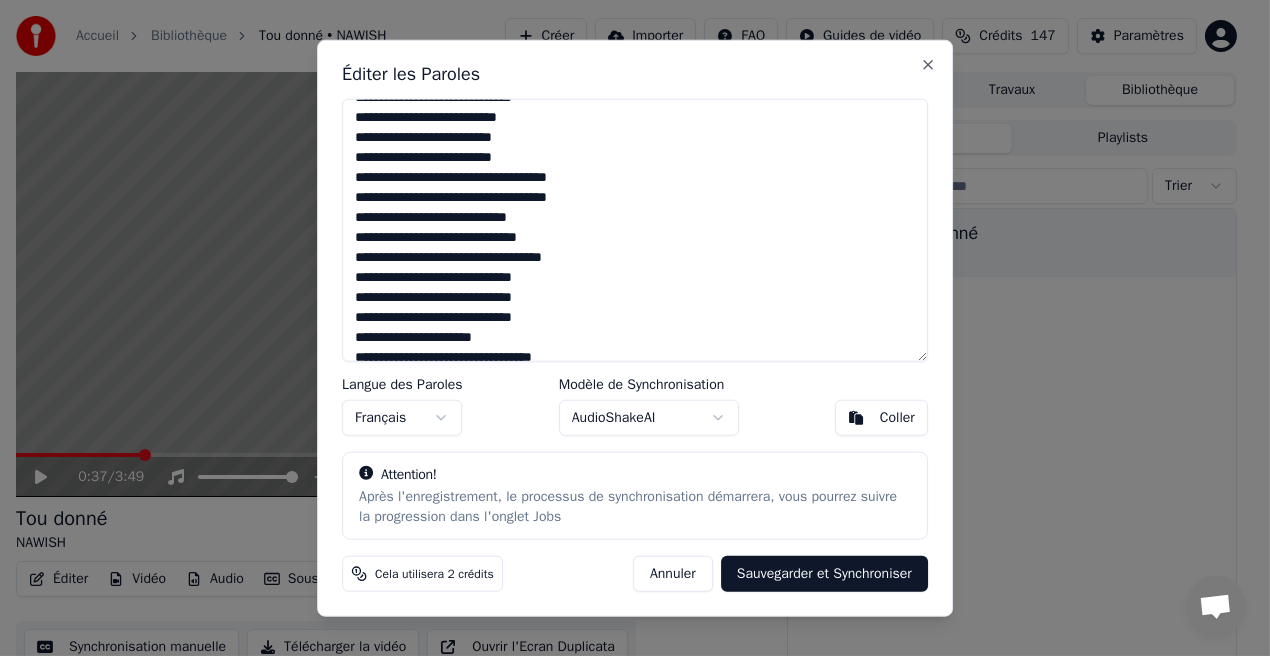 click at bounding box center (635, 230) 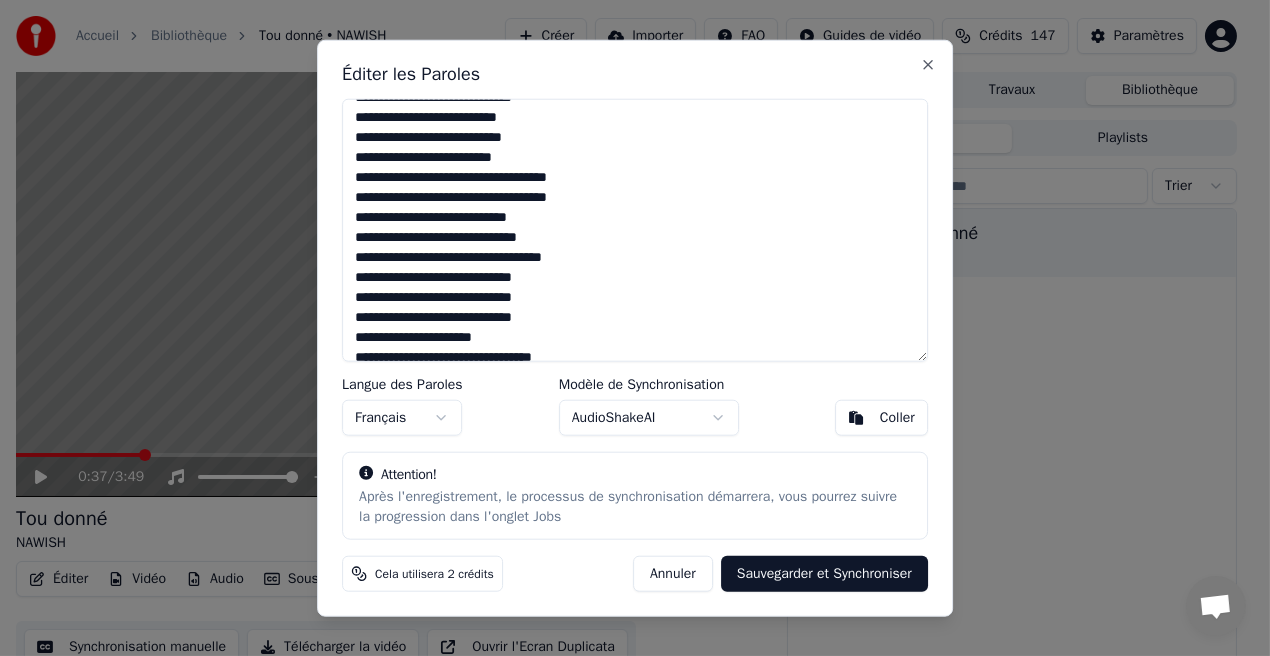 click at bounding box center (635, 230) 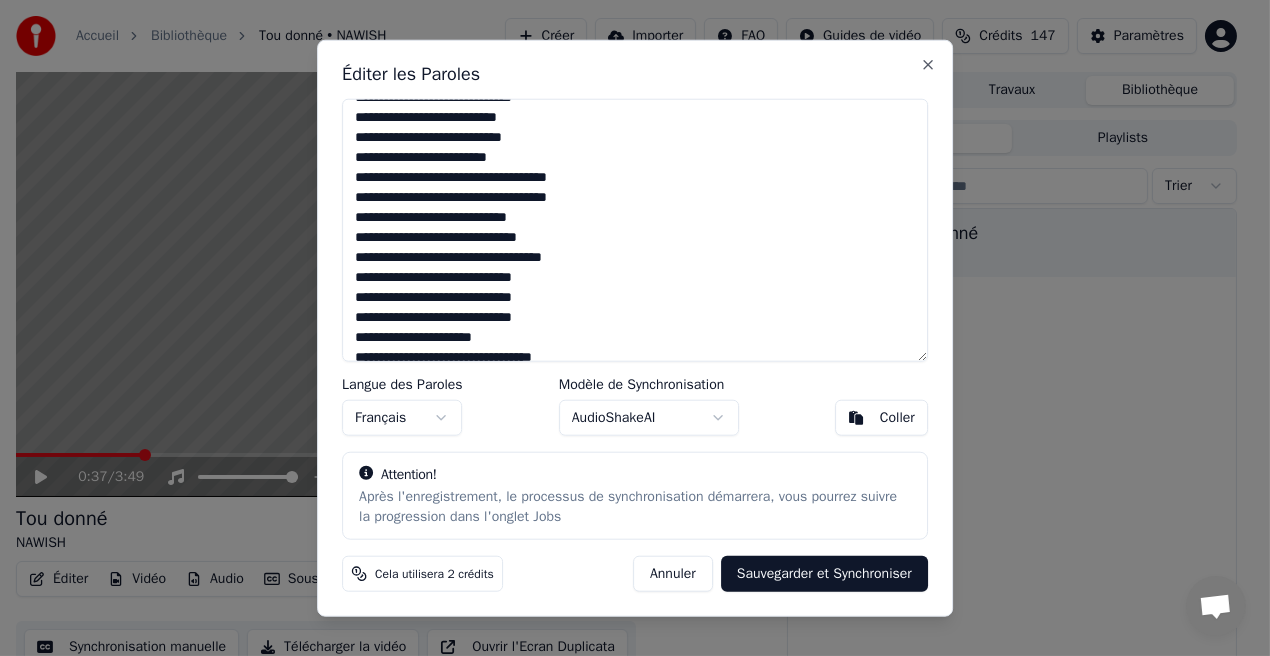 click at bounding box center (635, 230) 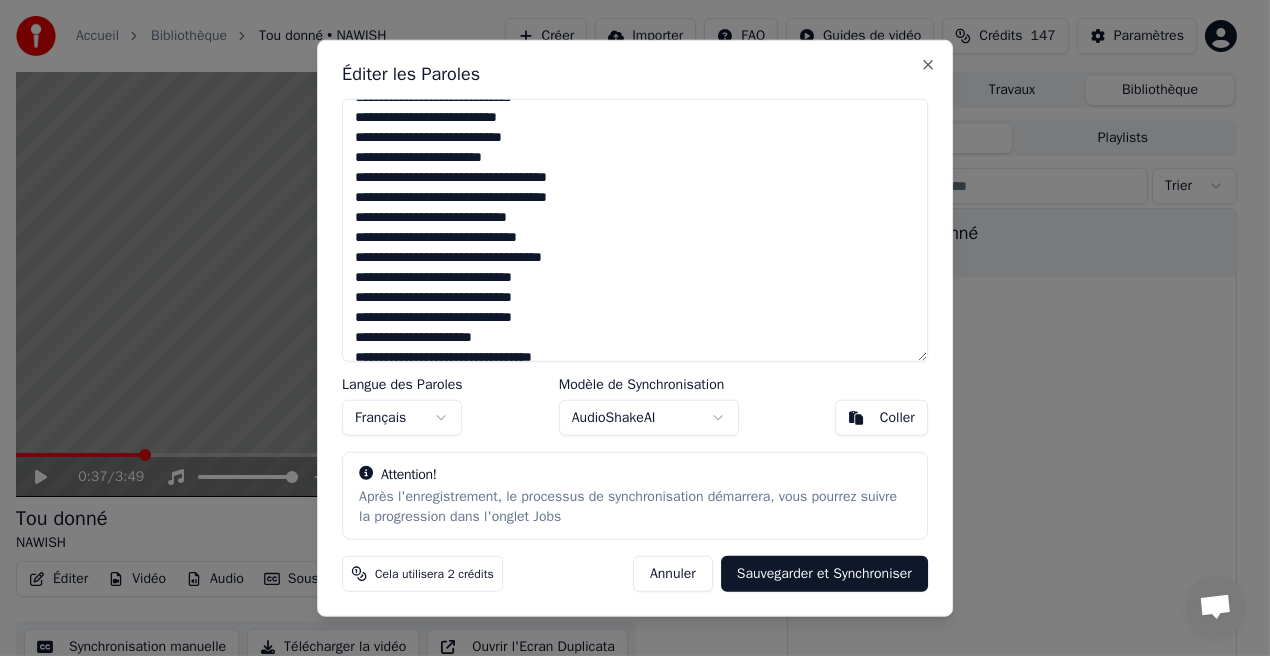 click at bounding box center [635, 230] 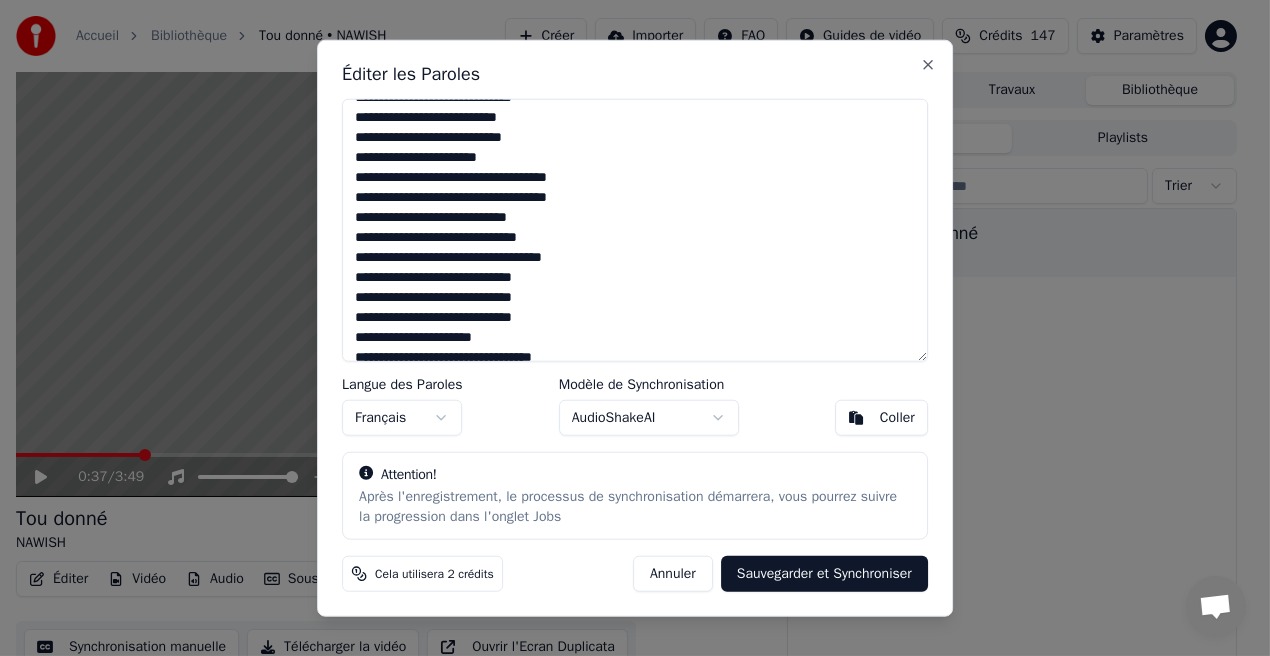 click at bounding box center (635, 230) 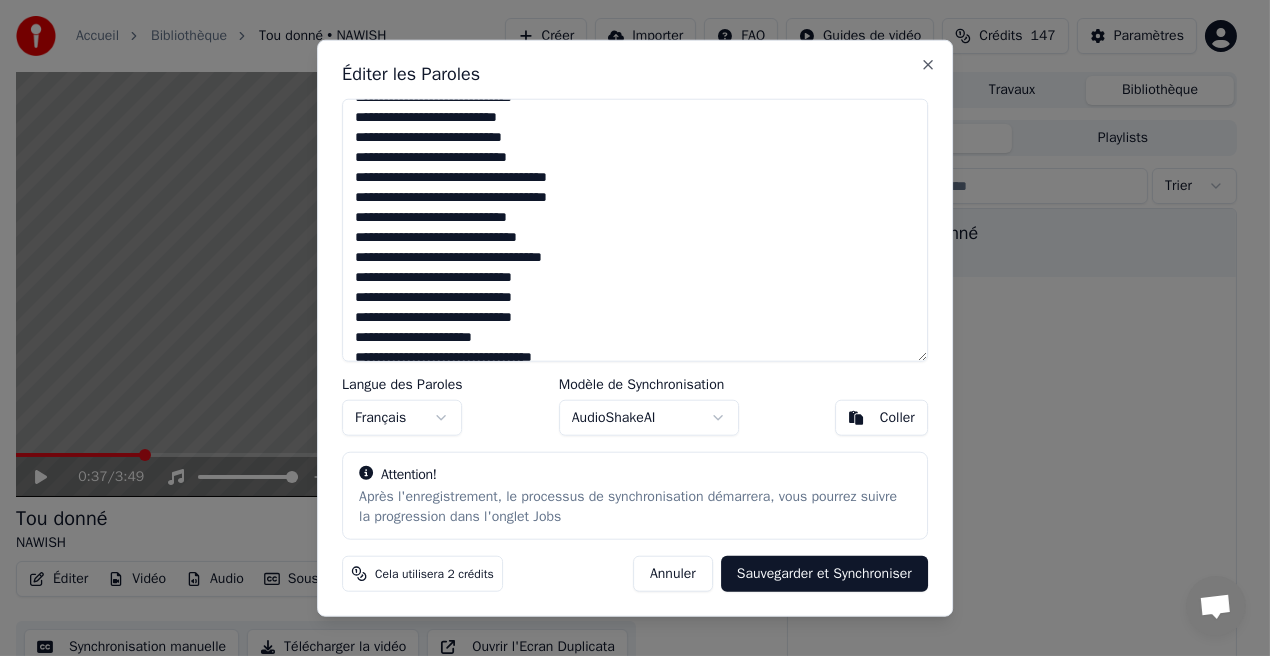 click at bounding box center (635, 230) 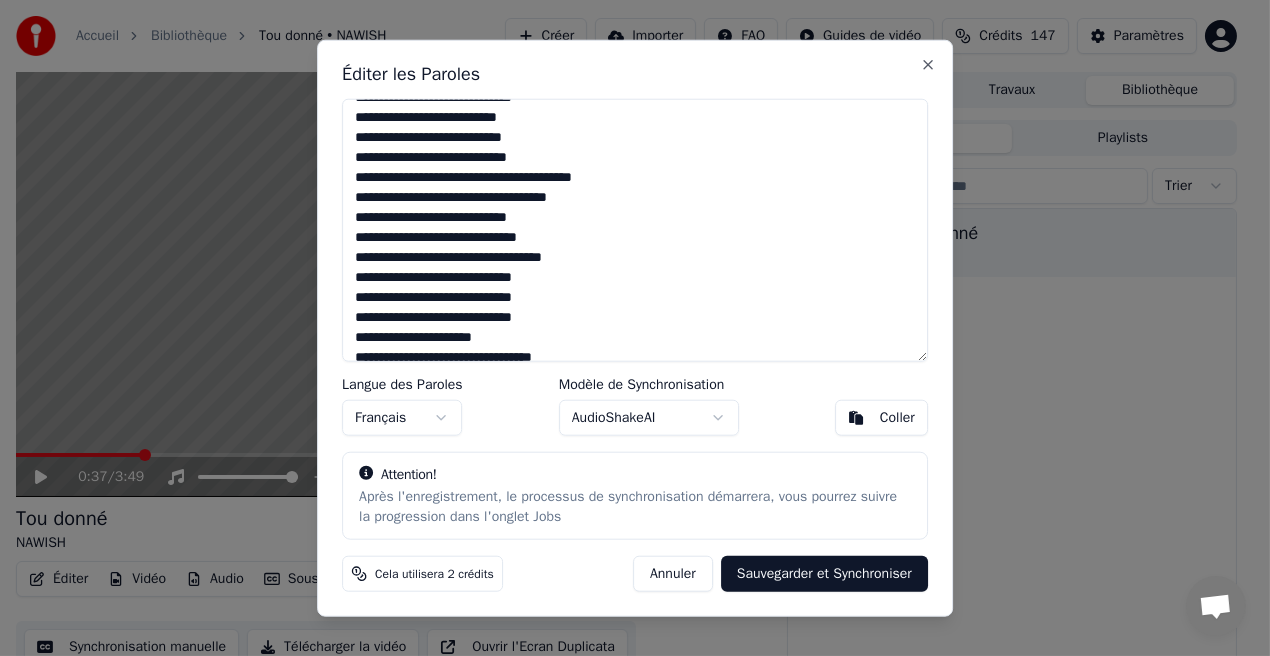 click at bounding box center [635, 230] 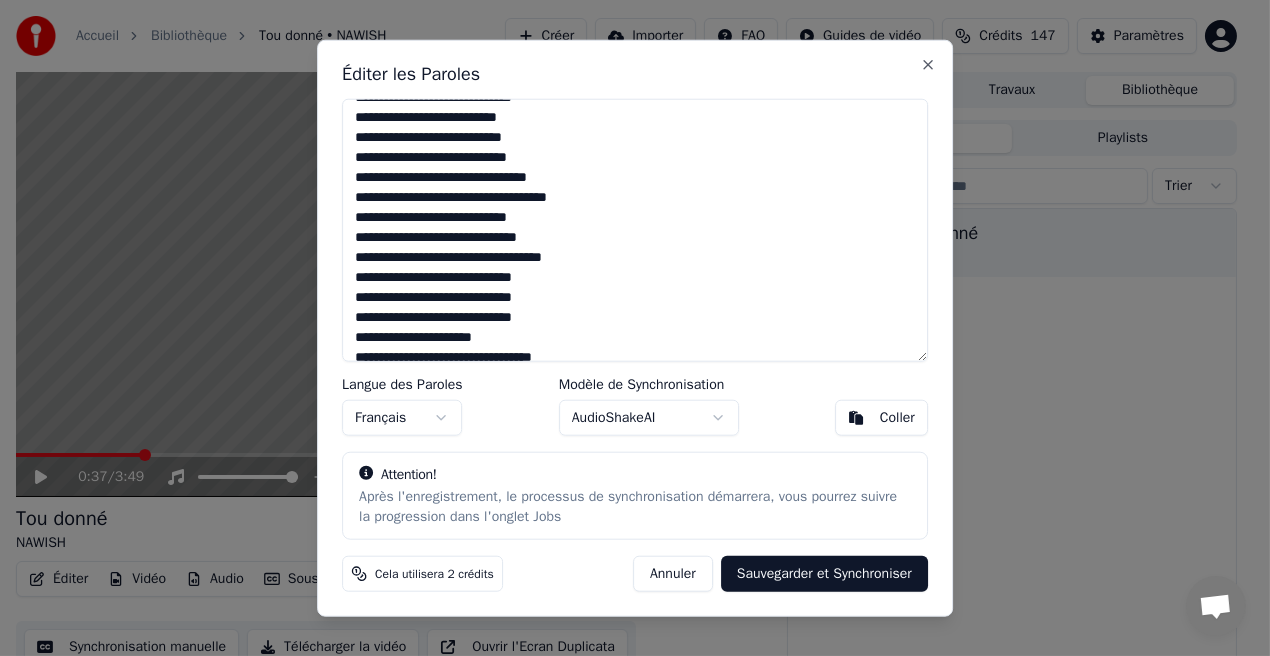 click at bounding box center (635, 230) 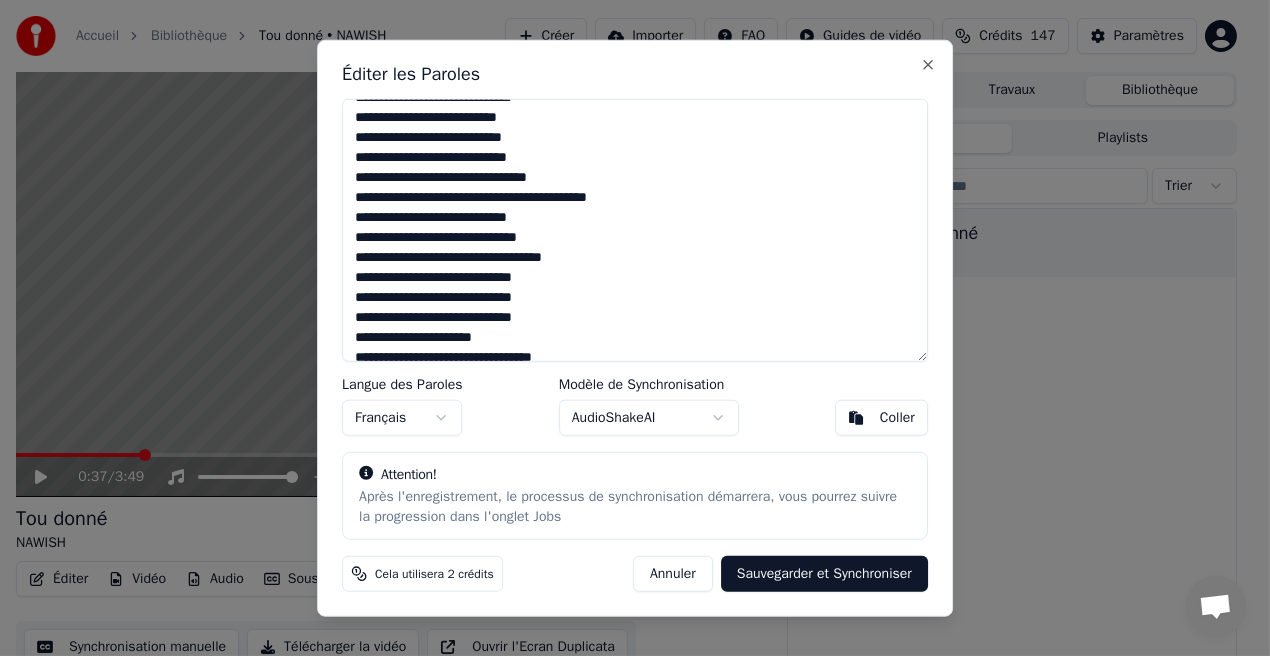 click at bounding box center (635, 230) 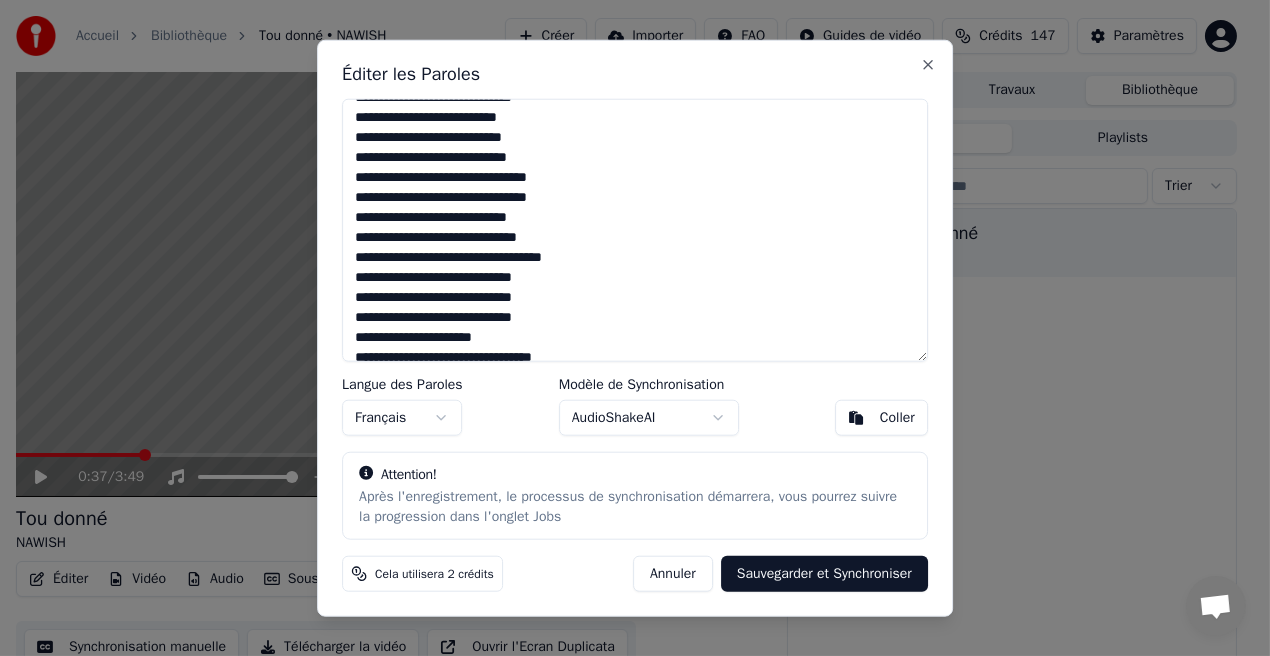 click at bounding box center [635, 230] 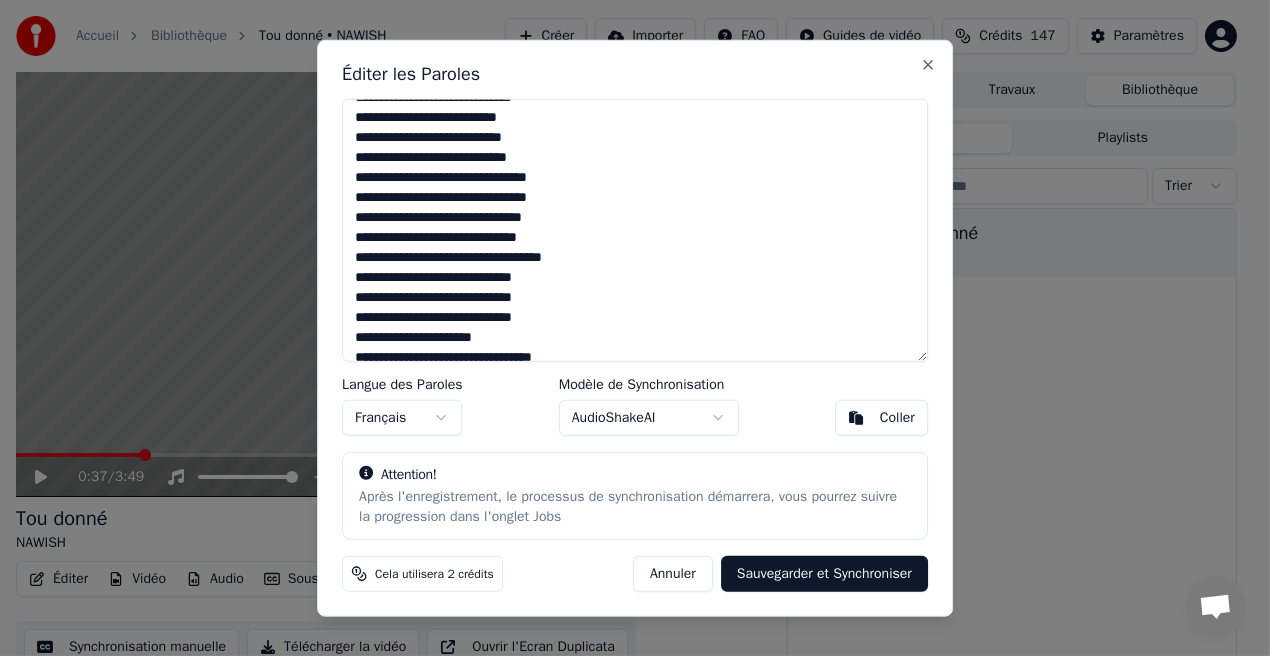 click at bounding box center (635, 230) 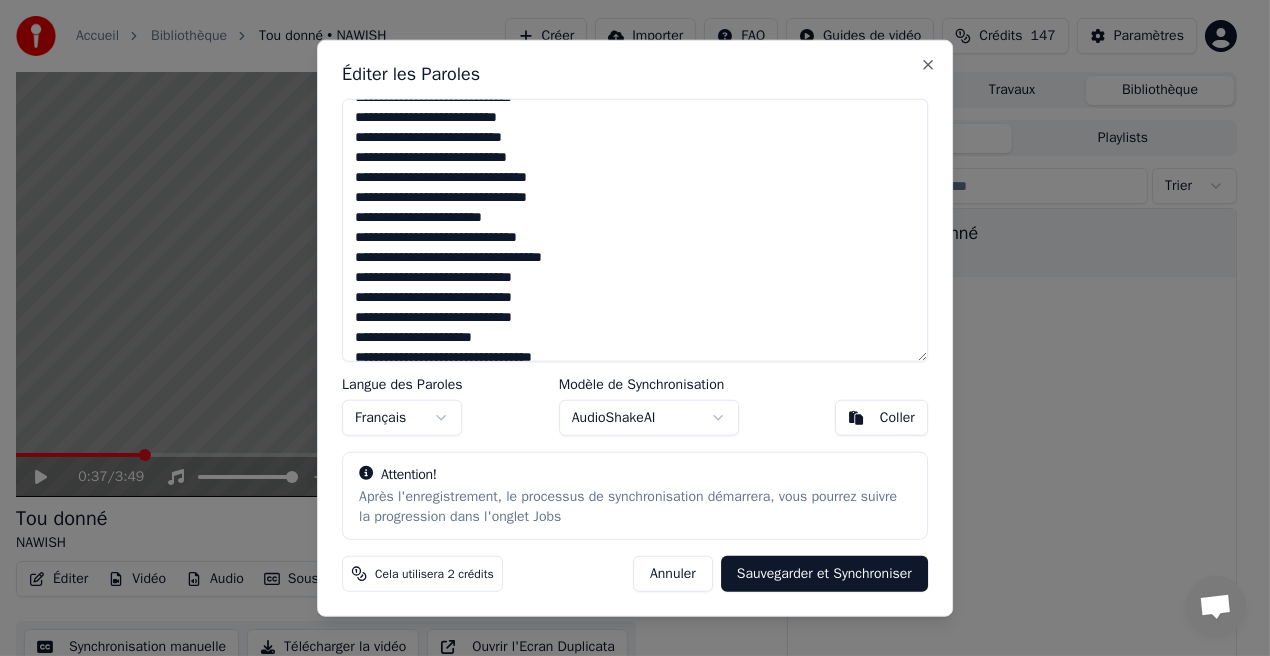 click at bounding box center (635, 230) 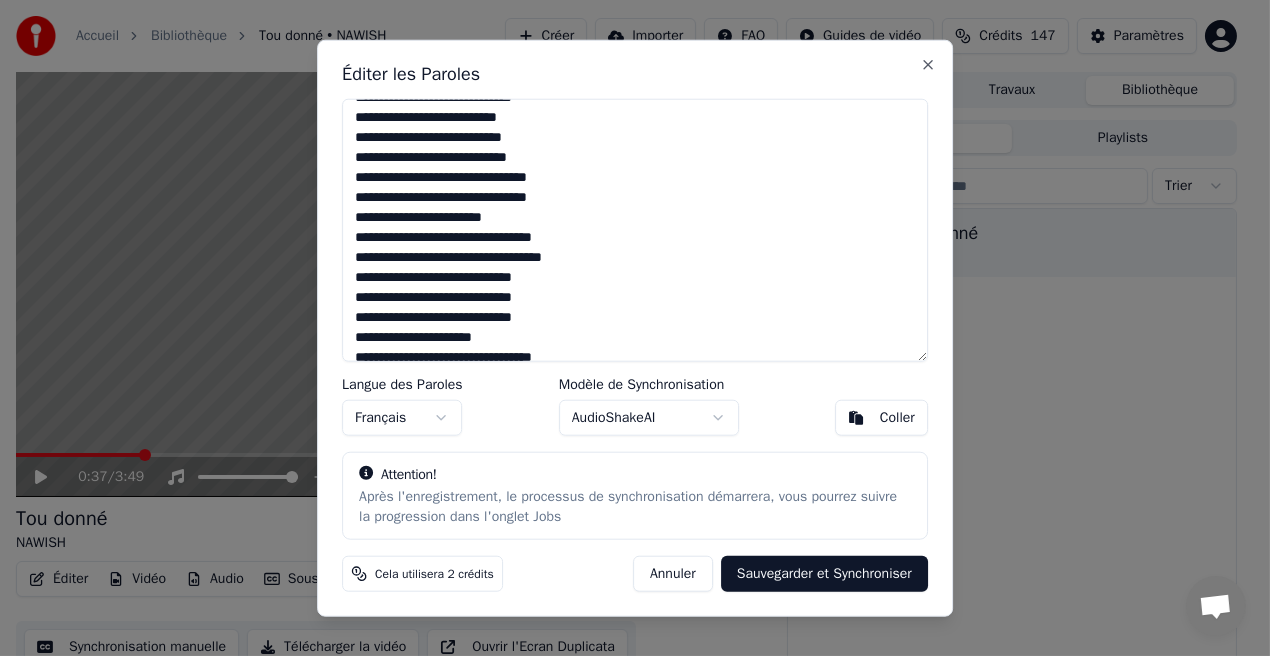 click at bounding box center (635, 230) 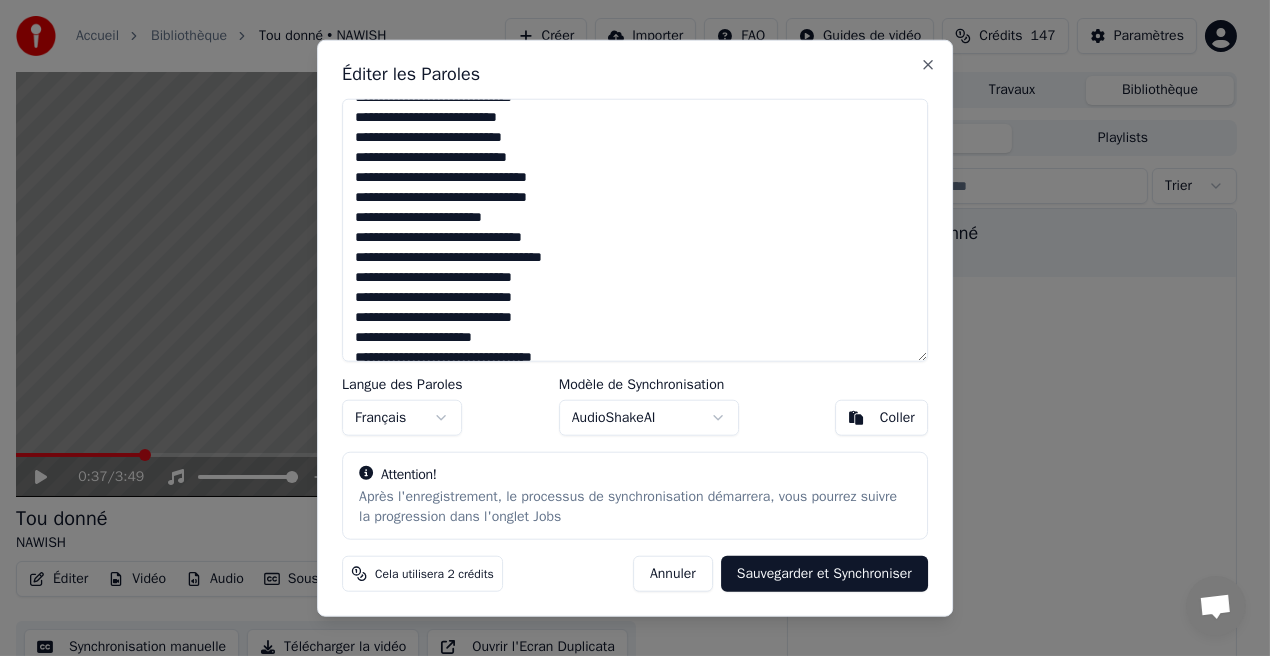 click at bounding box center (635, 230) 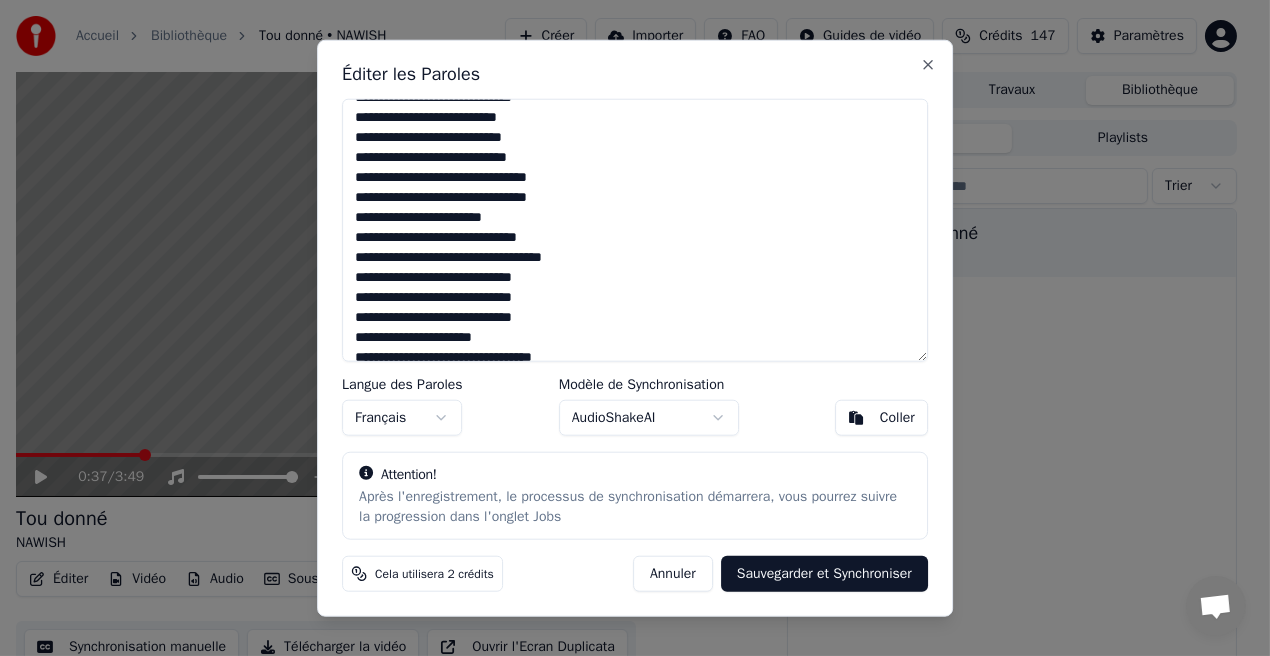 click at bounding box center [635, 230] 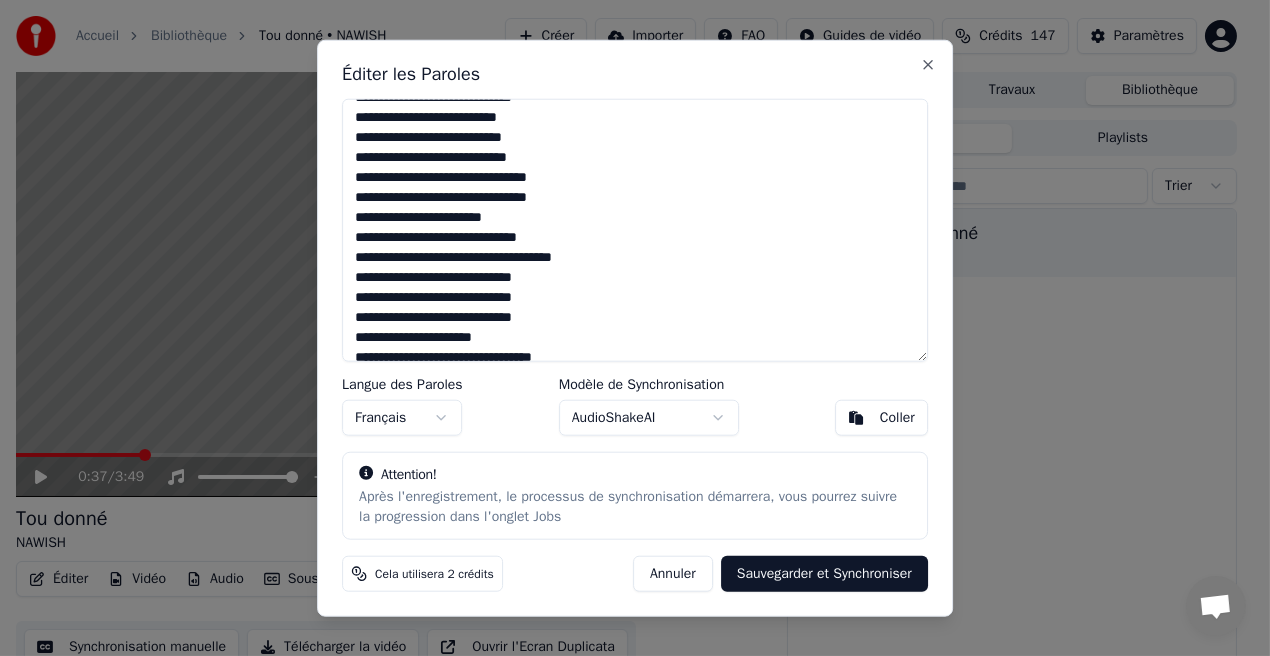 click at bounding box center [635, 230] 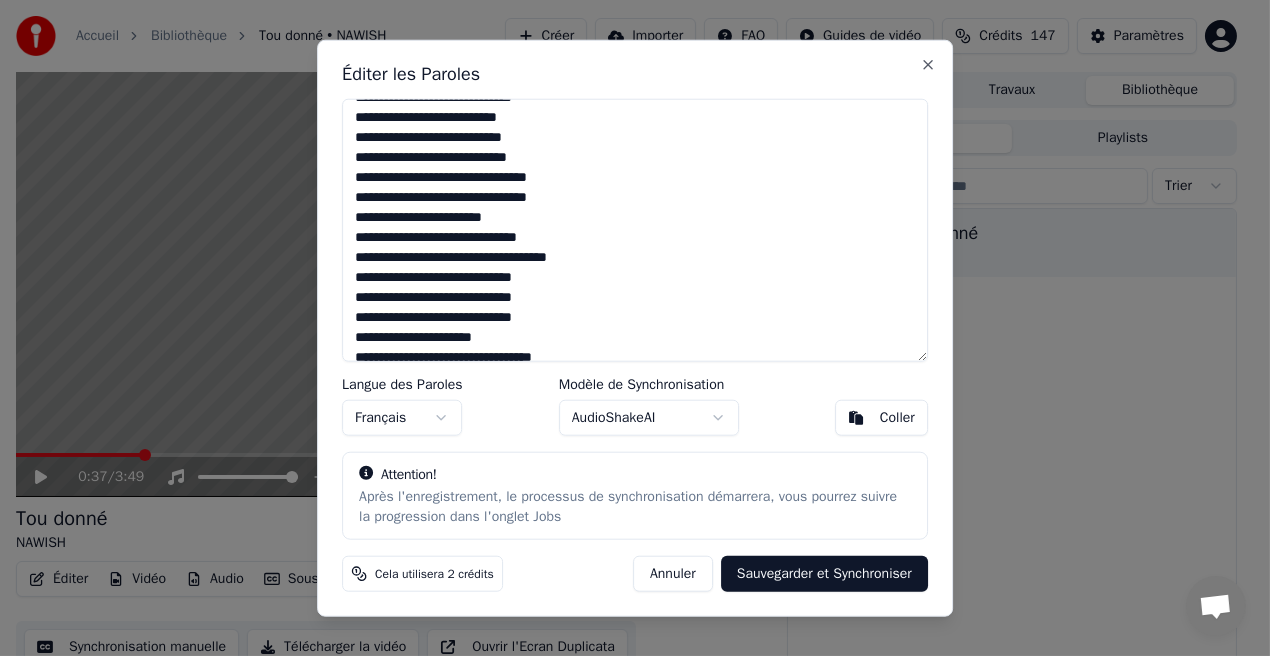 click at bounding box center [635, 230] 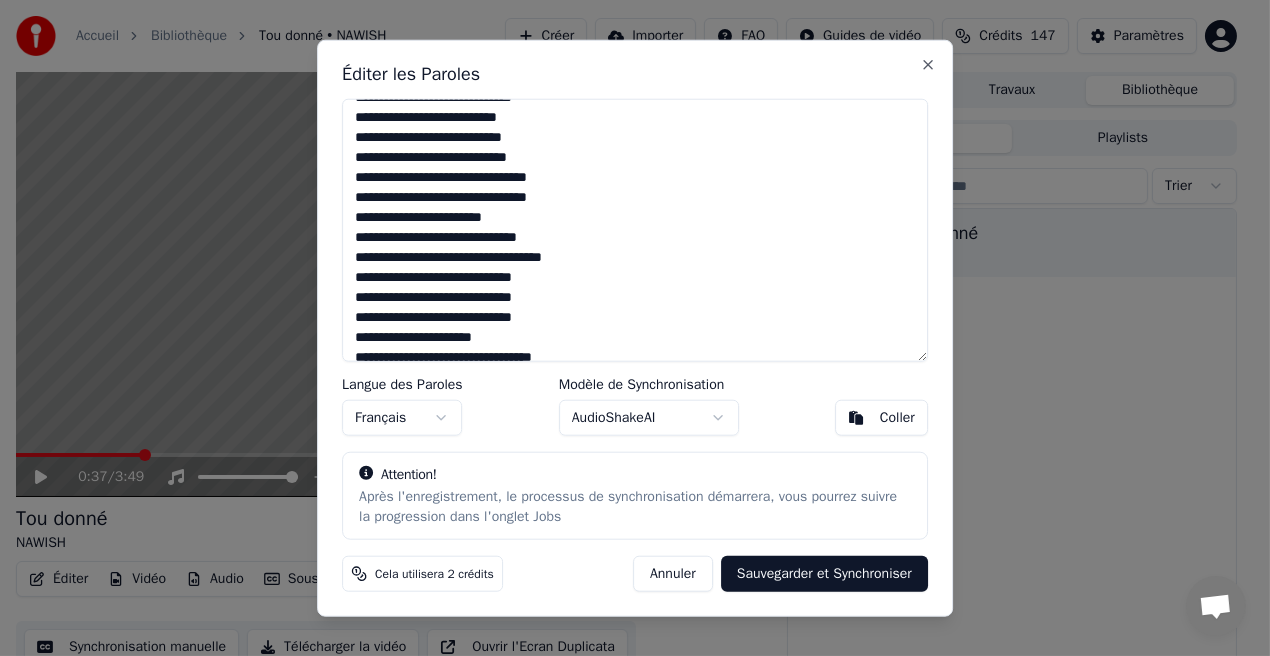 click at bounding box center [635, 230] 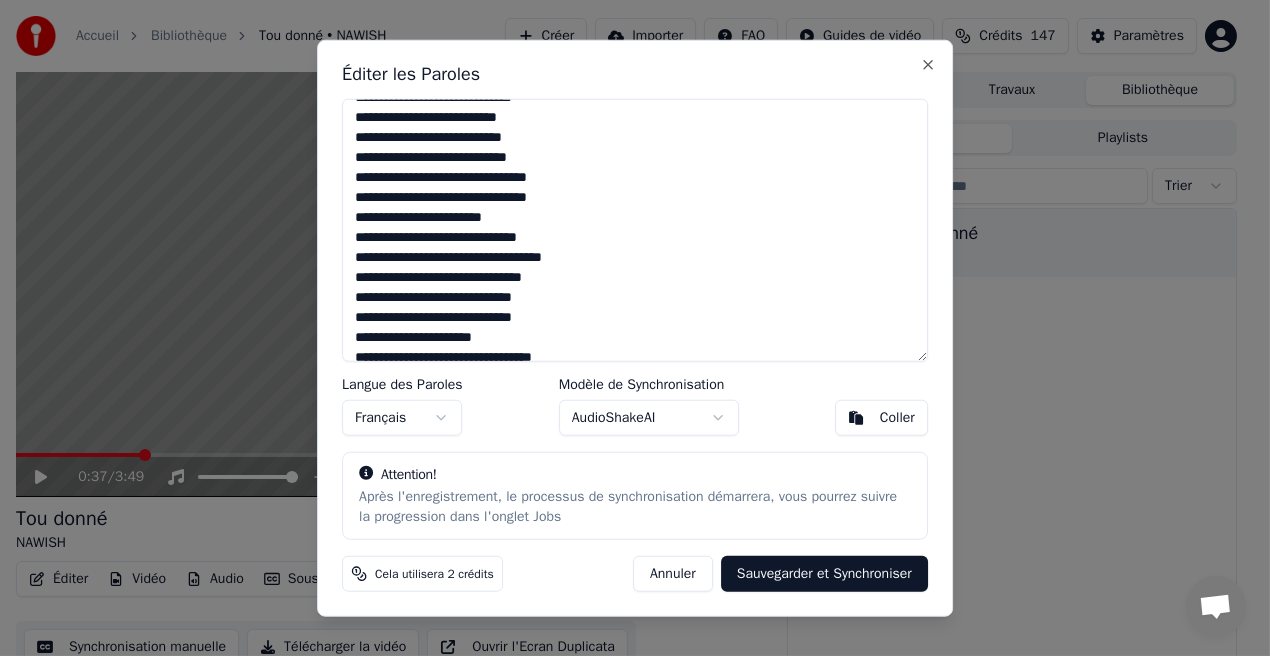 click at bounding box center [635, 230] 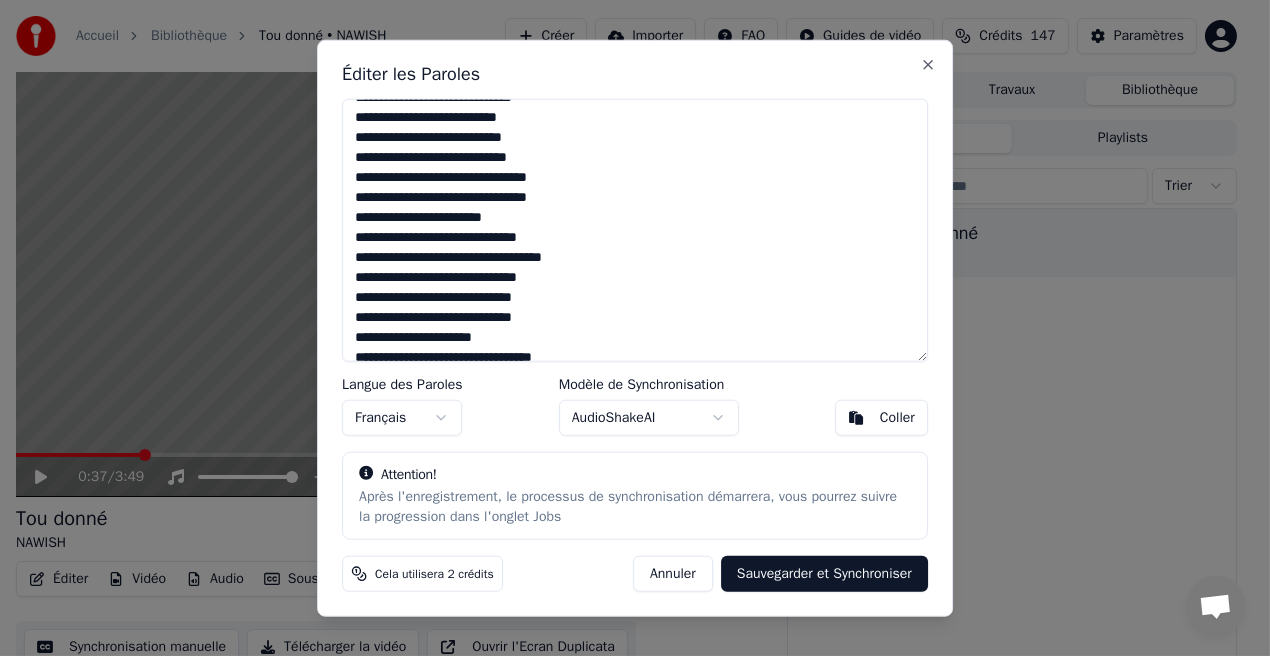 click at bounding box center (635, 230) 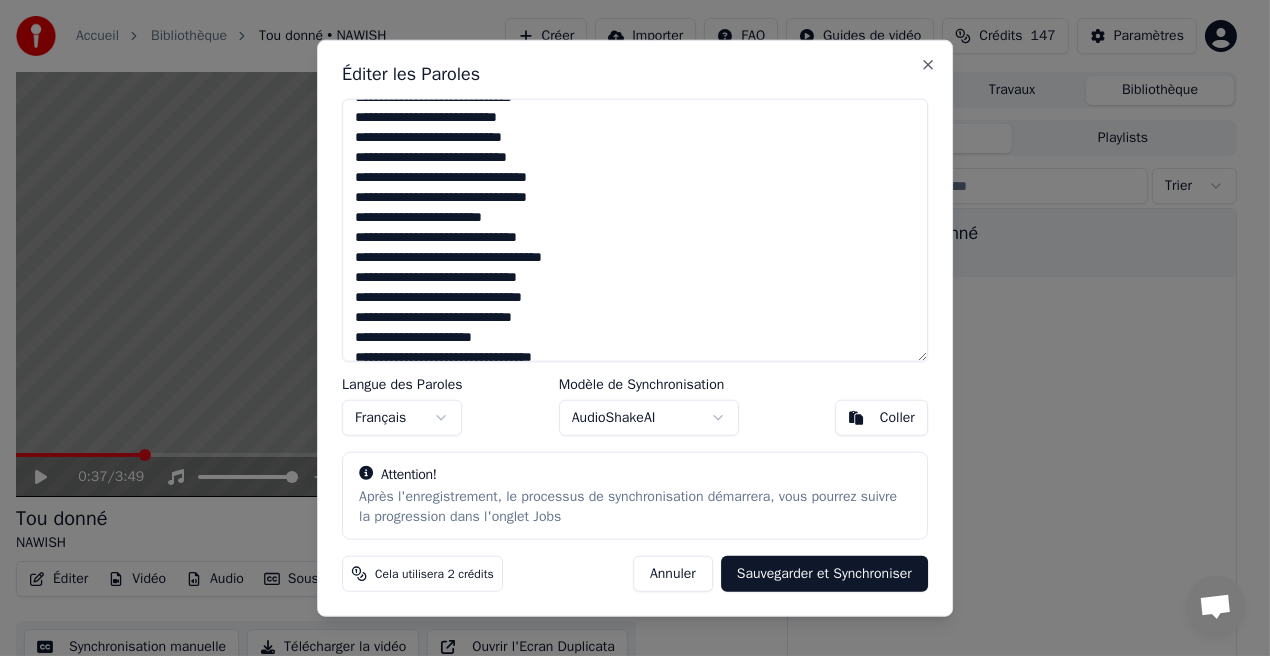 click at bounding box center [635, 230] 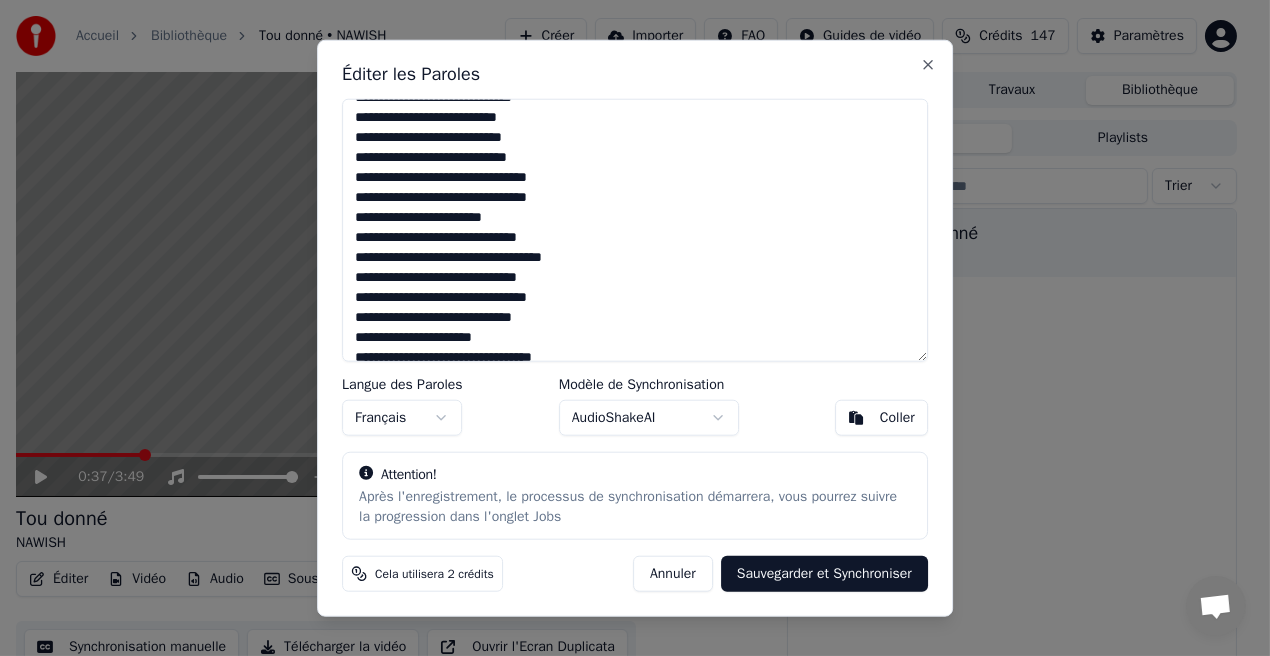 click at bounding box center [635, 230] 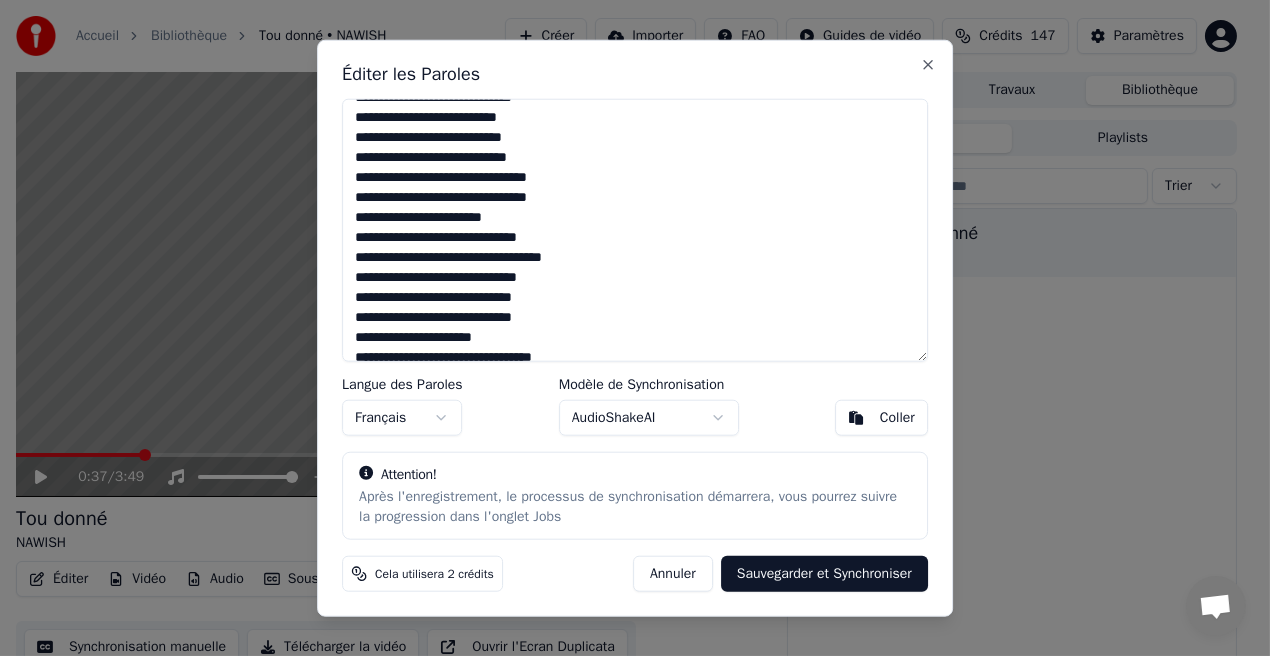 click at bounding box center (635, 230) 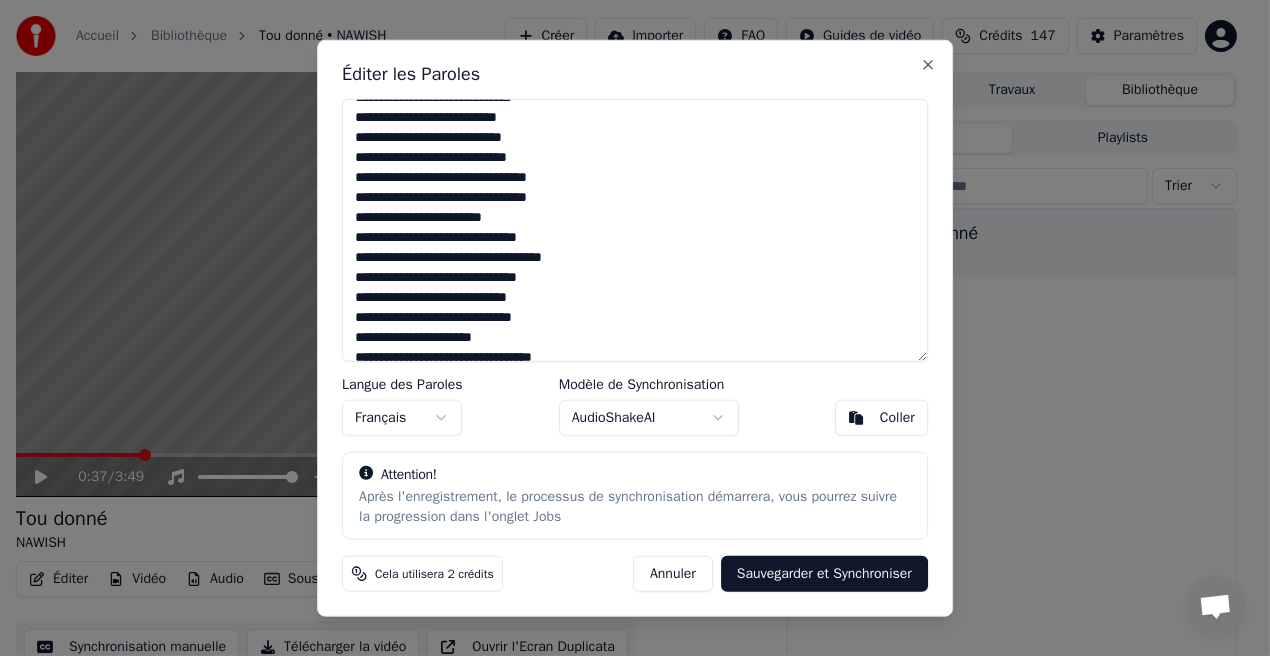 click at bounding box center (635, 230) 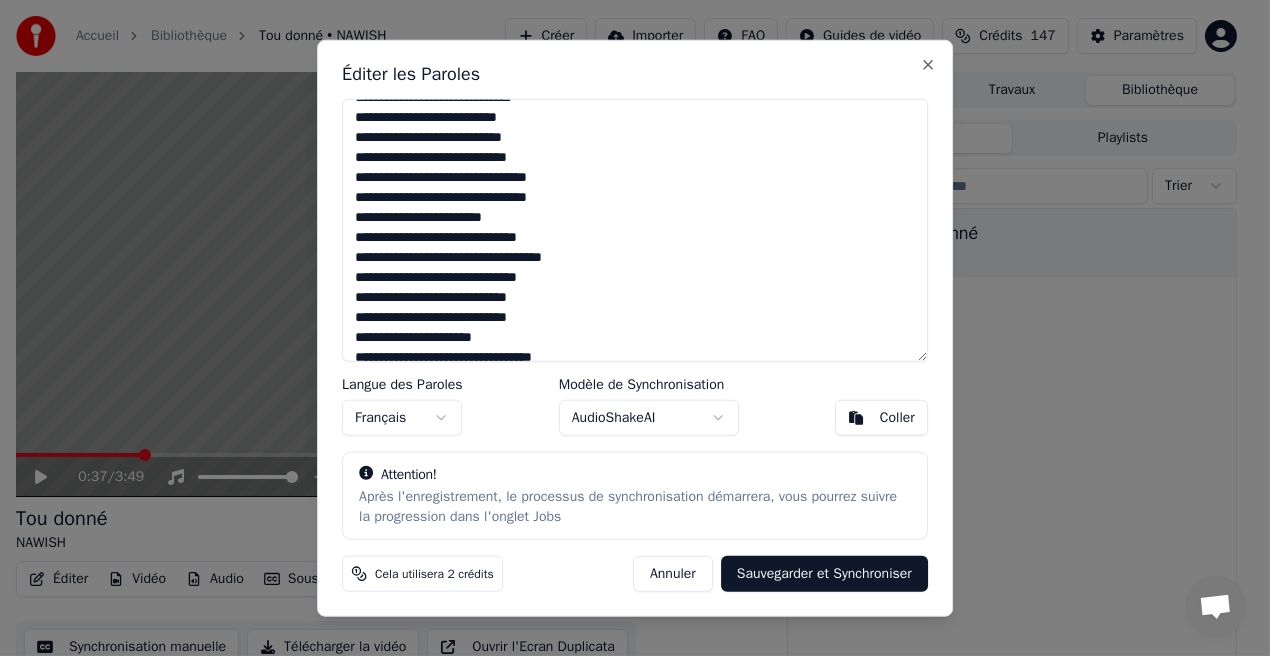 click at bounding box center (635, 230) 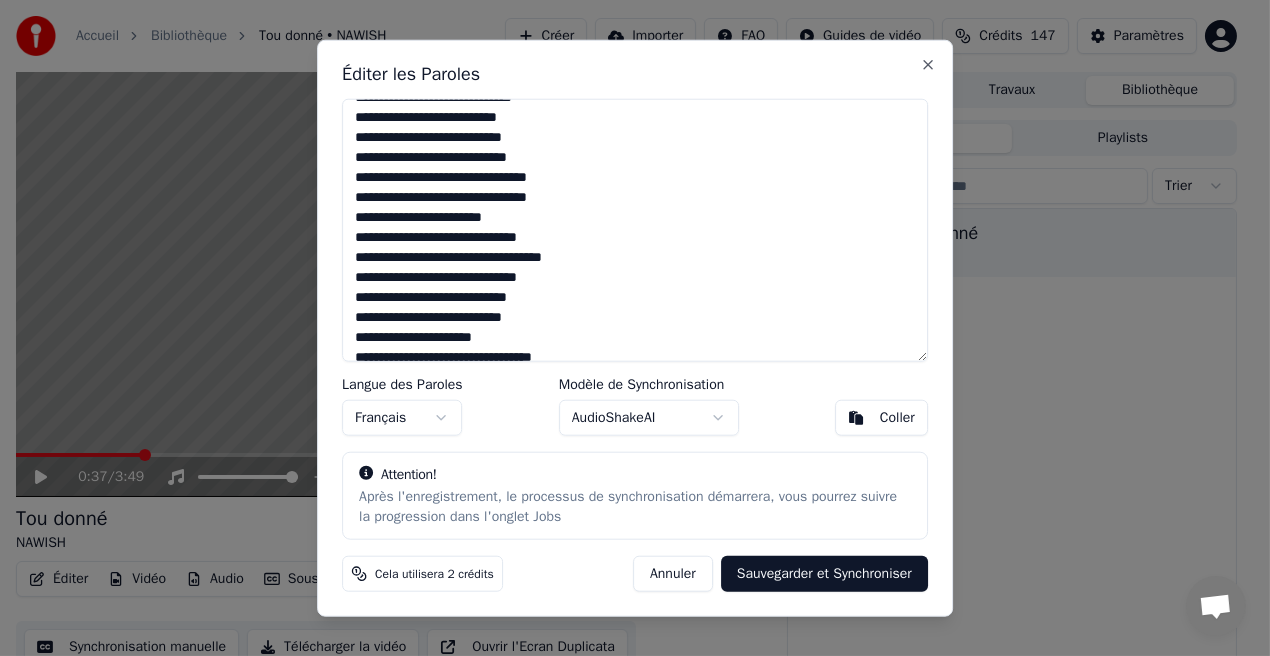 click at bounding box center (635, 230) 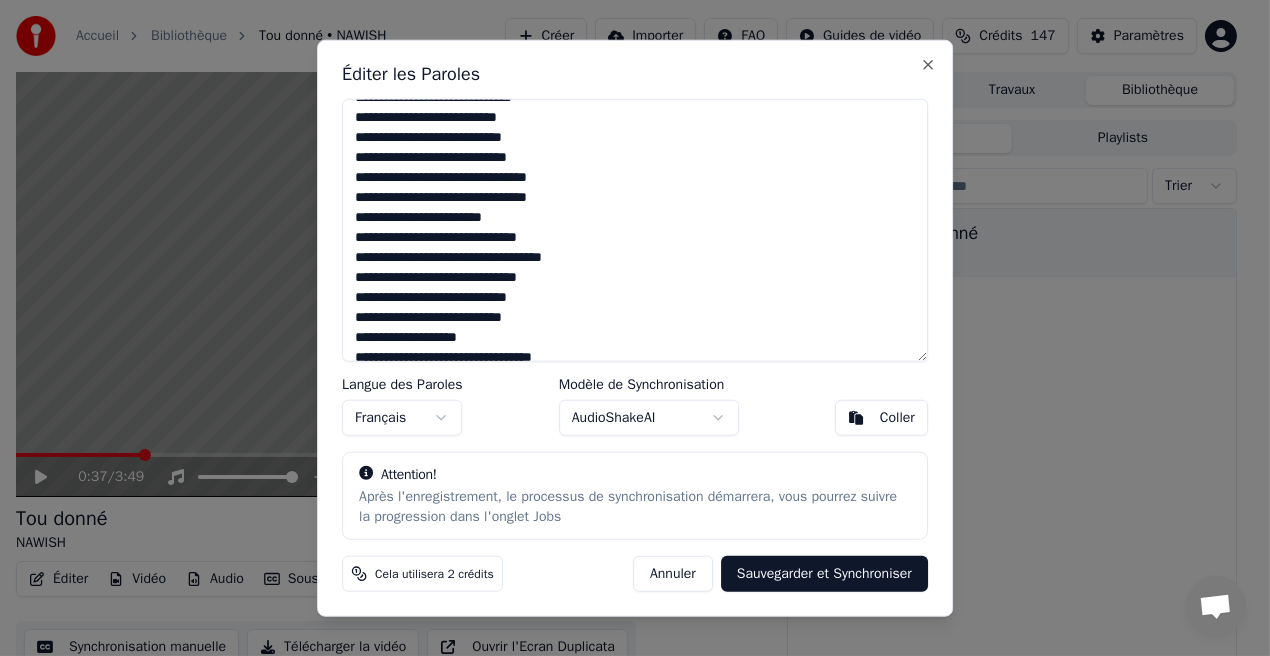 click at bounding box center [635, 230] 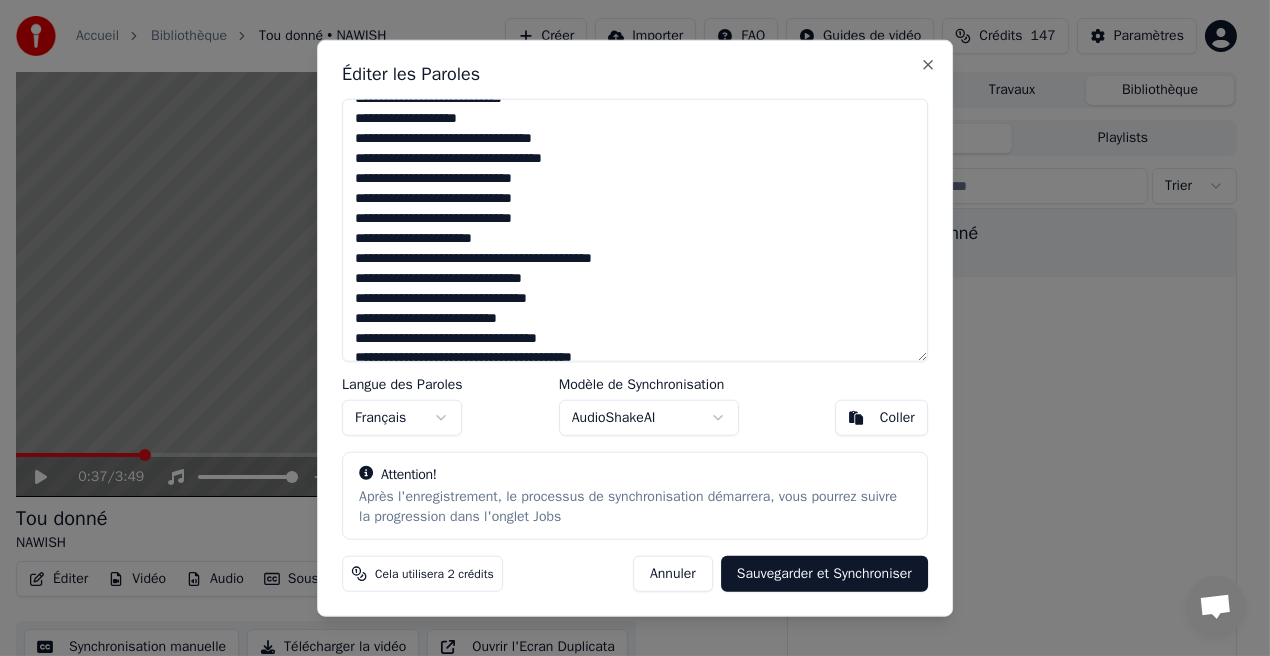 scroll, scrollTop: 428, scrollLeft: 0, axis: vertical 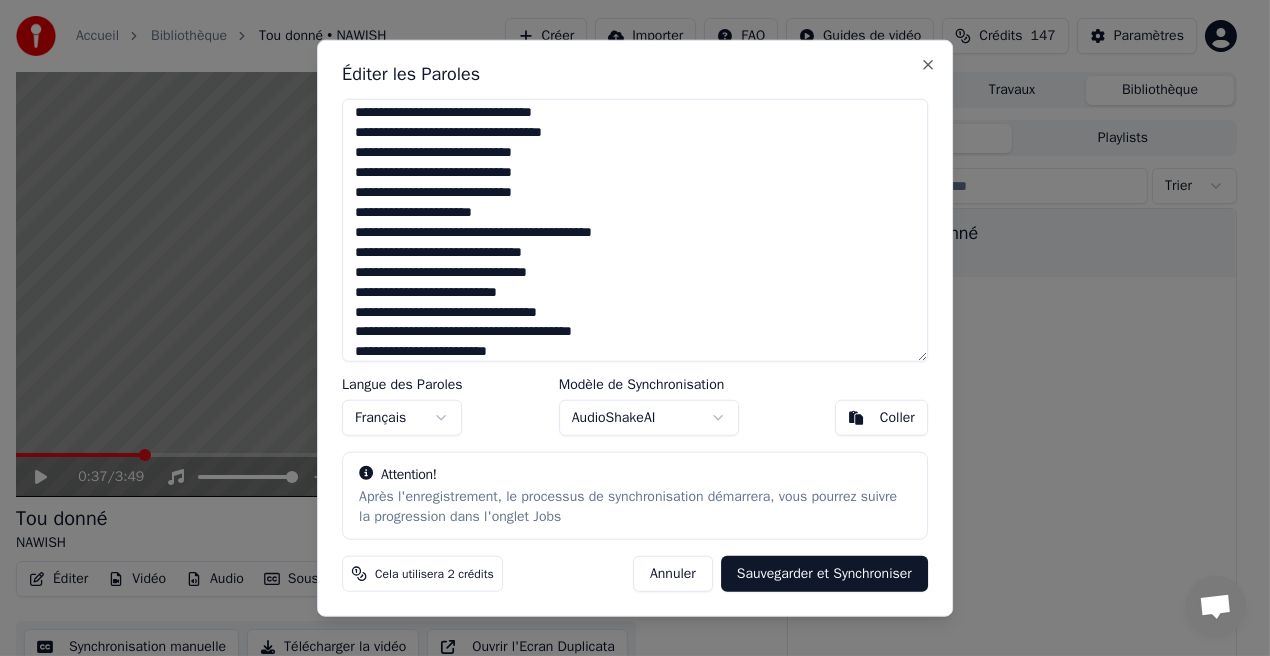 click at bounding box center (635, 230) 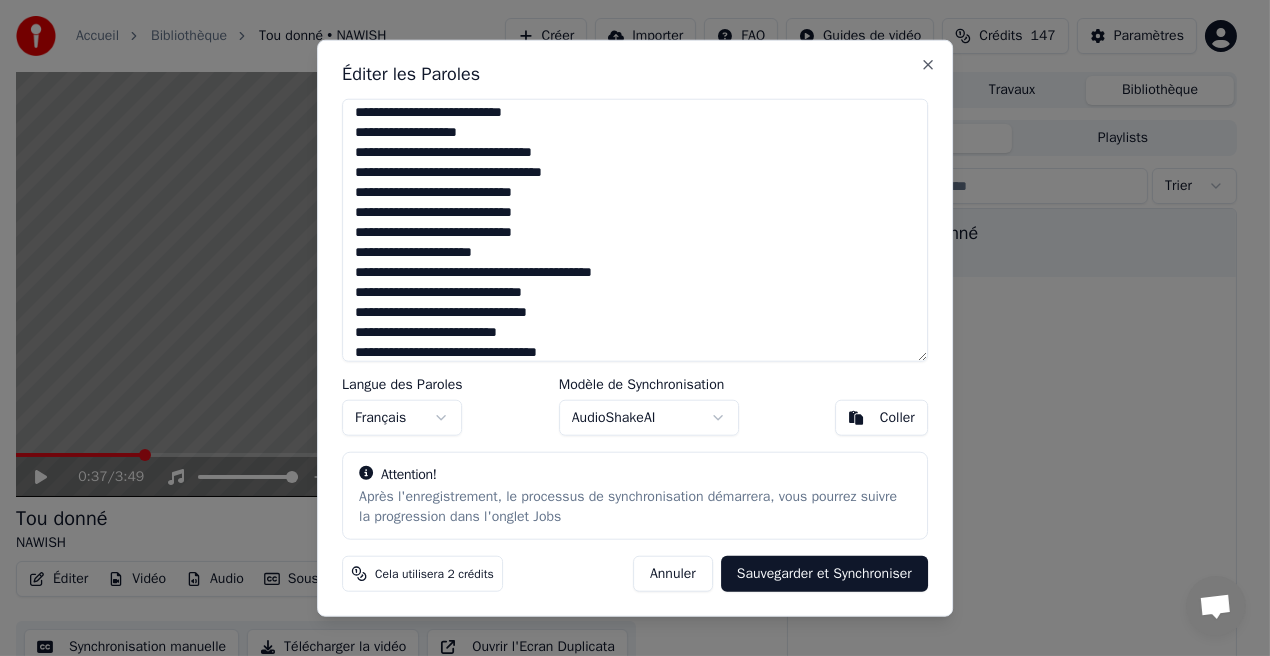 click at bounding box center [635, 230] 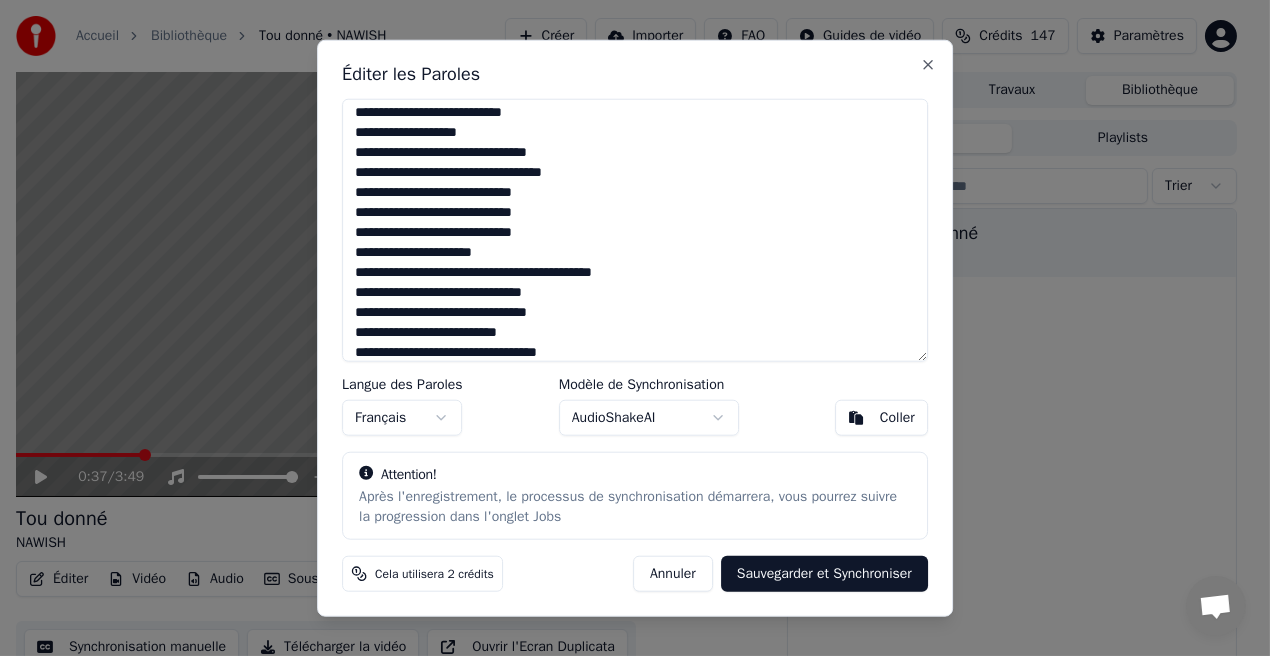 click at bounding box center (635, 230) 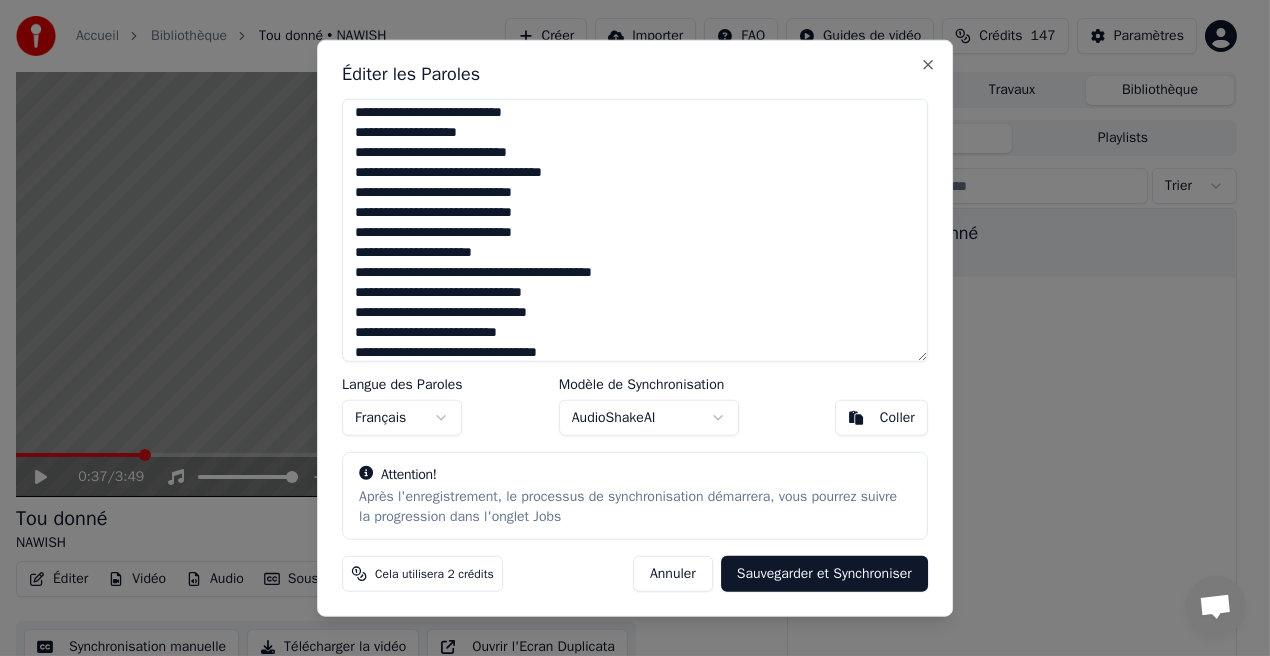 click at bounding box center [635, 230] 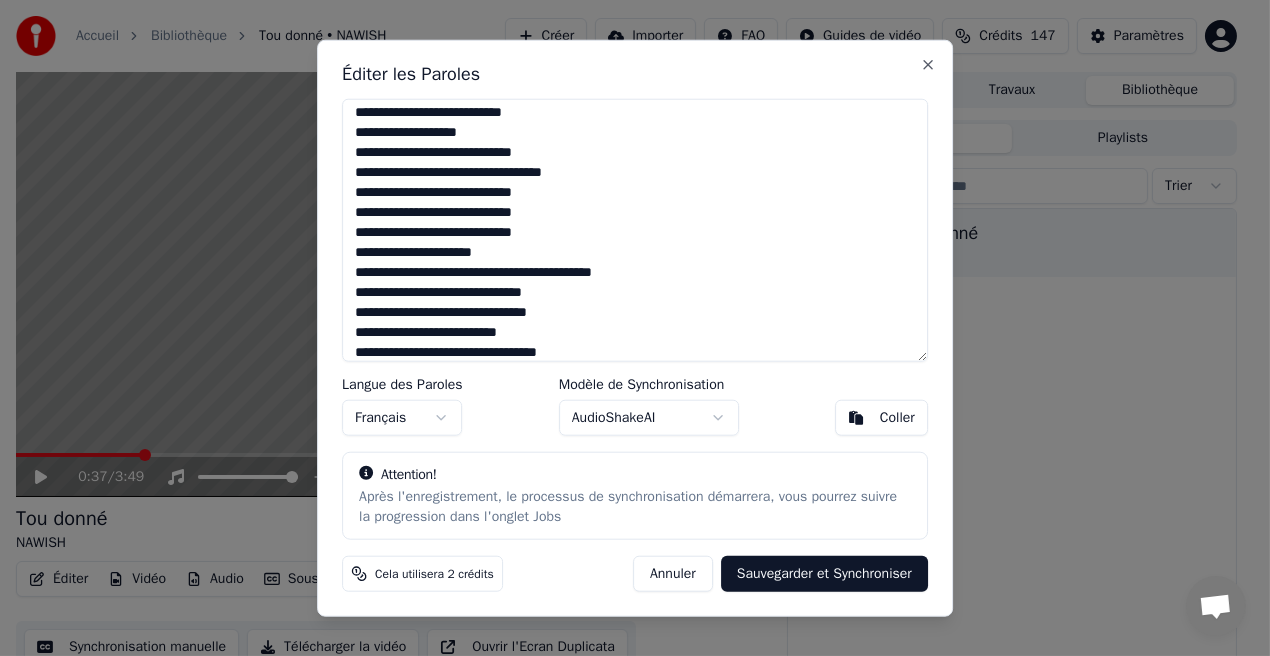 click at bounding box center [635, 230] 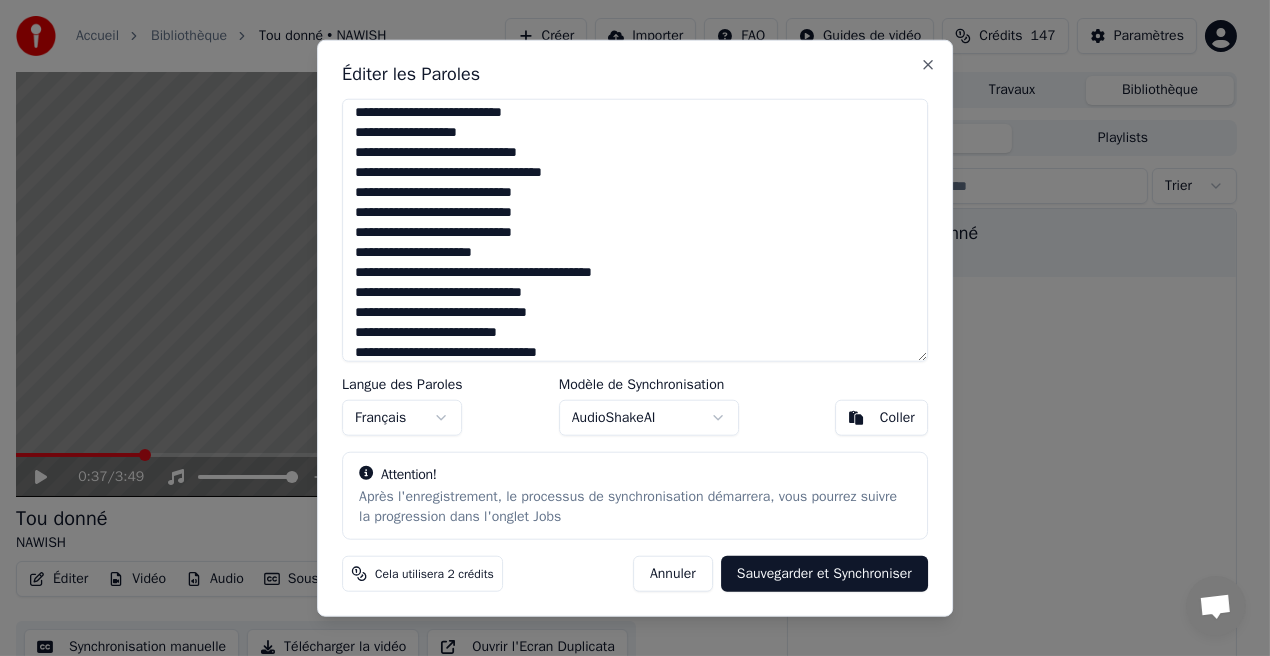 click at bounding box center (635, 230) 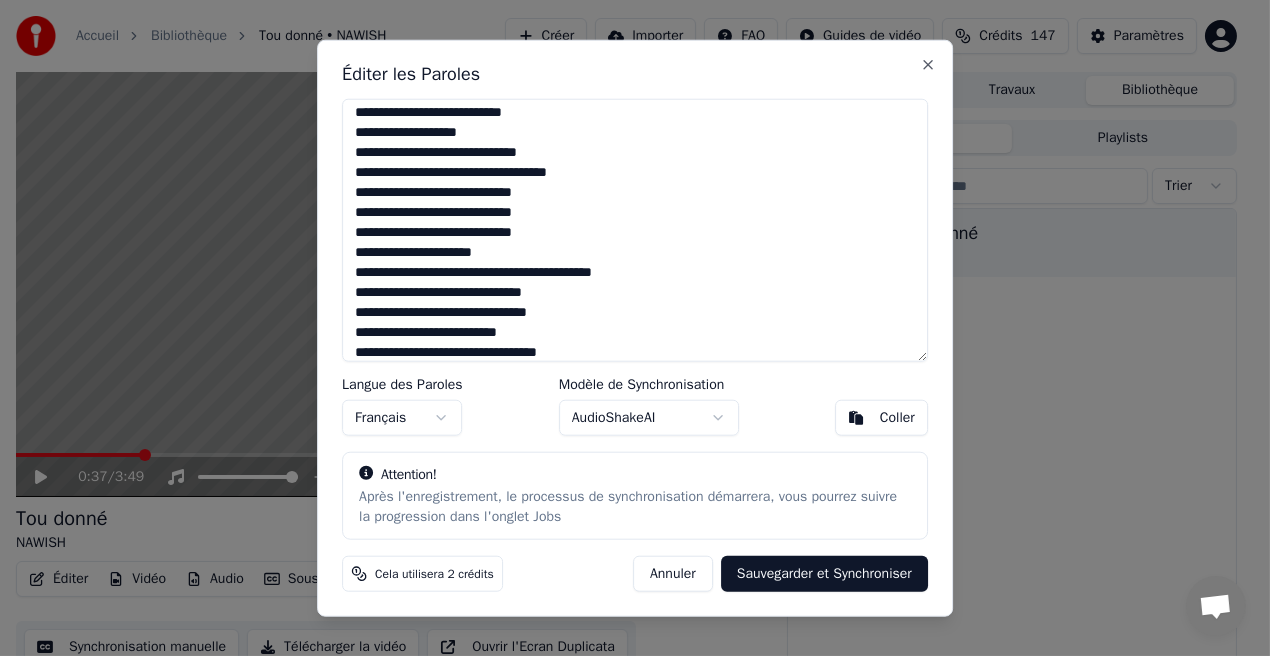 click at bounding box center (635, 230) 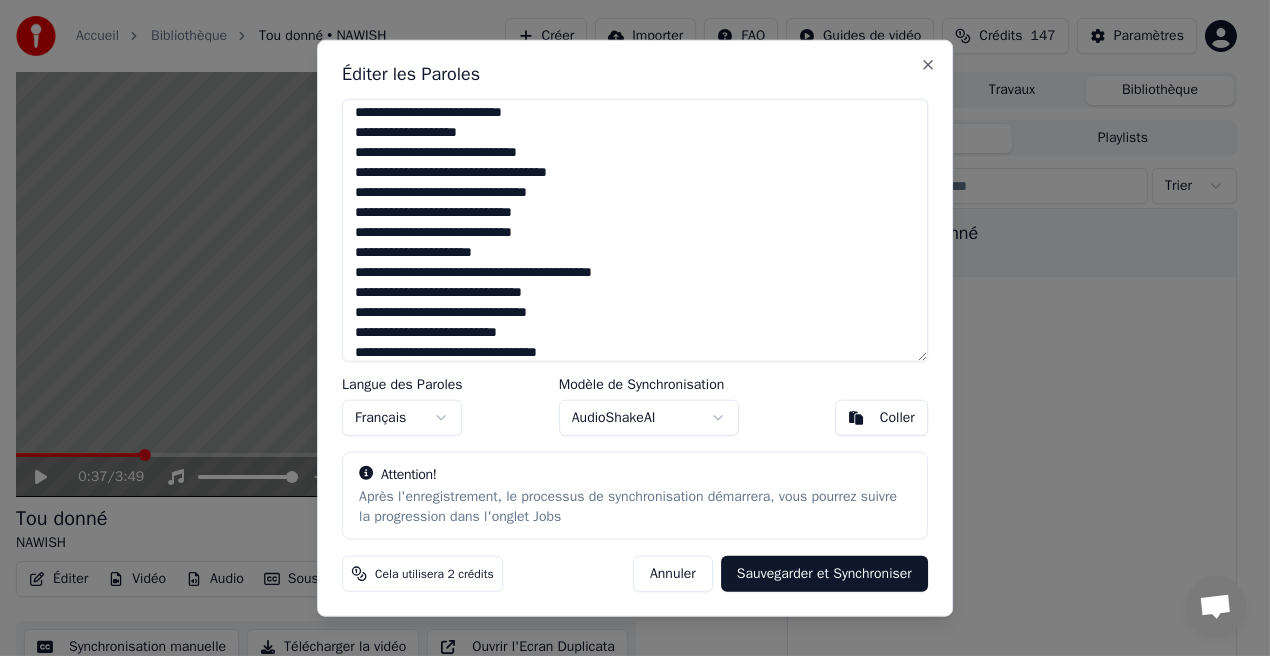 click at bounding box center (635, 230) 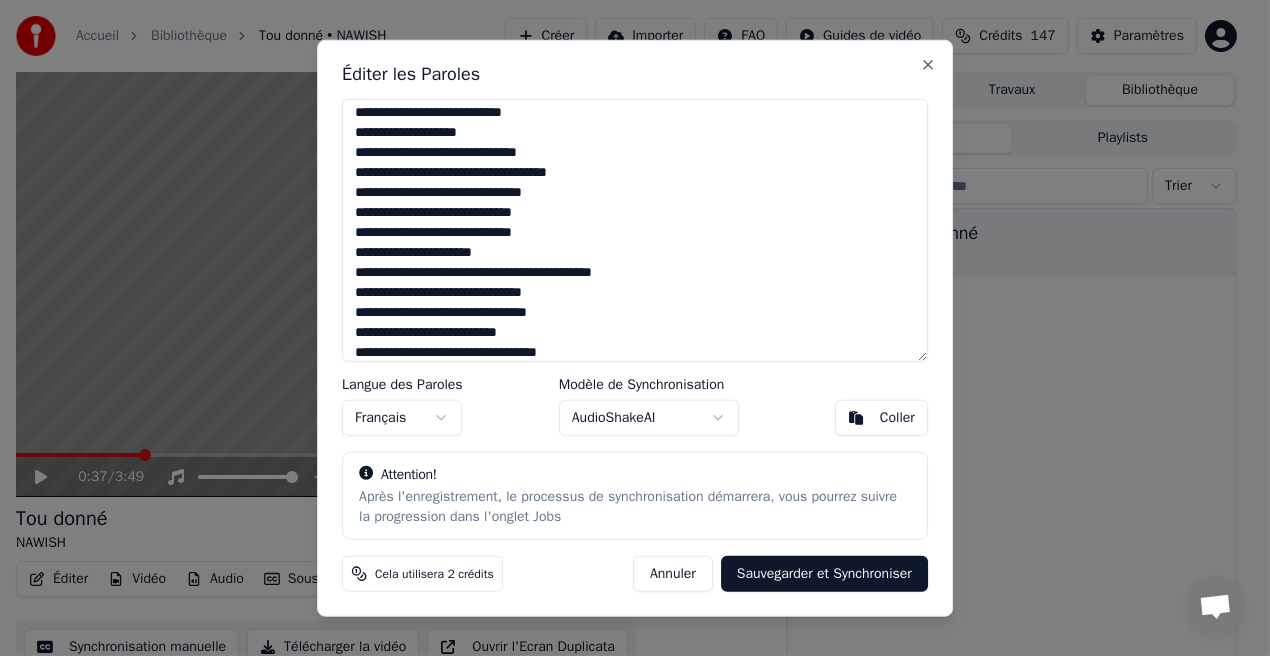 click at bounding box center (635, 230) 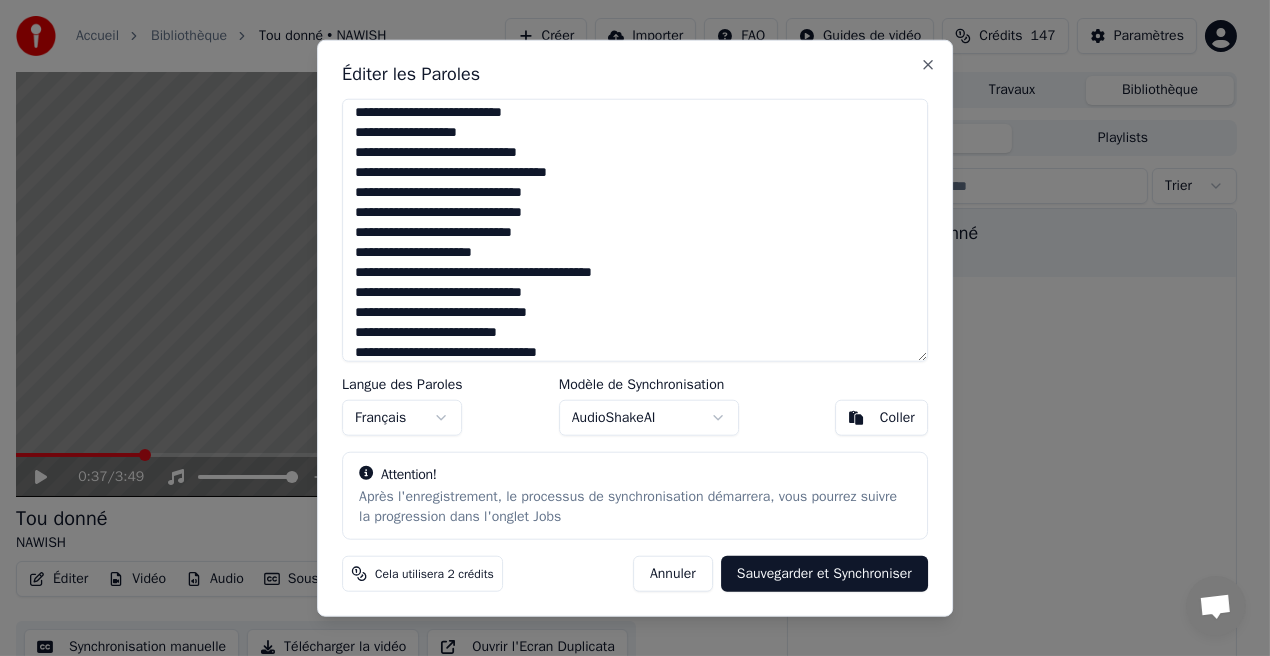 click at bounding box center (635, 230) 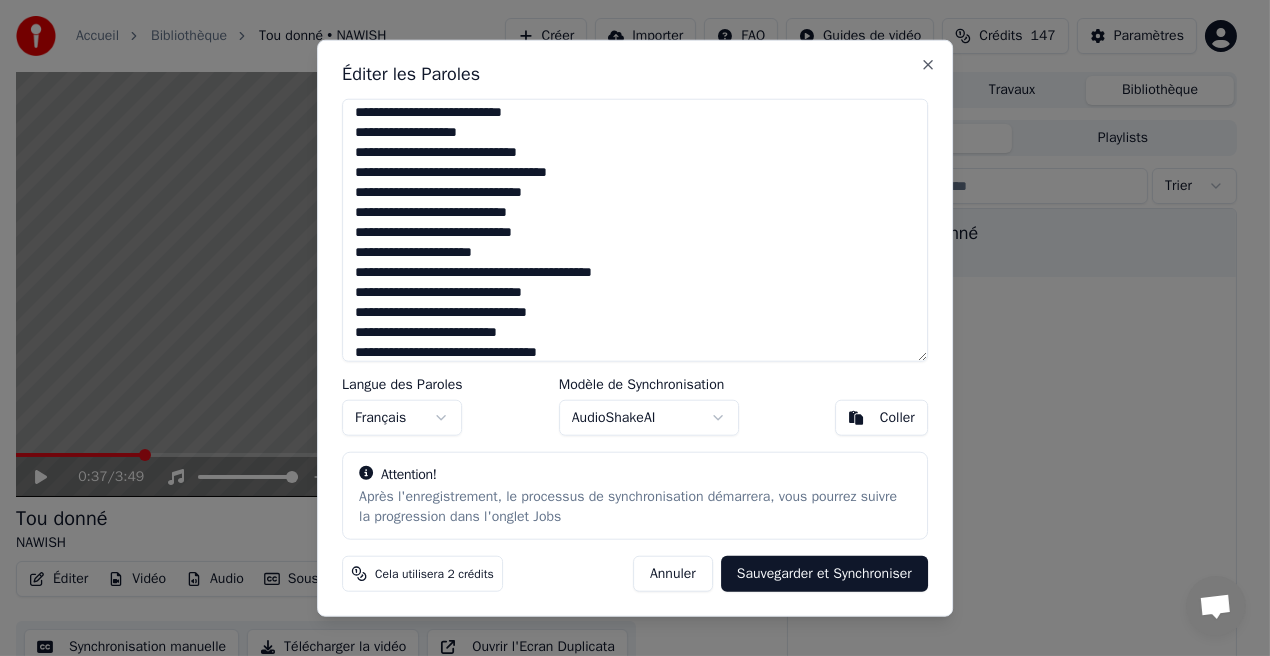 click at bounding box center (635, 230) 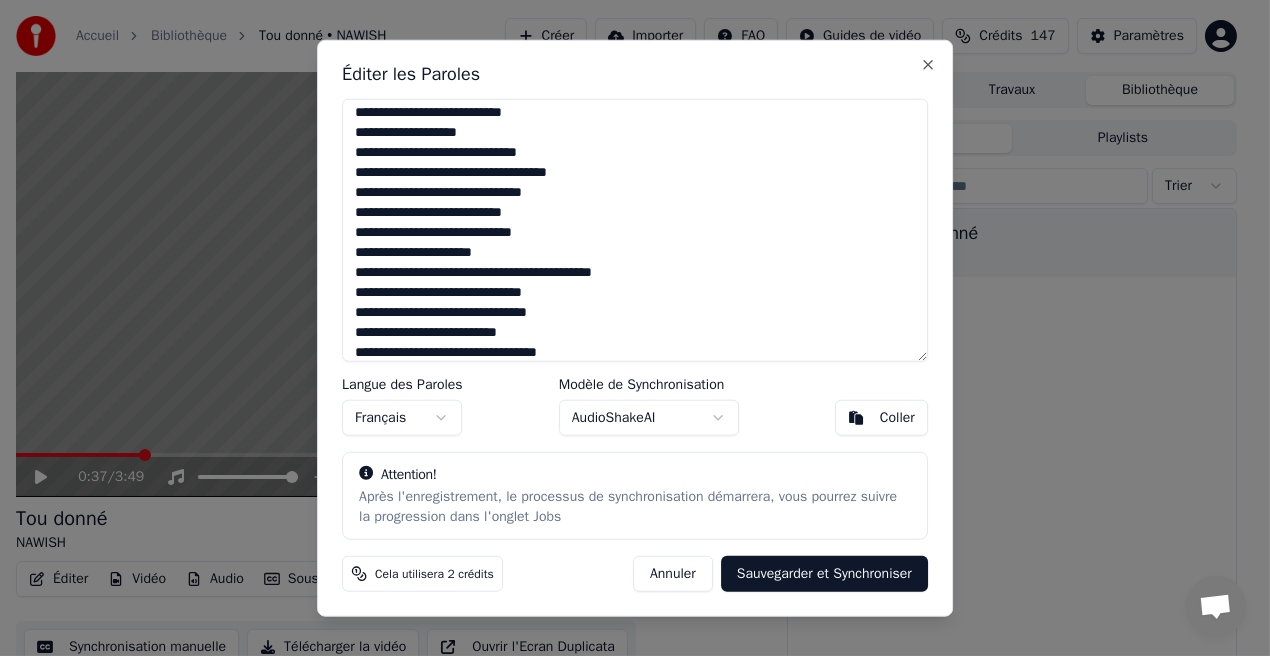 click at bounding box center [635, 230] 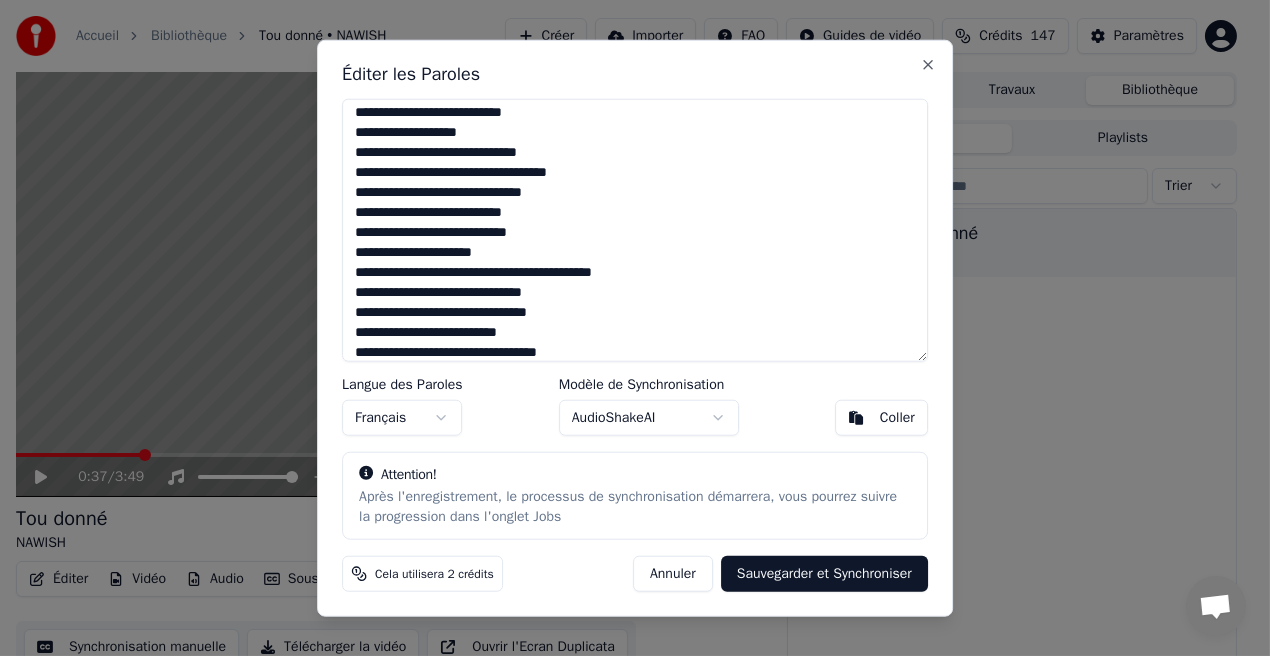 click at bounding box center [635, 230] 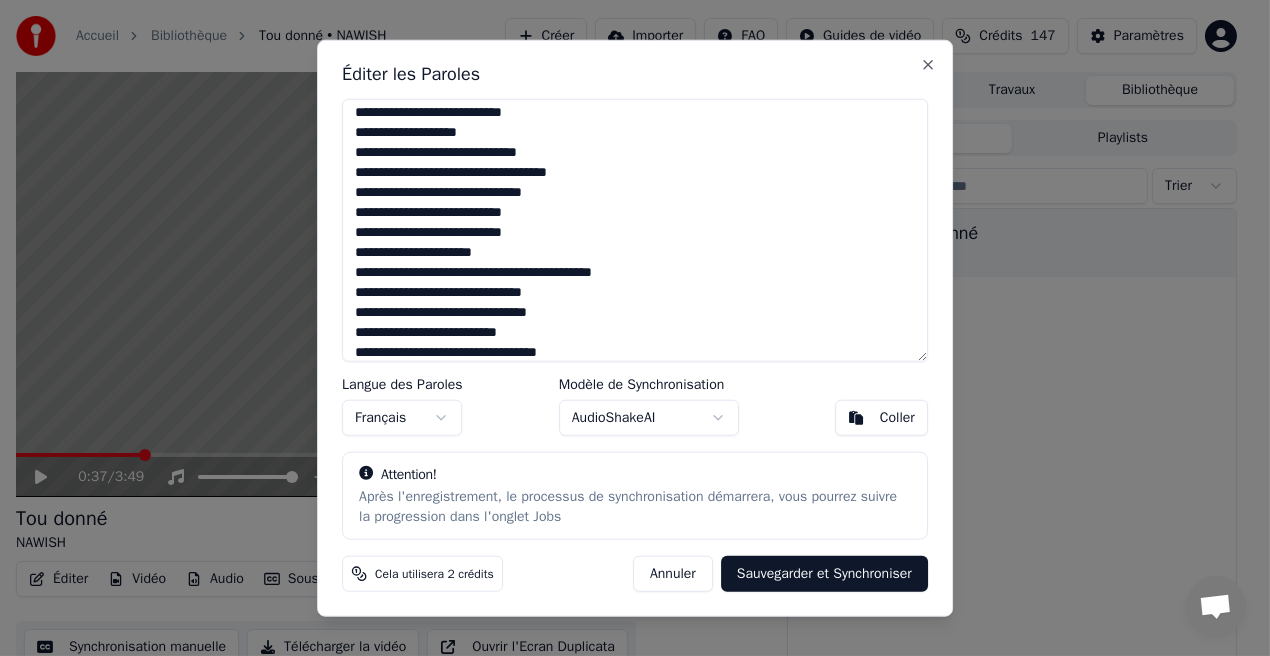 click at bounding box center [635, 230] 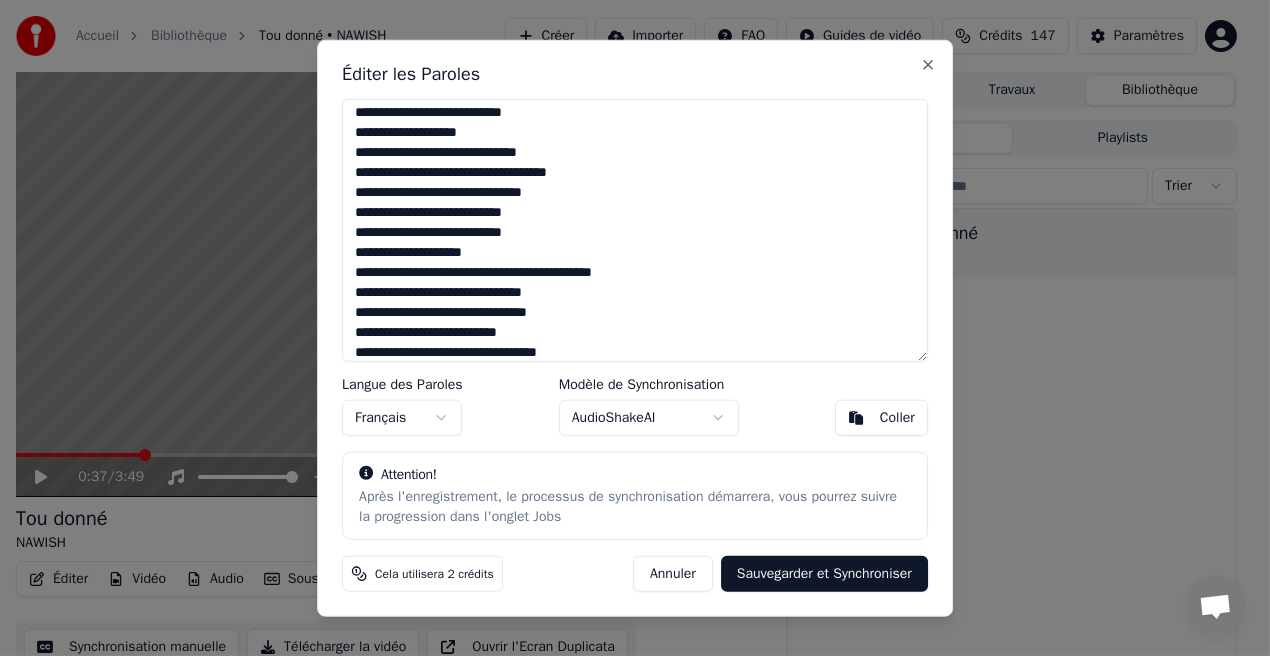click at bounding box center [635, 230] 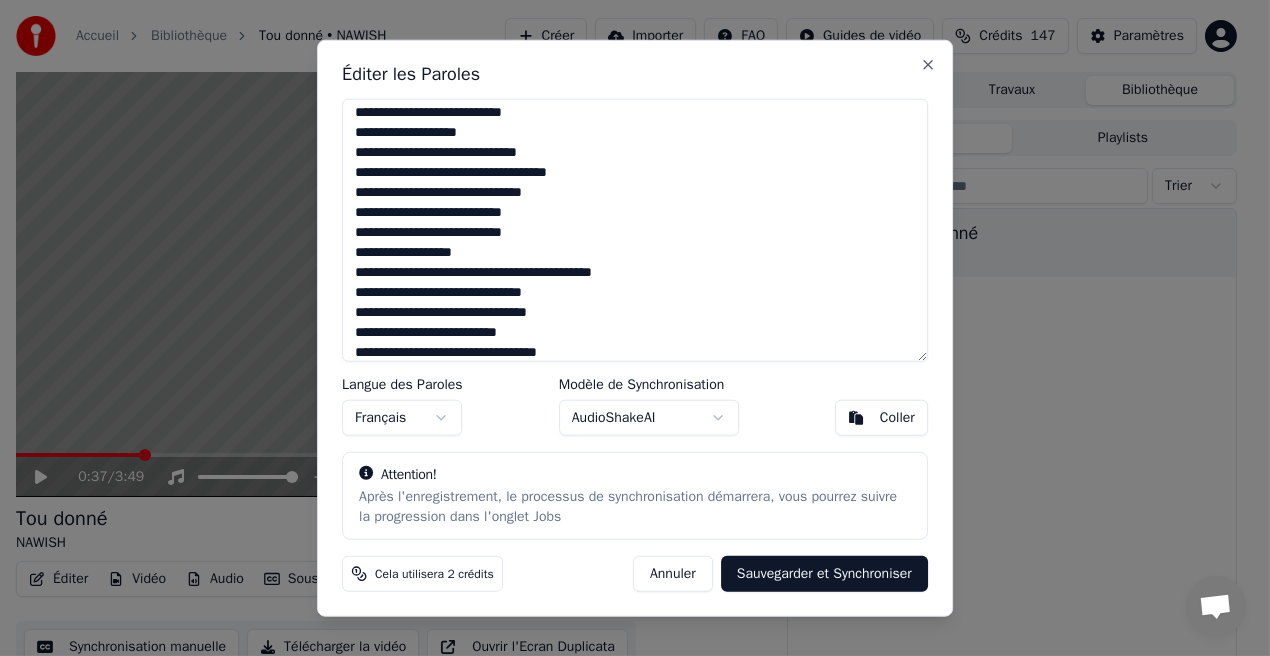 click at bounding box center [635, 230] 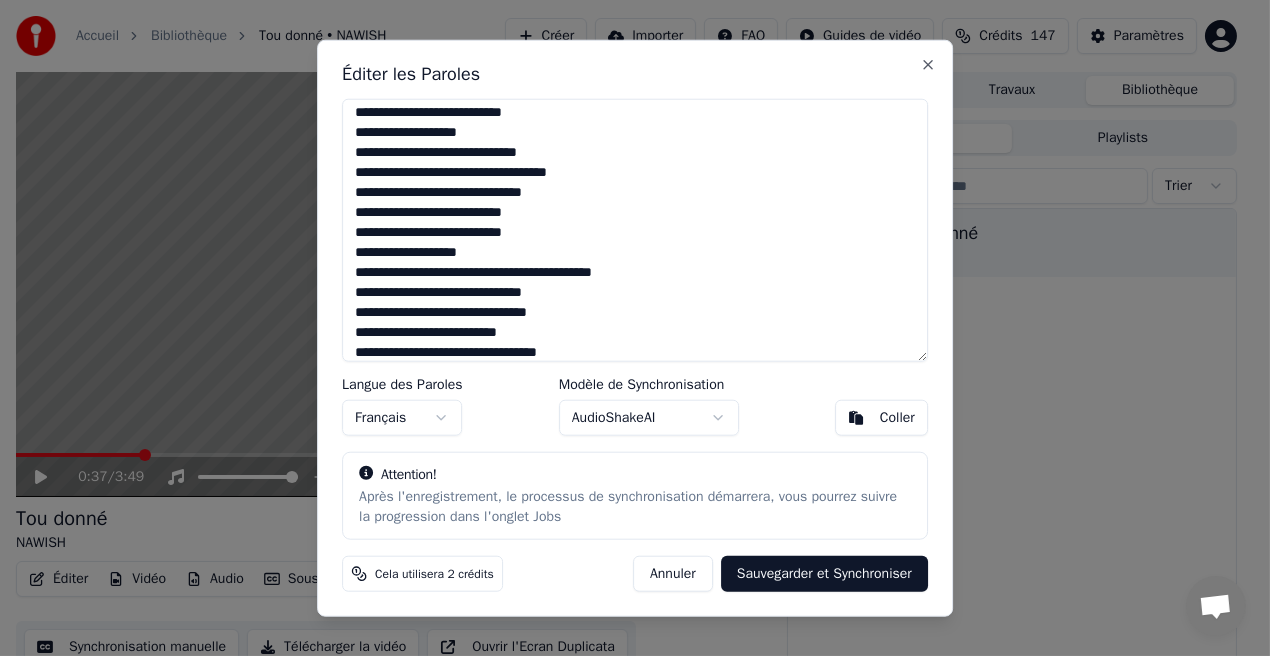 click at bounding box center (635, 230) 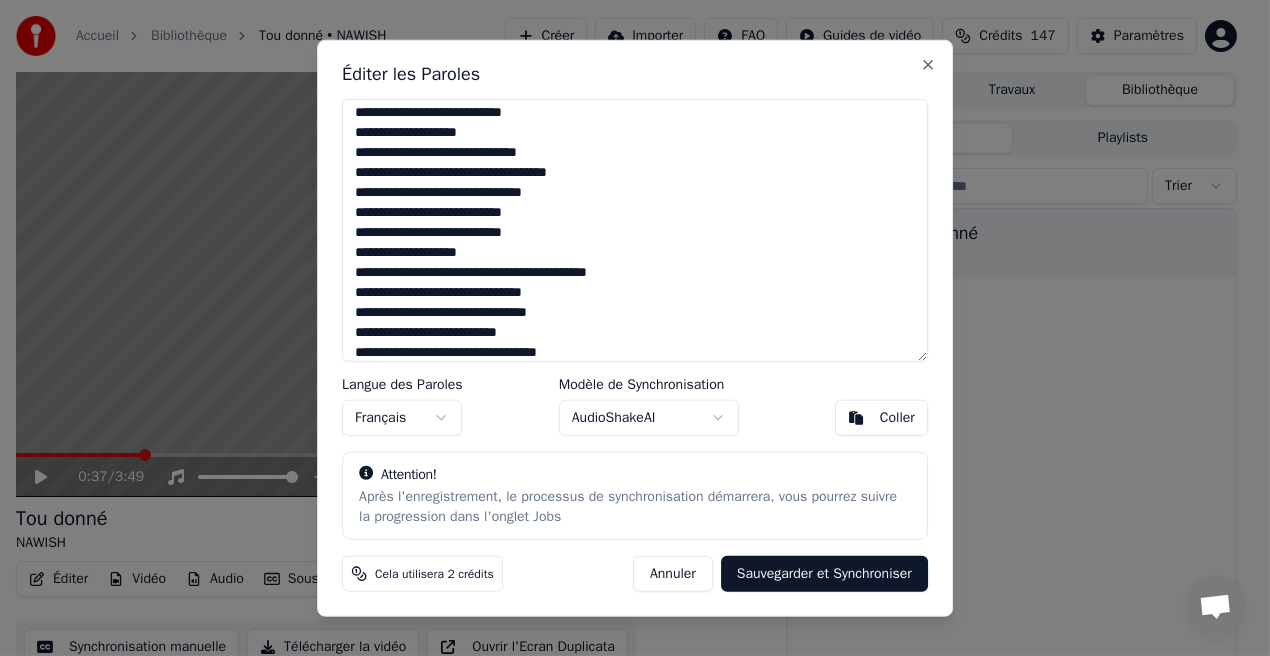 click at bounding box center [635, 230] 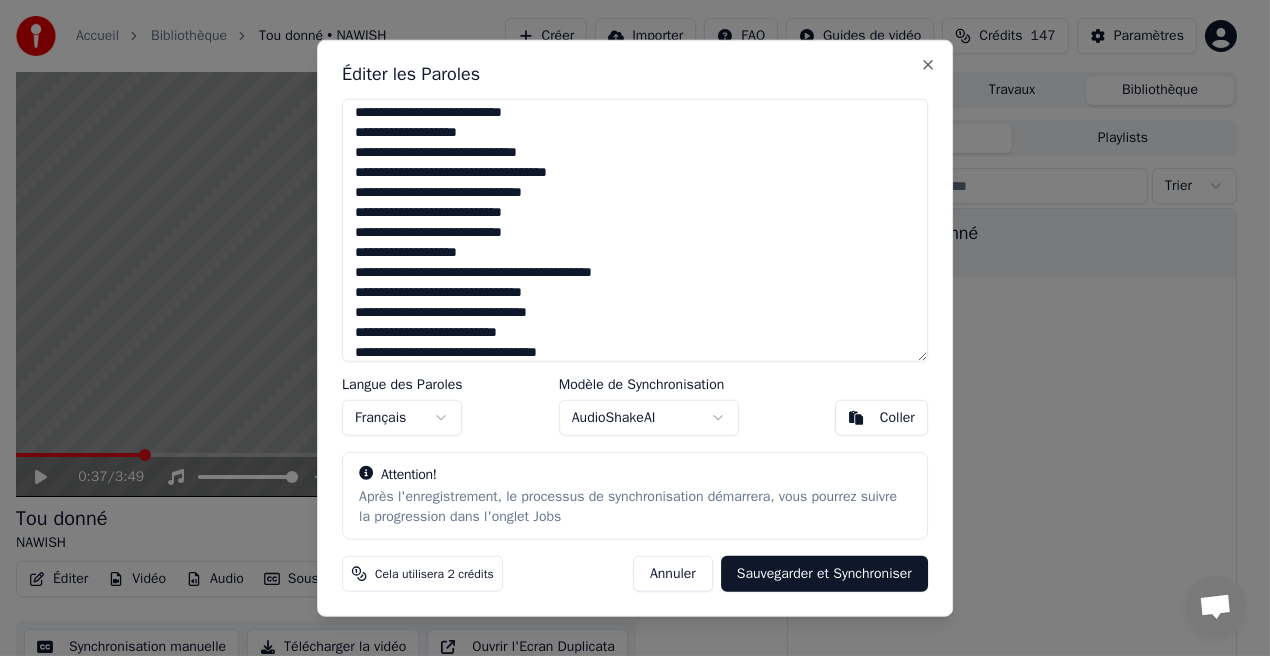 drag, startPoint x: 328, startPoint y: 318, endPoint x: 386, endPoint y: 305, distance: 59.439045 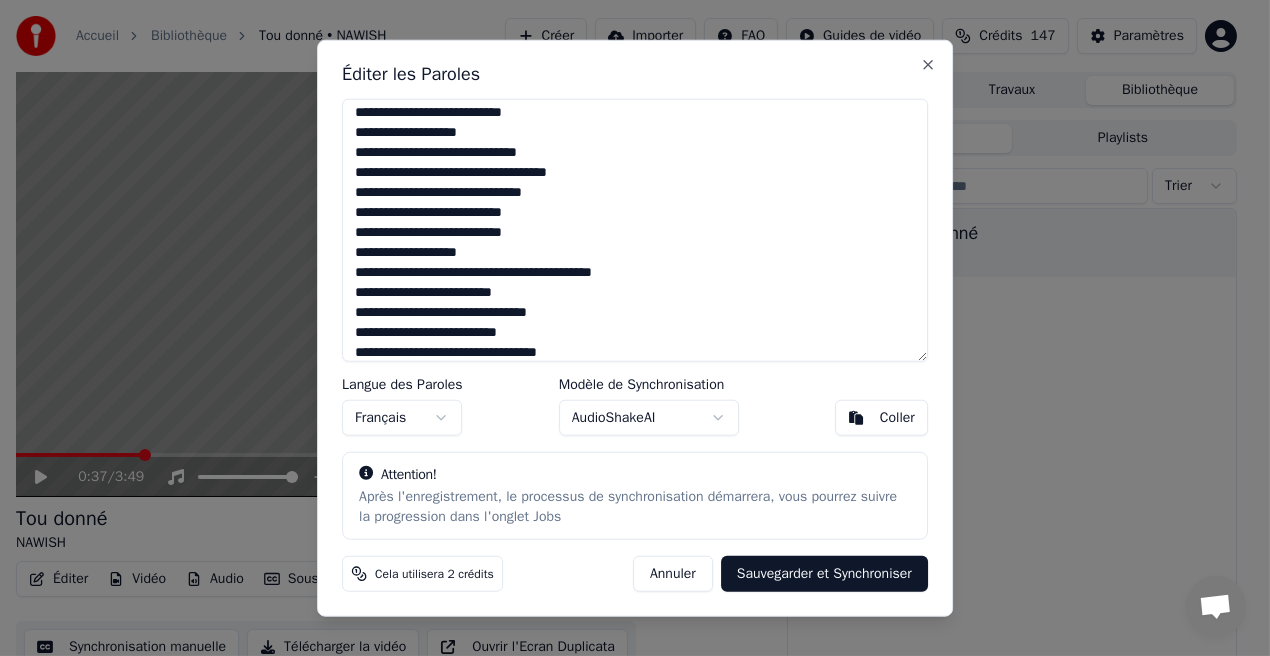 click at bounding box center (635, 230) 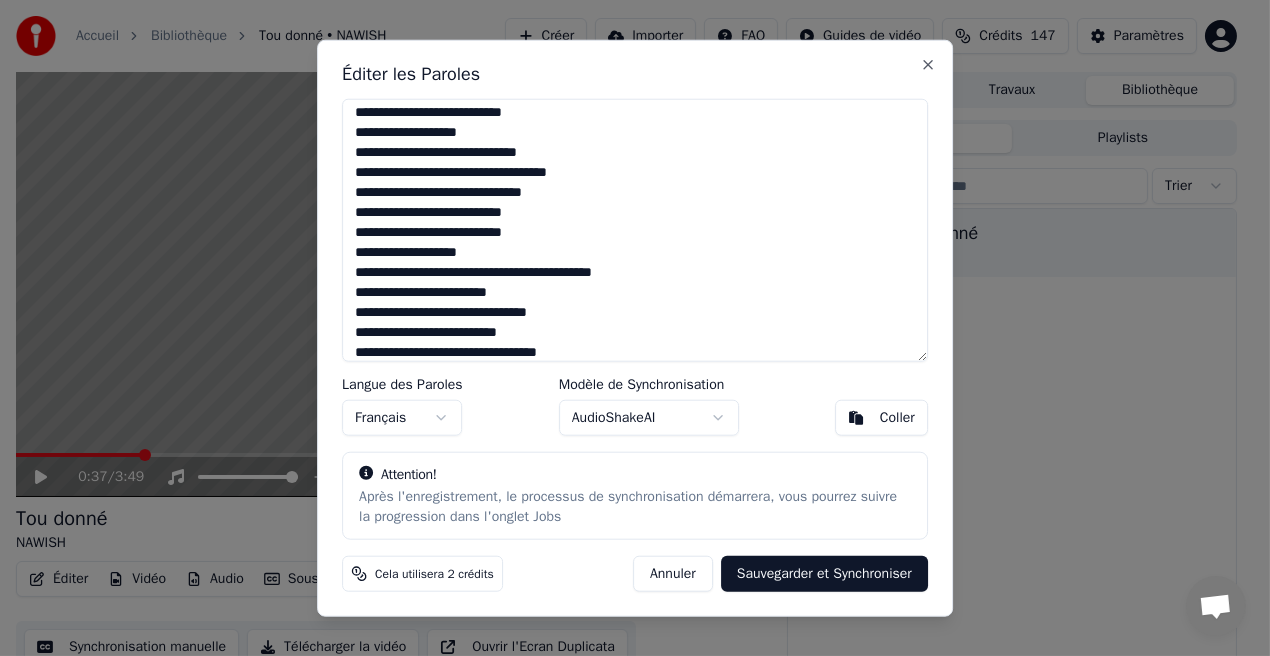 click at bounding box center (635, 230) 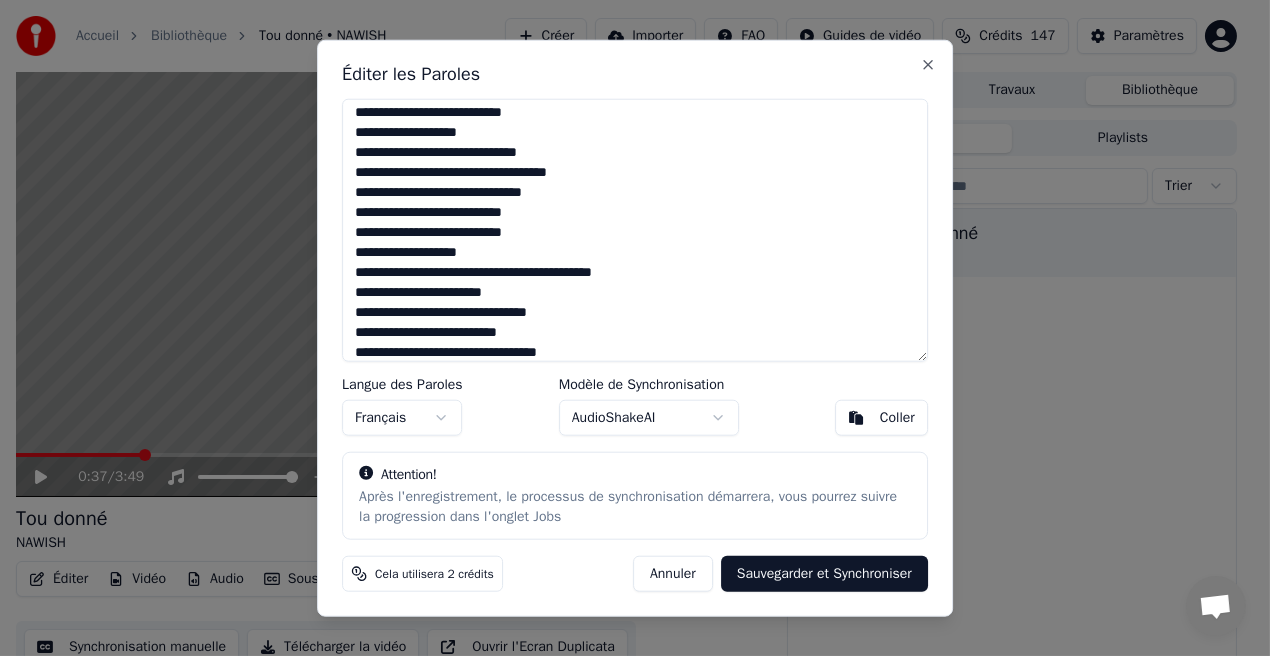 click at bounding box center (635, 230) 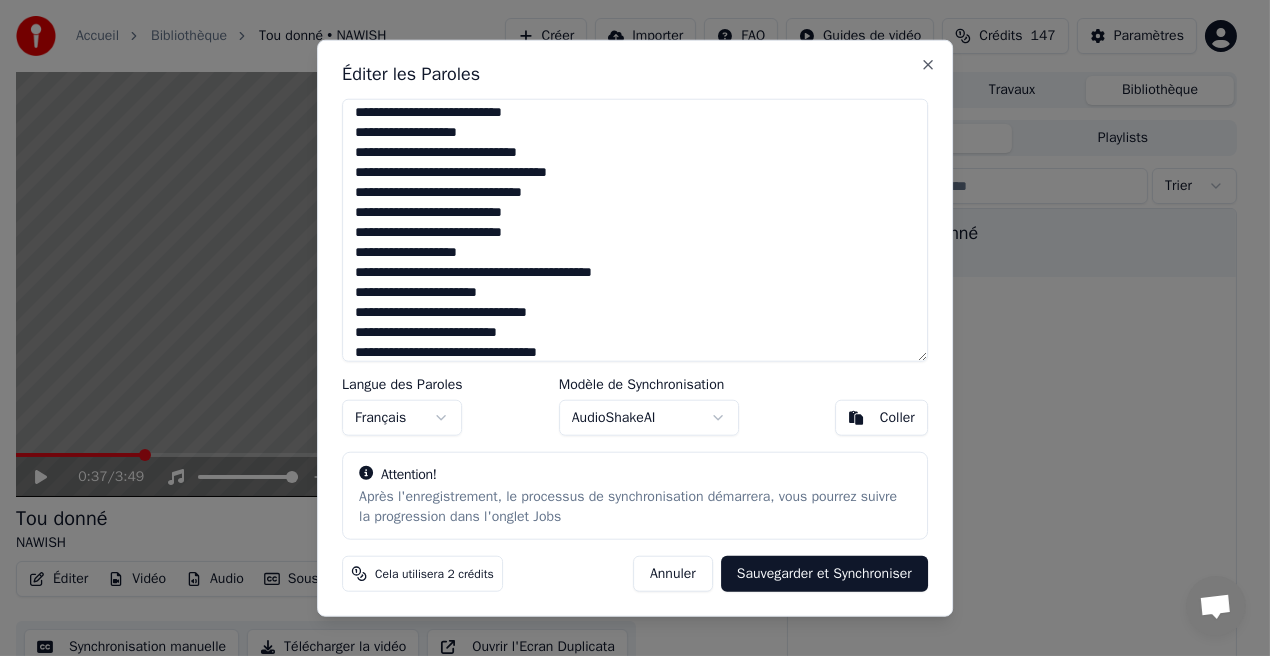 click at bounding box center (635, 230) 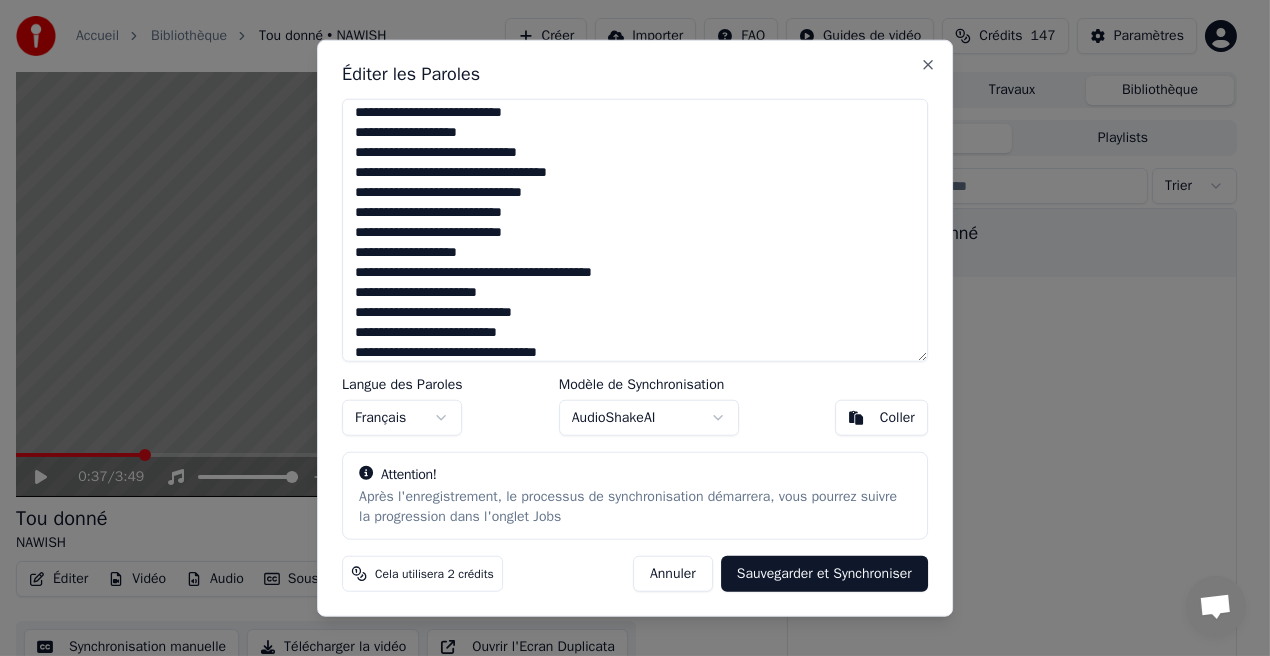 click at bounding box center (635, 230) 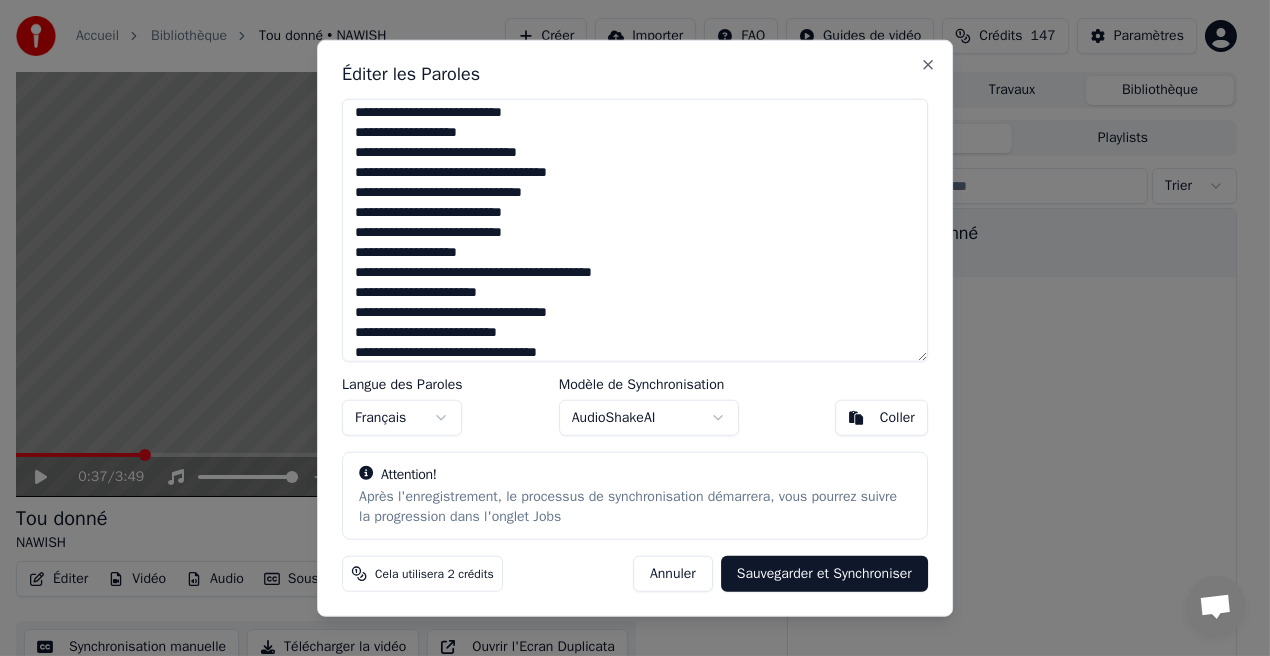 click at bounding box center (635, 230) 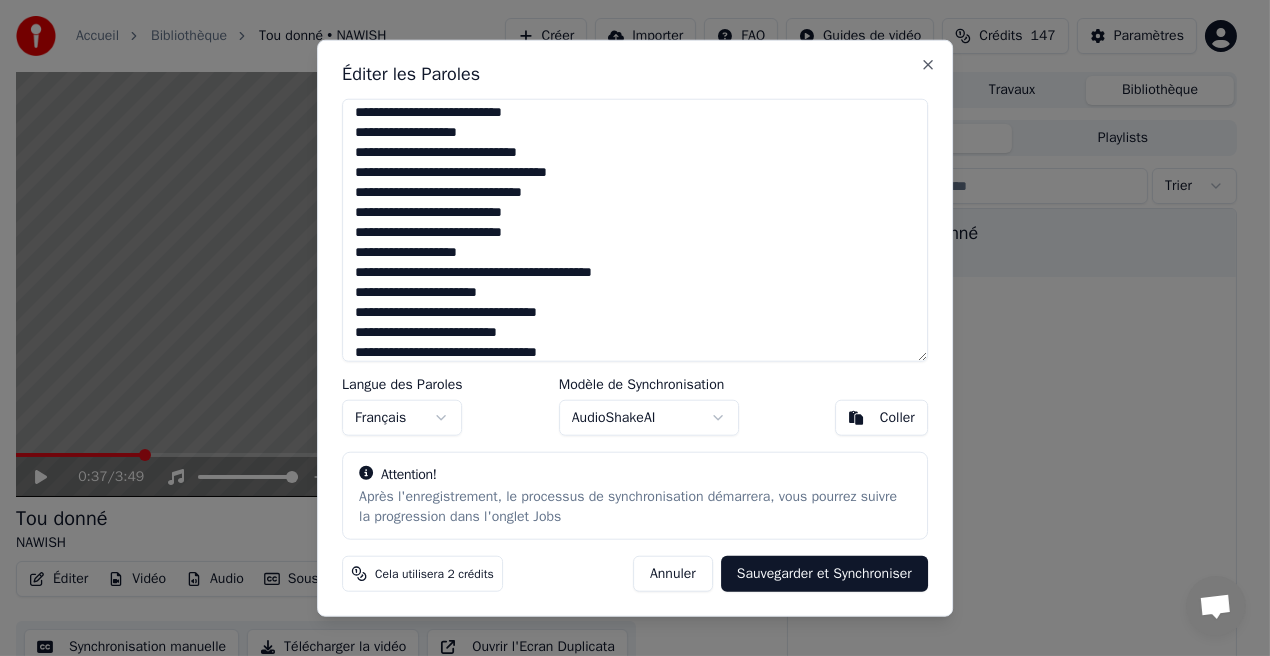click at bounding box center (635, 230) 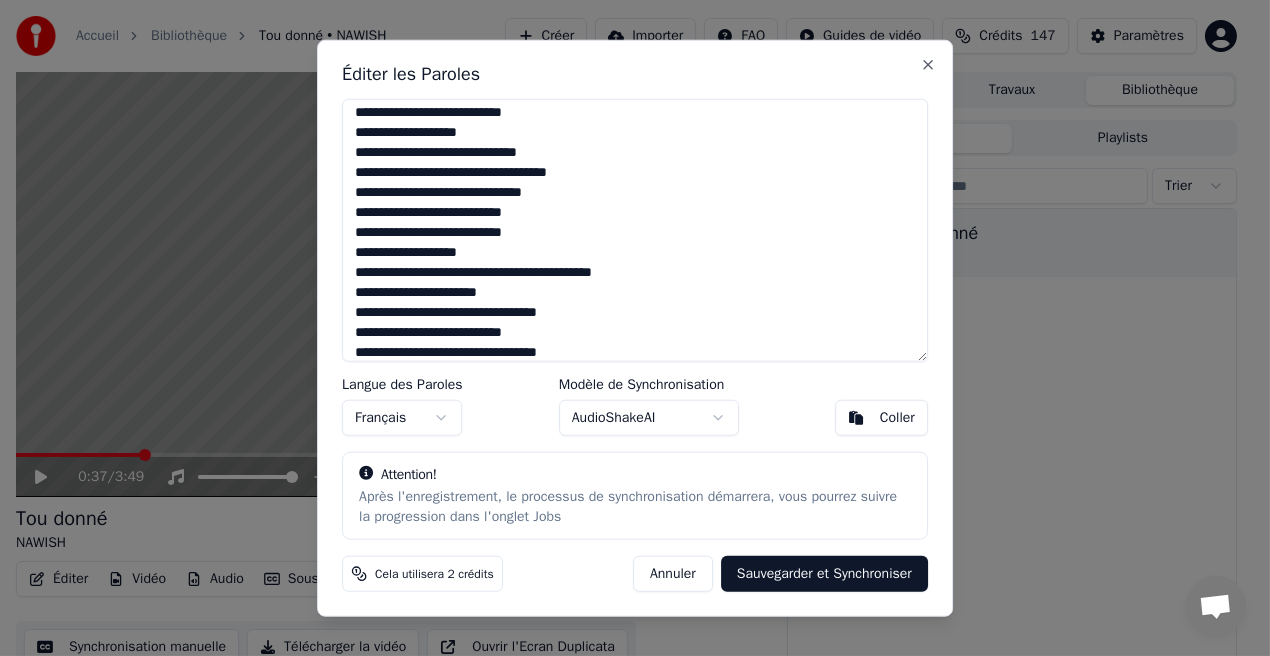 click at bounding box center (635, 230) 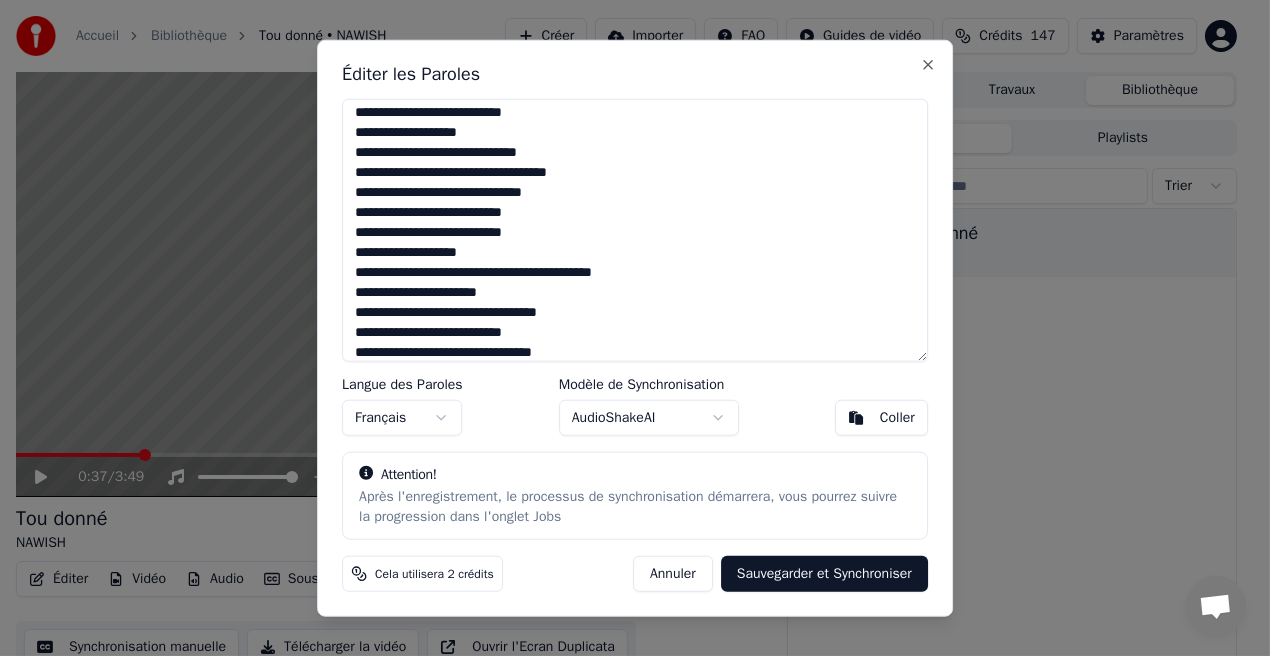 scroll, scrollTop: 405, scrollLeft: 0, axis: vertical 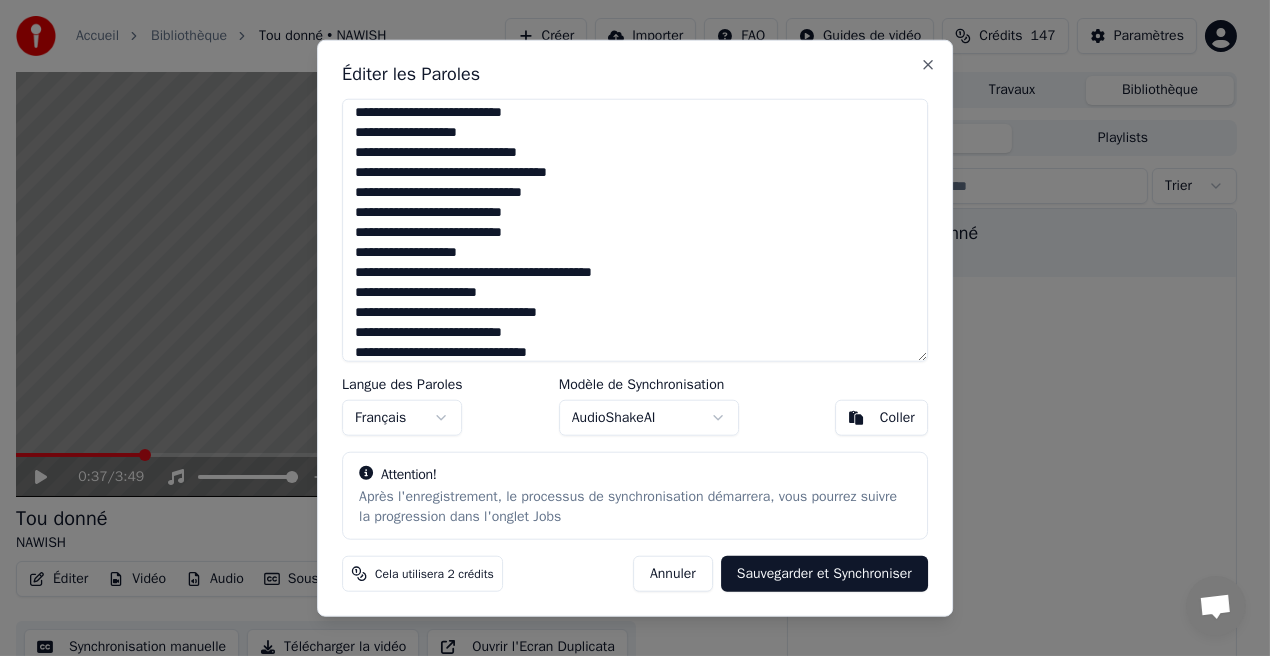 click at bounding box center (635, 230) 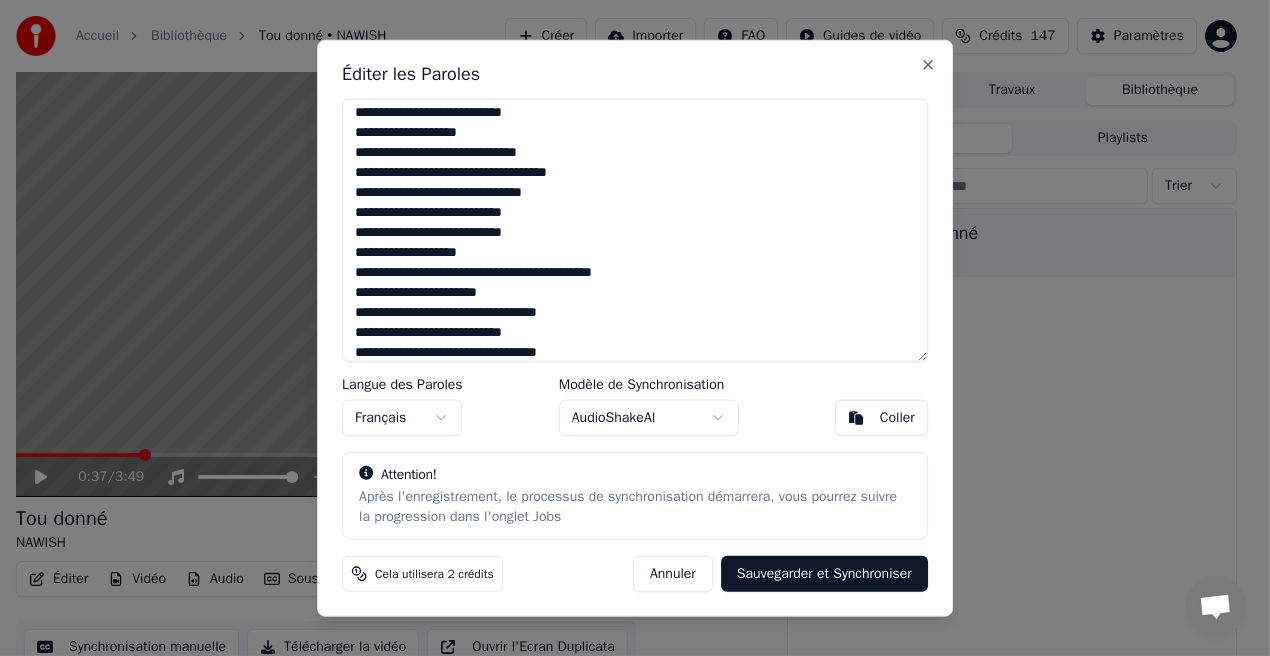 scroll, scrollTop: 446, scrollLeft: 0, axis: vertical 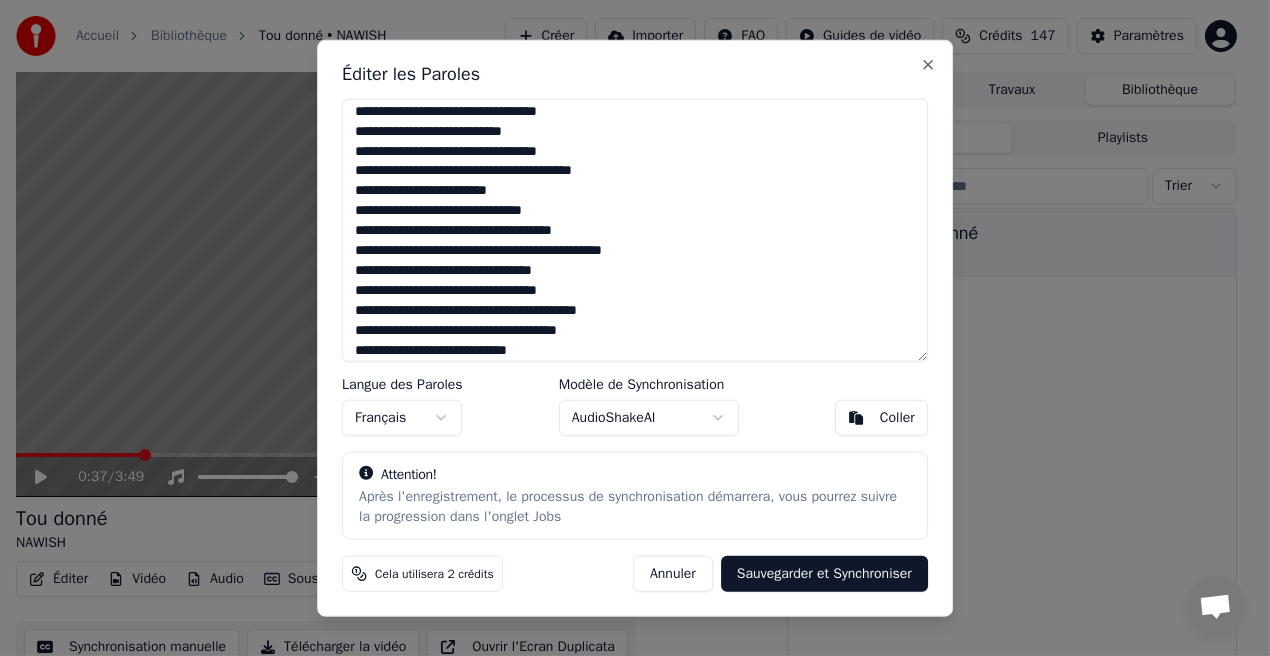click at bounding box center (635, 230) 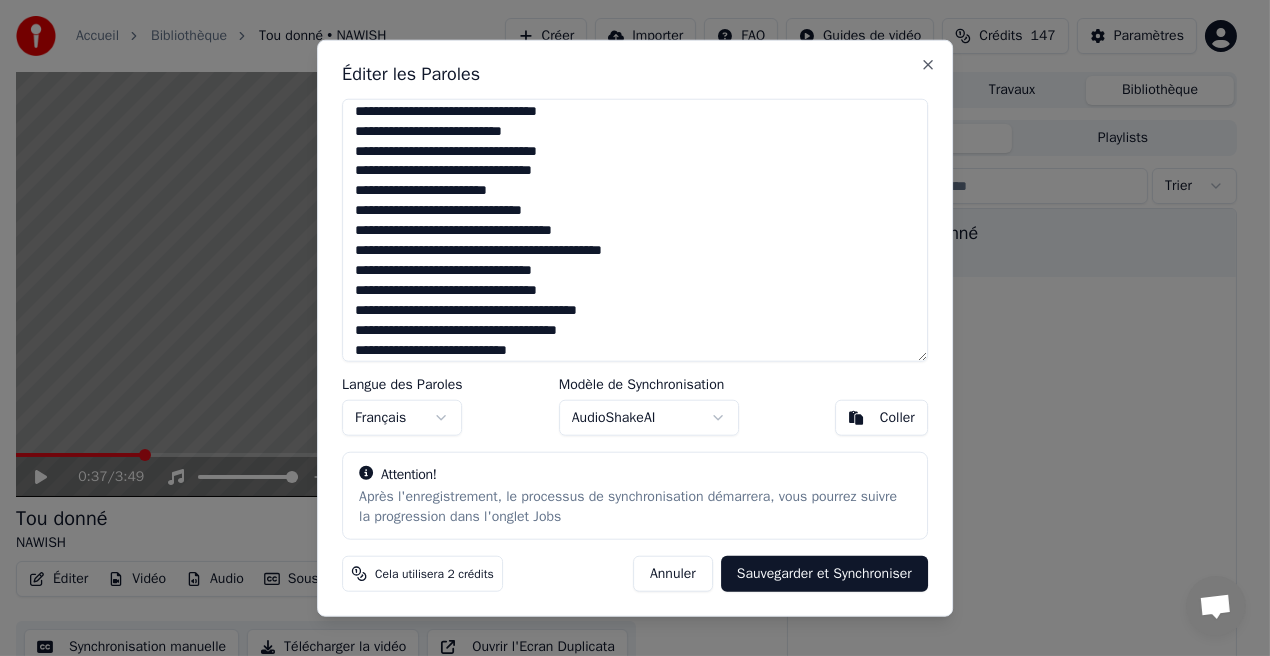 scroll, scrollTop: 668, scrollLeft: 0, axis: vertical 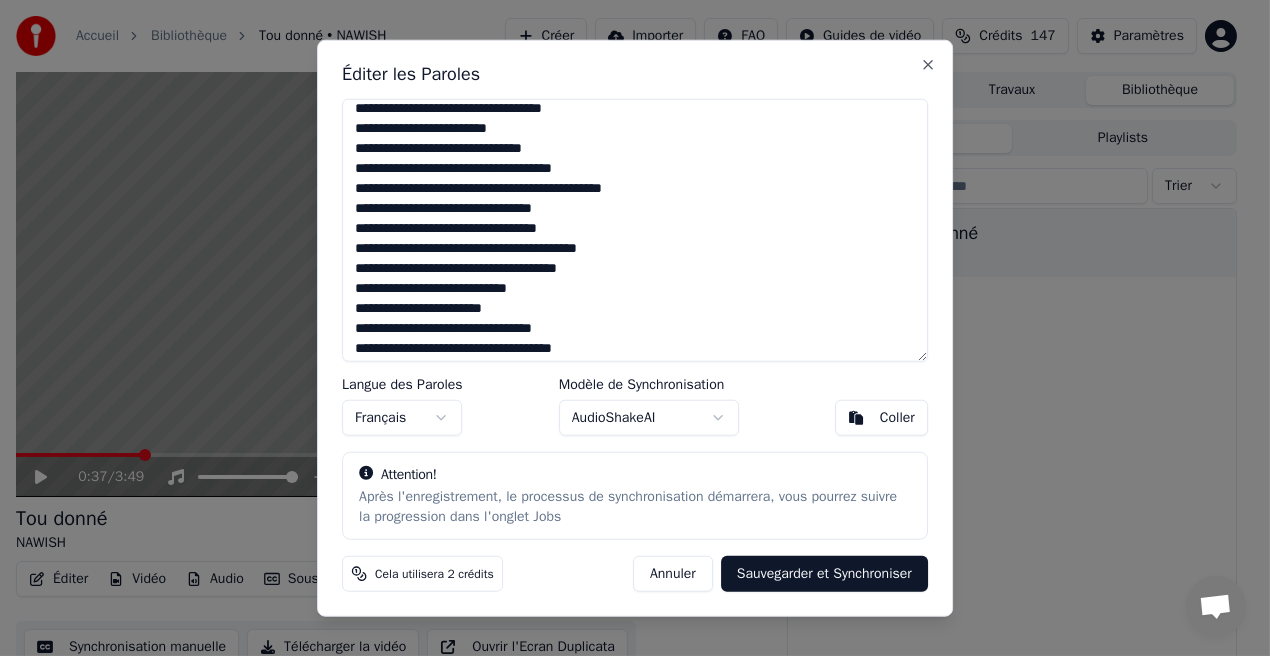 click at bounding box center (635, 230) 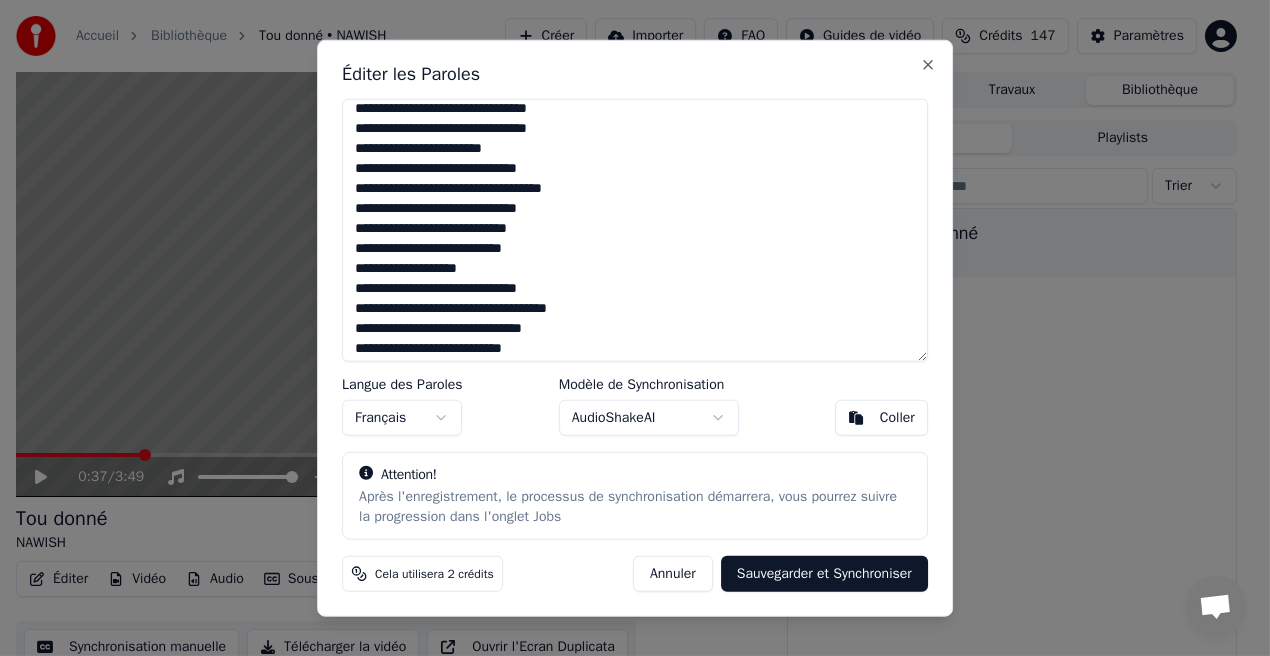 scroll, scrollTop: 255, scrollLeft: 0, axis: vertical 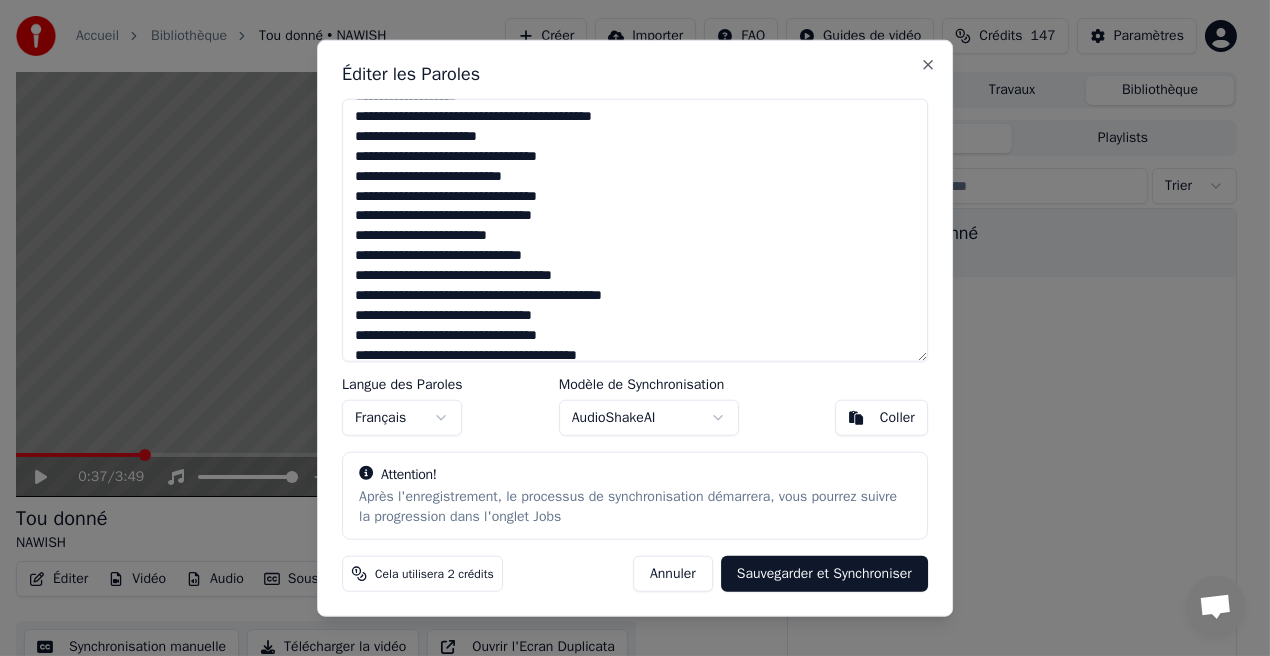 click at bounding box center (635, 230) 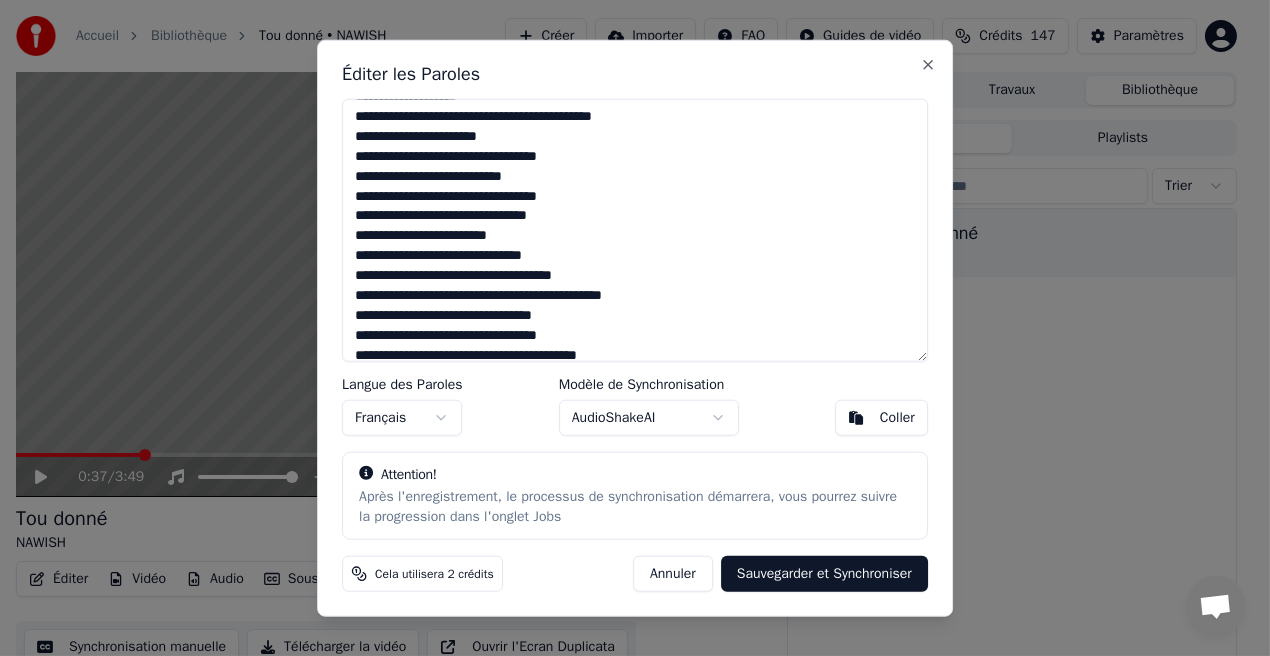 click at bounding box center [635, 230] 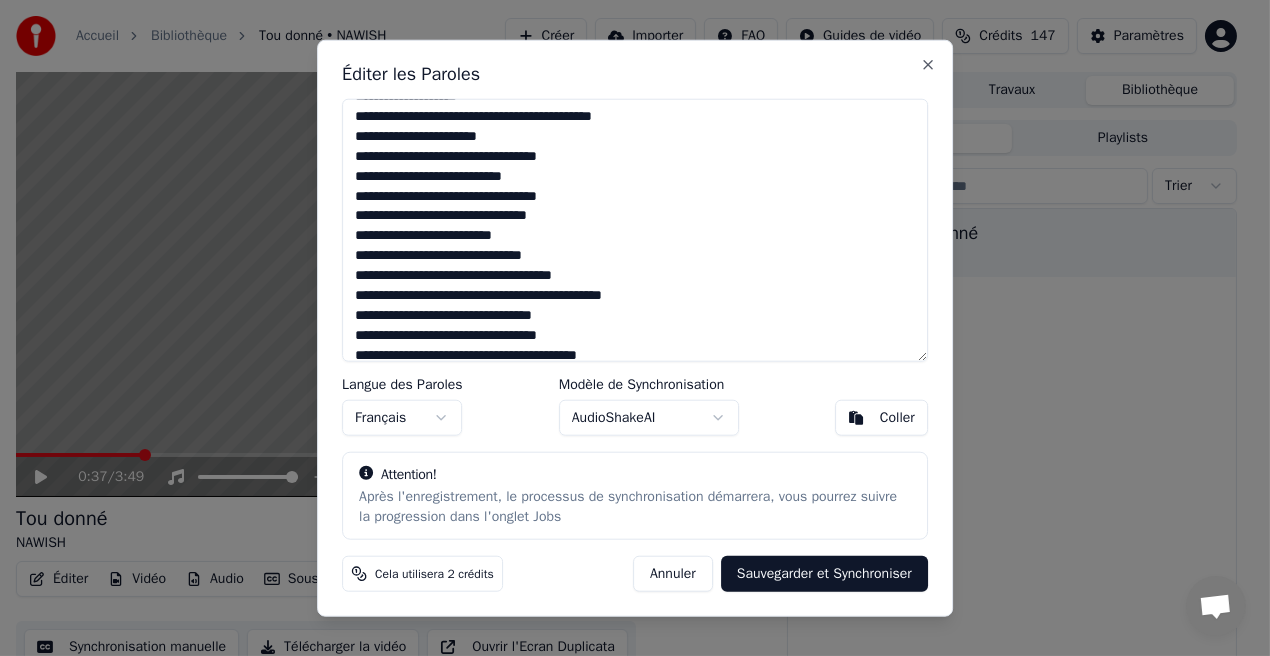 click at bounding box center (635, 230) 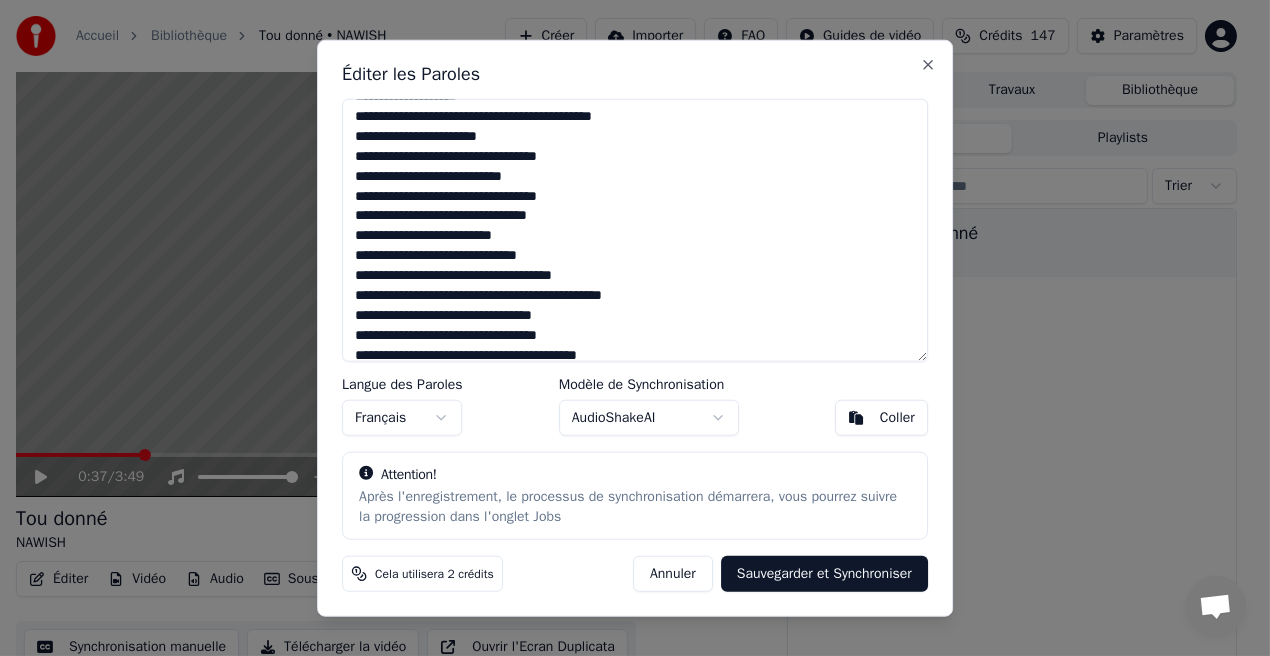 click at bounding box center (635, 230) 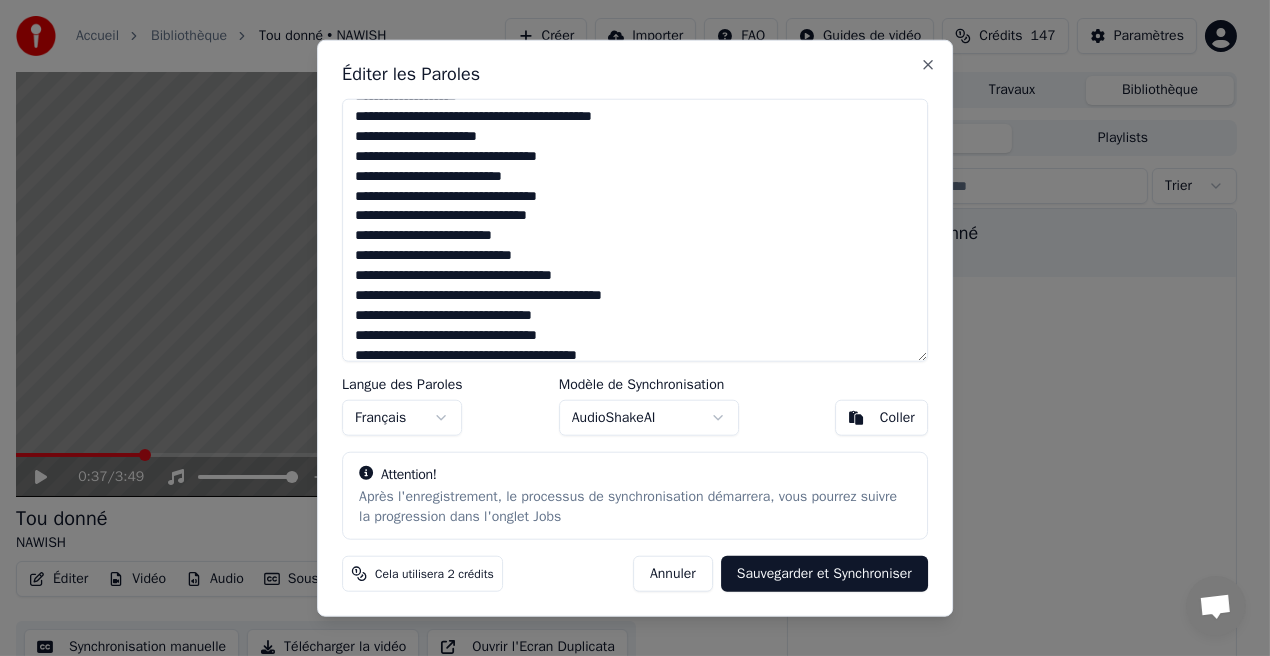 click at bounding box center [635, 230] 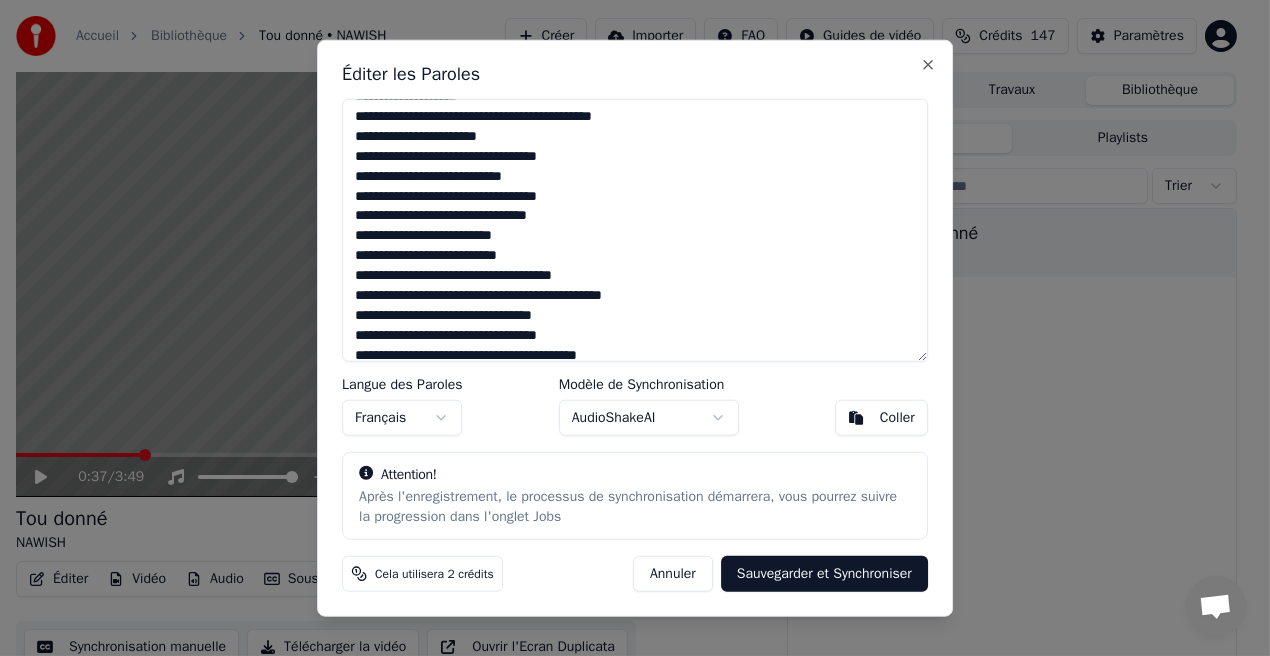 click at bounding box center (635, 230) 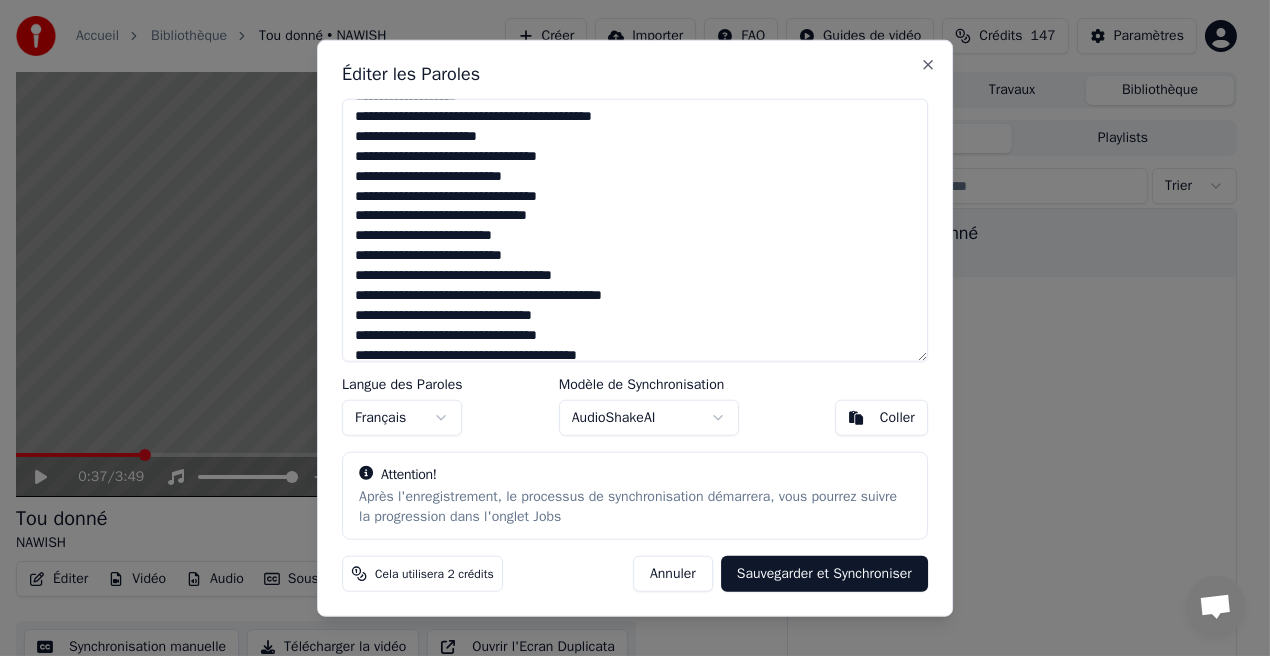 click at bounding box center (635, 230) 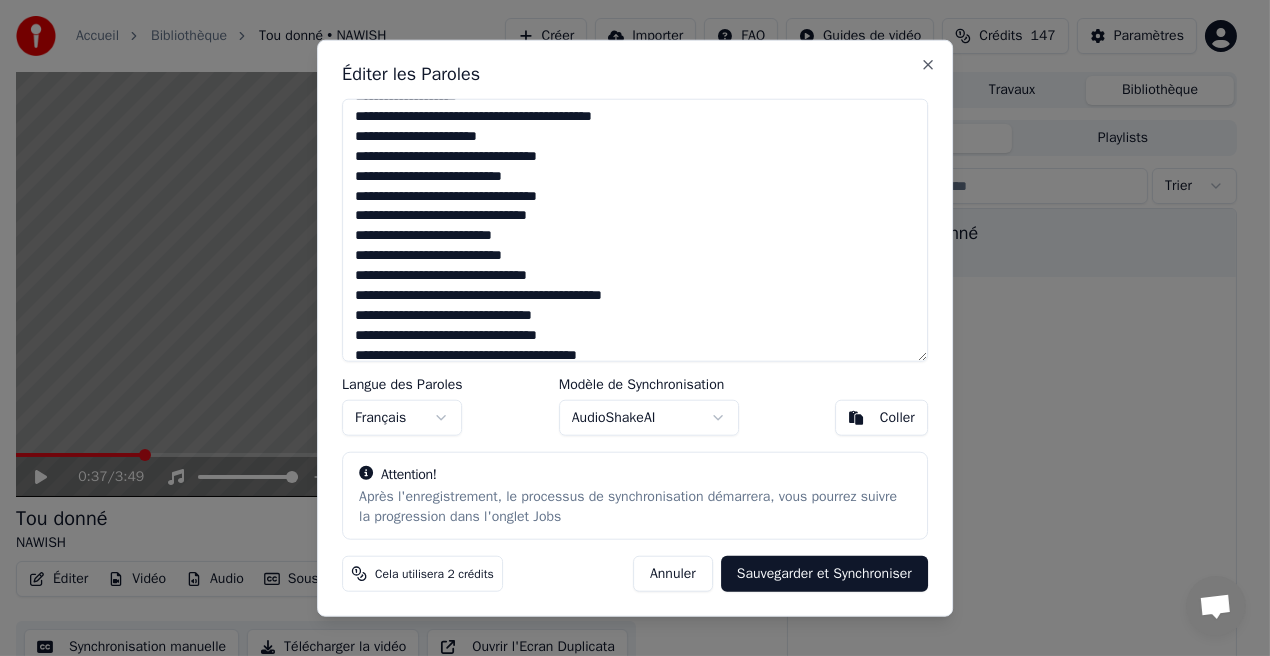 click at bounding box center (635, 230) 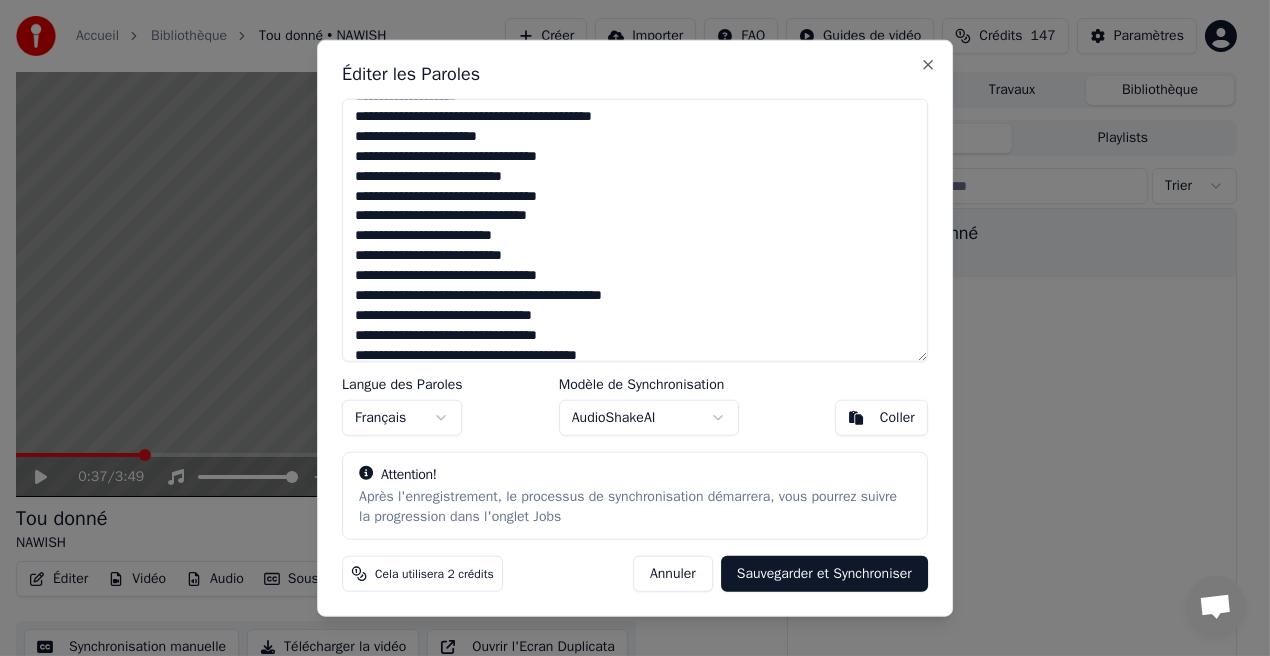 click at bounding box center (635, 230) 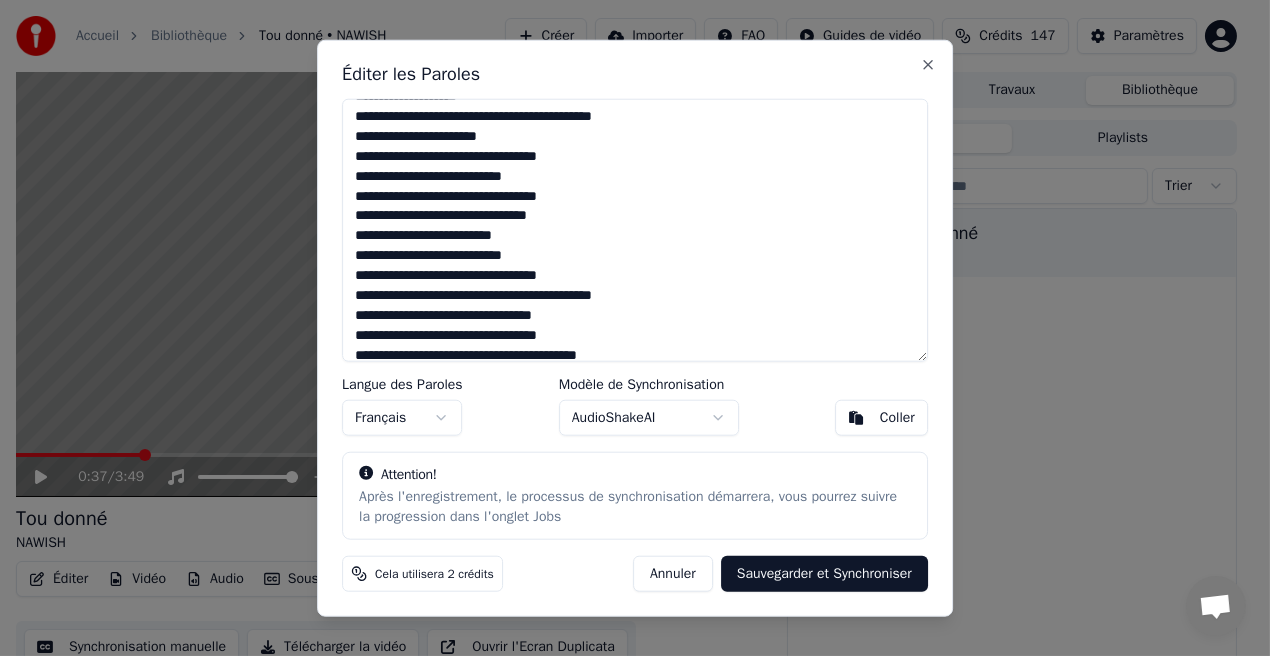 drag, startPoint x: 520, startPoint y: 294, endPoint x: 569, endPoint y: 297, distance: 49.09175 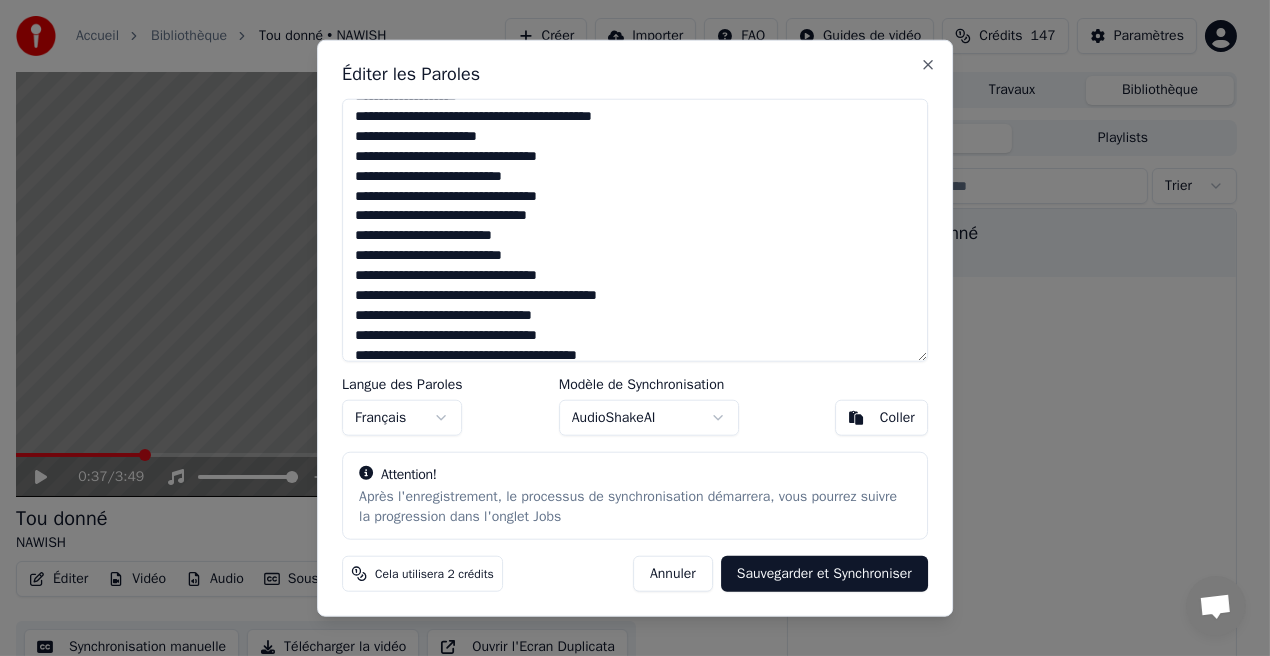 click at bounding box center (635, 230) 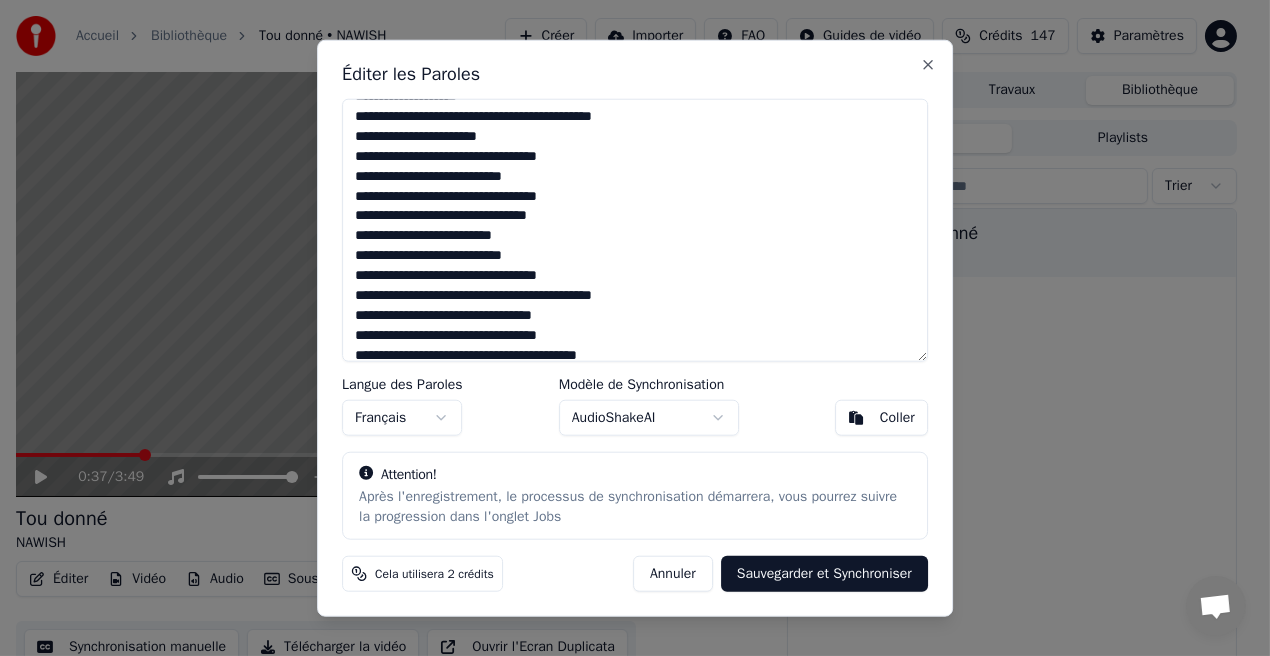 drag, startPoint x: 620, startPoint y: 295, endPoint x: 550, endPoint y: 314, distance: 72.53275 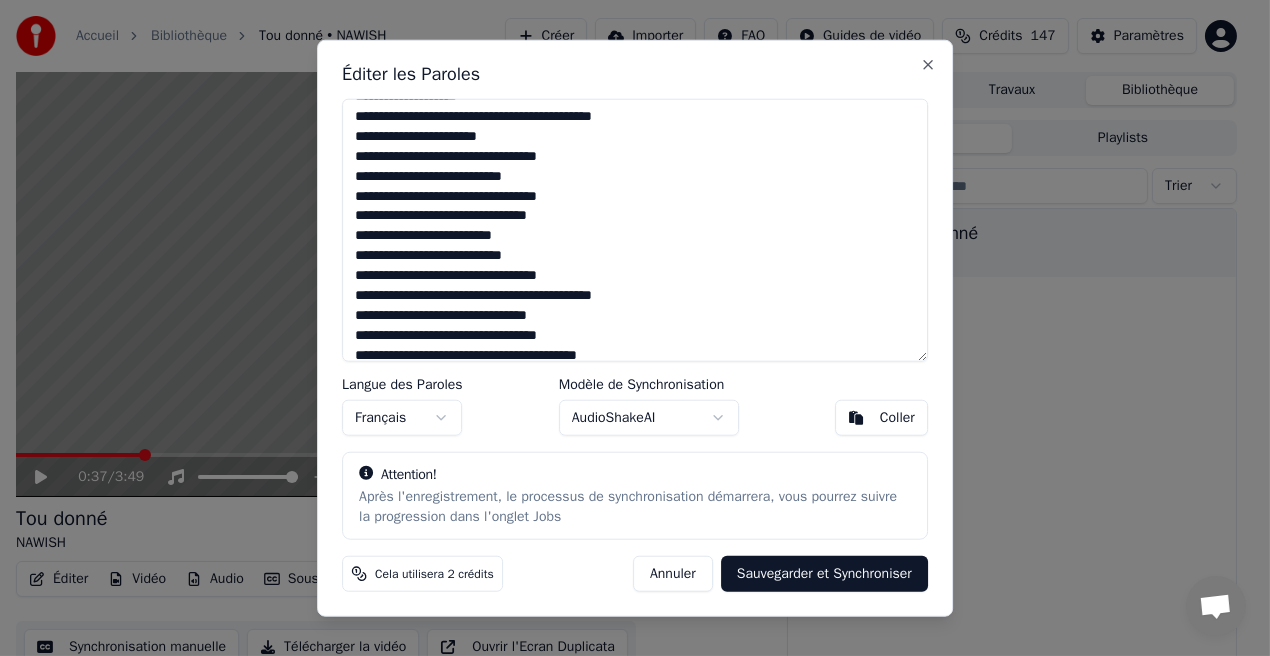 drag, startPoint x: 394, startPoint y: 349, endPoint x: 665, endPoint y: 284, distance: 278.68622 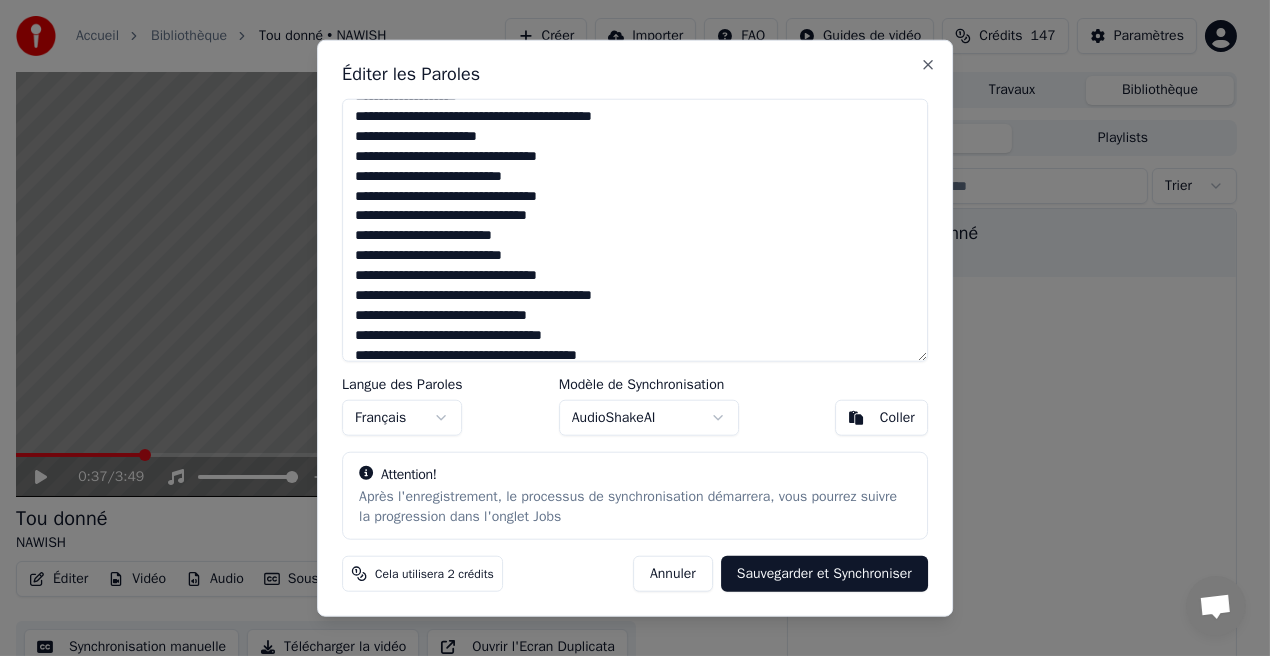 click at bounding box center [635, 230] 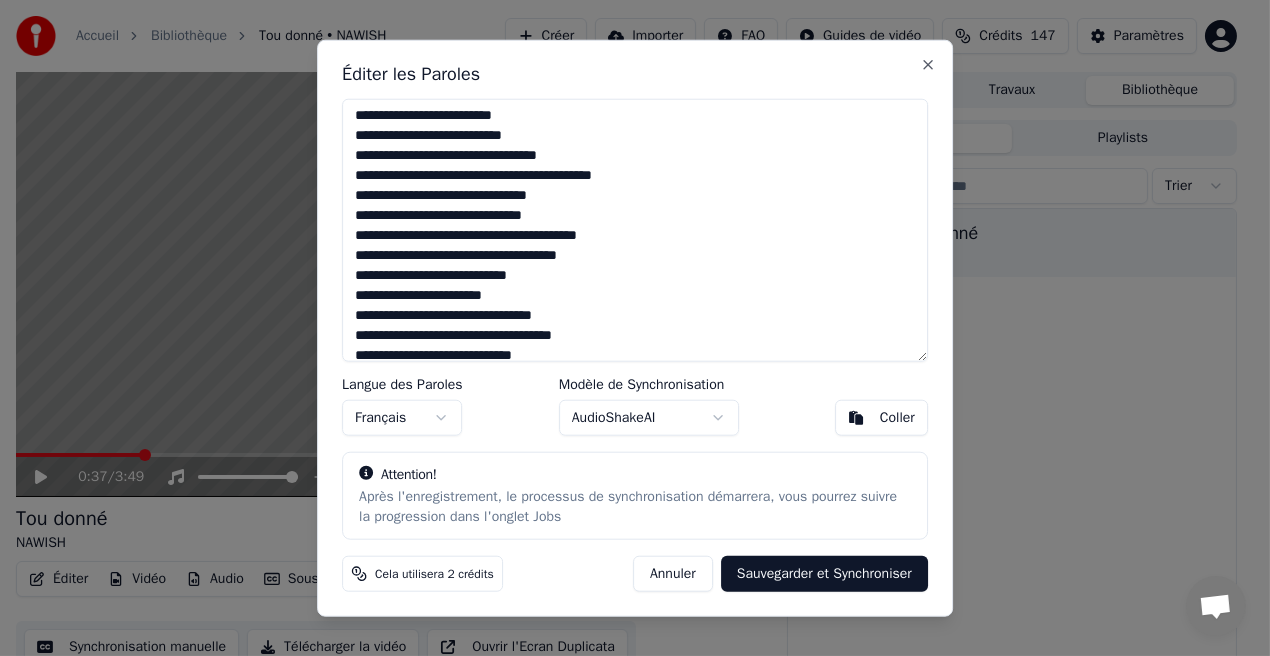 scroll, scrollTop: 735, scrollLeft: 0, axis: vertical 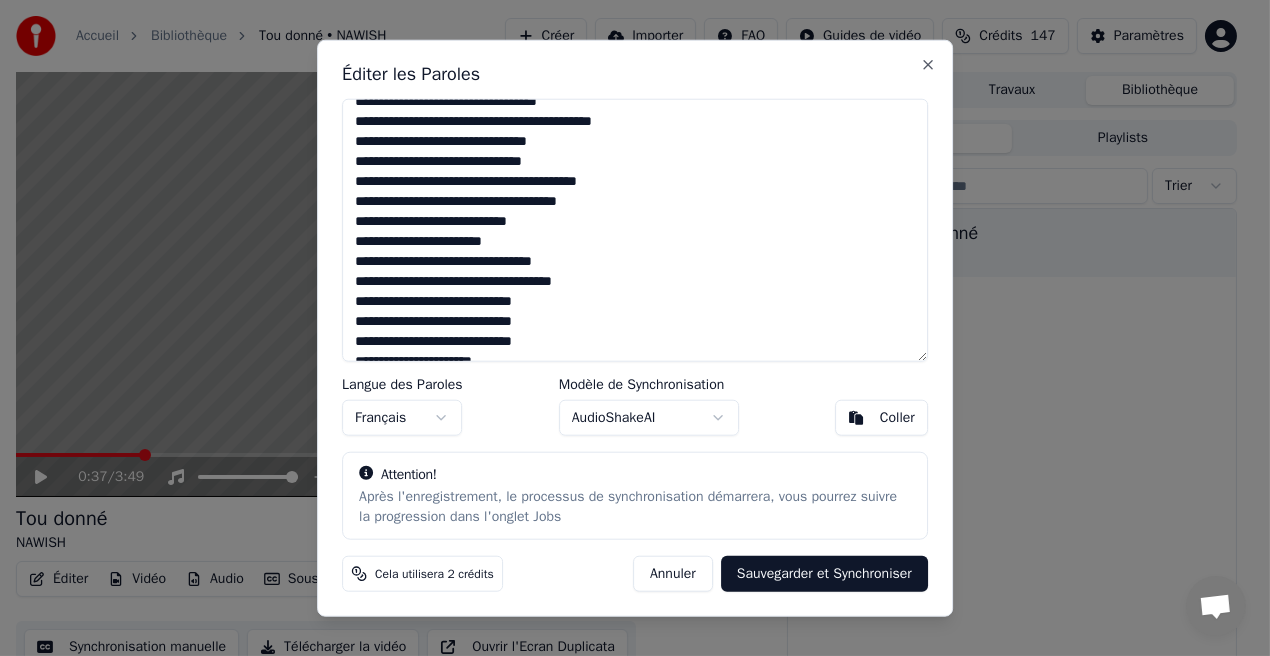 click at bounding box center [635, 230] 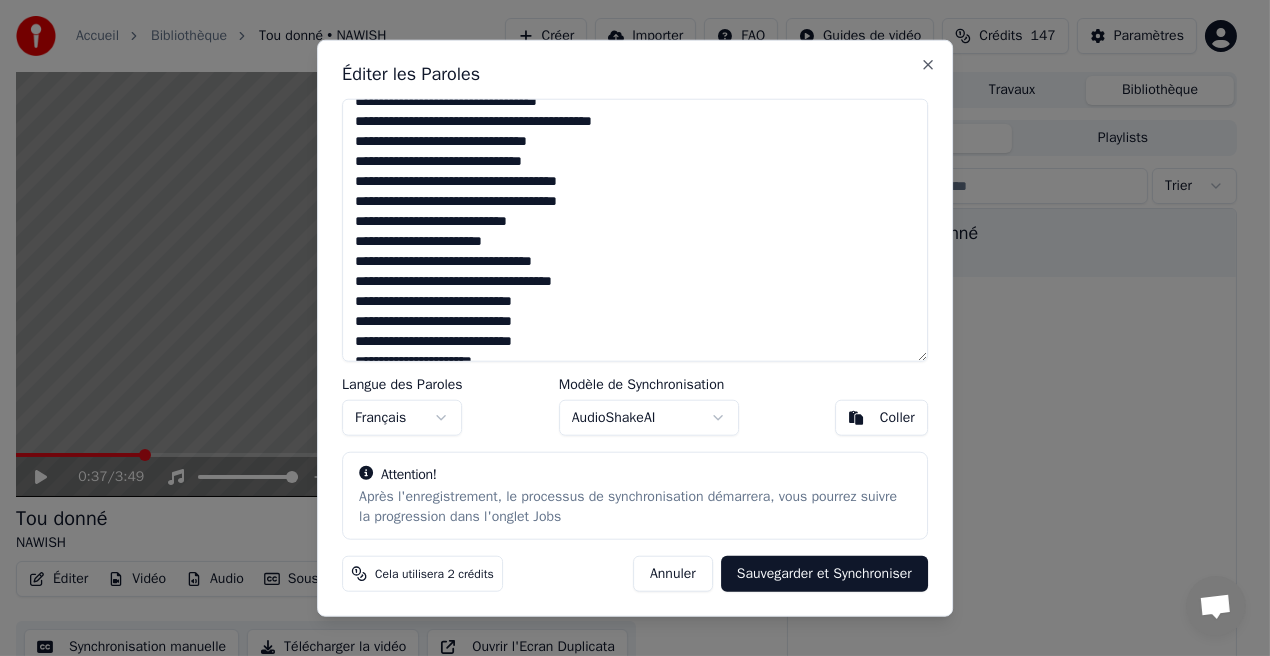 click at bounding box center (635, 230) 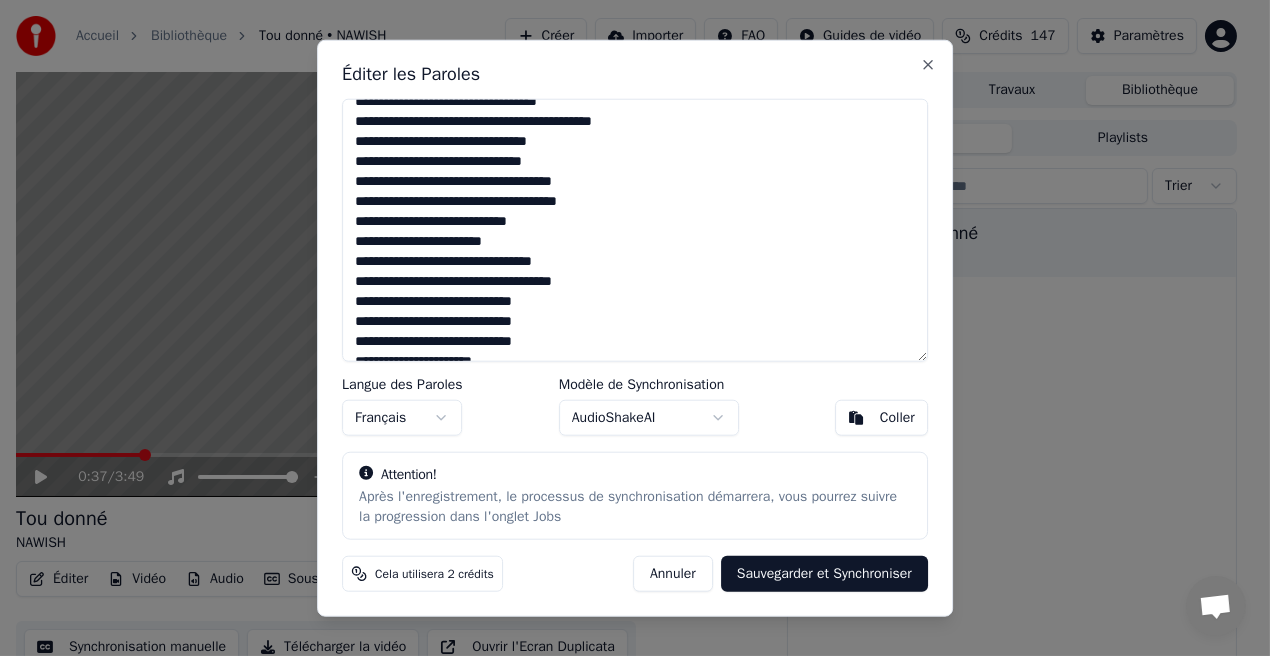 click at bounding box center [635, 230] 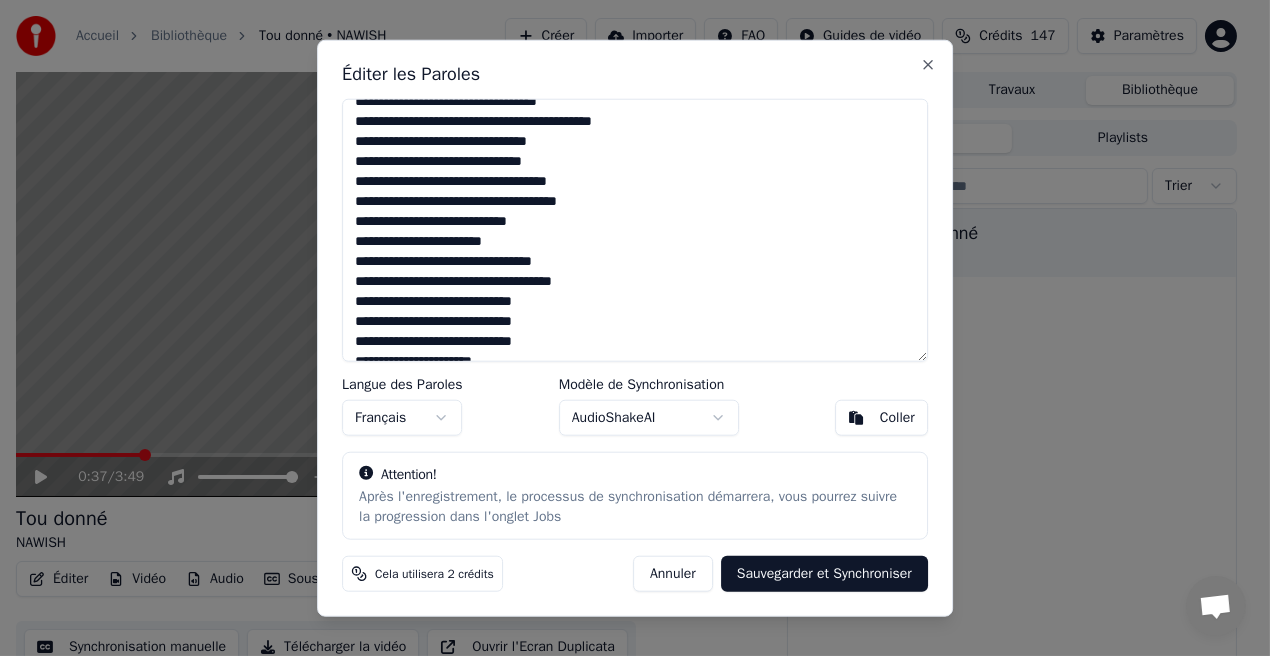 click at bounding box center [635, 230] 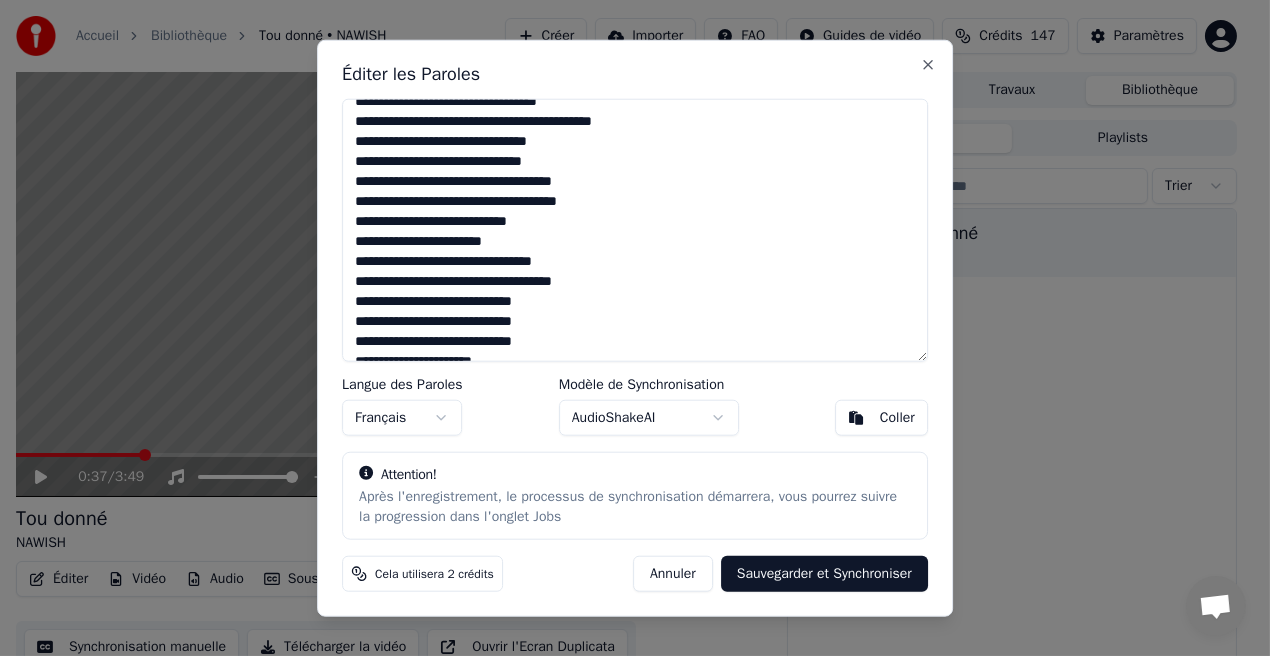 click at bounding box center [635, 230] 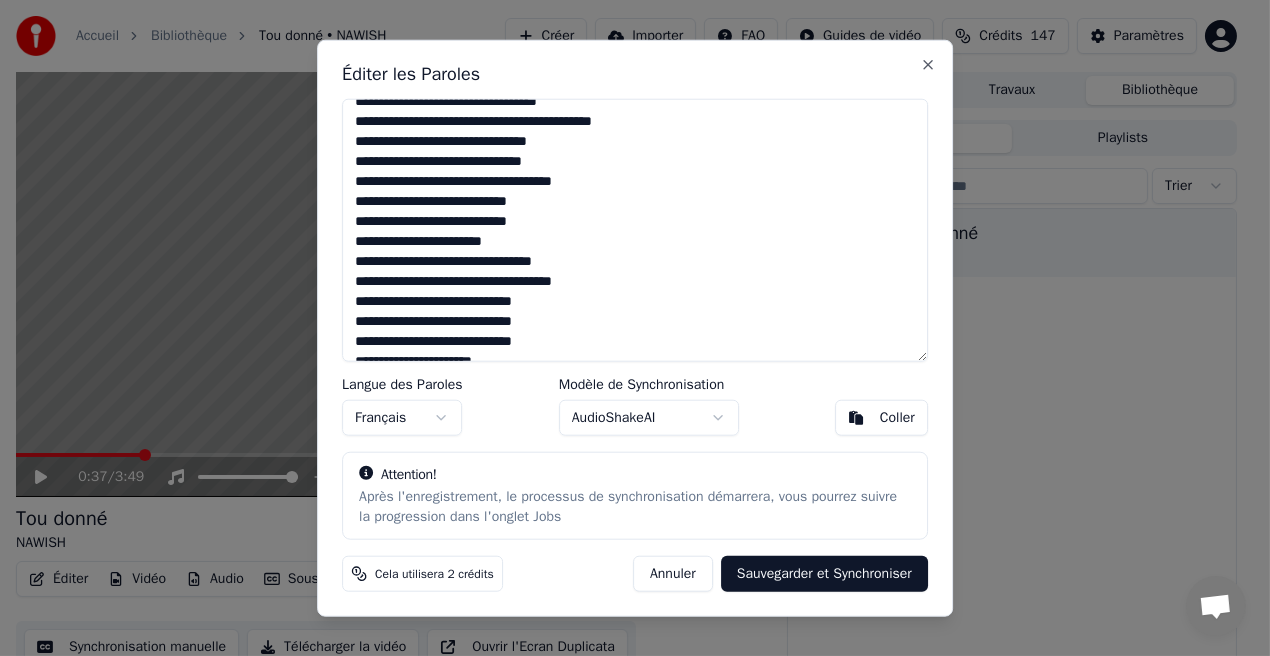 click at bounding box center (635, 230) 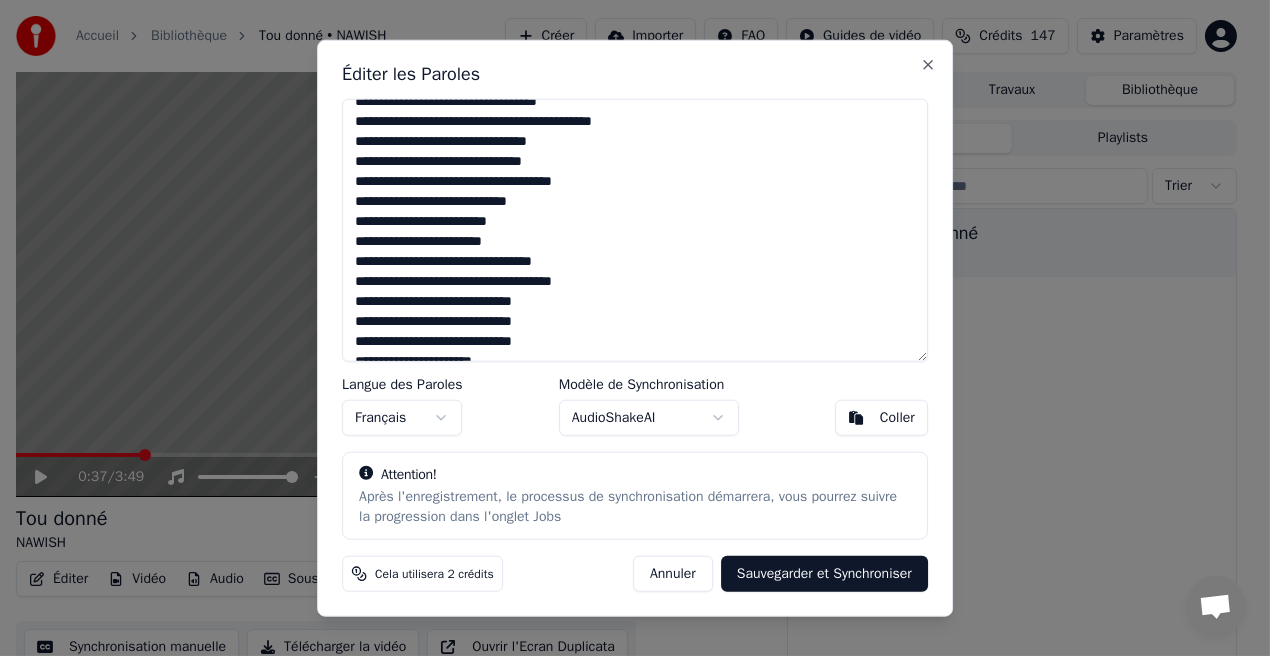 click at bounding box center (635, 230) 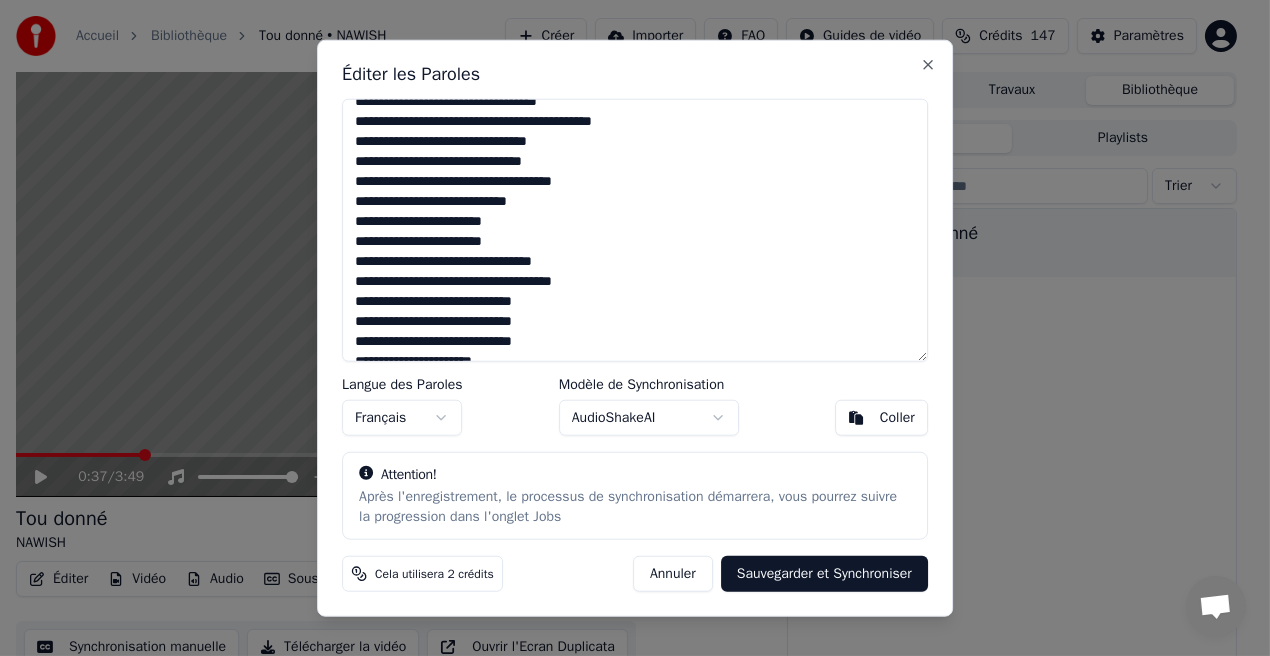 click at bounding box center (635, 230) 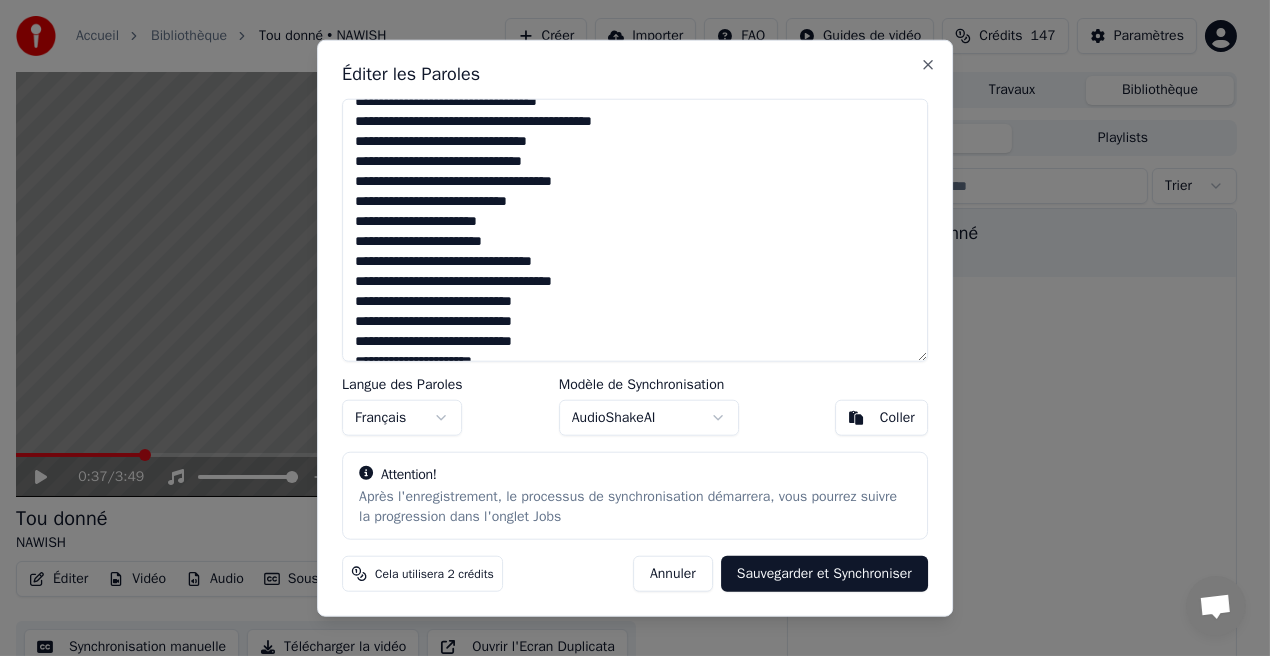 click at bounding box center [635, 230] 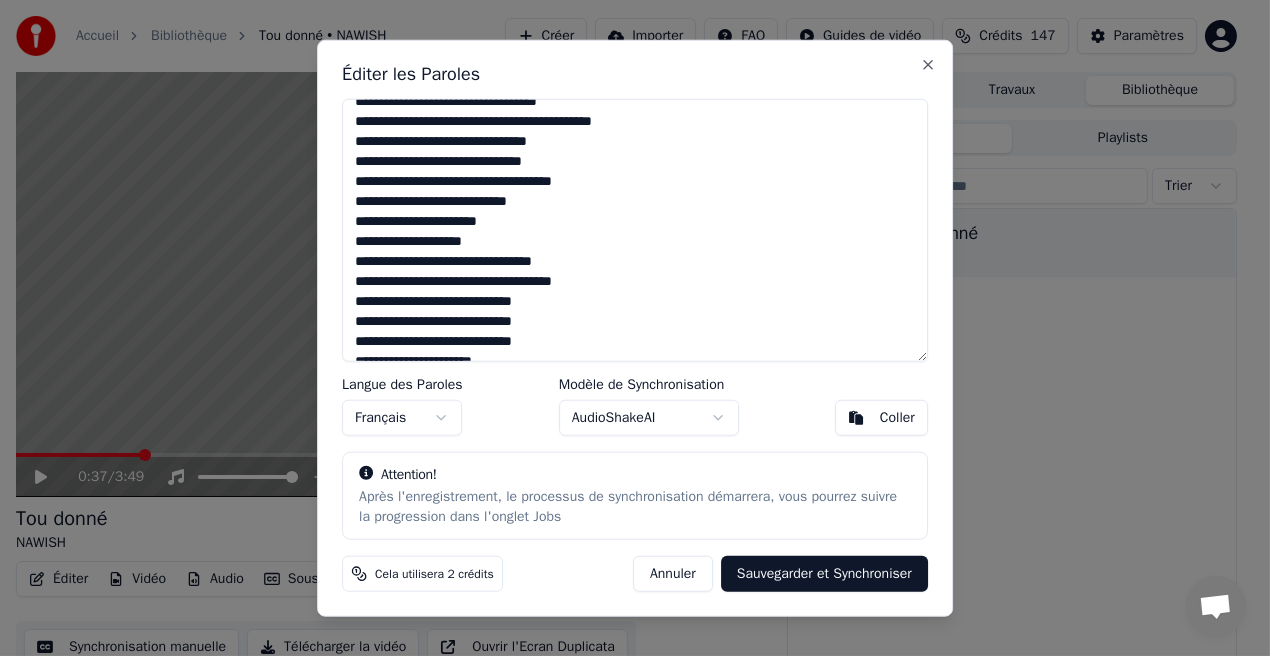 click at bounding box center (635, 230) 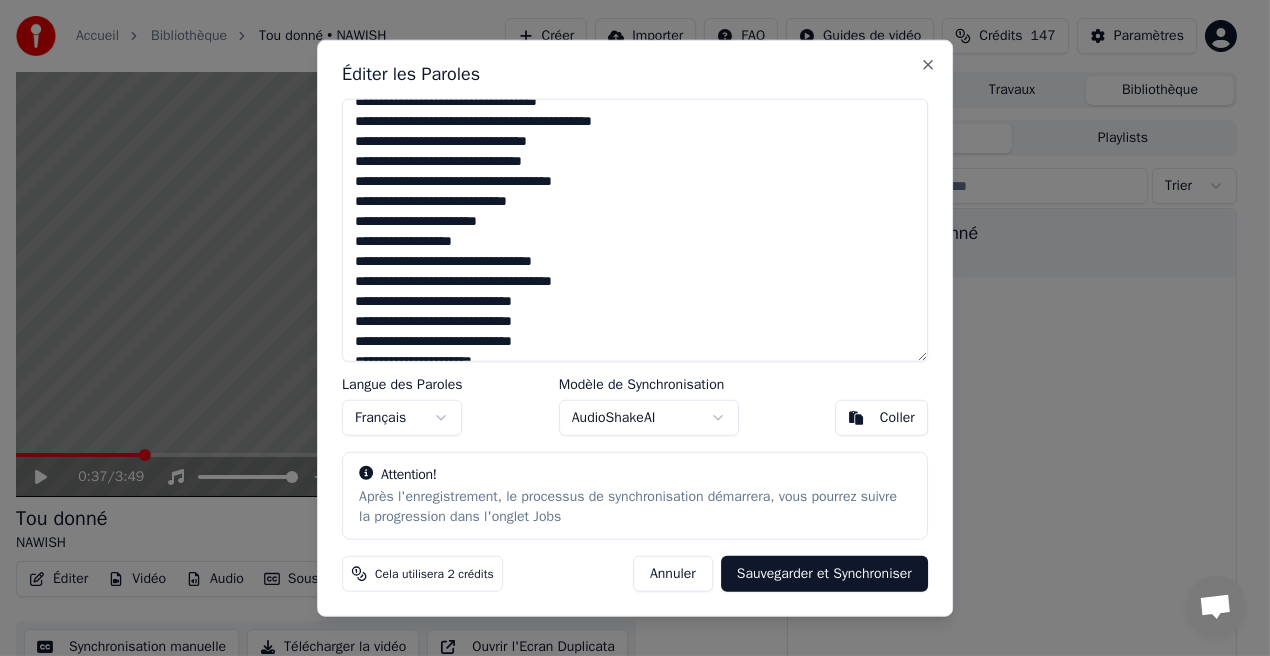 click at bounding box center [635, 230] 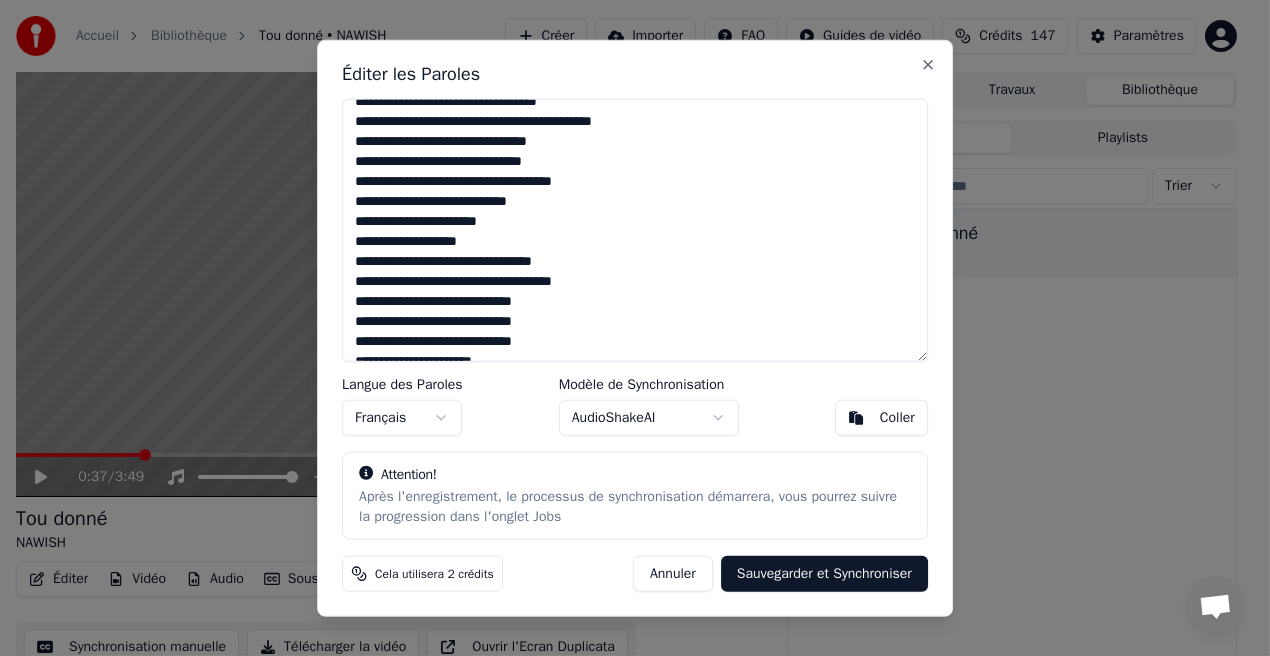 click at bounding box center (635, 230) 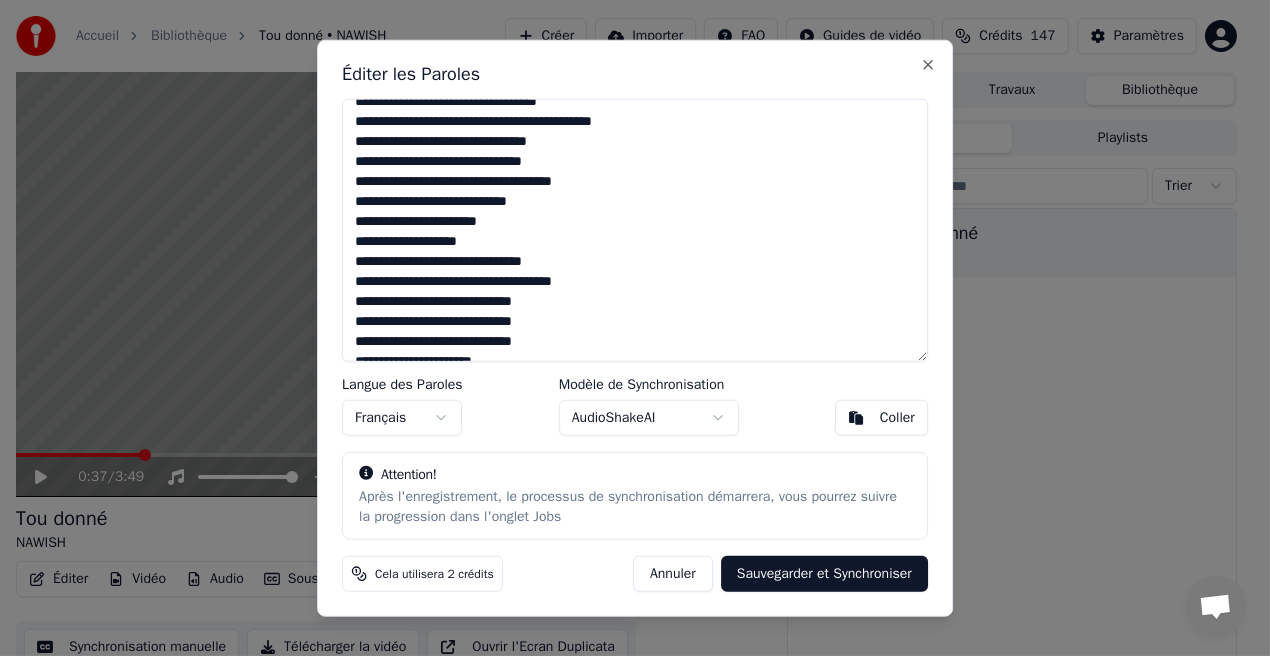 click at bounding box center [635, 230] 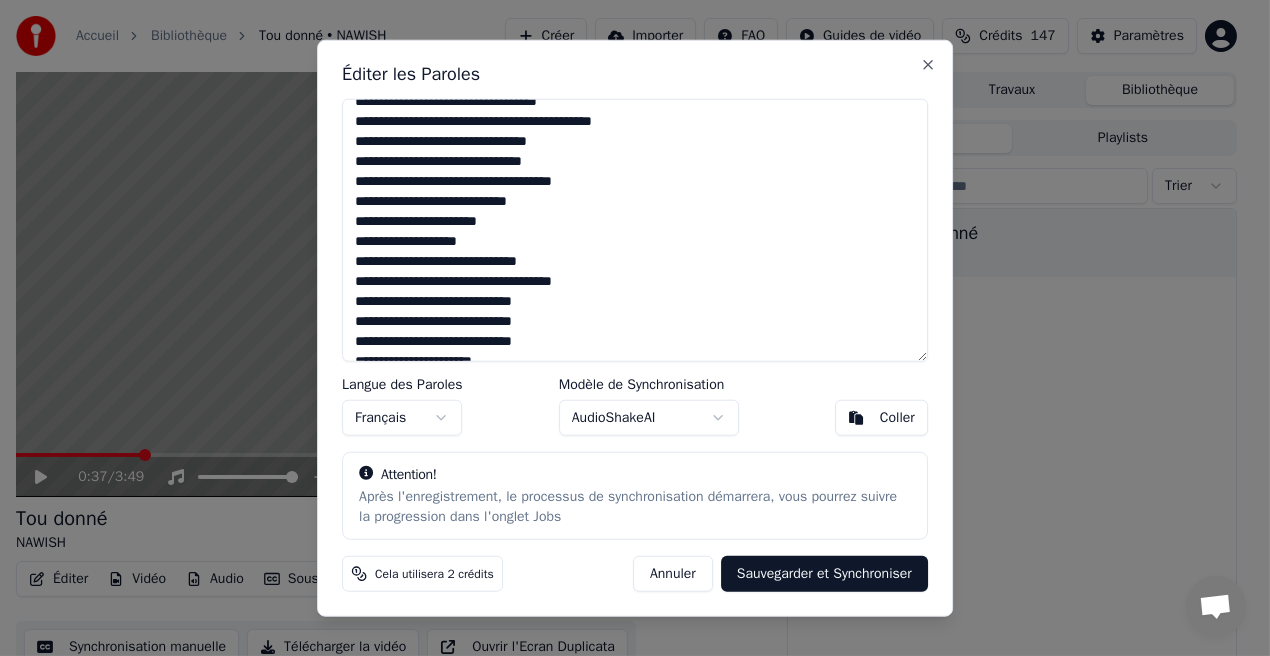 click at bounding box center (635, 230) 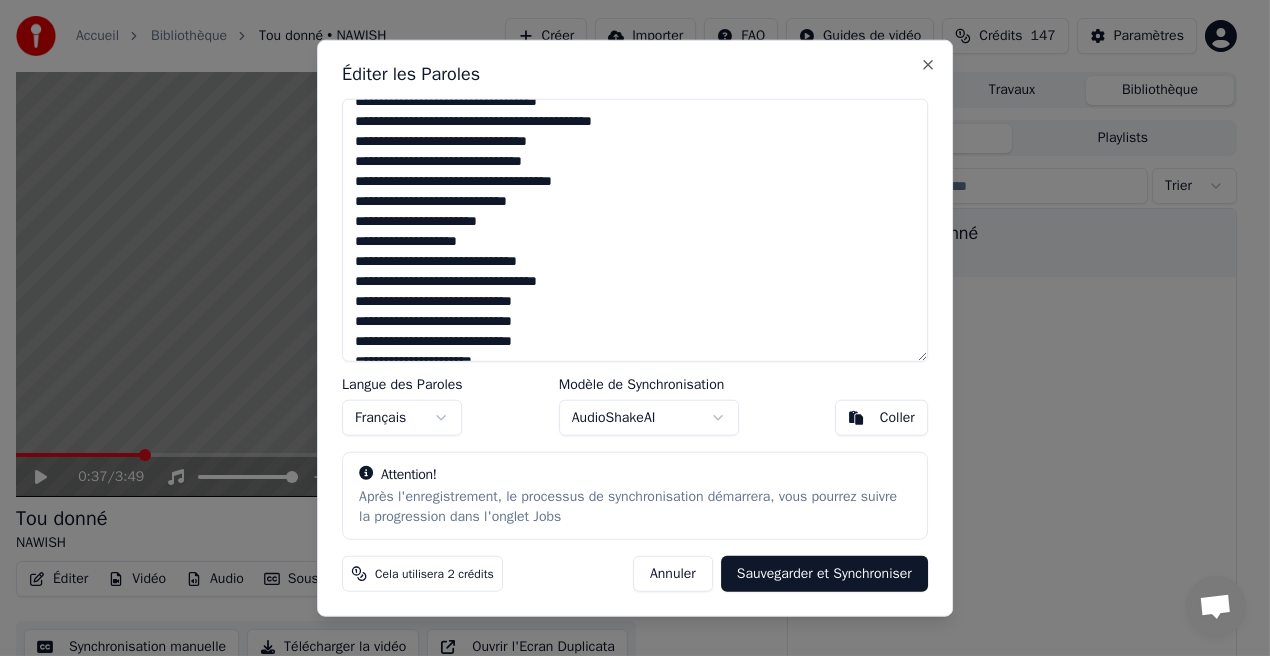 click at bounding box center (635, 230) 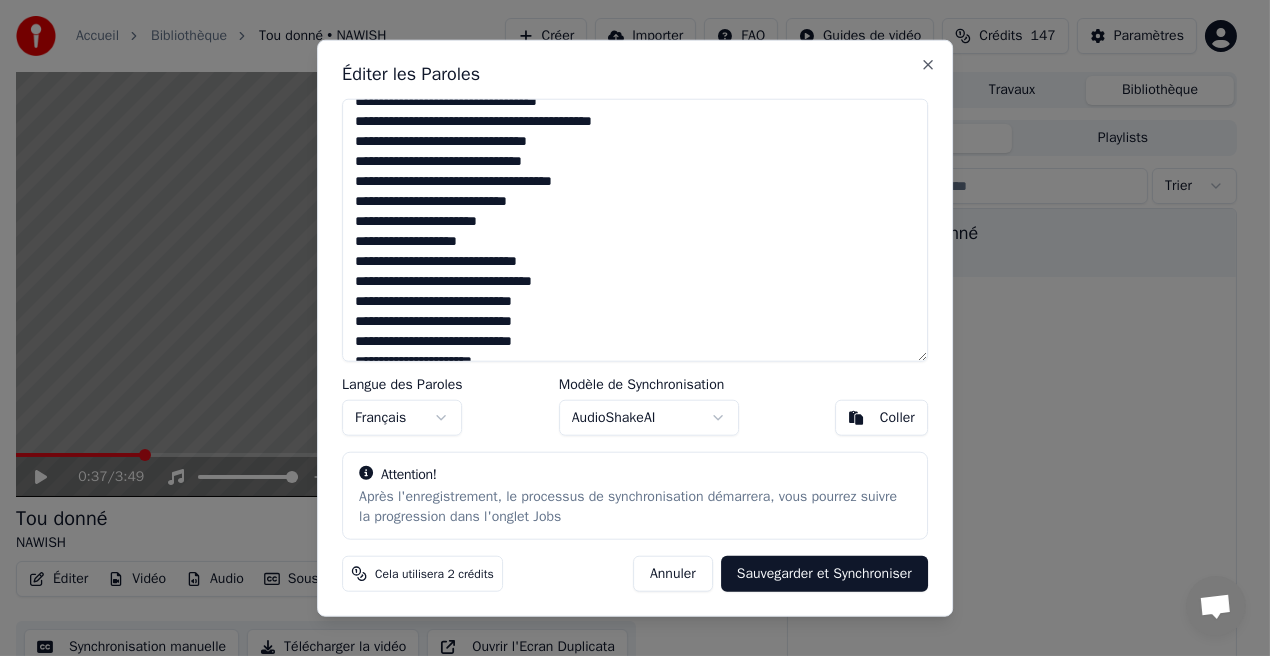 click at bounding box center [635, 230] 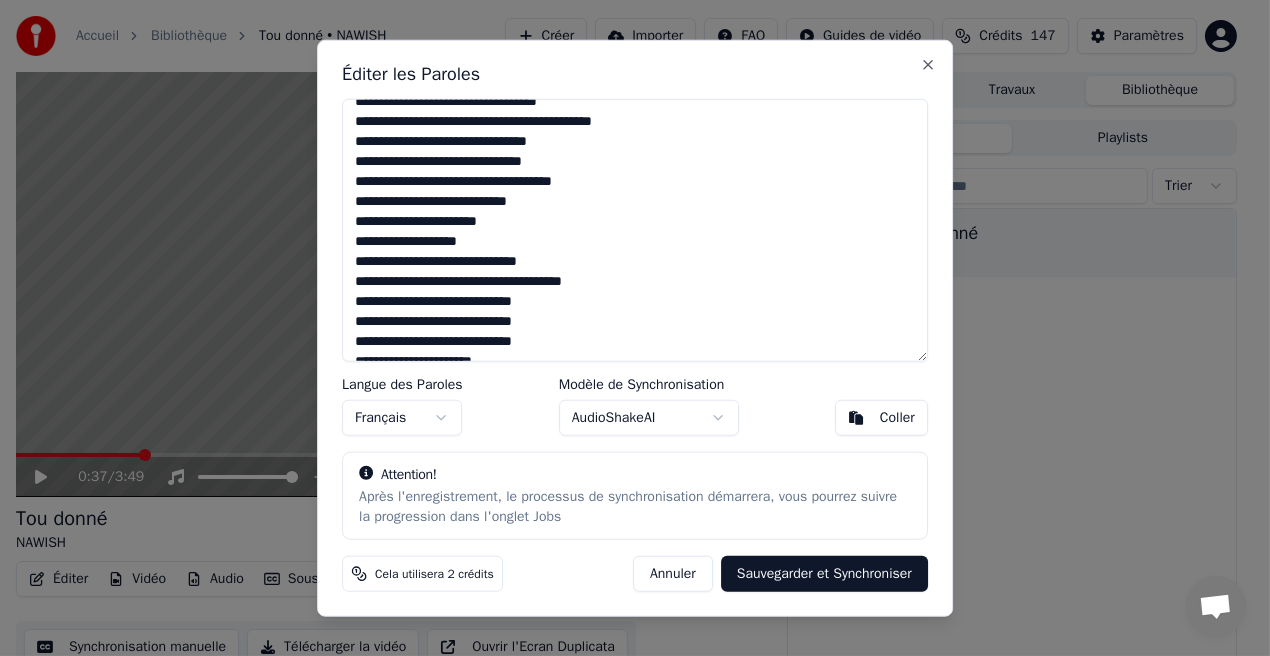 click at bounding box center (635, 230) 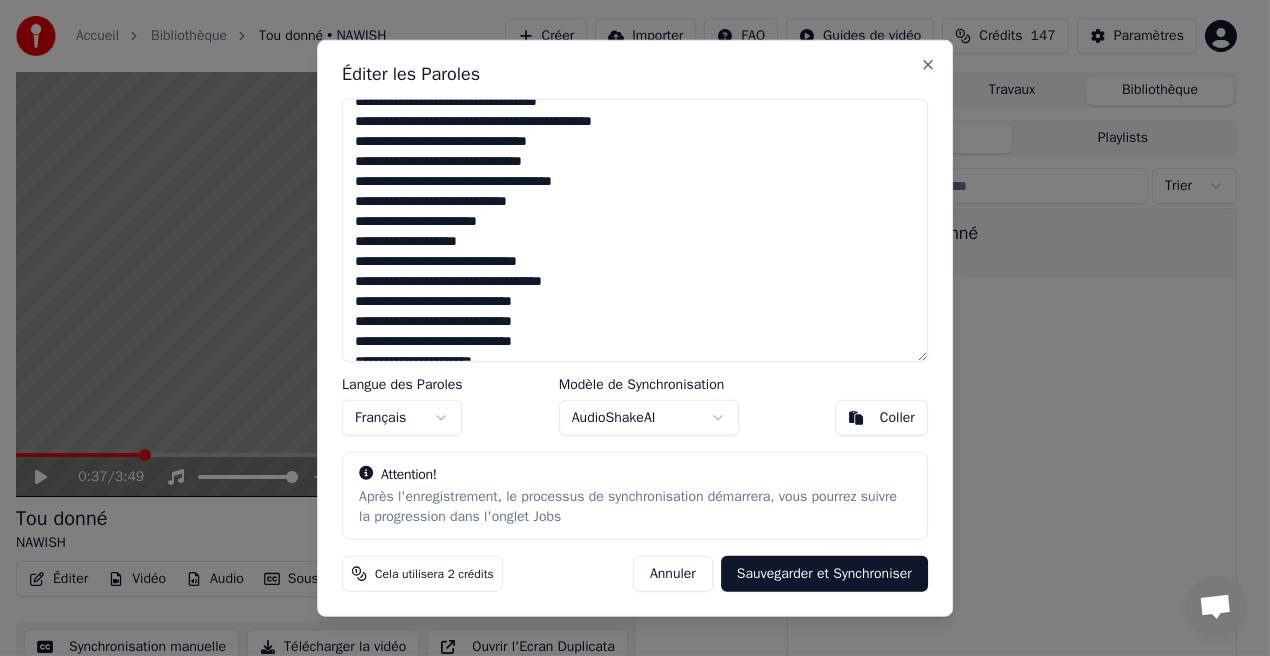 click at bounding box center [635, 230] 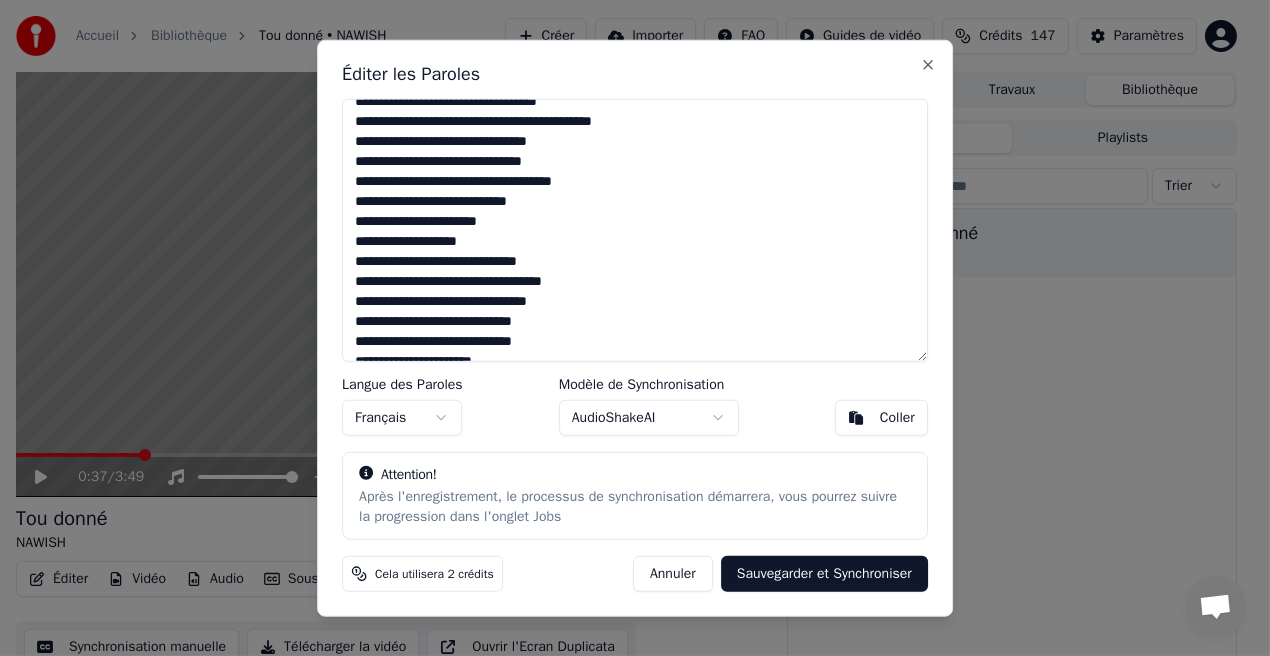 click at bounding box center [635, 230] 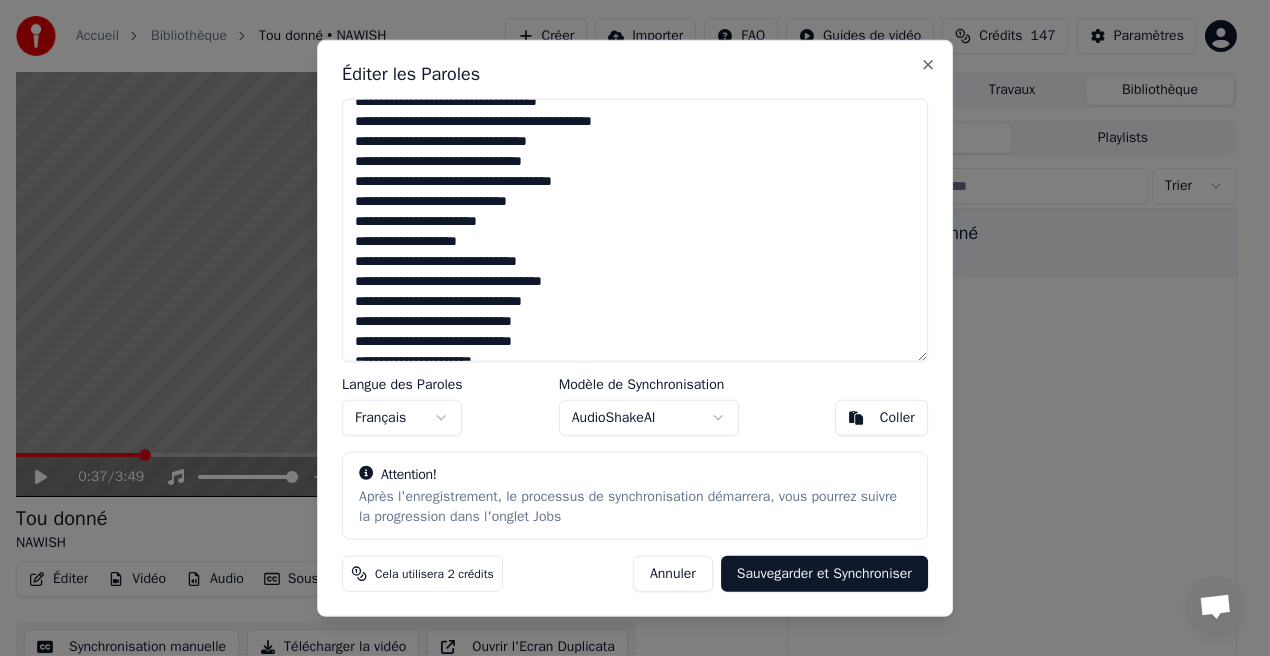 click at bounding box center (635, 230) 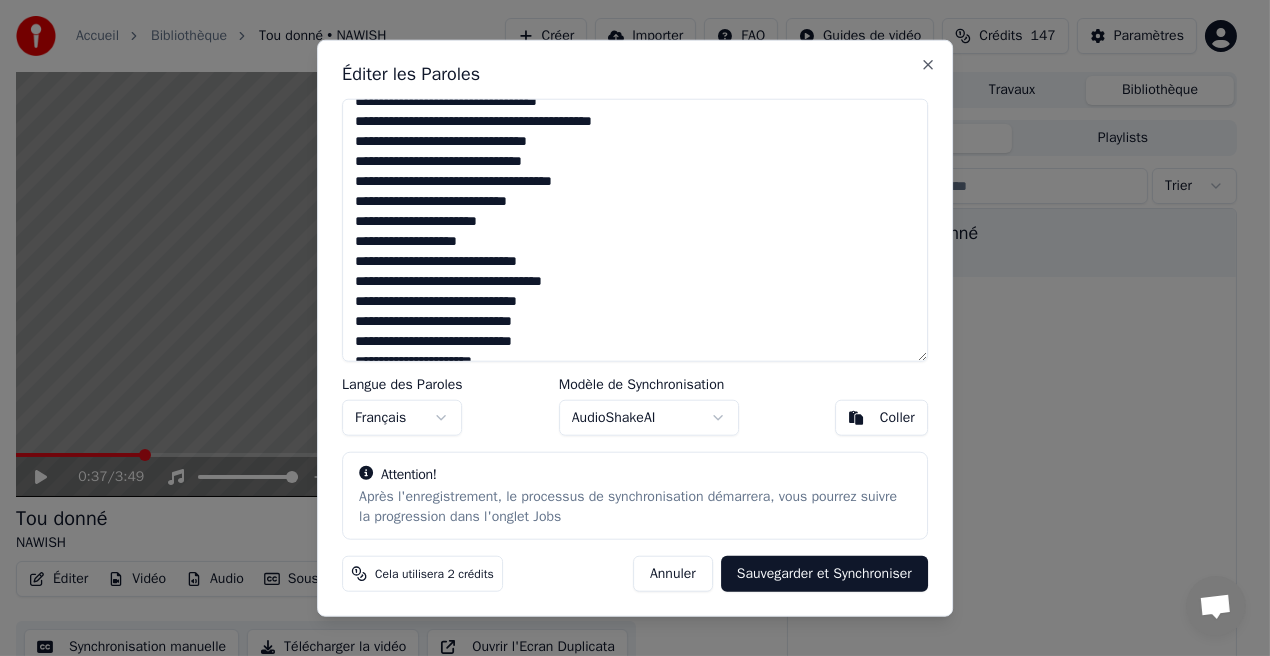 click at bounding box center [635, 230] 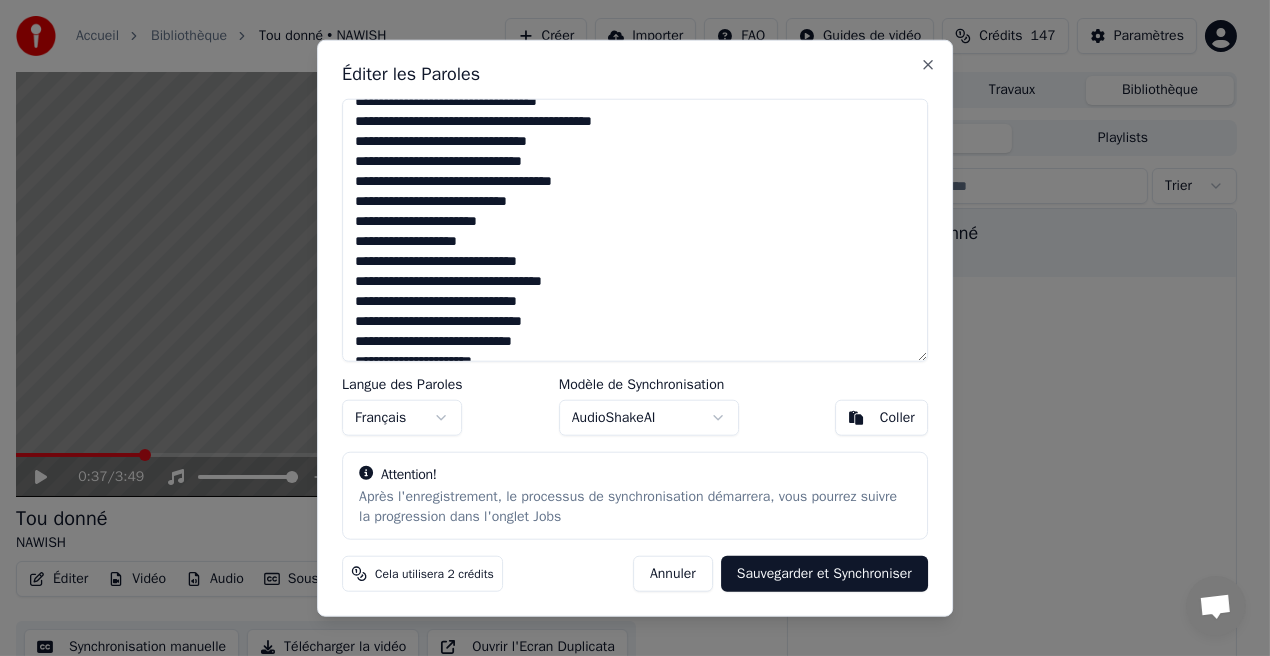 click at bounding box center [635, 230] 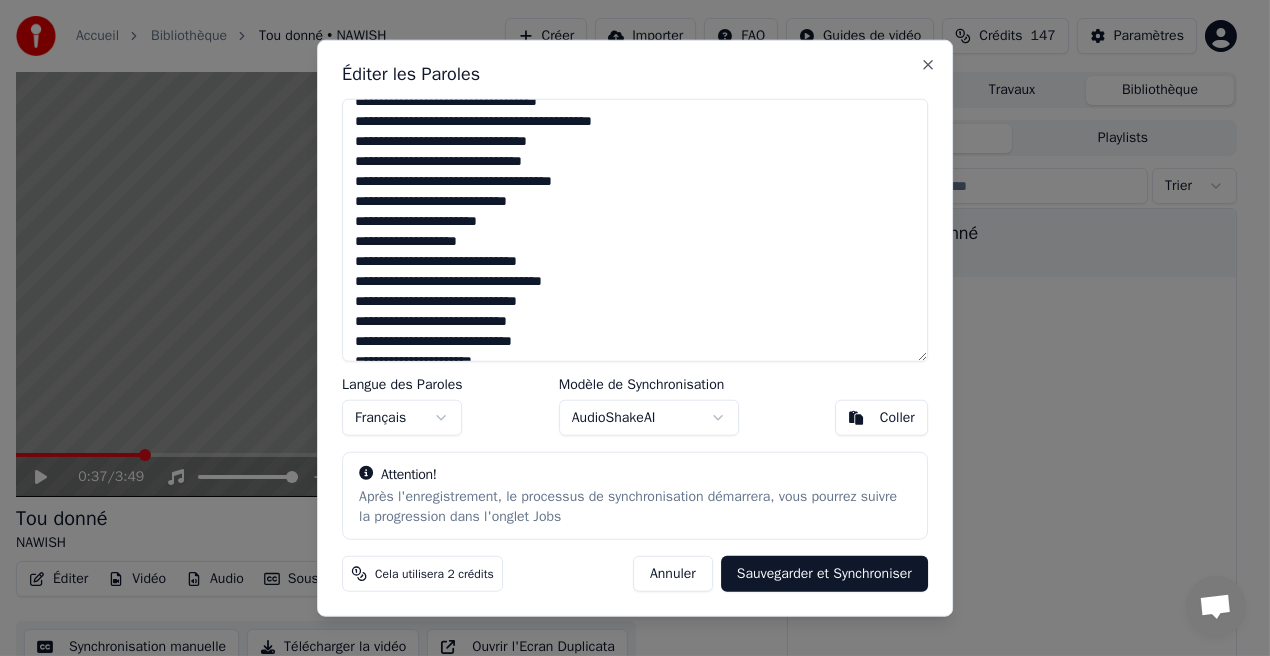 drag, startPoint x: 540, startPoint y: 321, endPoint x: 551, endPoint y: 290, distance: 32.89377 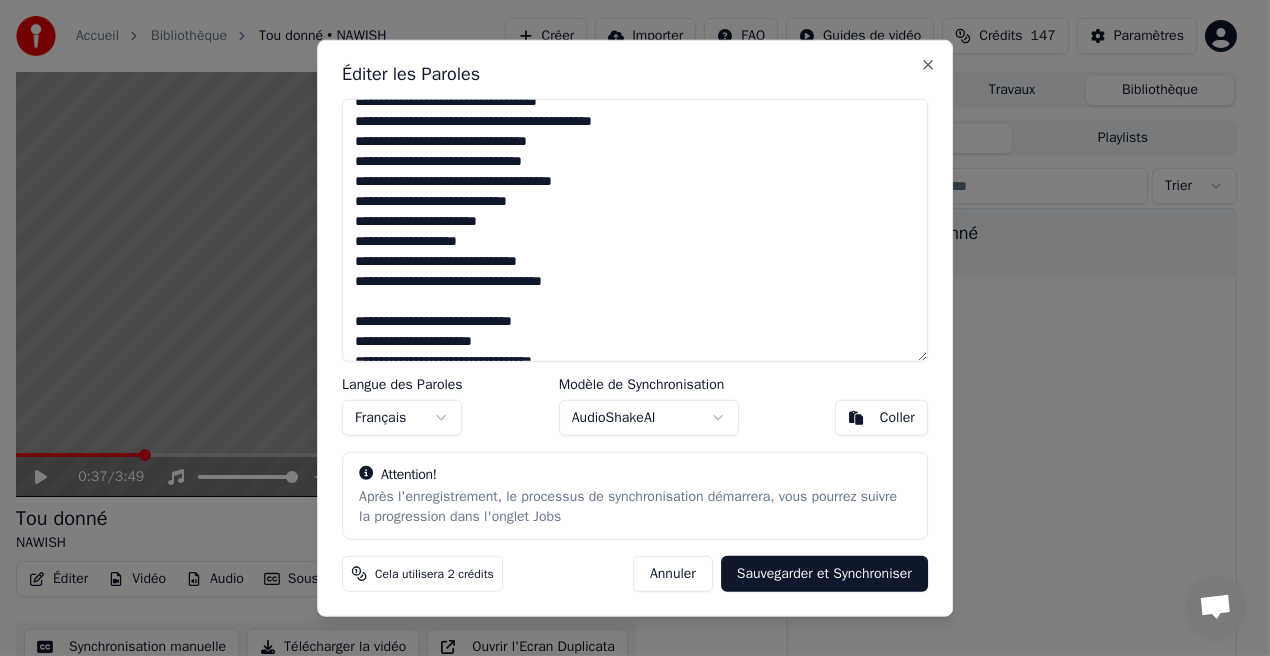 scroll, scrollTop: 928, scrollLeft: 0, axis: vertical 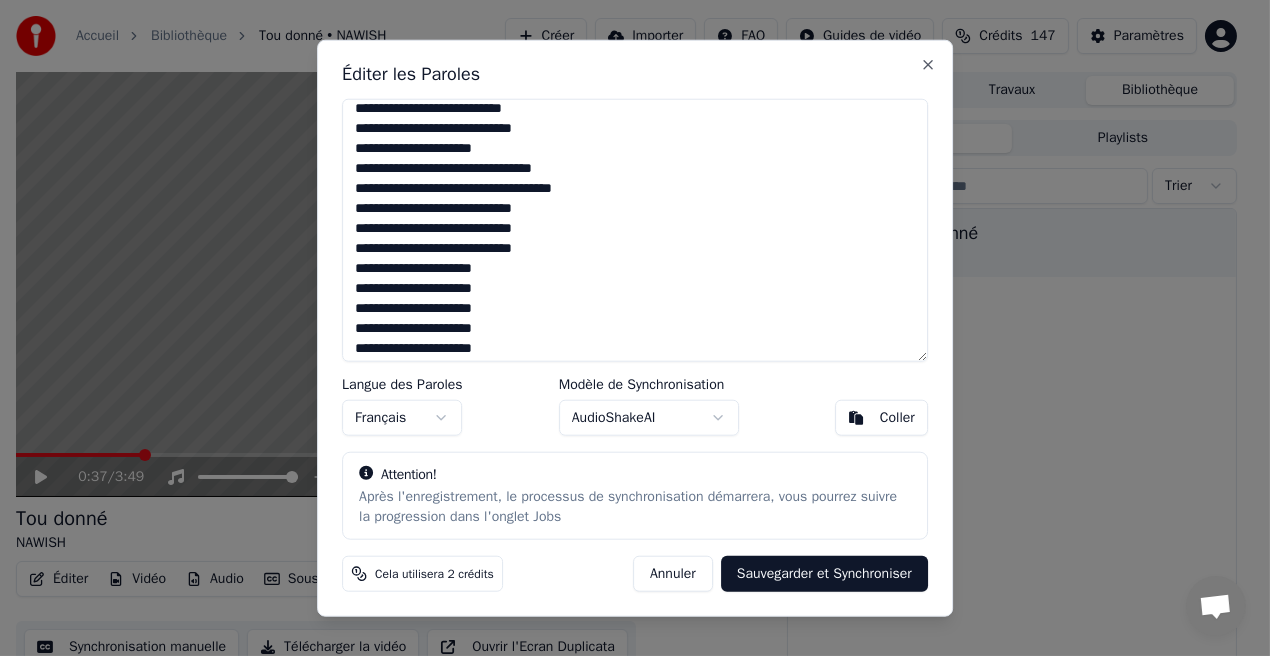 click at bounding box center (635, 230) 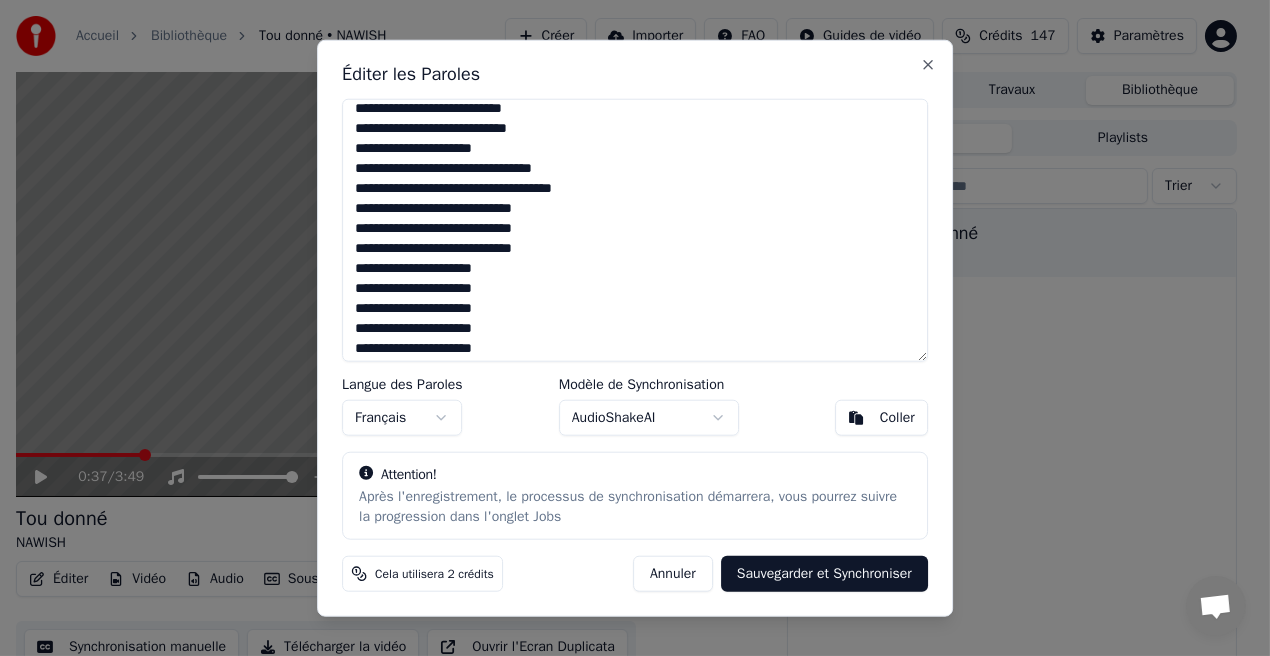 click at bounding box center (635, 230) 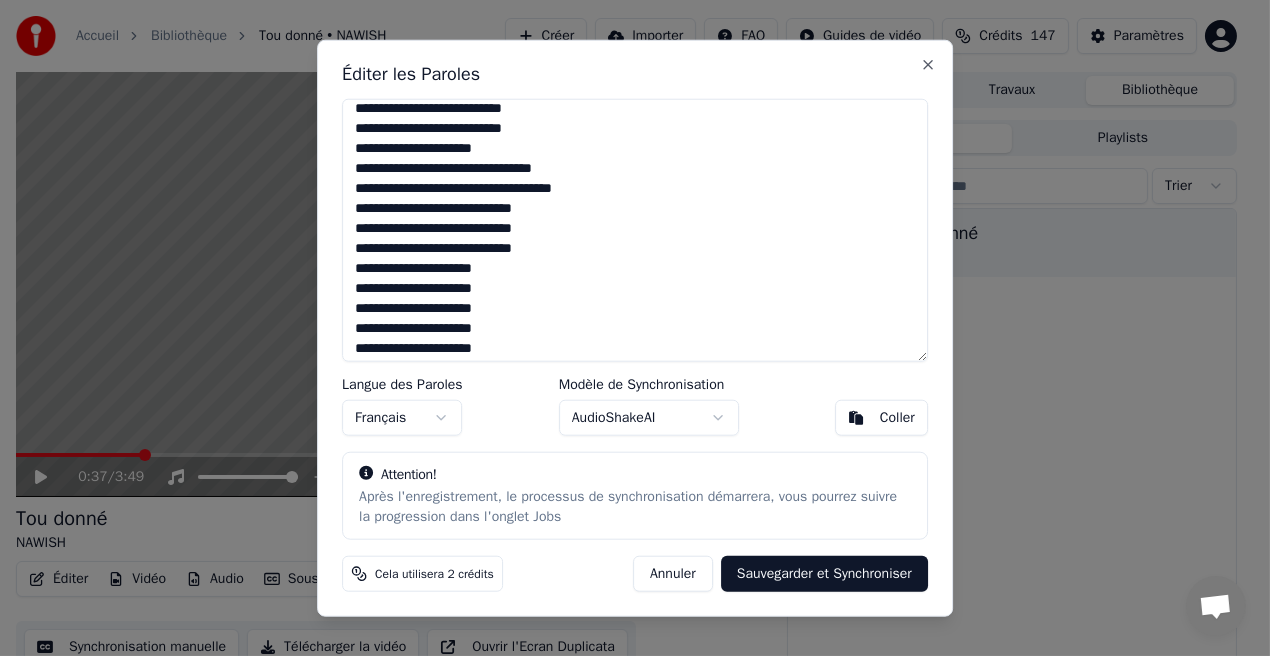 click at bounding box center [635, 230] 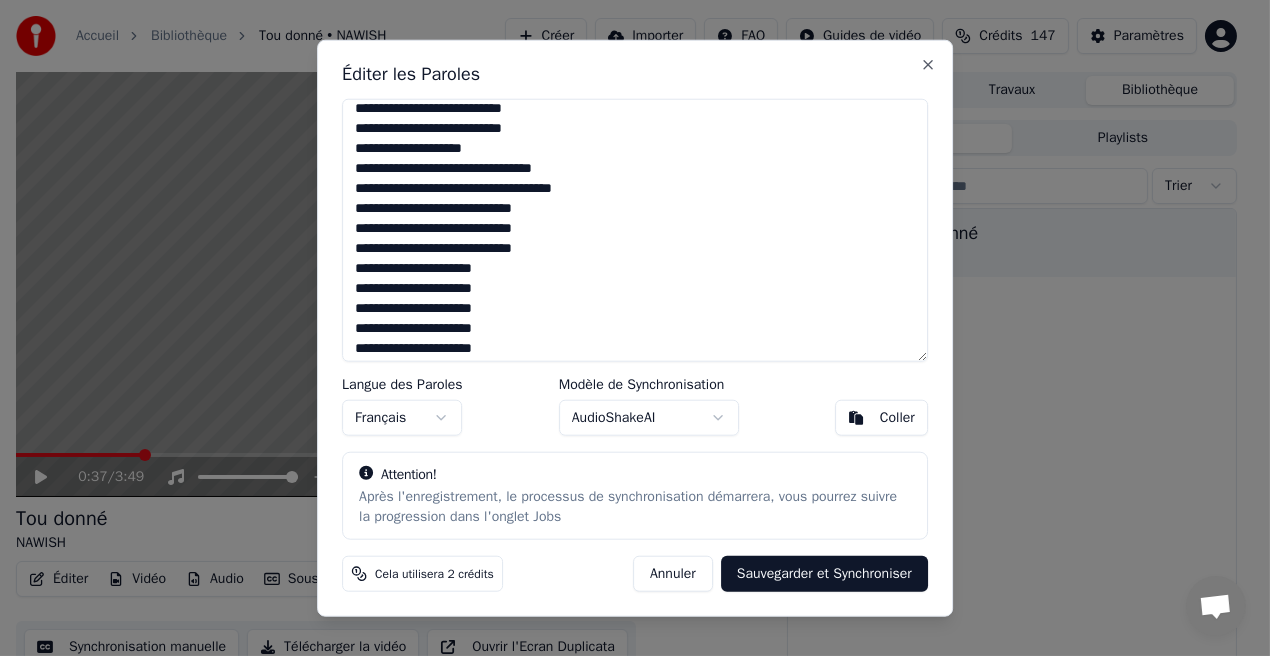 click at bounding box center [635, 230] 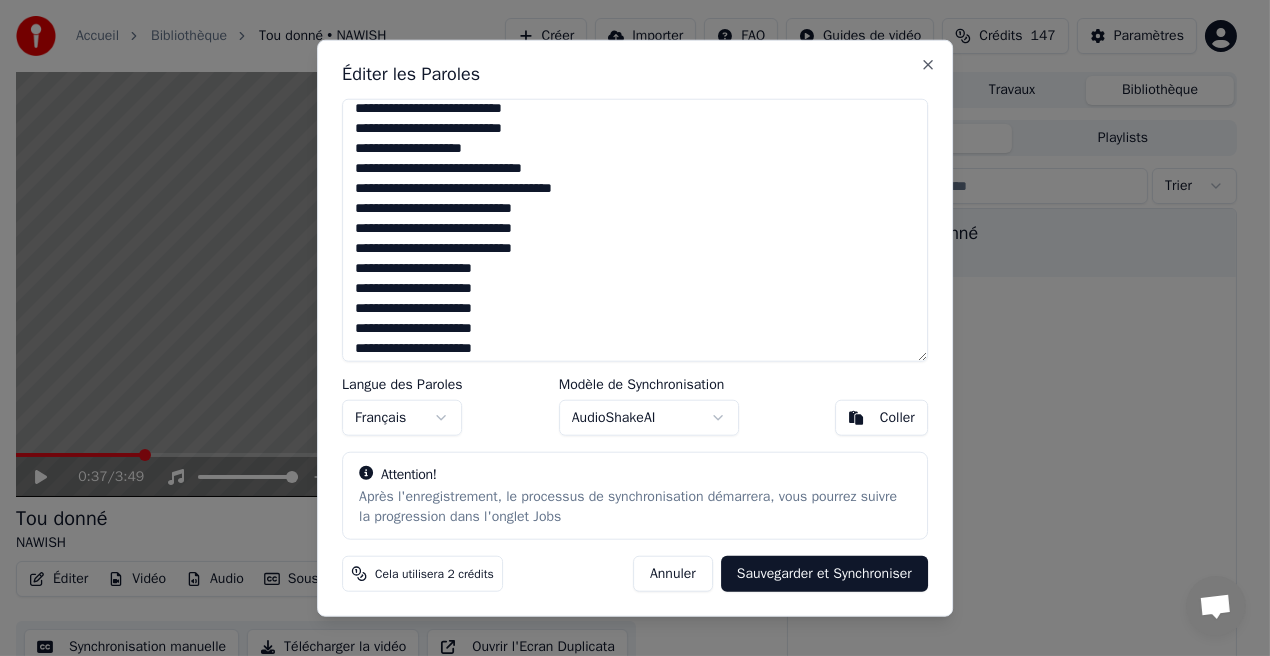 click at bounding box center (635, 230) 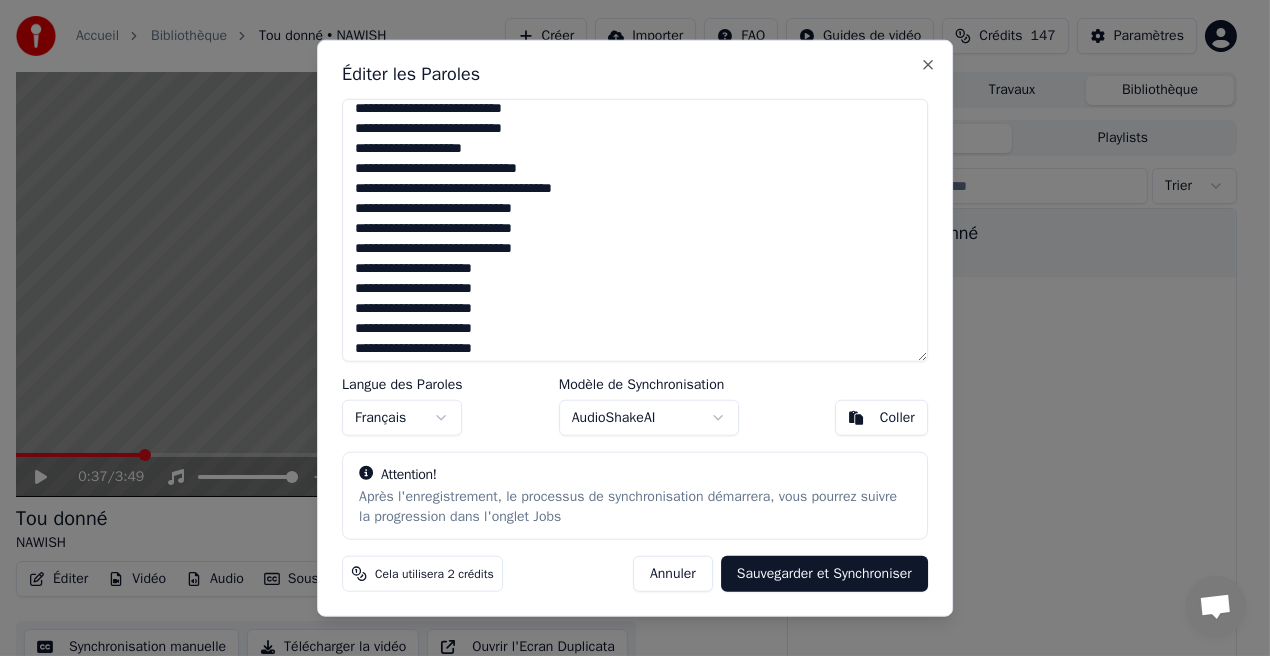 click at bounding box center [635, 230] 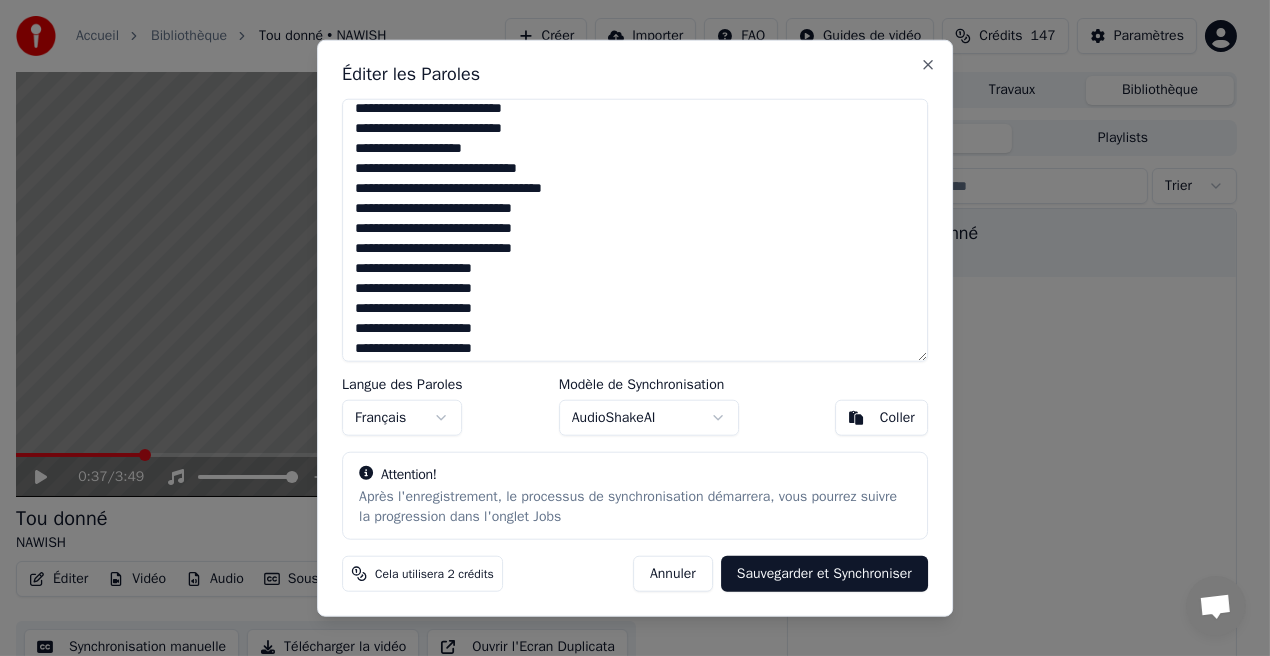click at bounding box center [635, 230] 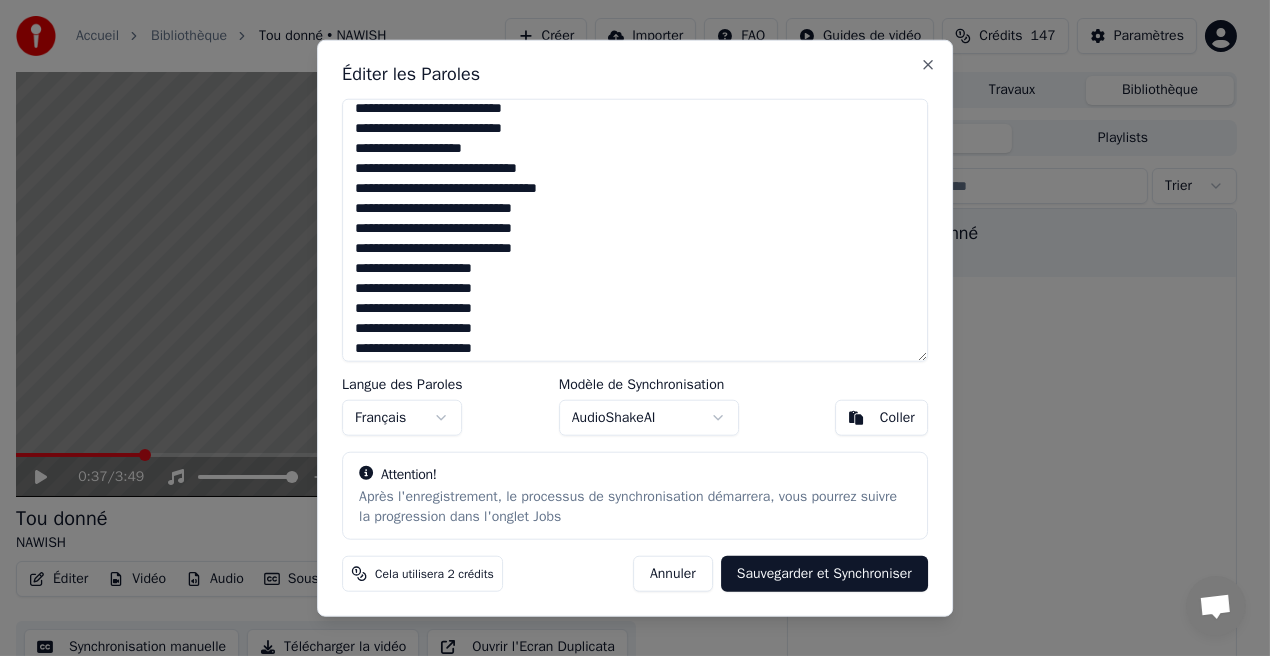 click at bounding box center (635, 230) 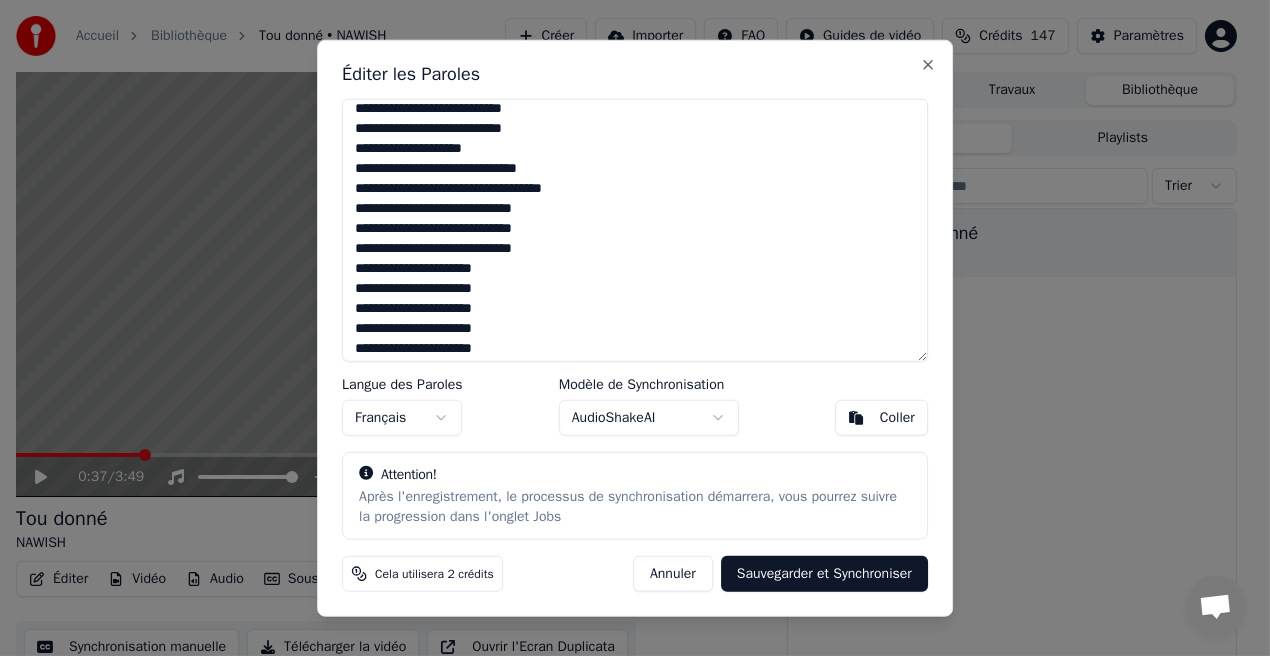 click at bounding box center (635, 230) 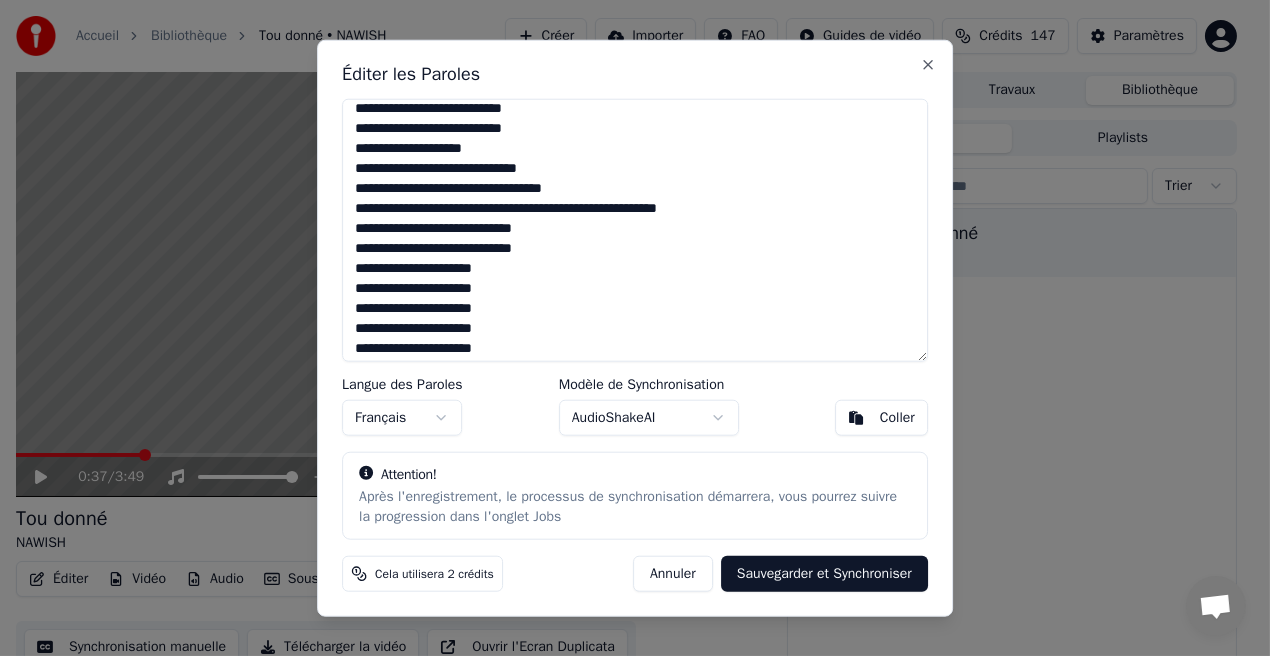 click at bounding box center (635, 230) 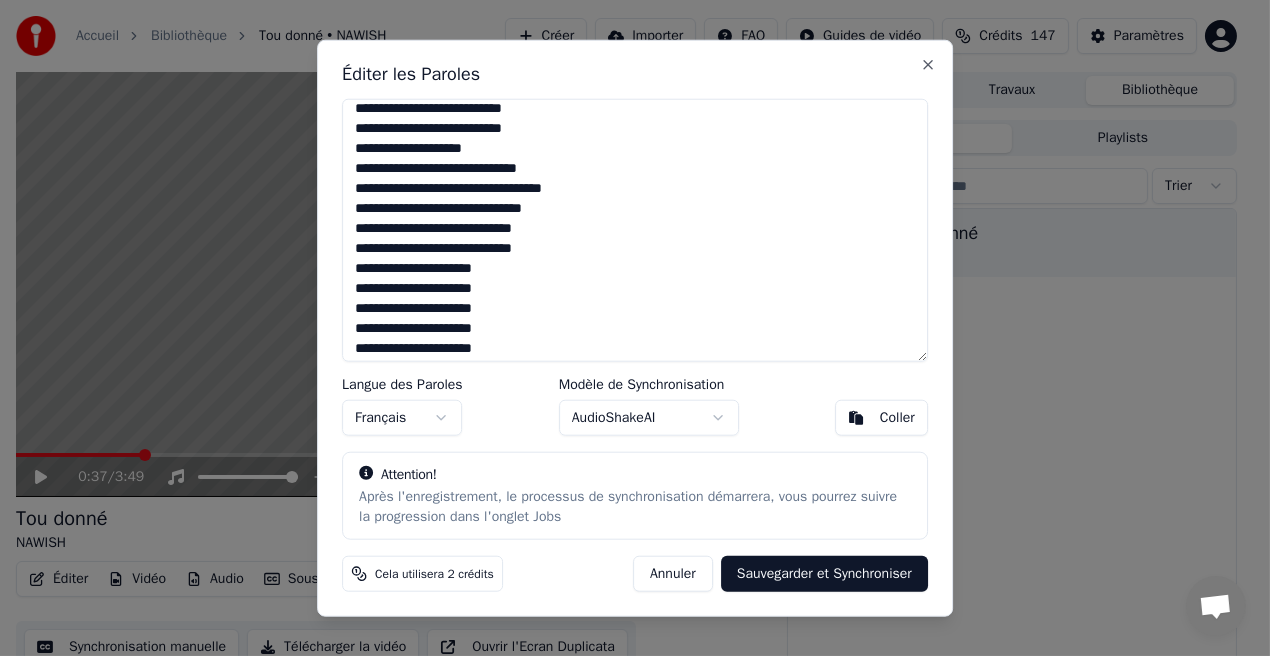 click at bounding box center (635, 230) 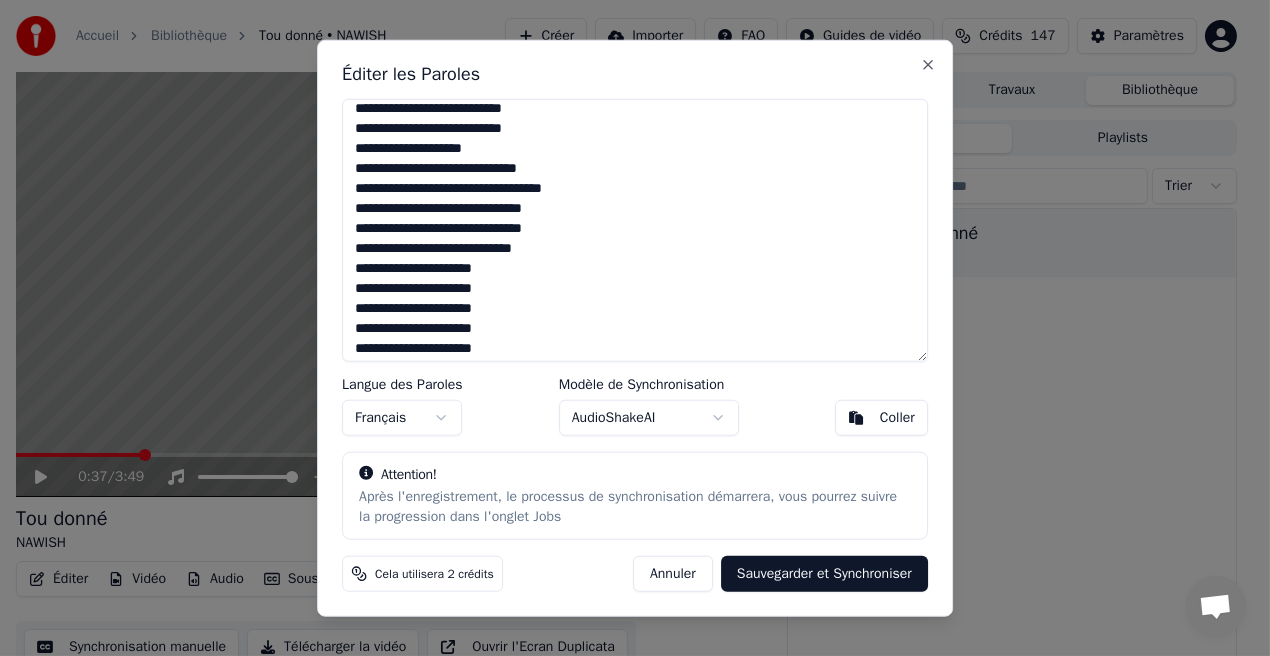click at bounding box center [635, 230] 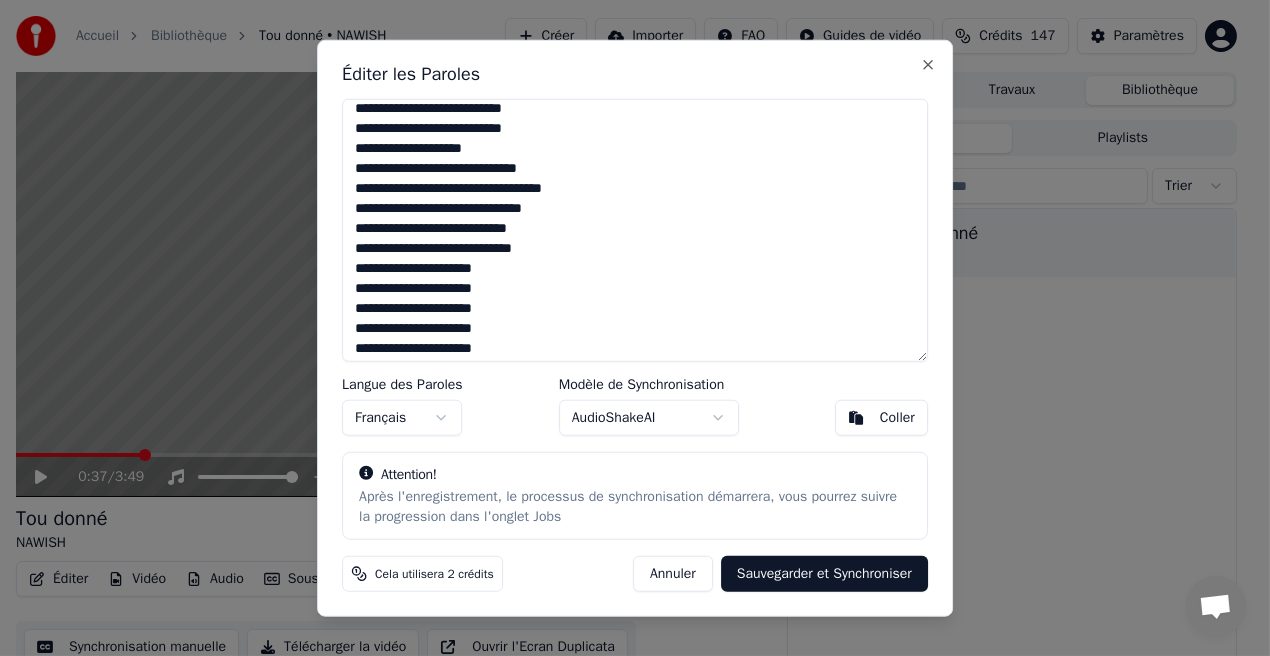 click at bounding box center [635, 230] 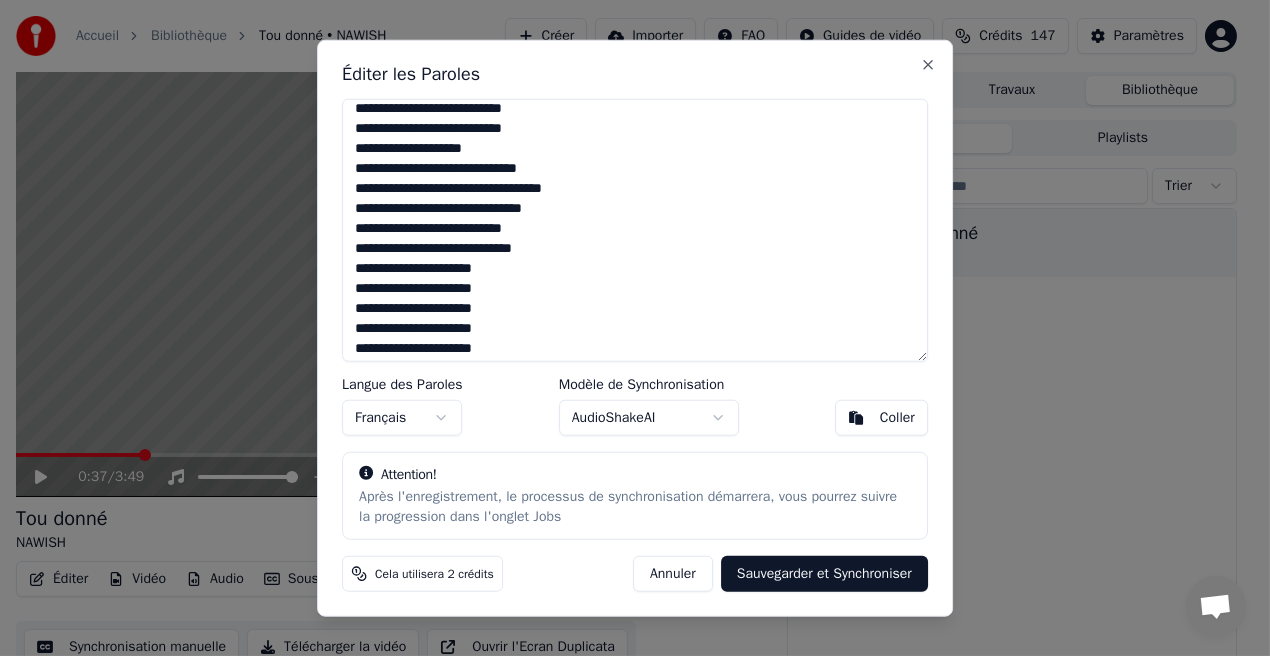 click at bounding box center [635, 230] 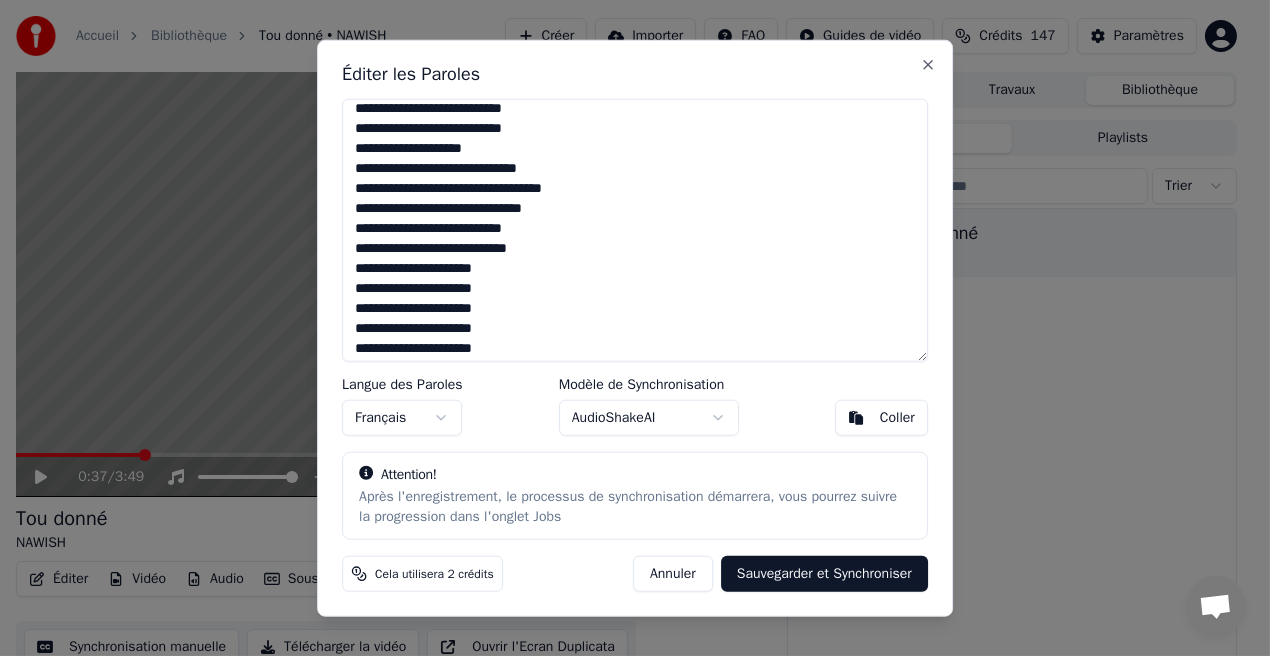 click at bounding box center [635, 230] 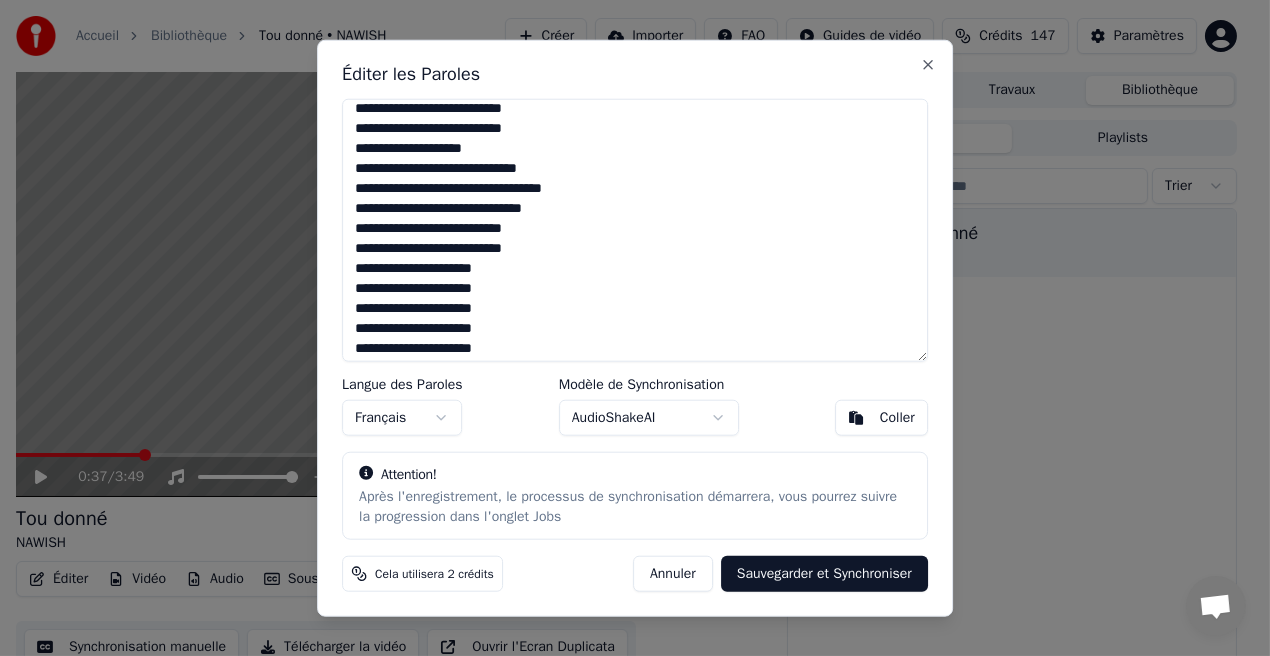 click at bounding box center [635, 230] 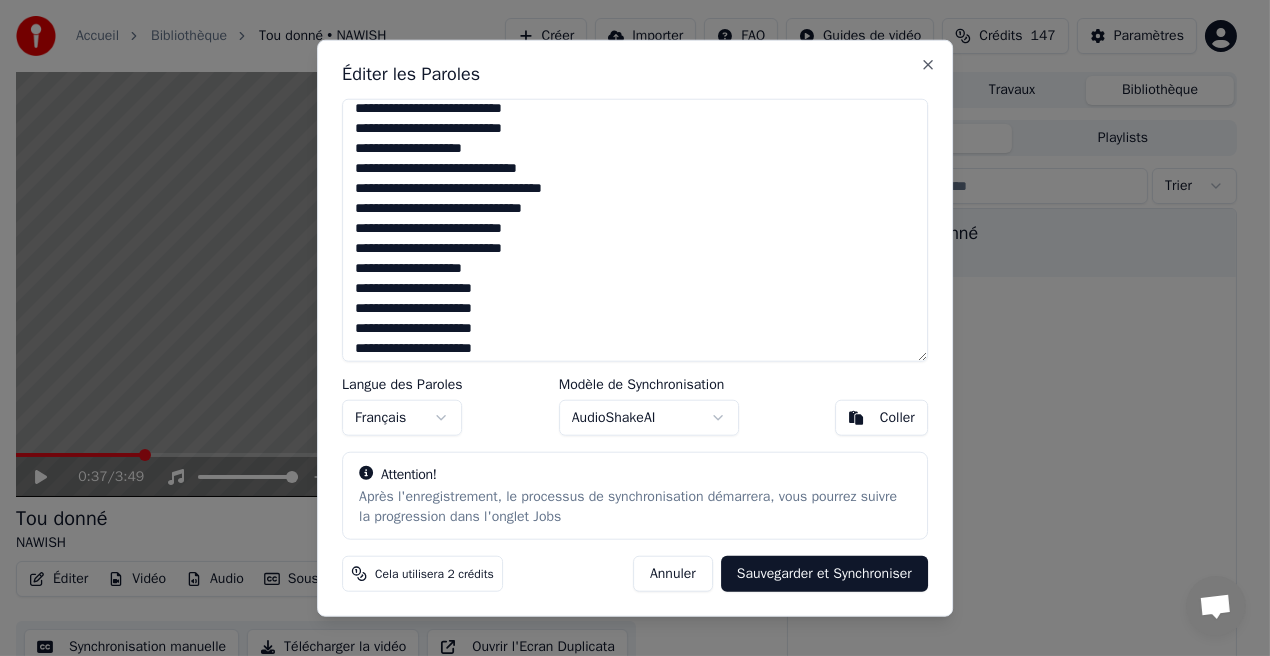 click at bounding box center (635, 230) 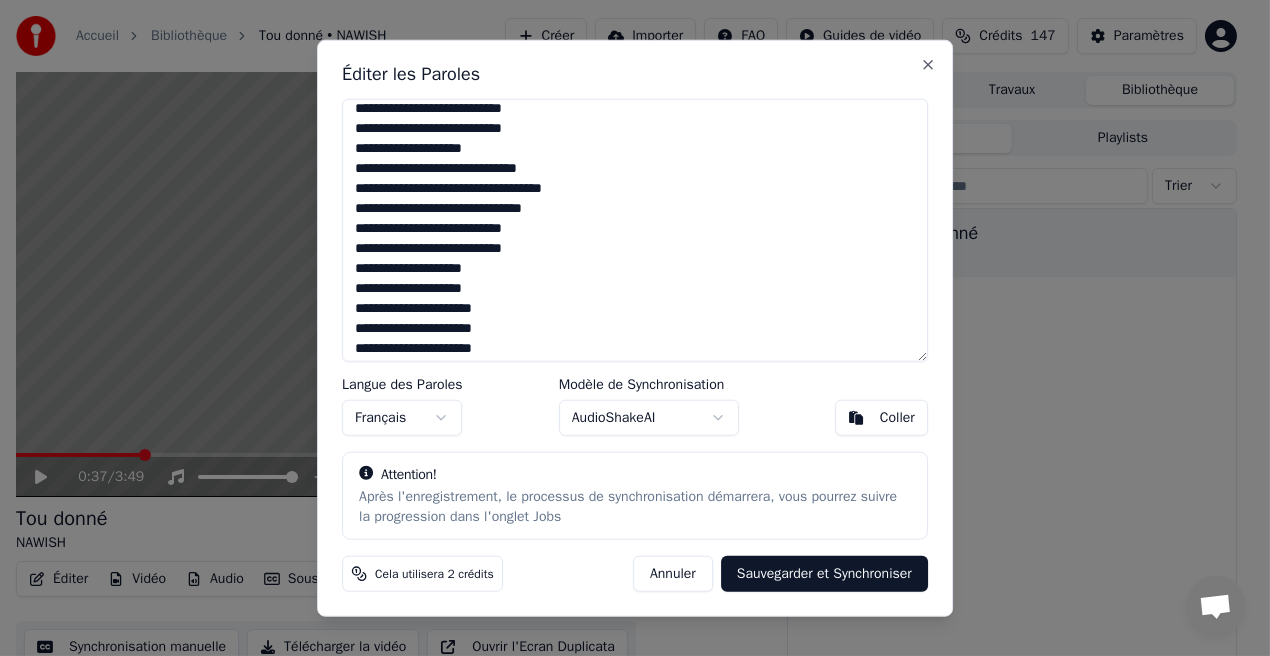 click at bounding box center [635, 230] 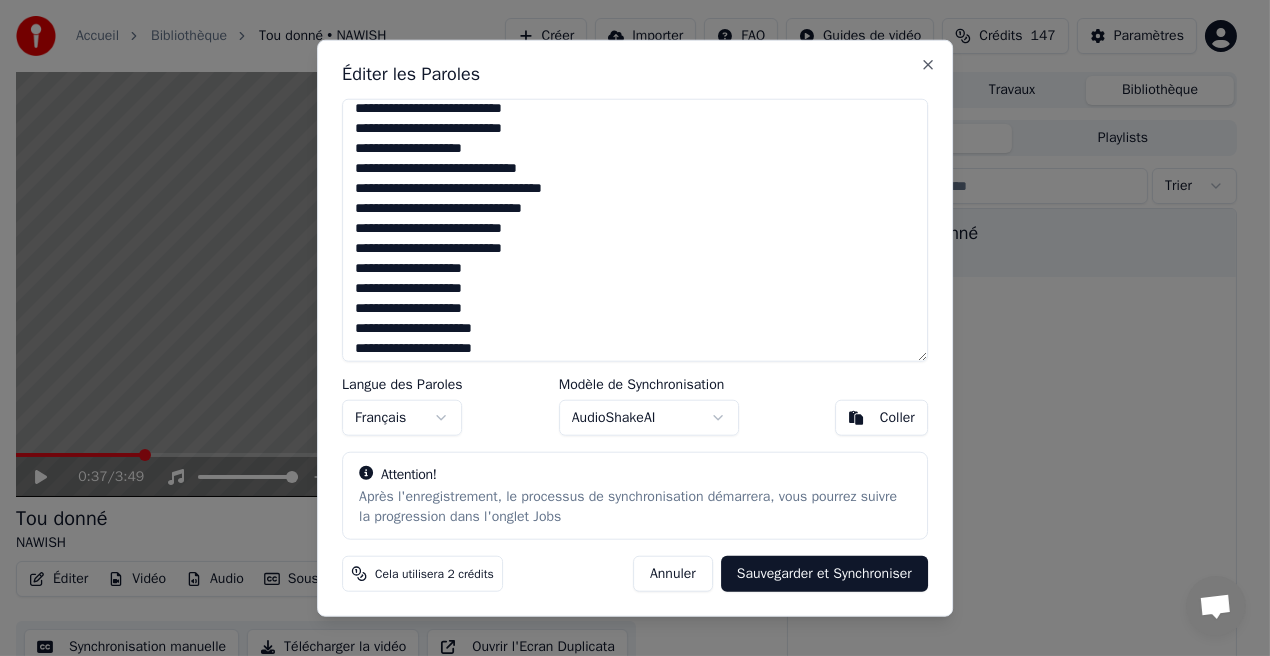click at bounding box center [635, 230] 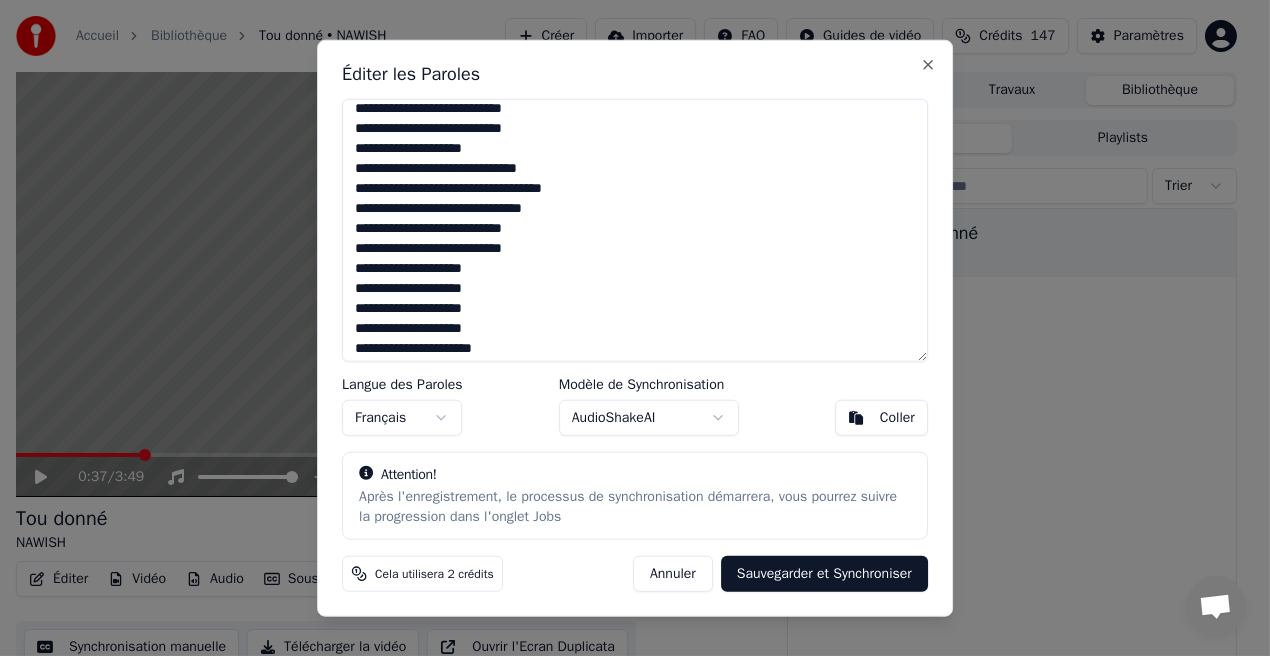 click at bounding box center (635, 230) 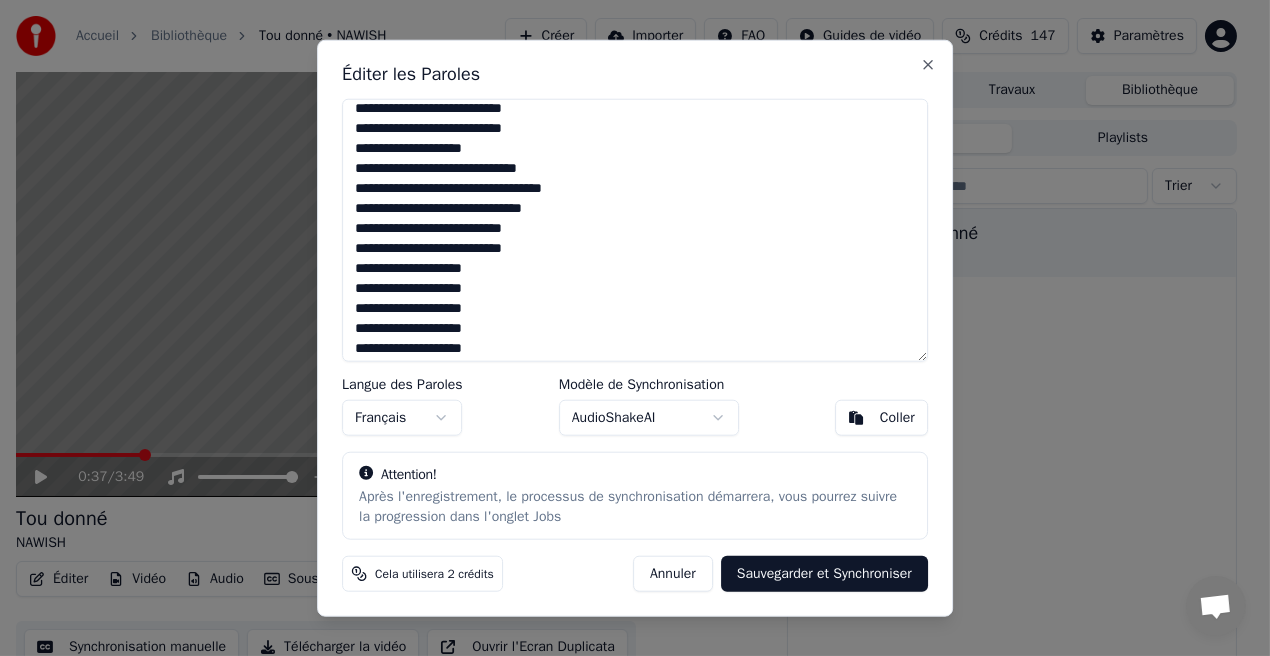 click at bounding box center (635, 230) 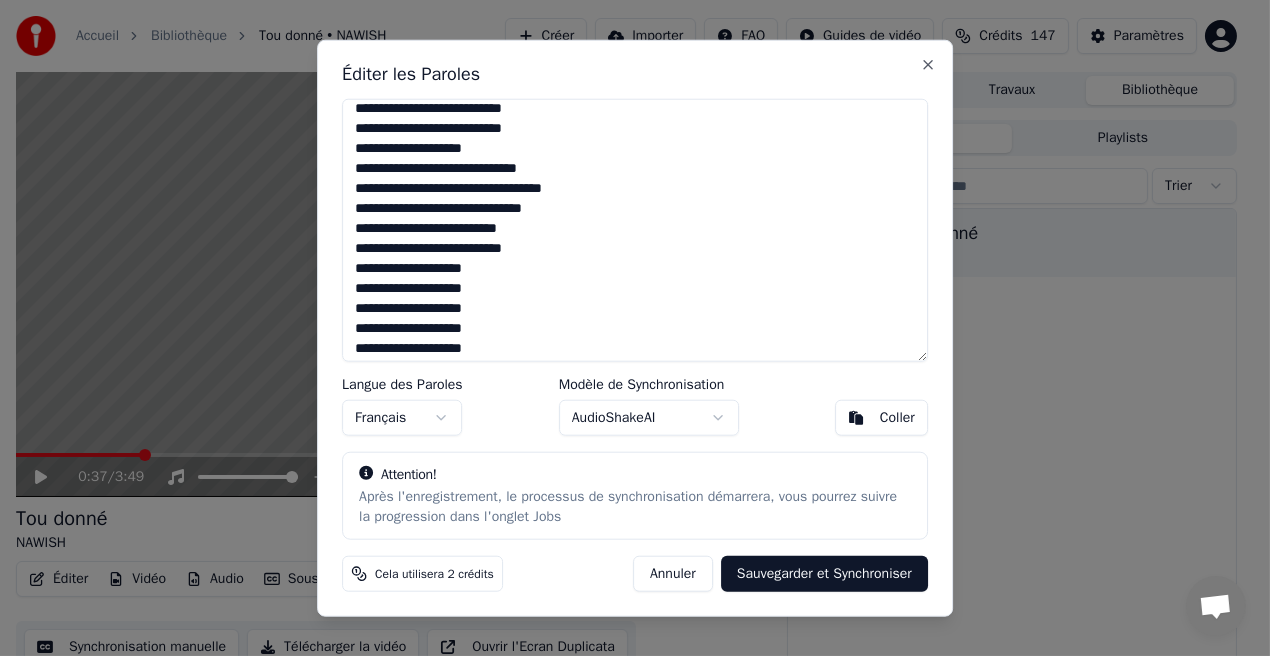 click at bounding box center [635, 230] 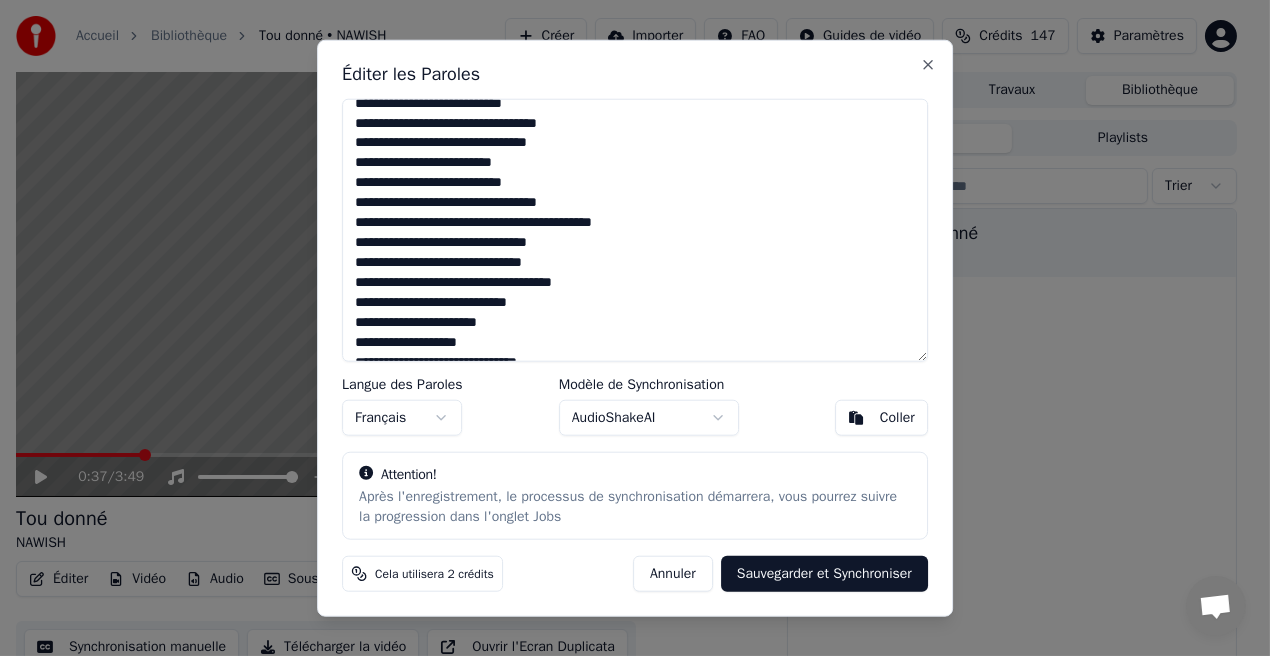 scroll, scrollTop: 595, scrollLeft: 0, axis: vertical 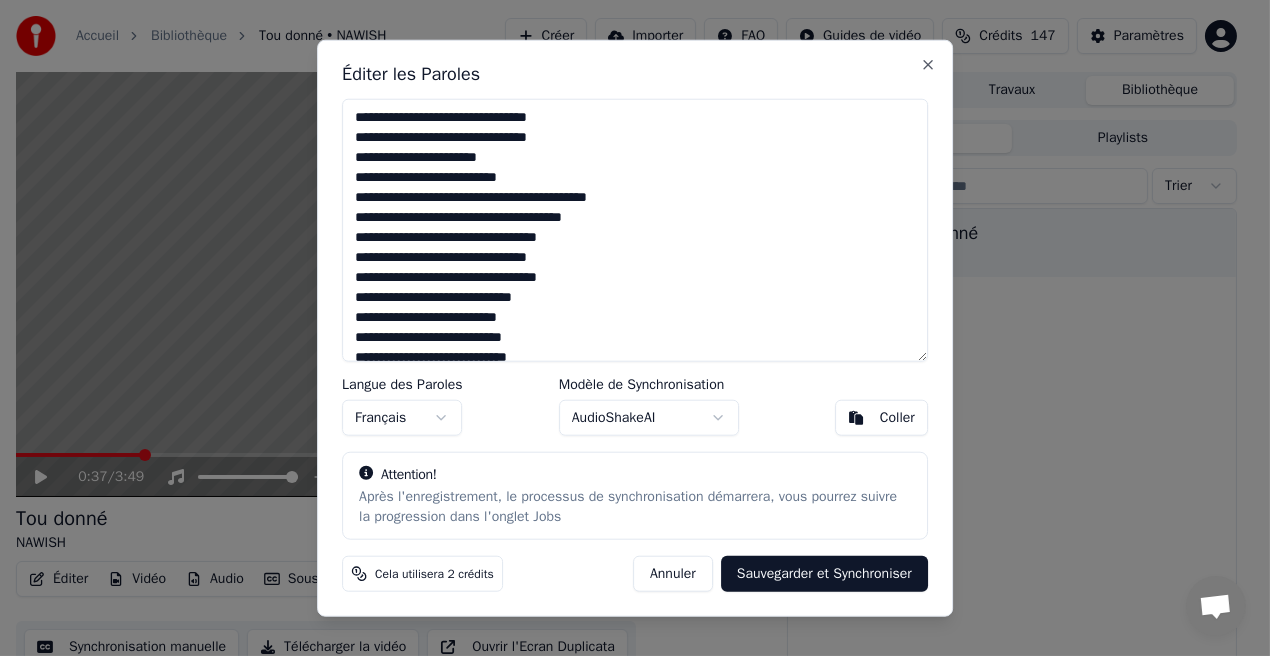 click at bounding box center (635, 230) 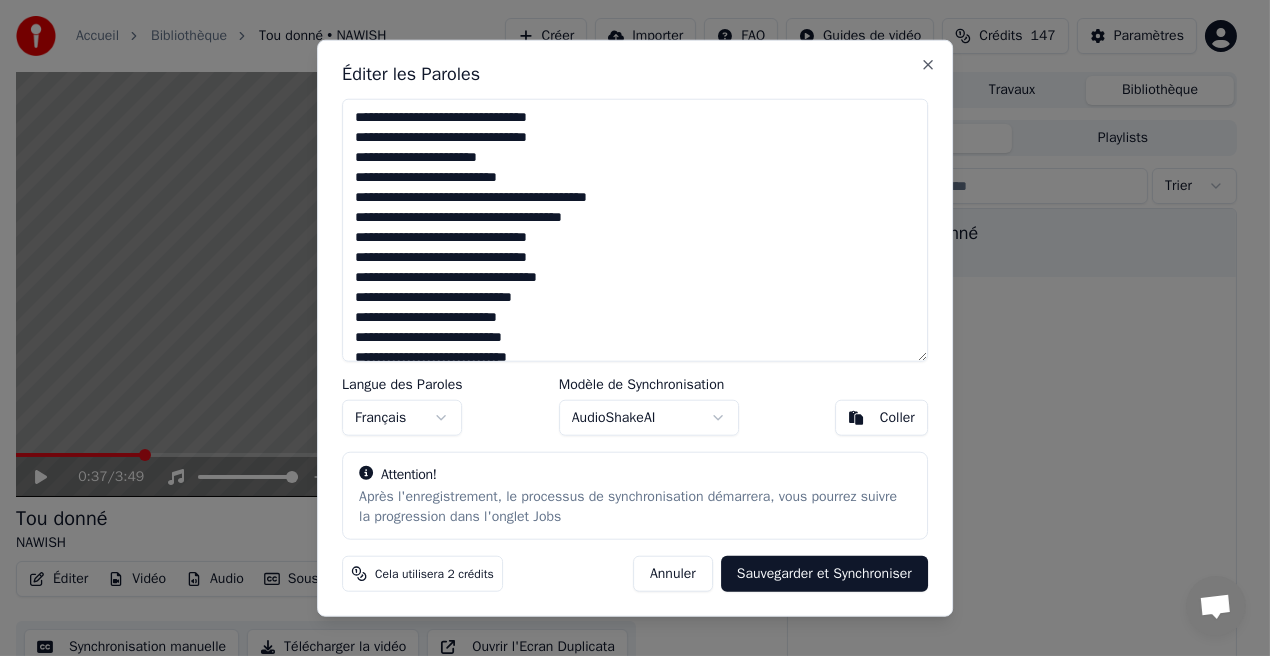 click at bounding box center (635, 230) 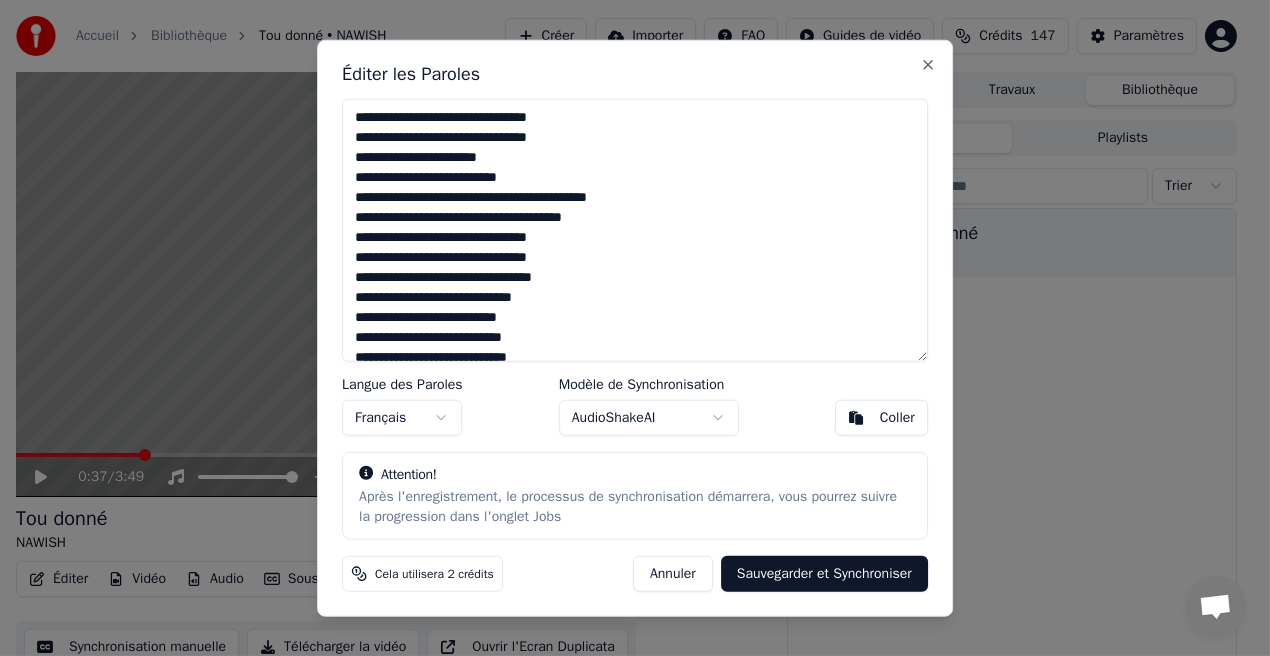 click at bounding box center (635, 230) 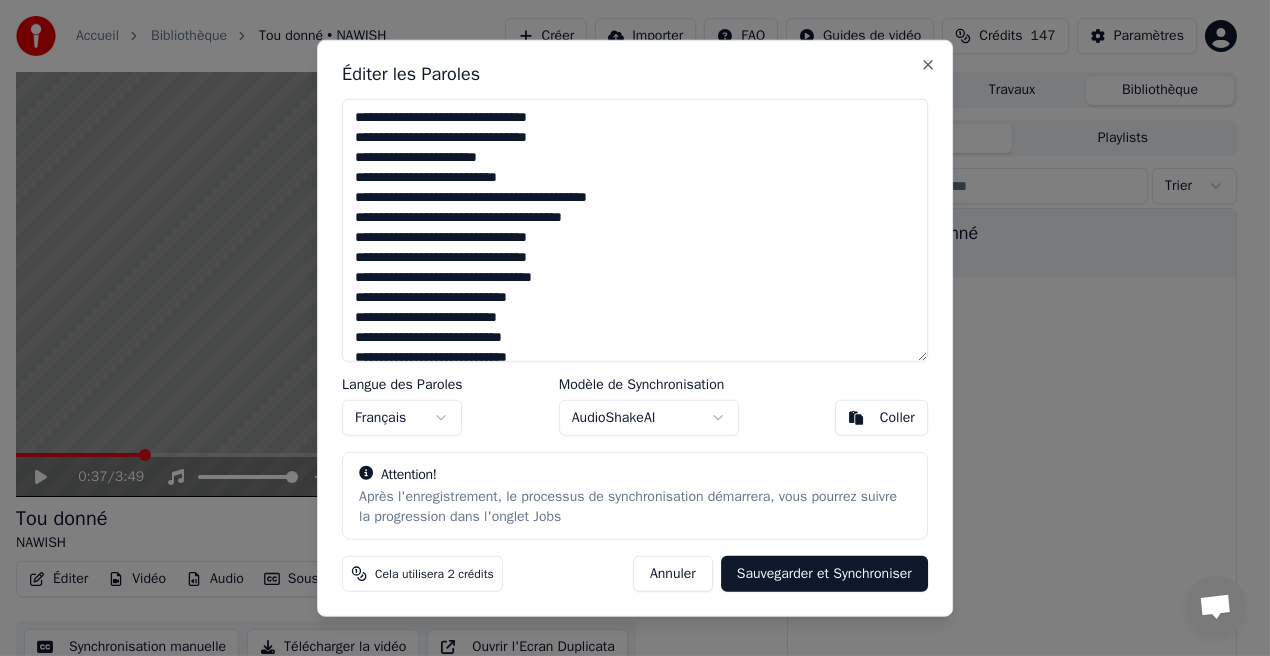 click at bounding box center [635, 230] 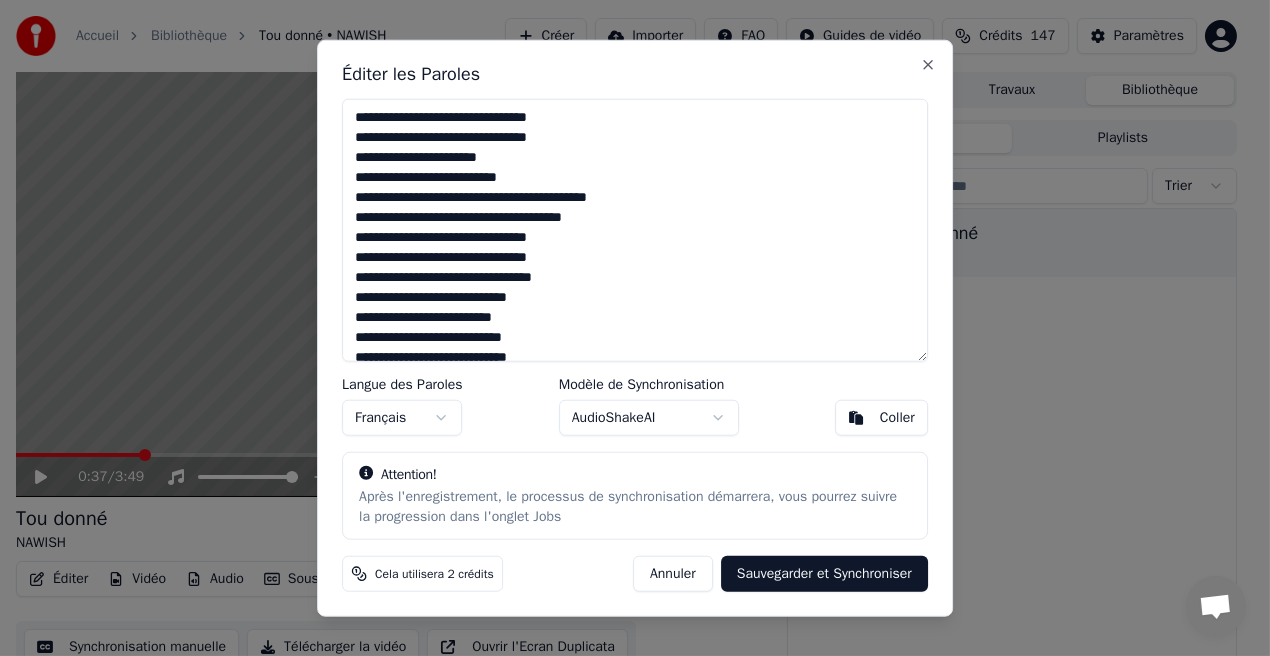 click at bounding box center (635, 230) 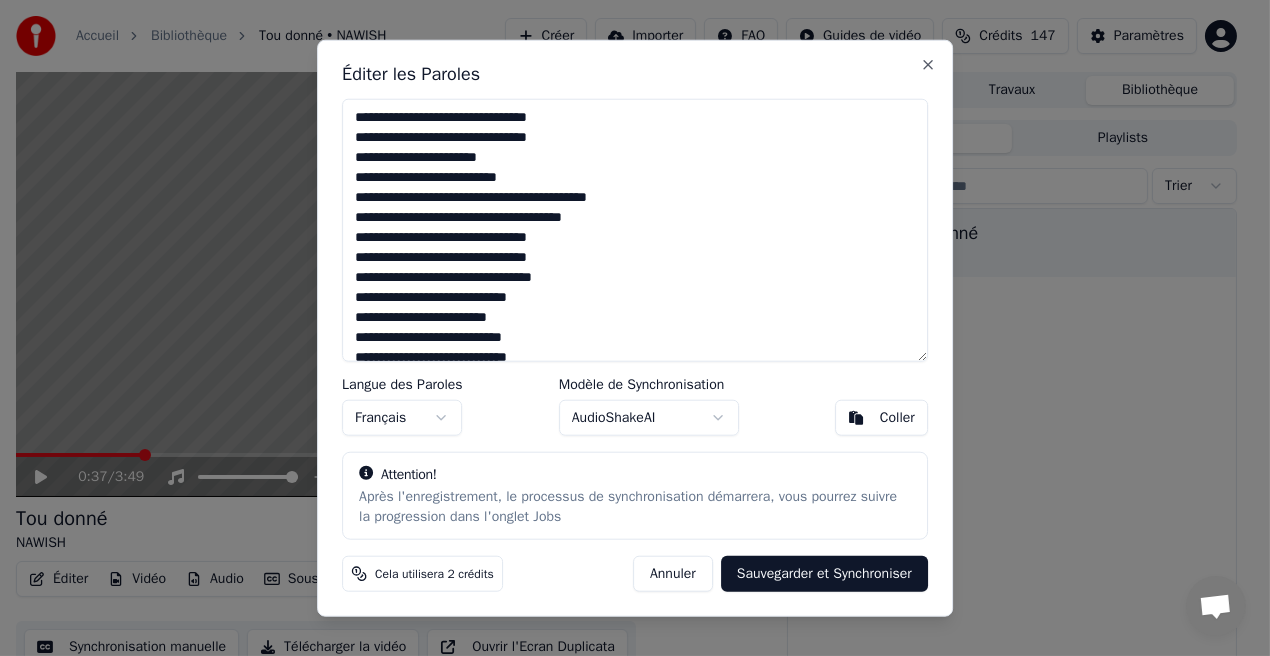 click at bounding box center [635, 230] 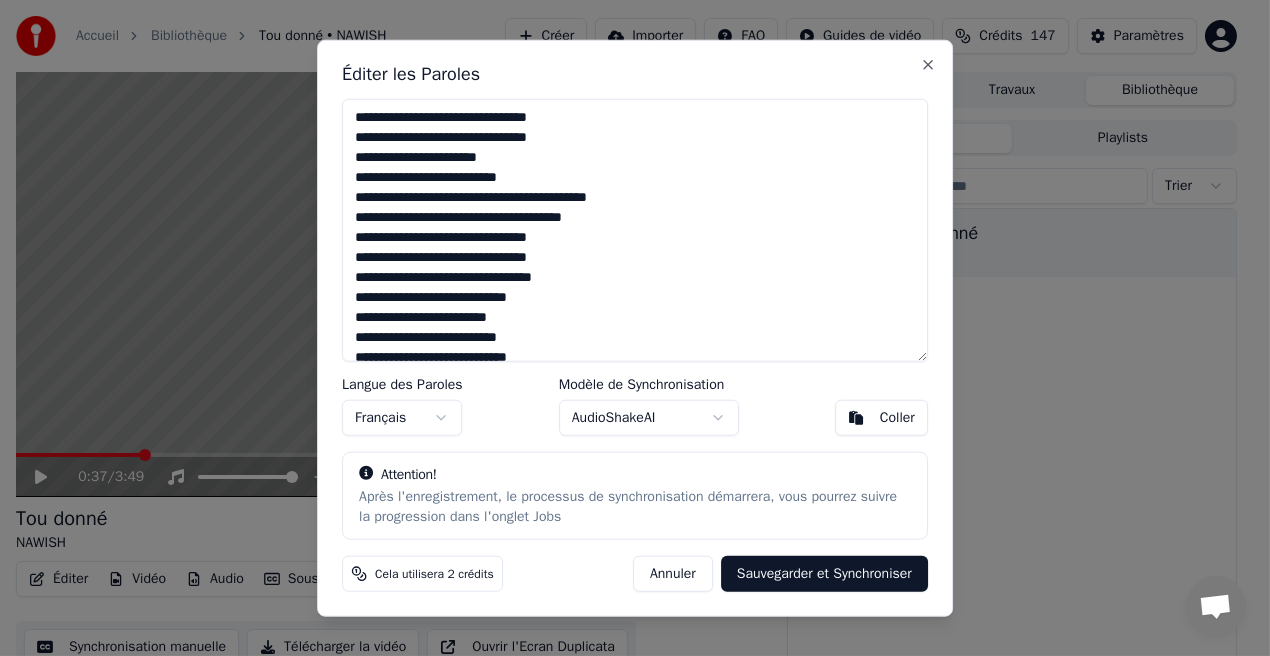 scroll, scrollTop: 40, scrollLeft: 0, axis: vertical 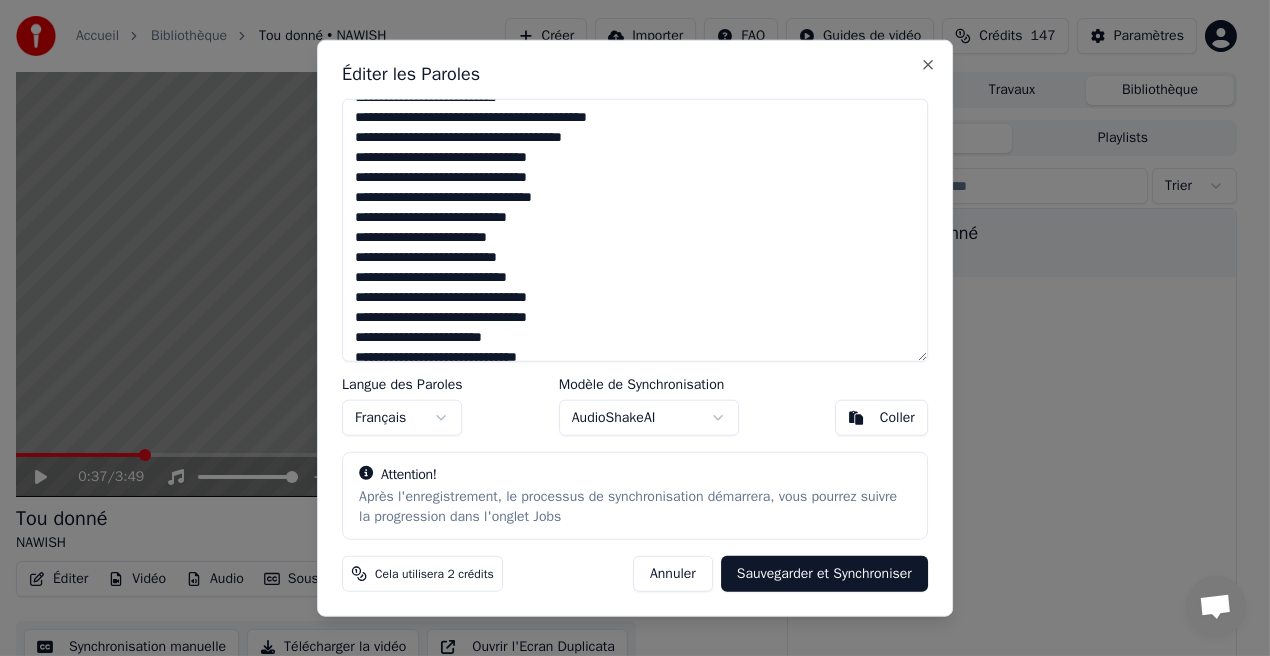 click at bounding box center [635, 230] 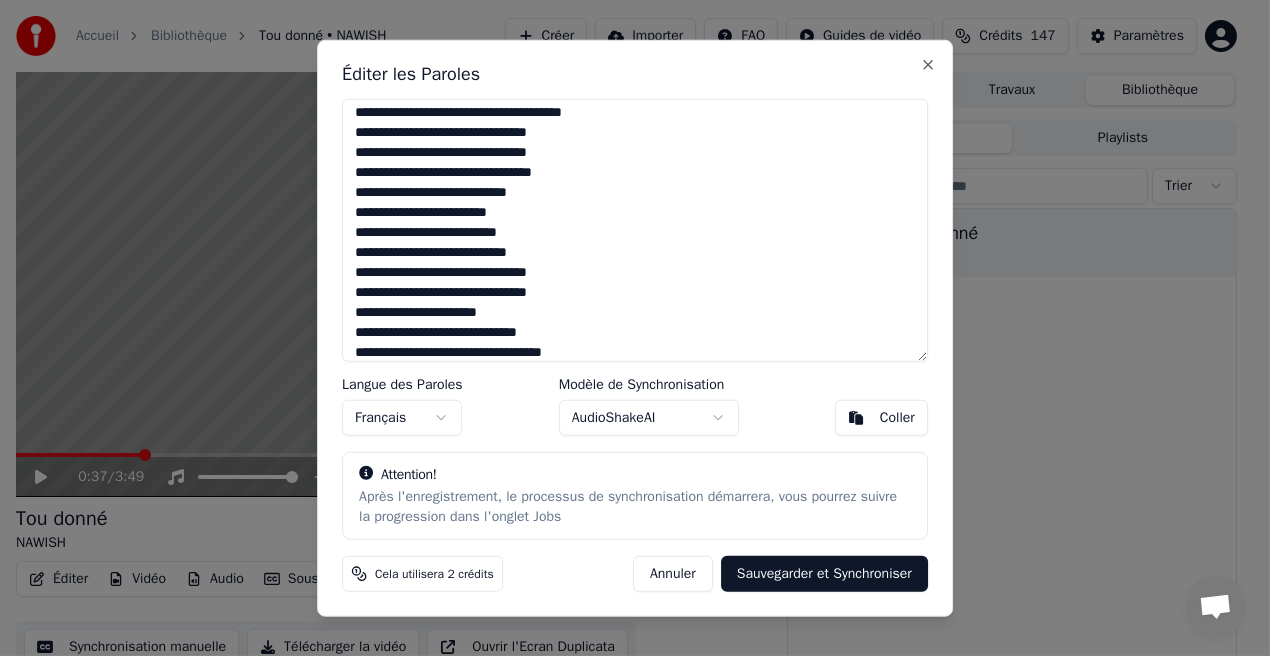 scroll, scrollTop: 120, scrollLeft: 0, axis: vertical 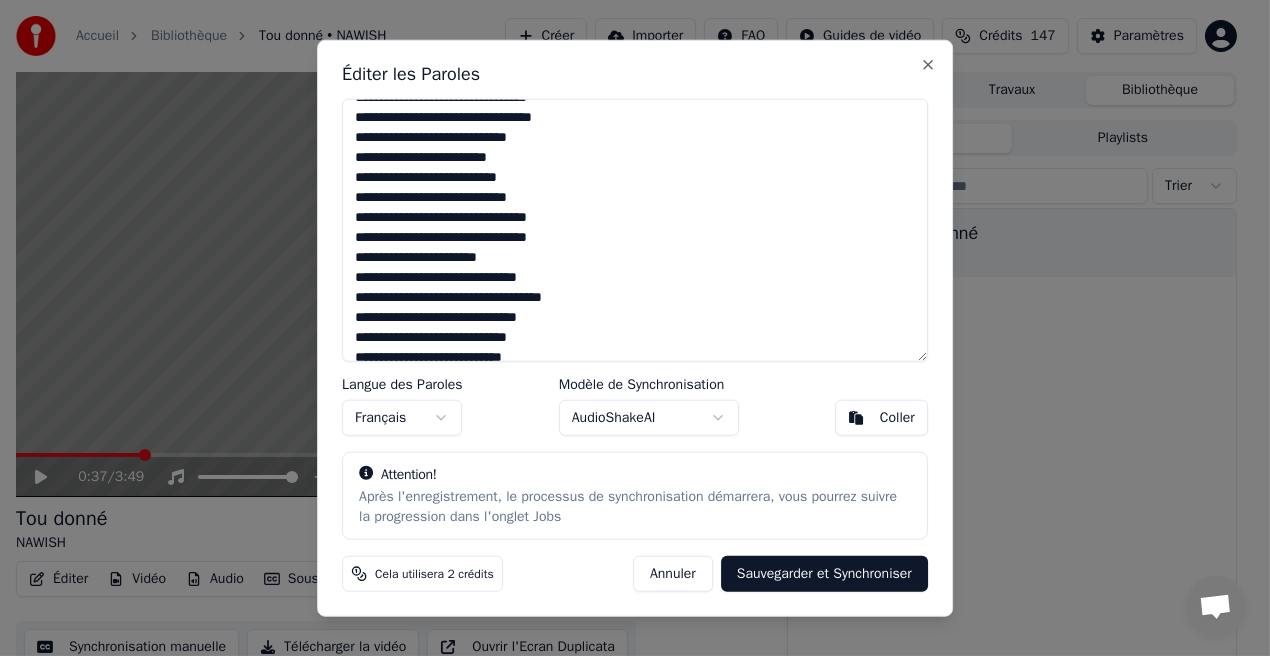 click at bounding box center (635, 230) 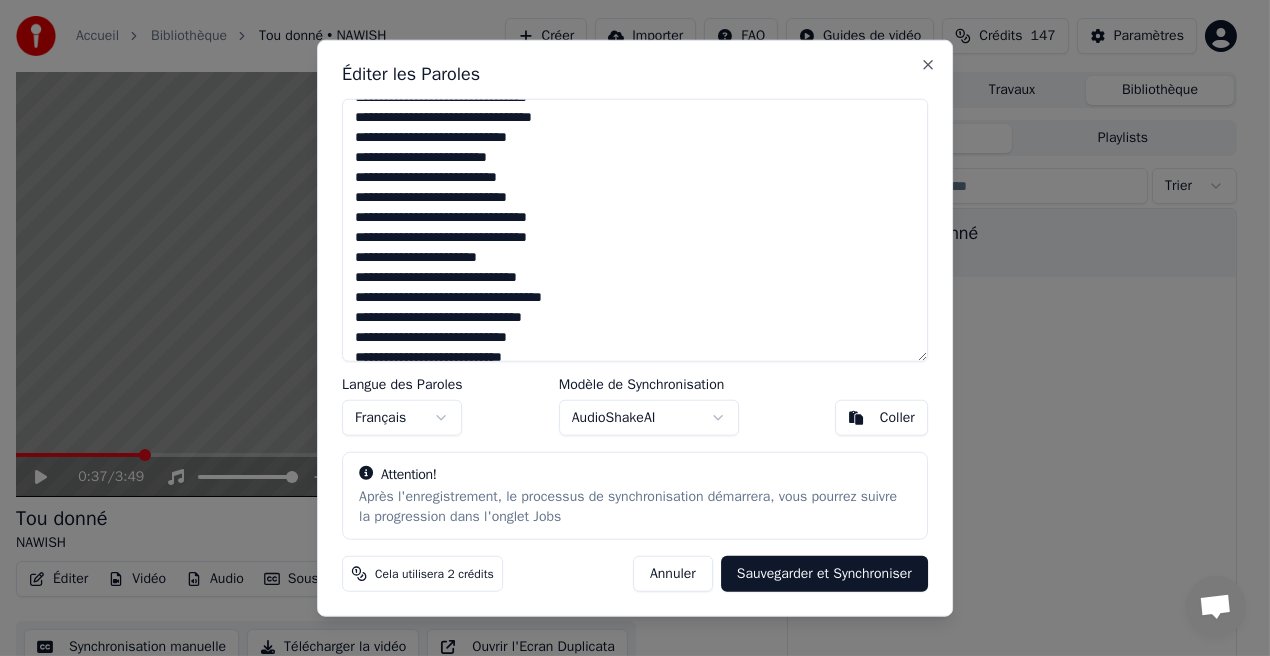 click at bounding box center [635, 230] 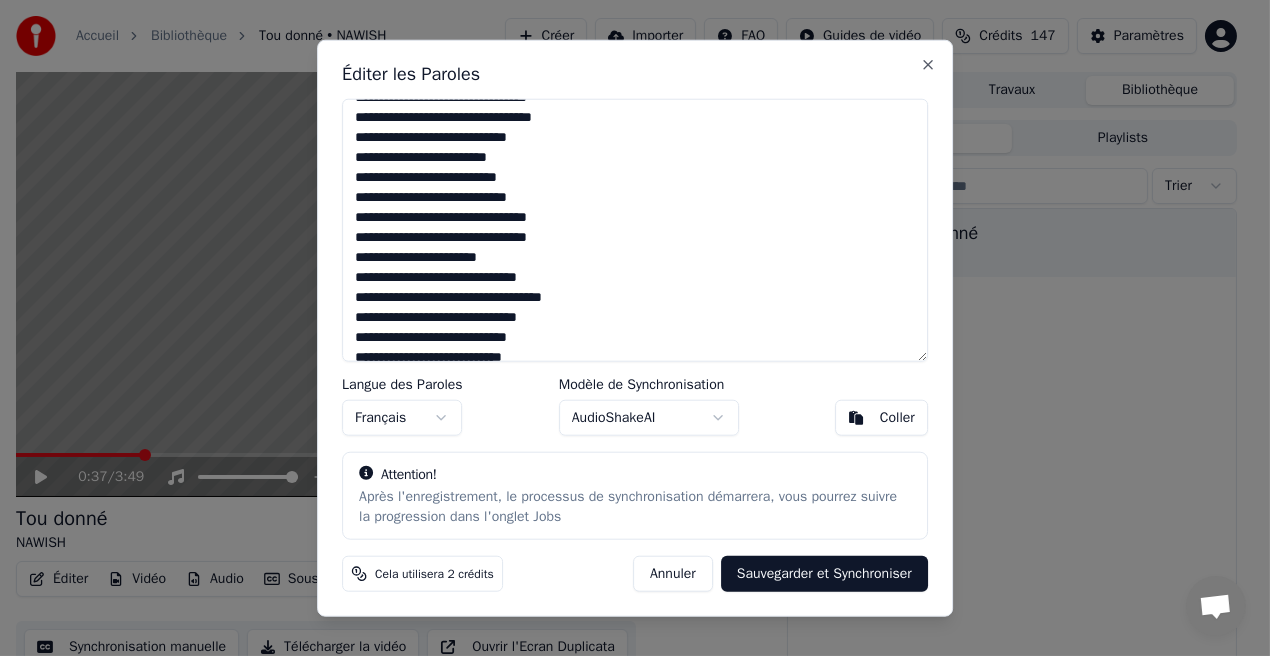 click at bounding box center [635, 230] 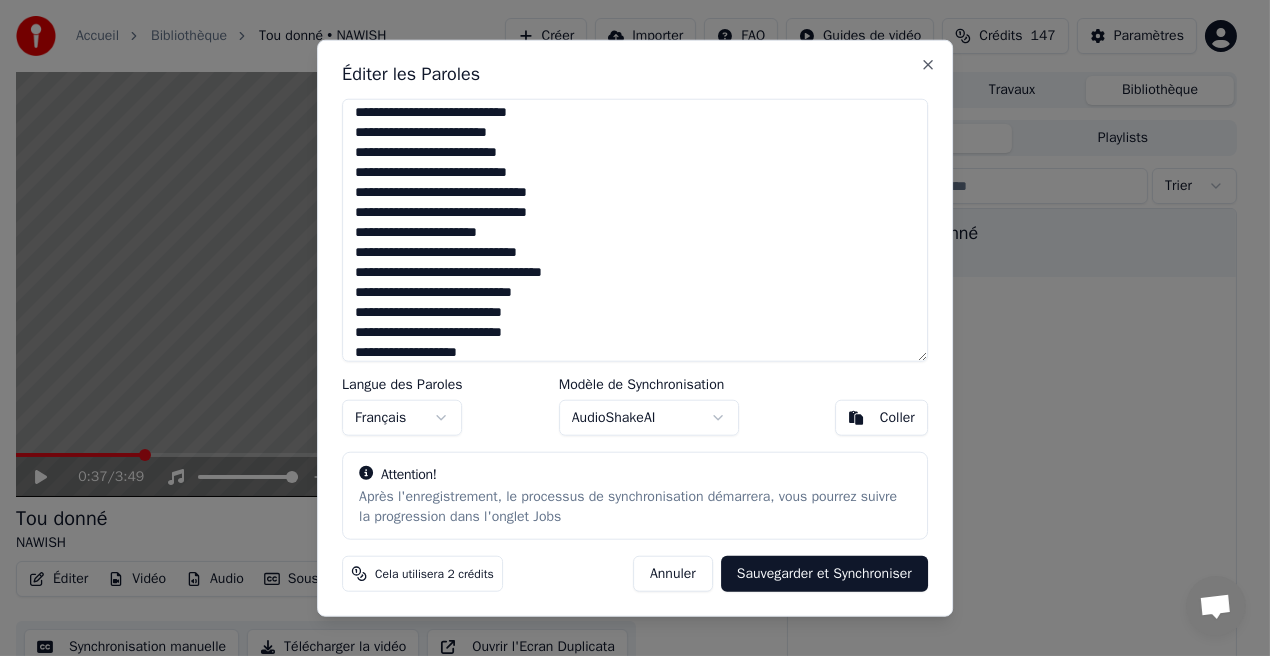 scroll, scrollTop: 200, scrollLeft: 0, axis: vertical 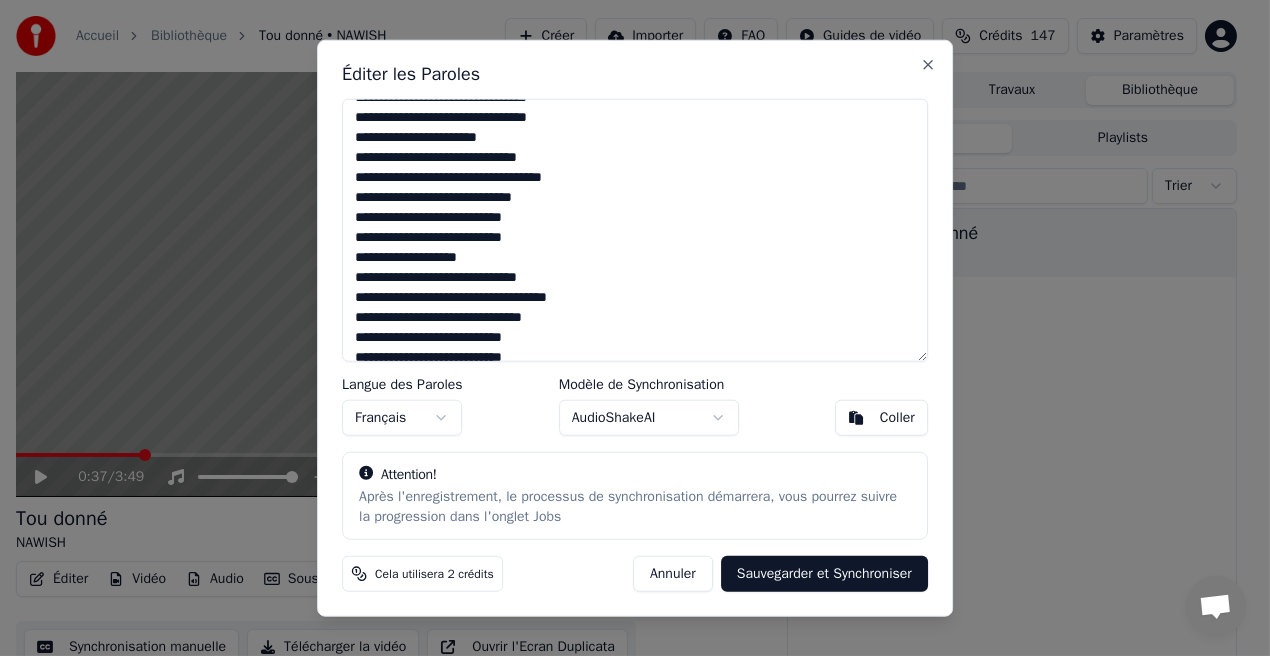 click on "Éditer les Paroles Langue des Paroles Français Modèle de Synchronisation AudioShakeAI Coller Attention! Après l'enregistrement, le processus de synchronisation démarrera, vous pourrez suivre la progression dans l'onglet Jobs Cela utilisera 2 crédits Annuler Sauvegarder et Synchroniser Close" at bounding box center (635, 328) 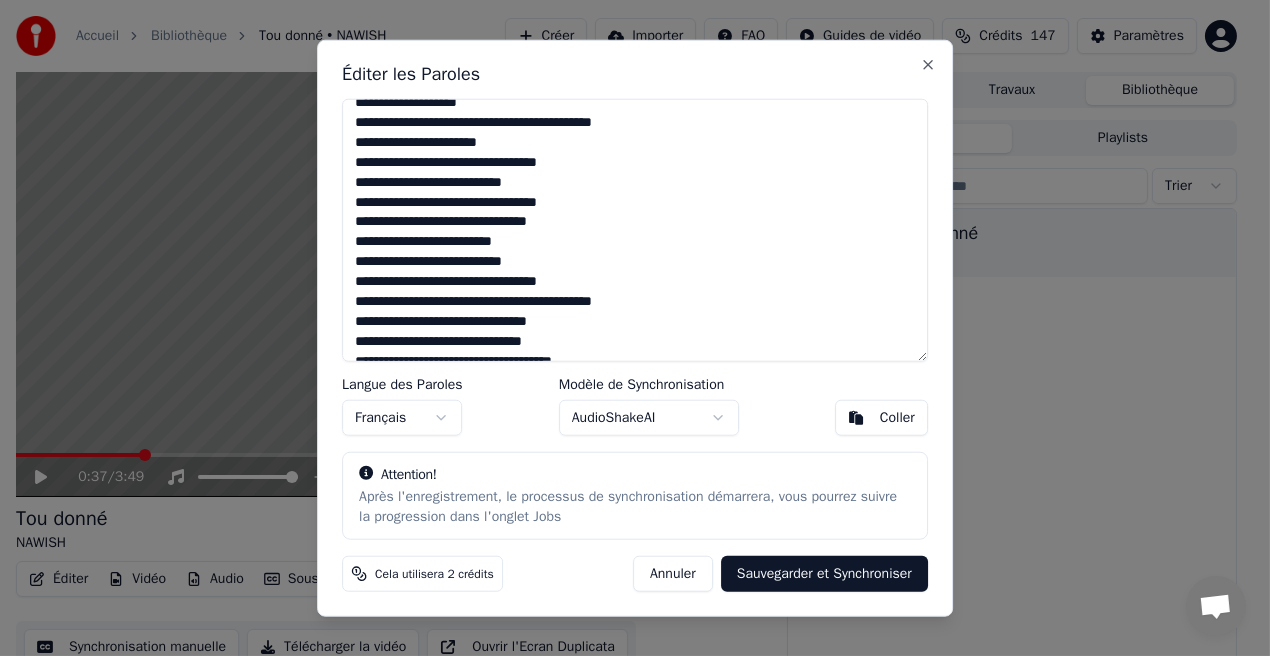 scroll, scrollTop: 560, scrollLeft: 0, axis: vertical 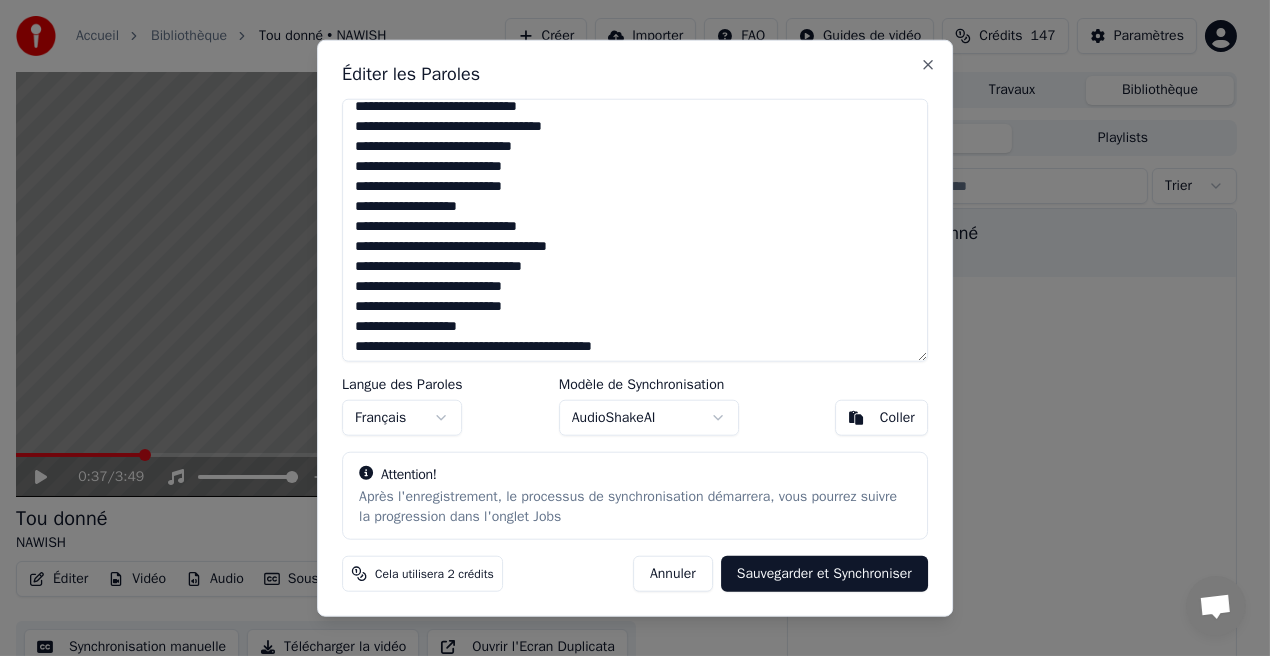 click at bounding box center [635, 230] 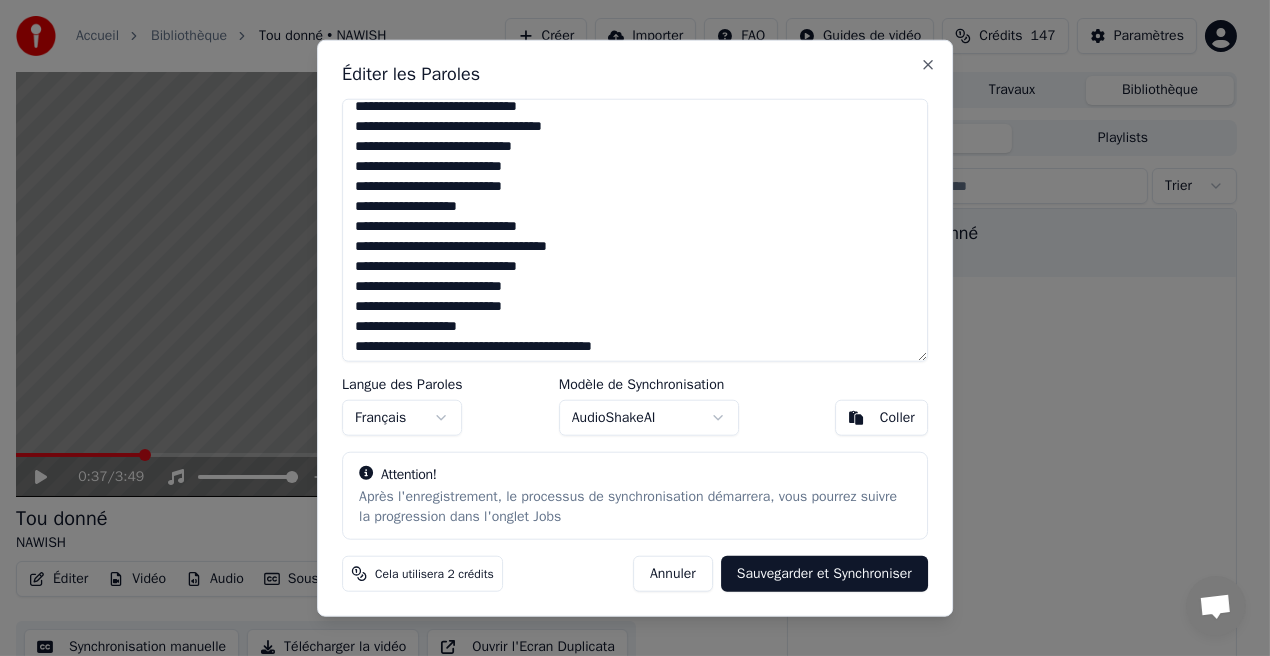 click at bounding box center [635, 230] 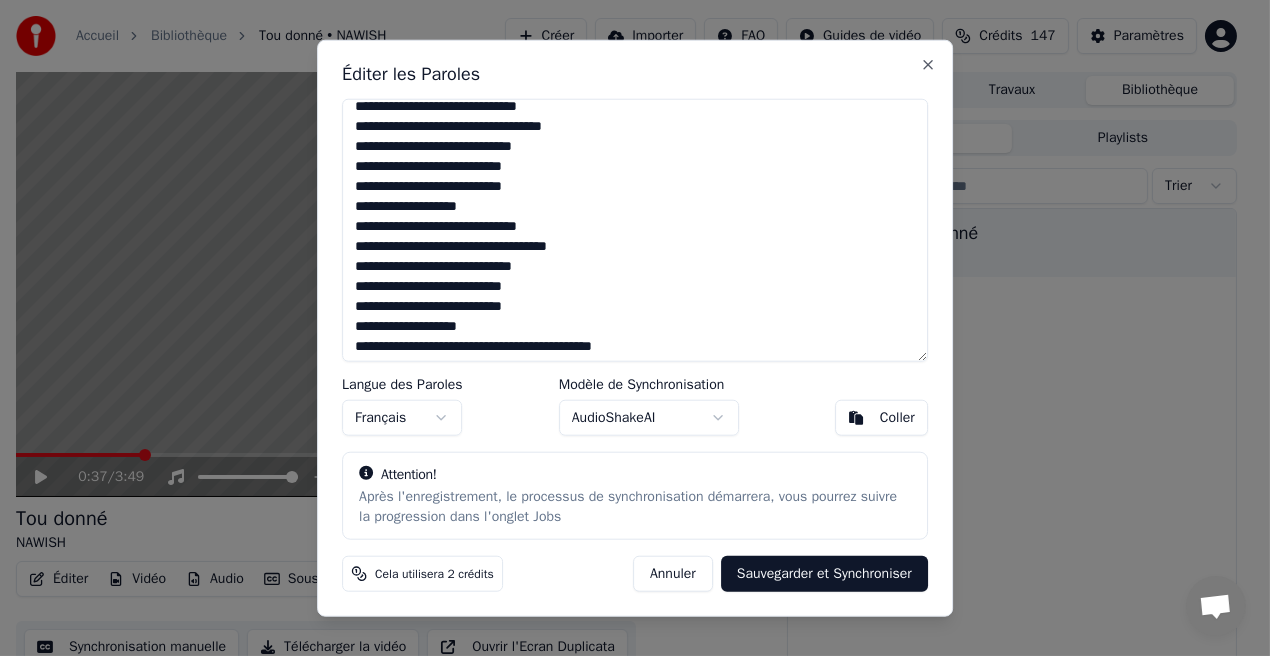 click at bounding box center (635, 230) 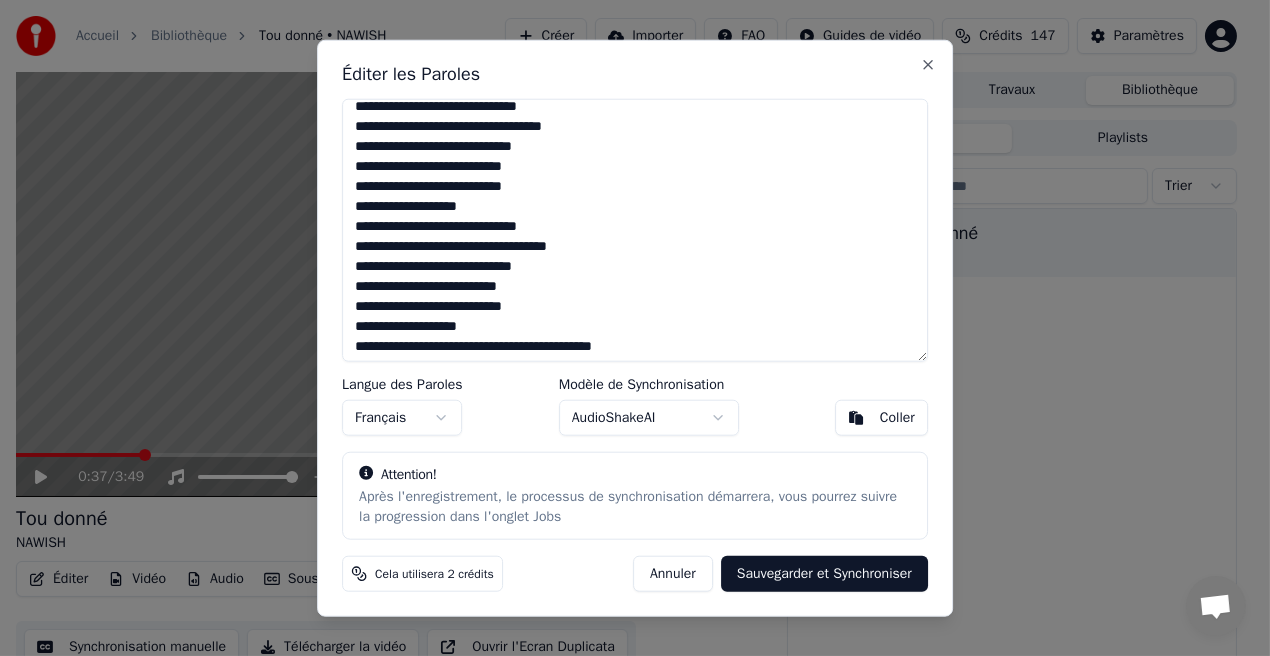 scroll, scrollTop: 371, scrollLeft: 0, axis: vertical 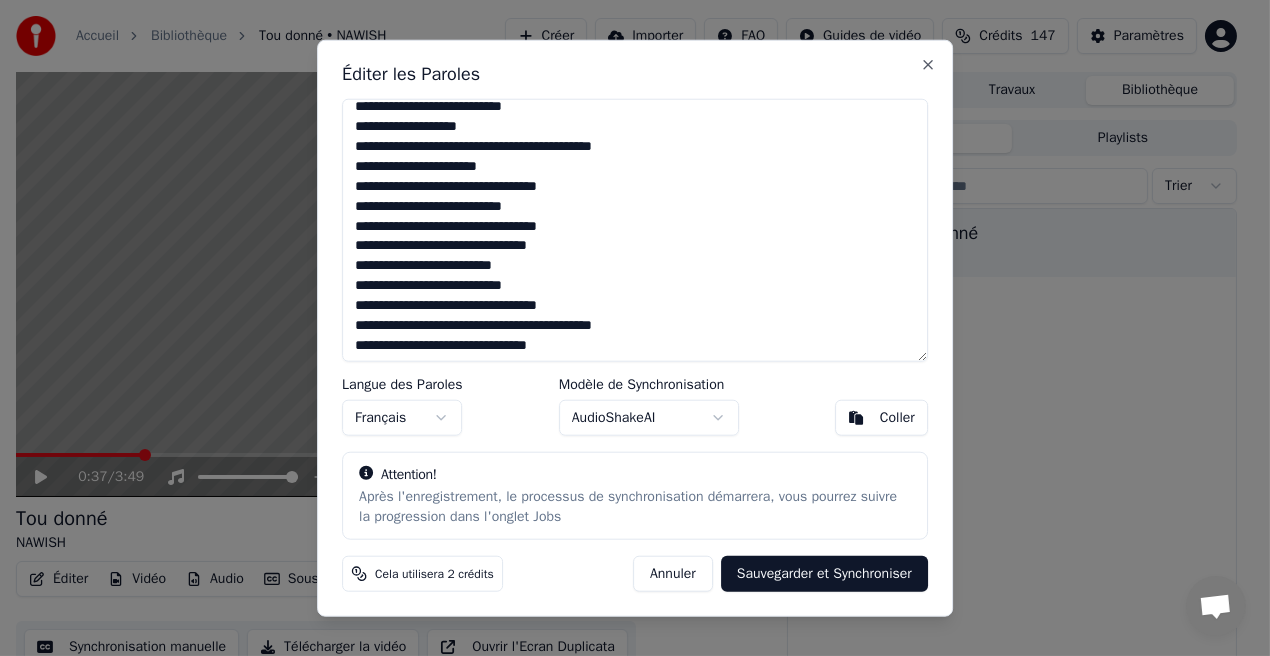 click at bounding box center [635, 230] 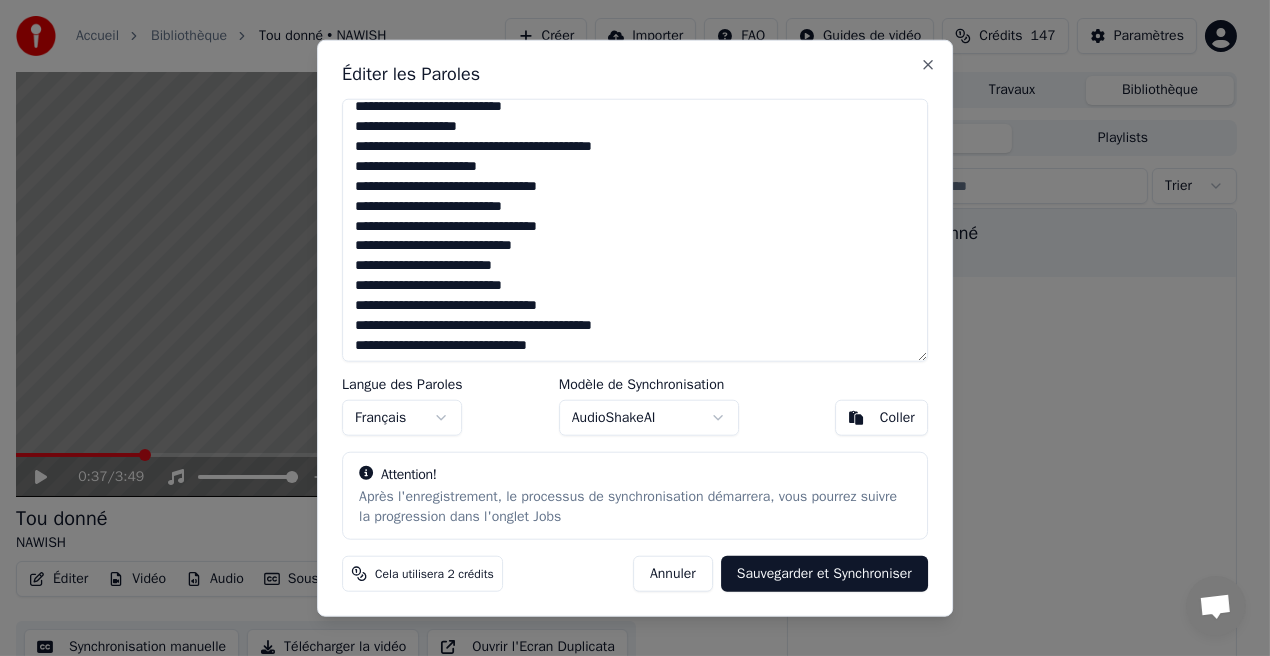 click at bounding box center (635, 230) 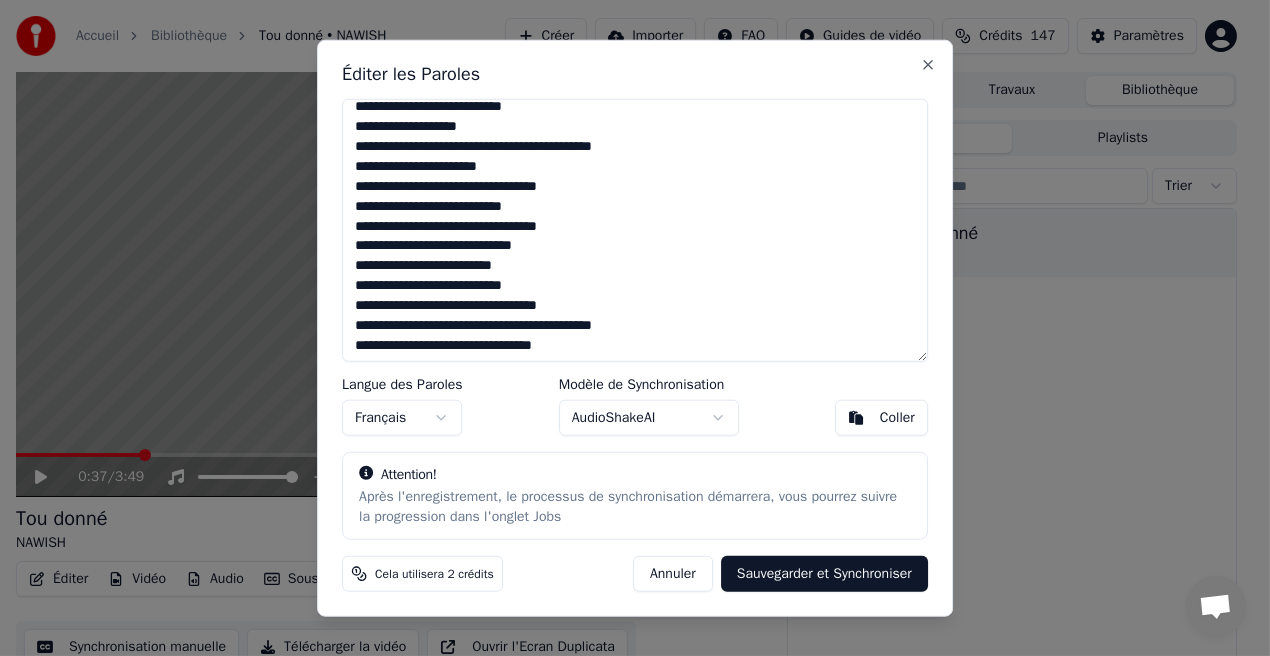 scroll, scrollTop: 571, scrollLeft: 0, axis: vertical 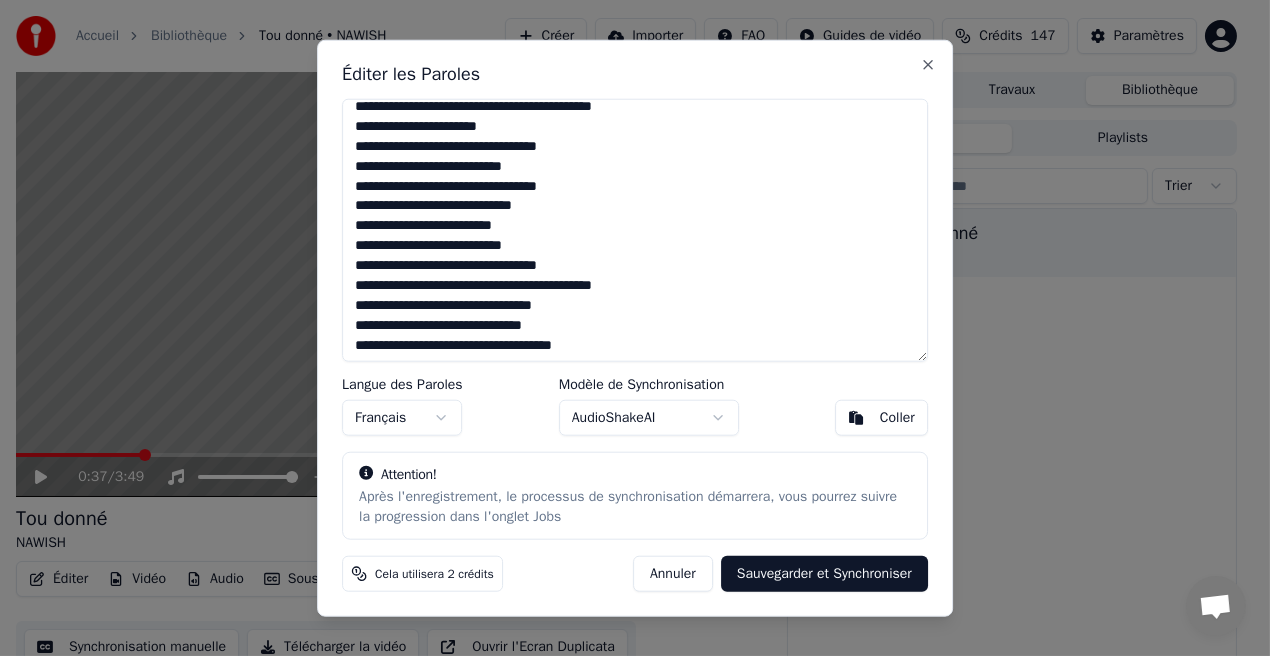 click at bounding box center [635, 230] 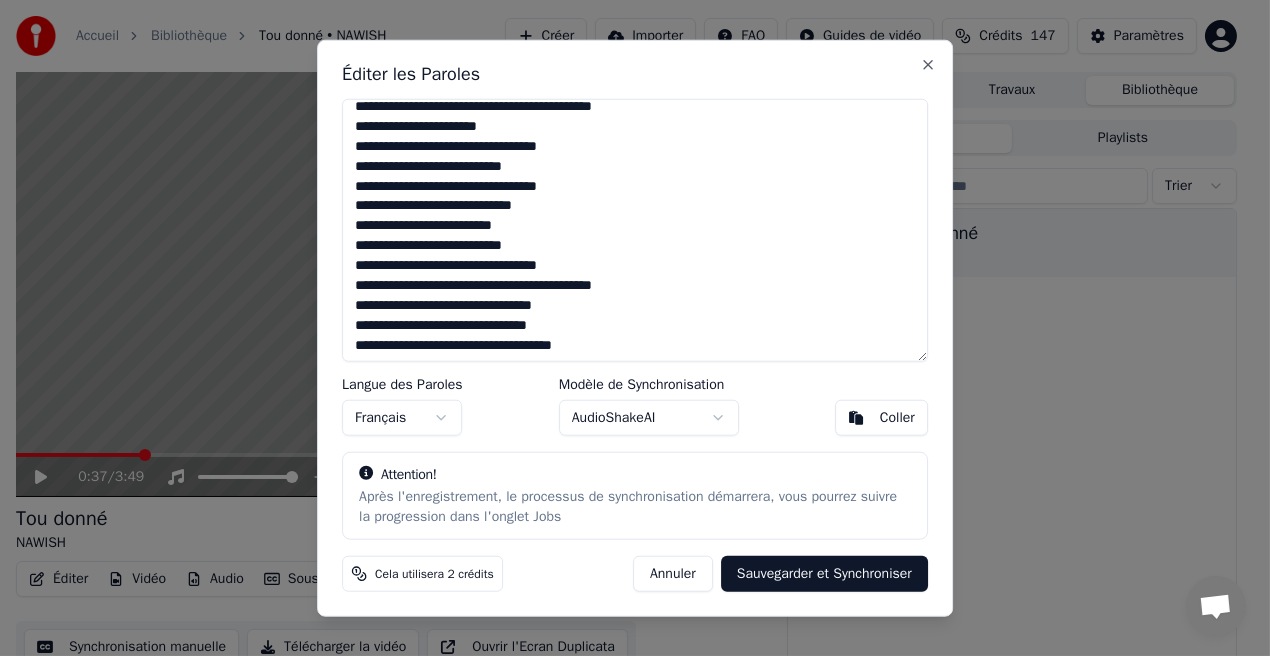 click at bounding box center (635, 230) 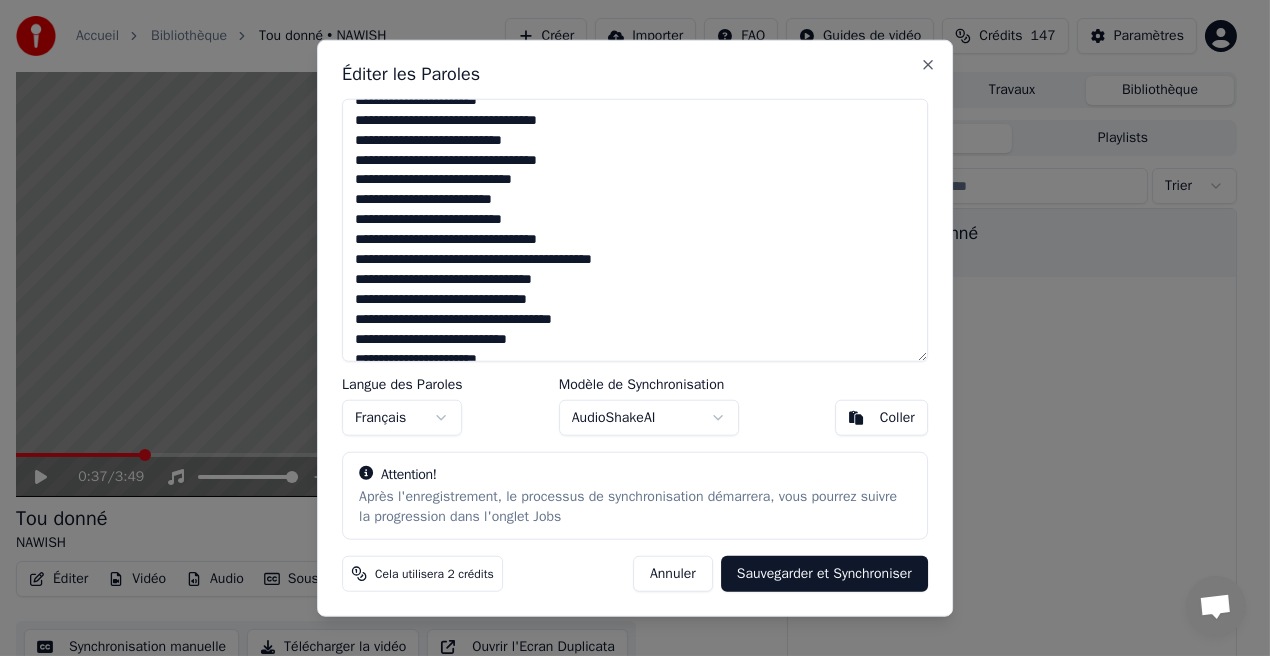 scroll, scrollTop: 611, scrollLeft: 0, axis: vertical 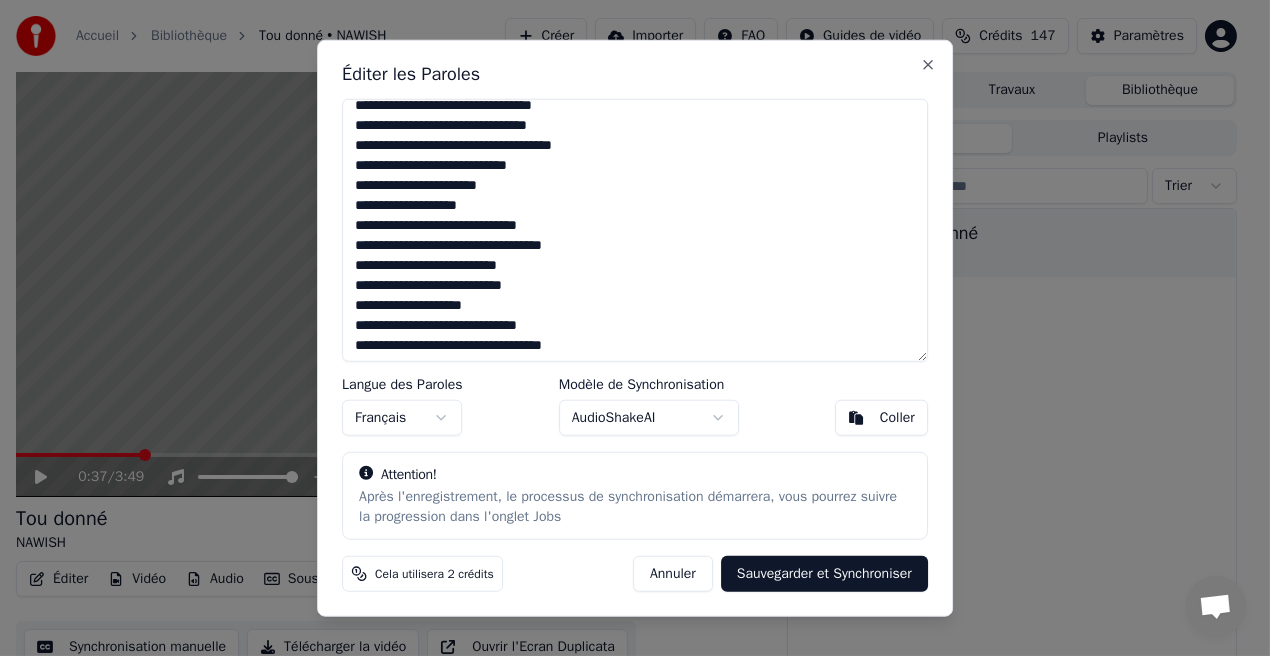 click at bounding box center [635, 230] 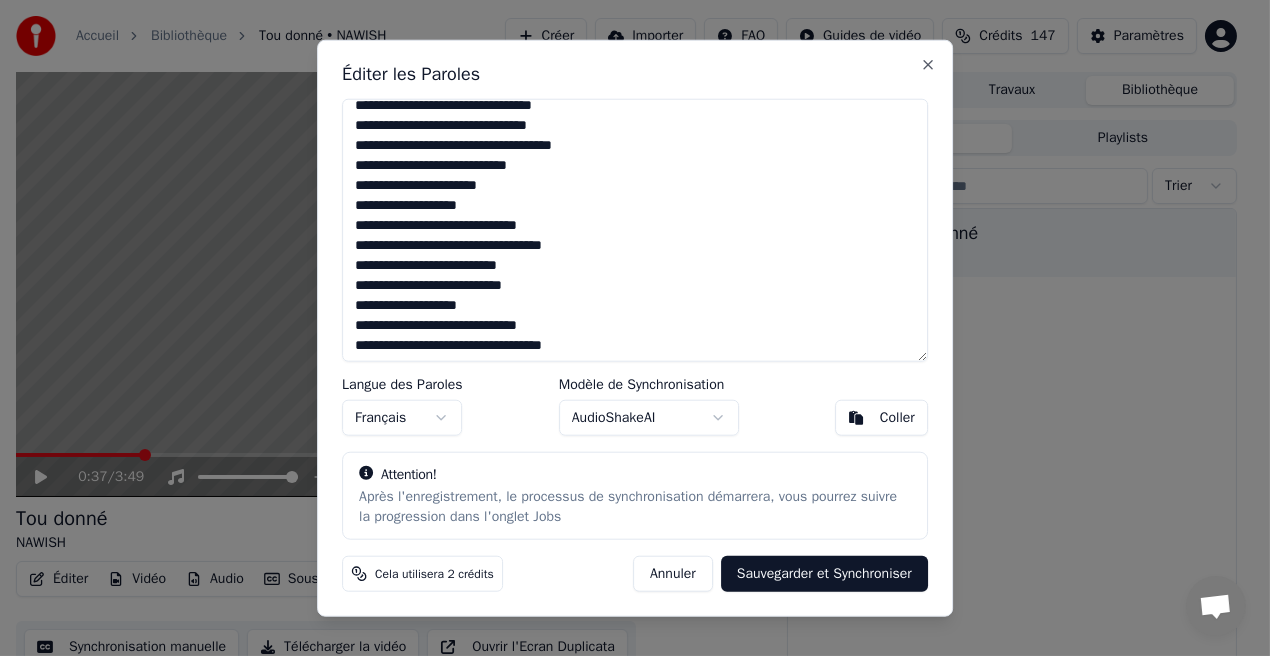 click at bounding box center (635, 230) 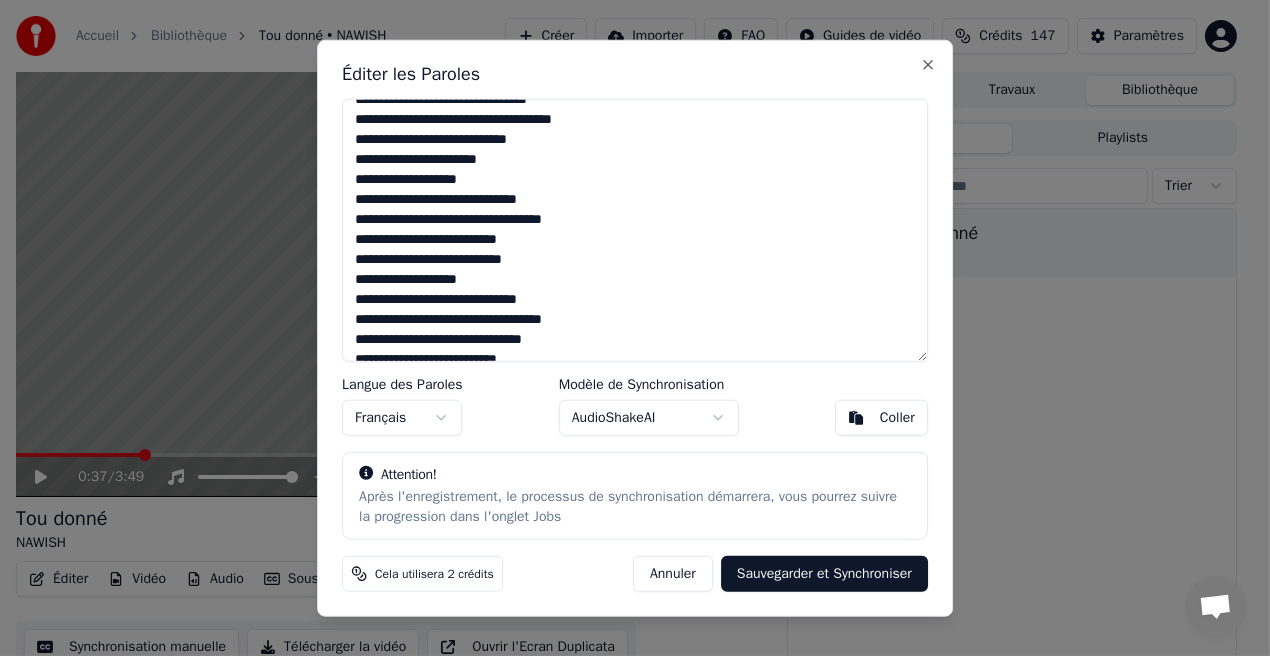 scroll, scrollTop: 811, scrollLeft: 0, axis: vertical 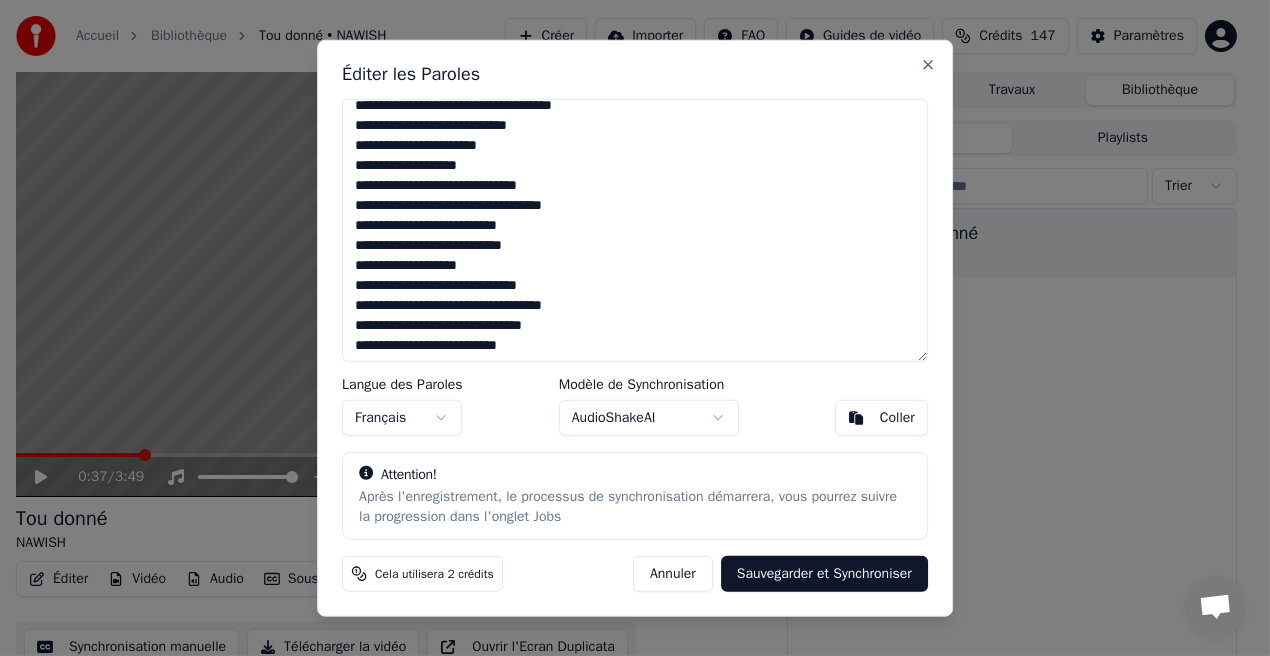 click at bounding box center (635, 230) 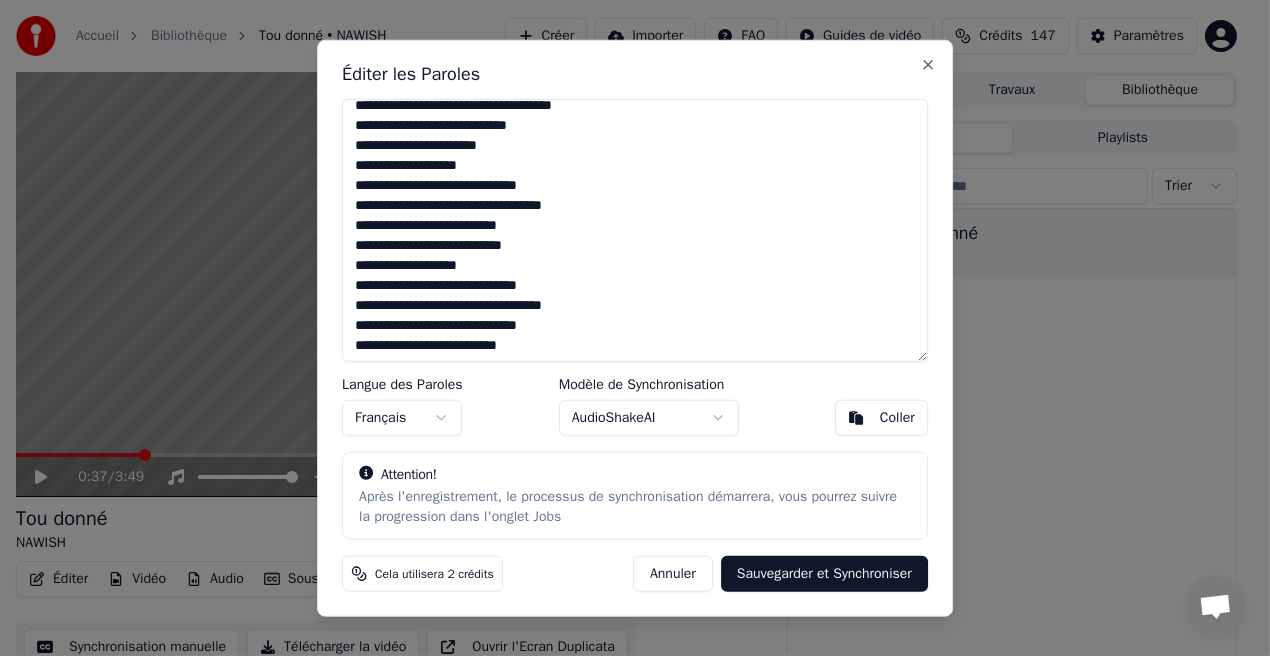 drag, startPoint x: 503, startPoint y: 326, endPoint x: 606, endPoint y: 273, distance: 115.83609 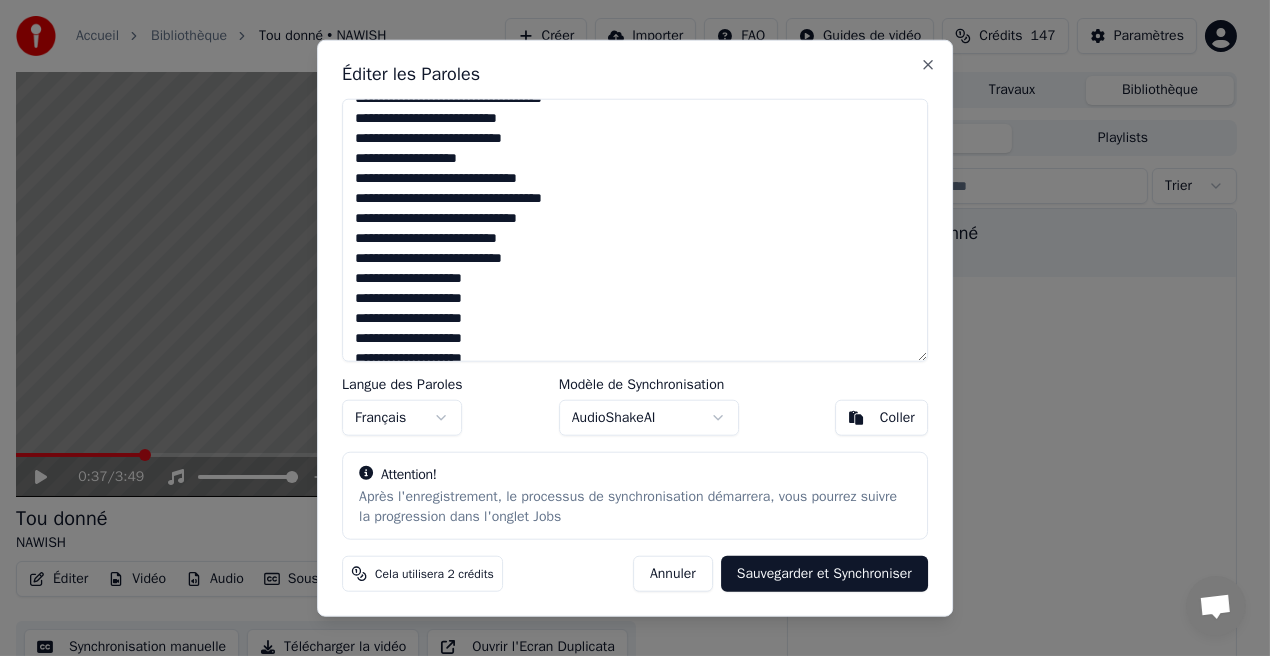scroll, scrollTop: 934, scrollLeft: 0, axis: vertical 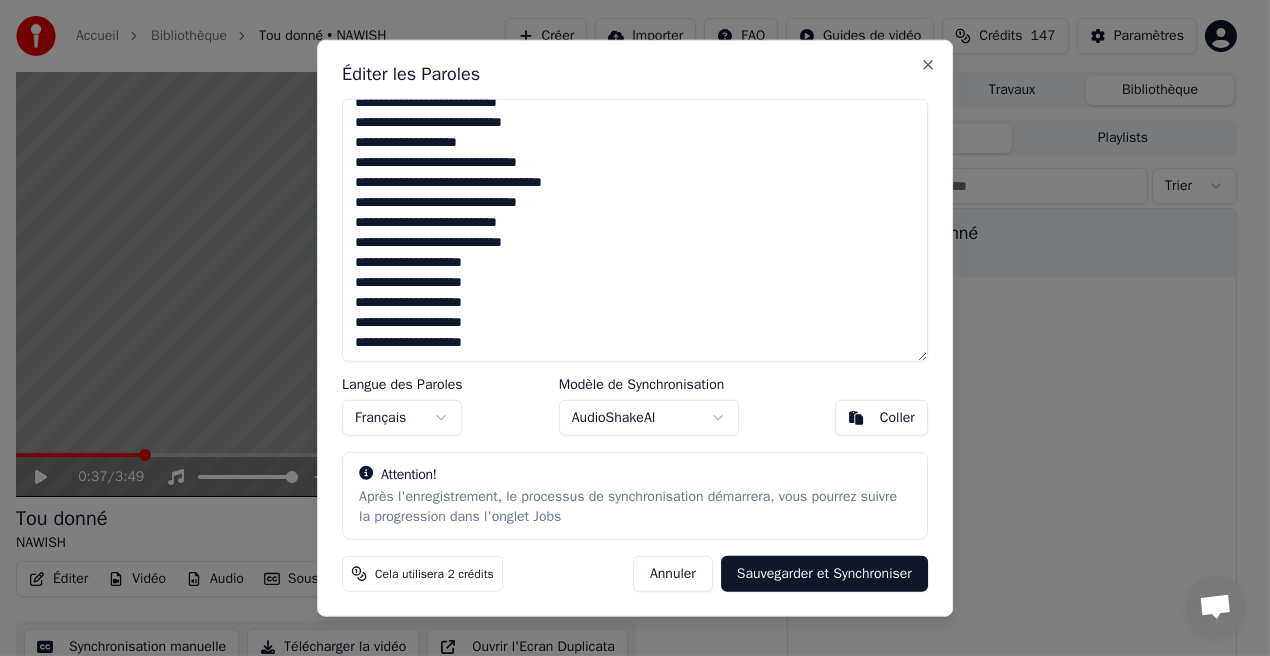 click at bounding box center [635, 230] 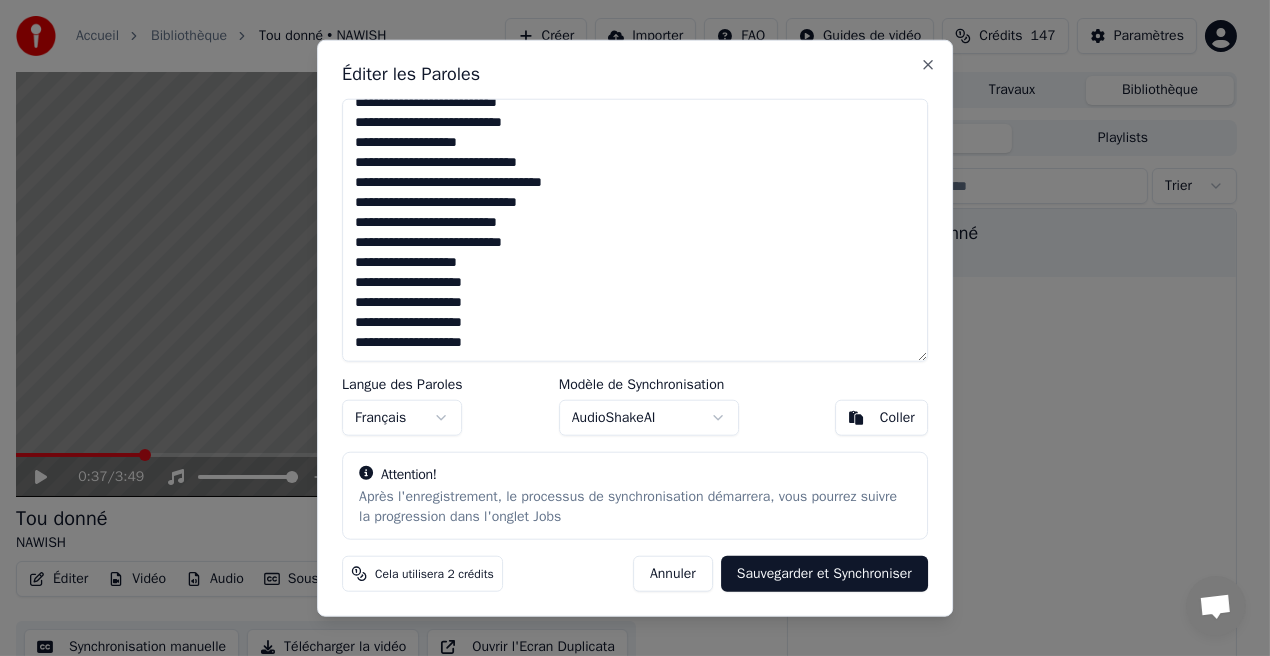 click at bounding box center [635, 230] 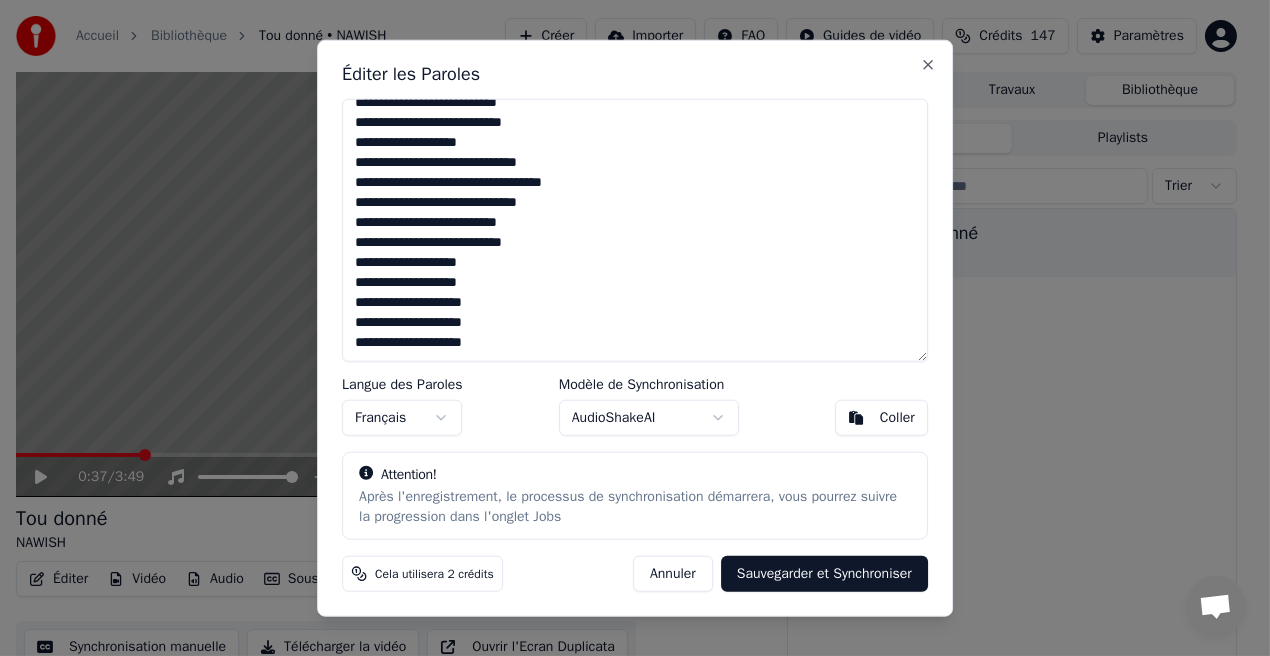 click at bounding box center [635, 230] 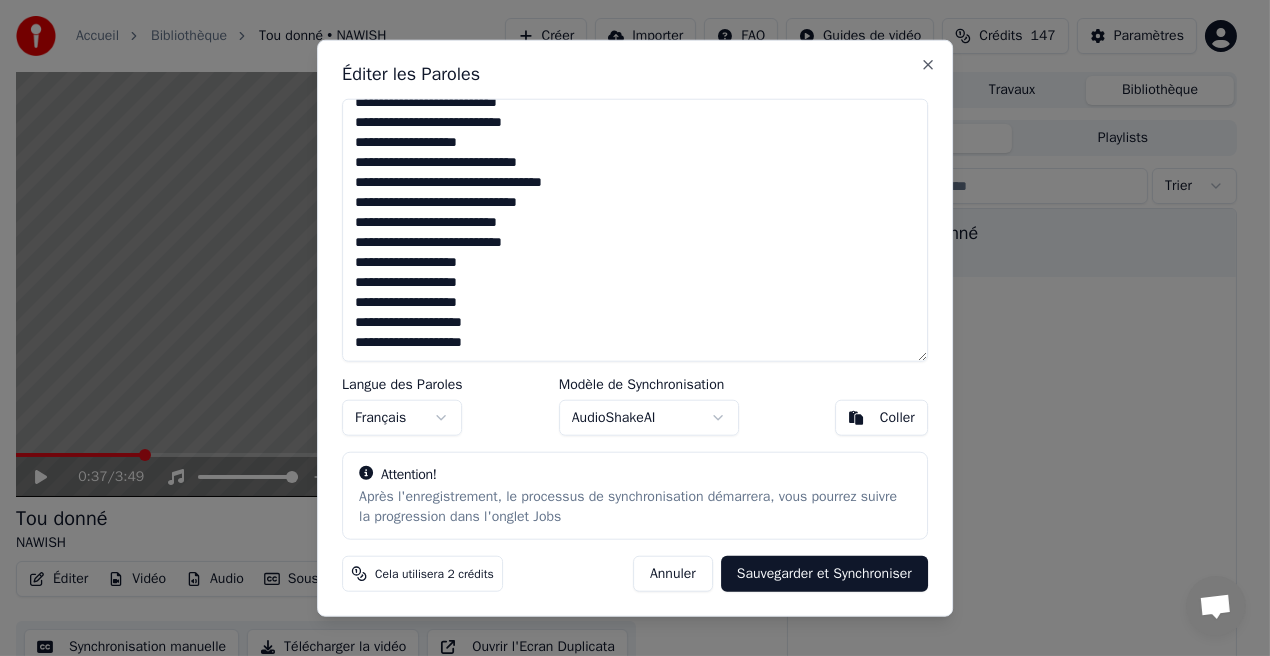 click at bounding box center (635, 230) 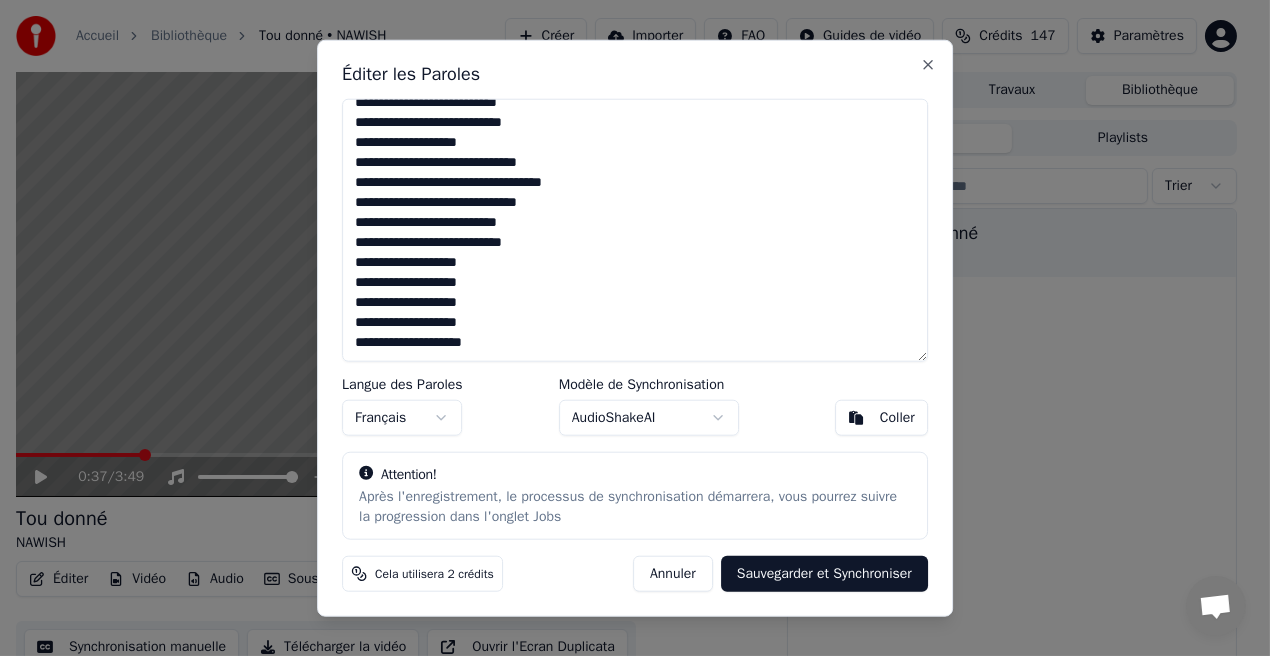 click at bounding box center (635, 230) 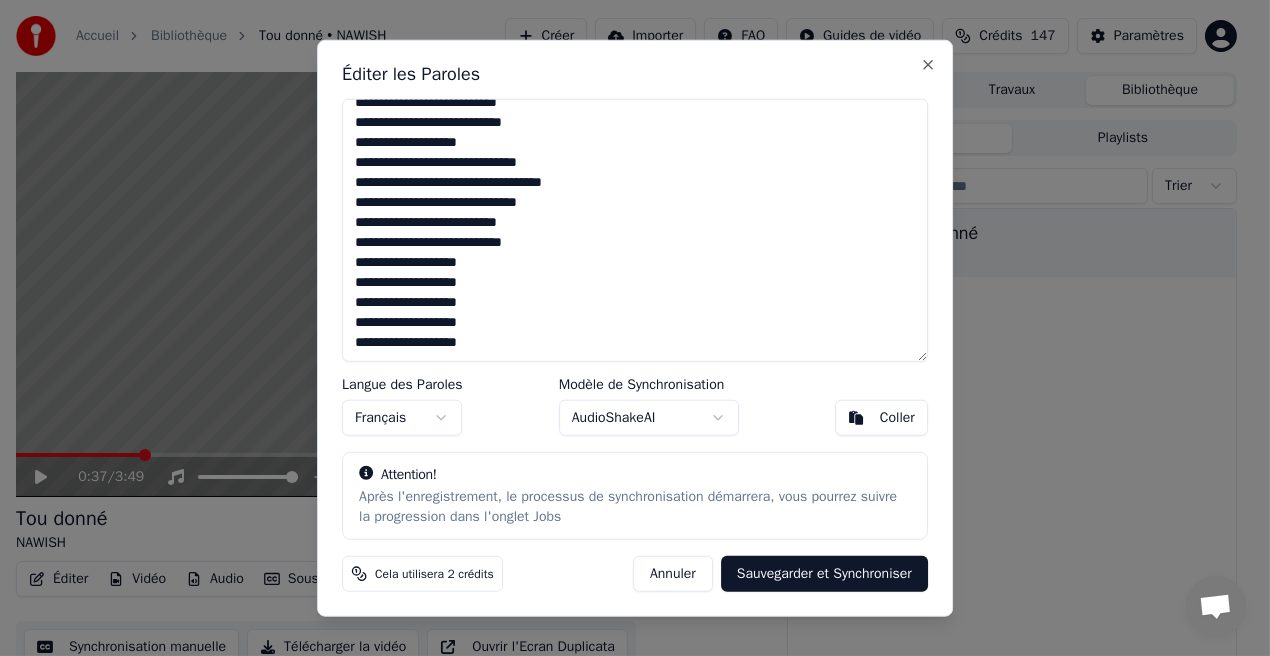 type on "**********" 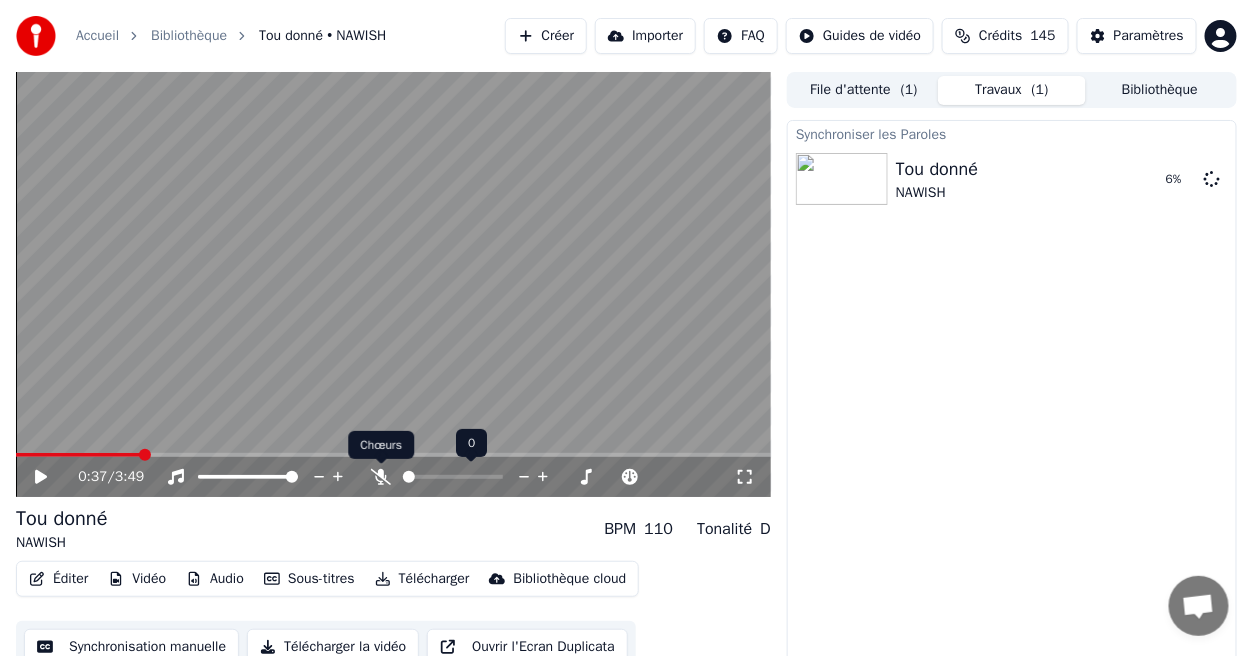 click 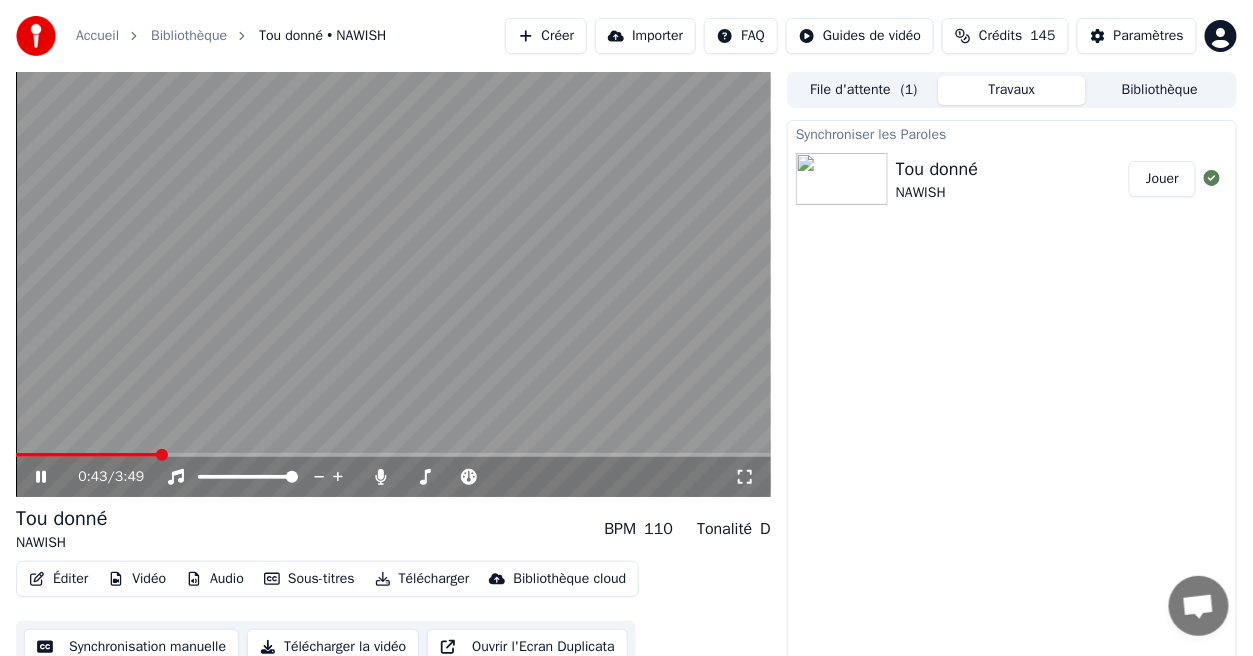 click on "Jouer" at bounding box center [1162, 179] 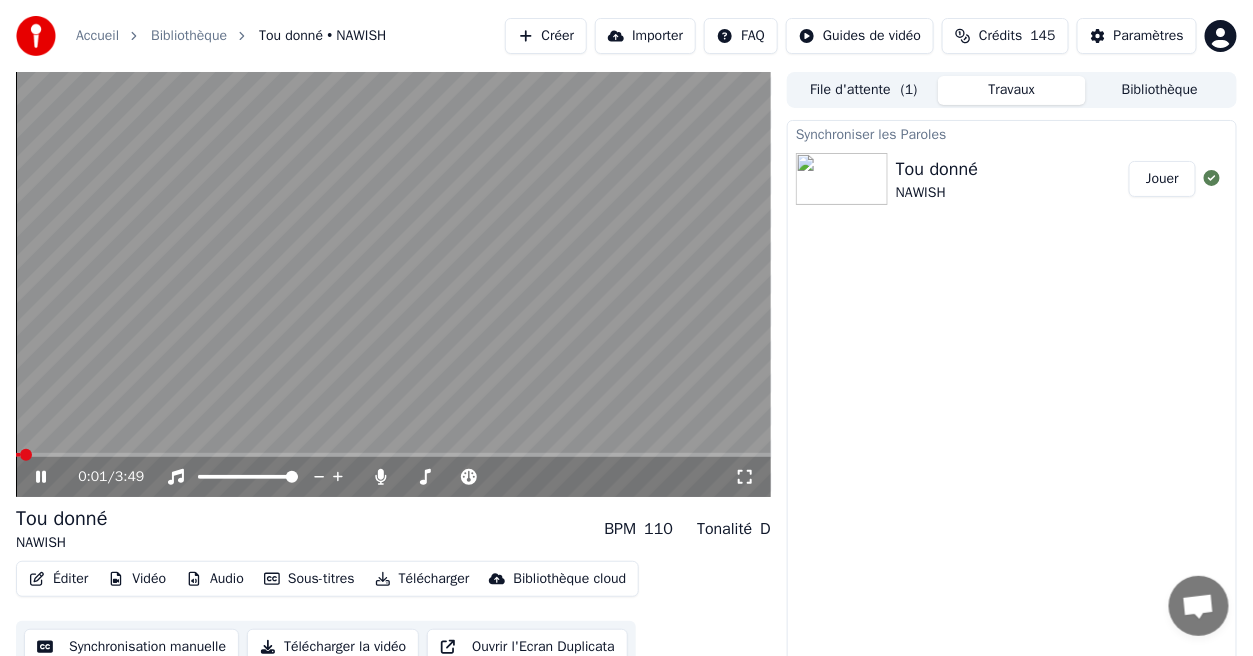 click 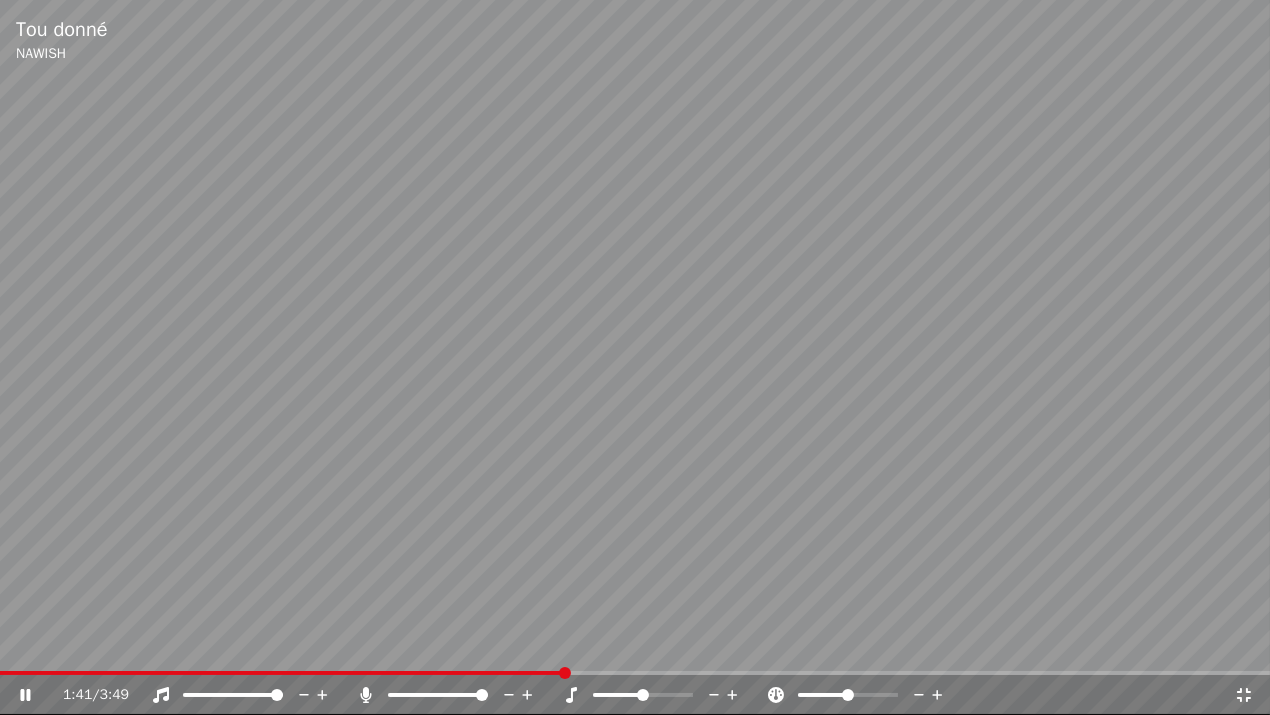 click 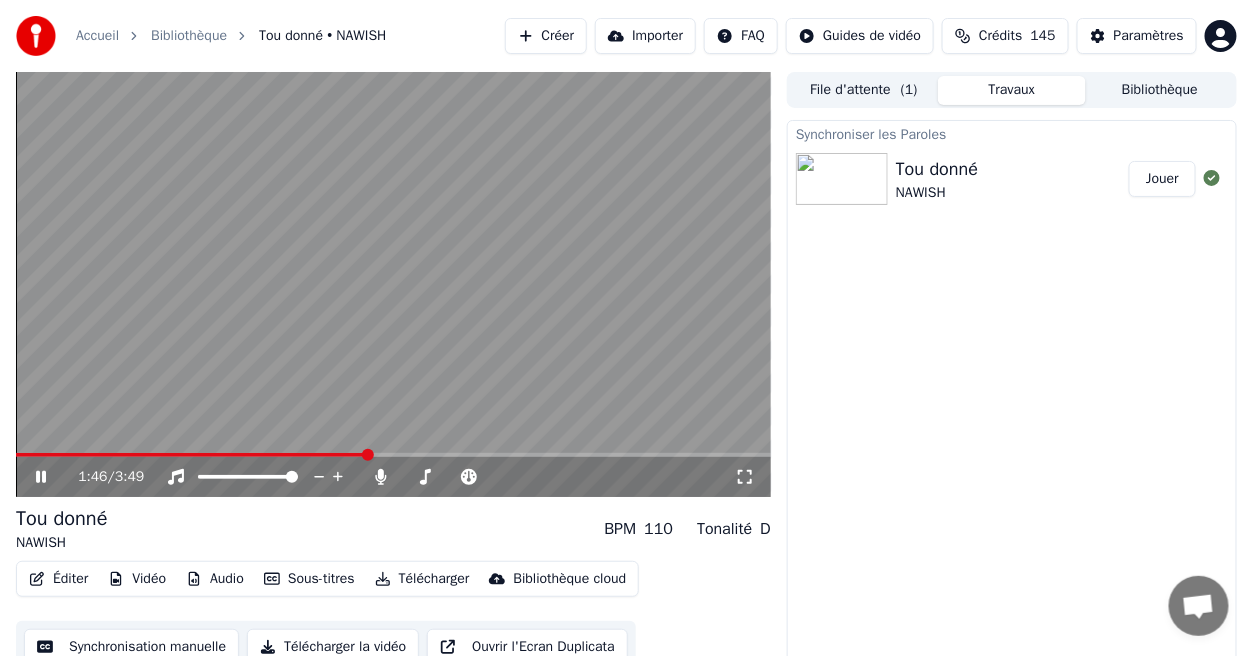 click 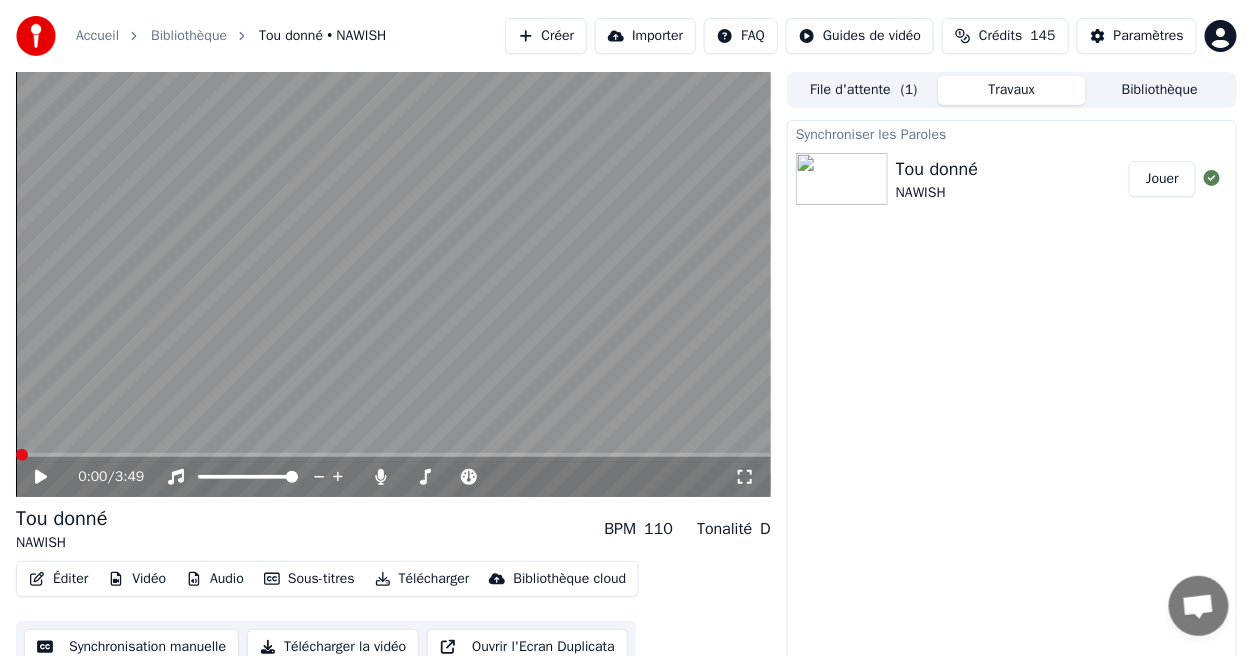 click at bounding box center [22, 455] 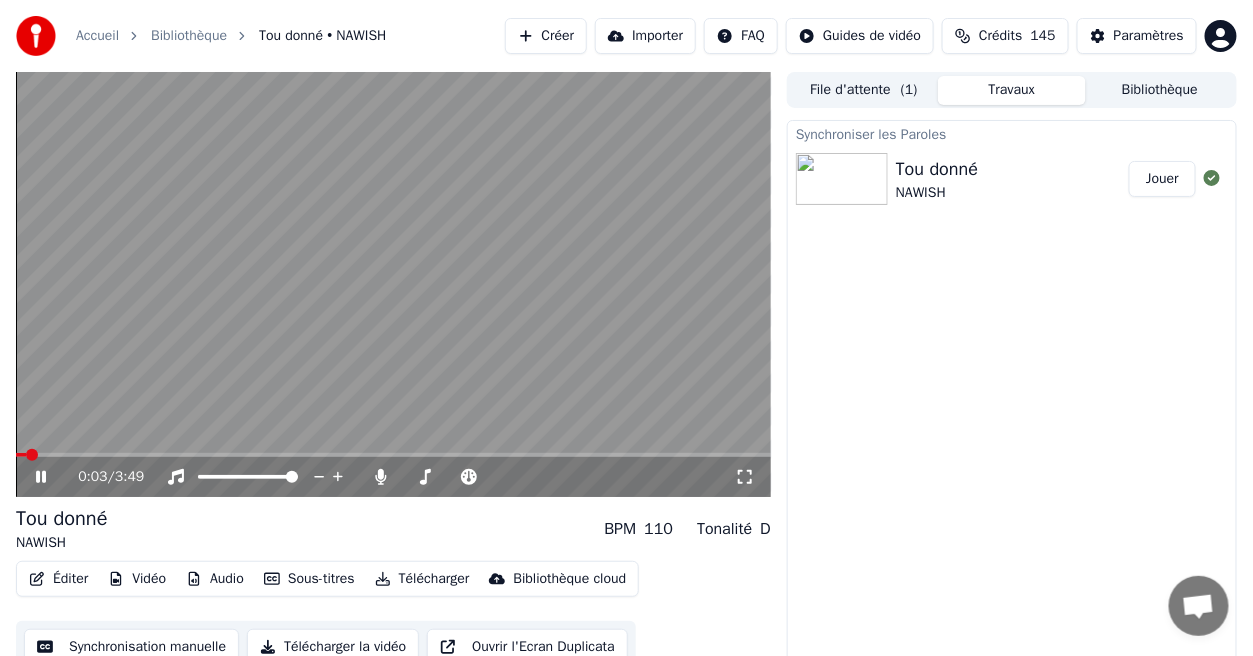 click 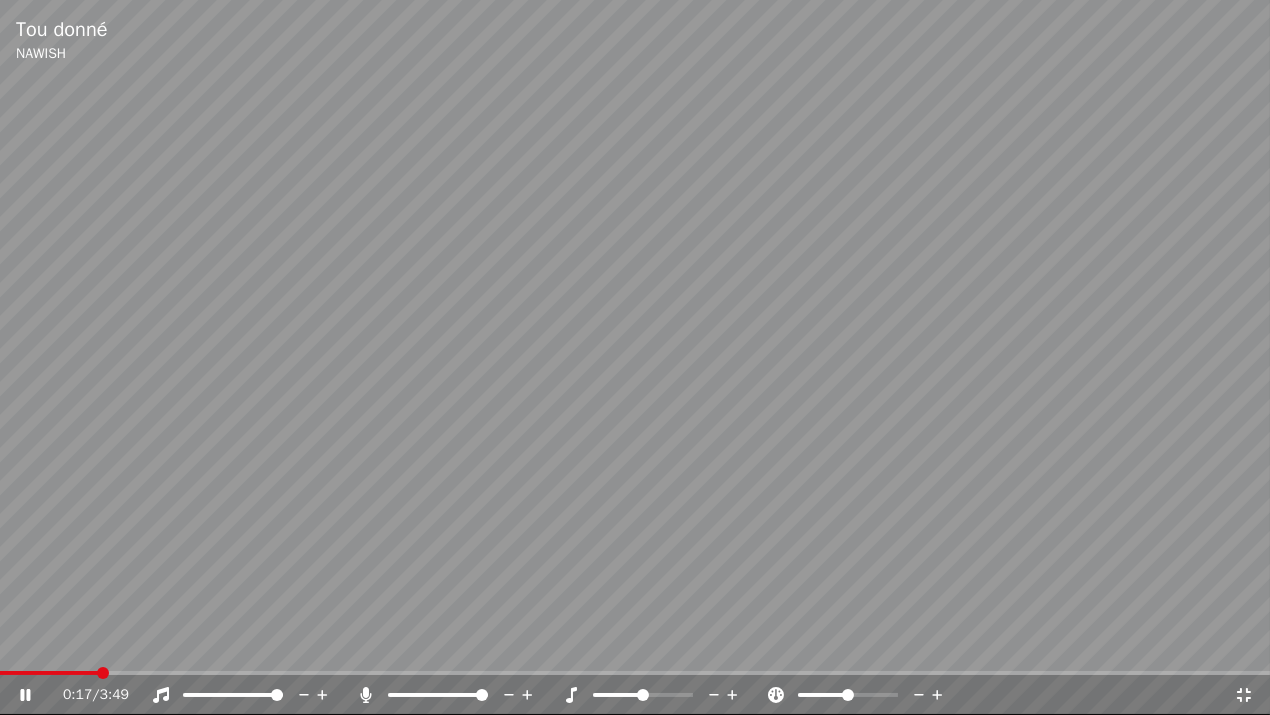 click 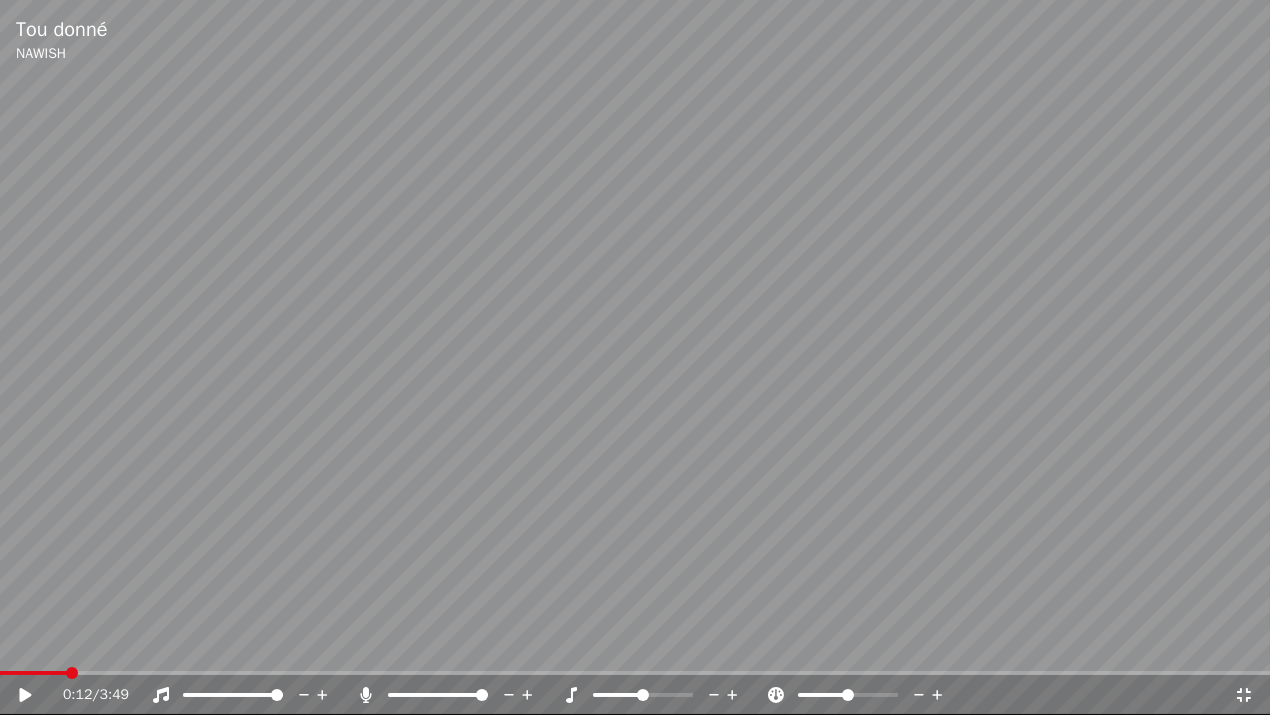 click at bounding box center [72, 673] 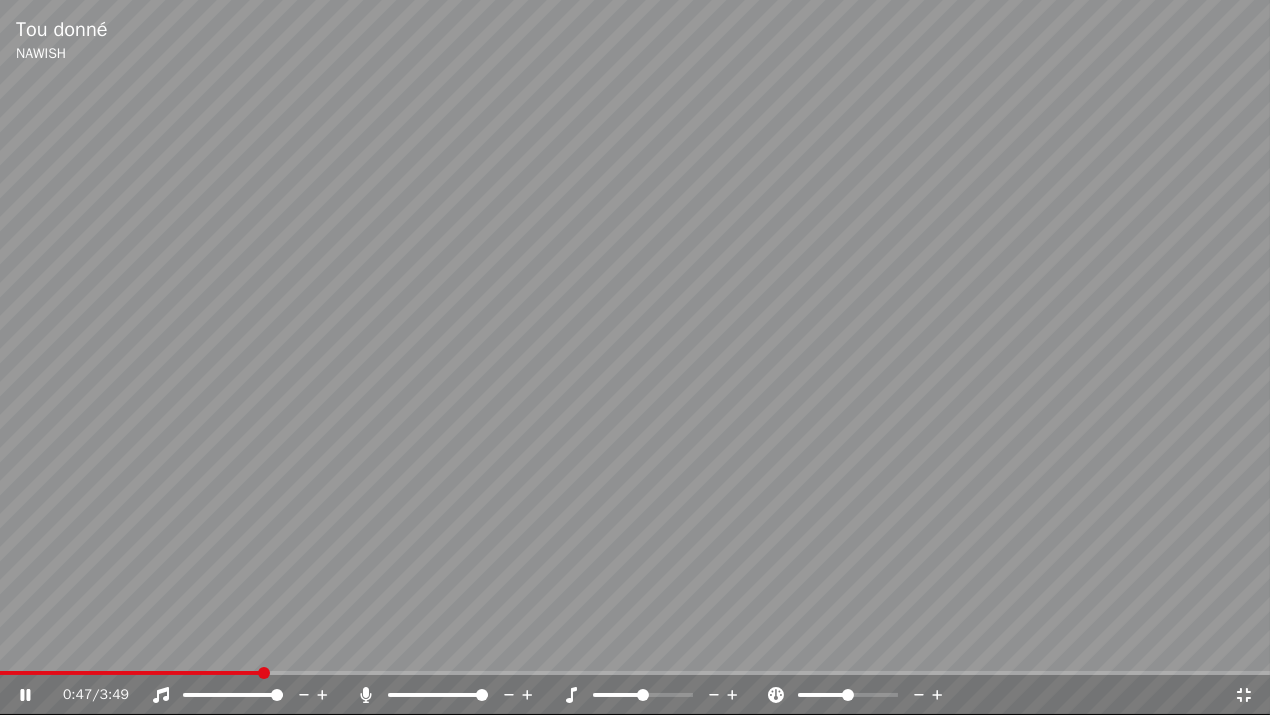 click at bounding box center [264, 673] 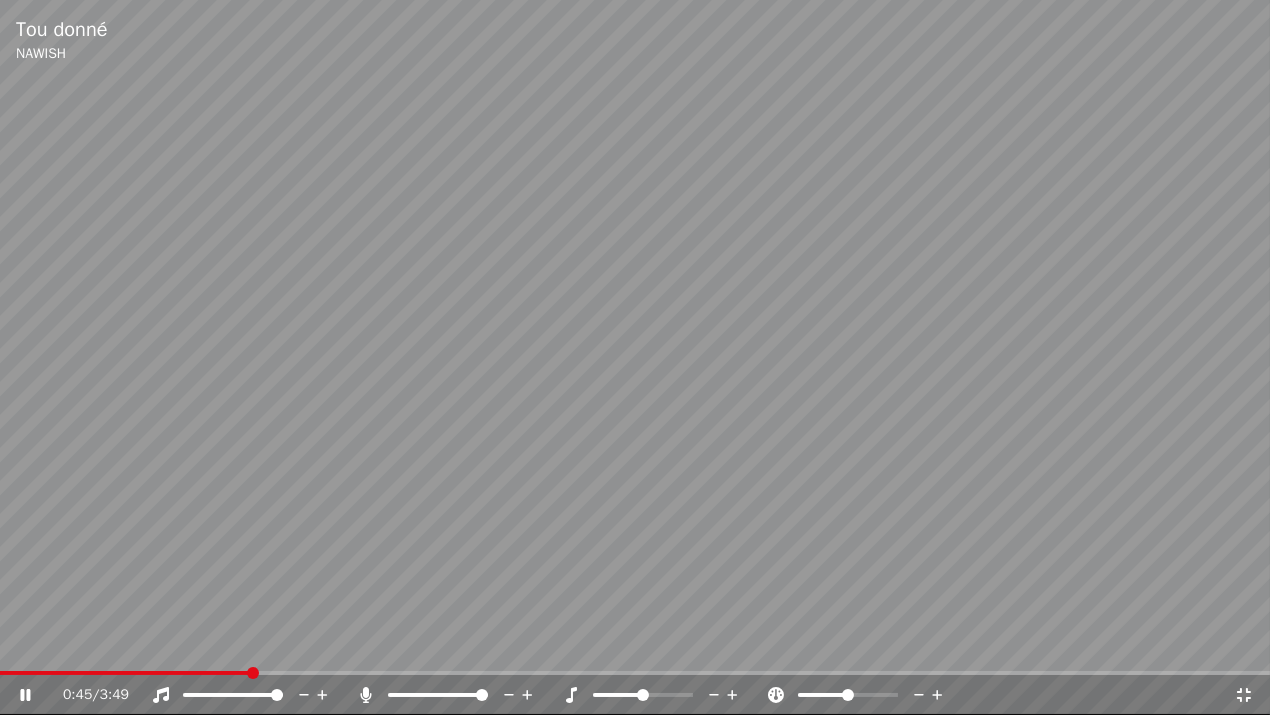 click at bounding box center (253, 673) 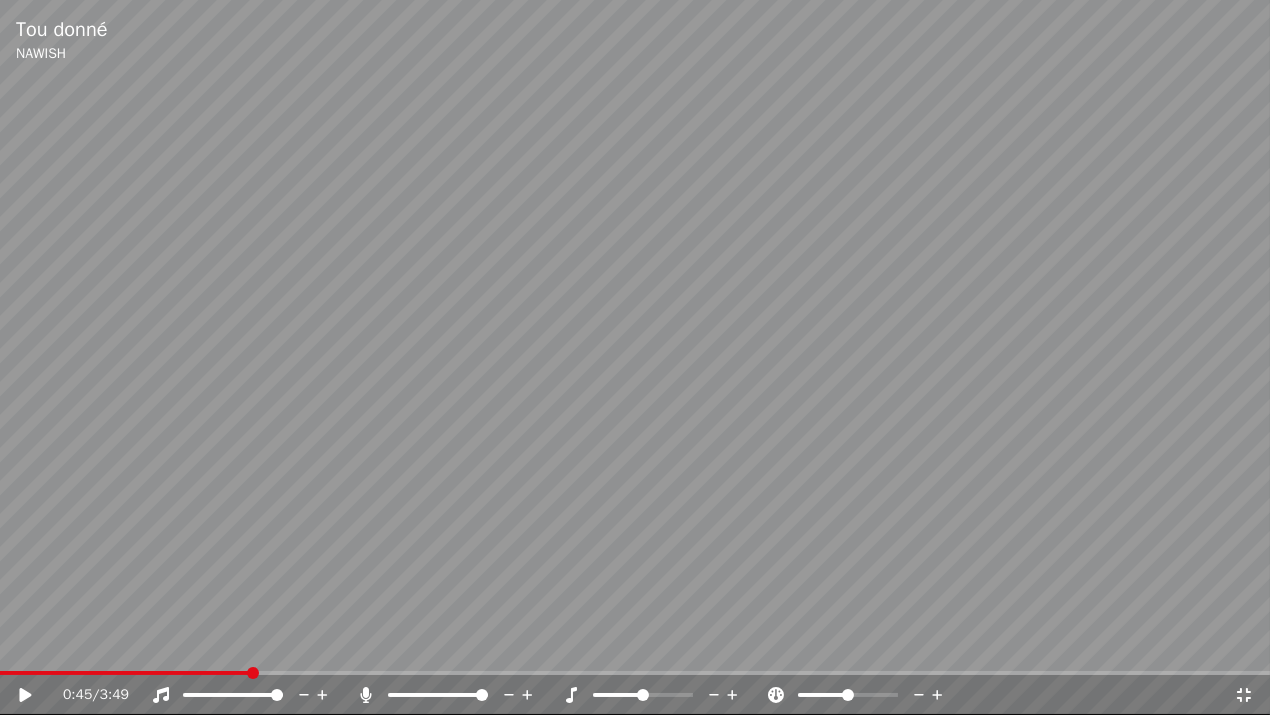 click at bounding box center [635, 357] 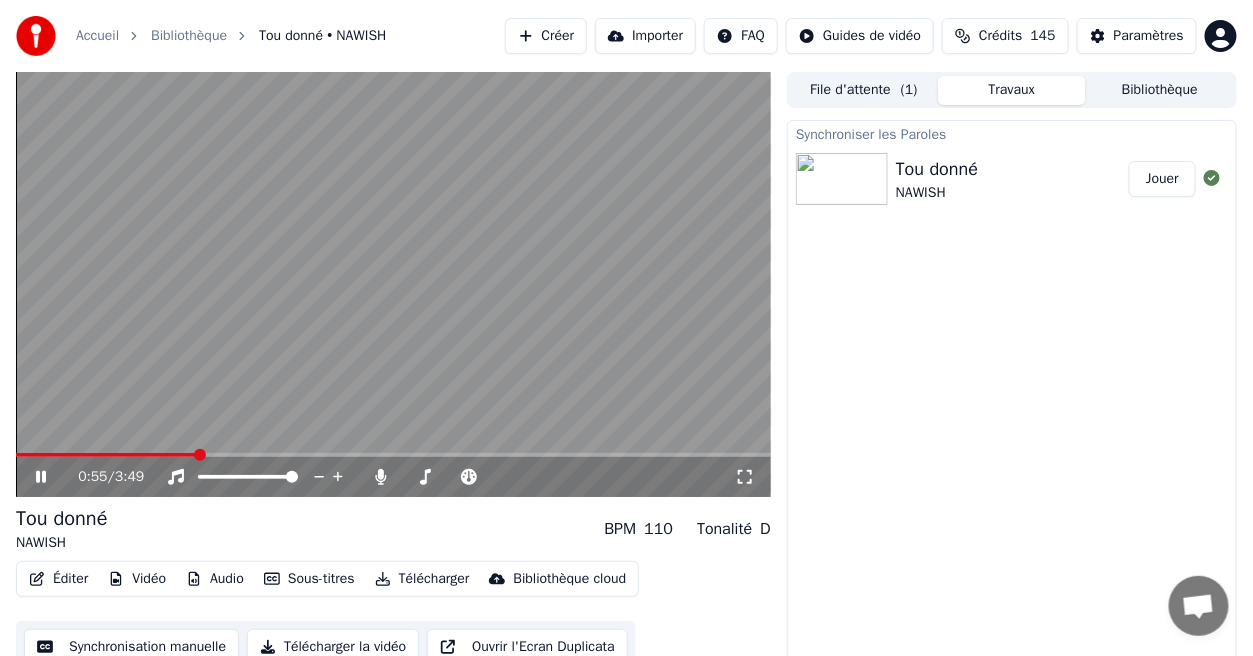 click 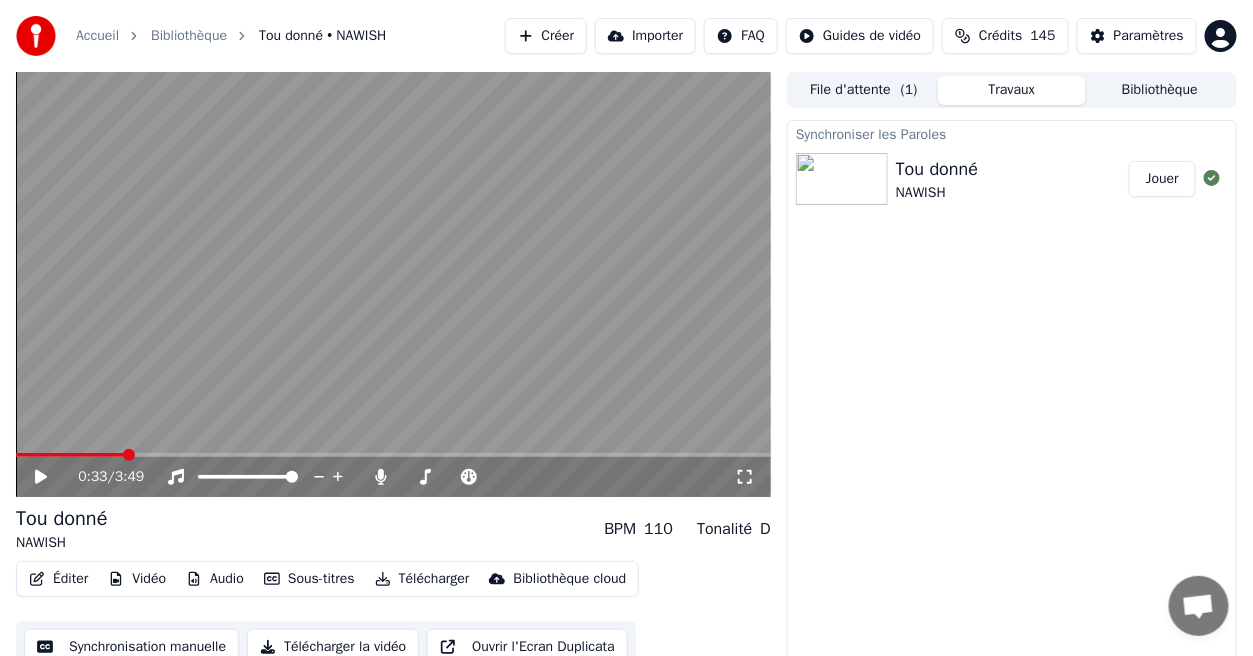 click at bounding box center (129, 455) 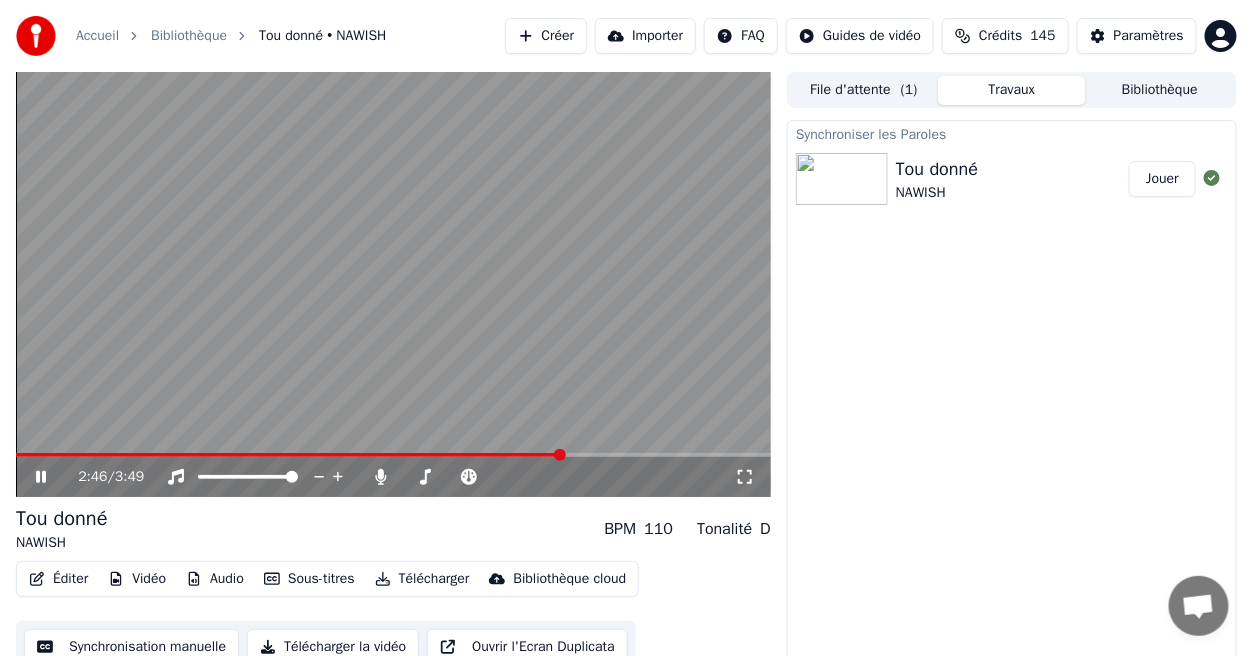 click at bounding box center [560, 455] 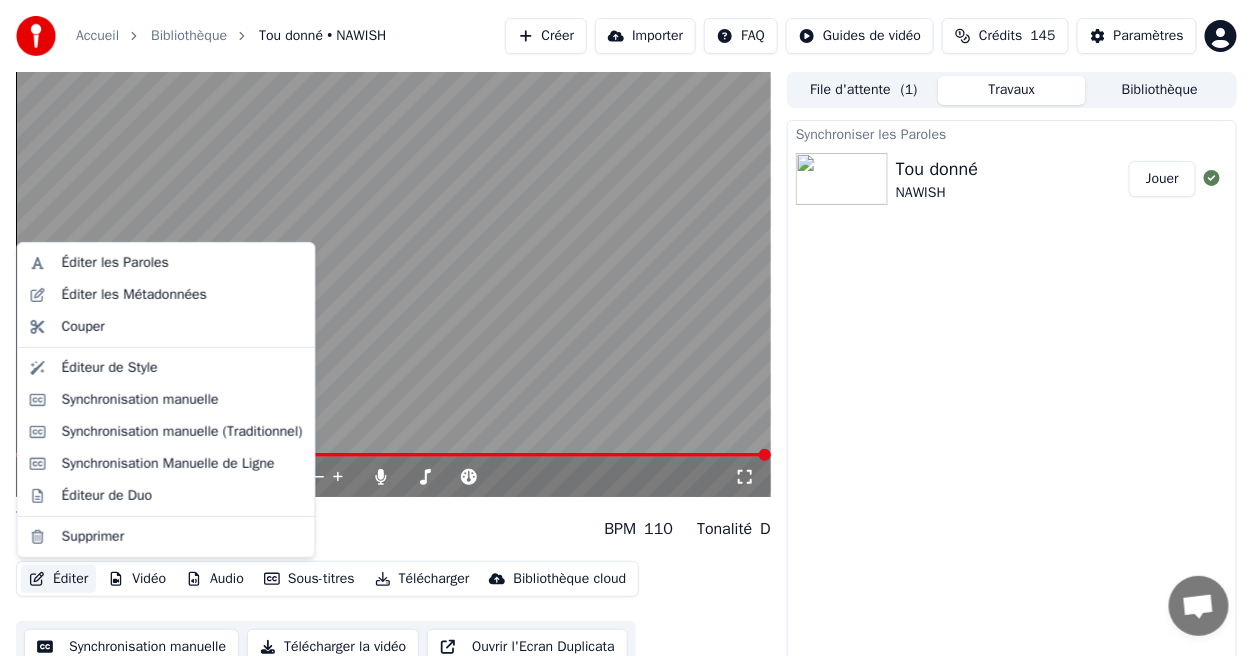 click on "Éditer" at bounding box center (58, 579) 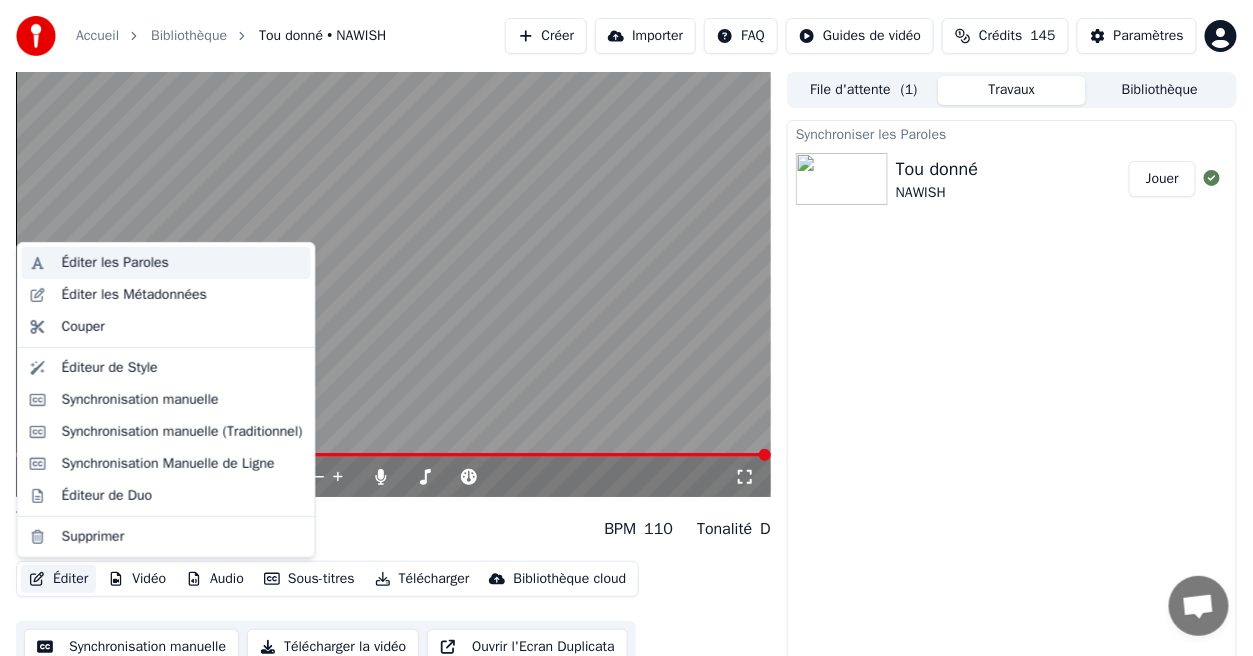 click on "Éditer les Paroles" at bounding box center (115, 263) 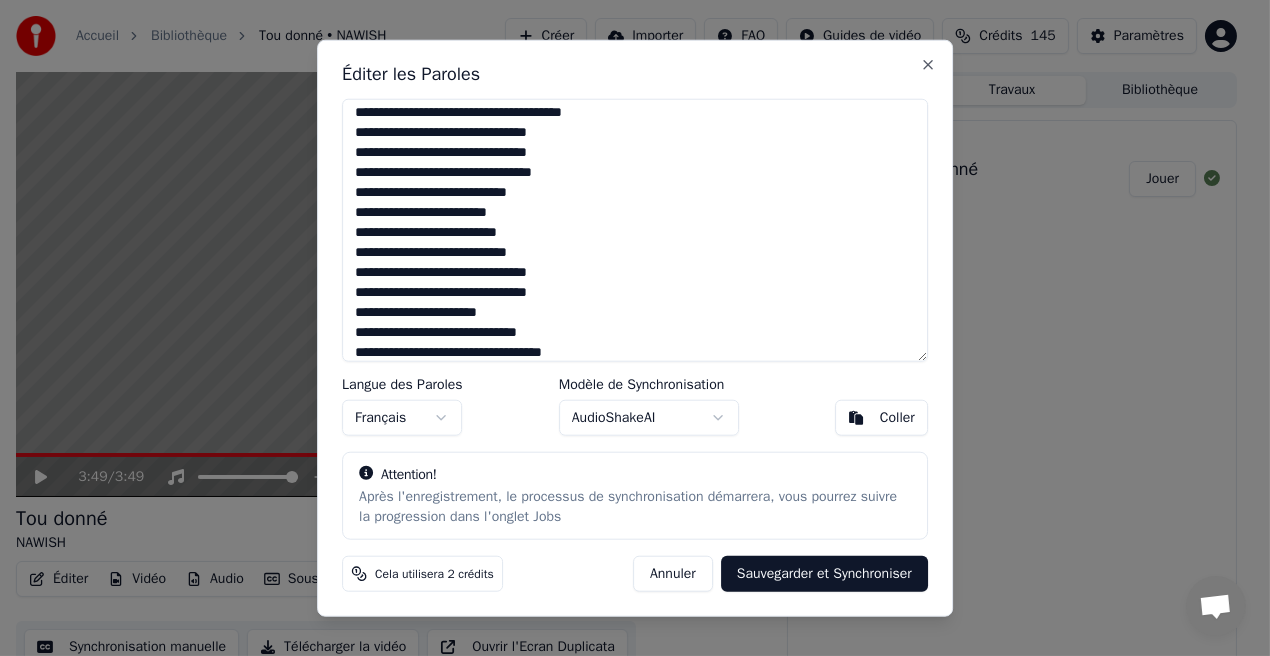 scroll, scrollTop: 120, scrollLeft: 0, axis: vertical 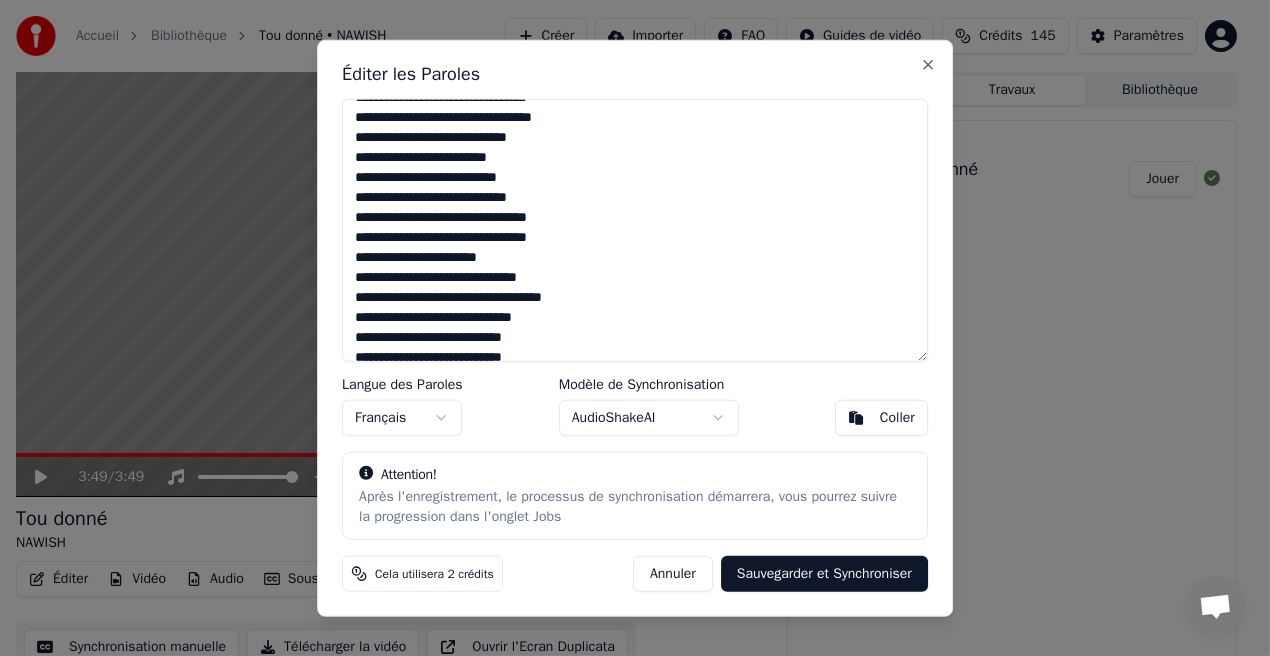 click at bounding box center [635, 230] 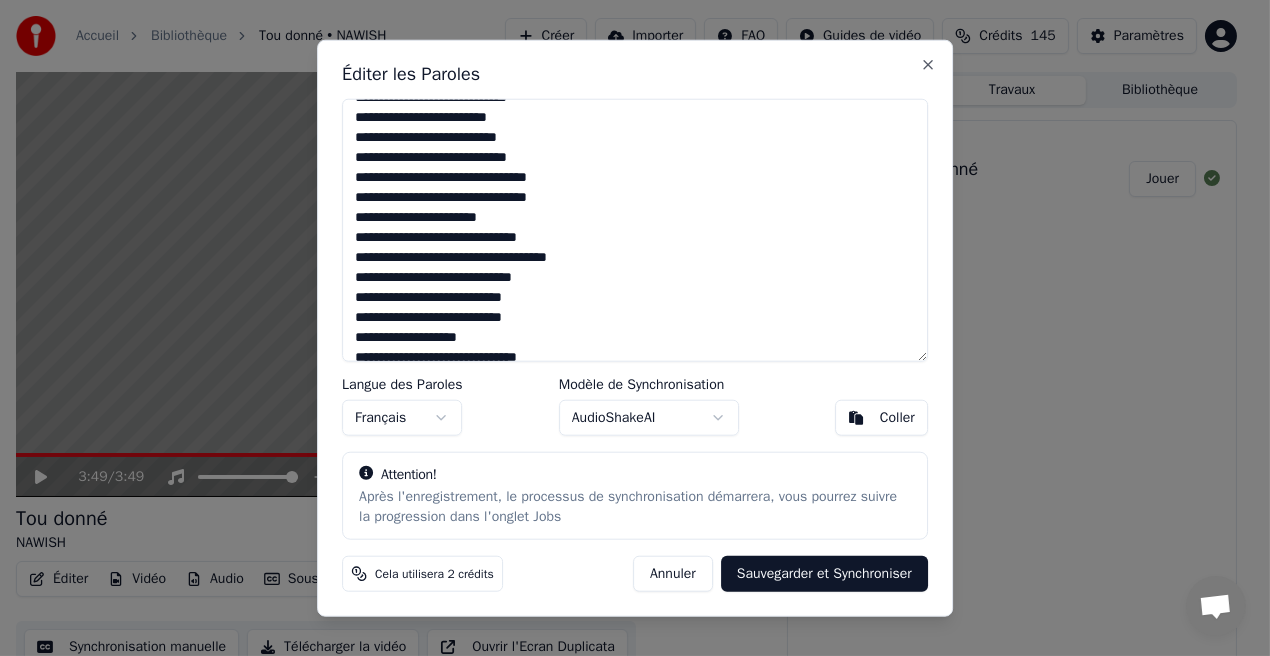 scroll, scrollTop: 240, scrollLeft: 0, axis: vertical 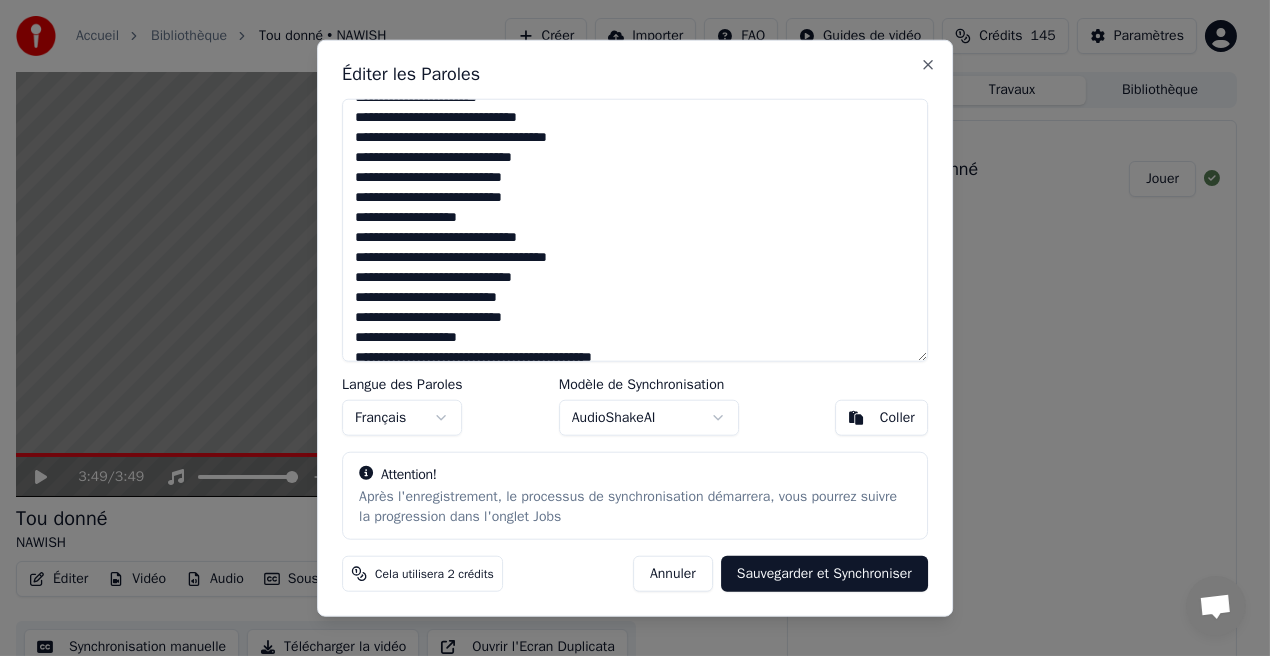 click at bounding box center (635, 230) 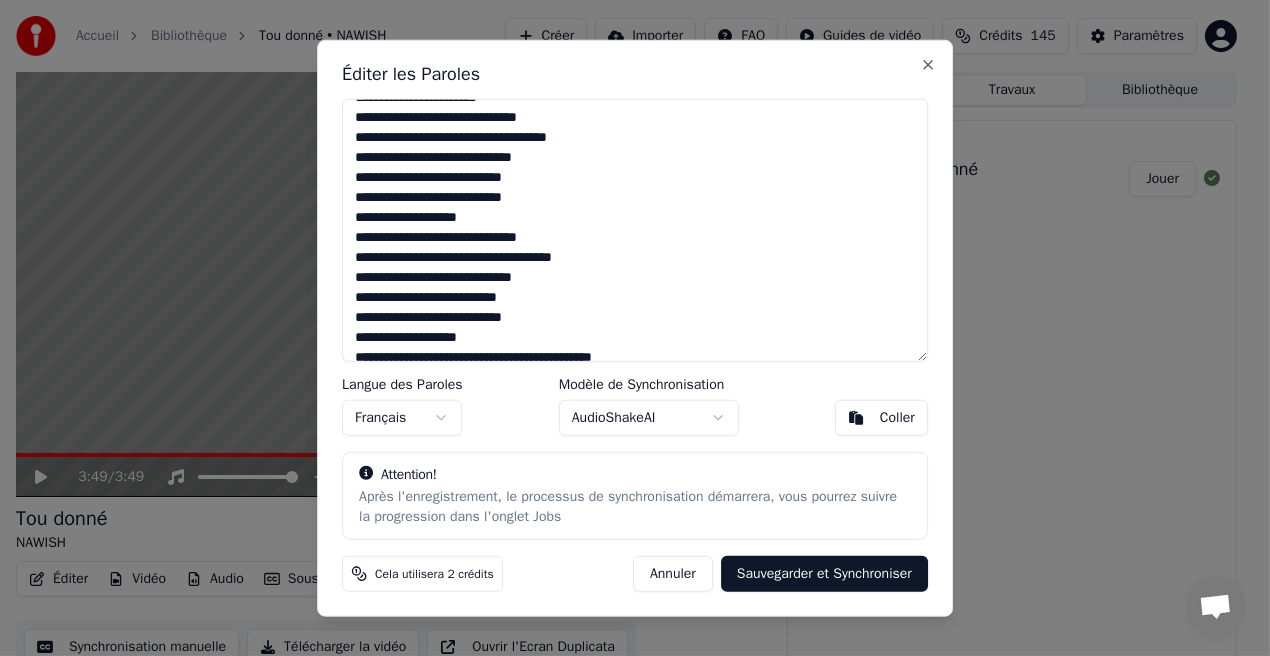 scroll, scrollTop: 360, scrollLeft: 0, axis: vertical 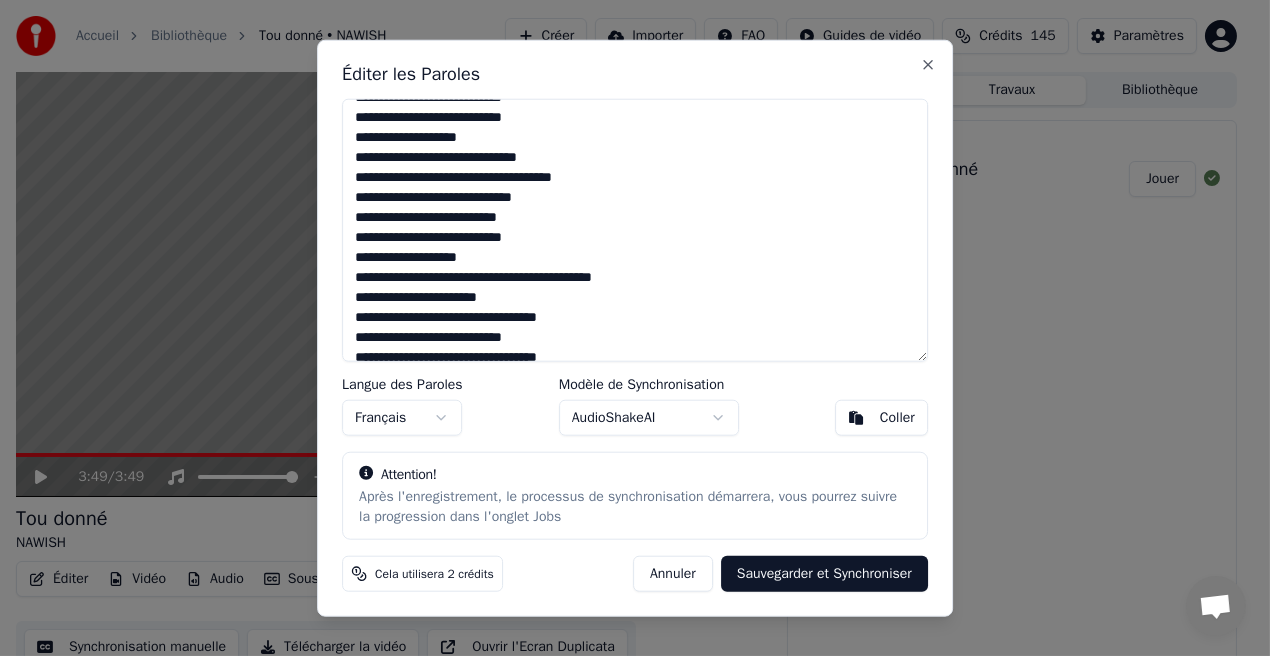 drag, startPoint x: 452, startPoint y: 280, endPoint x: 400, endPoint y: 276, distance: 52.153618 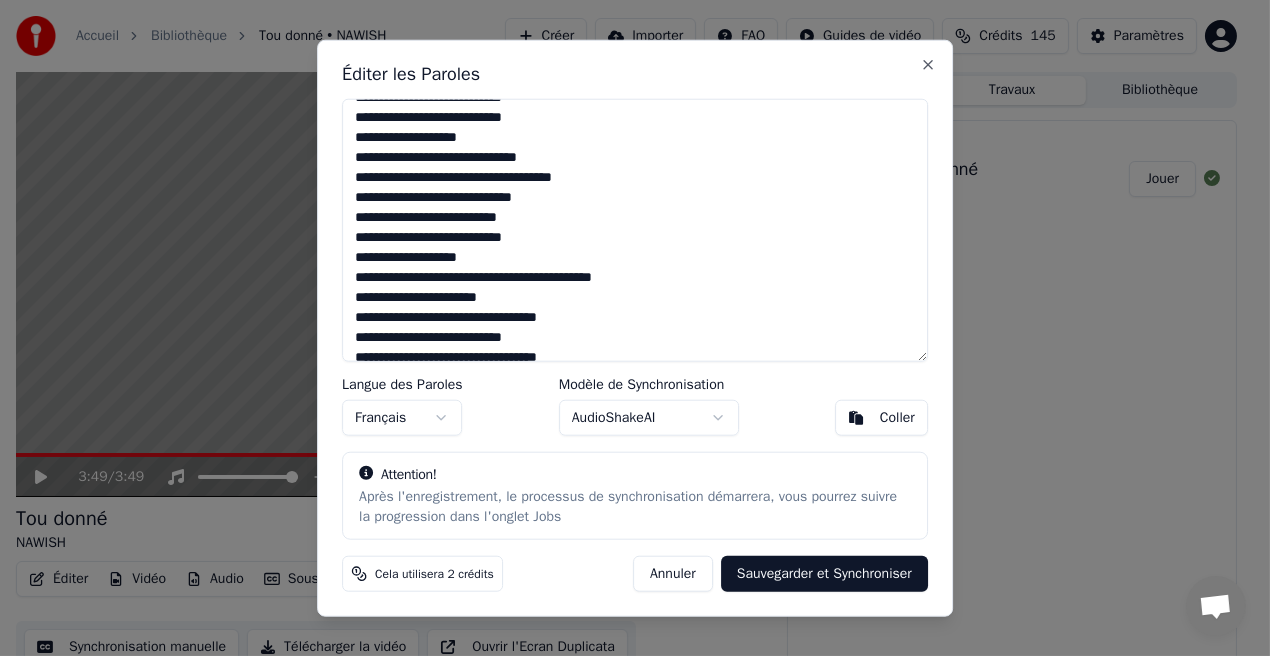 click at bounding box center [635, 230] 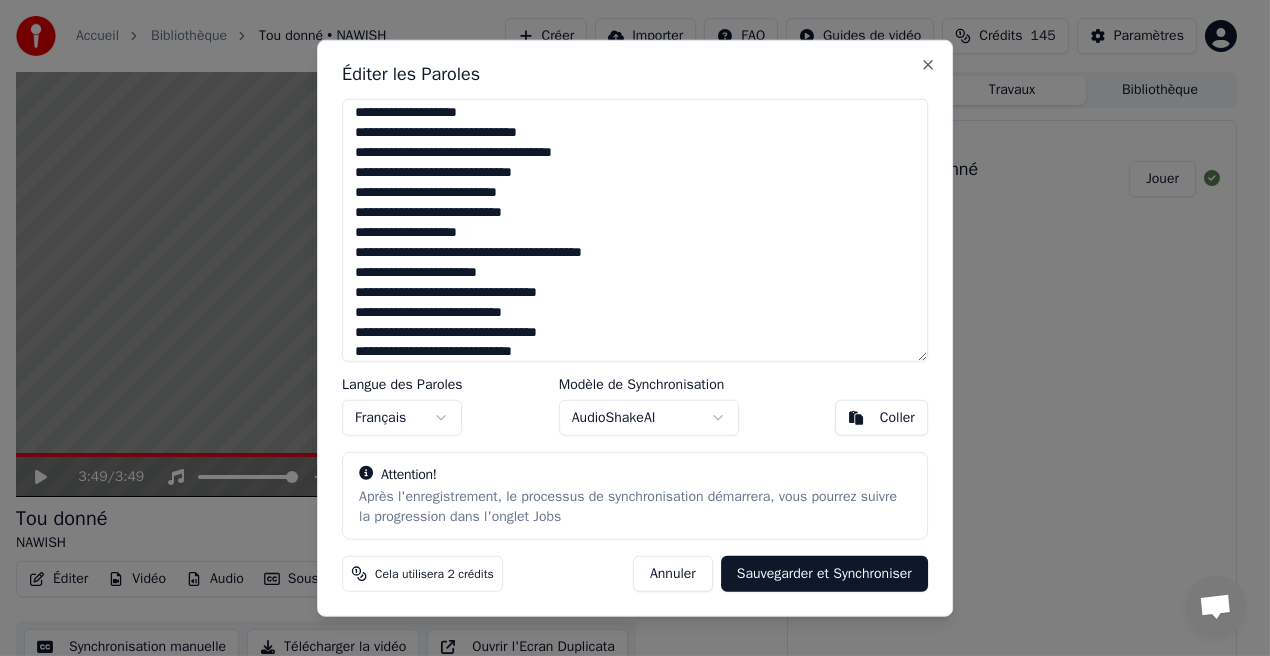 scroll, scrollTop: 440, scrollLeft: 0, axis: vertical 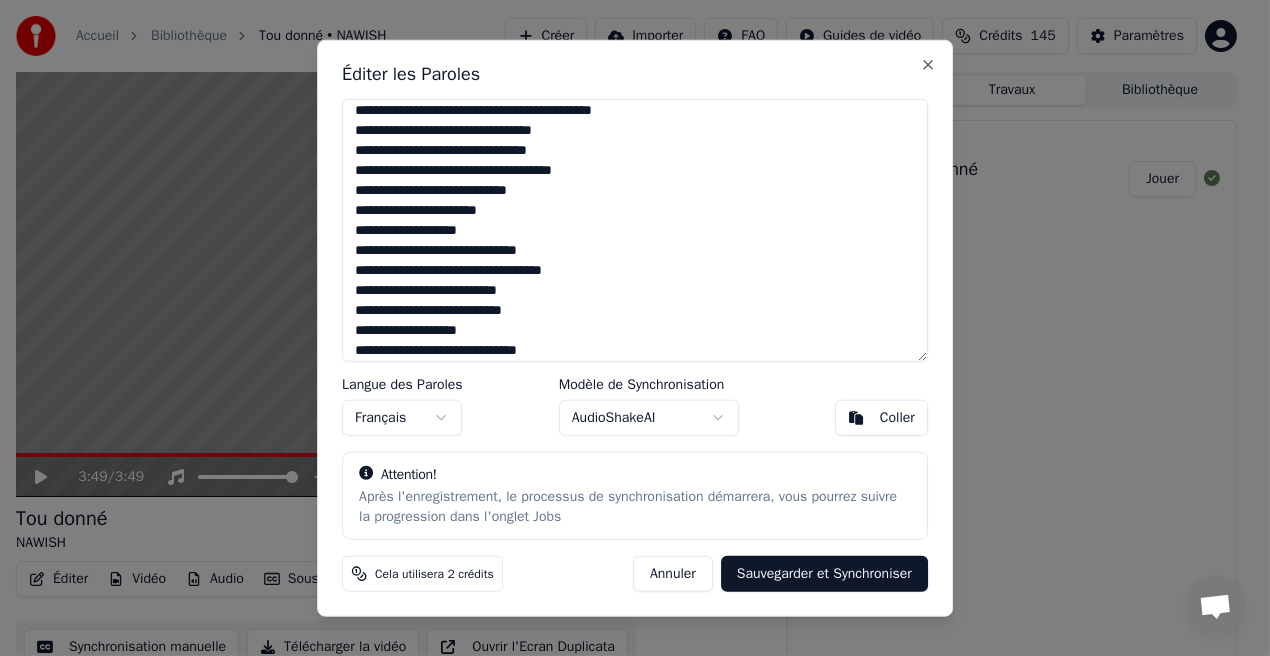 click at bounding box center [635, 230] 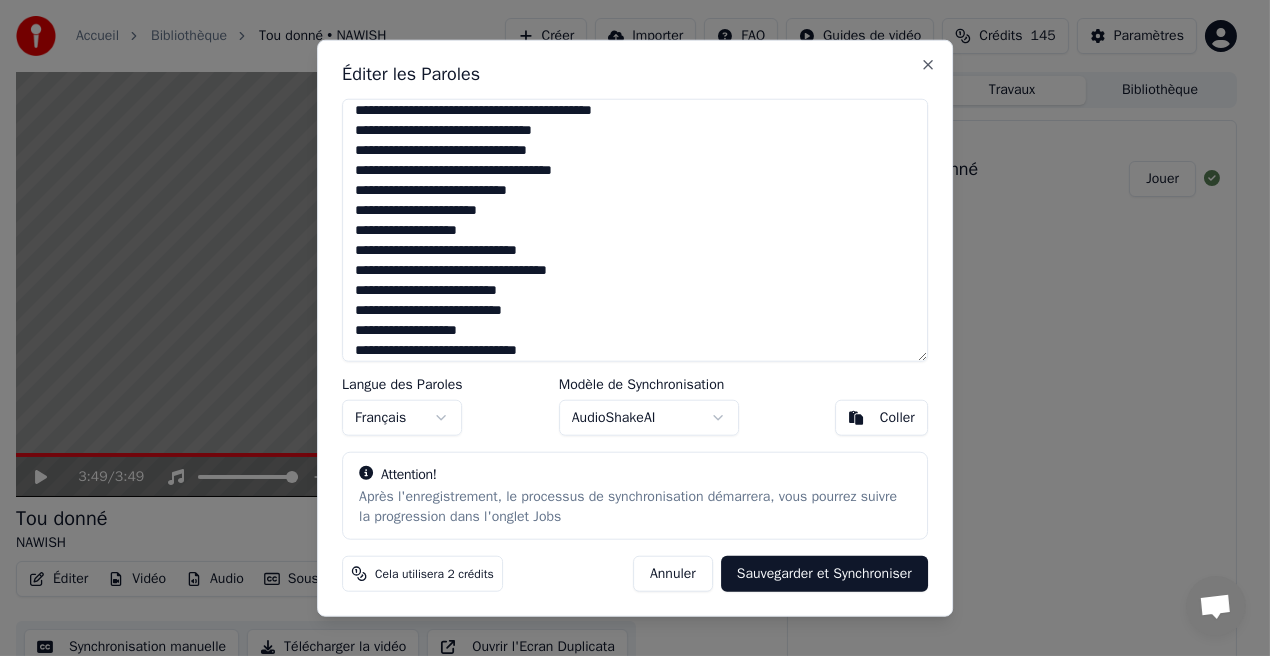 click at bounding box center (635, 230) 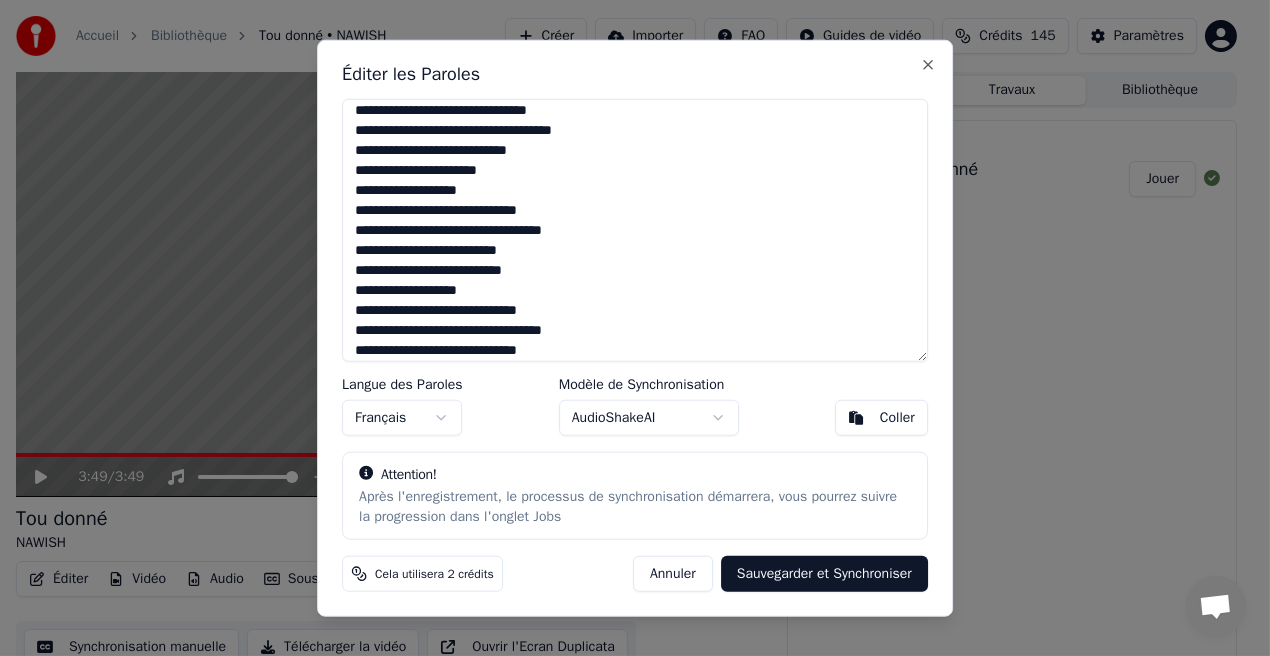 scroll, scrollTop: 800, scrollLeft: 0, axis: vertical 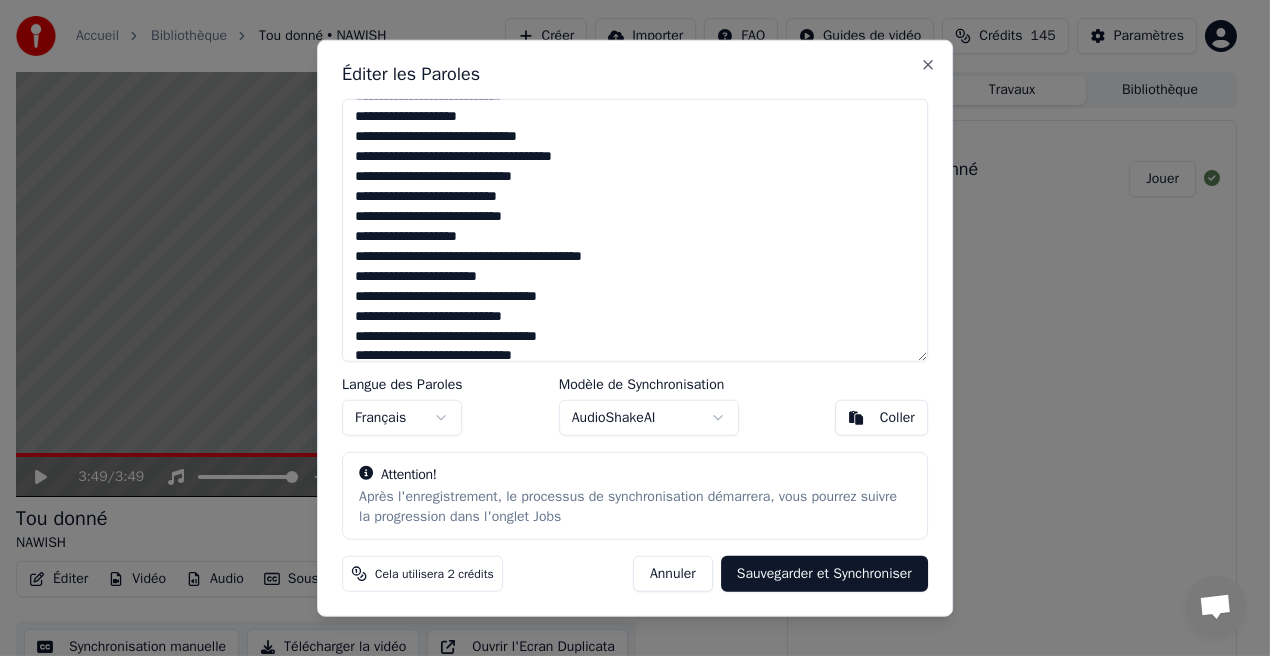 click at bounding box center (635, 230) 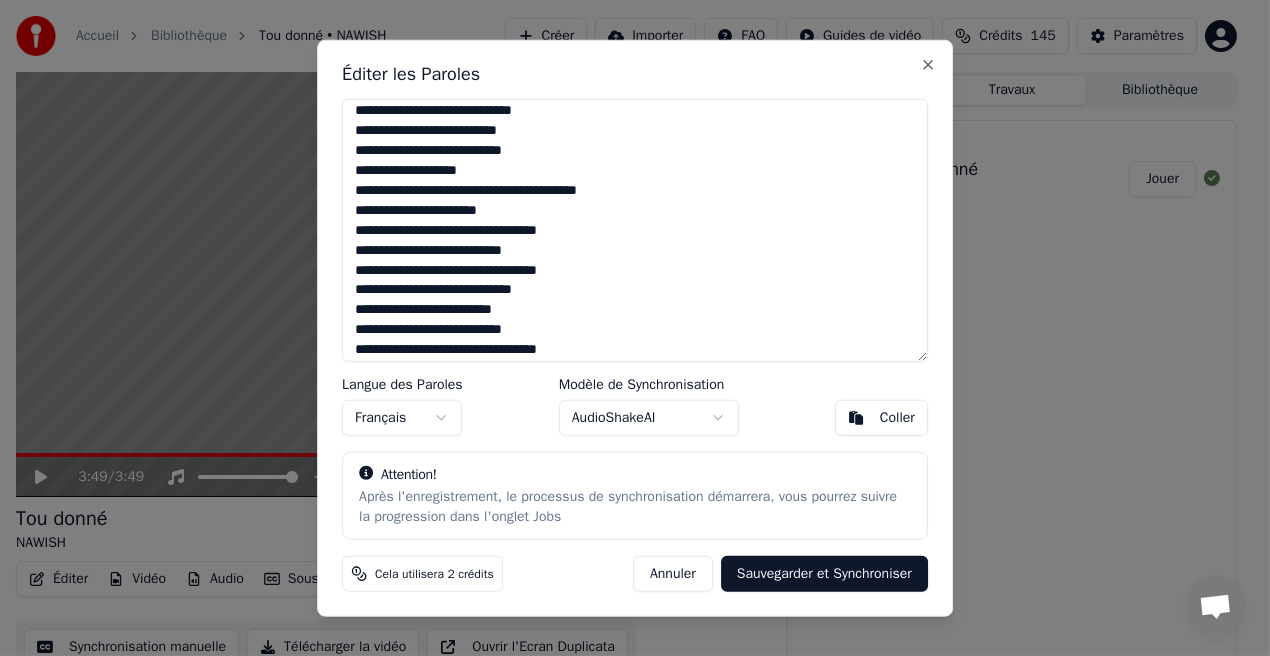 scroll, scrollTop: 501, scrollLeft: 0, axis: vertical 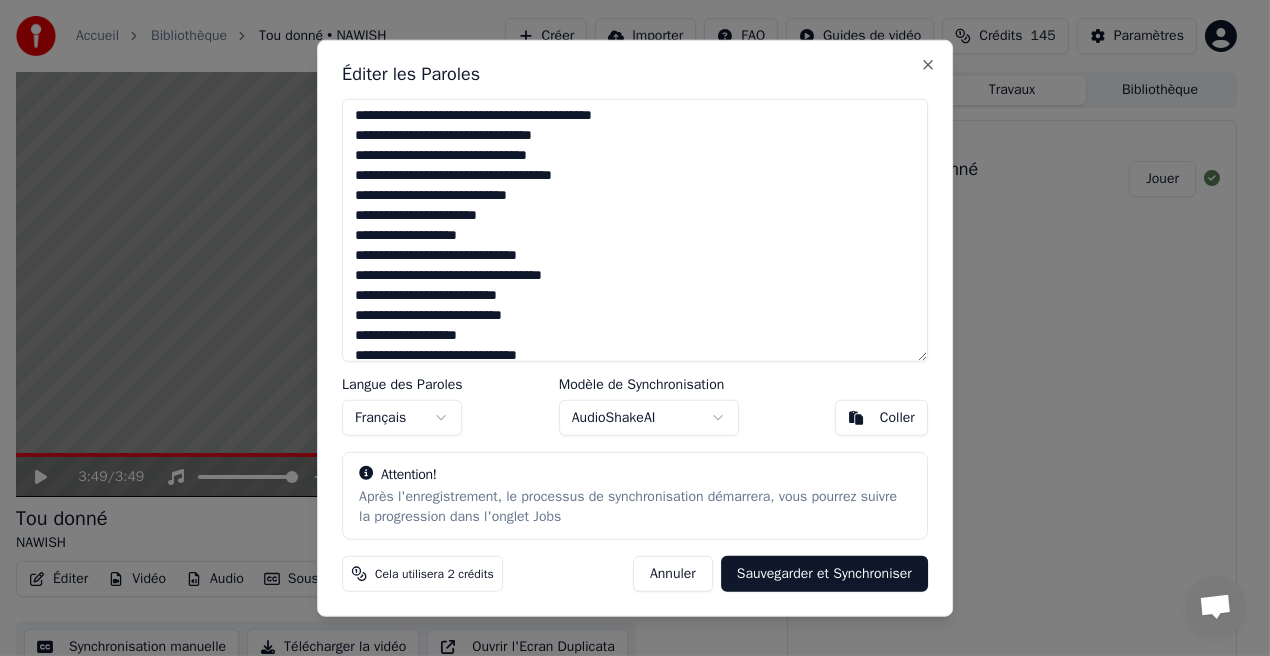 click at bounding box center (635, 230) 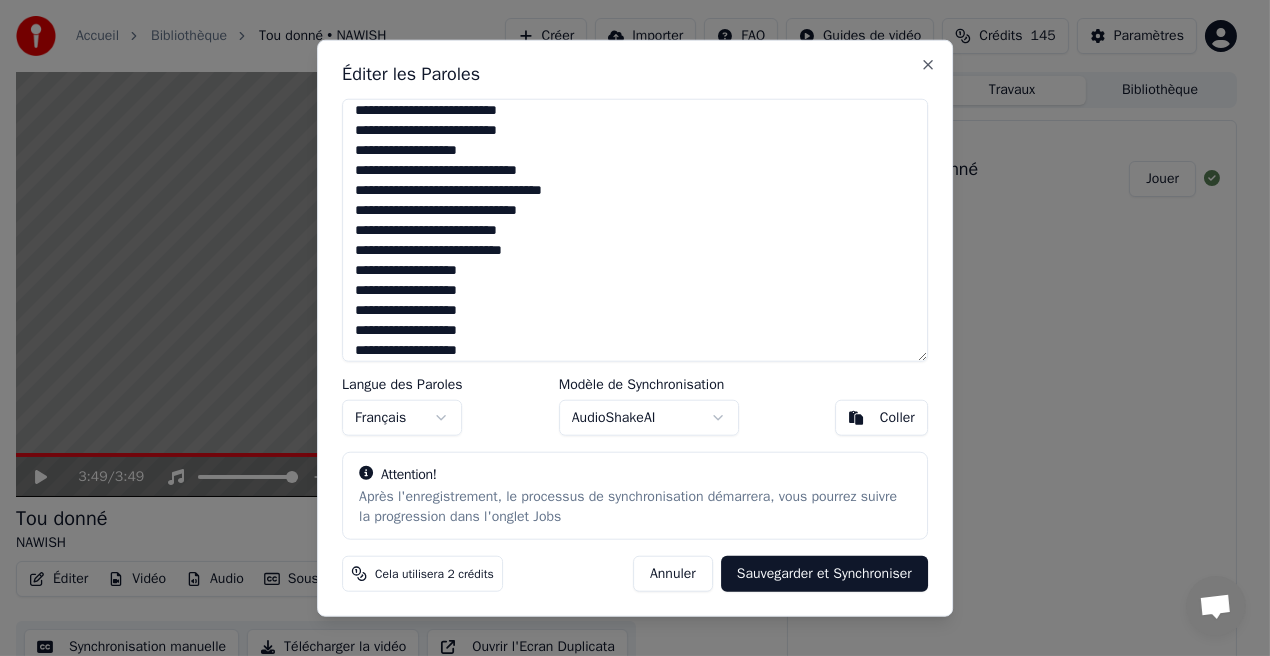 scroll, scrollTop: 934, scrollLeft: 0, axis: vertical 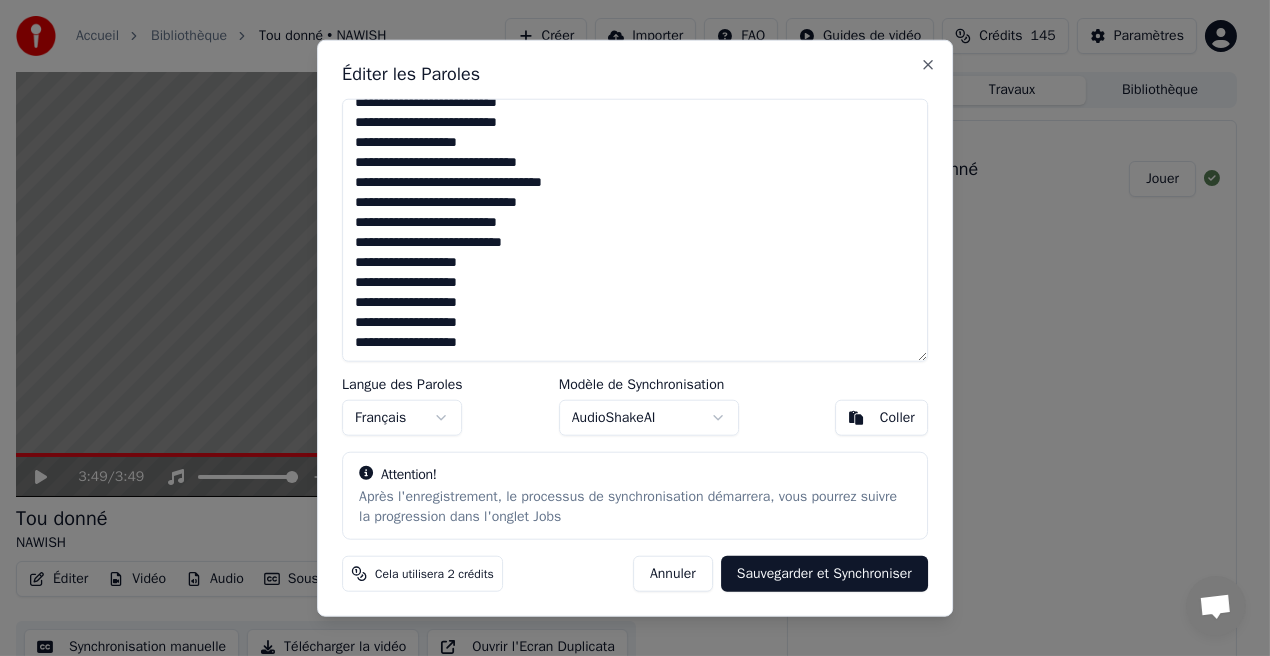click at bounding box center (635, 230) 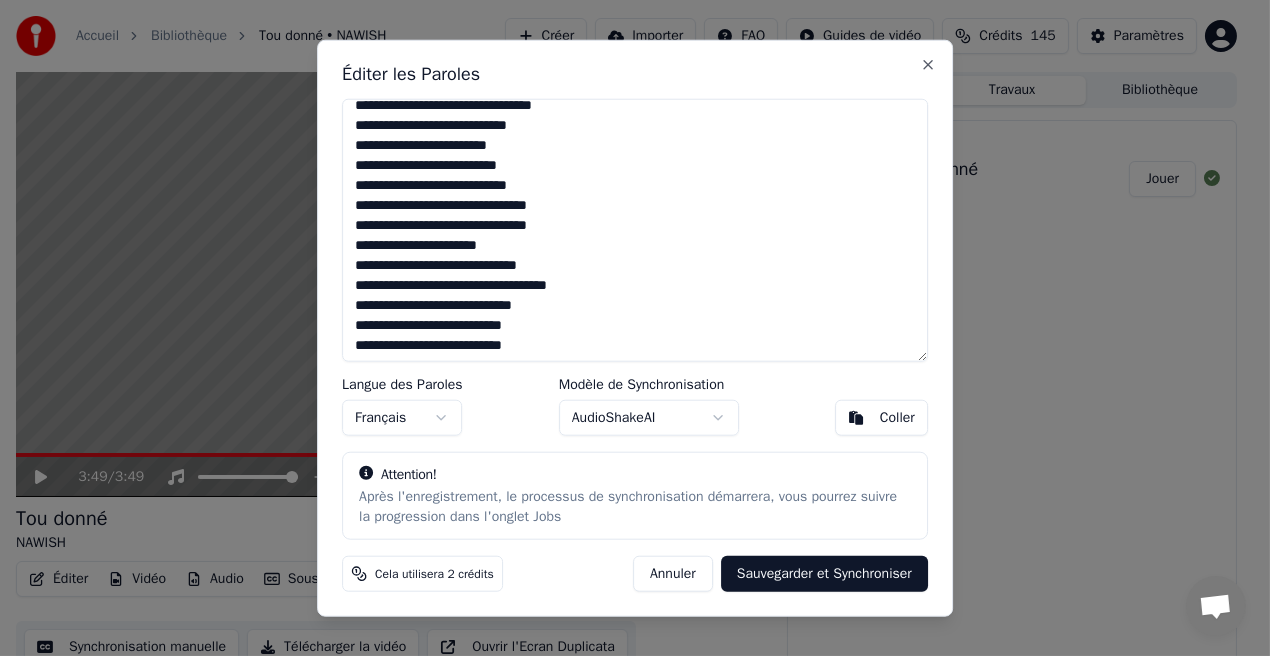 scroll, scrollTop: 96, scrollLeft: 0, axis: vertical 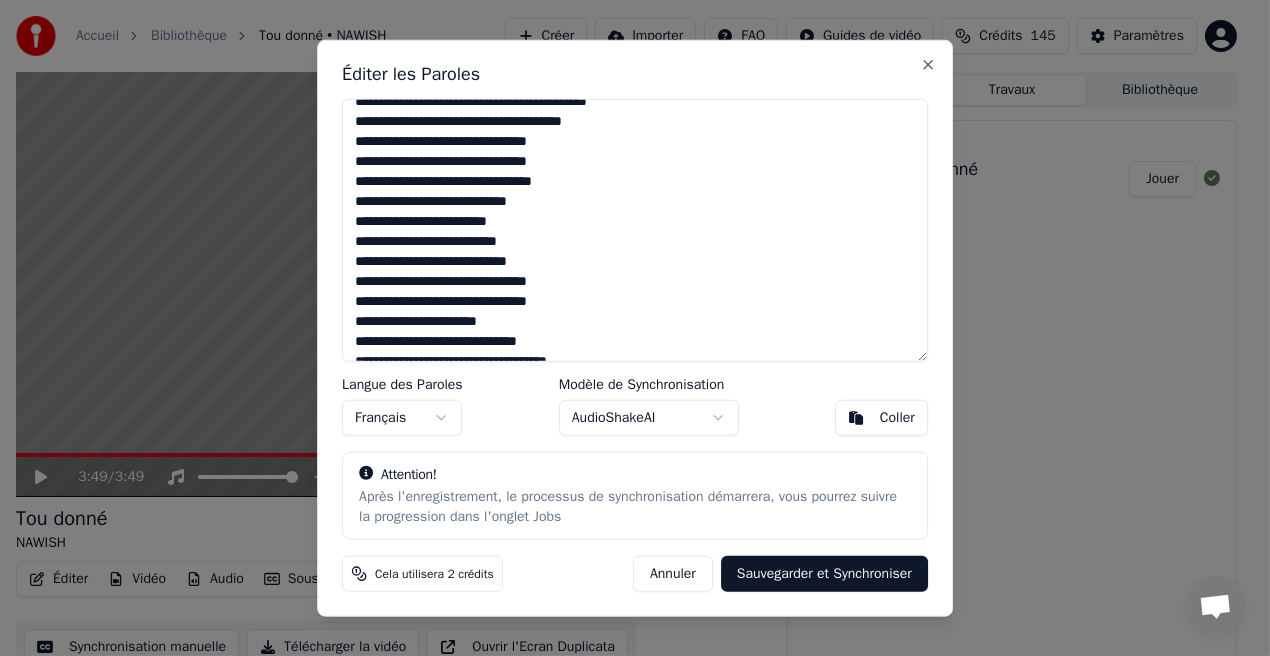 click at bounding box center (635, 230) 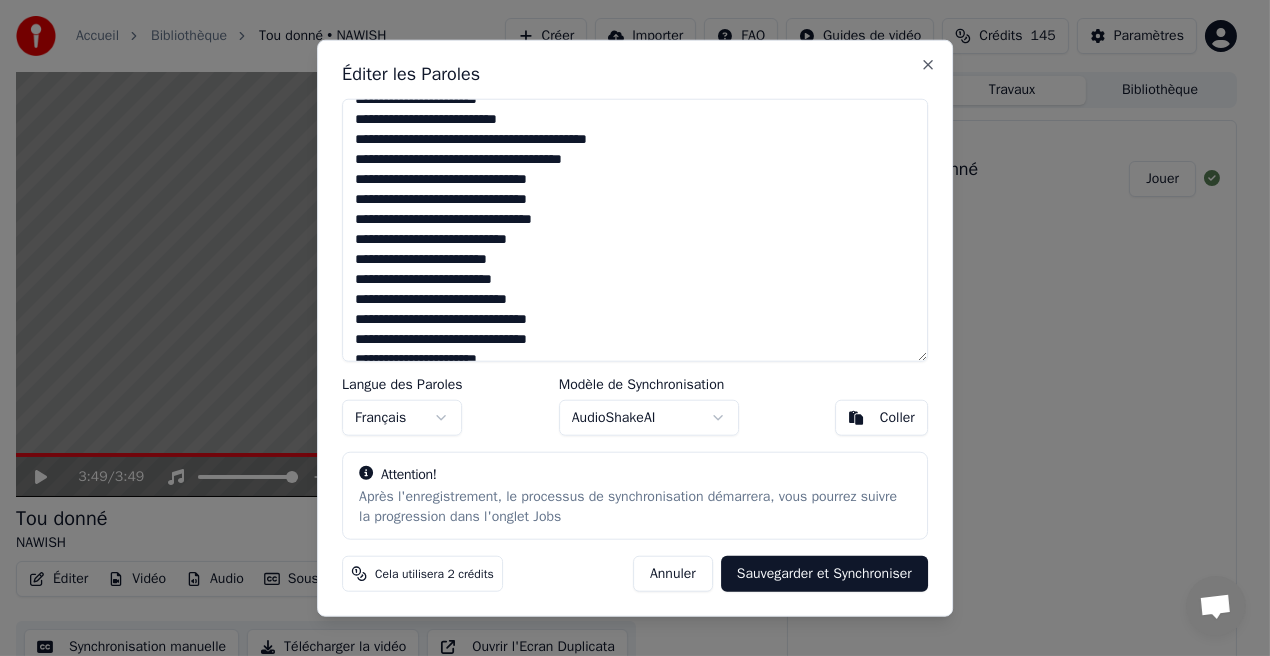 scroll, scrollTop: 0, scrollLeft: 0, axis: both 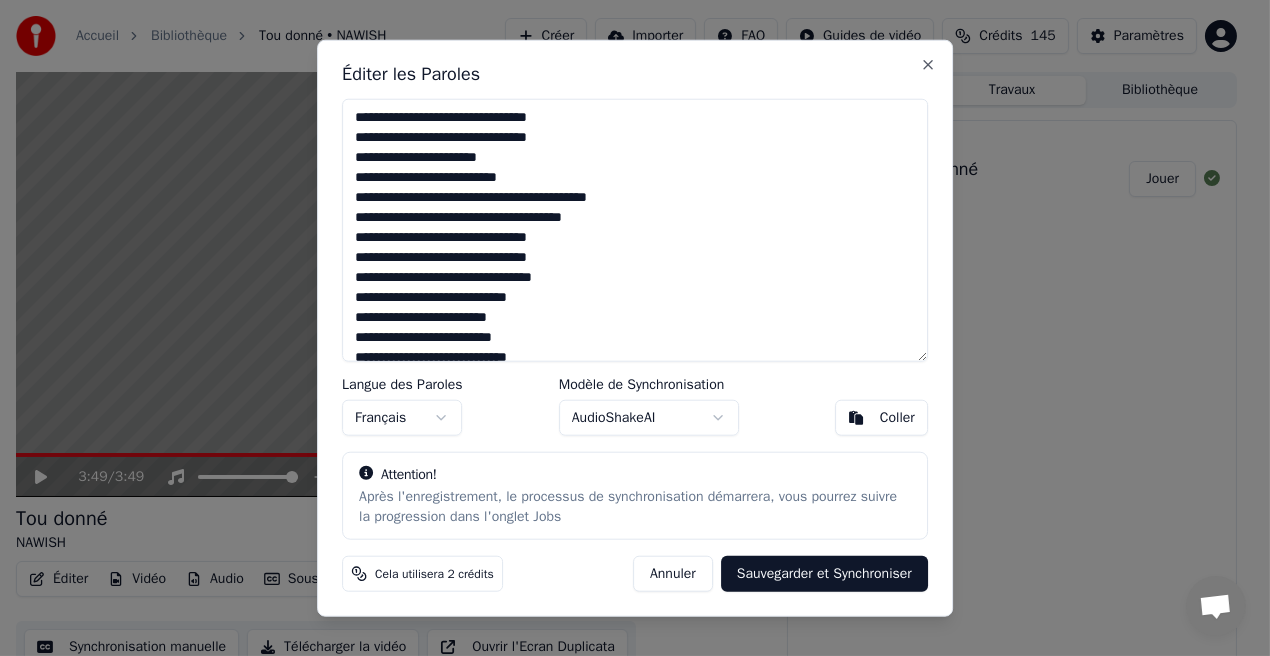 type on "**********" 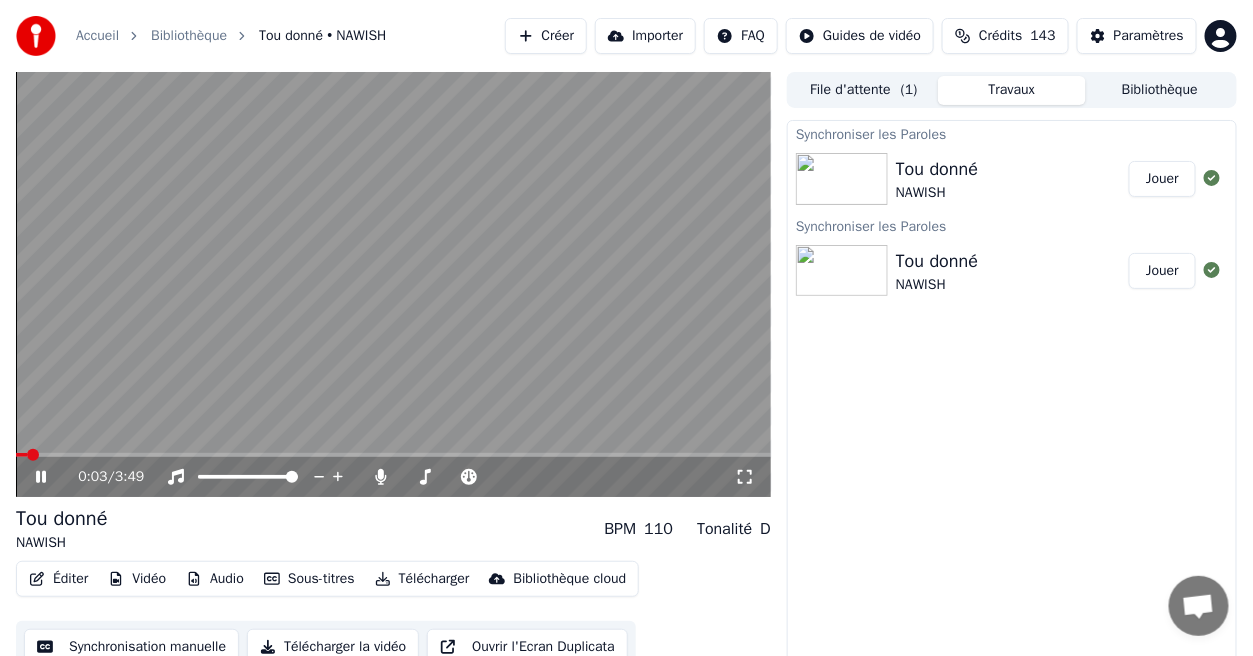 click 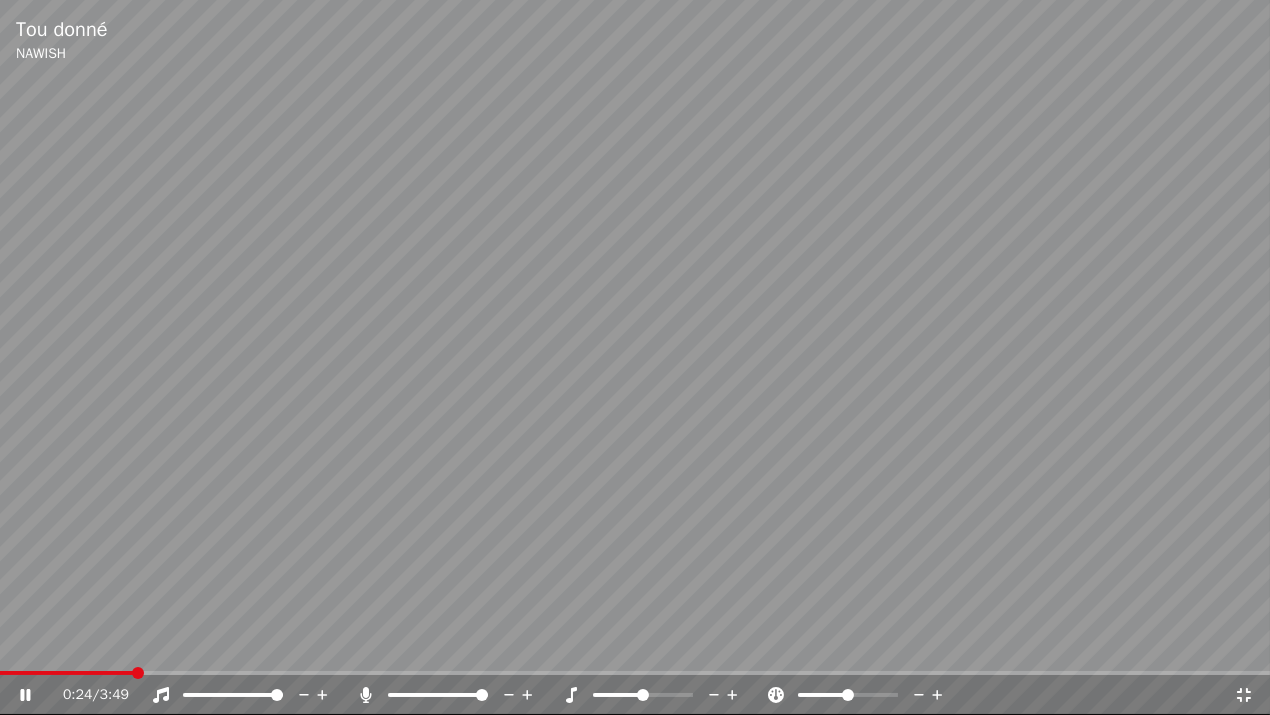 click 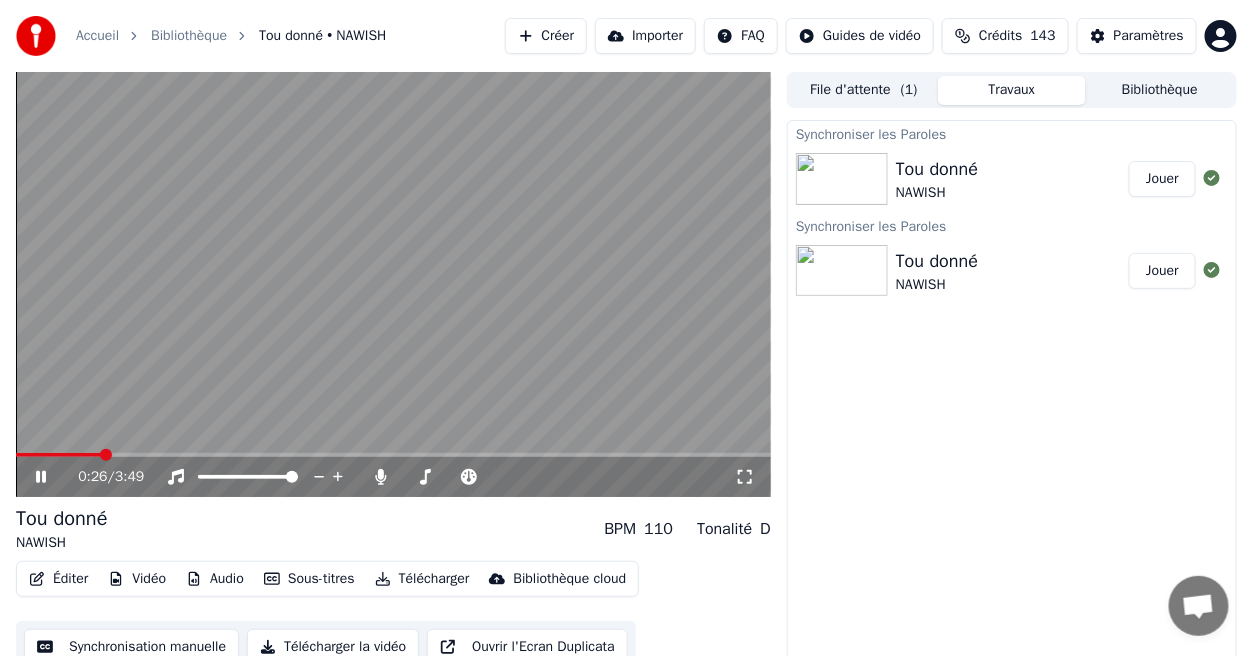 click on "Jouer" at bounding box center (1162, 179) 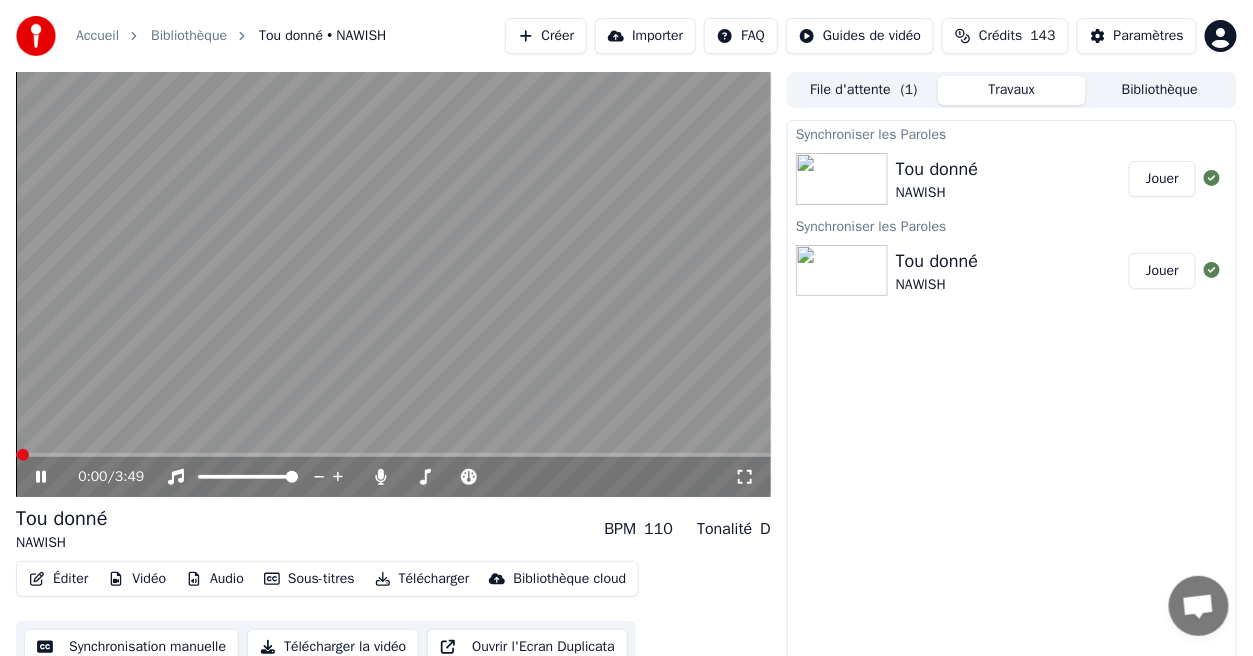 click 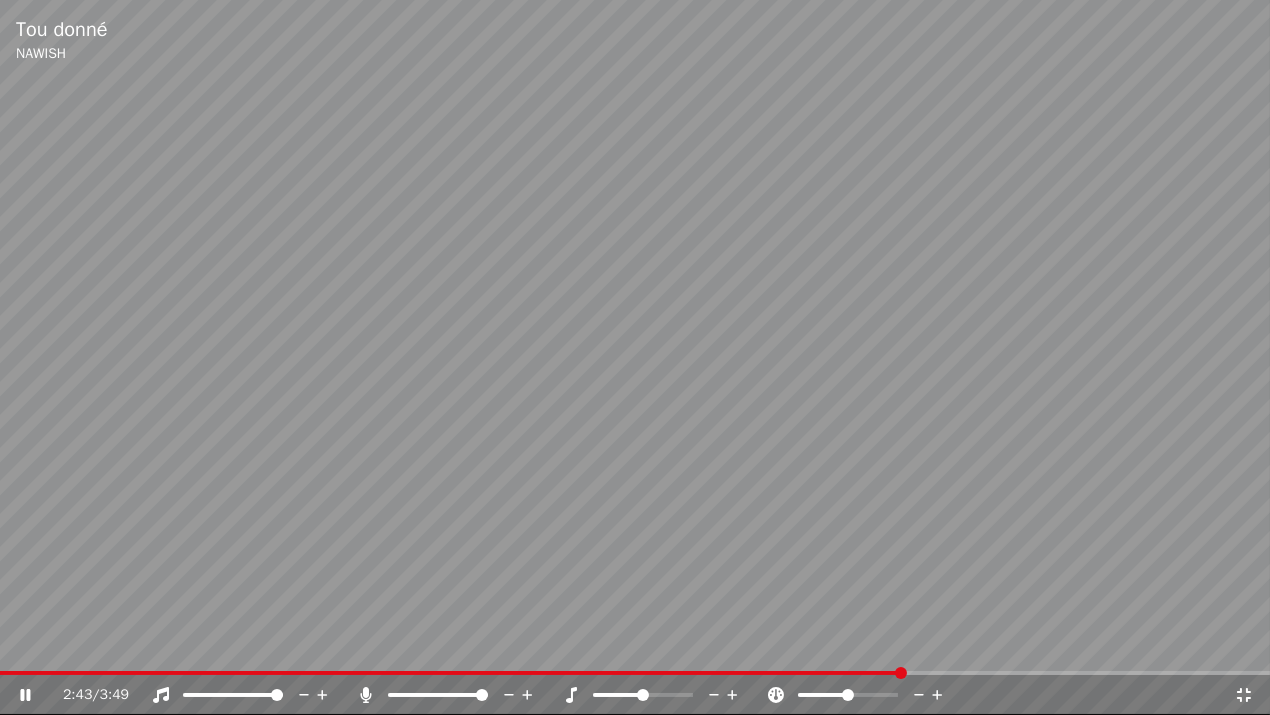 click at bounding box center [901, 673] 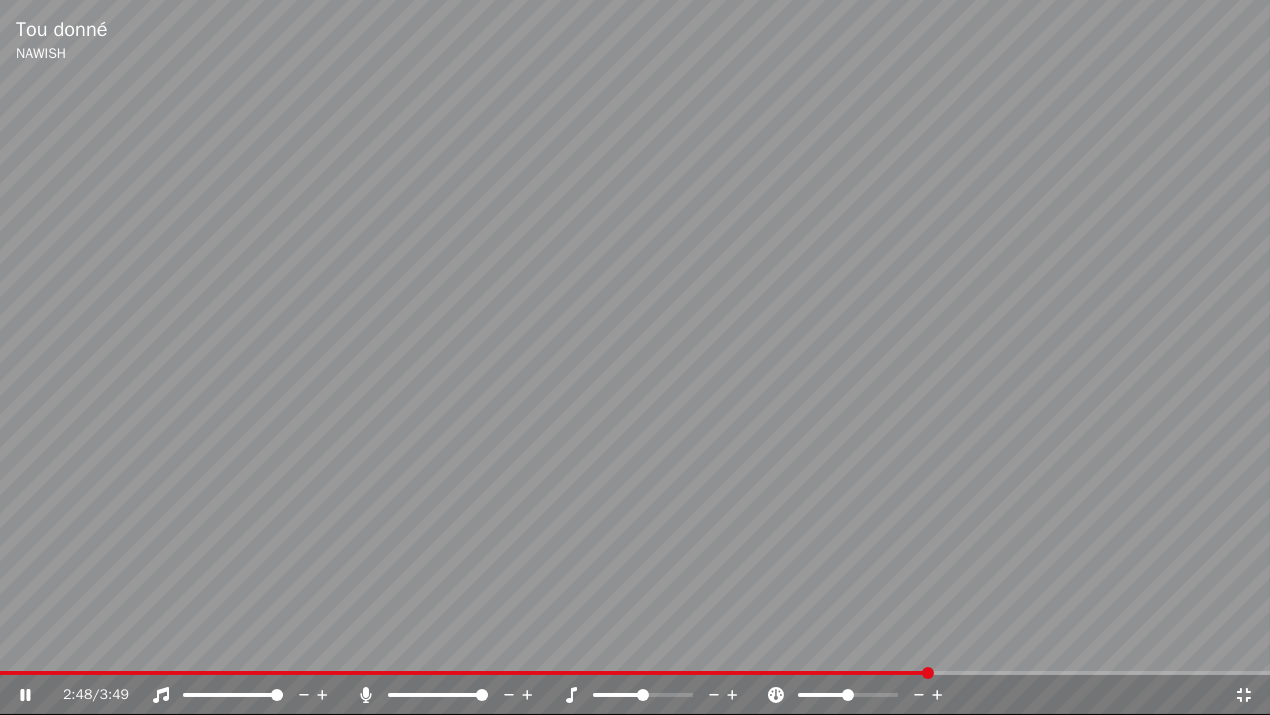 click at bounding box center [928, 673] 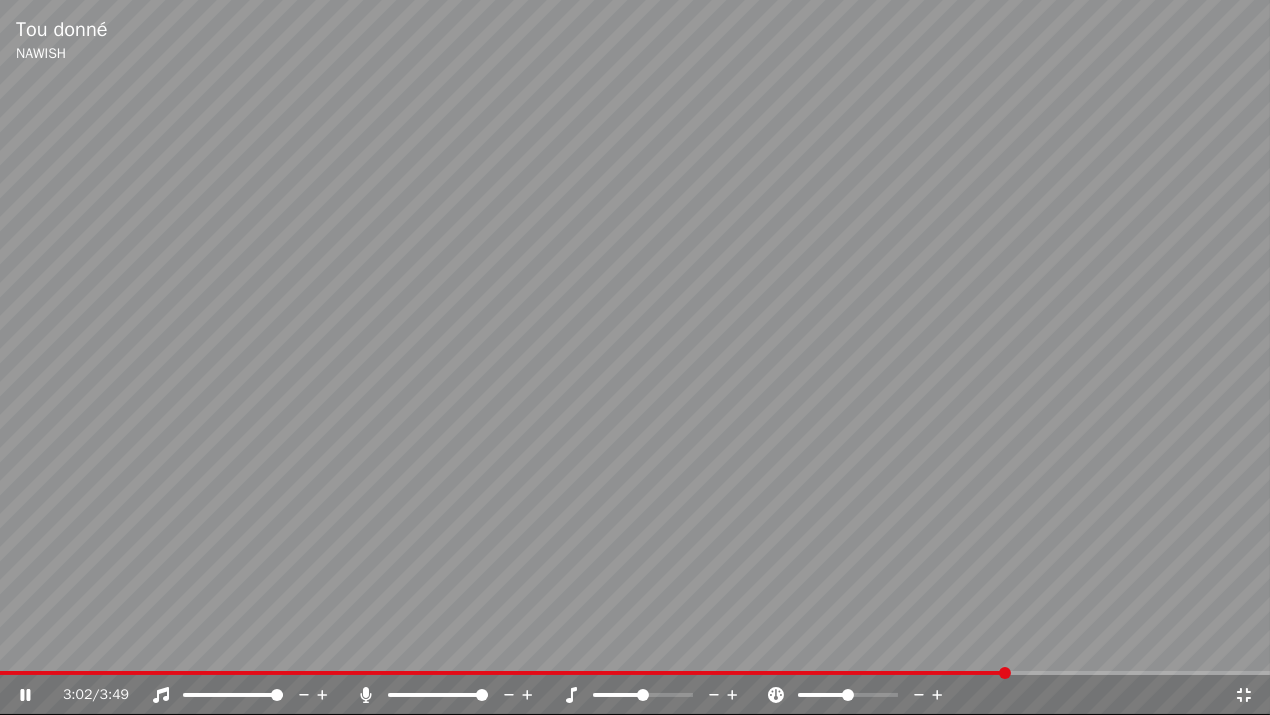 click 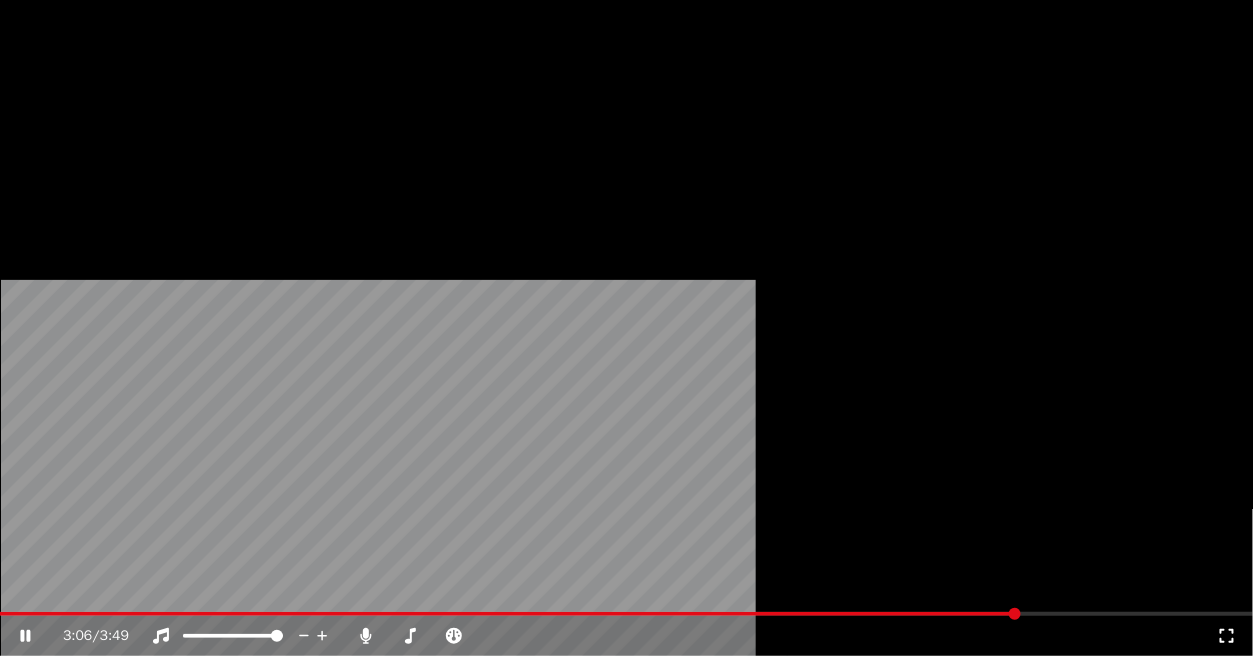 click on "Éditer" at bounding box center (58, 154) 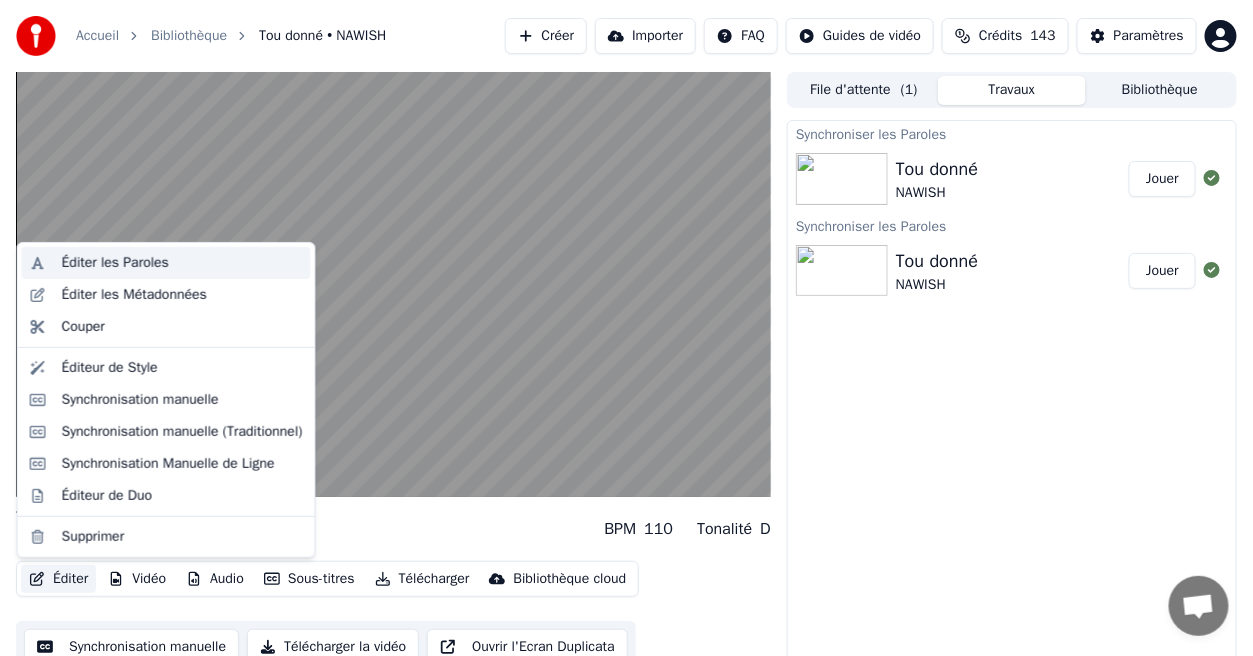 click on "Éditer les Paroles" at bounding box center (115, 263) 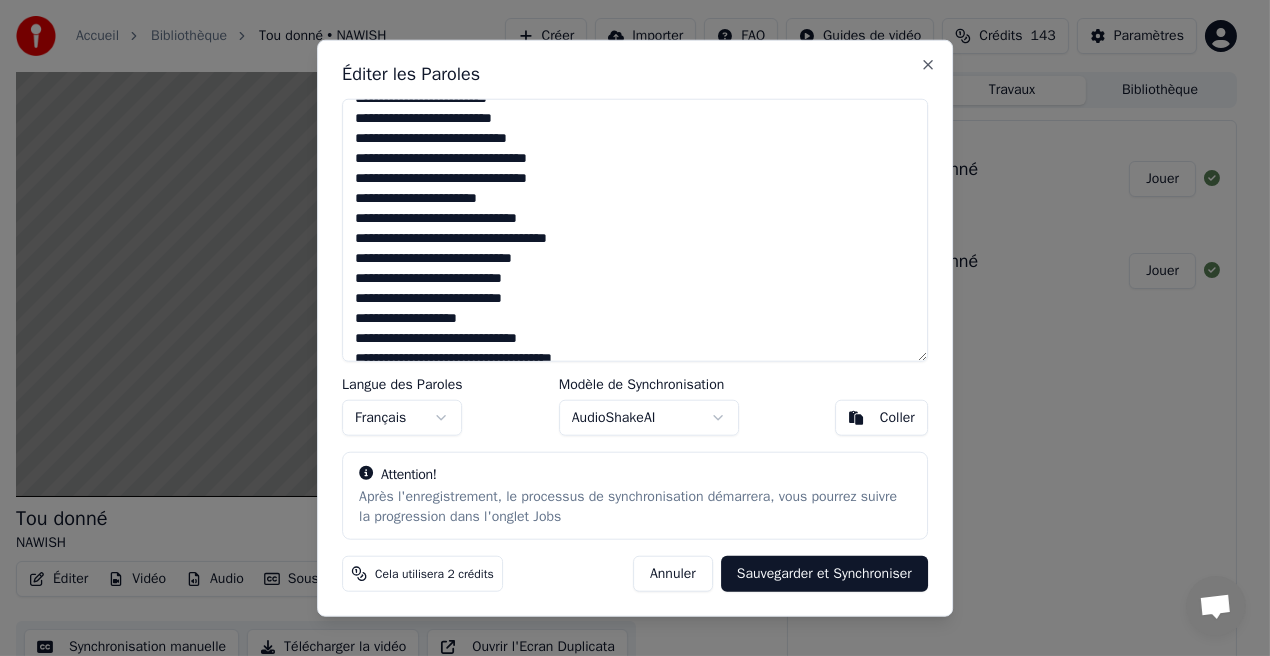 scroll, scrollTop: 228, scrollLeft: 0, axis: vertical 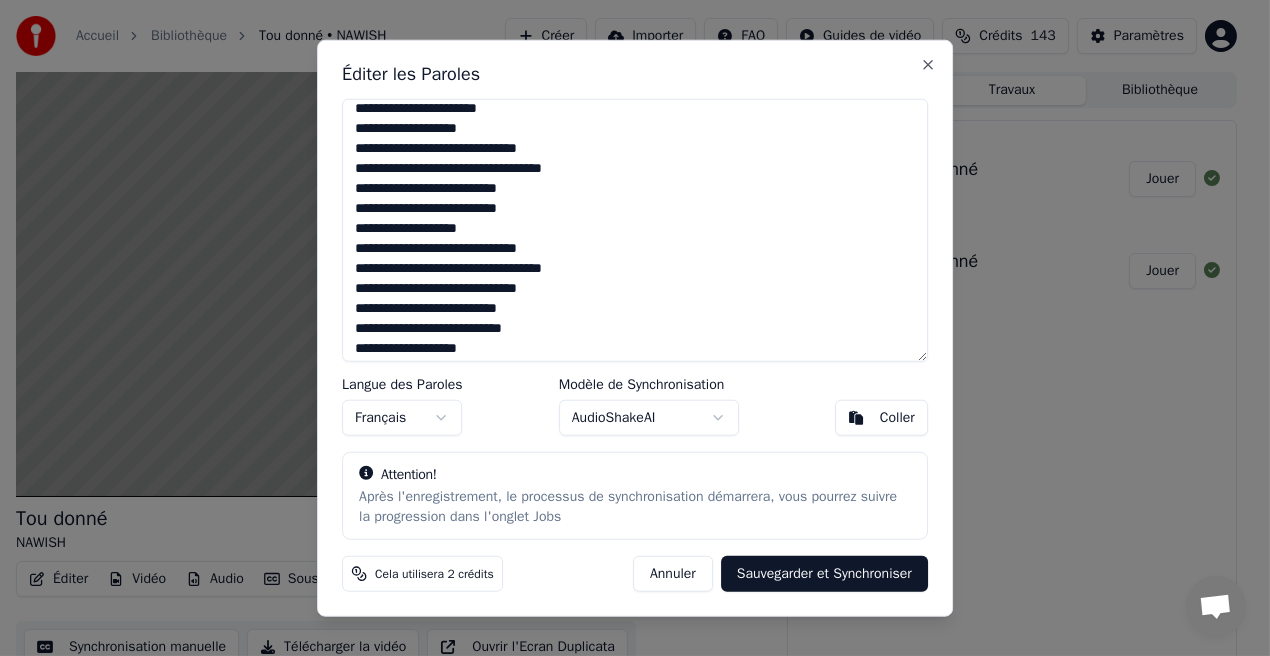 click at bounding box center (635, 230) 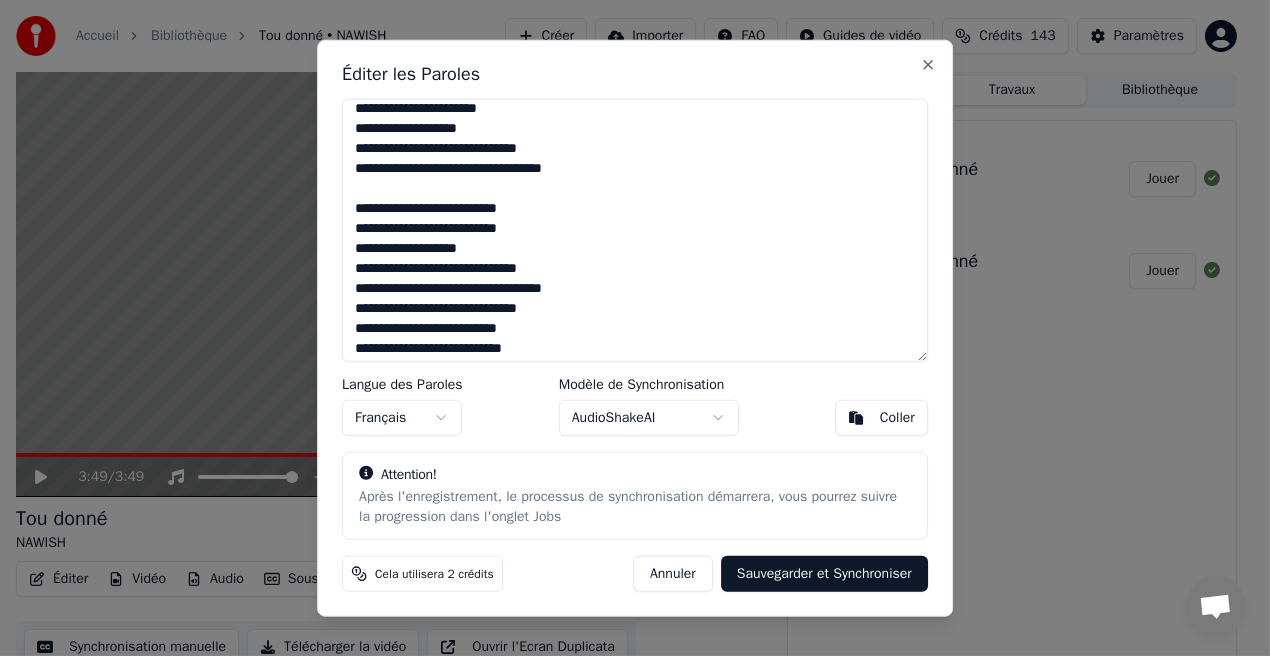 scroll, scrollTop: 928, scrollLeft: 0, axis: vertical 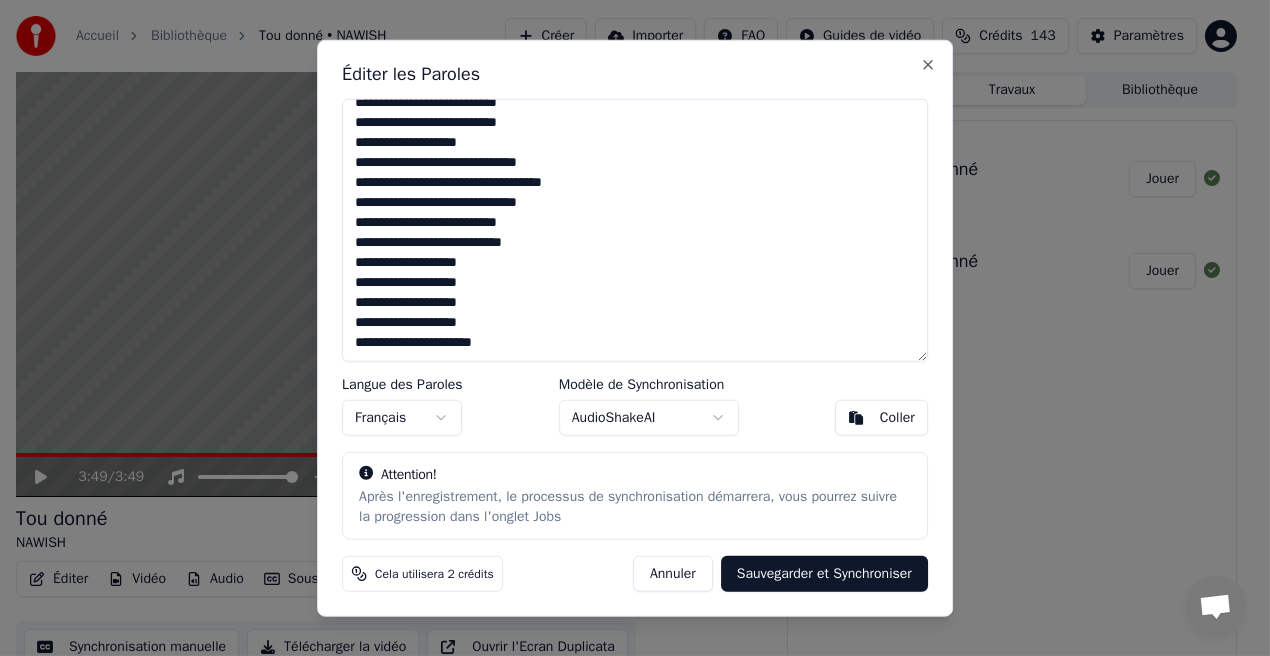 click at bounding box center [635, 230] 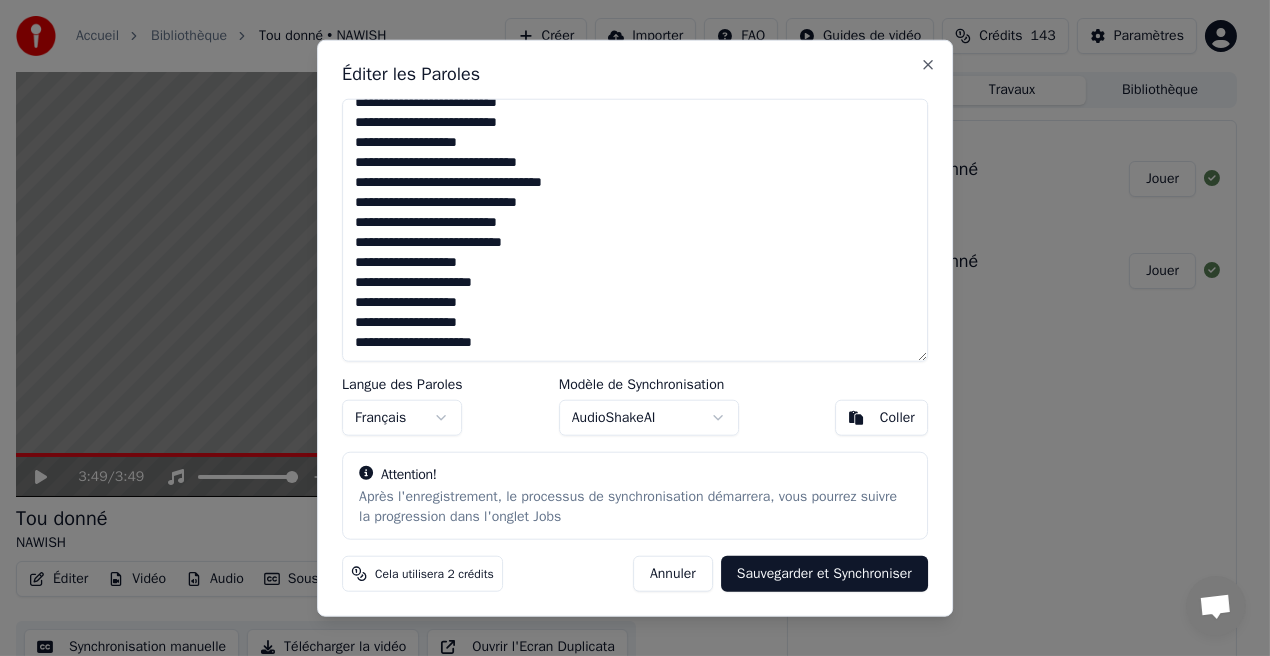 click at bounding box center (635, 230) 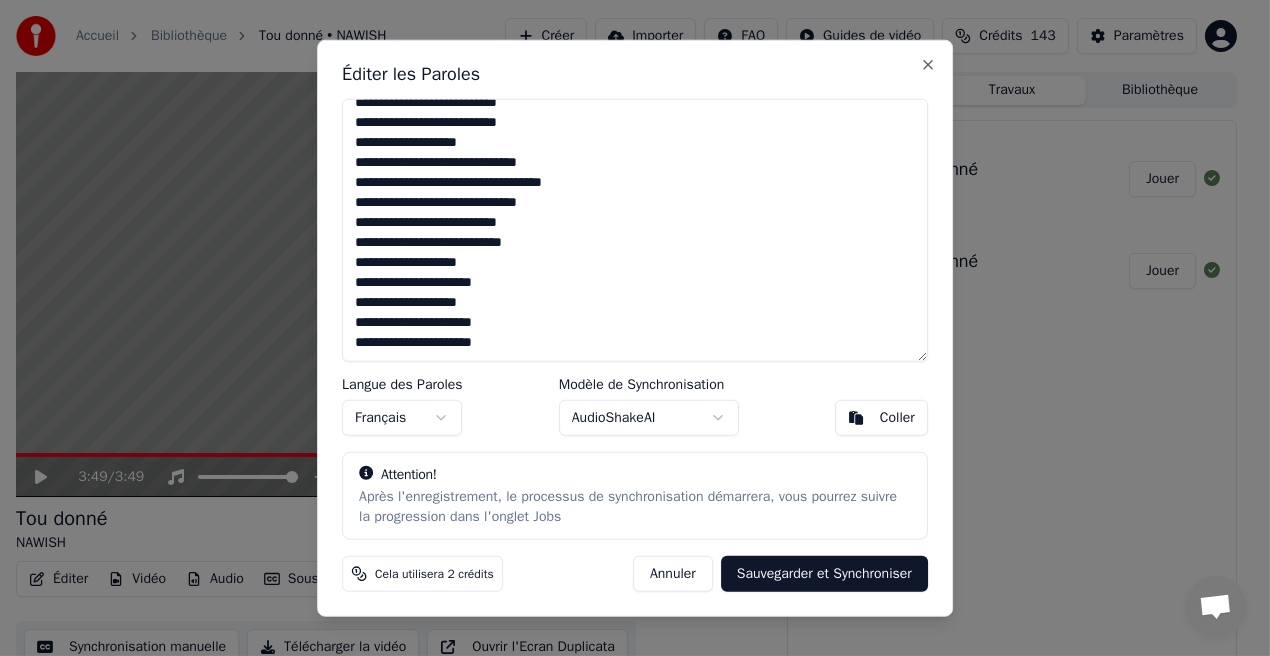 click at bounding box center [635, 230] 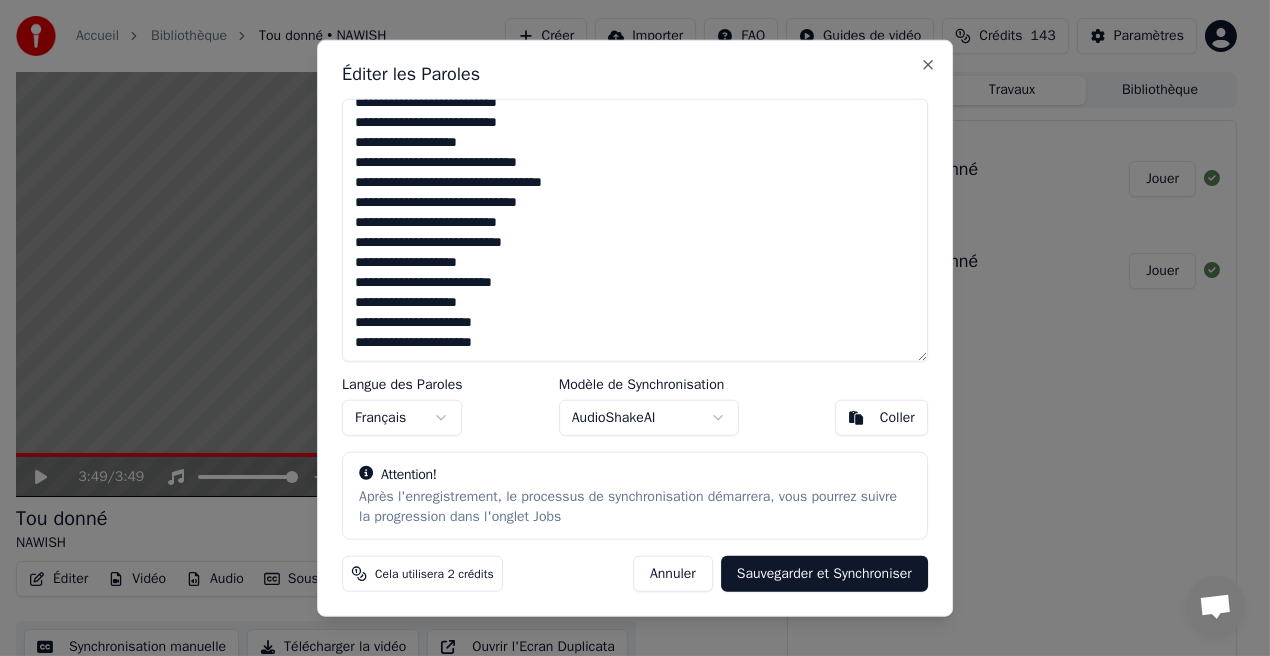 click at bounding box center [635, 230] 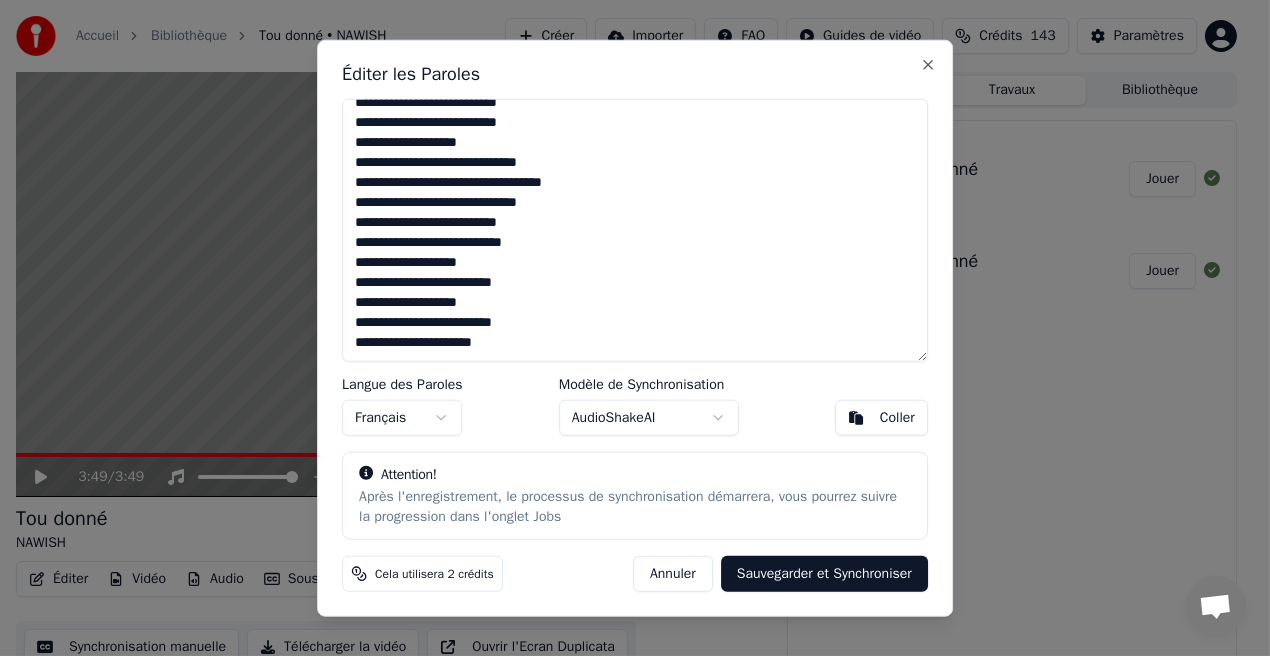 click at bounding box center (635, 230) 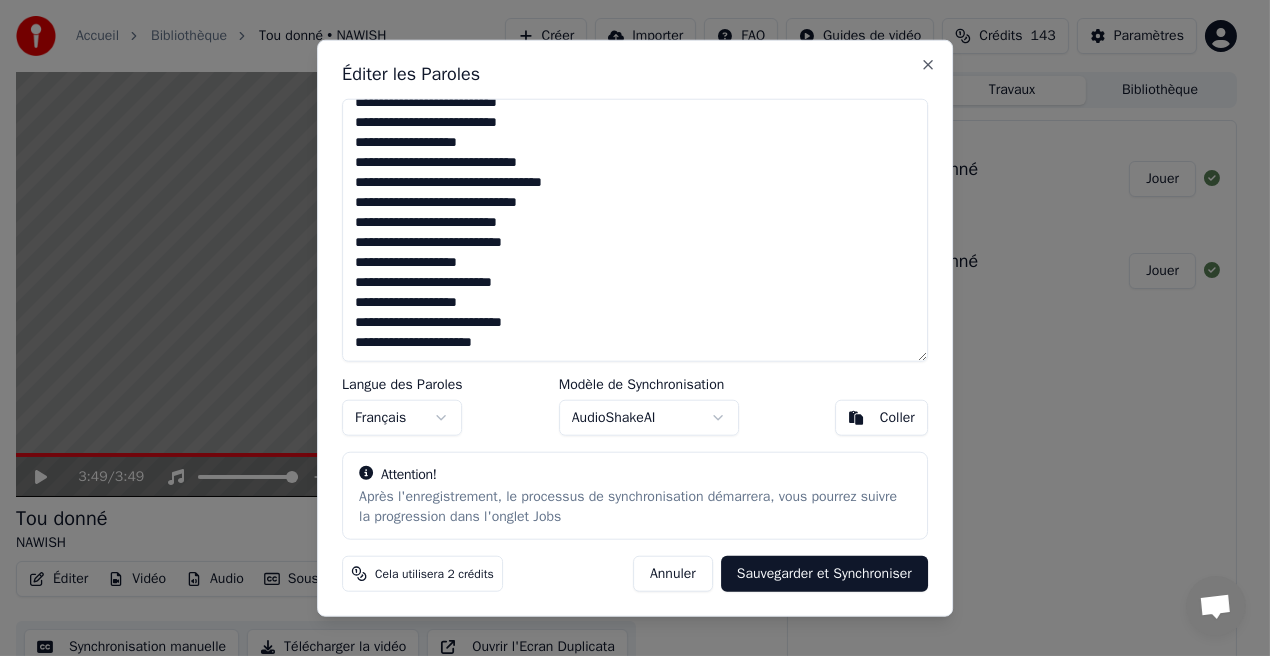 click at bounding box center [635, 230] 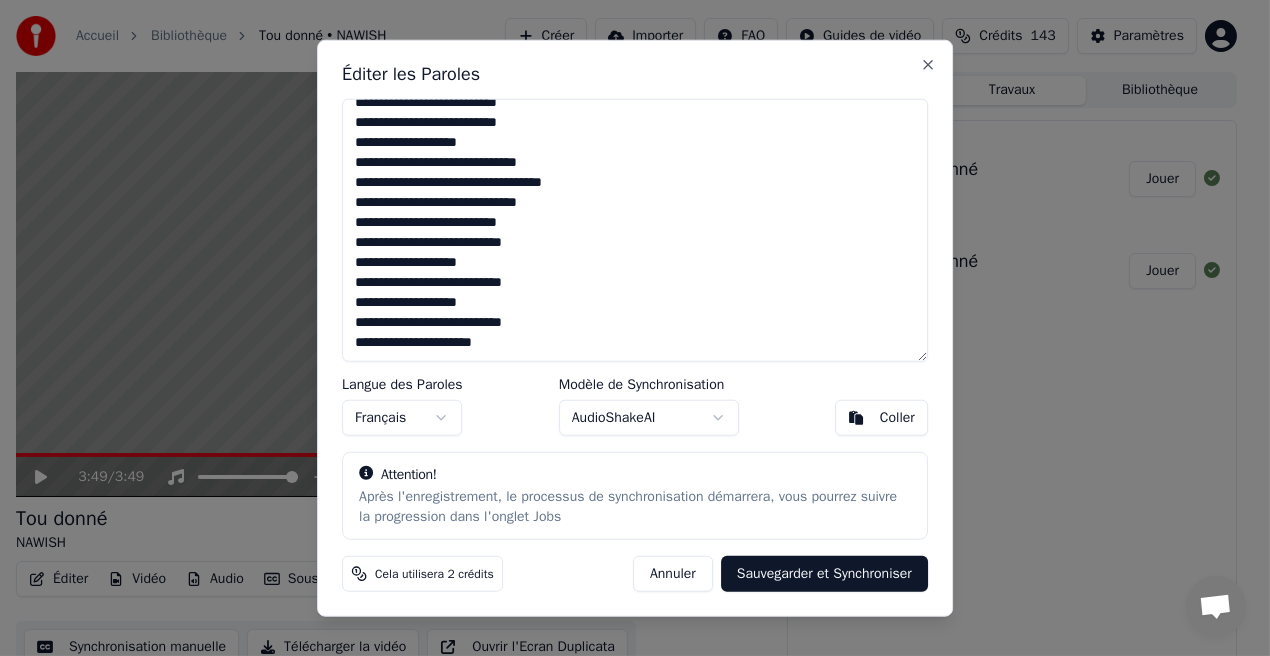 click at bounding box center (635, 230) 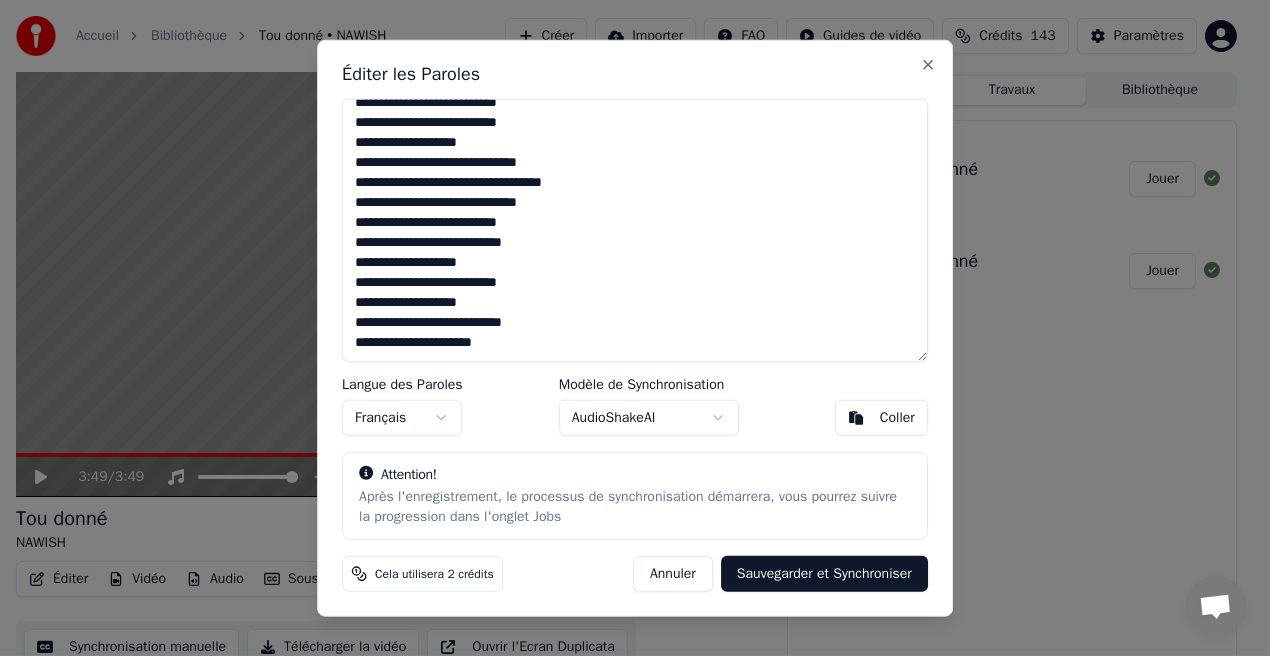 click at bounding box center [635, 230] 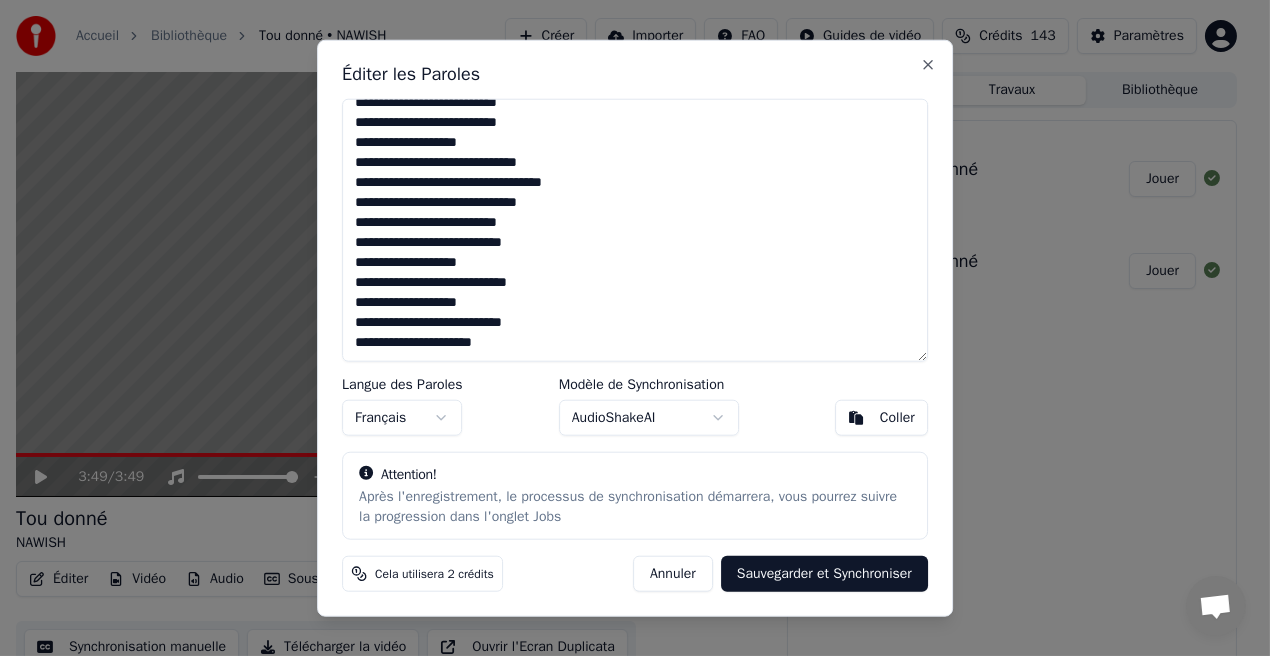 click at bounding box center [635, 230] 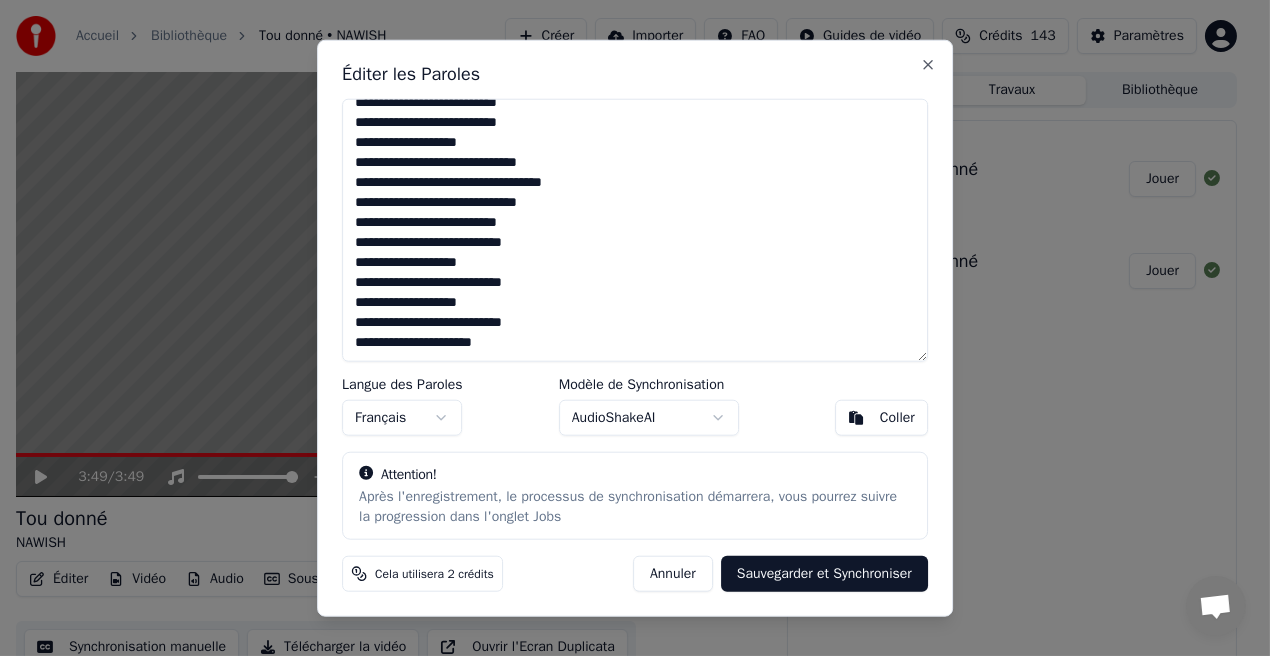 drag, startPoint x: 496, startPoint y: 286, endPoint x: 528, endPoint y: 287, distance: 32.01562 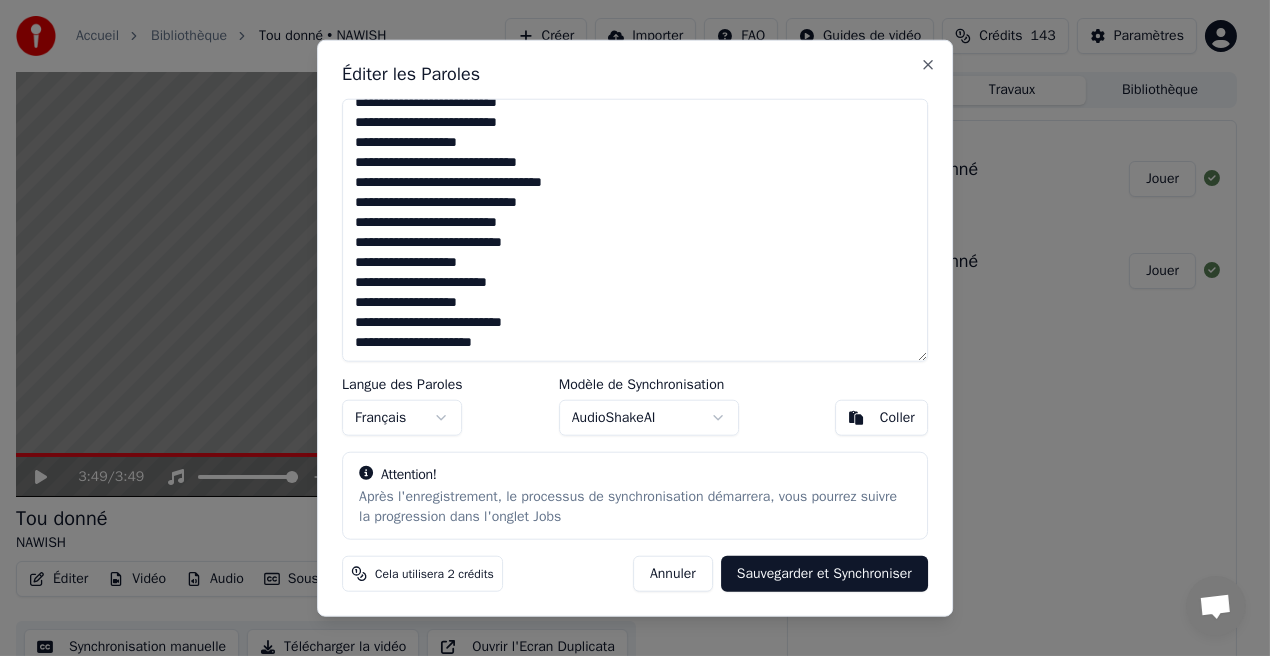 click at bounding box center [635, 230] 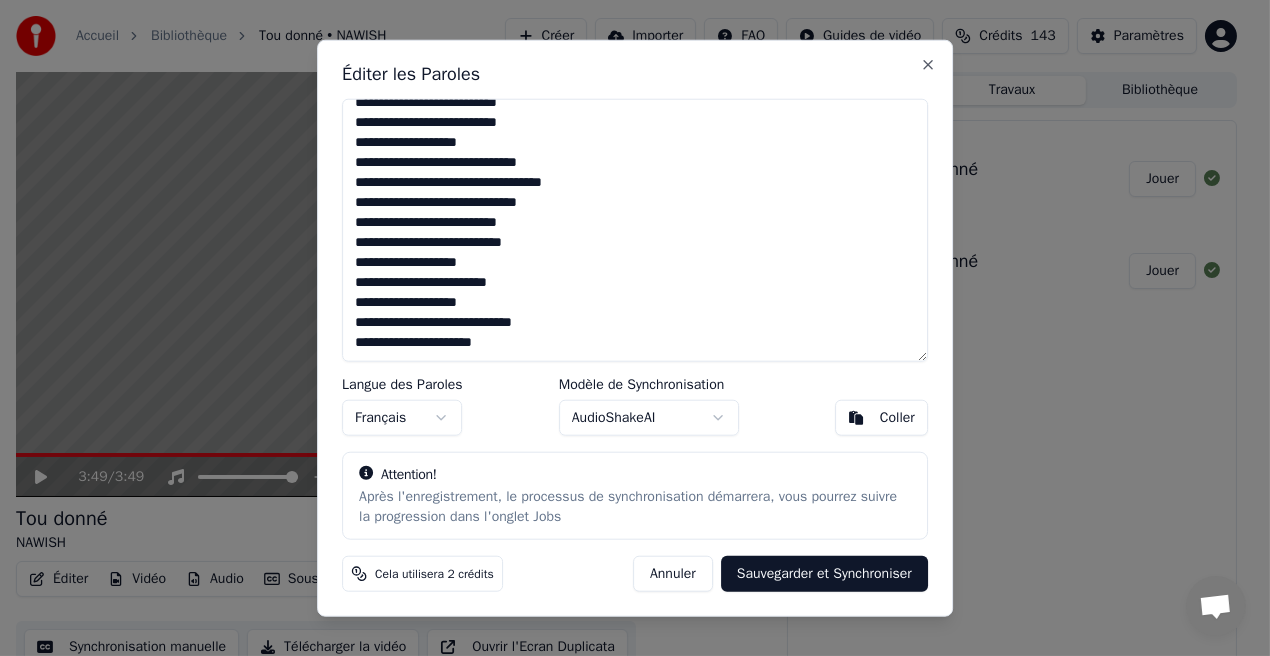 click at bounding box center [635, 230] 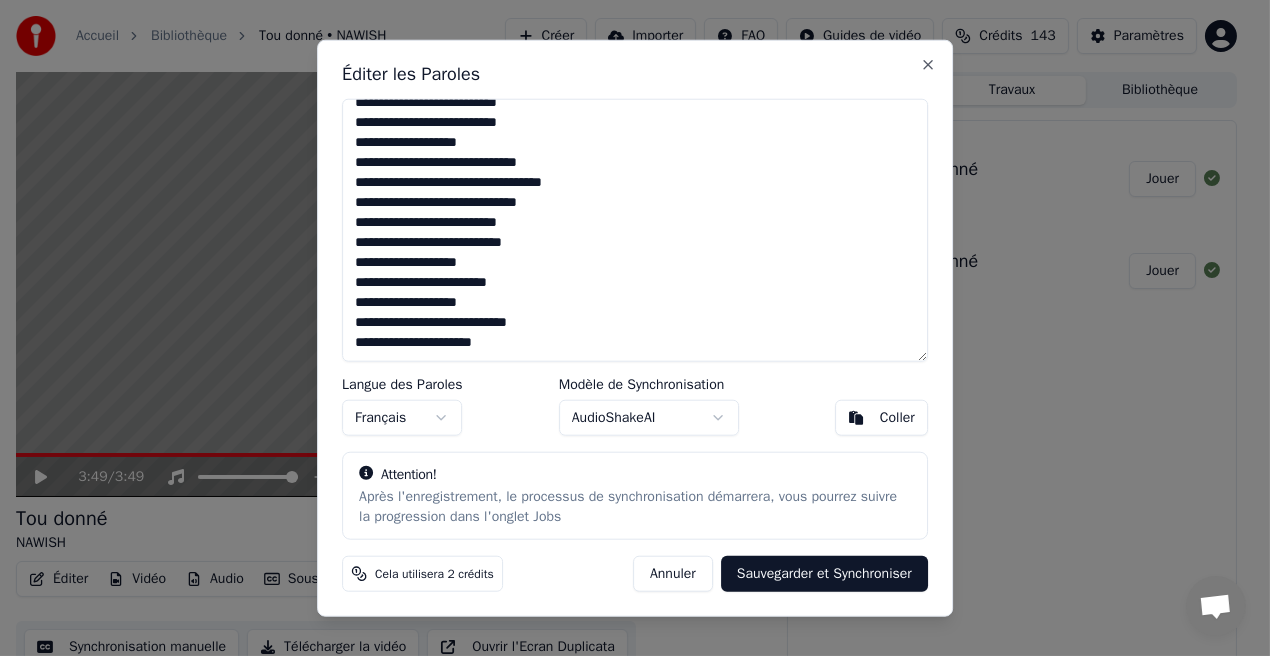 click at bounding box center [635, 230] 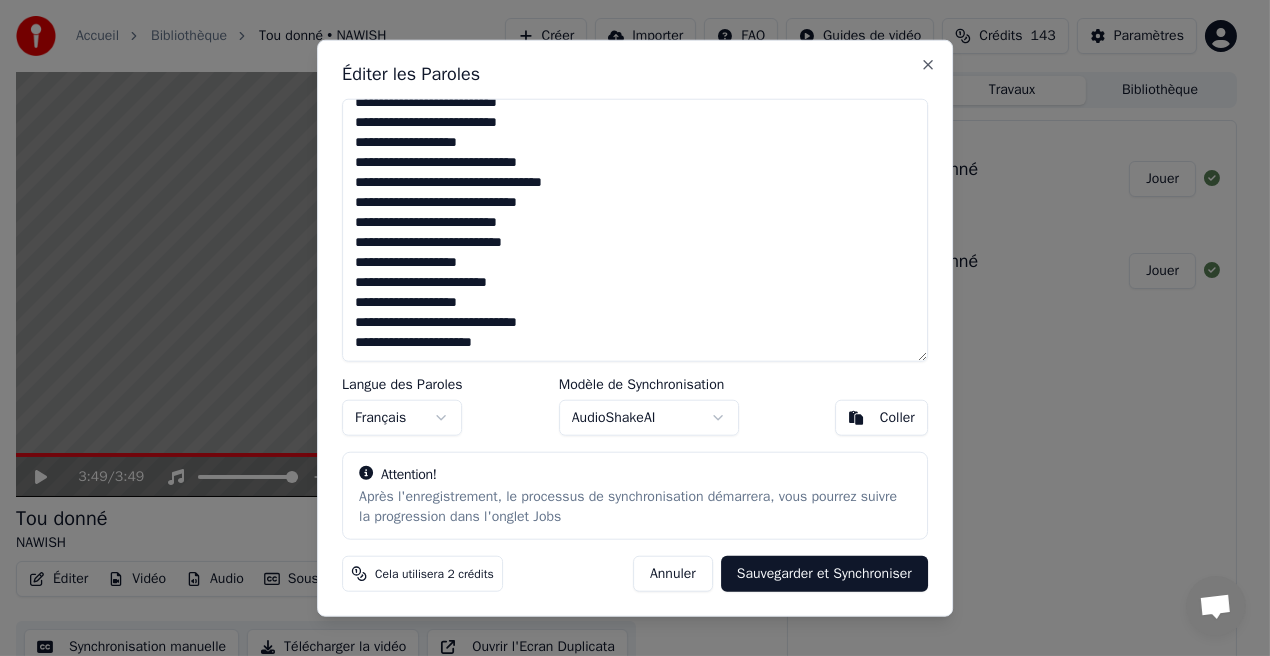 click at bounding box center [635, 230] 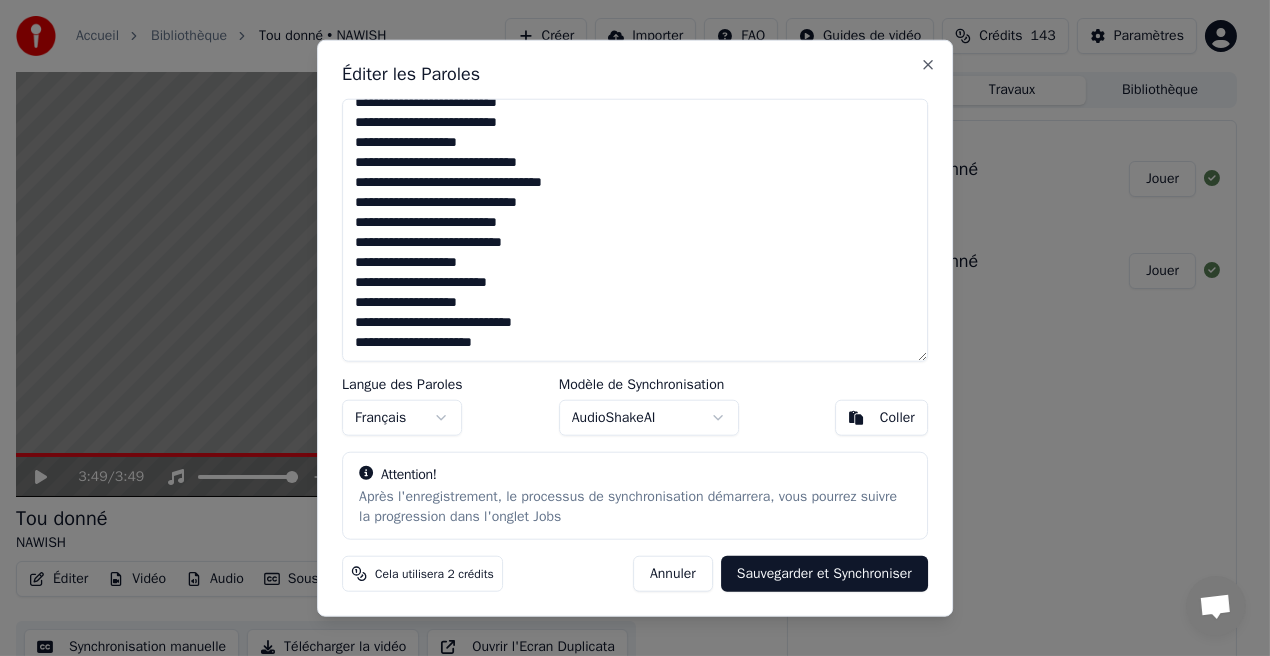 drag, startPoint x: 497, startPoint y: 328, endPoint x: 626, endPoint y: 317, distance: 129.46814 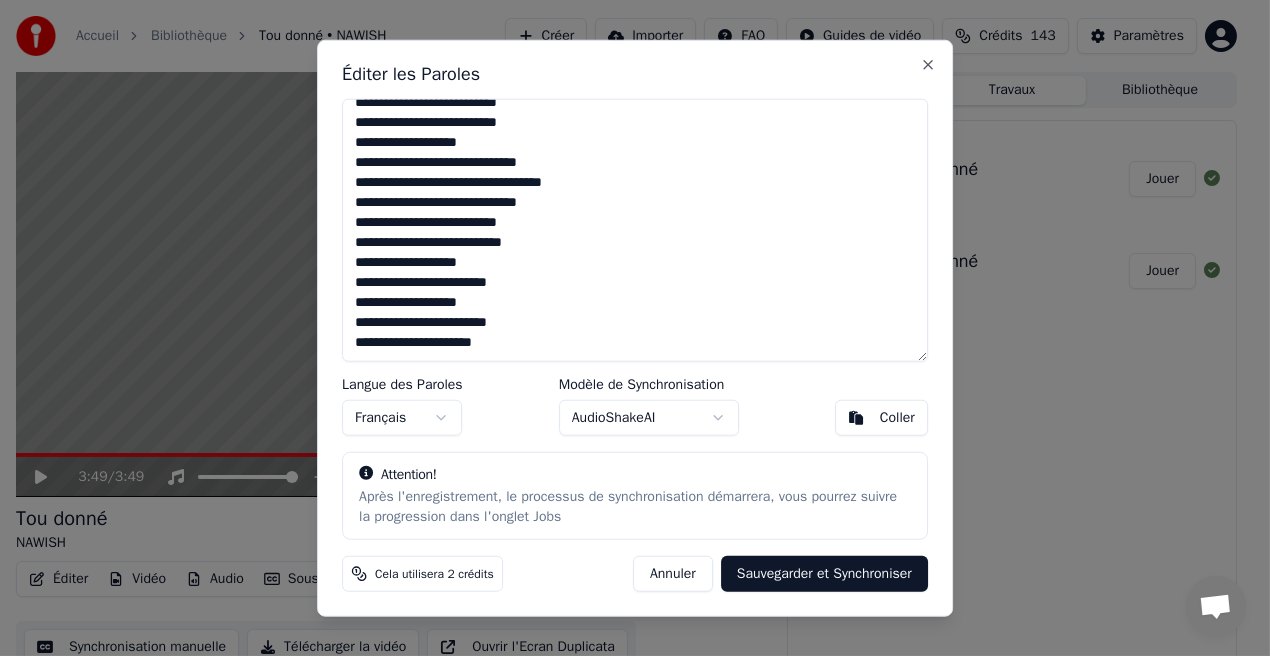 click at bounding box center [635, 230] 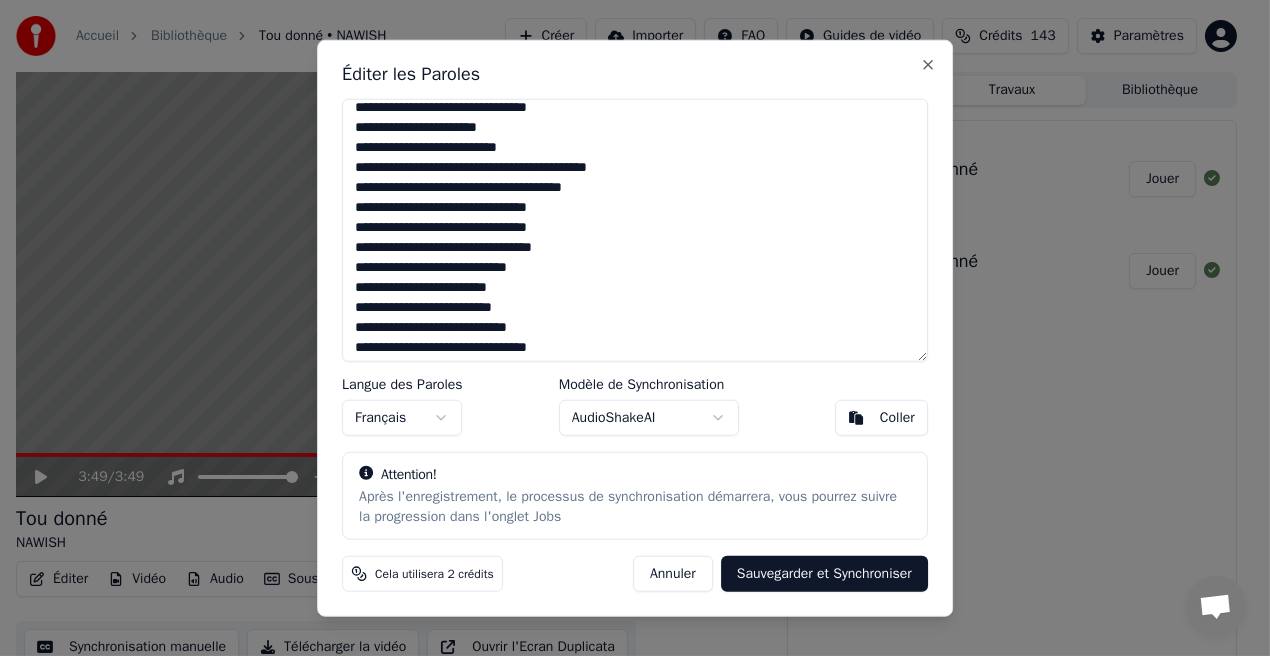 scroll, scrollTop: 0, scrollLeft: 0, axis: both 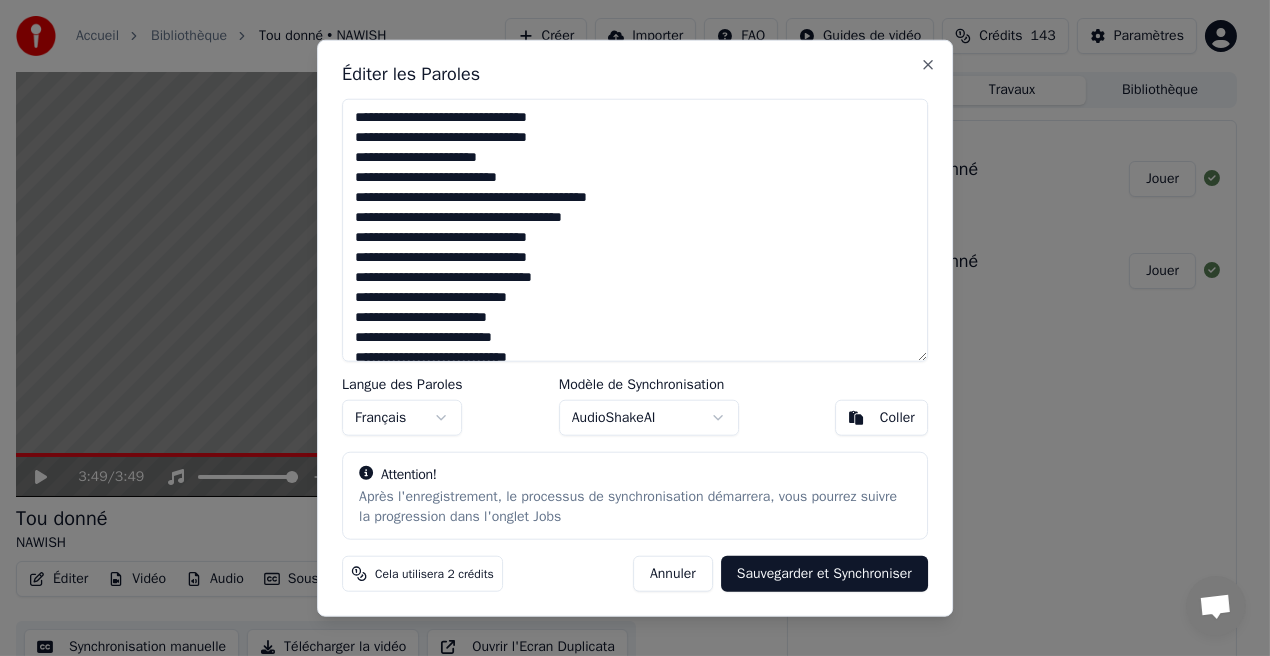 drag, startPoint x: 493, startPoint y: 179, endPoint x: 571, endPoint y: 186, distance: 78.31347 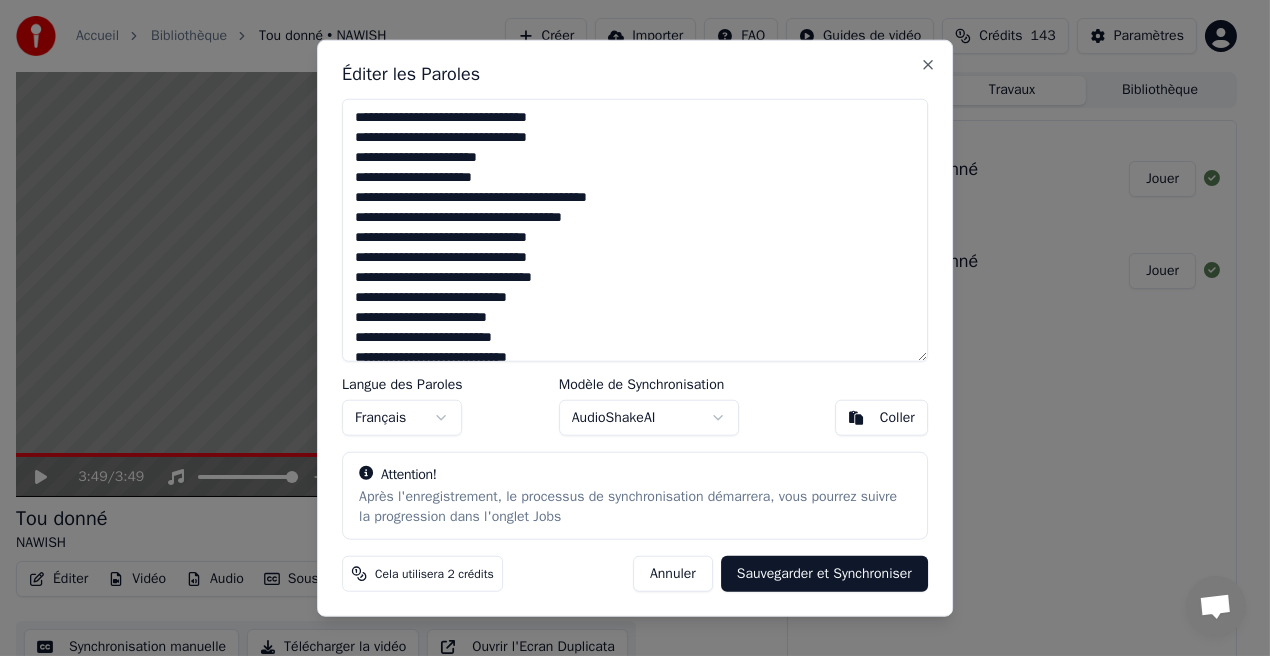 click at bounding box center (635, 230) 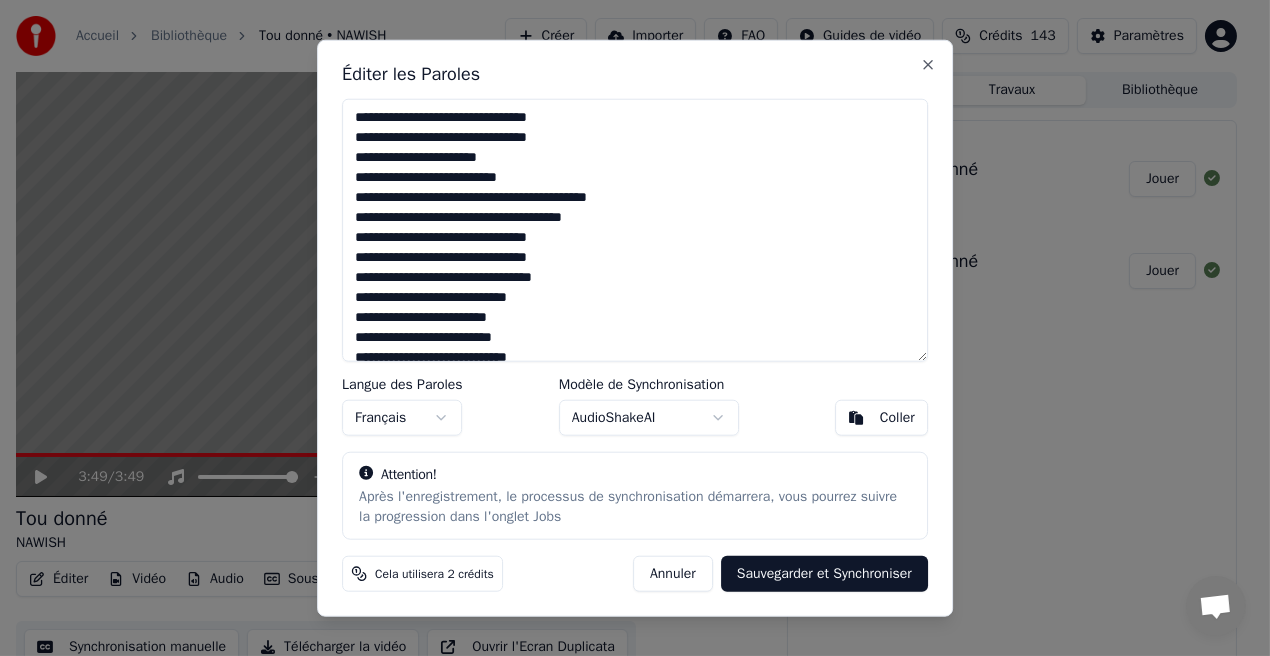 type on "**********" 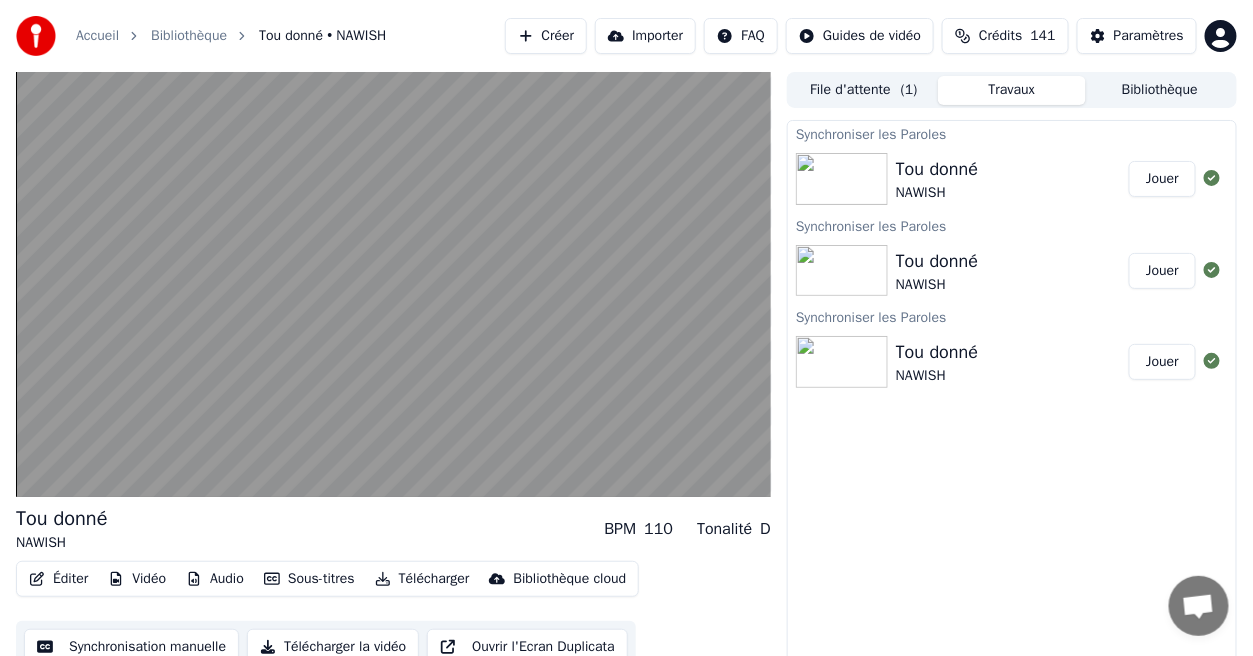 click on "Jouer" at bounding box center (1162, 179) 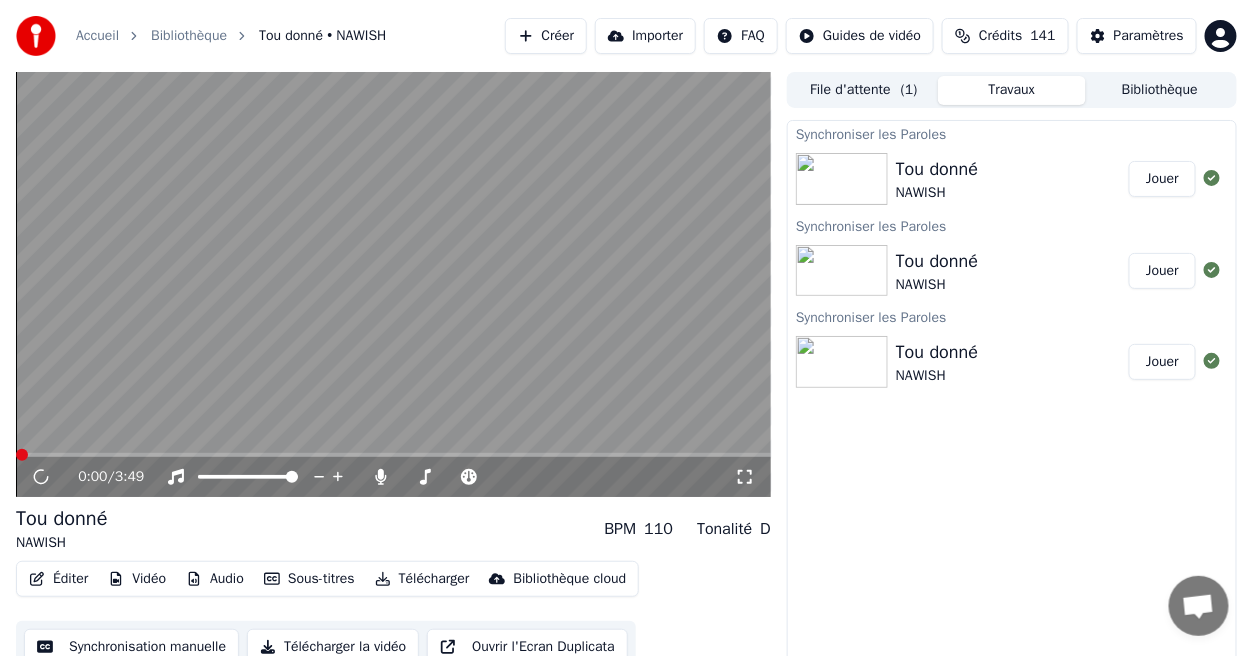 click on "Jouer" at bounding box center [1162, 179] 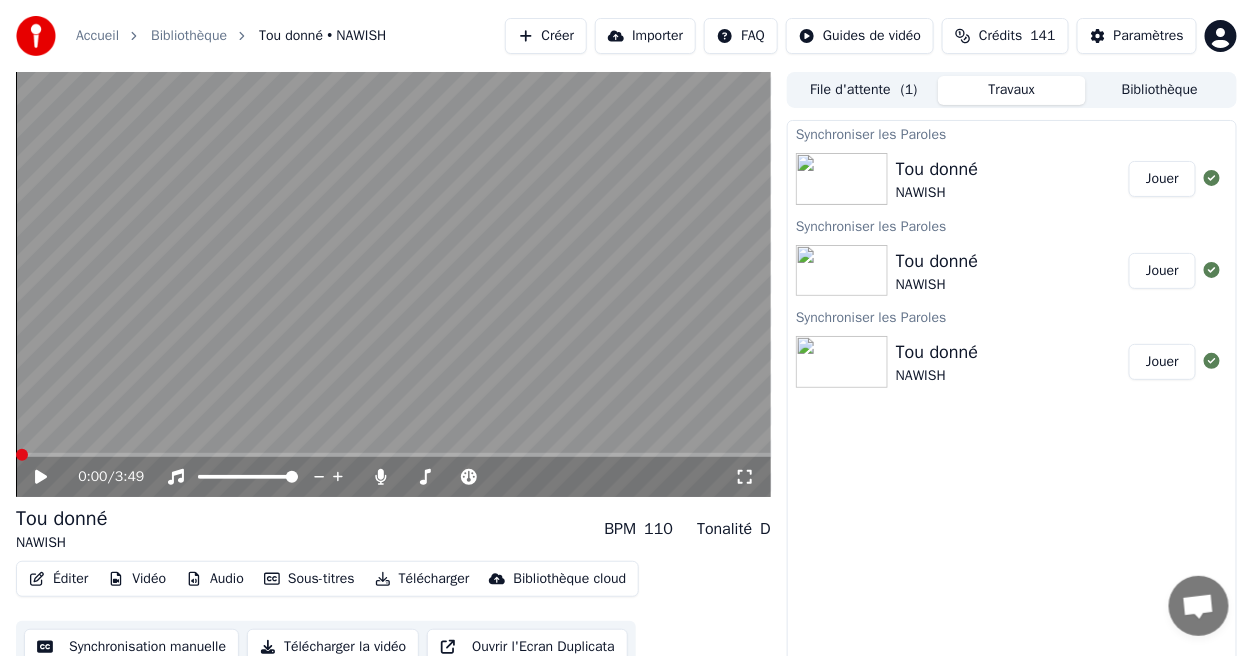 drag, startPoint x: 1164, startPoint y: 179, endPoint x: 80, endPoint y: 575, distance: 1154.0676 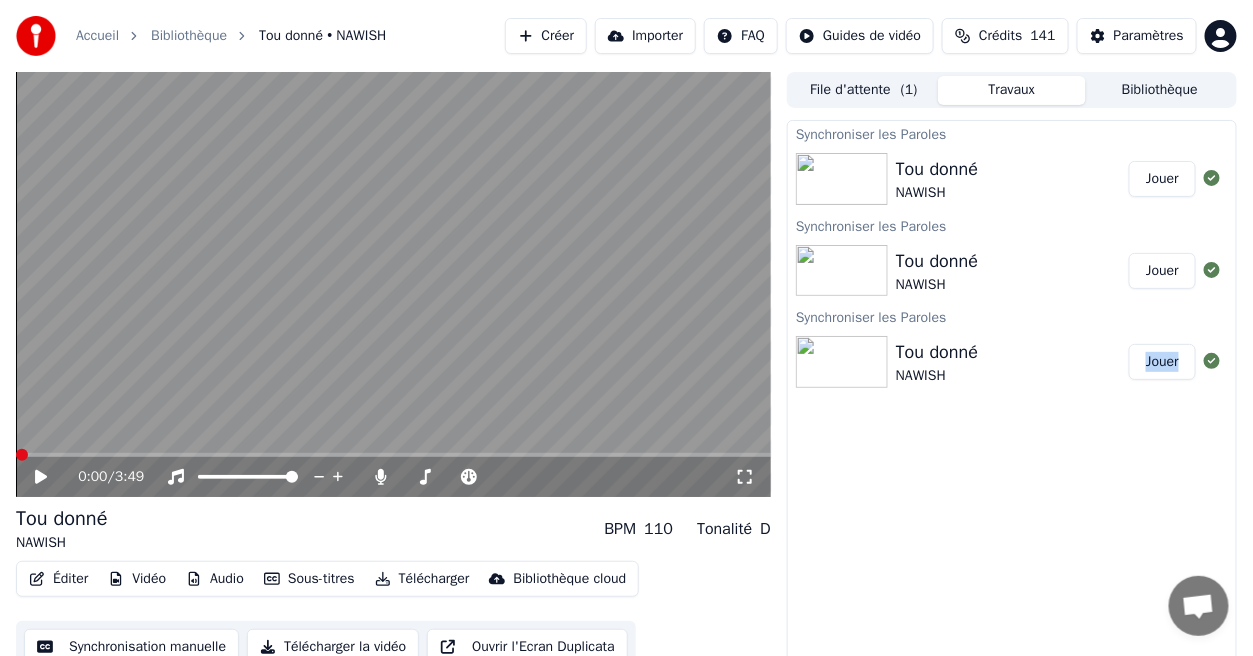 click on "Synchroniser les Paroles Tou donné NAWISH Jouer Synchroniser les Paroles Tou donné NAWISH Jouer Synchroniser les Paroles Tou donné NAWISH Jouer" at bounding box center (1012, 399) 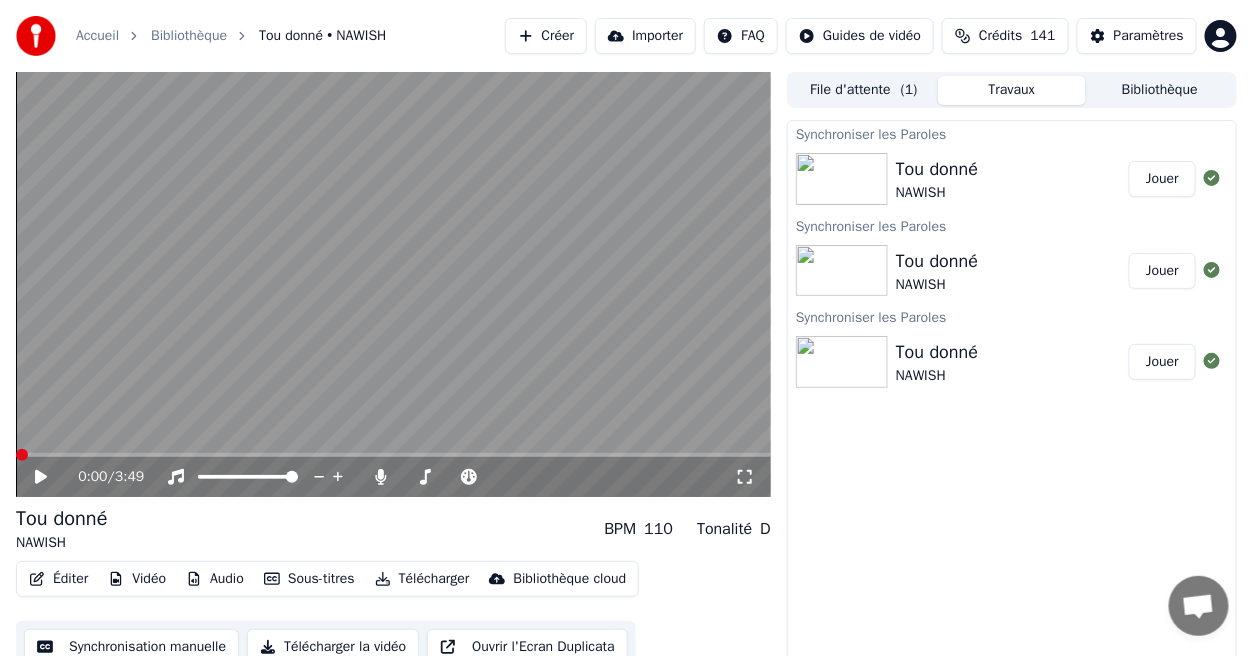 click on "Synchroniser les Paroles Tou donné NAWISH Jouer Synchroniser les Paroles Tou donné NAWISH Jouer Synchroniser les Paroles Tou donné NAWISH Jouer" at bounding box center (1012, 399) 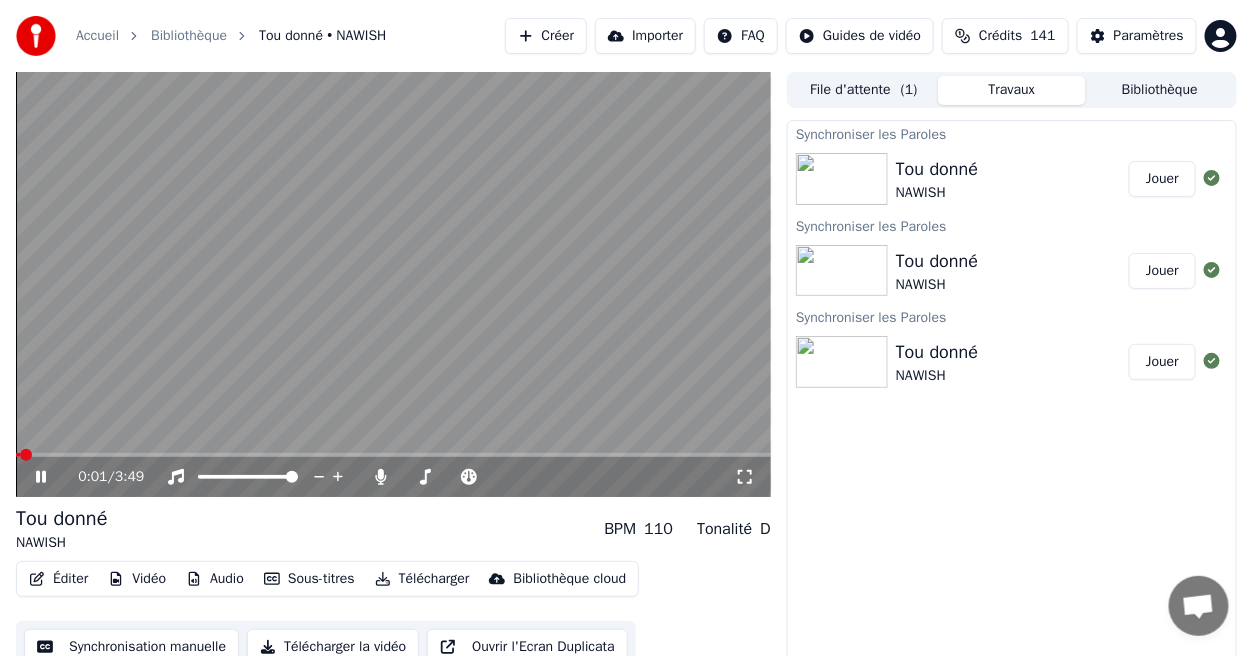 click 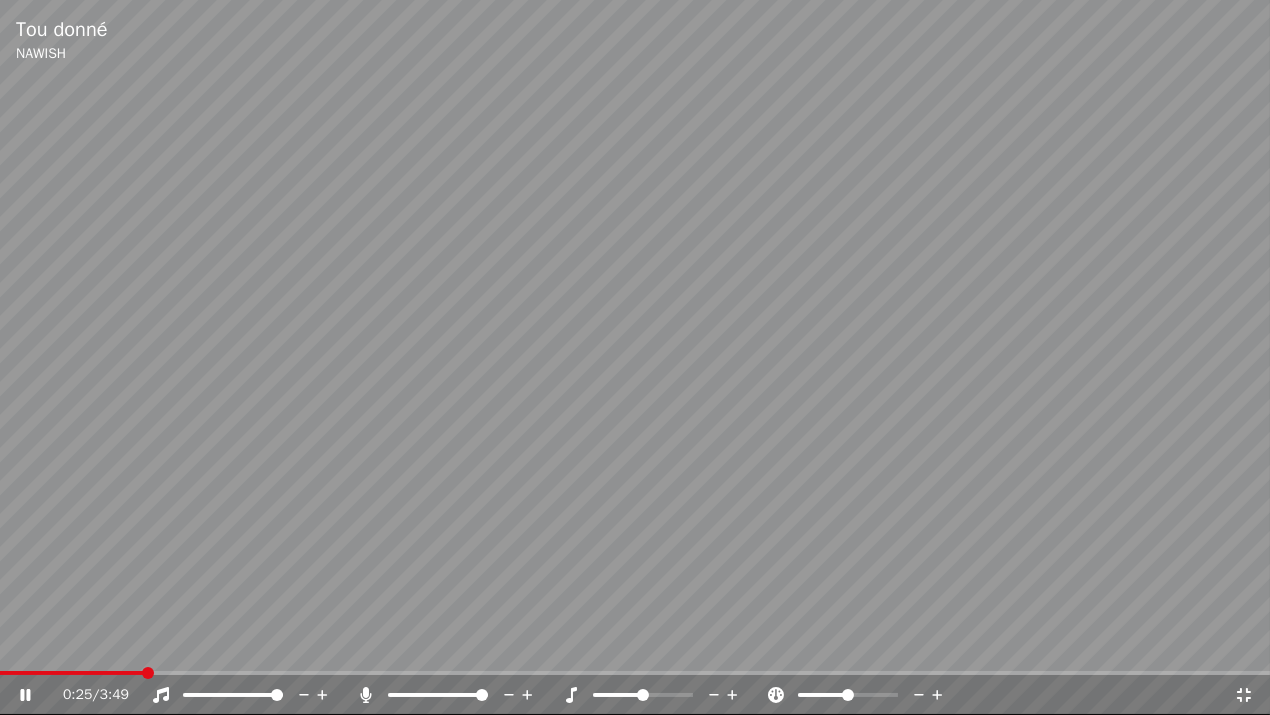 click 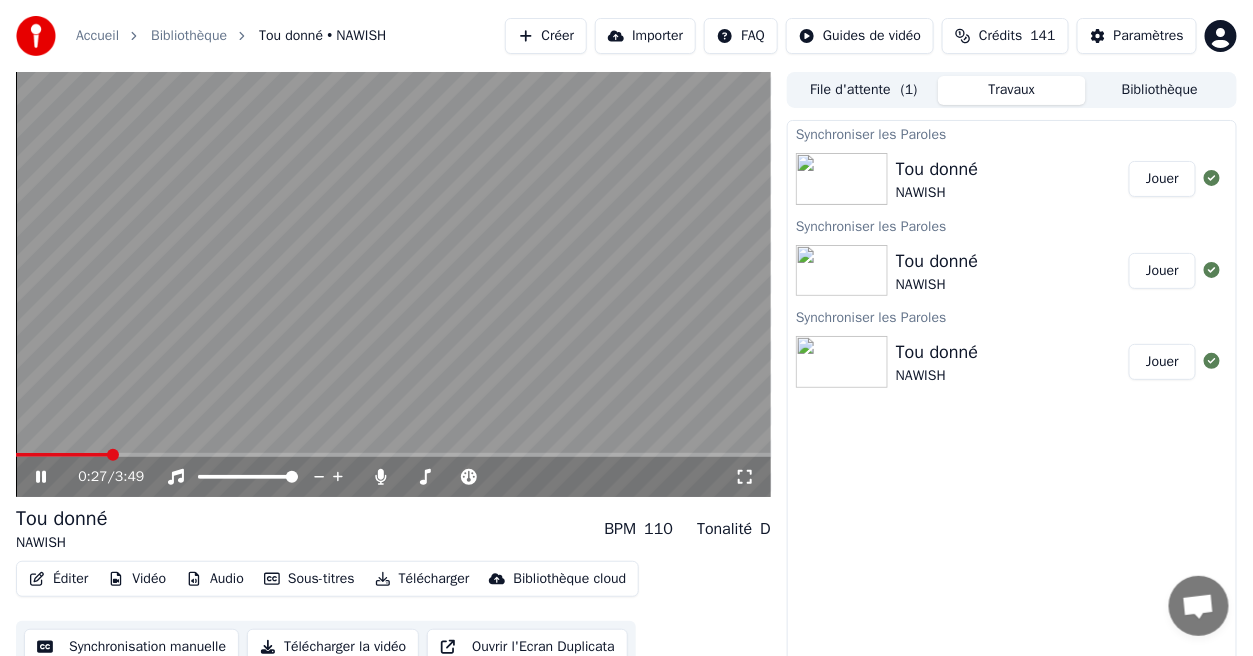 click on "Jouer" at bounding box center [1162, 179] 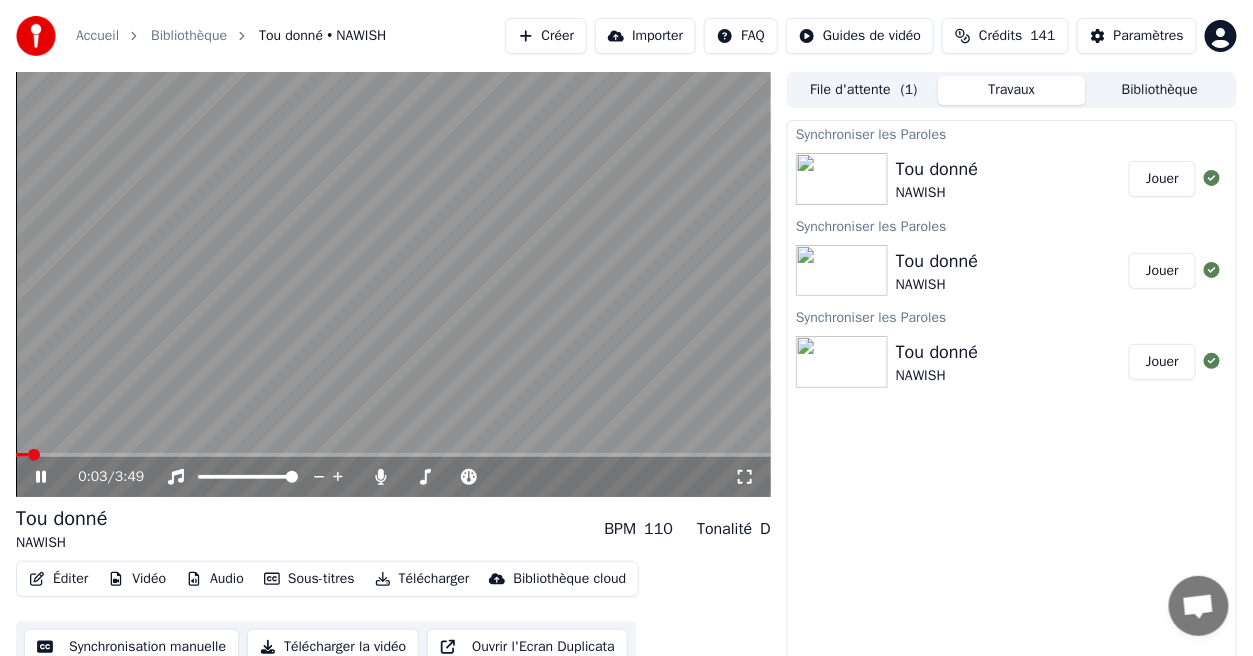 click 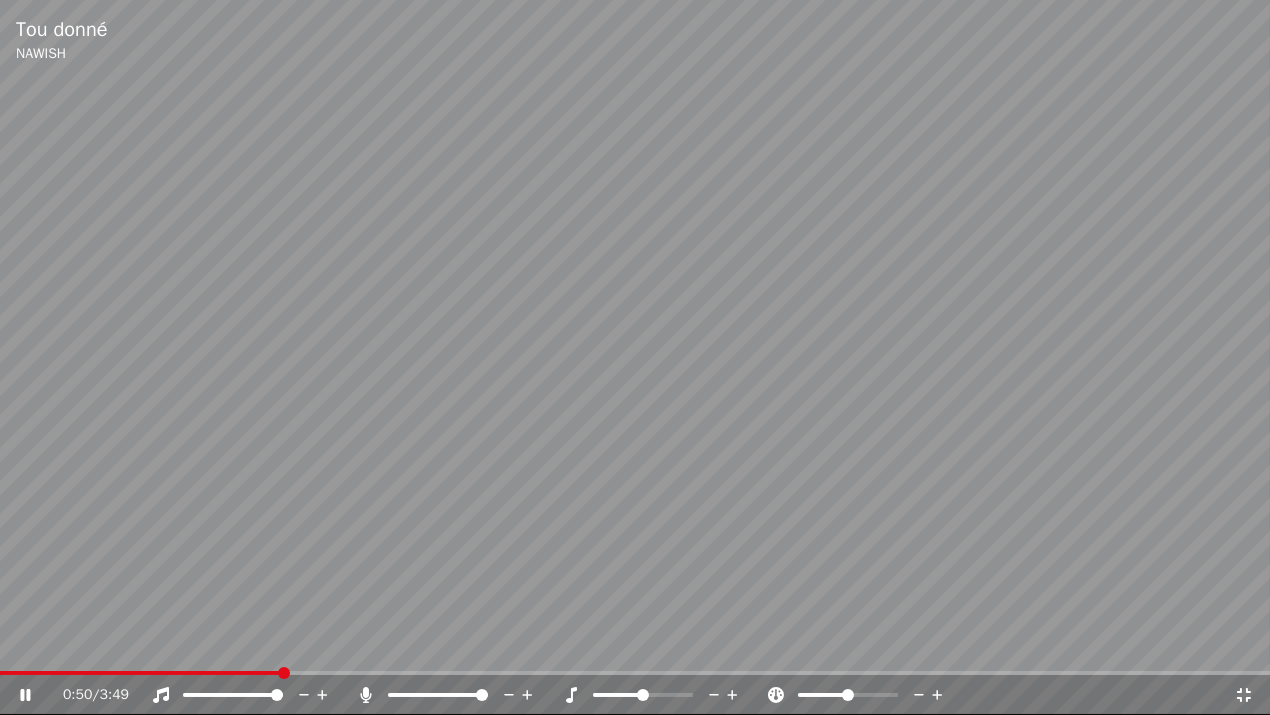 click 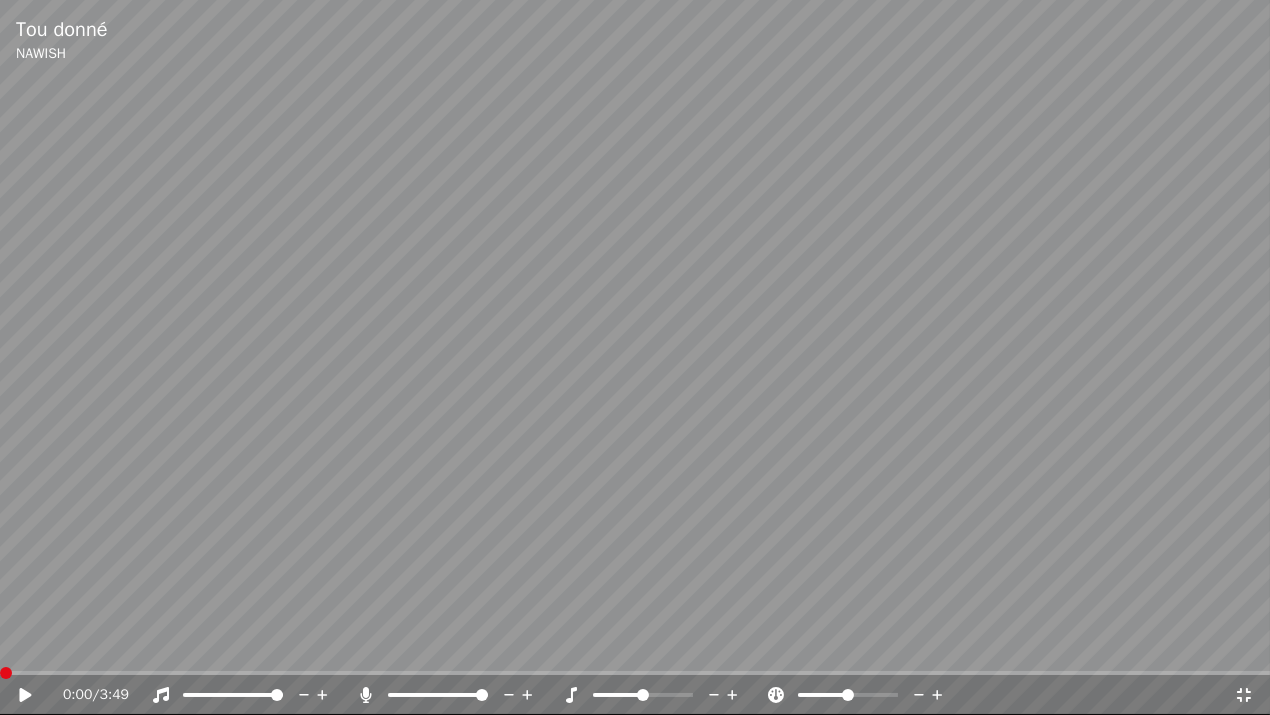 click at bounding box center [6, 673] 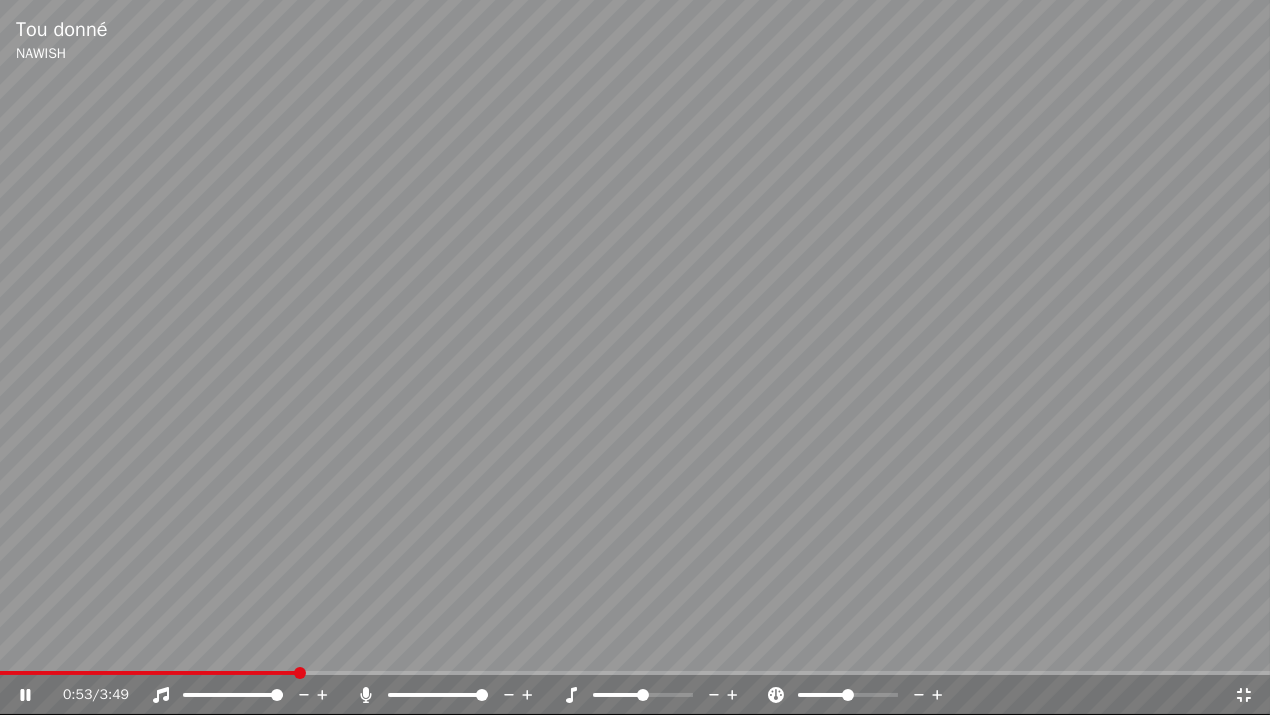 click at bounding box center [300, 673] 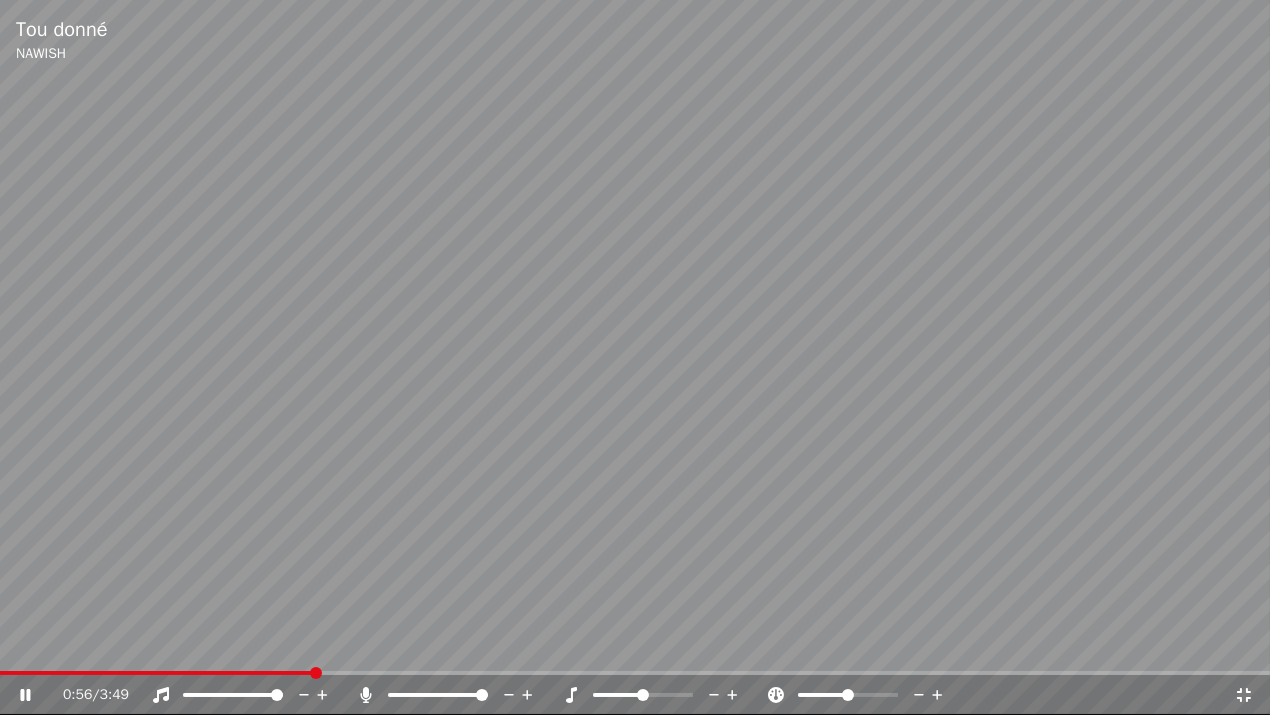 click 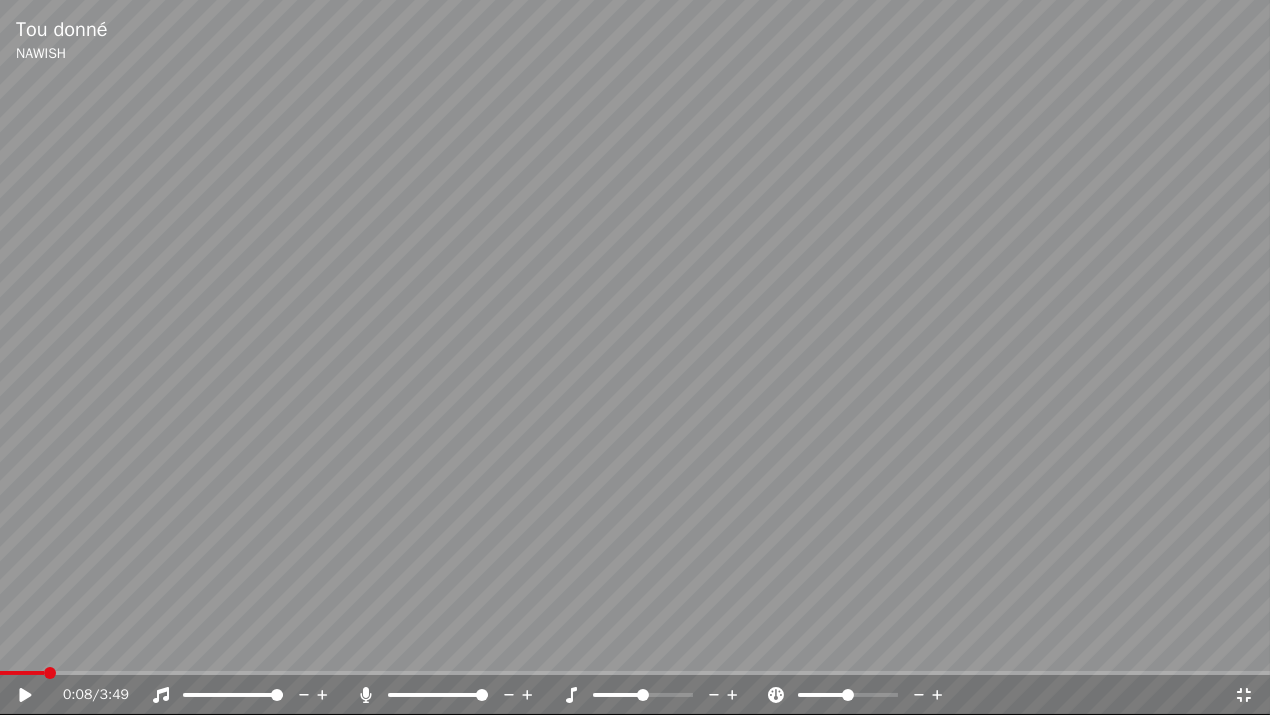 click at bounding box center (50, 673) 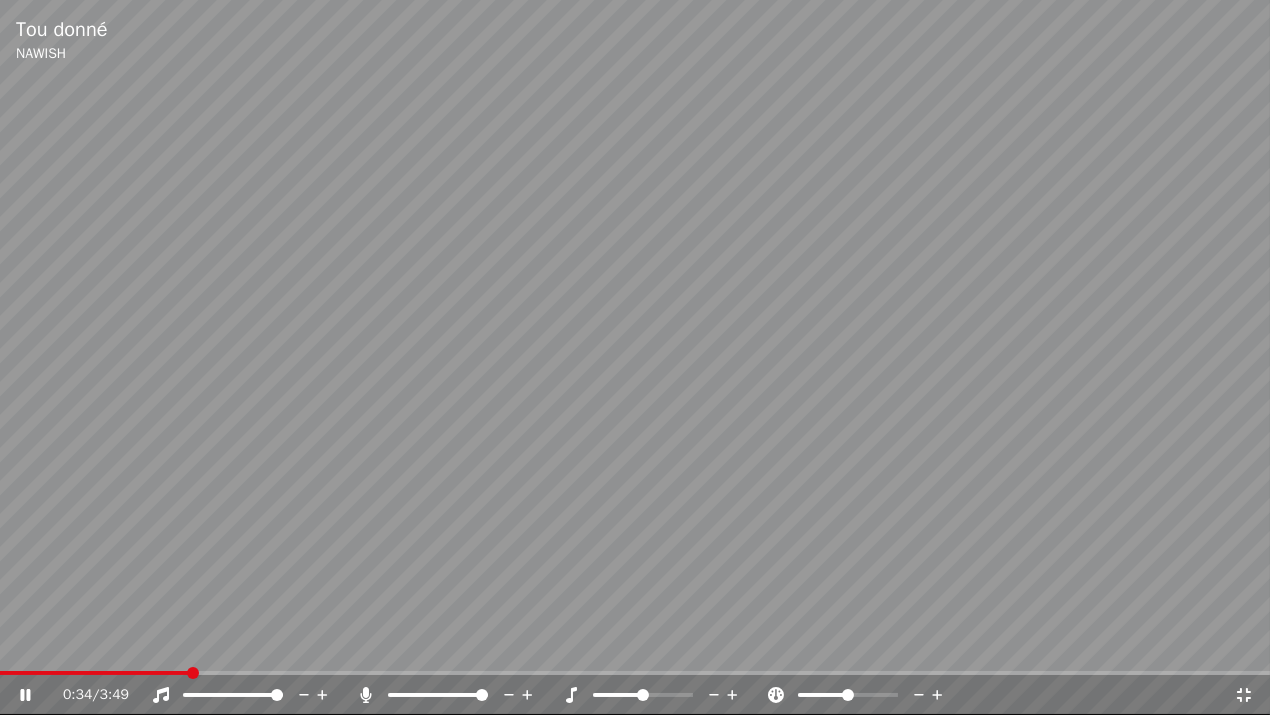 click at bounding box center [193, 673] 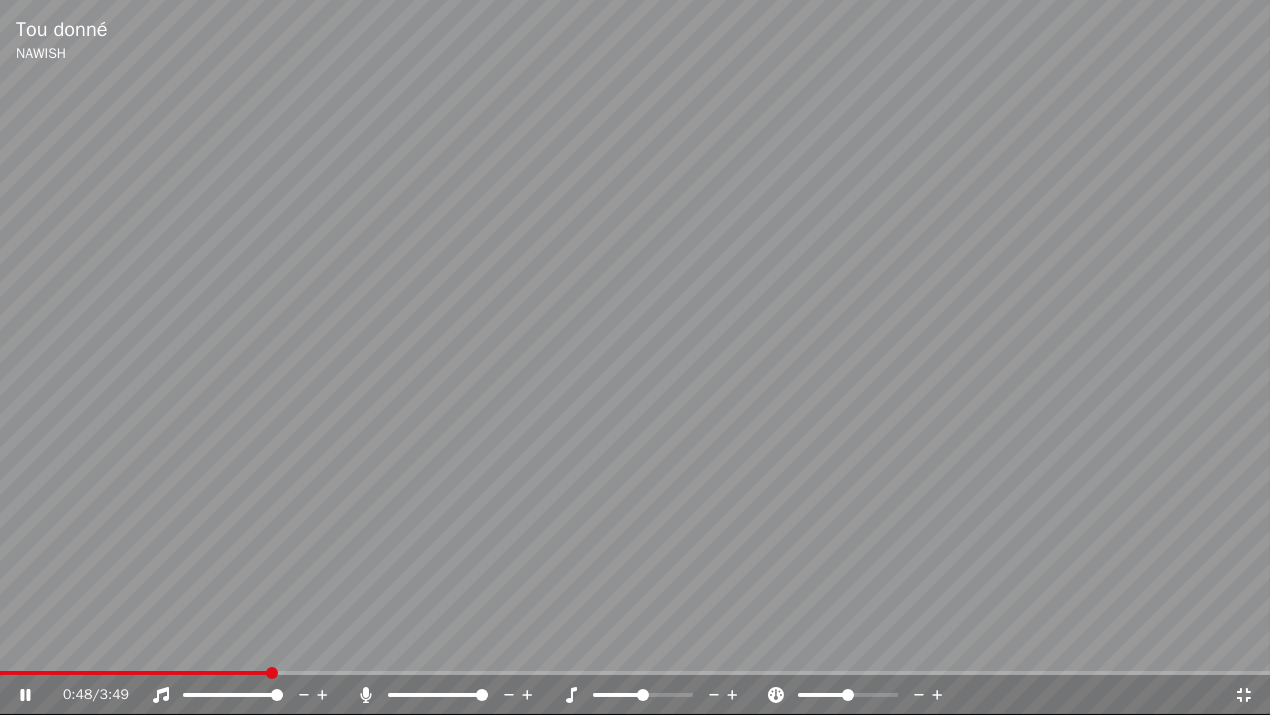 drag, startPoint x: 171, startPoint y: 667, endPoint x: 22, endPoint y: 691, distance: 150.9205 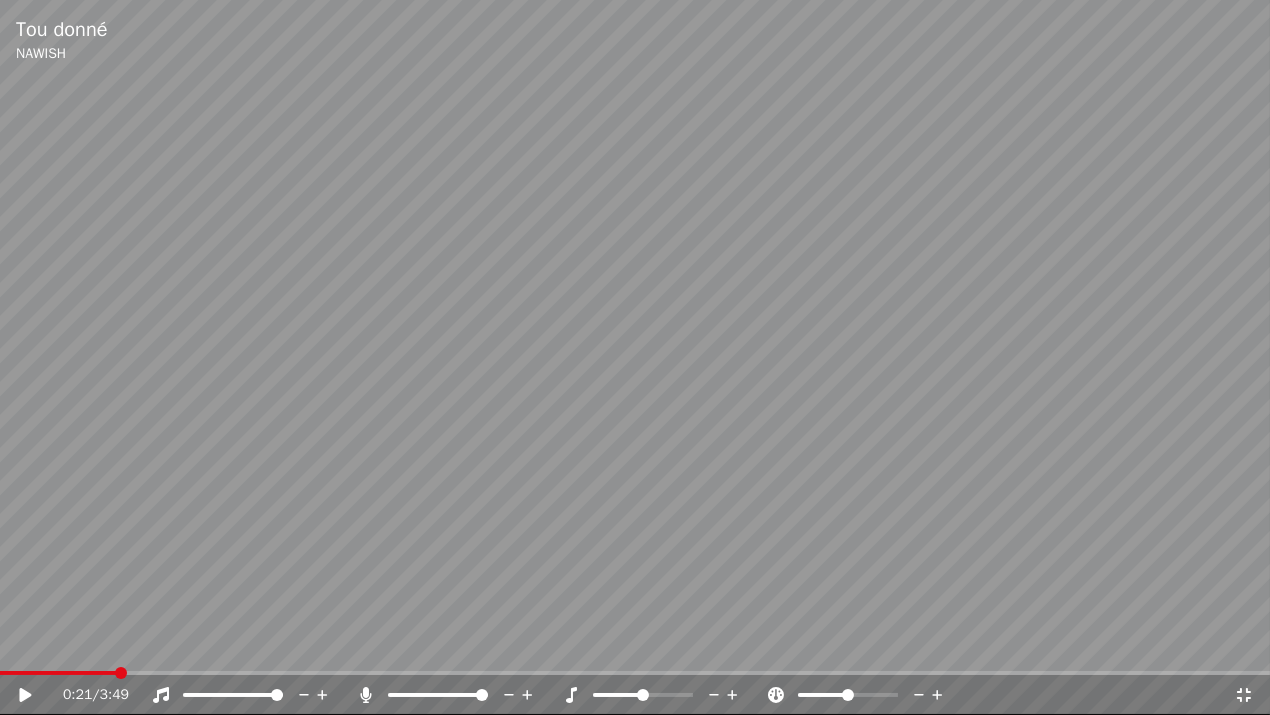 click at bounding box center (121, 673) 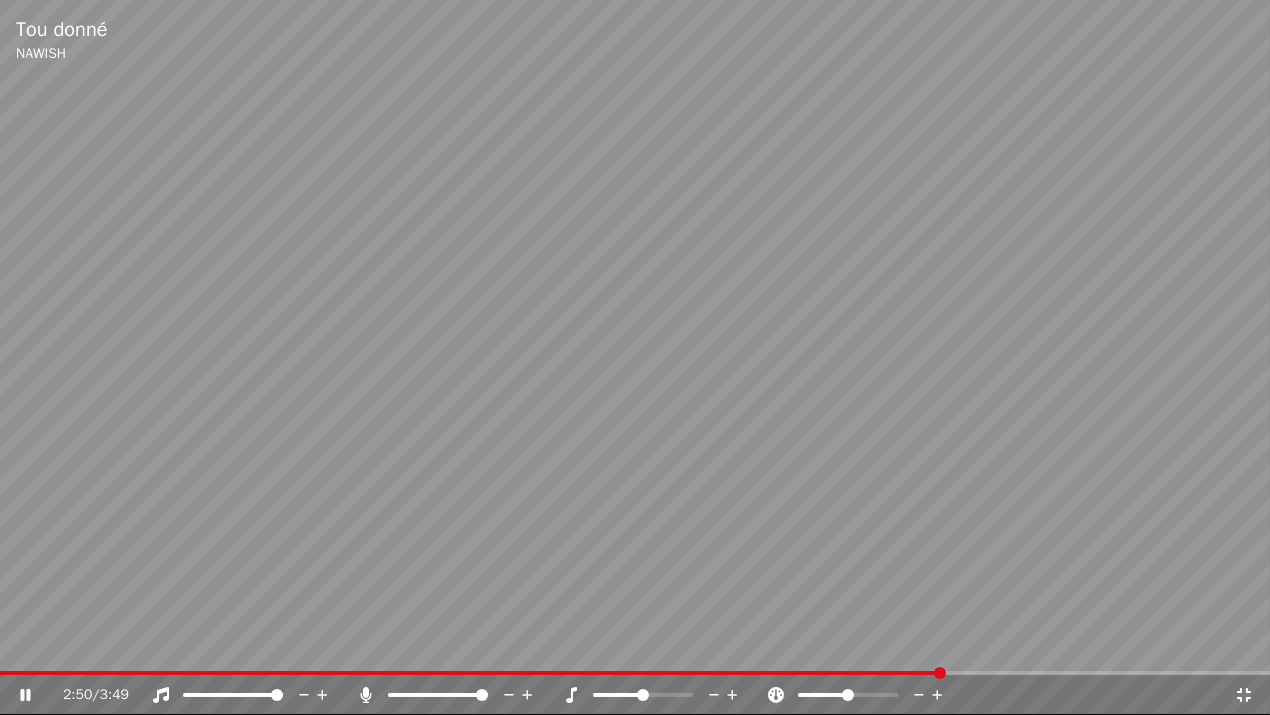 click 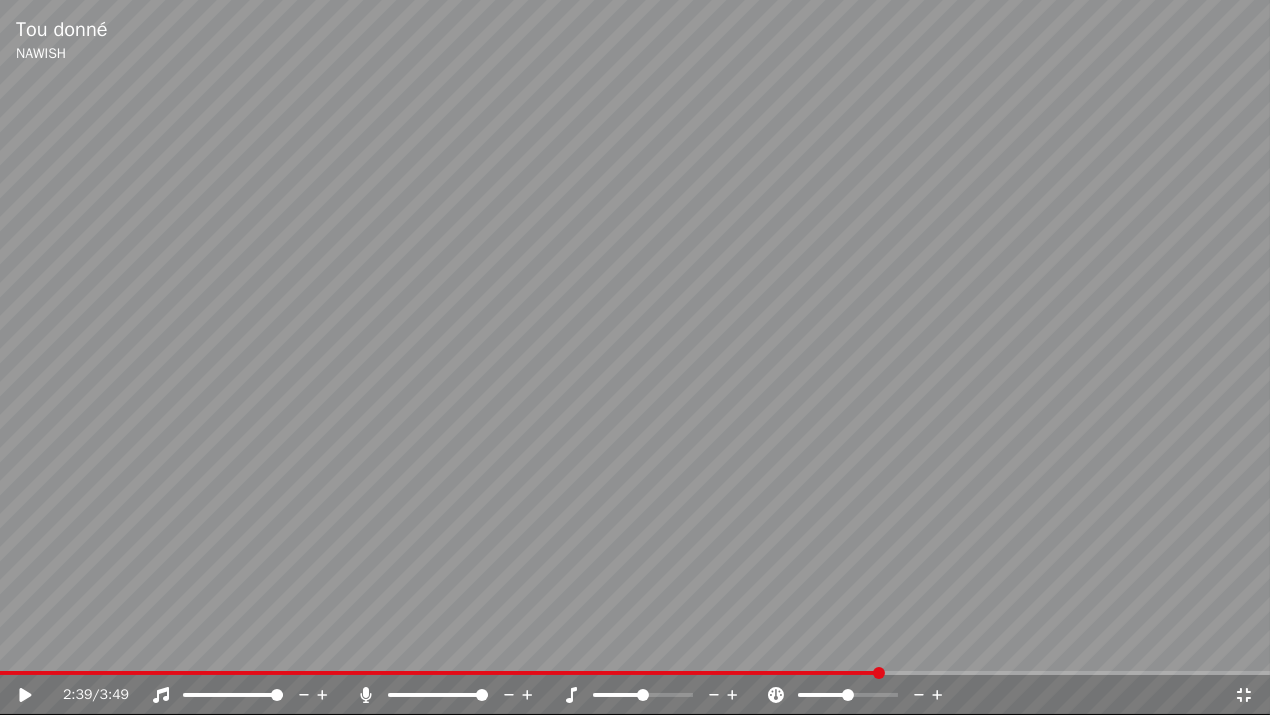 click at bounding box center (879, 673) 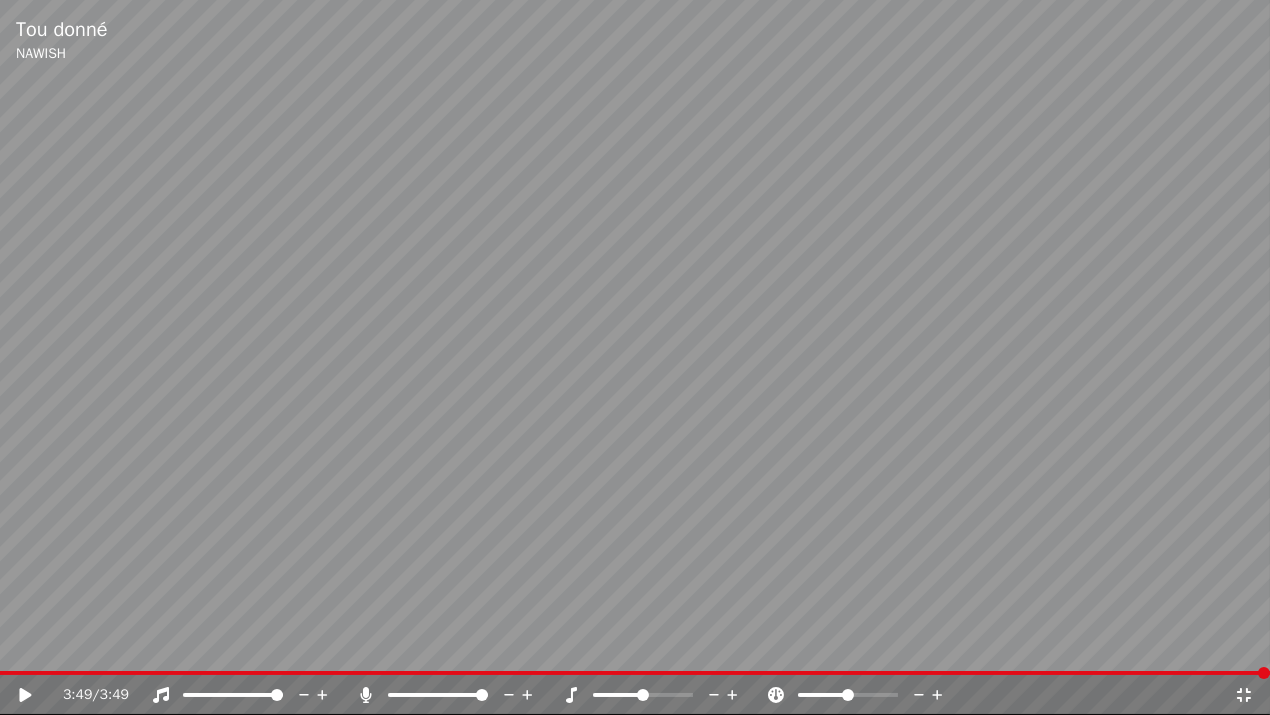 click 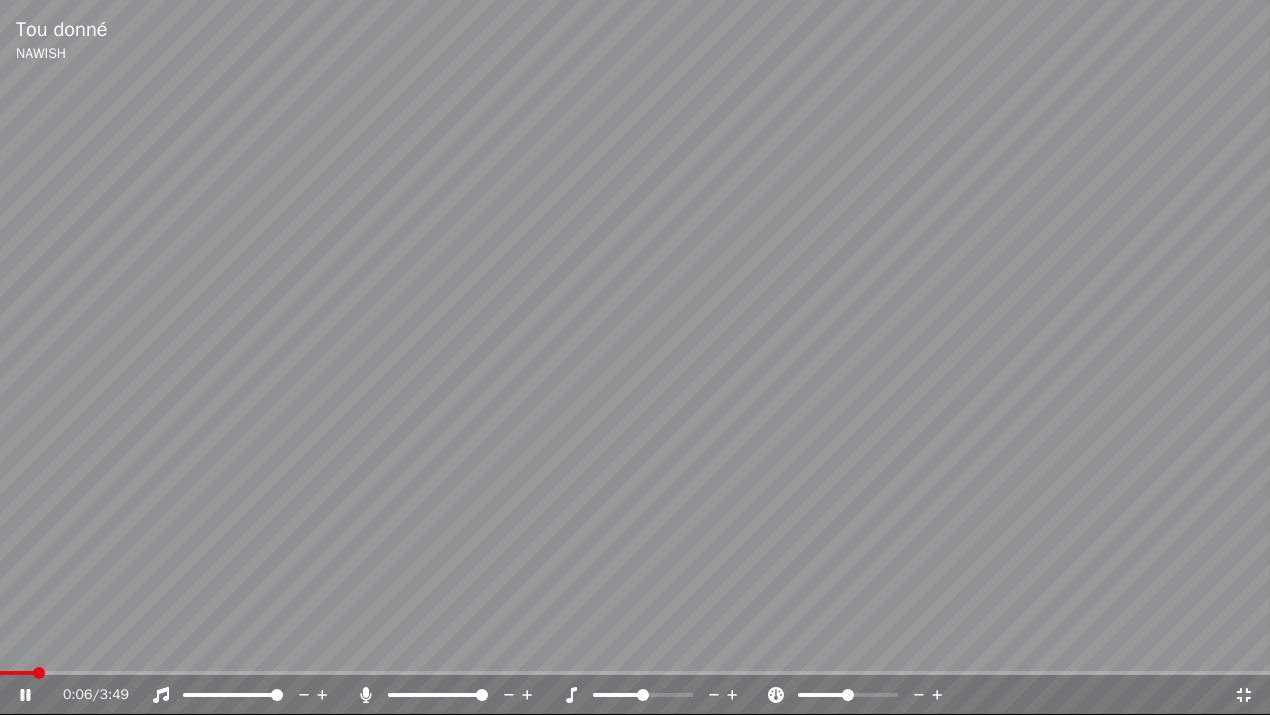 click at bounding box center [635, 673] 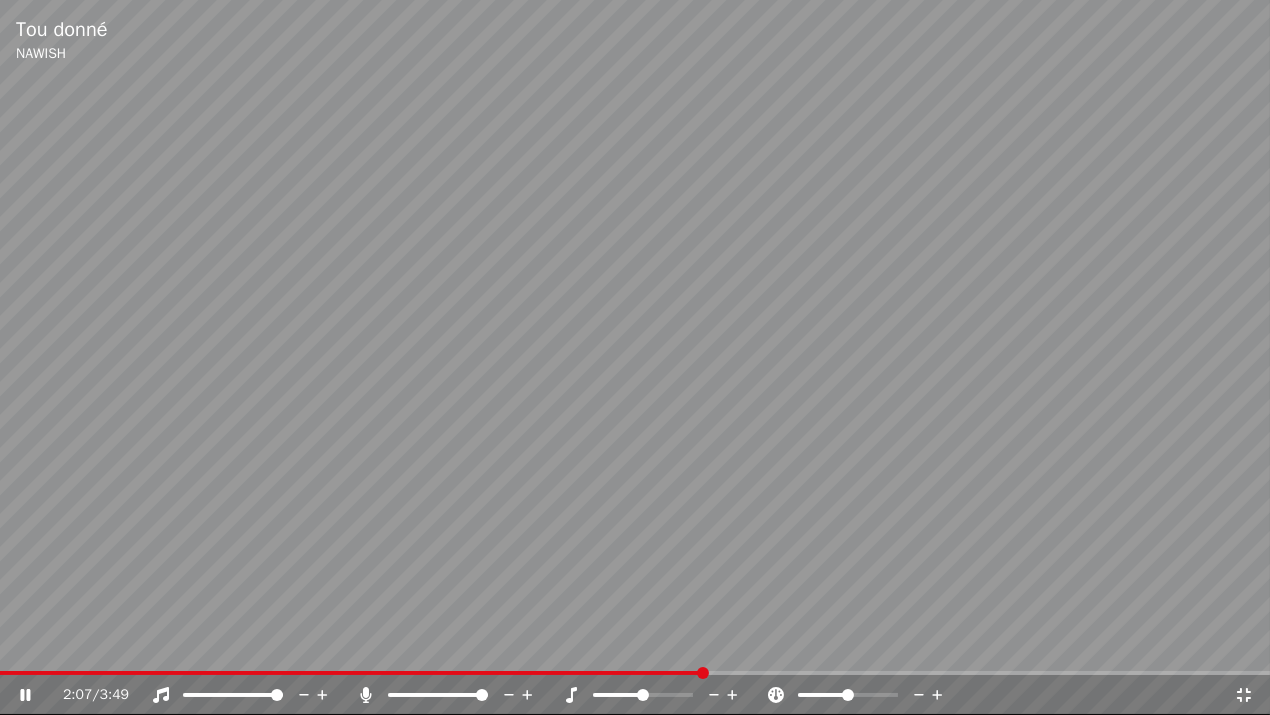 click at bounding box center [703, 673] 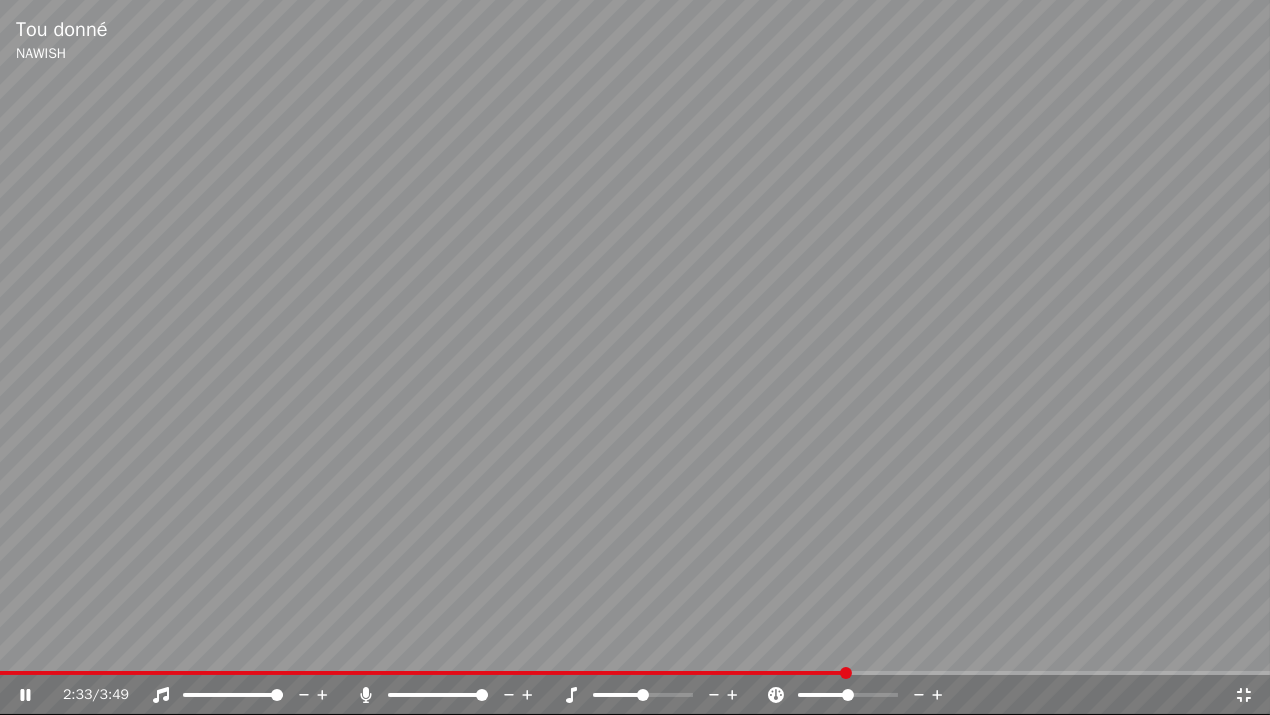 click 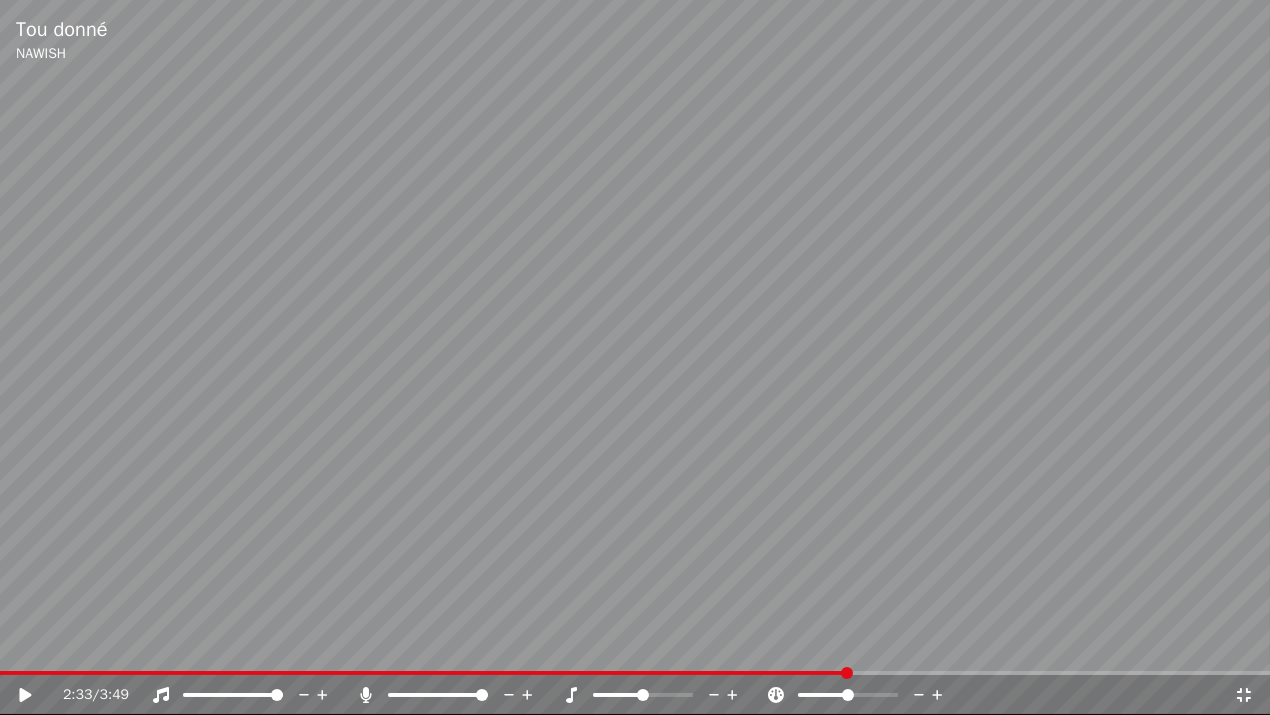 click 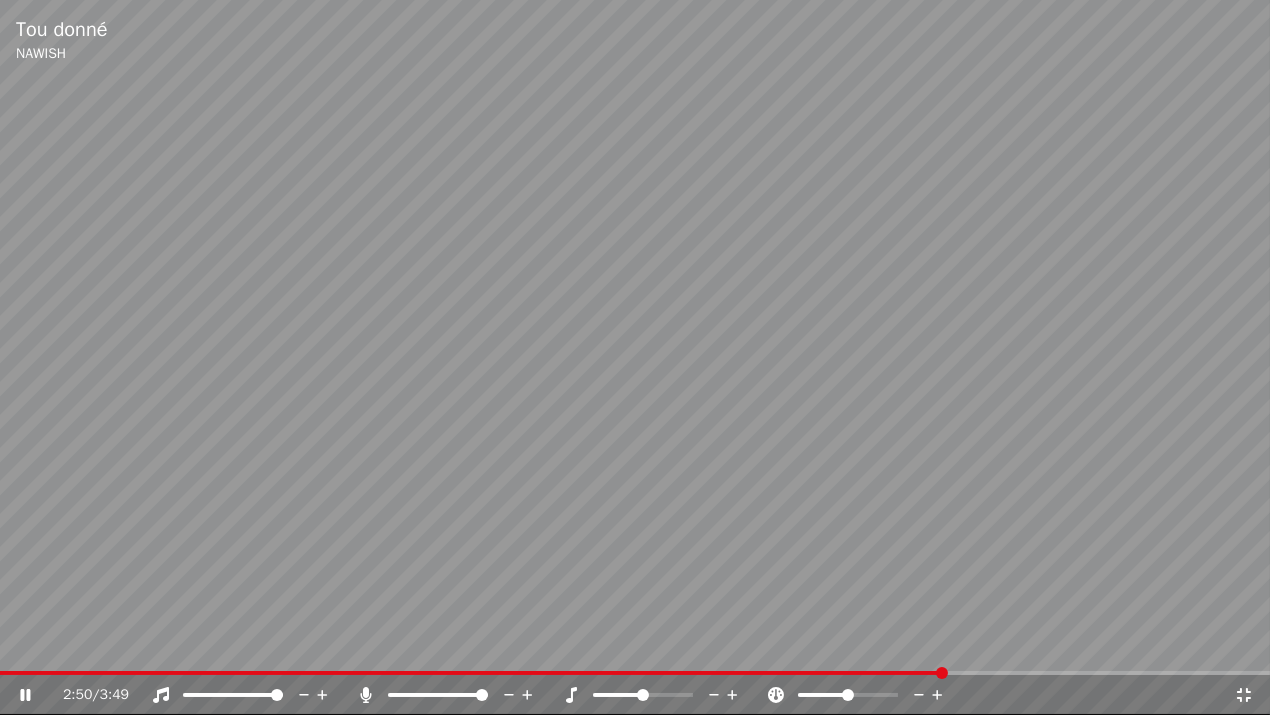click 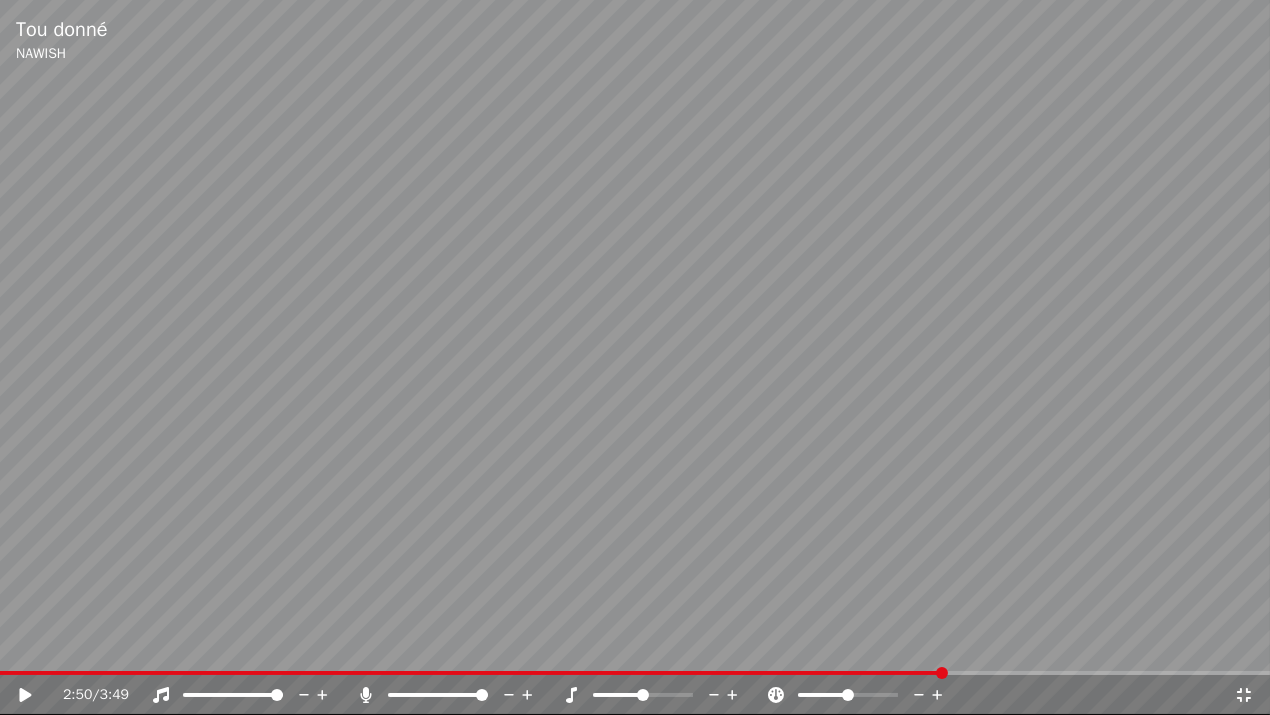 click 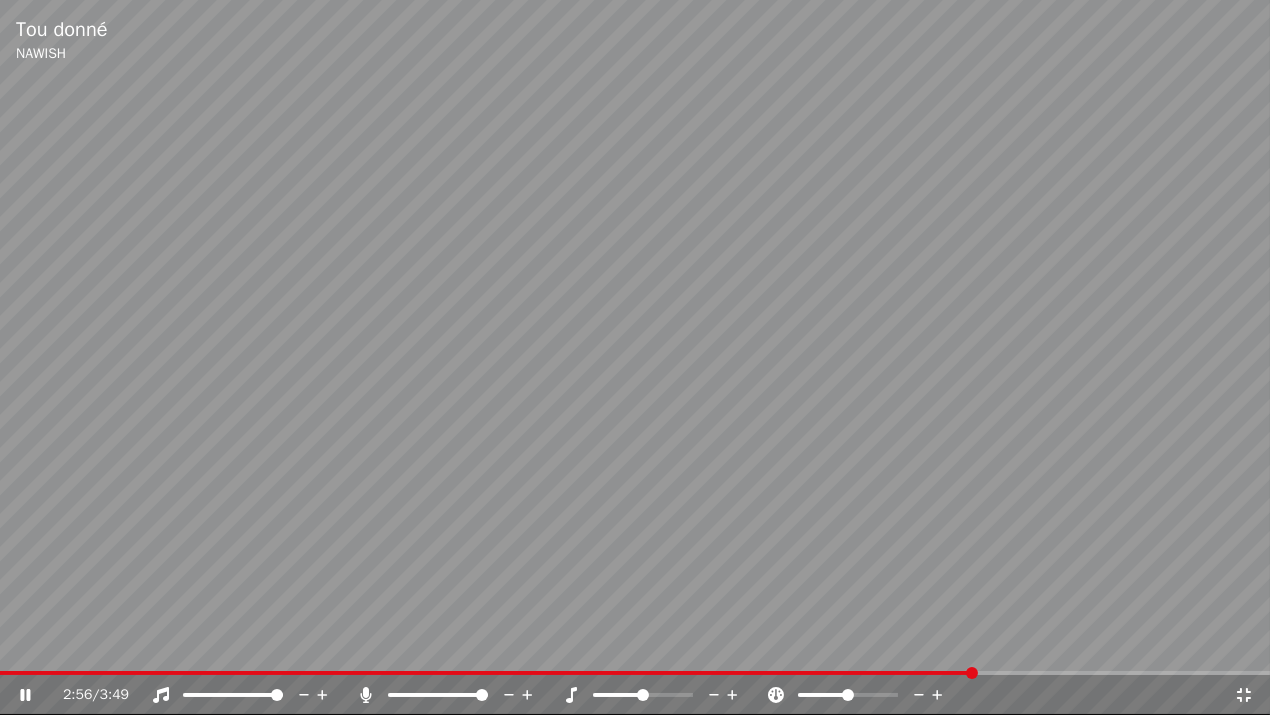 click at bounding box center (972, 673) 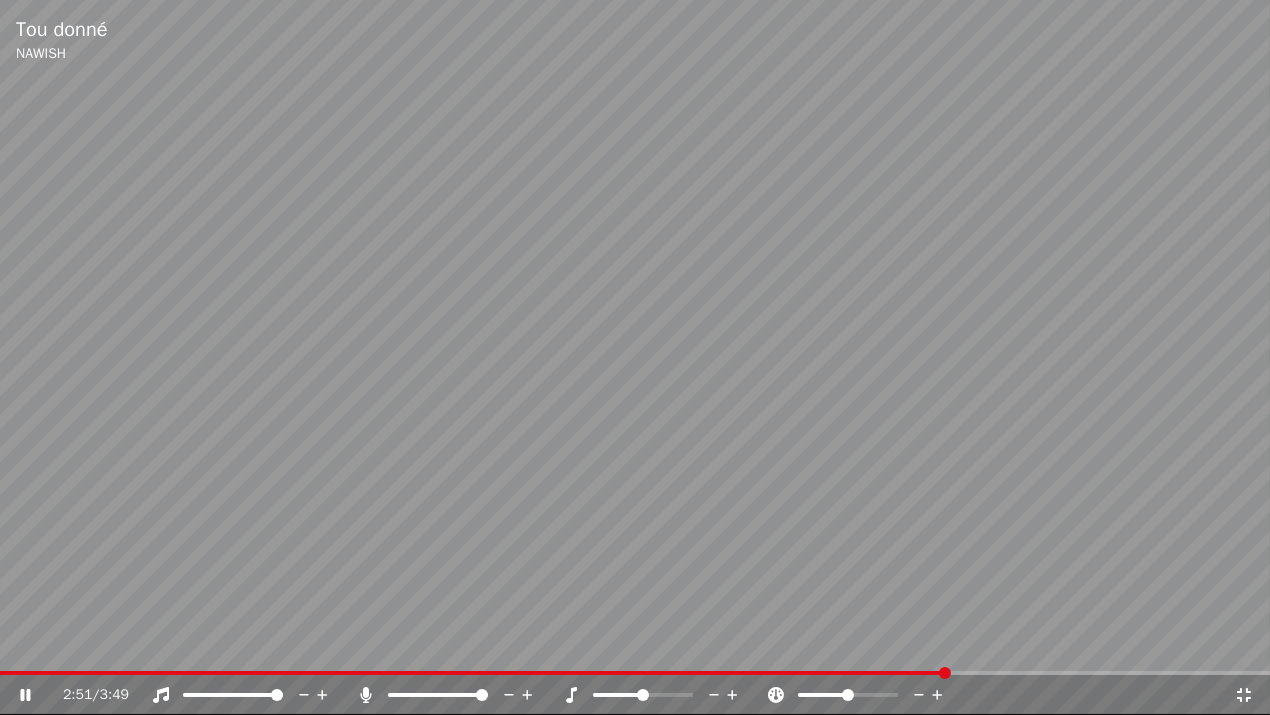 click at bounding box center [945, 673] 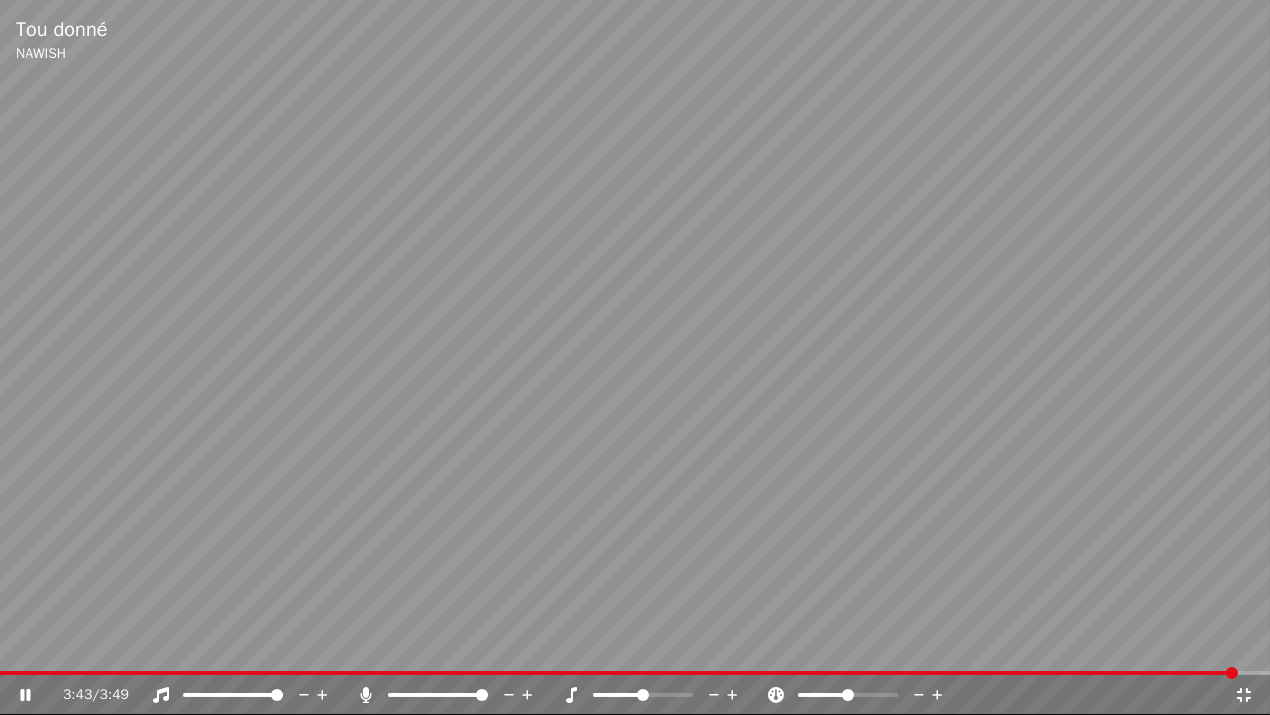 click 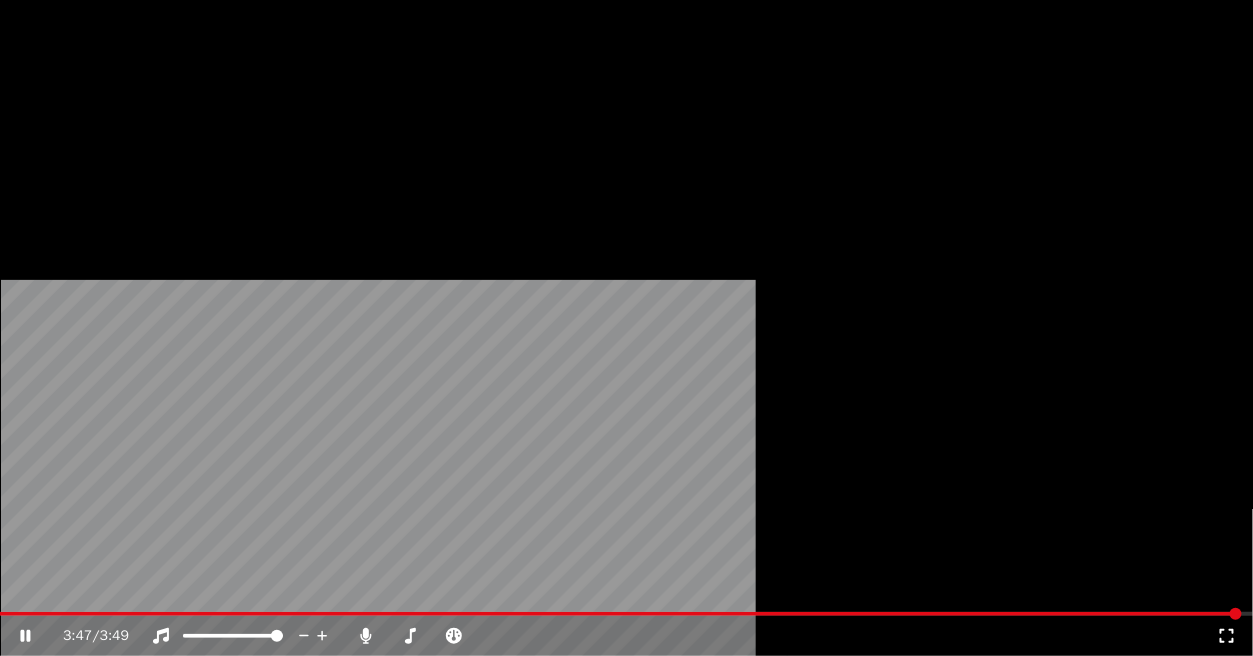click on "Éditer" at bounding box center (58, 154) 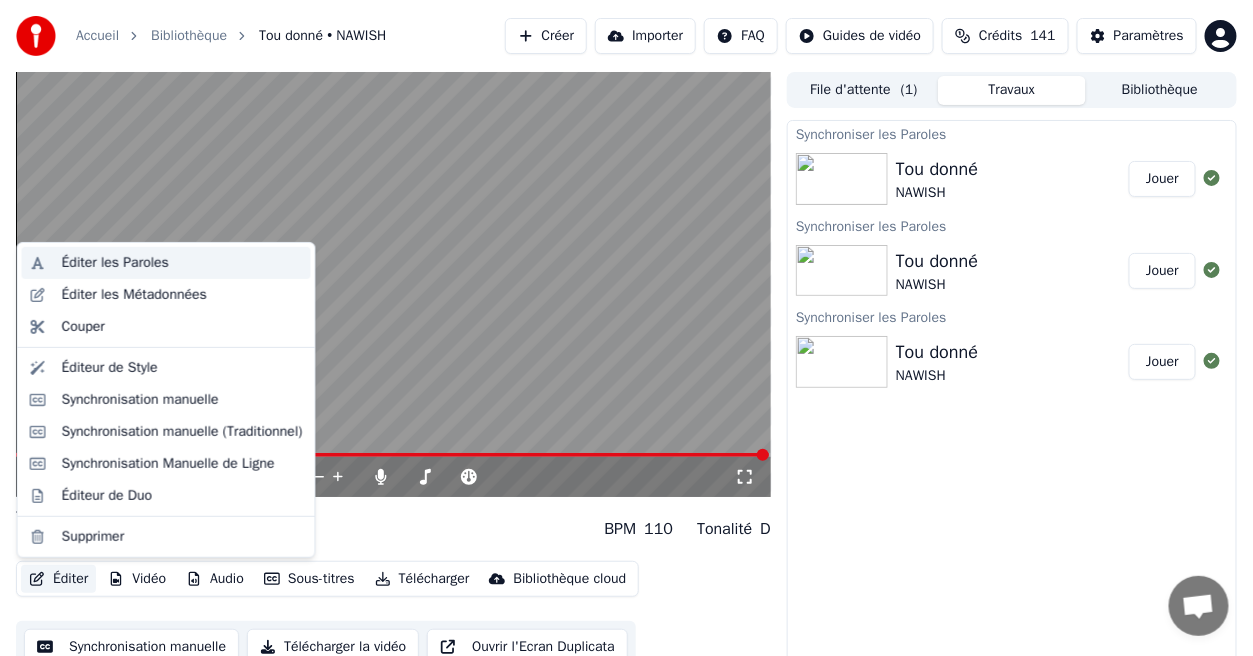 click on "Éditer les Paroles" at bounding box center (115, 263) 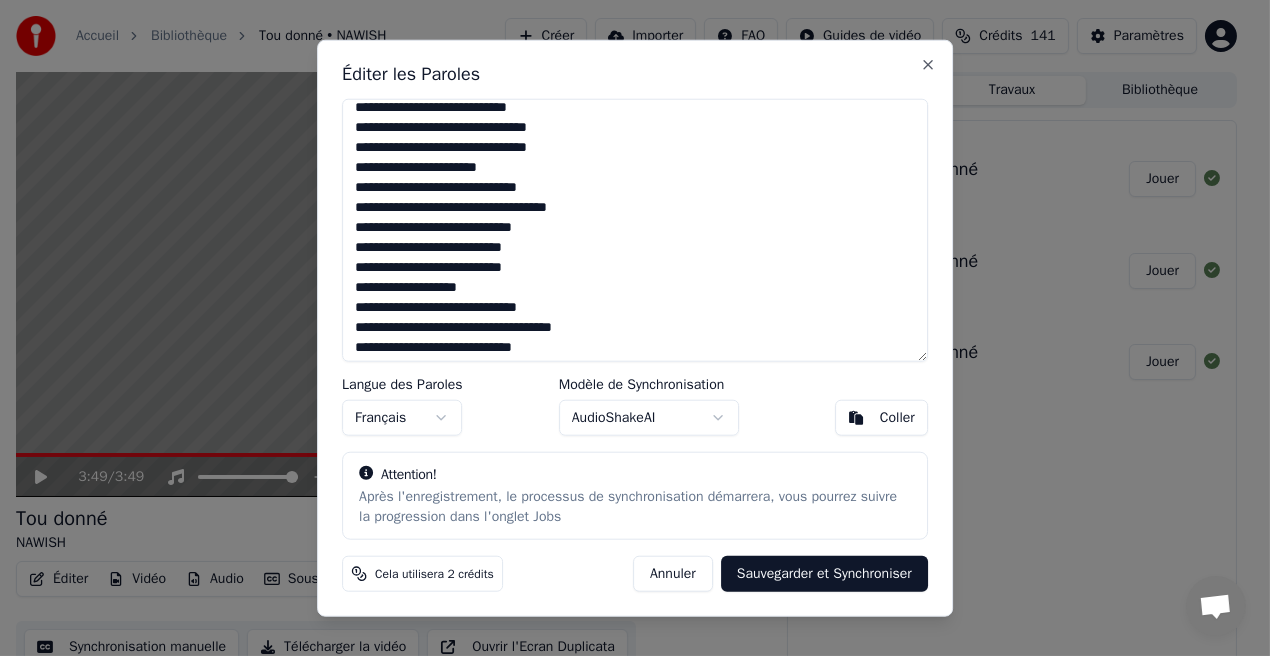 scroll, scrollTop: 262, scrollLeft: 0, axis: vertical 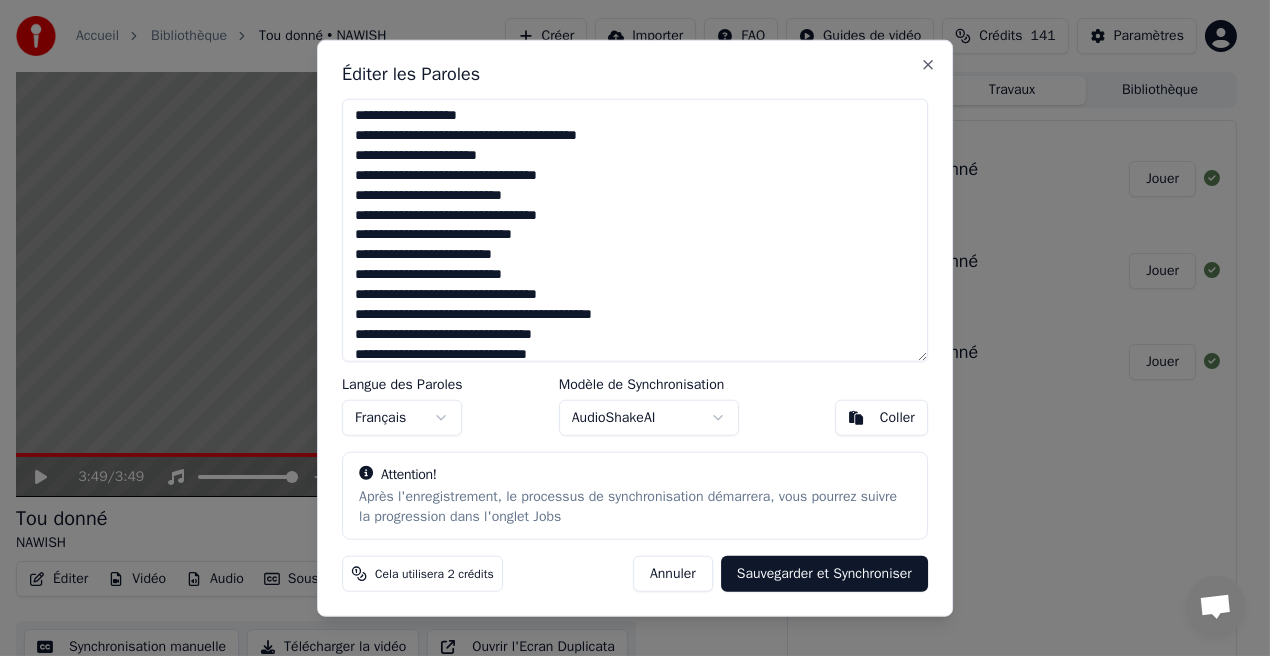 drag, startPoint x: 385, startPoint y: 239, endPoint x: 323, endPoint y: 238, distance: 62.008064 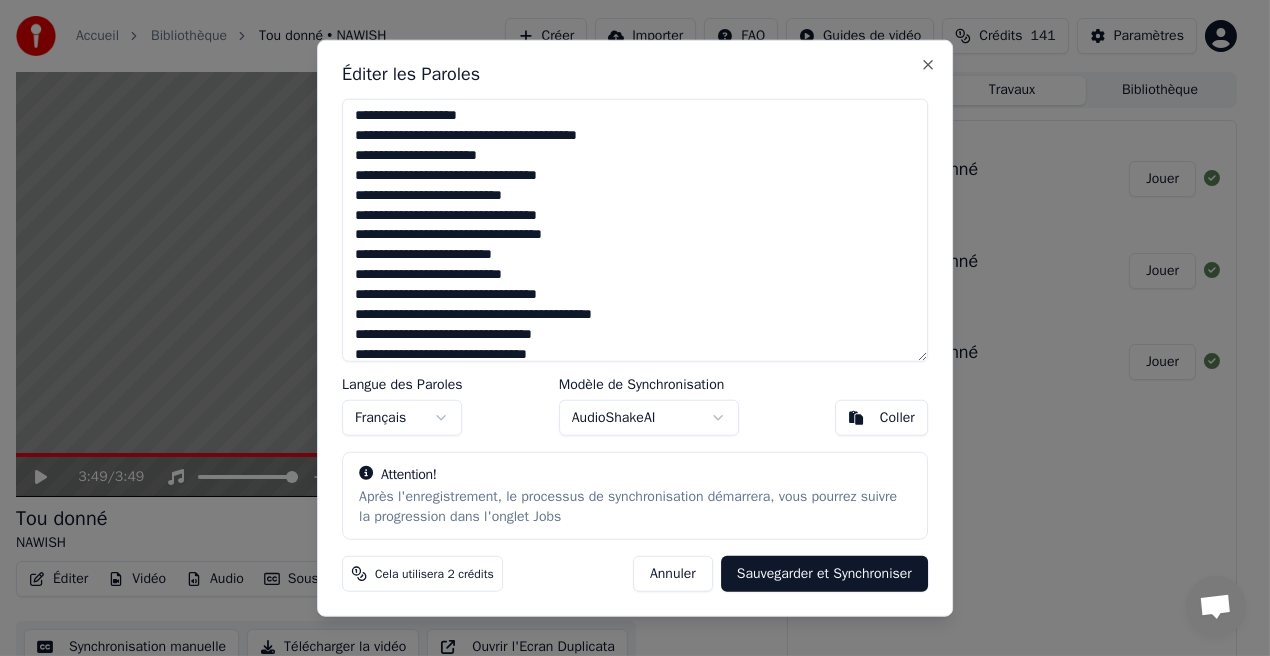 click at bounding box center [635, 230] 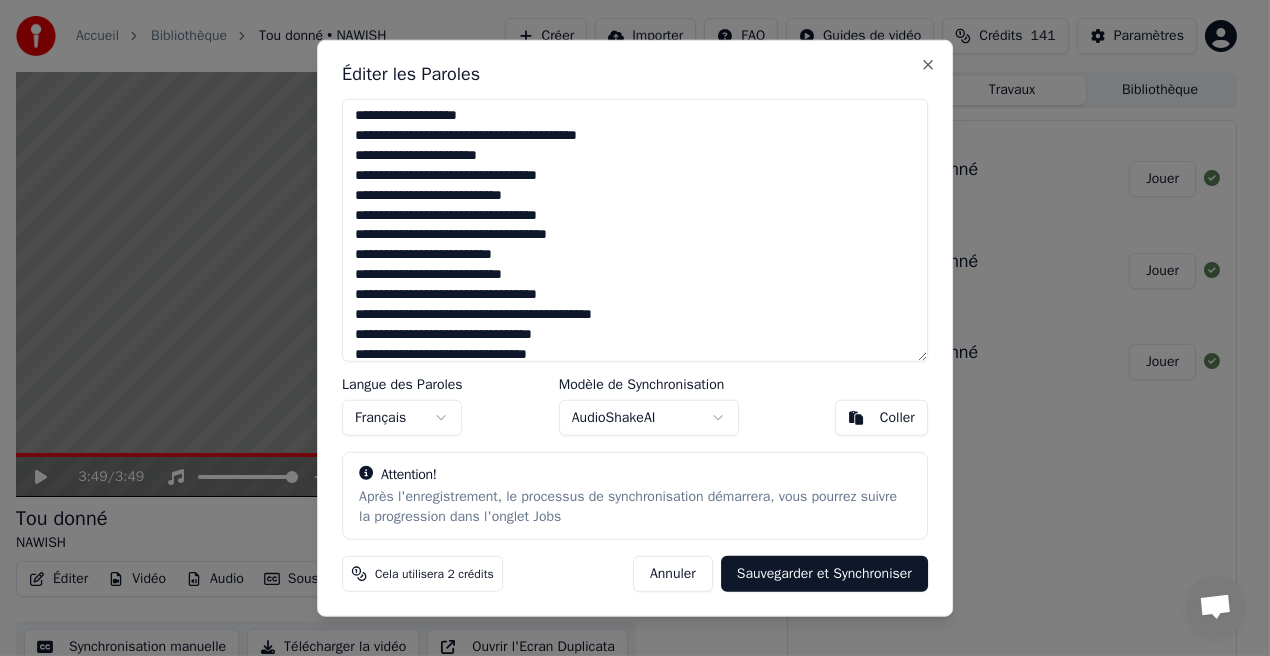 click at bounding box center (635, 230) 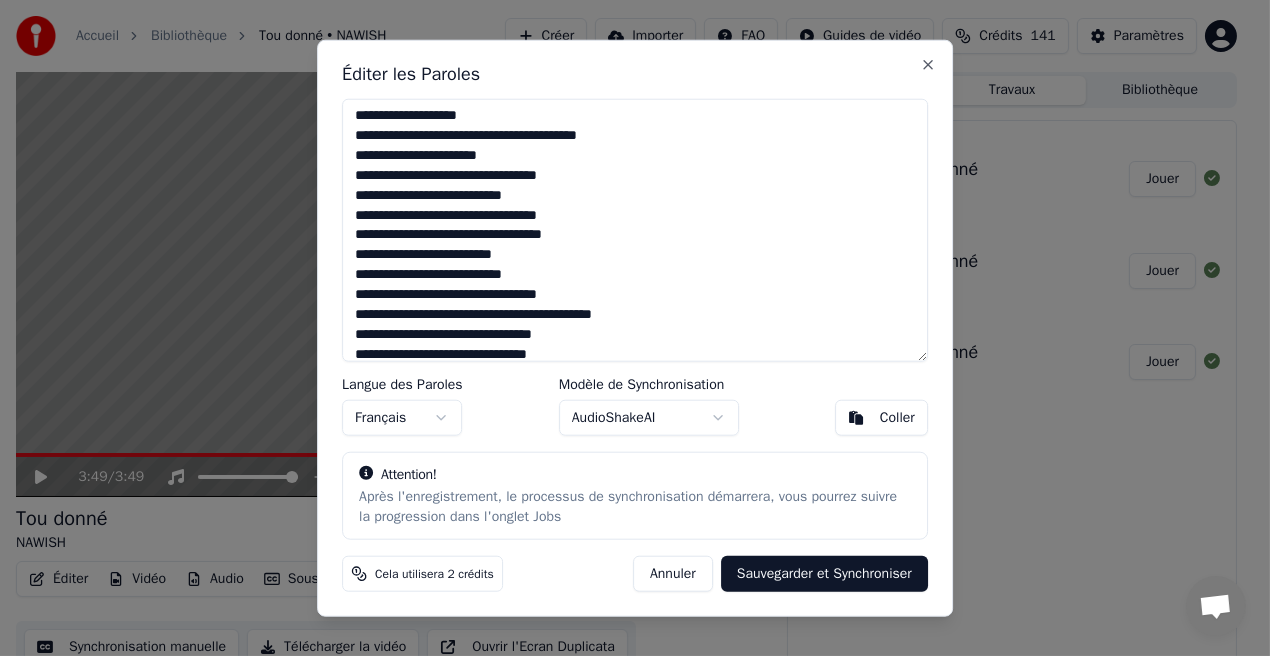 click at bounding box center (635, 230) 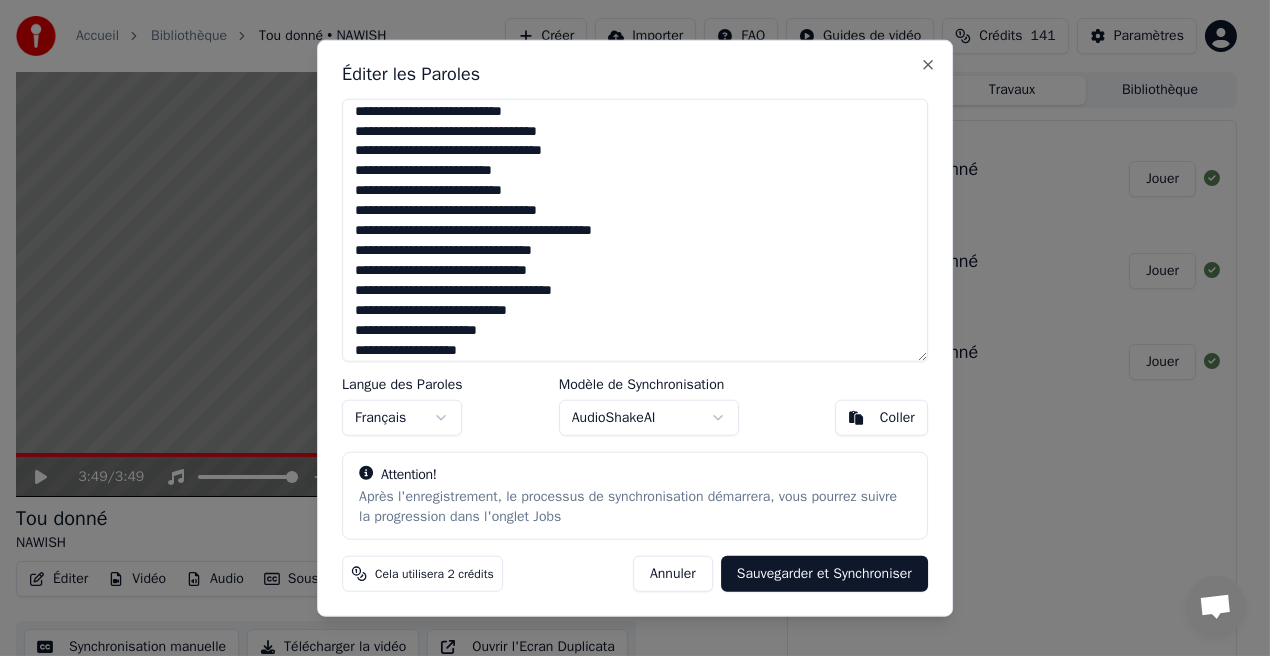 scroll, scrollTop: 629, scrollLeft: 0, axis: vertical 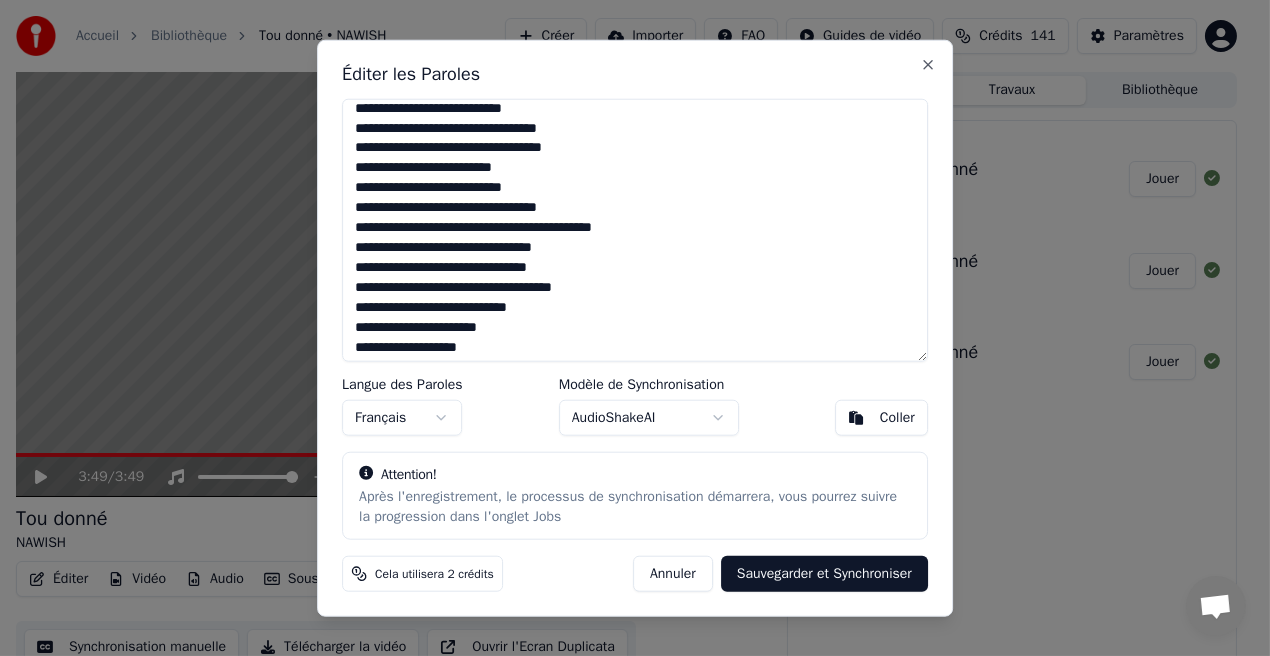 click at bounding box center [635, 230] 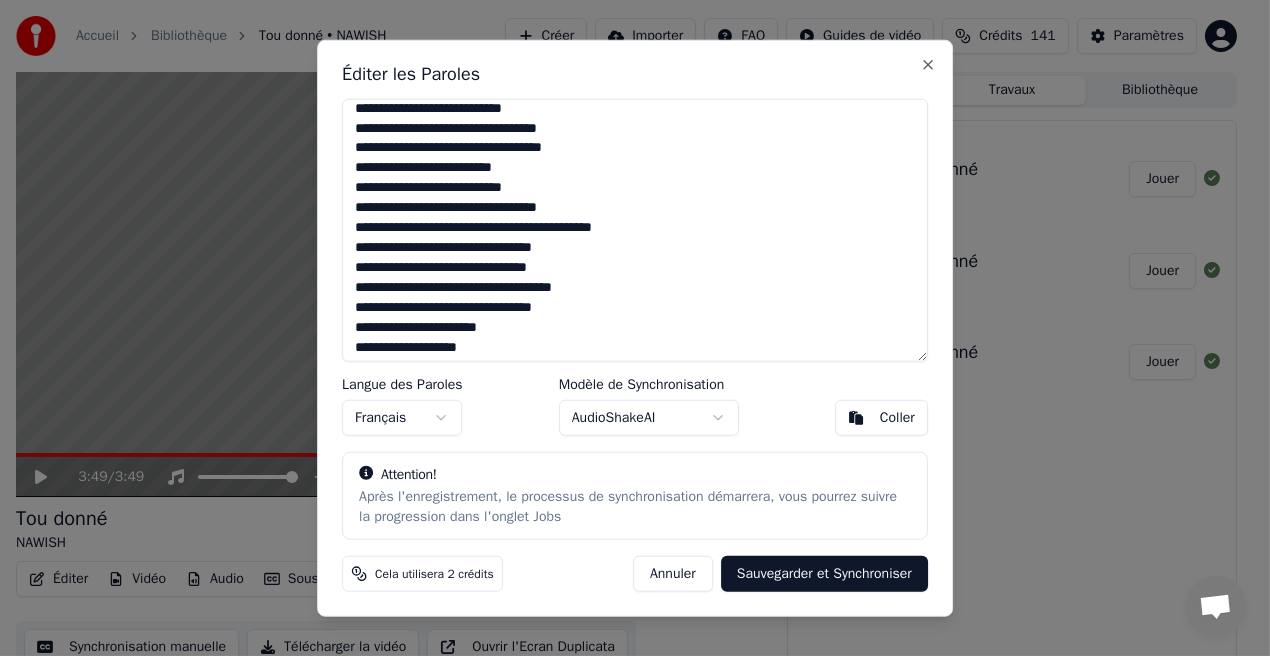 click at bounding box center (635, 230) 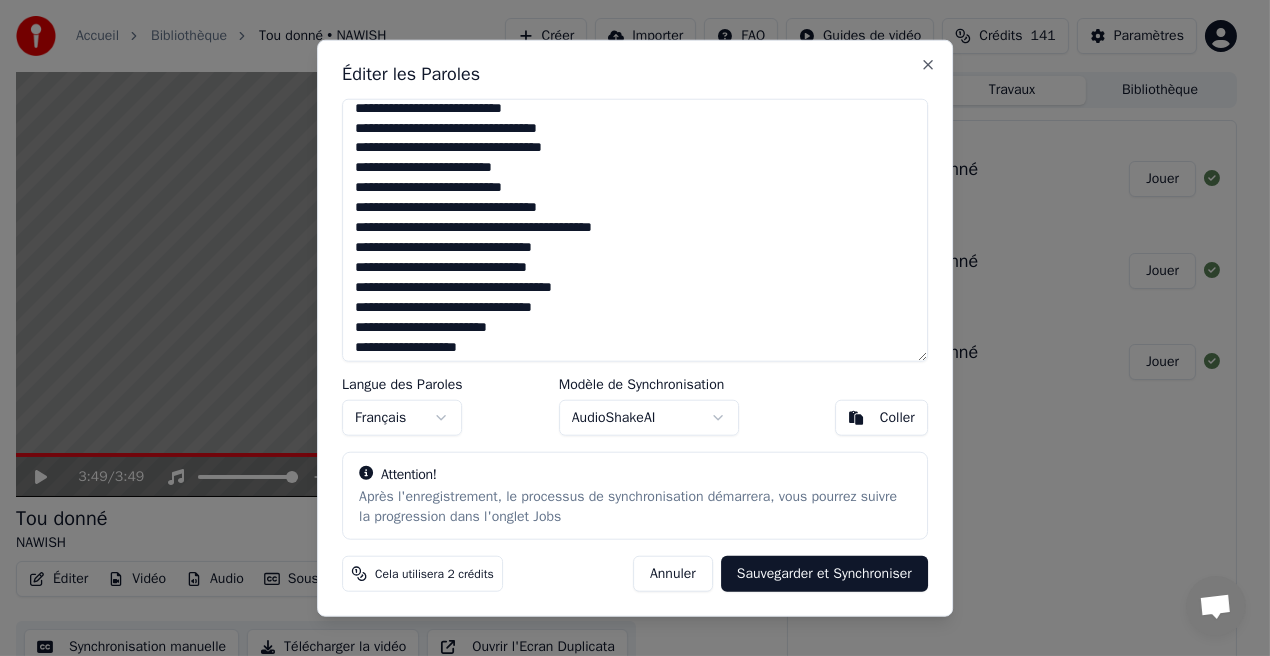 scroll, scrollTop: 954, scrollLeft: 0, axis: vertical 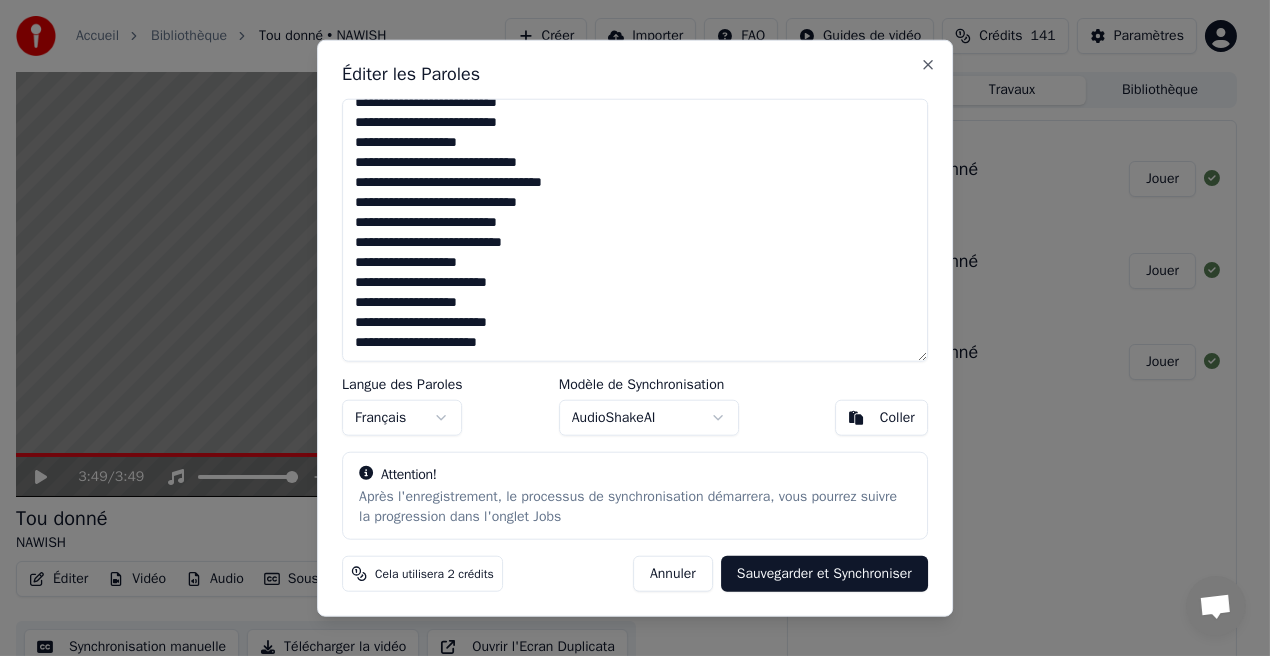 type on "**********" 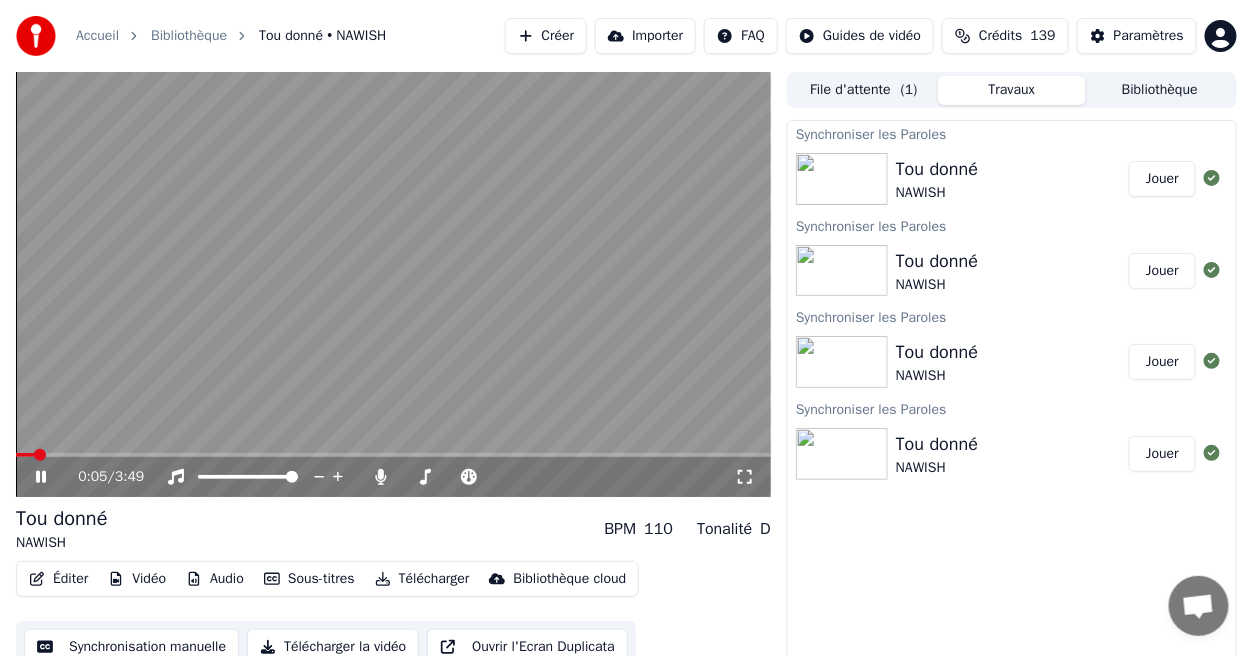 click on "0:05  /  3:49" at bounding box center [393, 477] 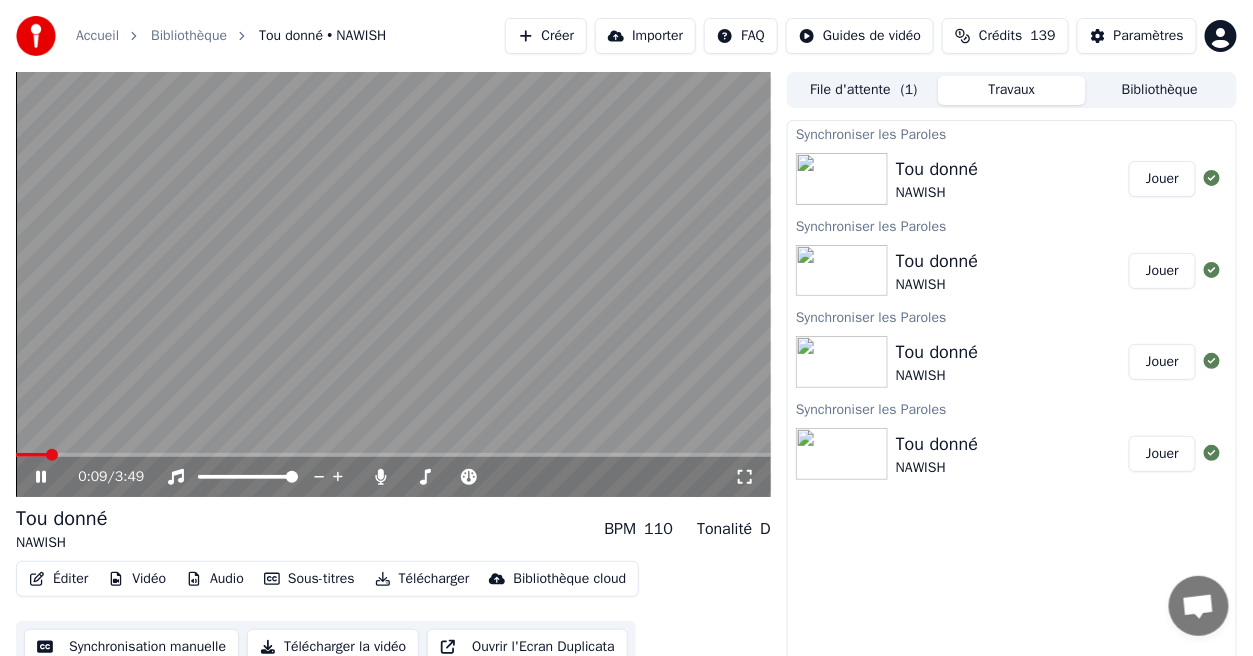 click 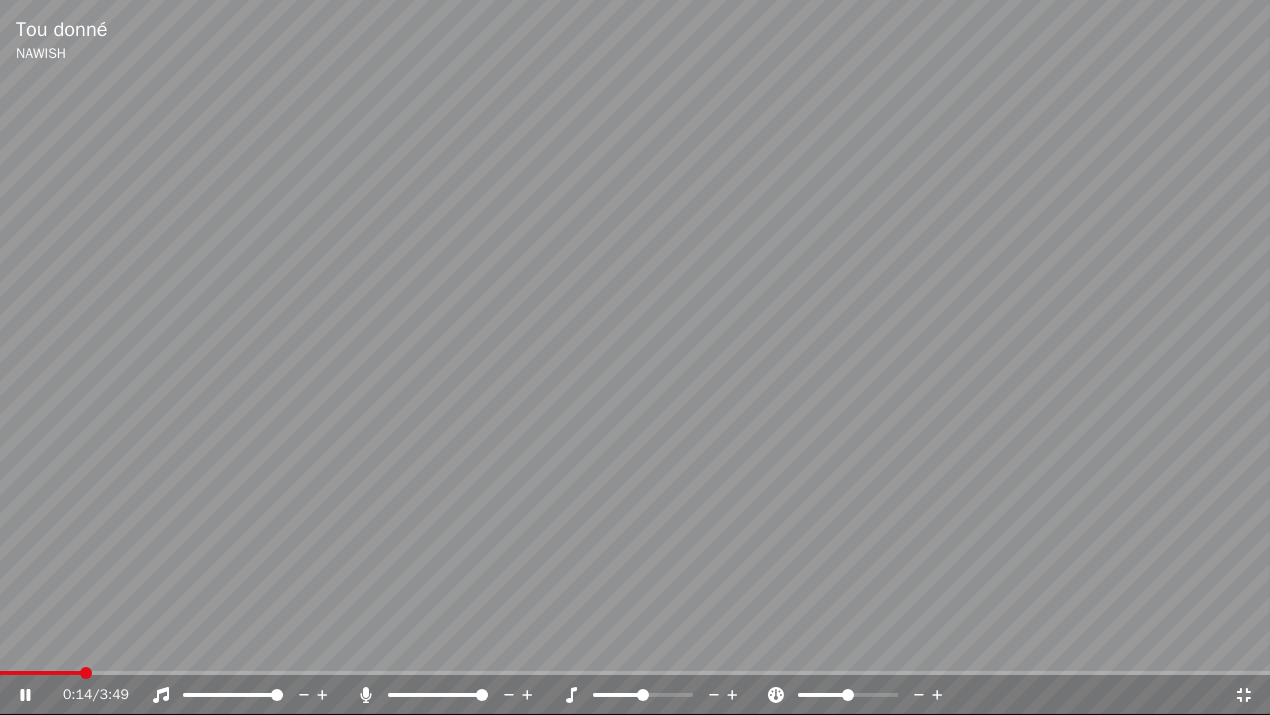 click 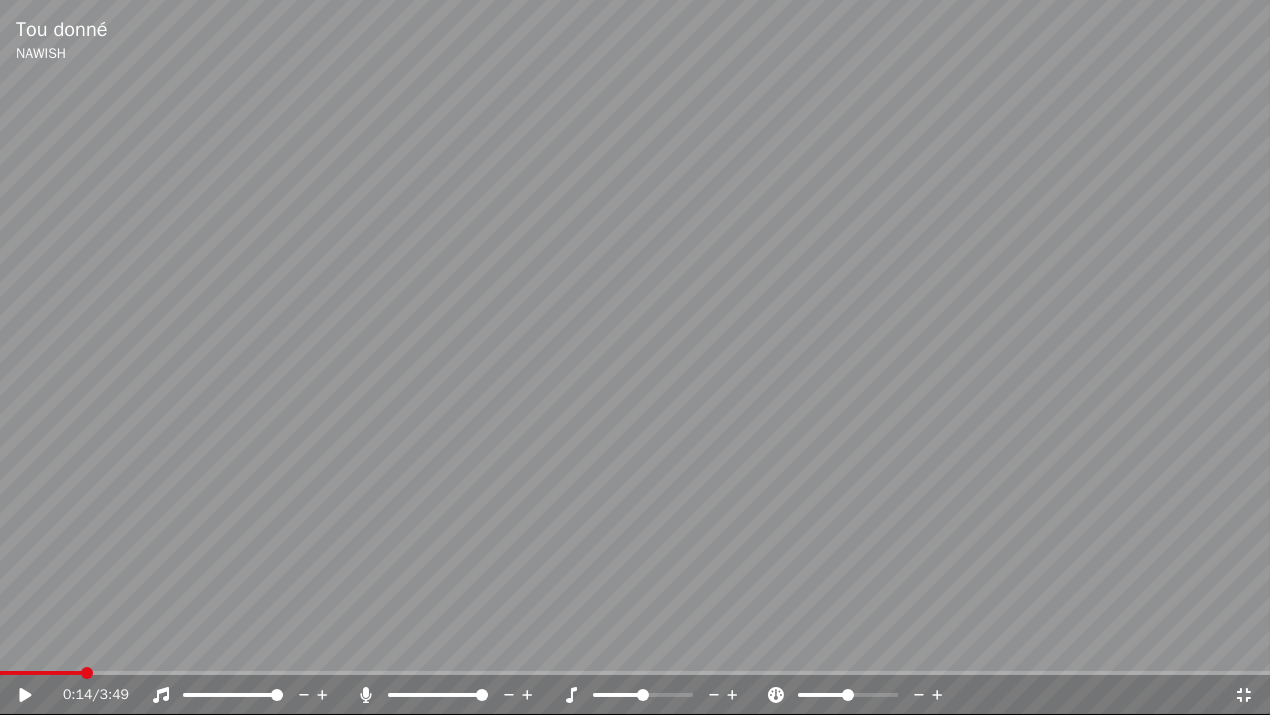 click 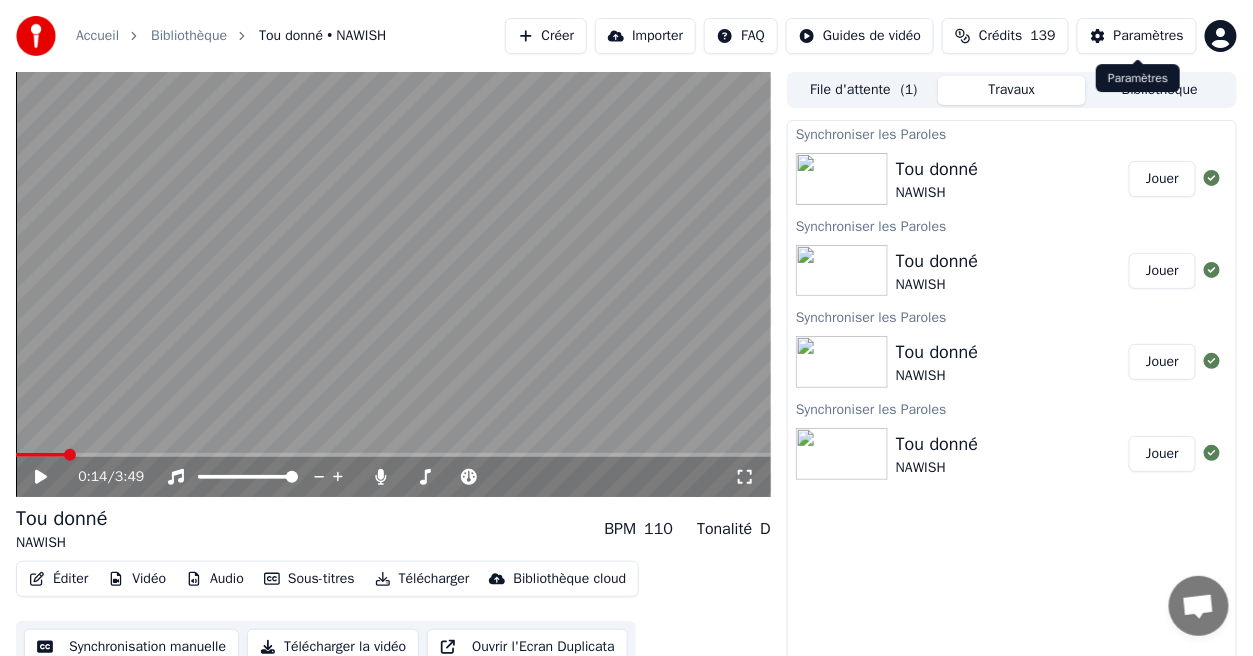 click on "Paramètres" at bounding box center [1149, 36] 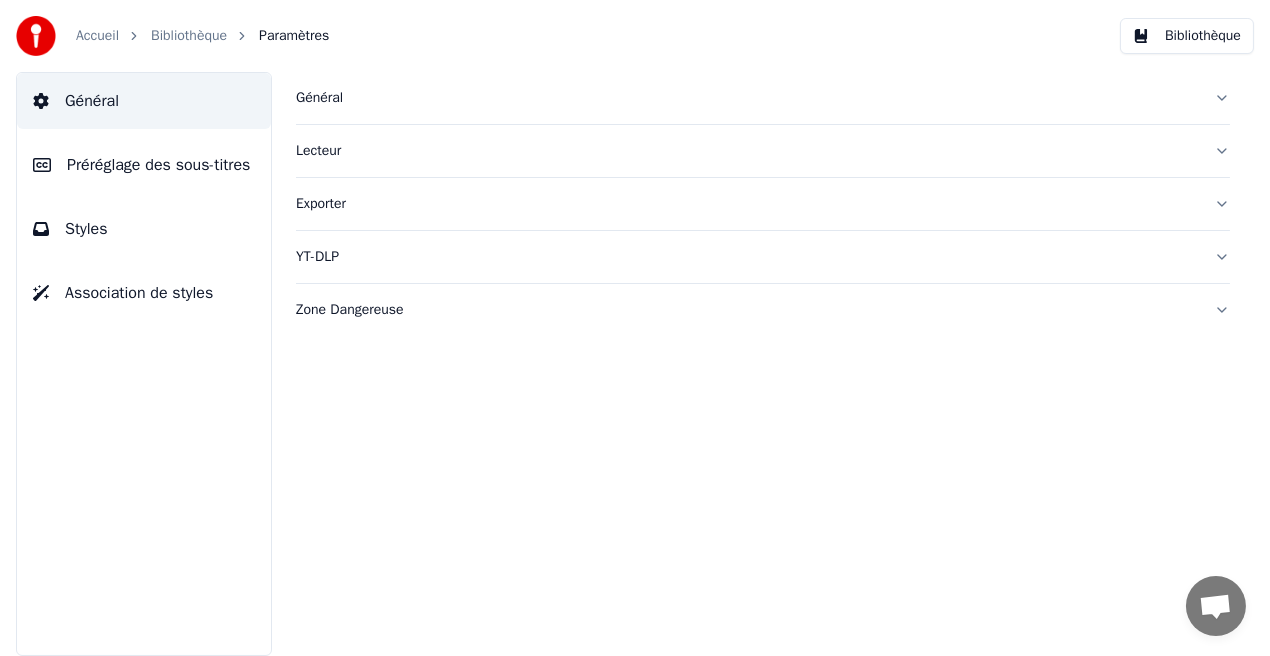 click on "Styles" at bounding box center [144, 229] 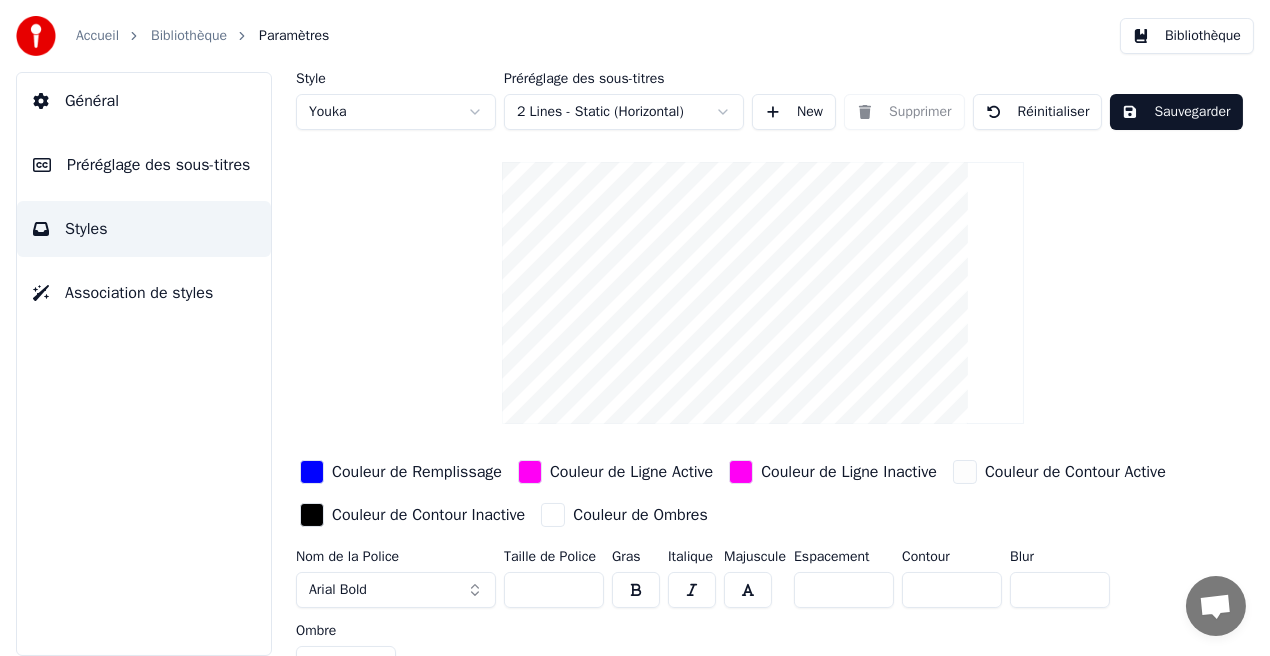 click on "Couleur de Remplissage" at bounding box center [417, 472] 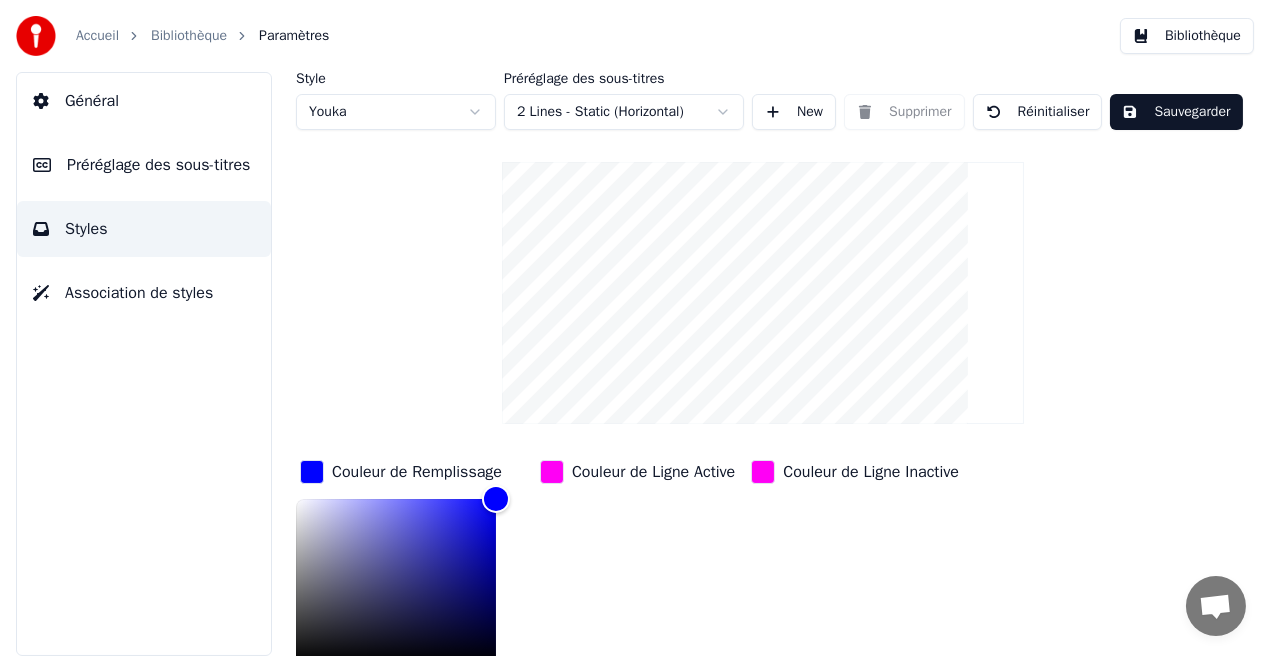 click on "Couleur de Remplissage" at bounding box center [417, 472] 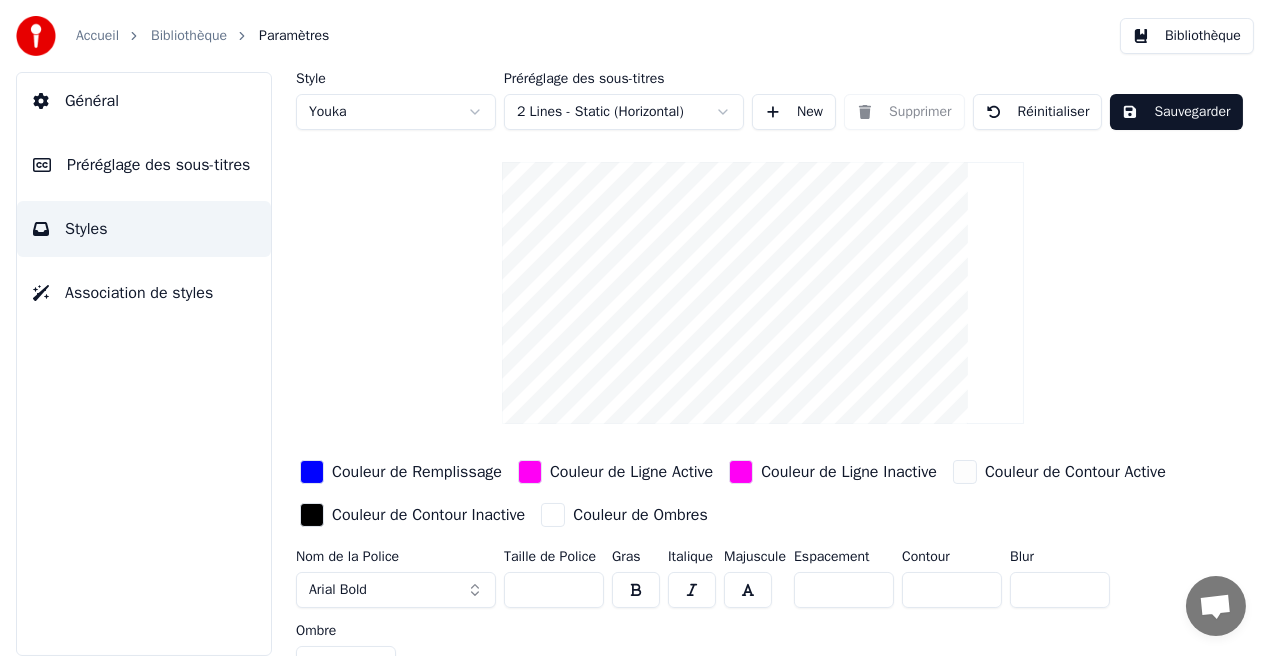 click on "Couleur de Ligne Active" at bounding box center (631, 472) 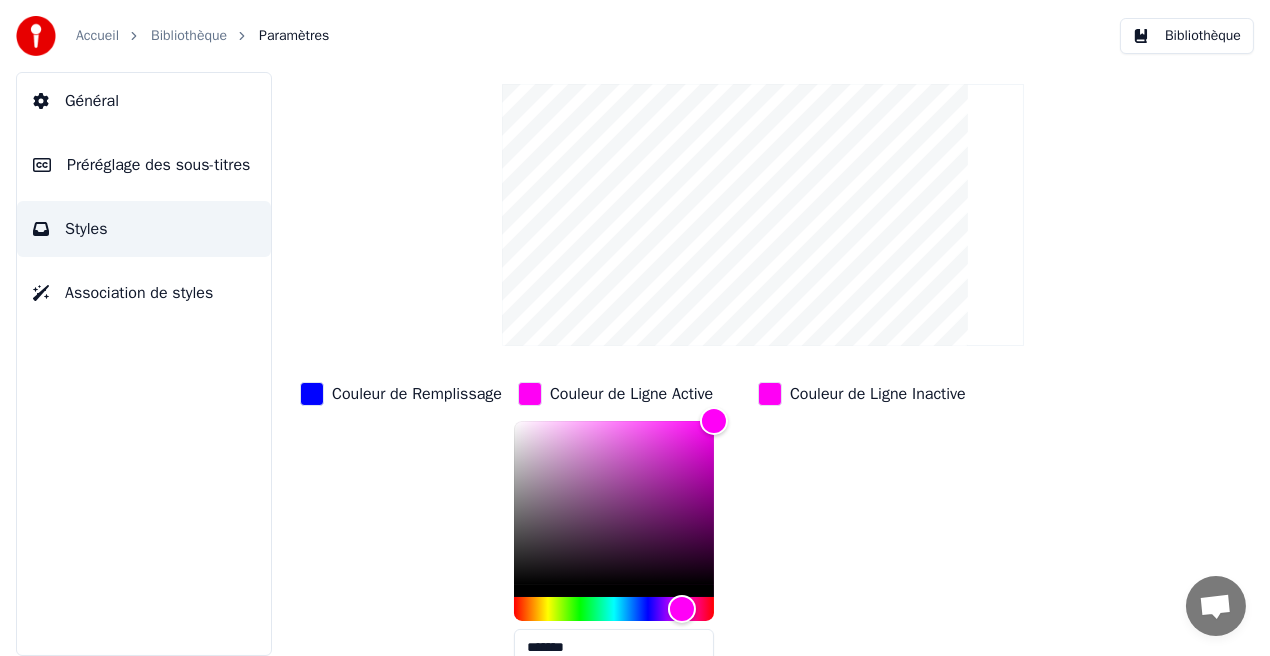 scroll, scrollTop: 153, scrollLeft: 0, axis: vertical 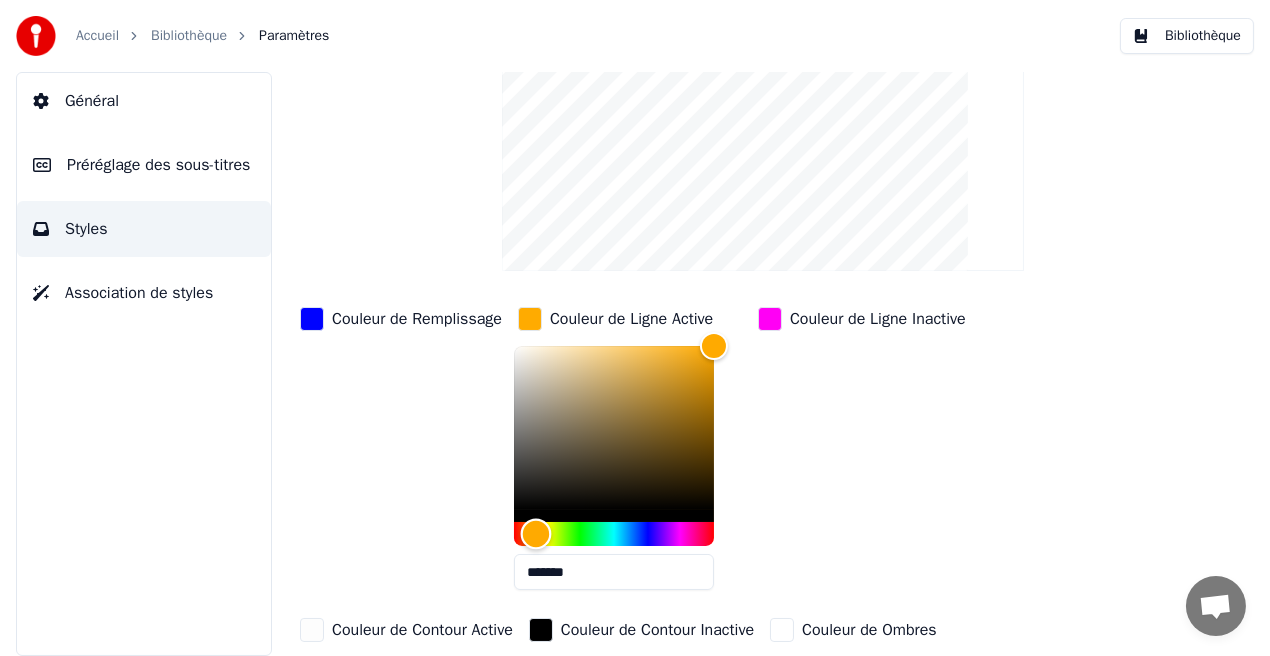 type on "*******" 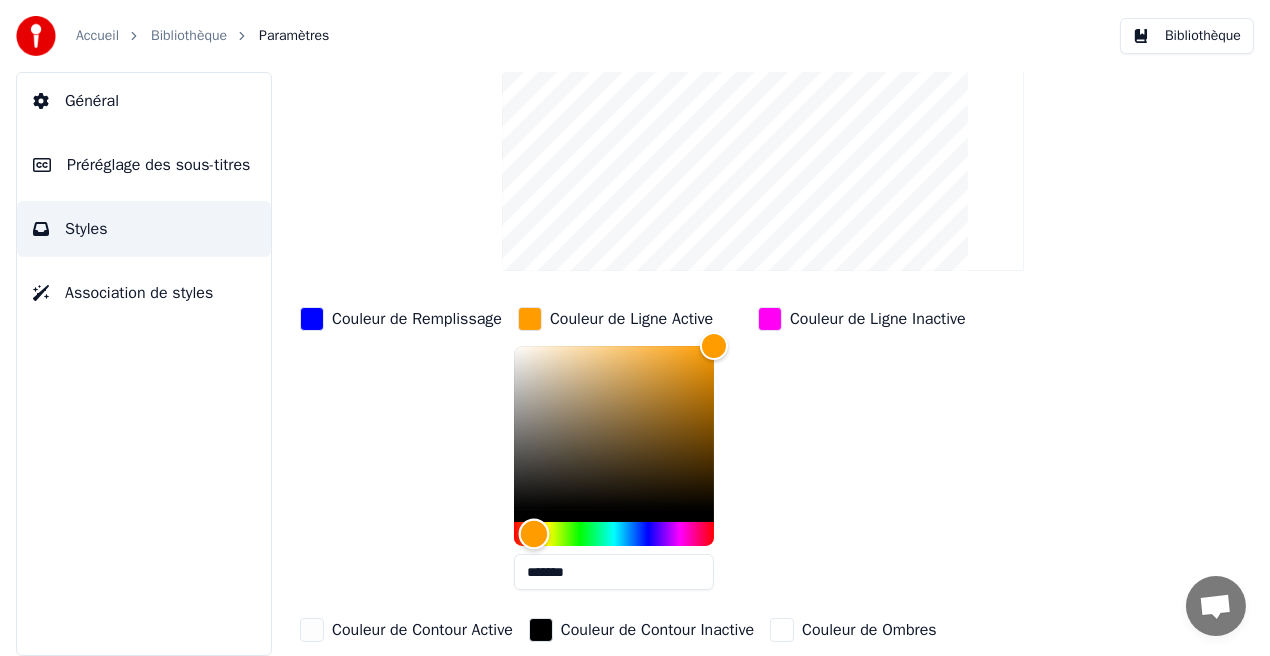 drag, startPoint x: 679, startPoint y: 530, endPoint x: 534, endPoint y: 541, distance: 145.41664 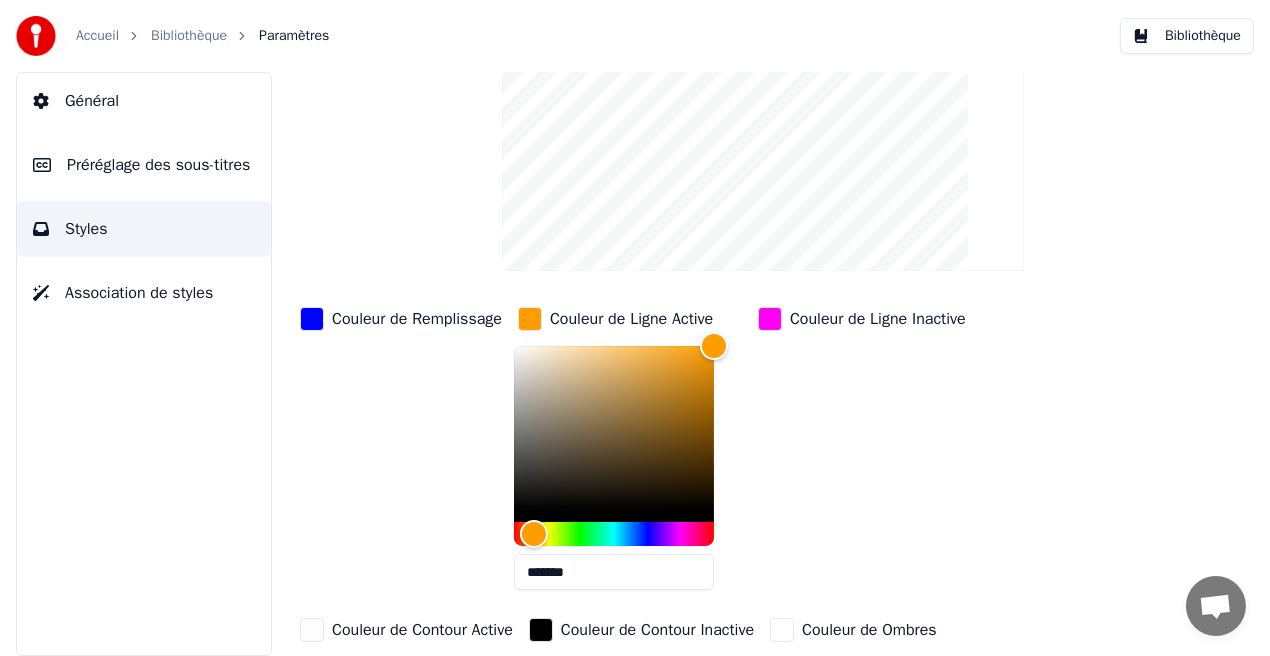click on "Couleur de Ligne Inactive" at bounding box center (878, 319) 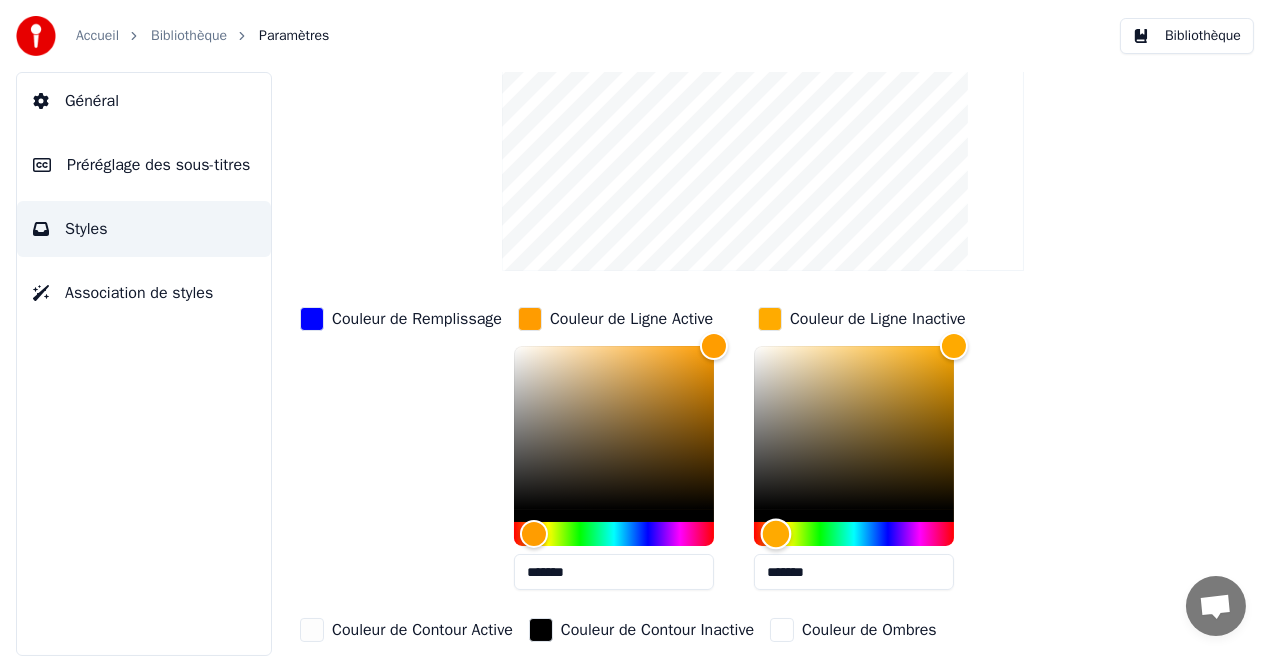 type on "*******" 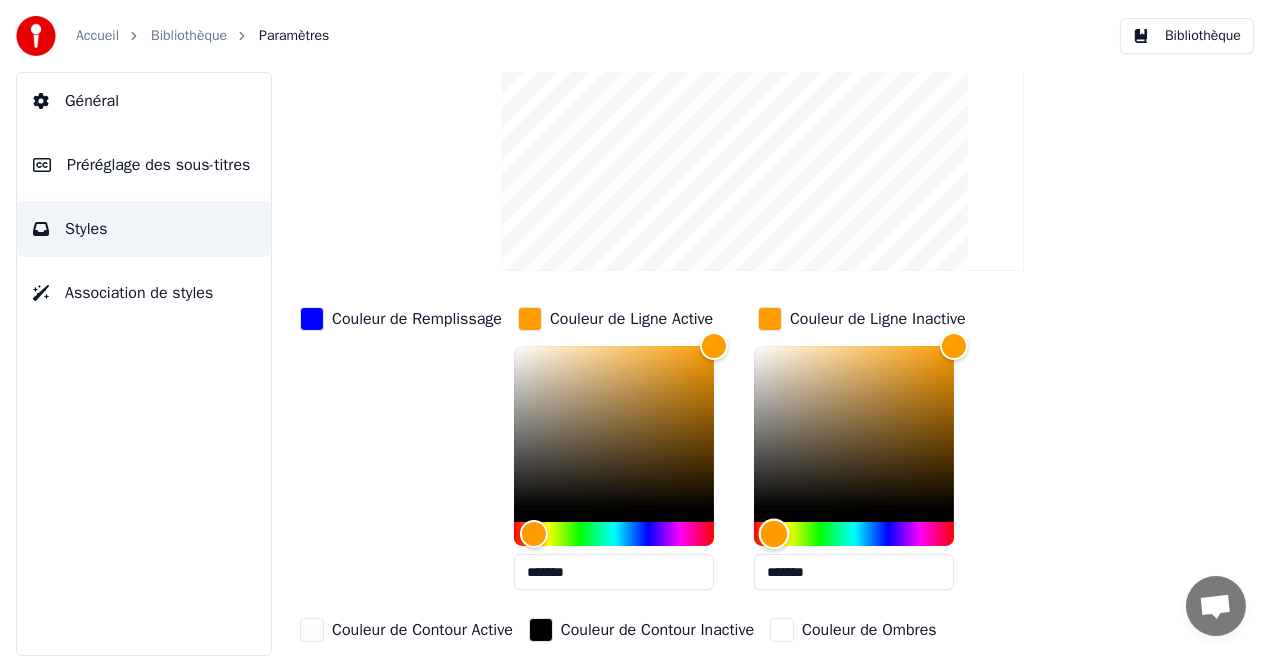 drag, startPoint x: 917, startPoint y: 528, endPoint x: 774, endPoint y: 533, distance: 143.08739 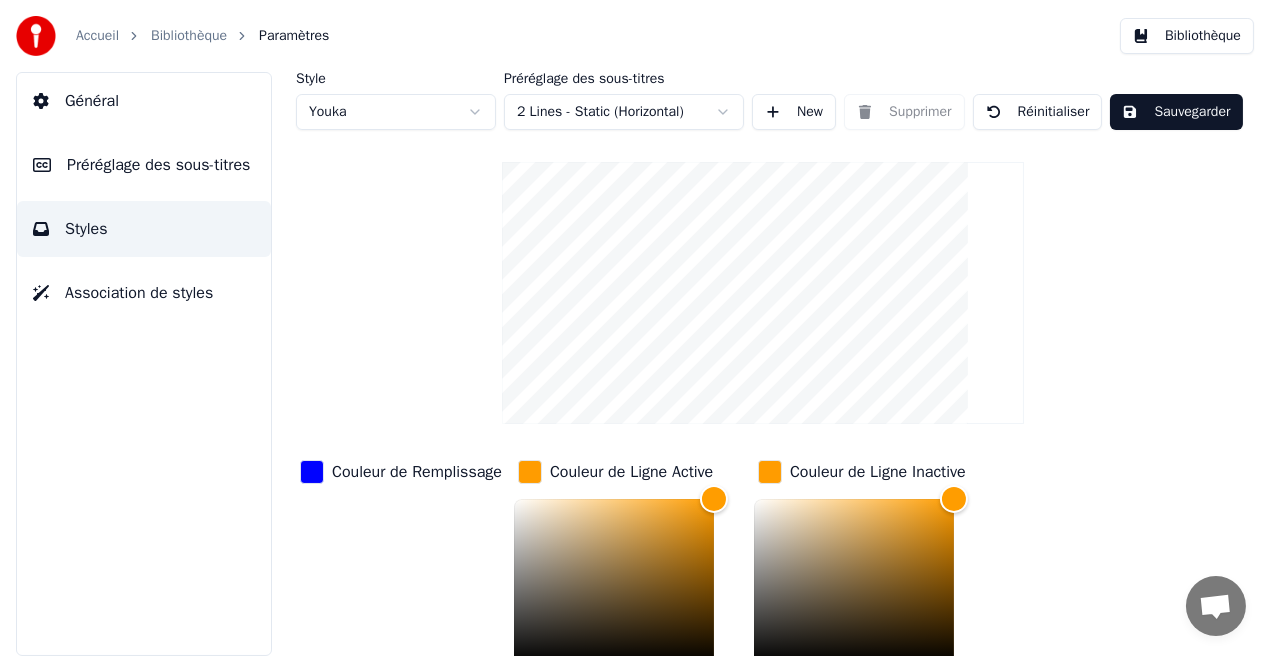 click on "Sauvegarder" at bounding box center (1176, 112) 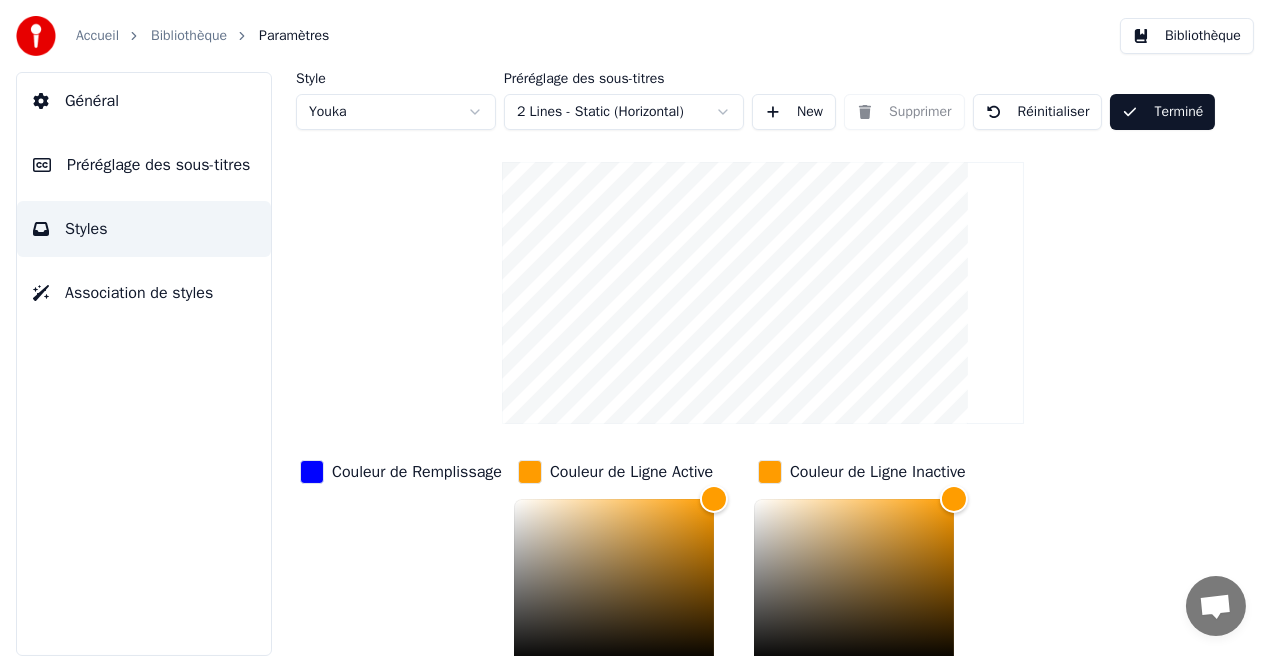 click on "Bibliothèque" at bounding box center [1187, 36] 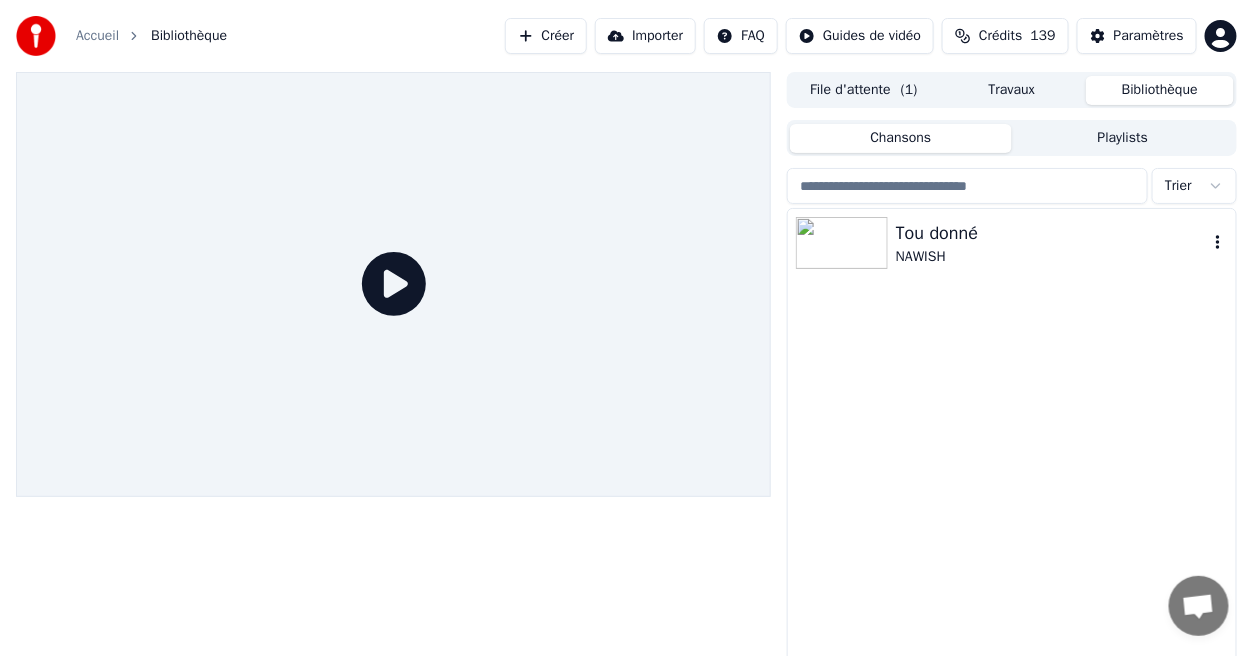 click on "Tou donné" at bounding box center (1052, 233) 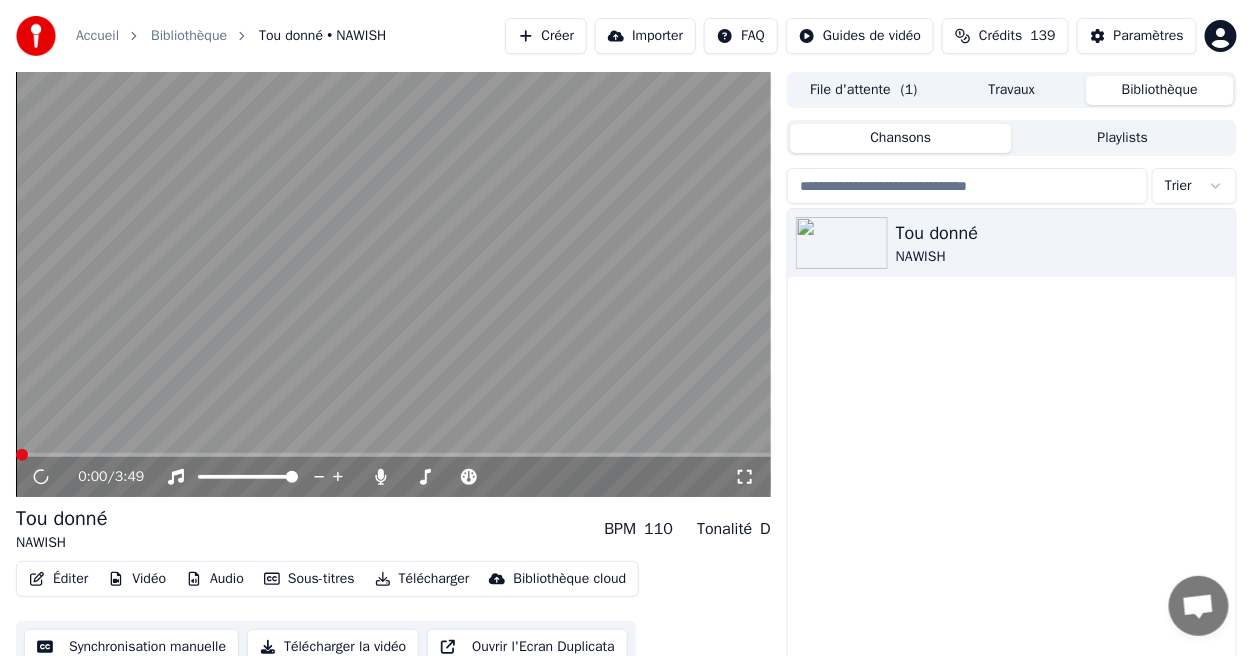 click 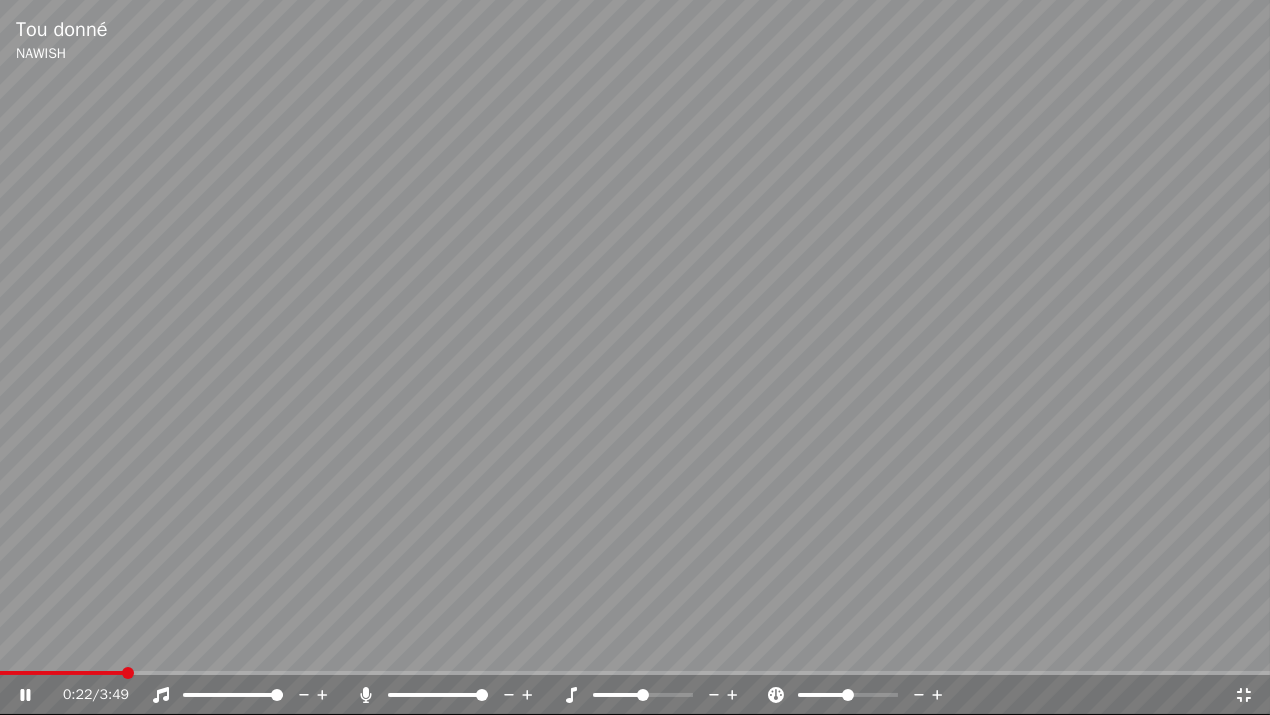 click 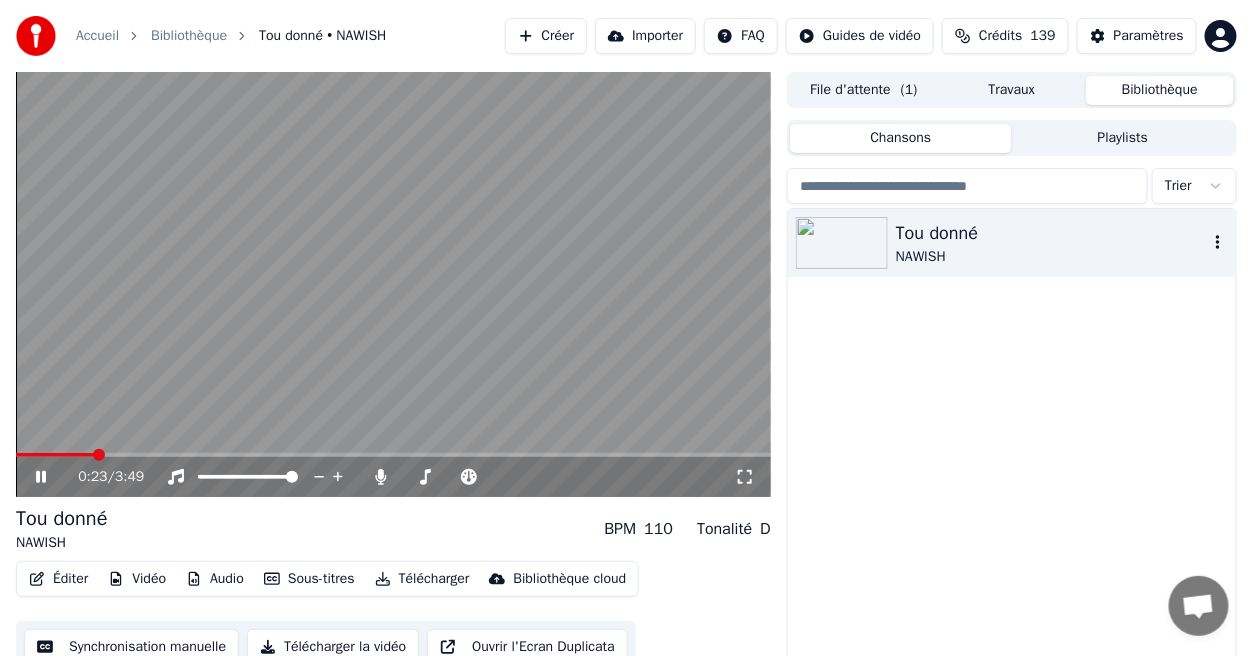 click on "NAWISH" at bounding box center [1052, 257] 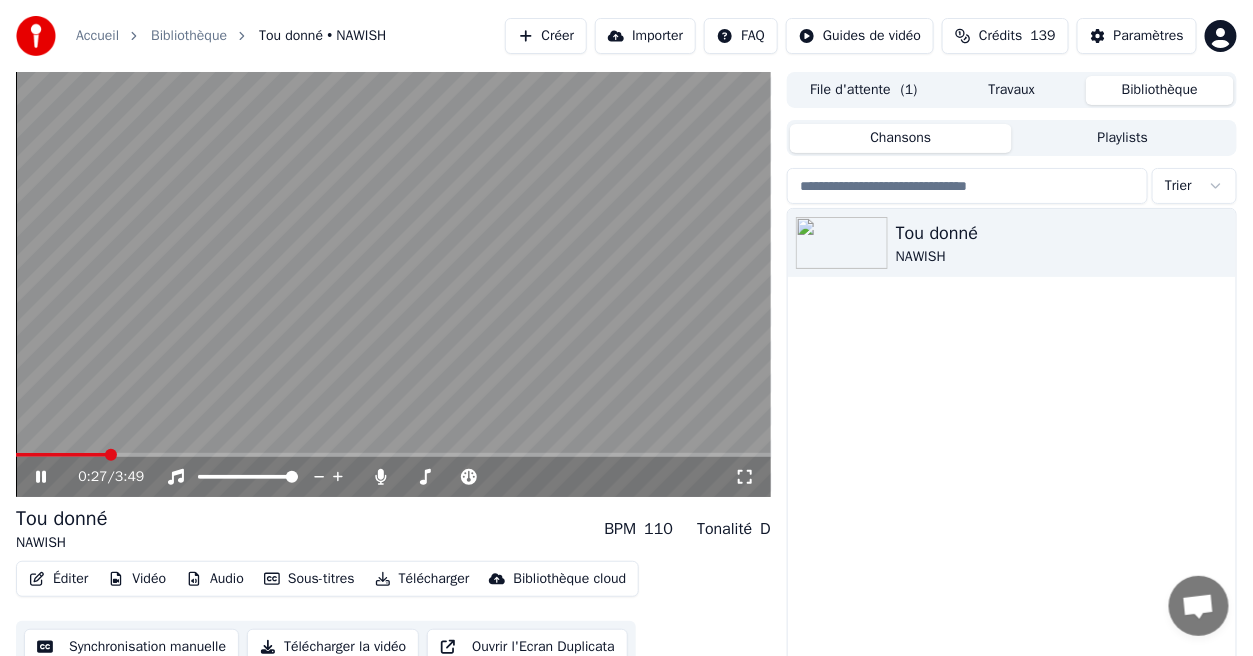 click 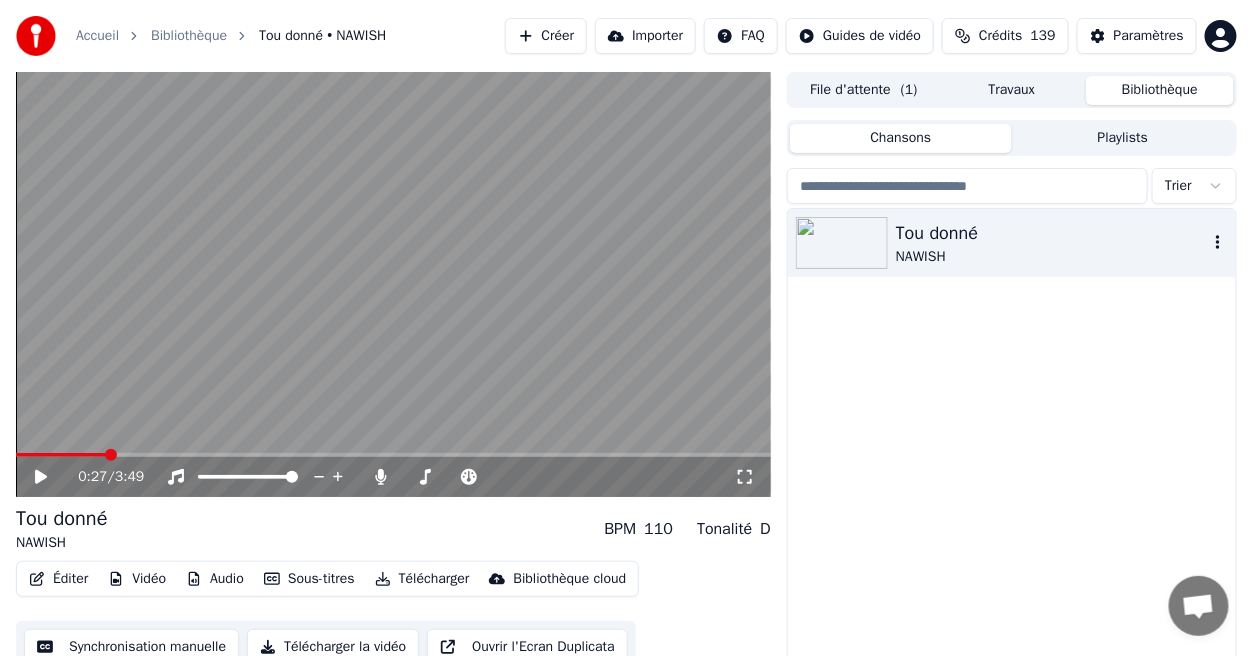 click on "NAWISH" at bounding box center [1052, 257] 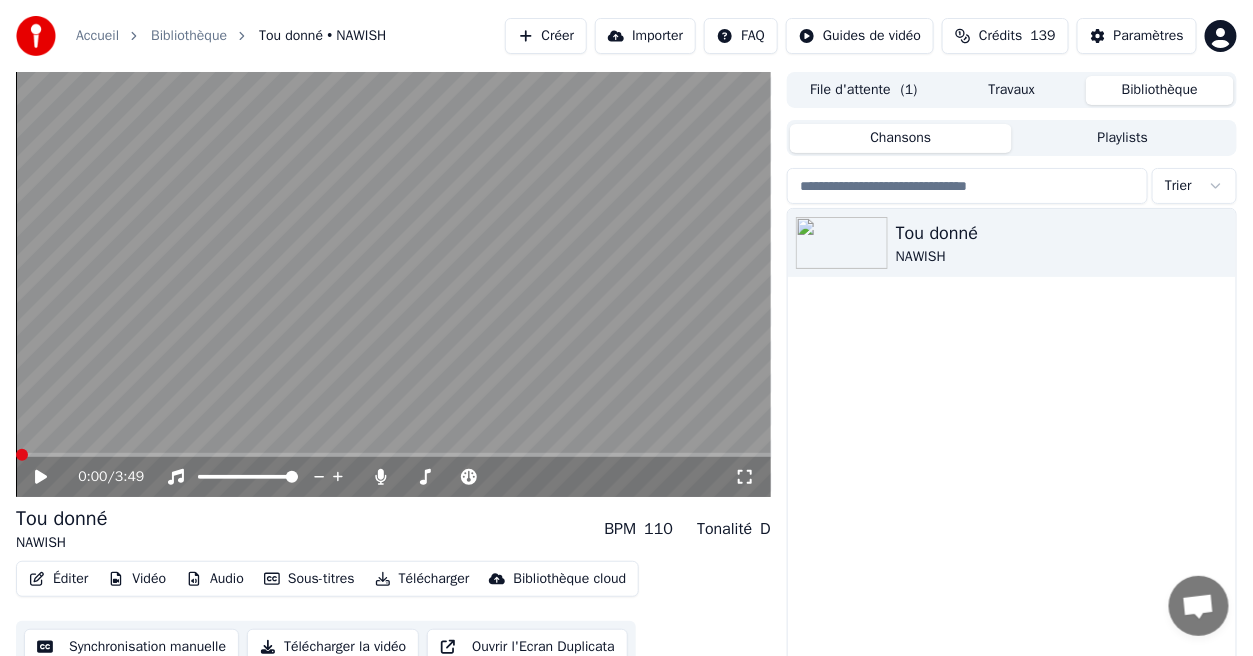 click at bounding box center (22, 455) 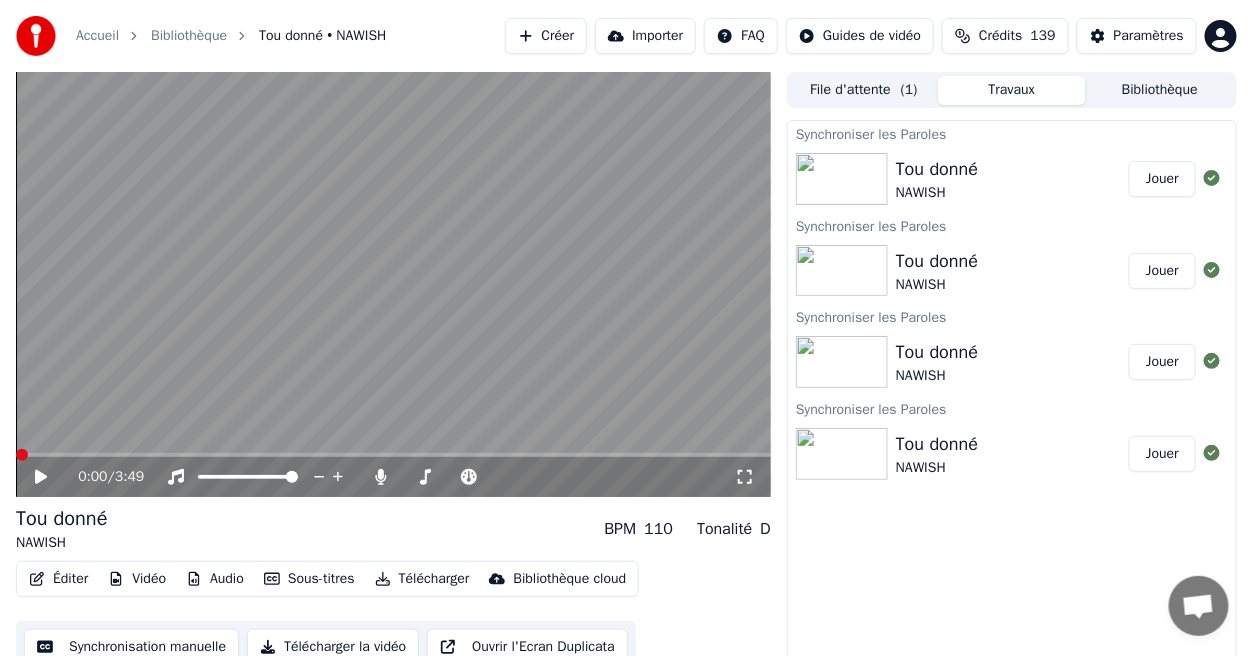 click on "Tou donné NAWISH" at bounding box center (1012, 179) 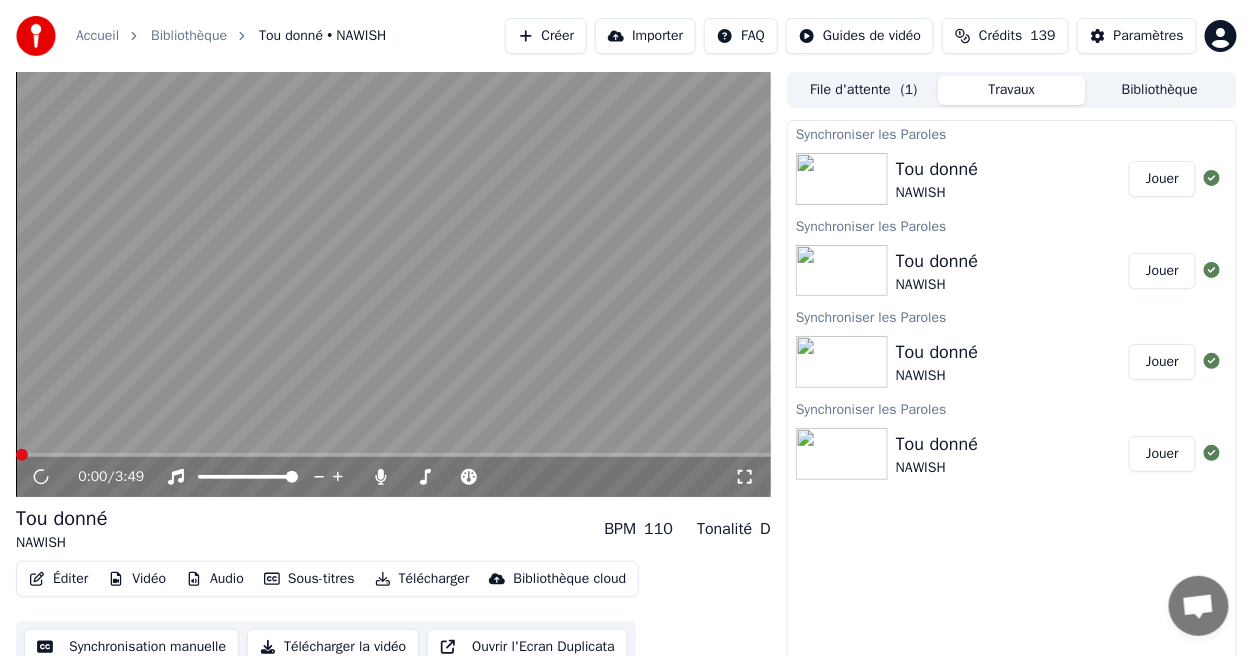 click on "Jouer" at bounding box center [1162, 179] 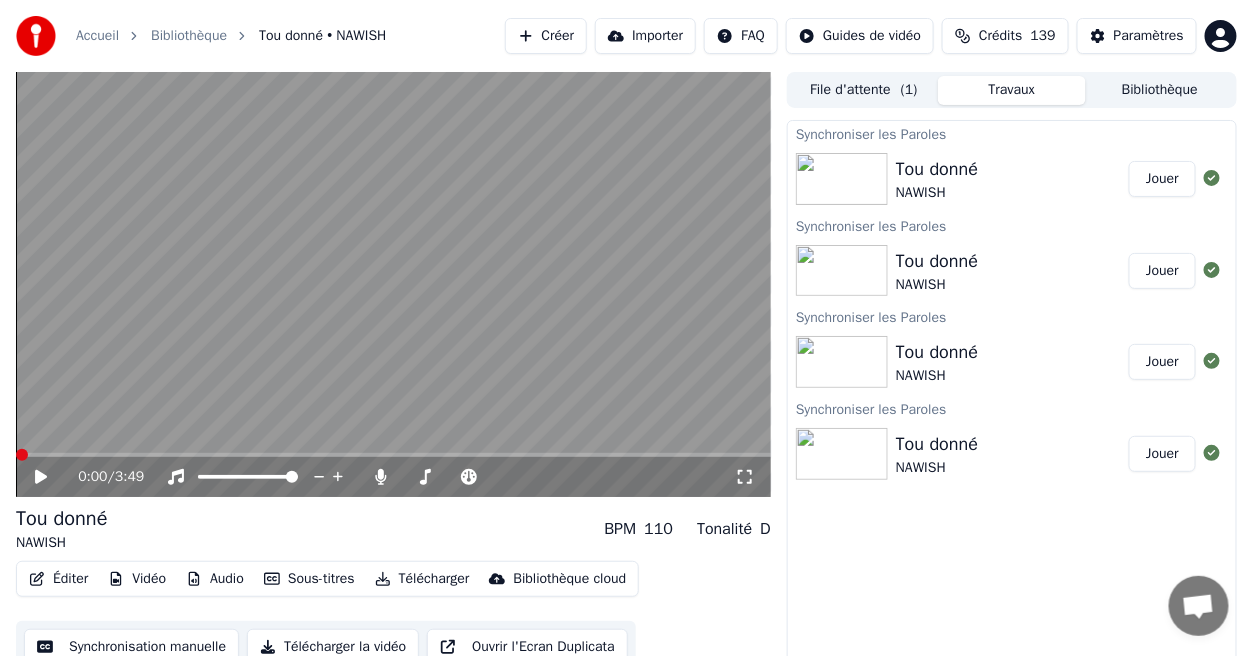 click 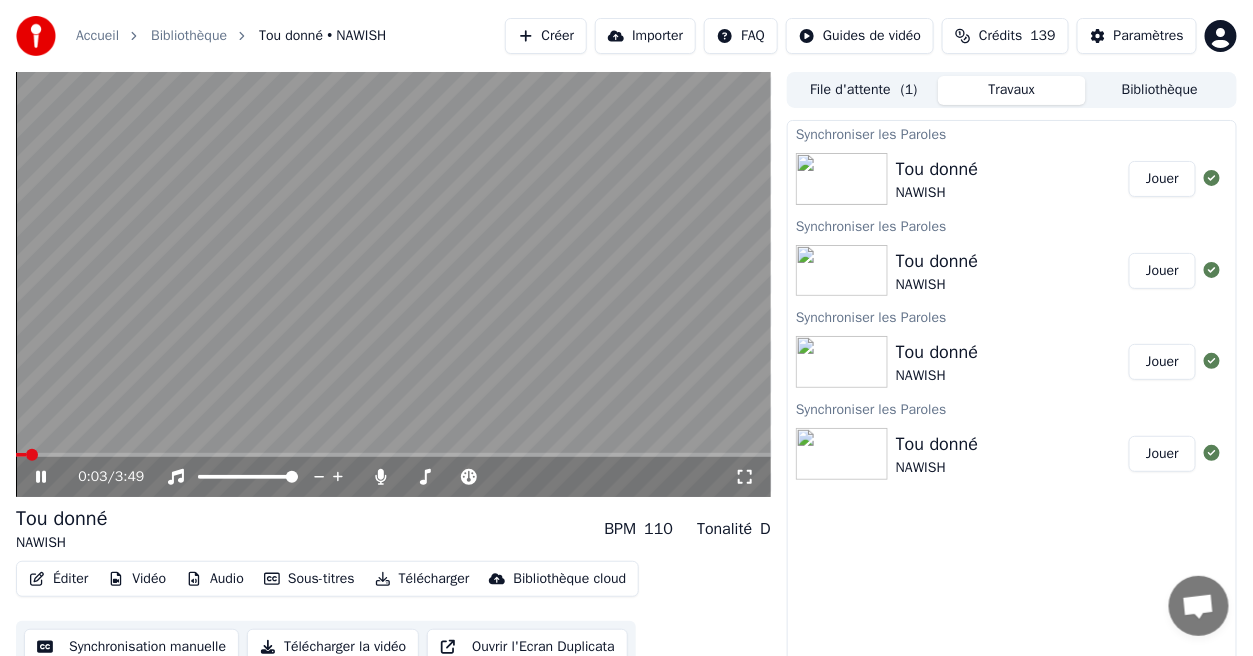 click 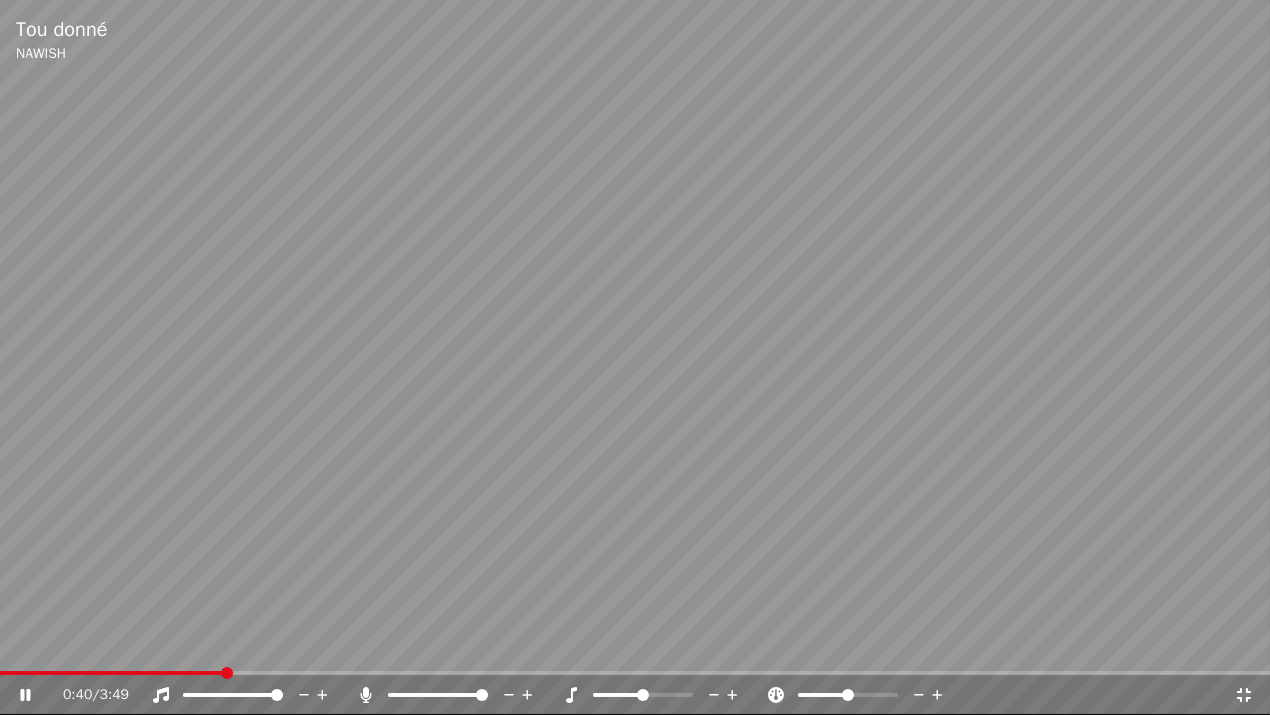 click 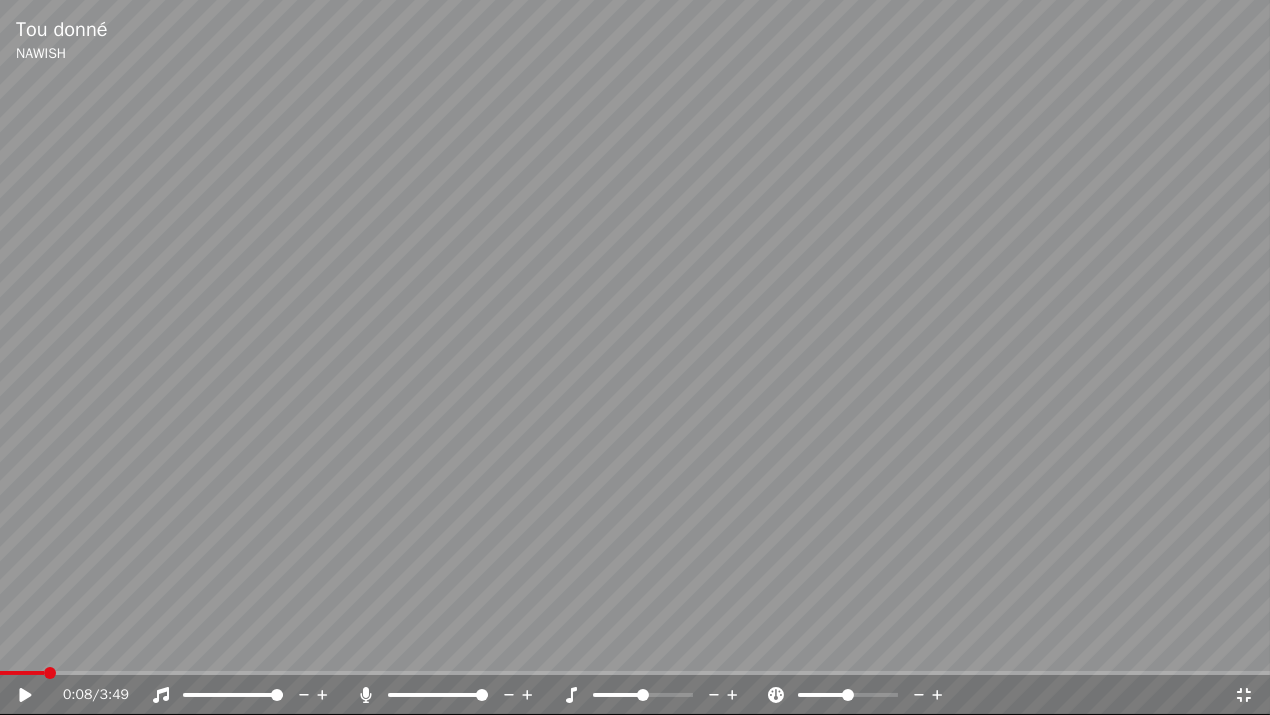 click at bounding box center [50, 673] 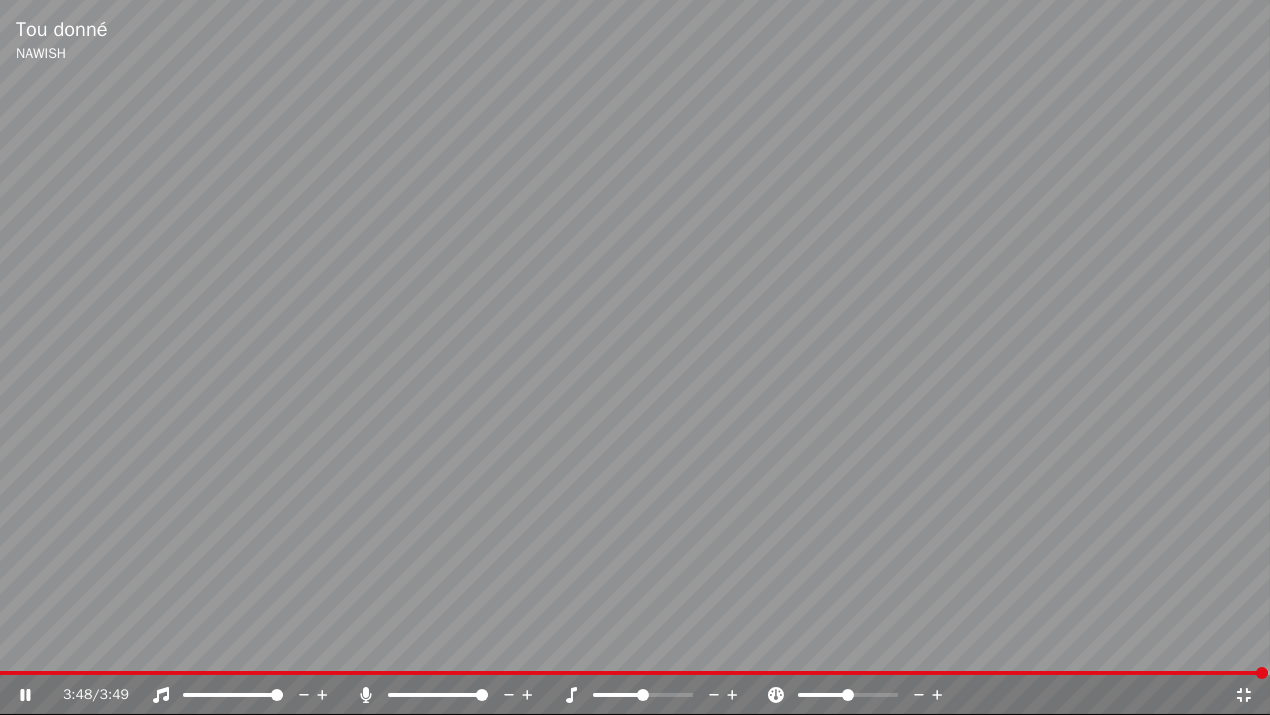 click 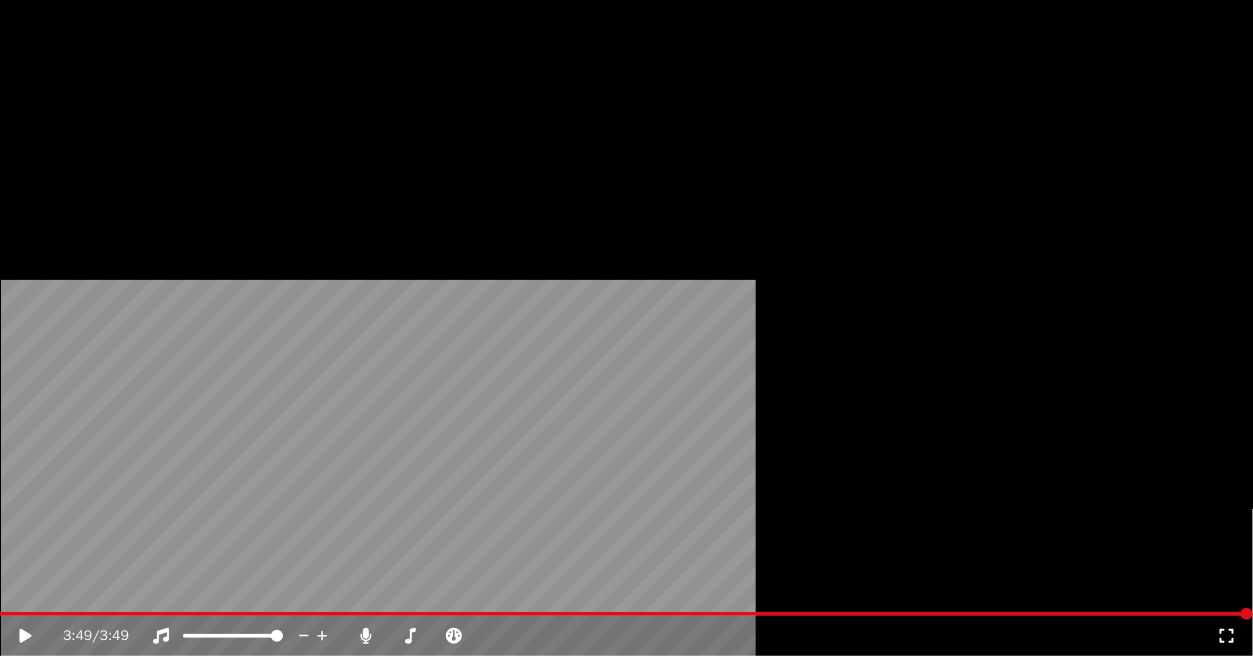 click on "Éditer" at bounding box center [58, 154] 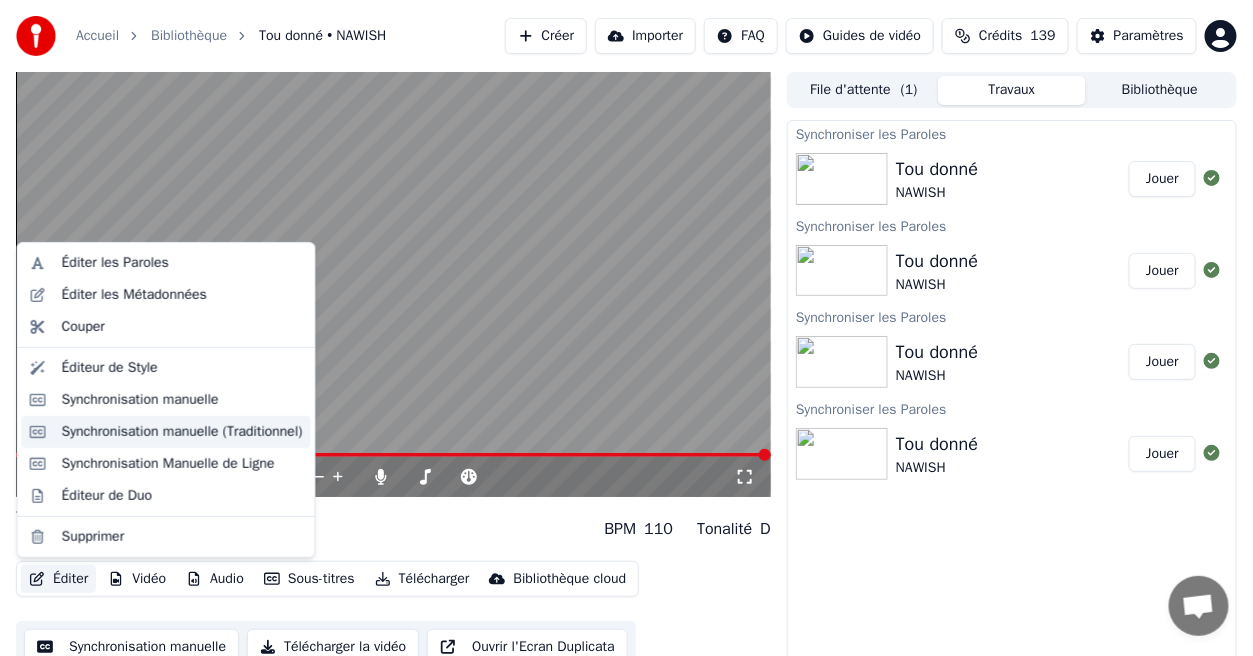 click on "Synchronisation manuelle (Traditionnel)" at bounding box center [182, 432] 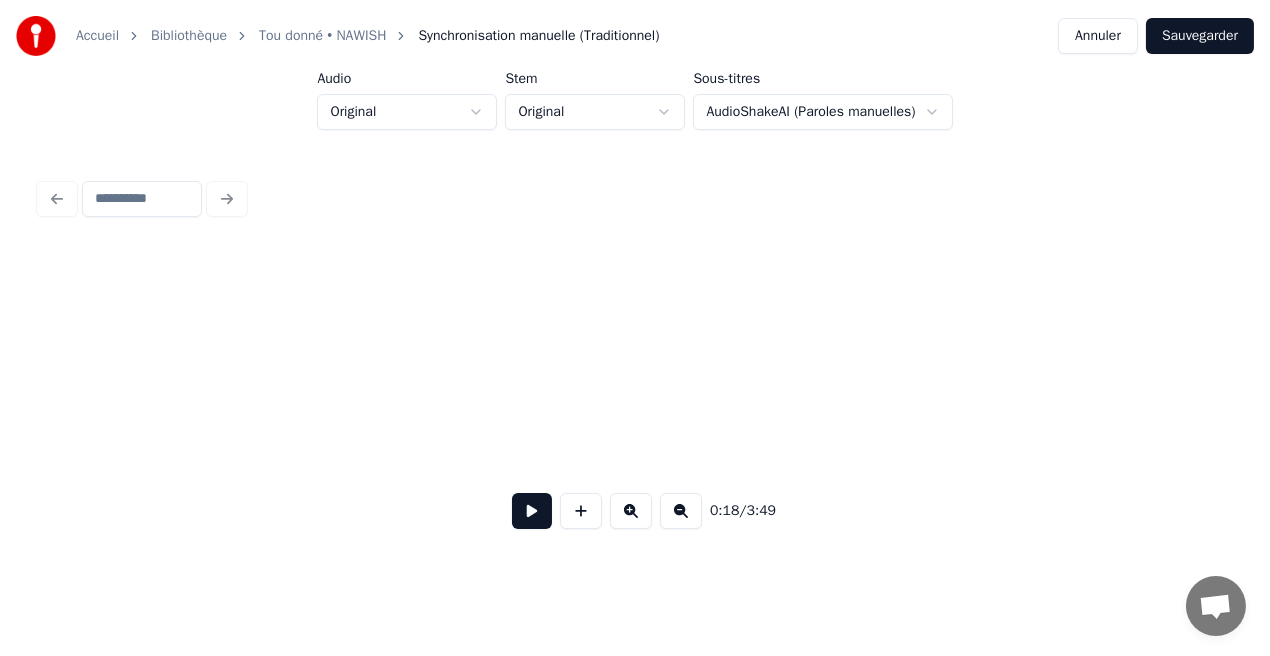scroll, scrollTop: 0, scrollLeft: 3791, axis: horizontal 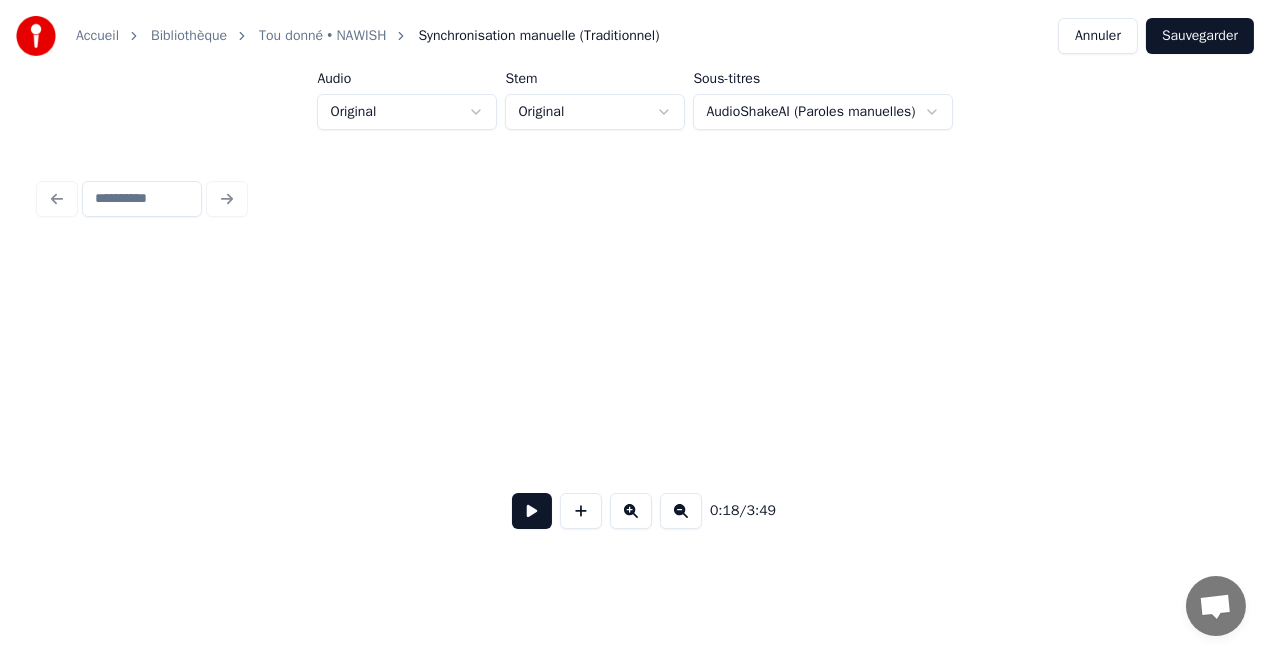 click at bounding box center (532, 511) 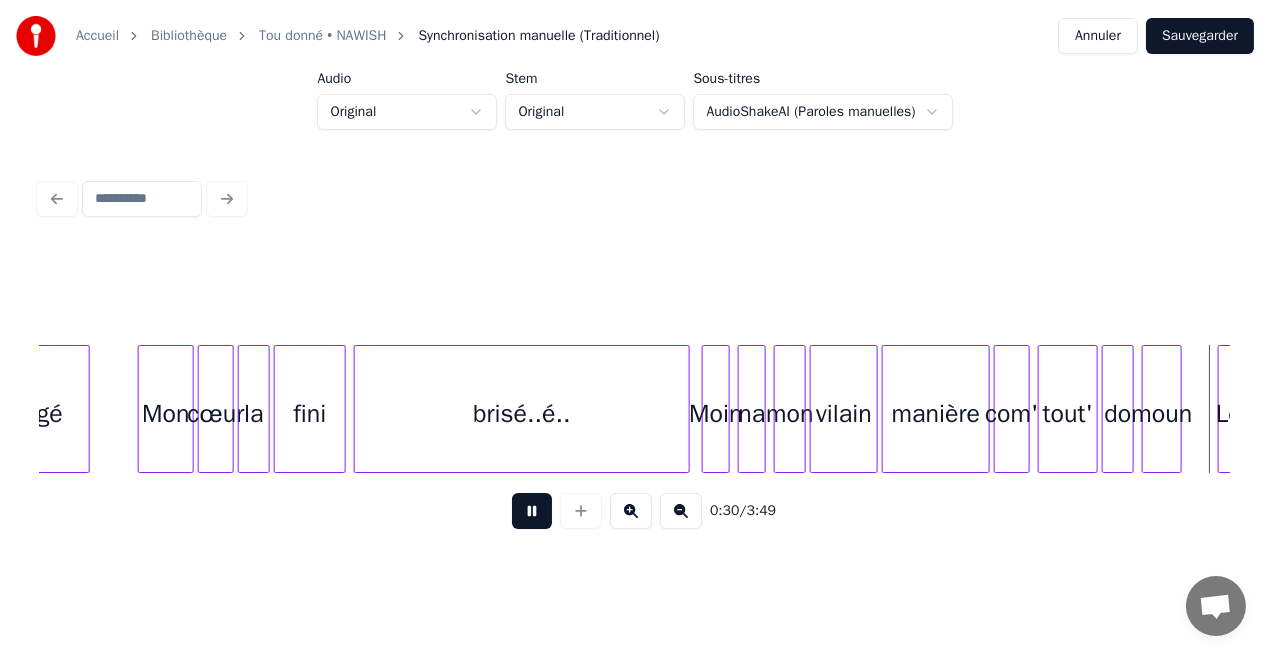 scroll, scrollTop: 0, scrollLeft: 6175, axis: horizontal 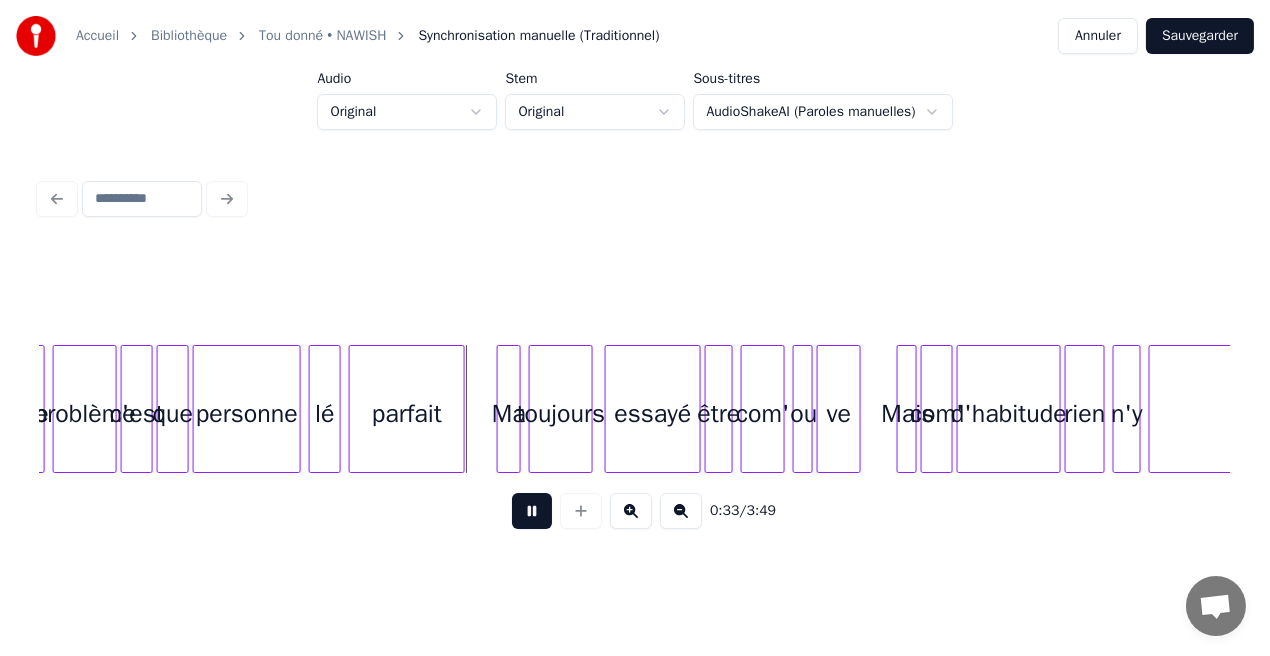 click at bounding box center (532, 511) 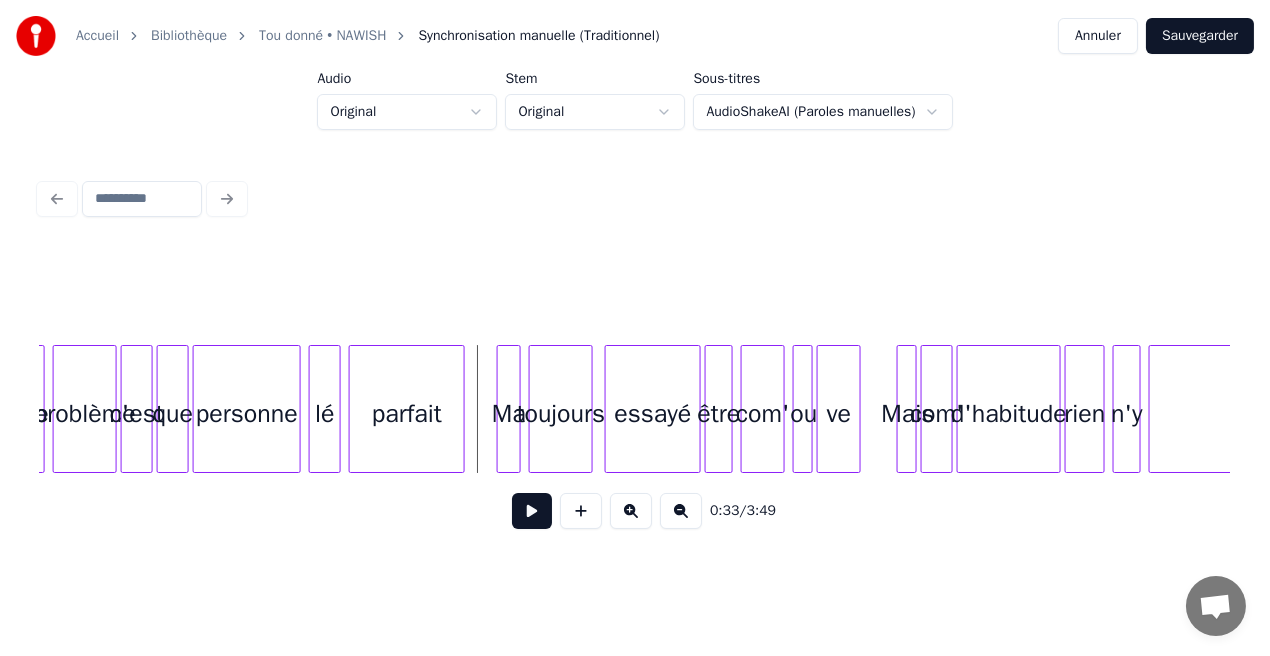 click on "que" at bounding box center (173, 414) 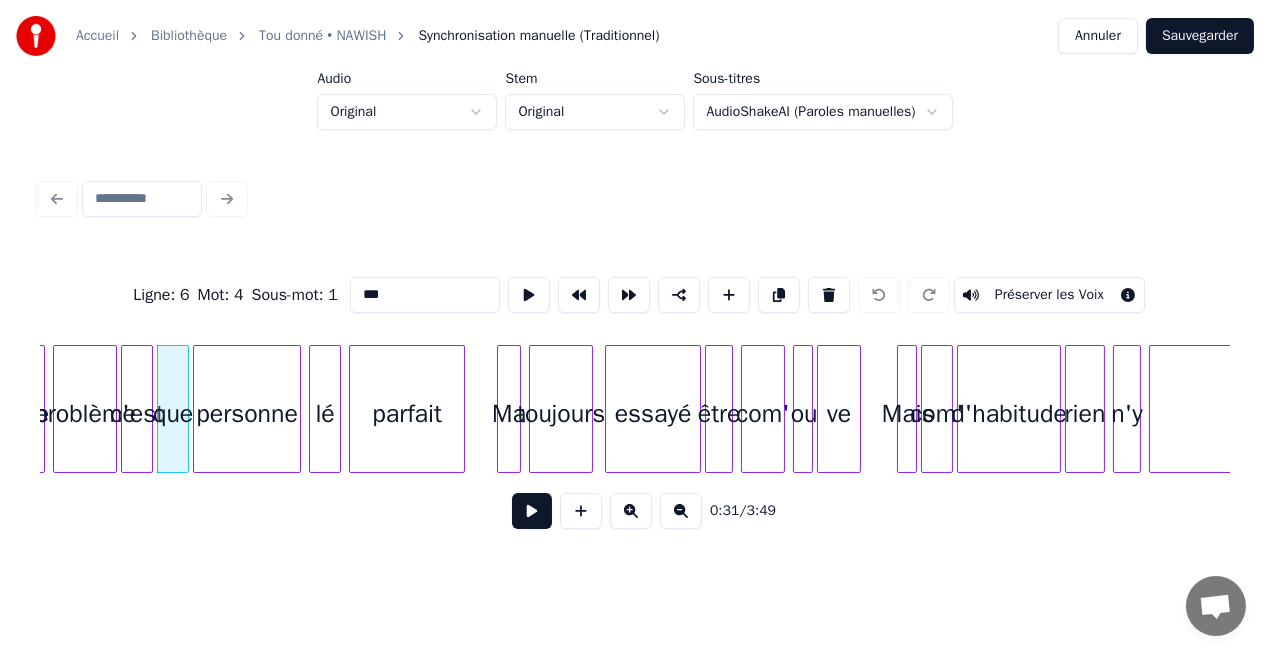drag, startPoint x: 386, startPoint y: 294, endPoint x: 344, endPoint y: 294, distance: 42 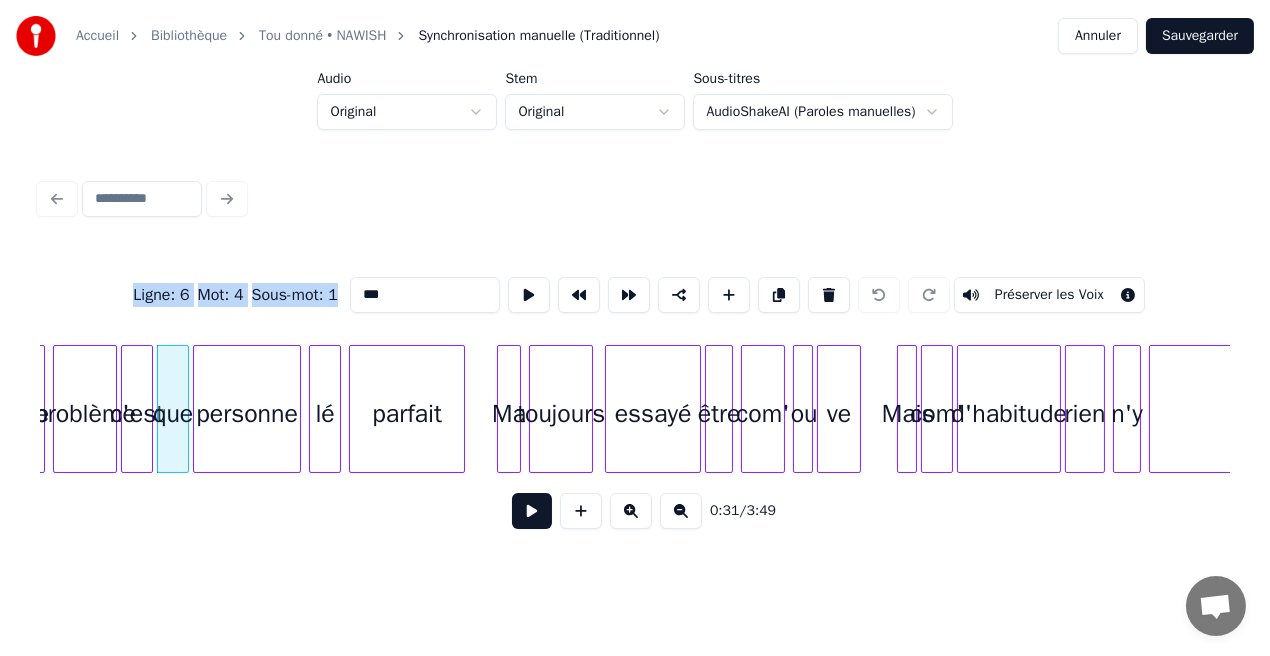 click on "Ligne :   6 Mot :   4 Sous-mot :   1 *** Préserver les Voix" at bounding box center [635, 295] 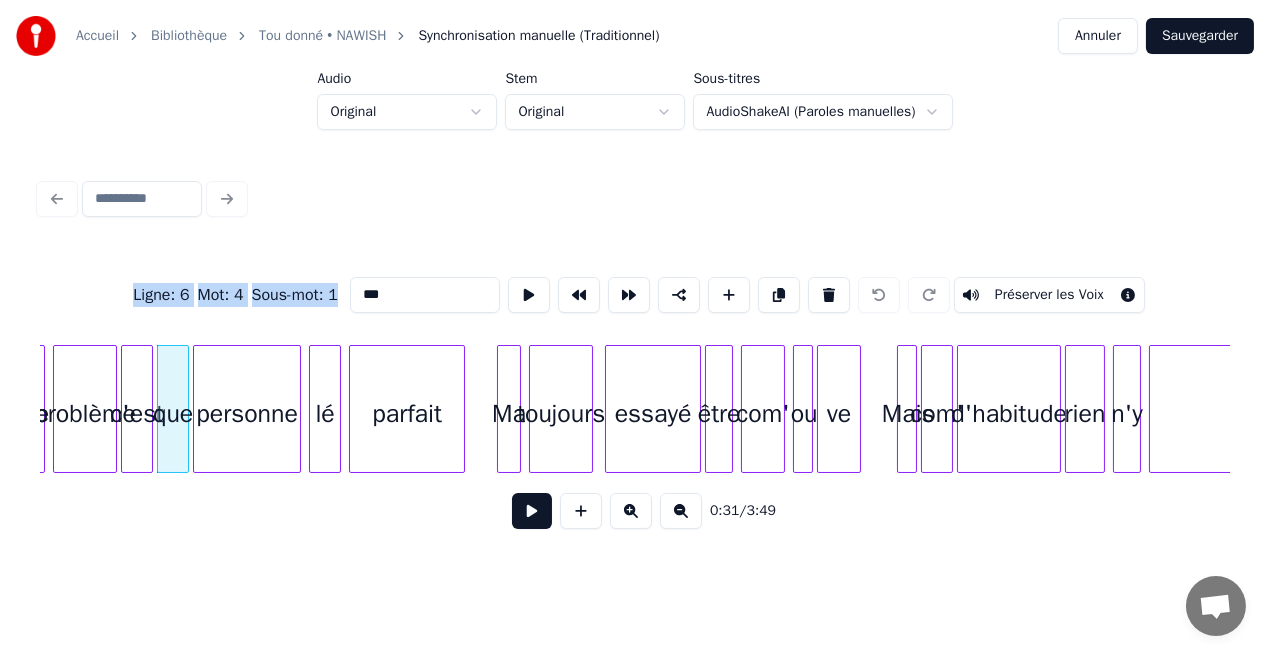 click at bounding box center [532, 511] 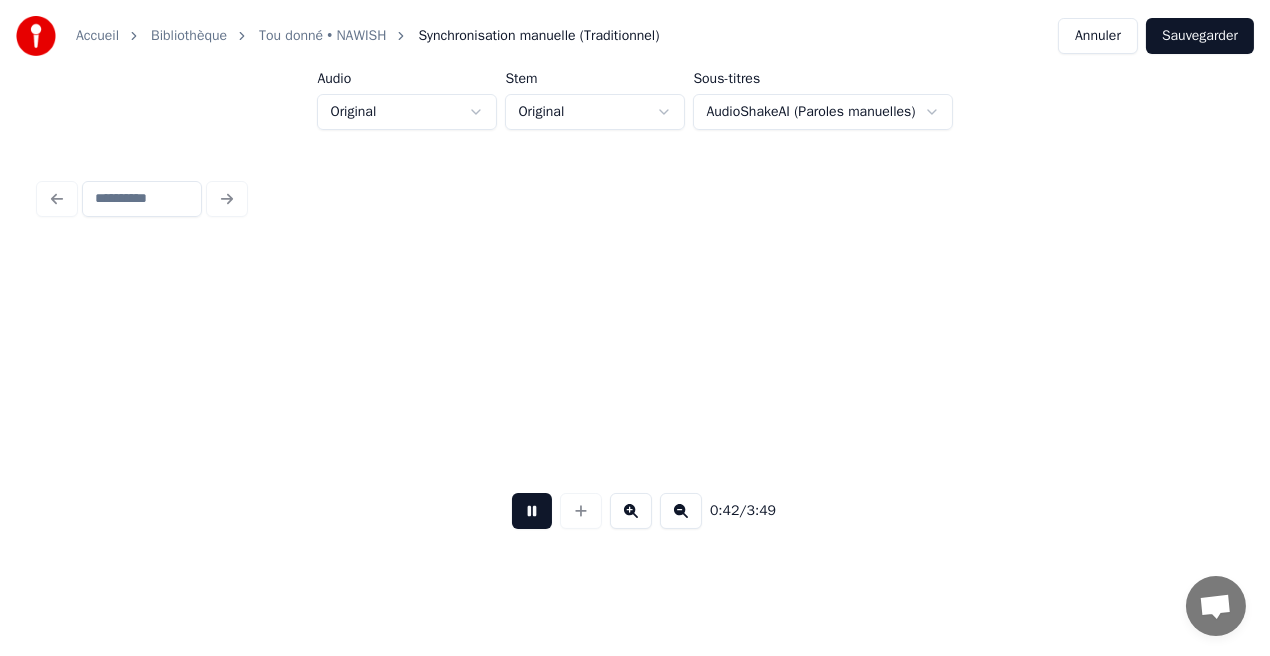 scroll, scrollTop: 0, scrollLeft: 8560, axis: horizontal 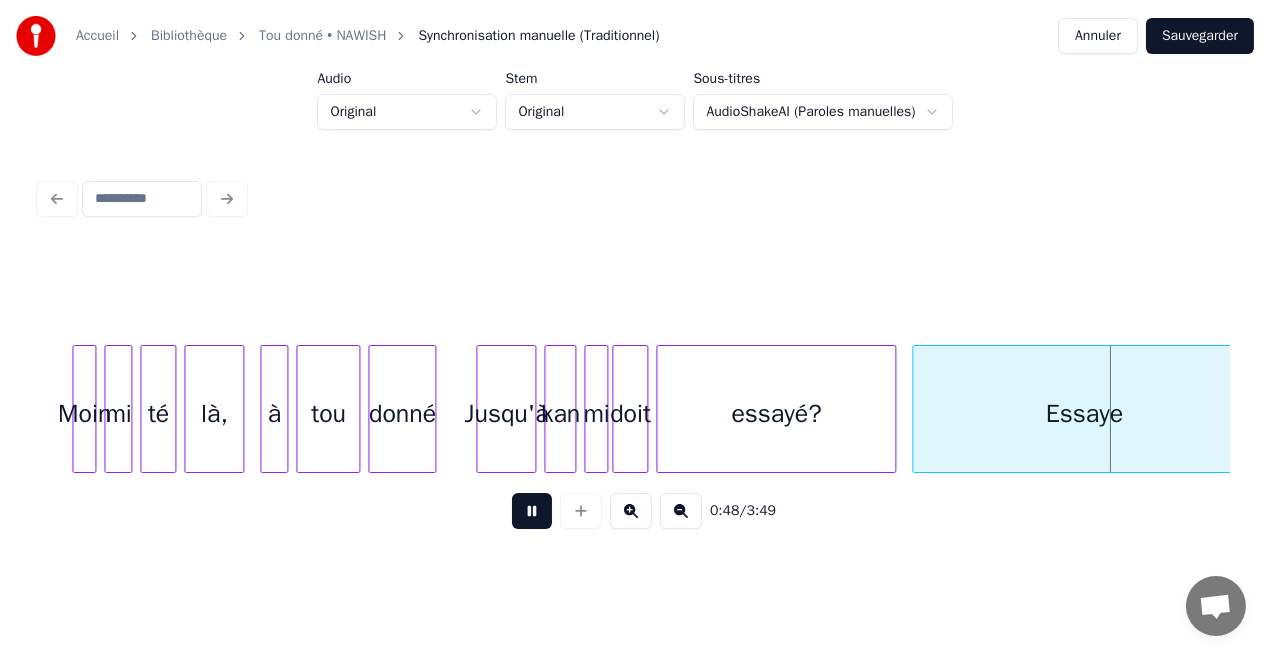 click at bounding box center [532, 511] 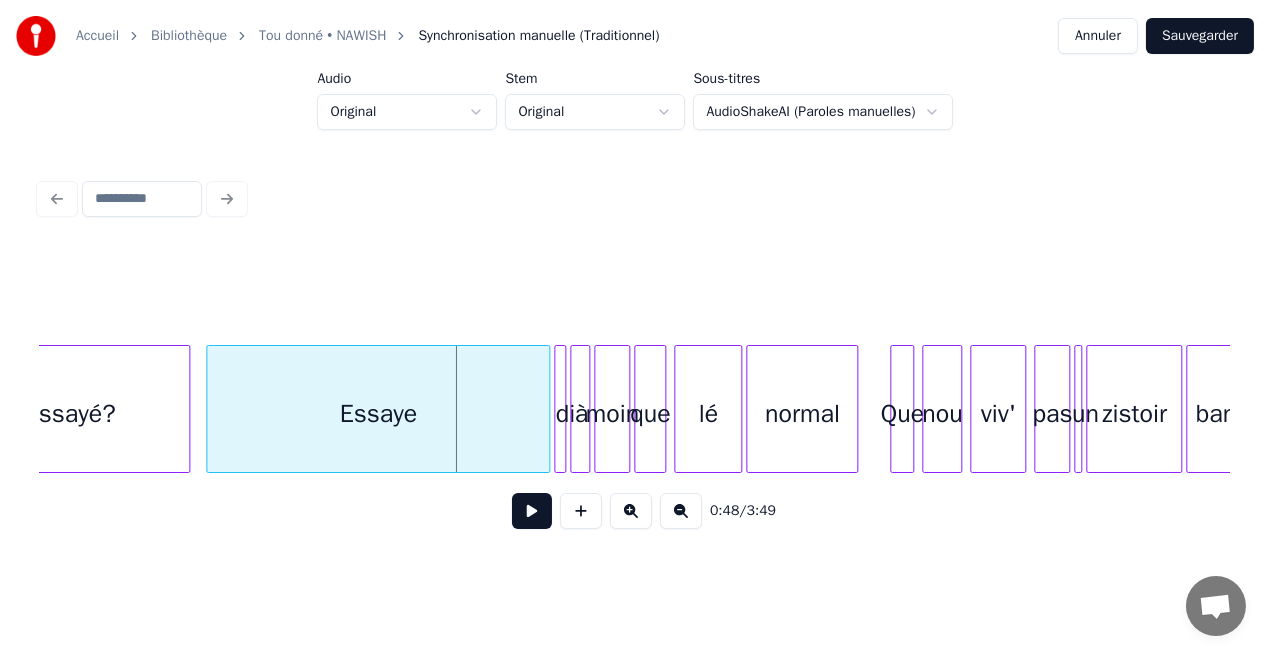 scroll, scrollTop: 0, scrollLeft: 9057, axis: horizontal 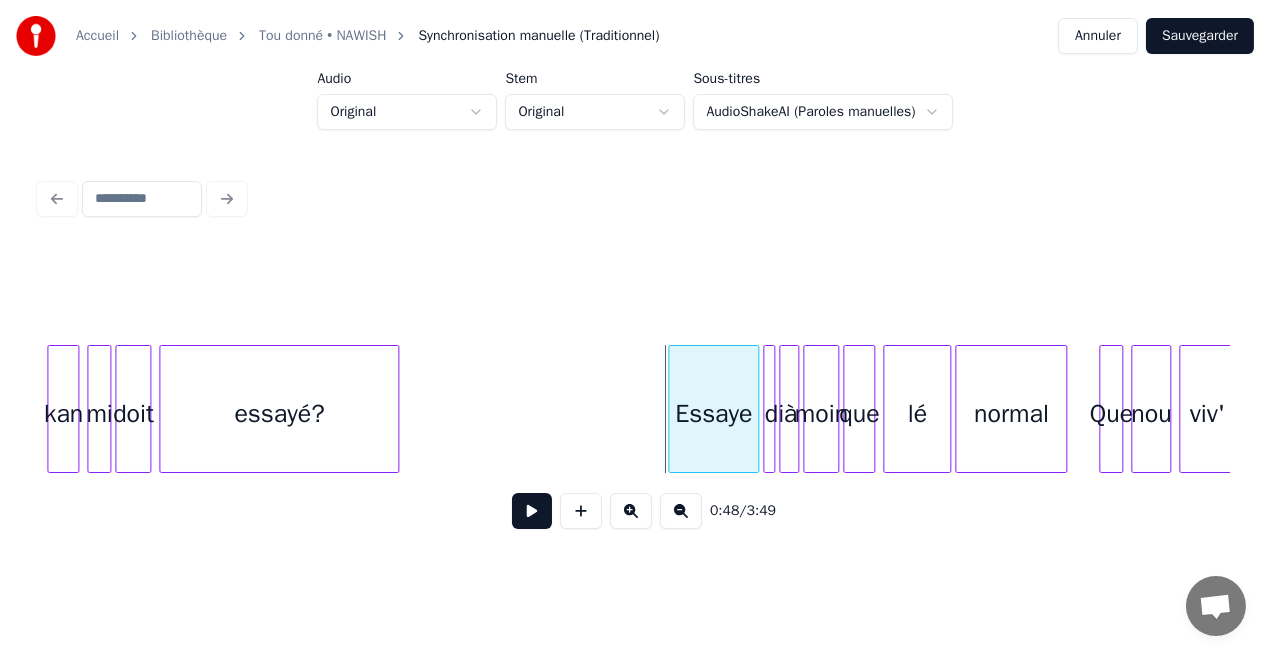 click at bounding box center [672, 409] 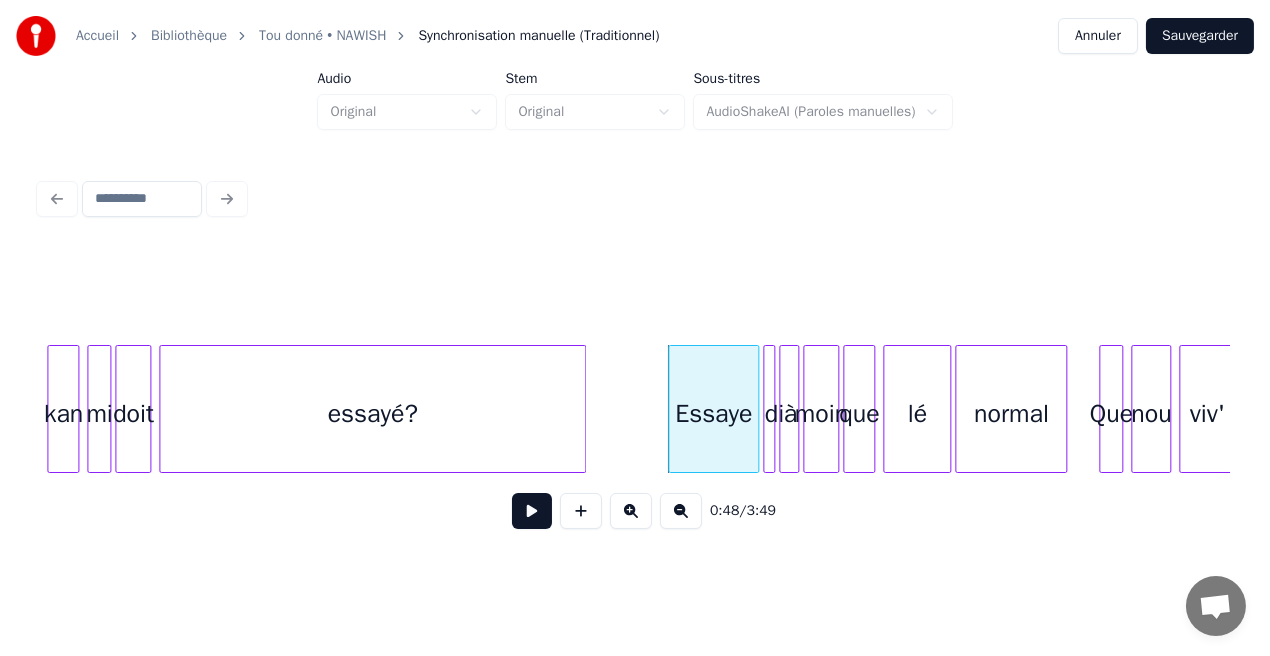 click at bounding box center [582, 409] 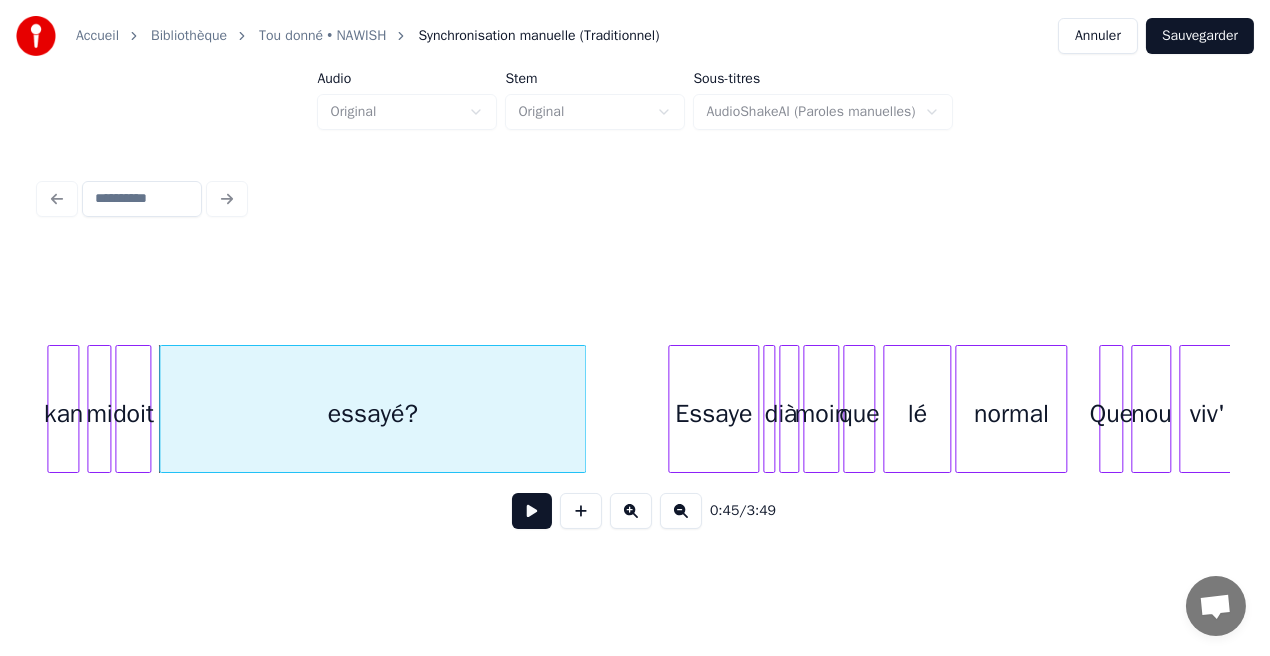 click at bounding box center [532, 511] 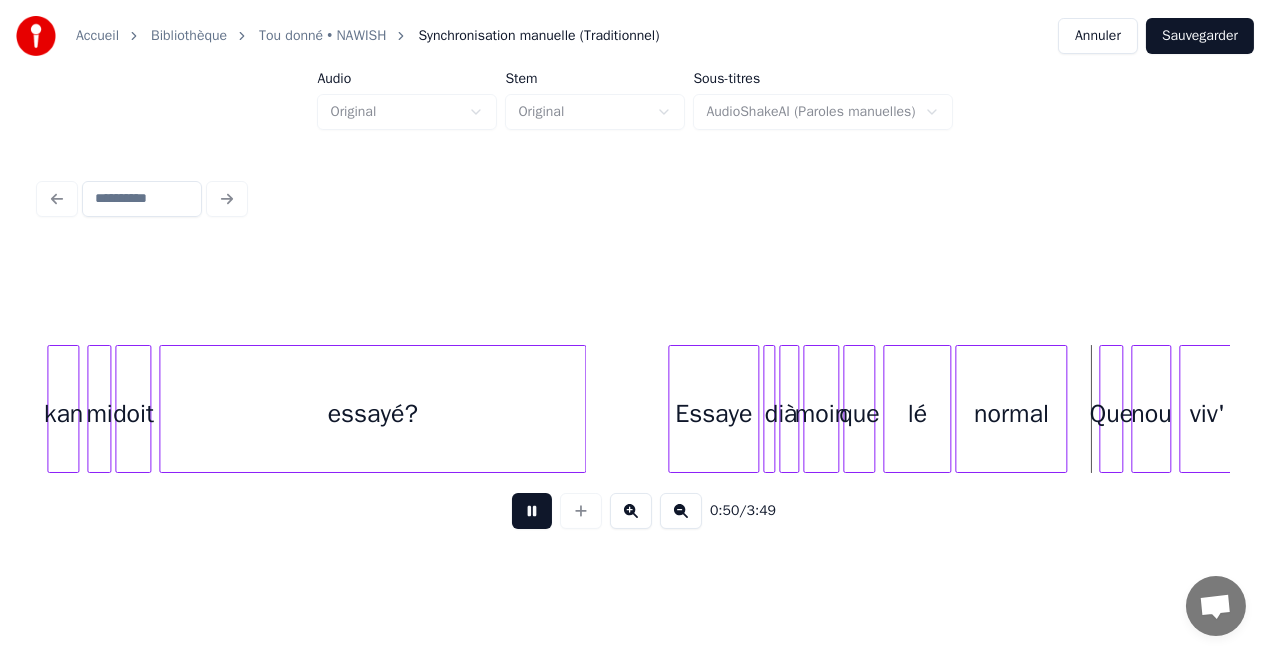 click at bounding box center [532, 511] 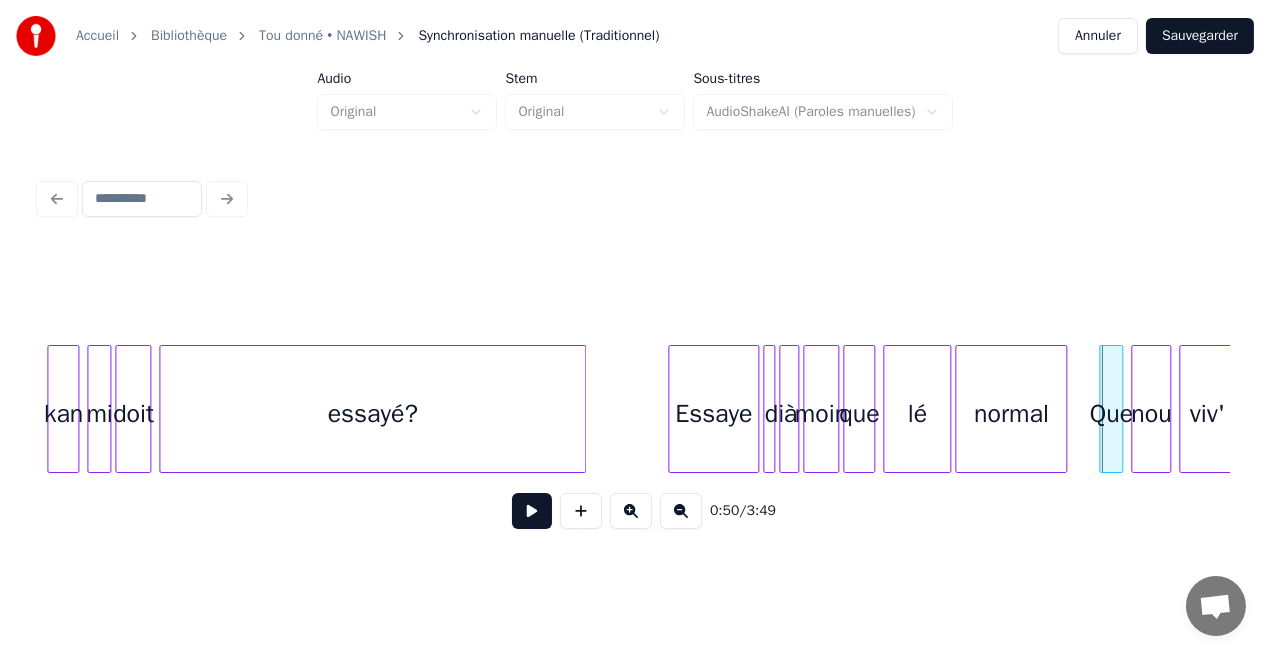 click on "que" at bounding box center [859, 414] 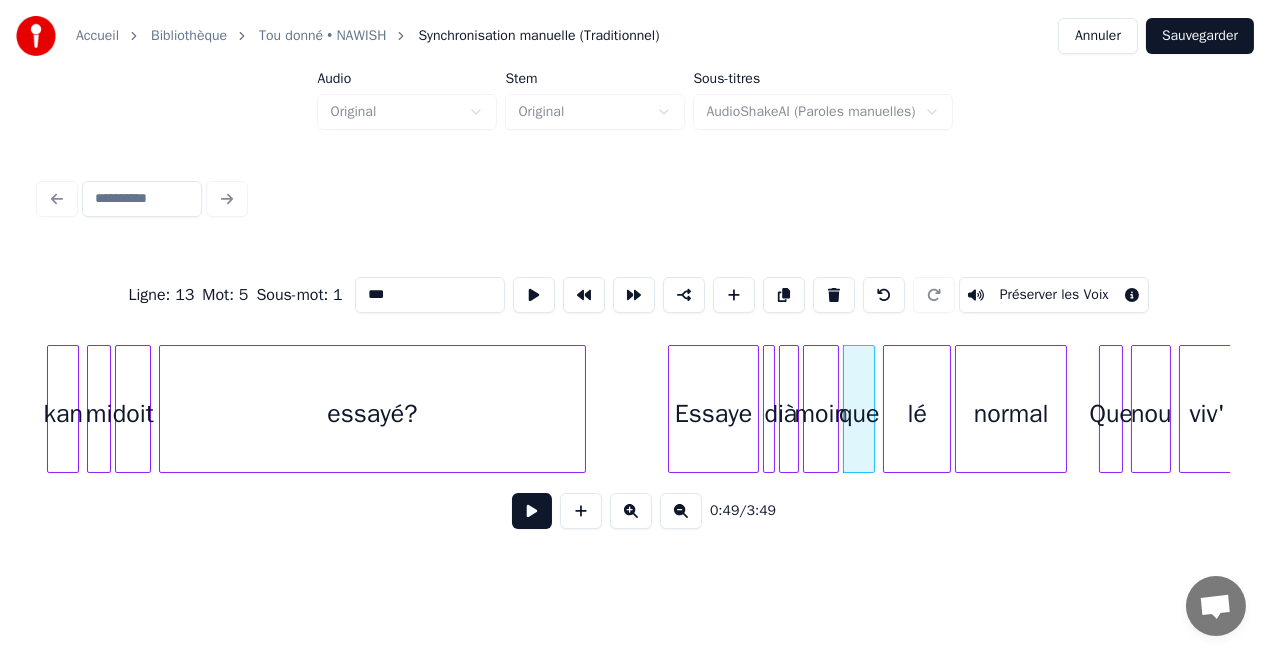 drag, startPoint x: 394, startPoint y: 291, endPoint x: 317, endPoint y: 288, distance: 77.05842 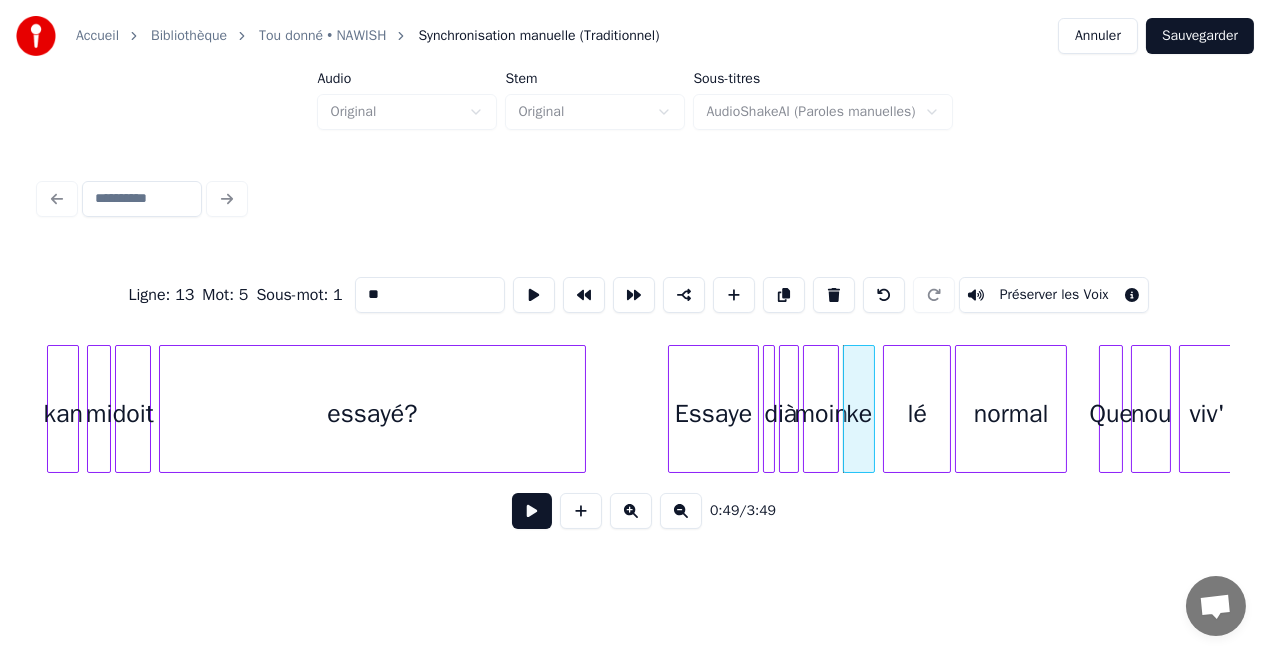 type on "**" 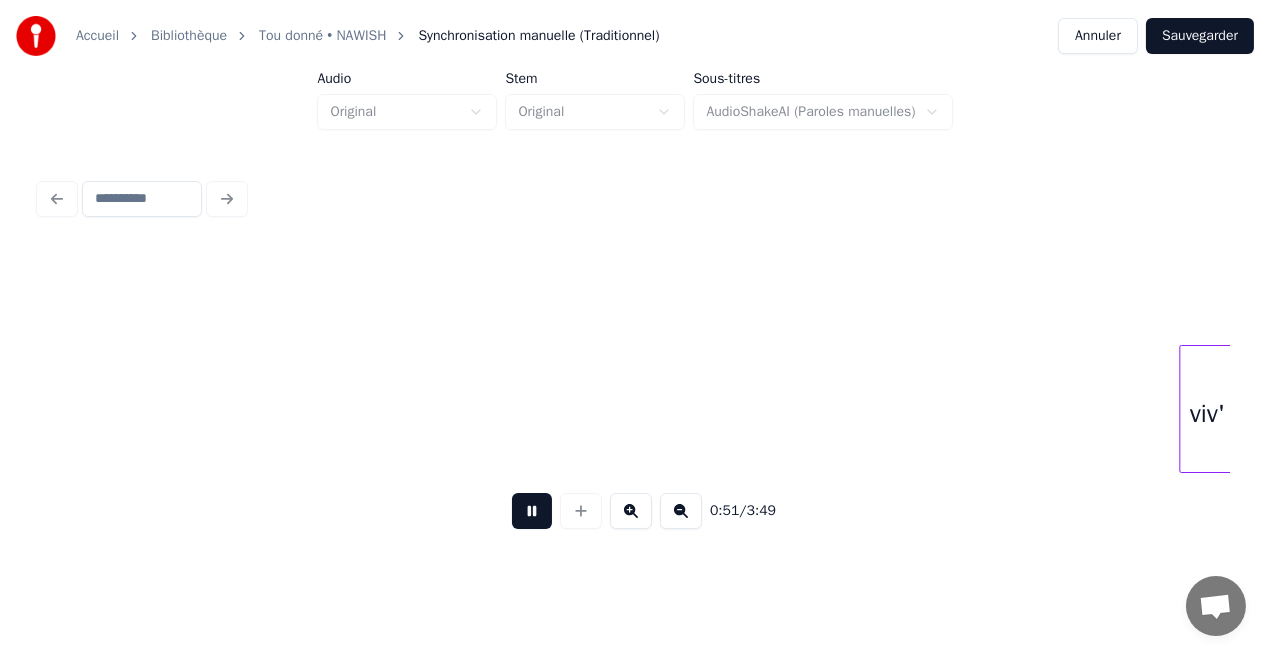 scroll, scrollTop: 0, scrollLeft: 10247, axis: horizontal 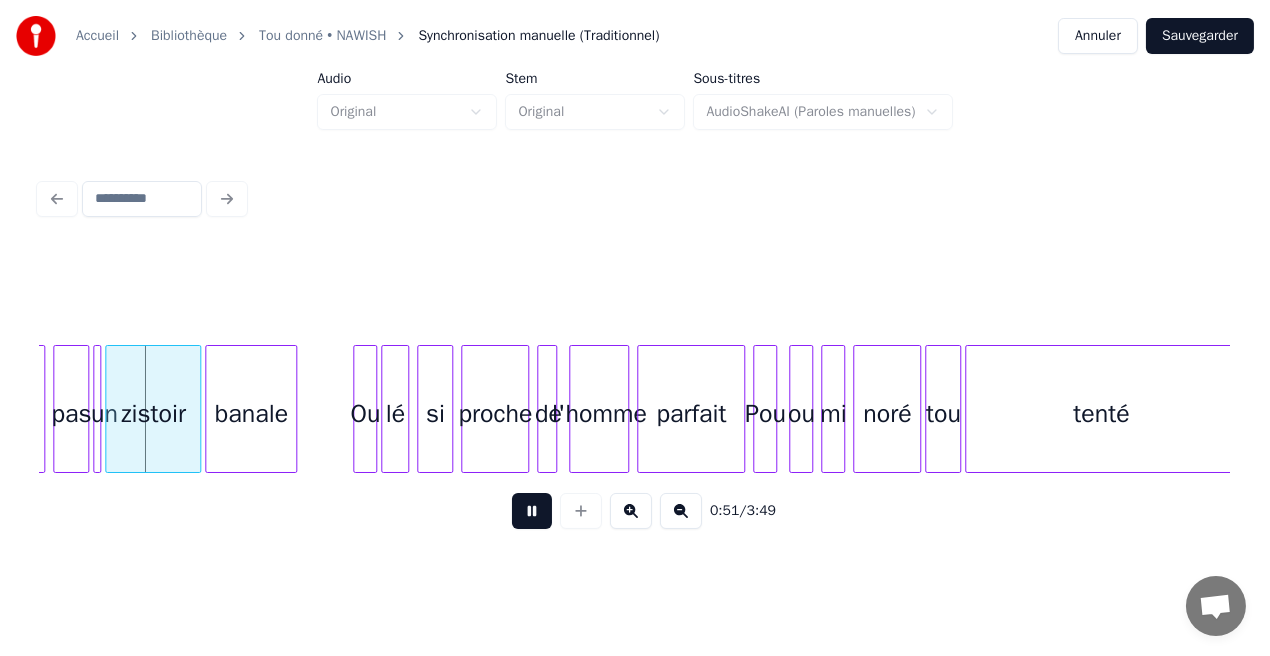 click at bounding box center (532, 511) 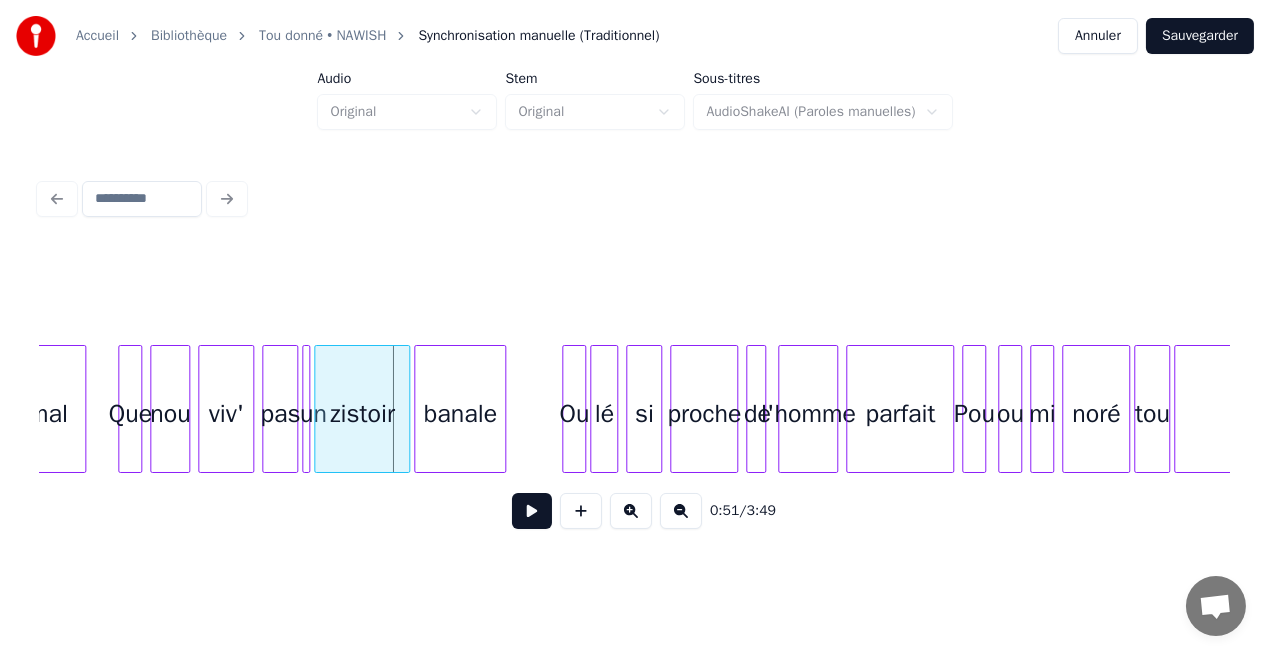scroll, scrollTop: 0, scrollLeft: 9829, axis: horizontal 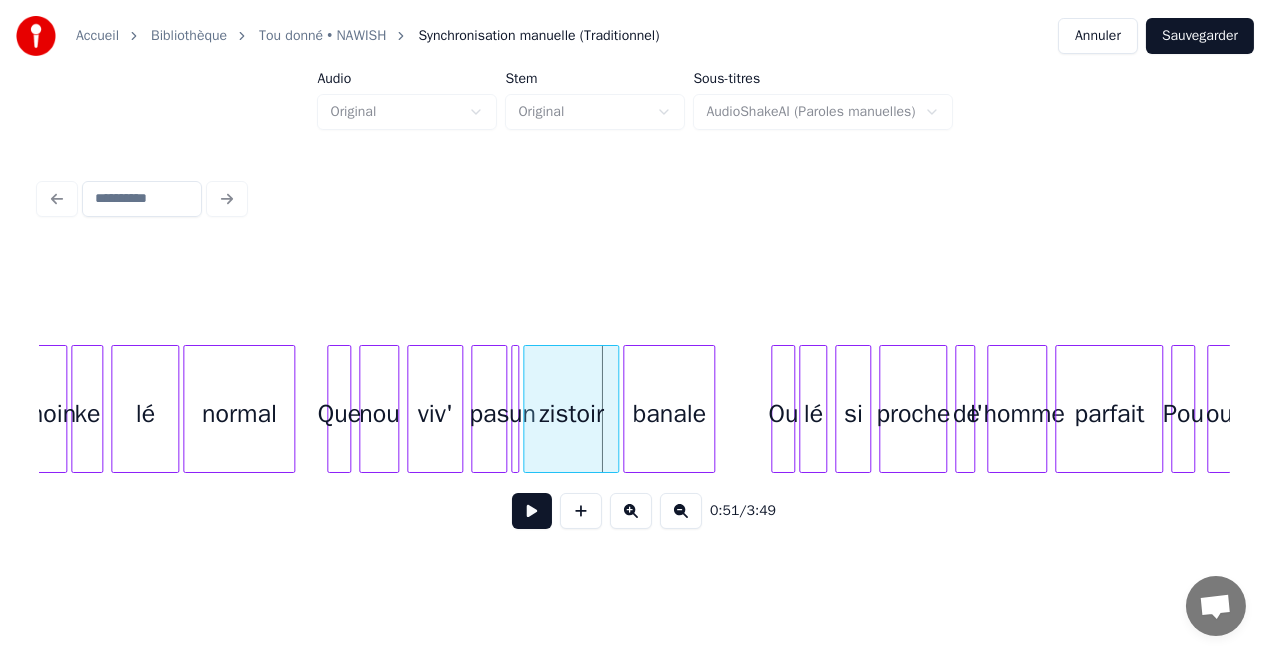 click on "Que" at bounding box center (339, 414) 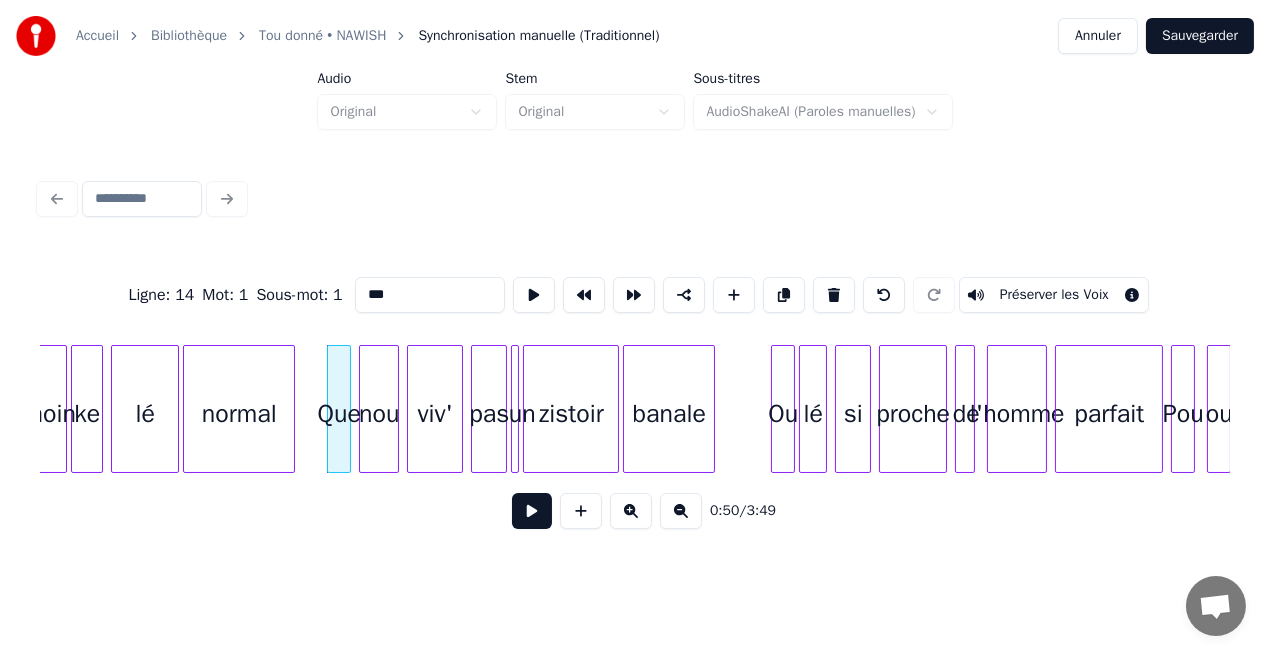drag, startPoint x: 407, startPoint y: 297, endPoint x: 332, endPoint y: 313, distance: 76.687675 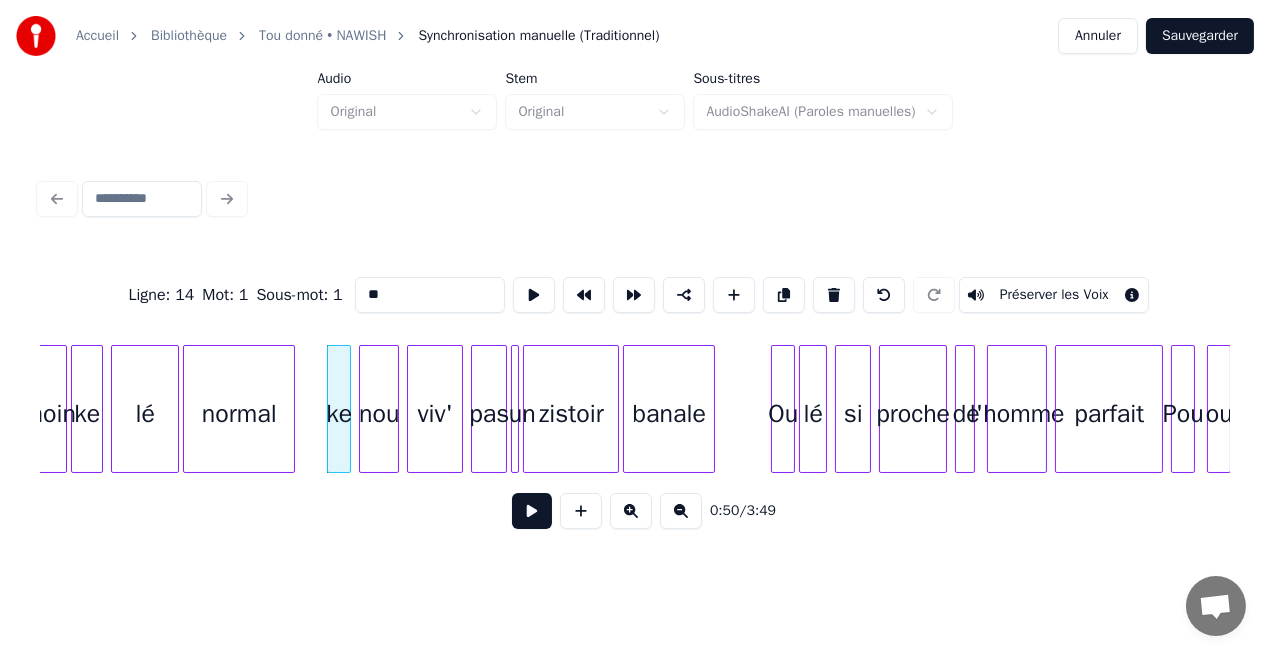 type on "**" 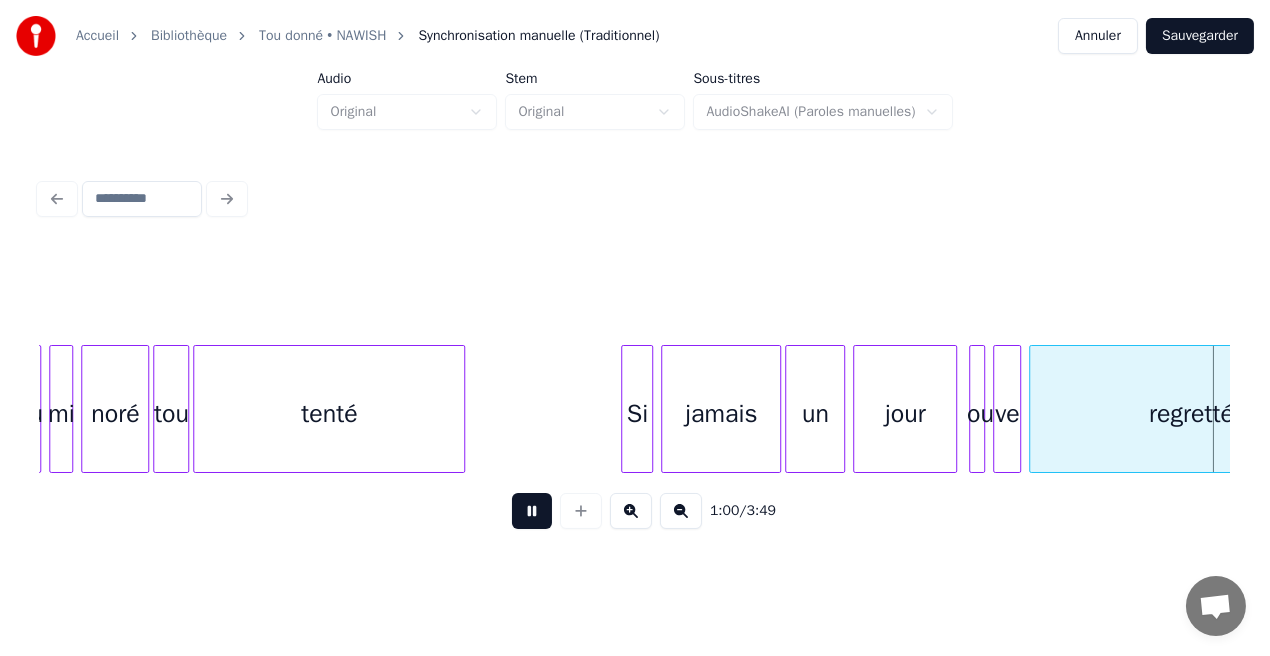 scroll, scrollTop: 0, scrollLeft: 12212, axis: horizontal 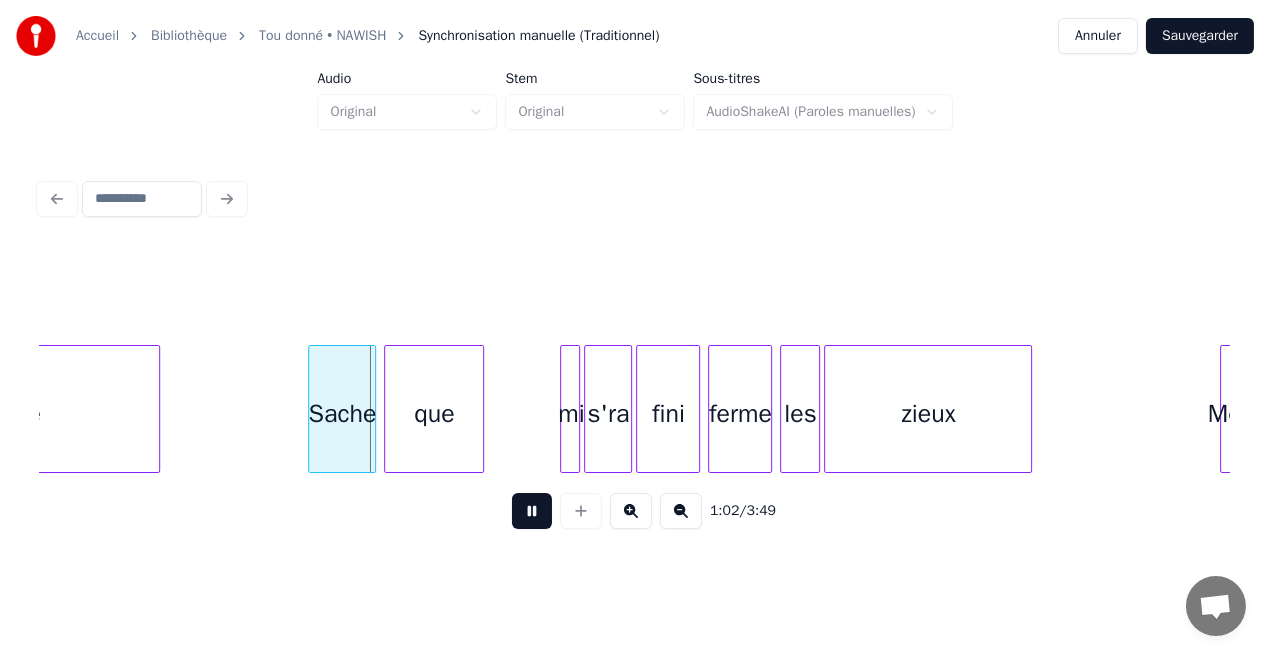 click at bounding box center (532, 511) 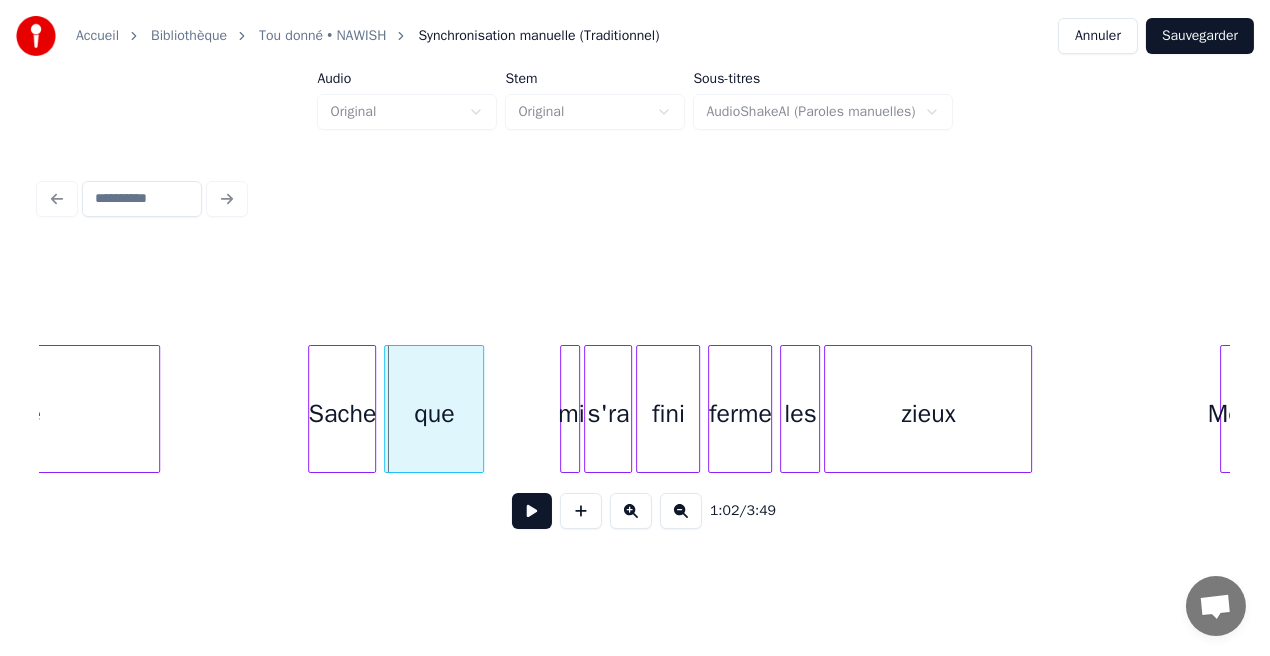 click on "que" at bounding box center (434, 414) 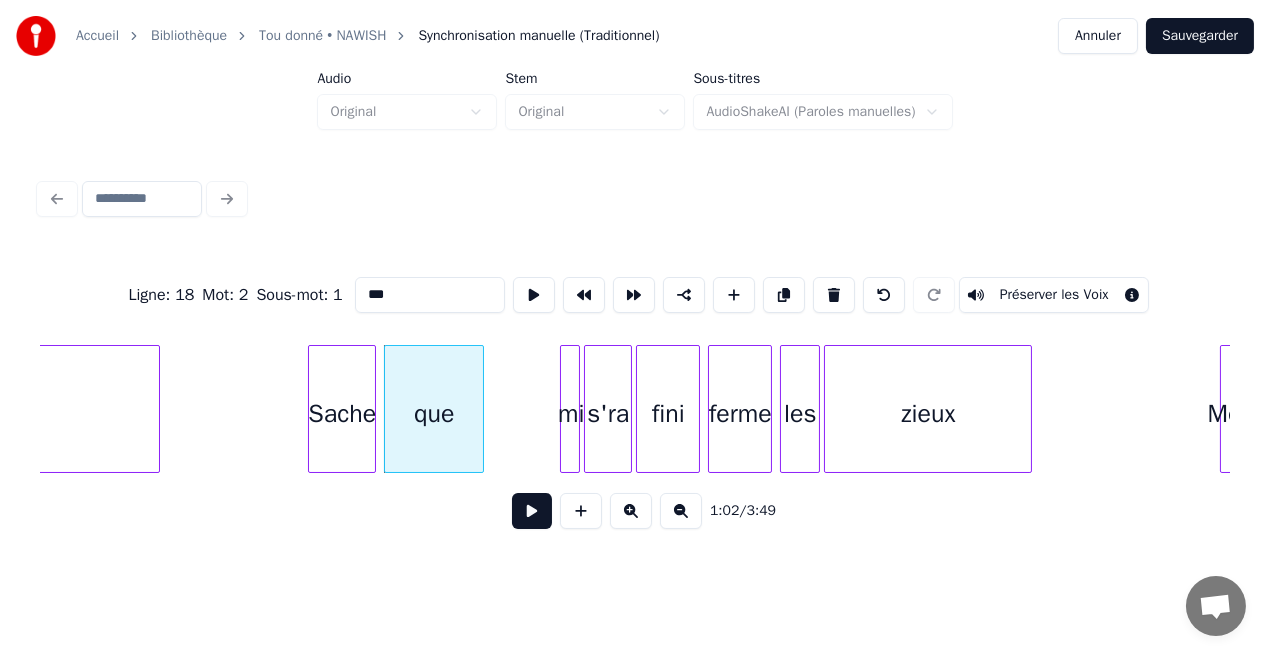 drag, startPoint x: 394, startPoint y: 292, endPoint x: 317, endPoint y: 311, distance: 79.30952 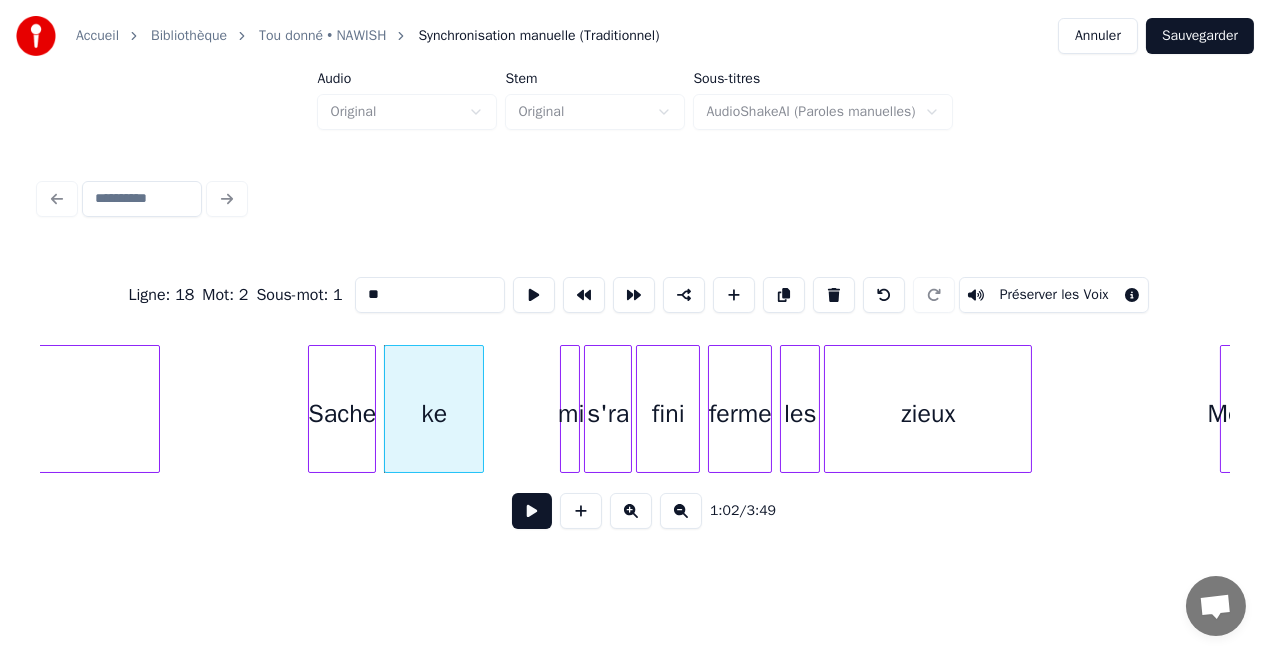 type on "**" 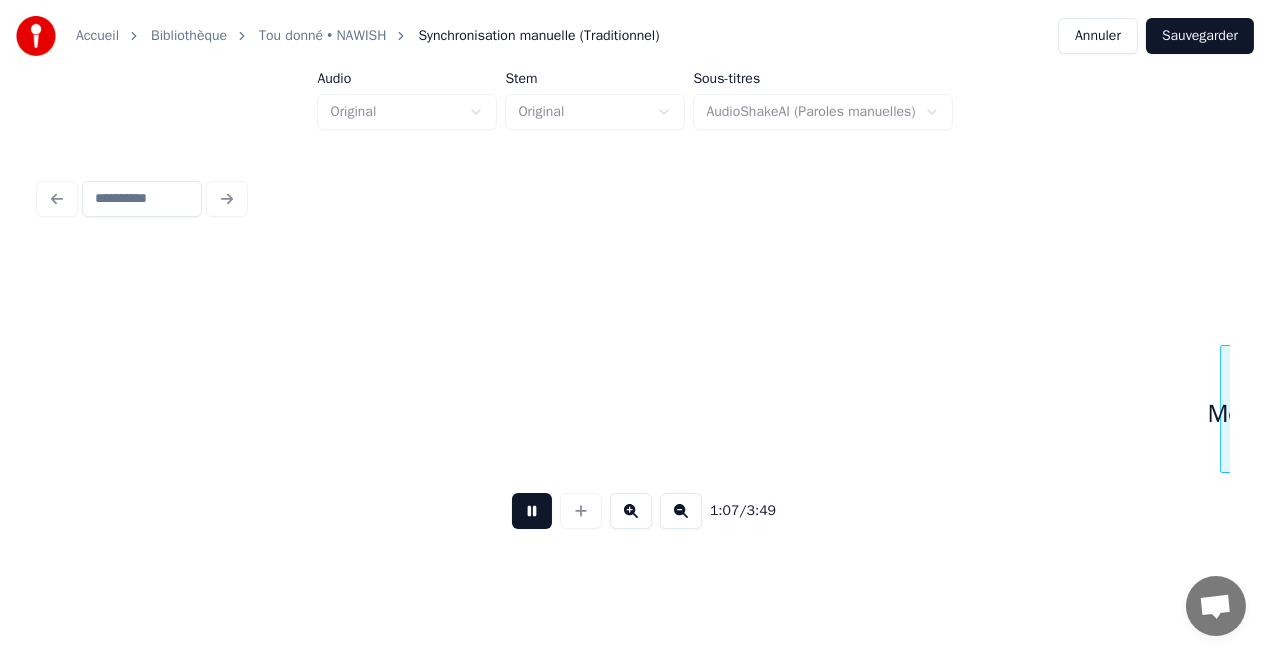 scroll, scrollTop: 0, scrollLeft: 13402, axis: horizontal 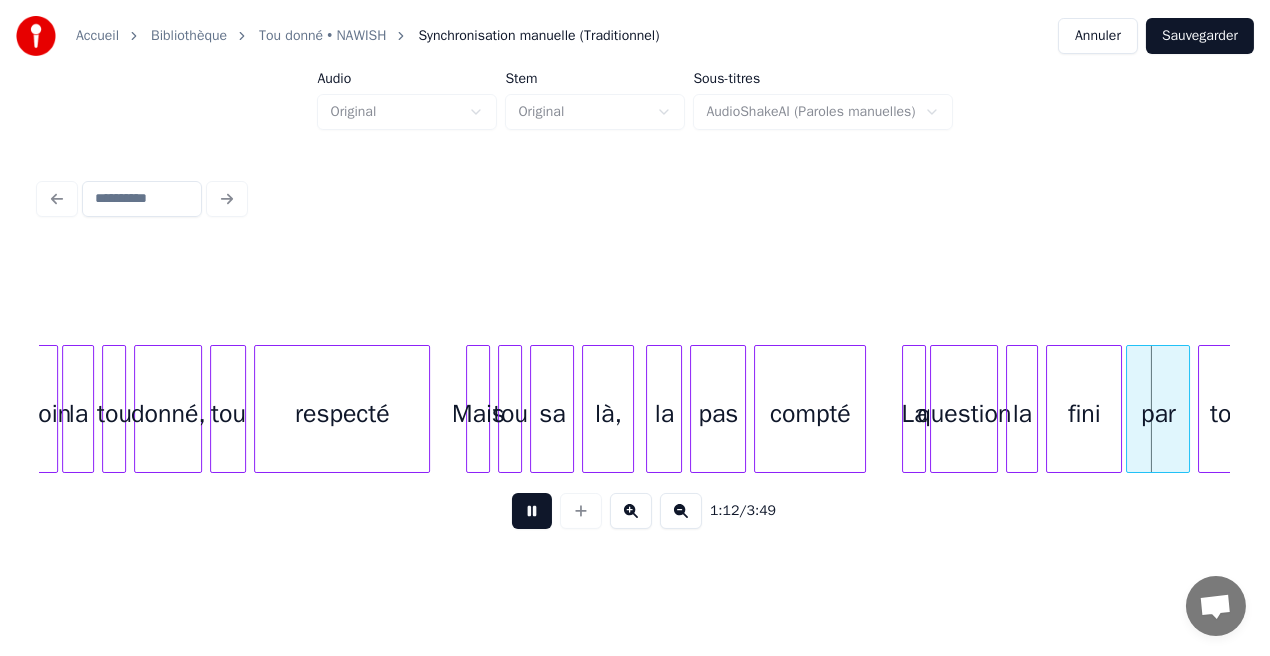 click at bounding box center (532, 511) 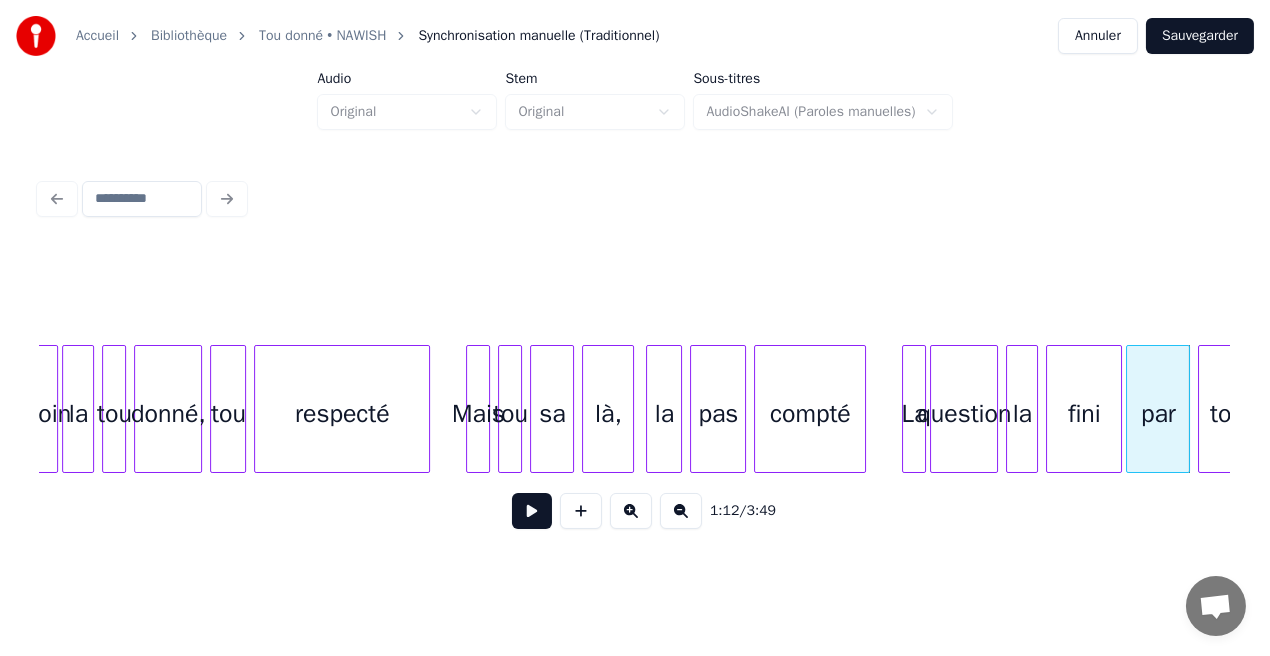 click on "question" at bounding box center [964, 414] 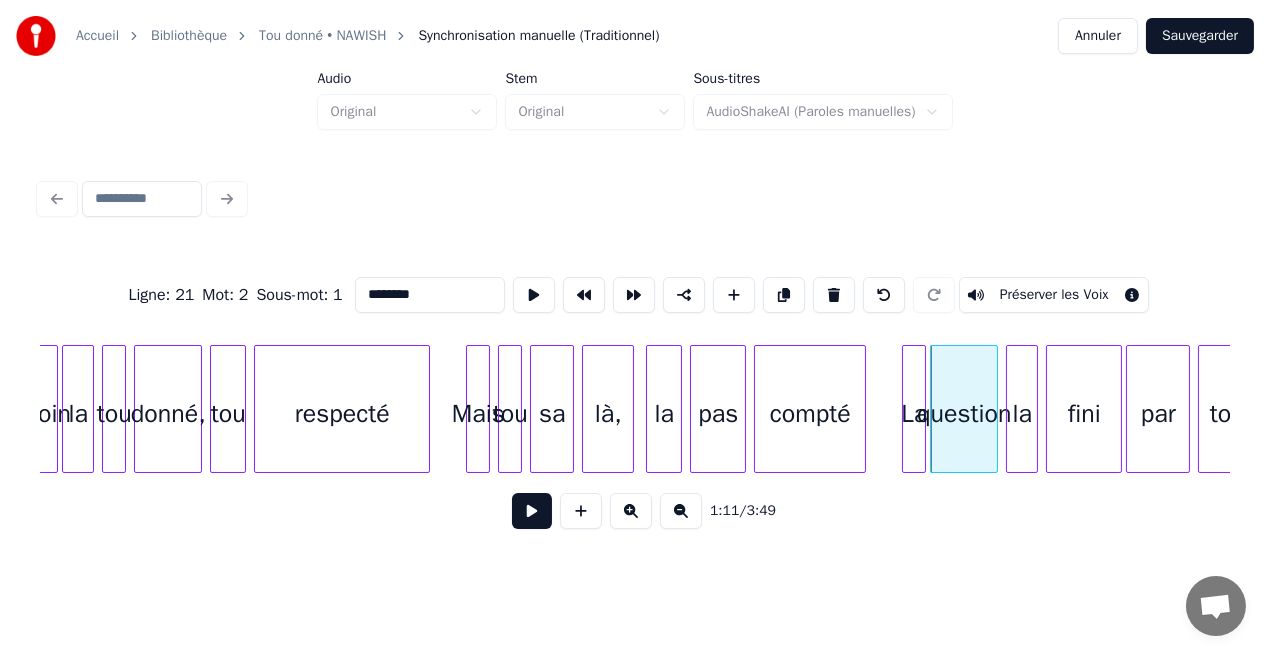 drag, startPoint x: 386, startPoint y: 290, endPoint x: 354, endPoint y: 299, distance: 33.24154 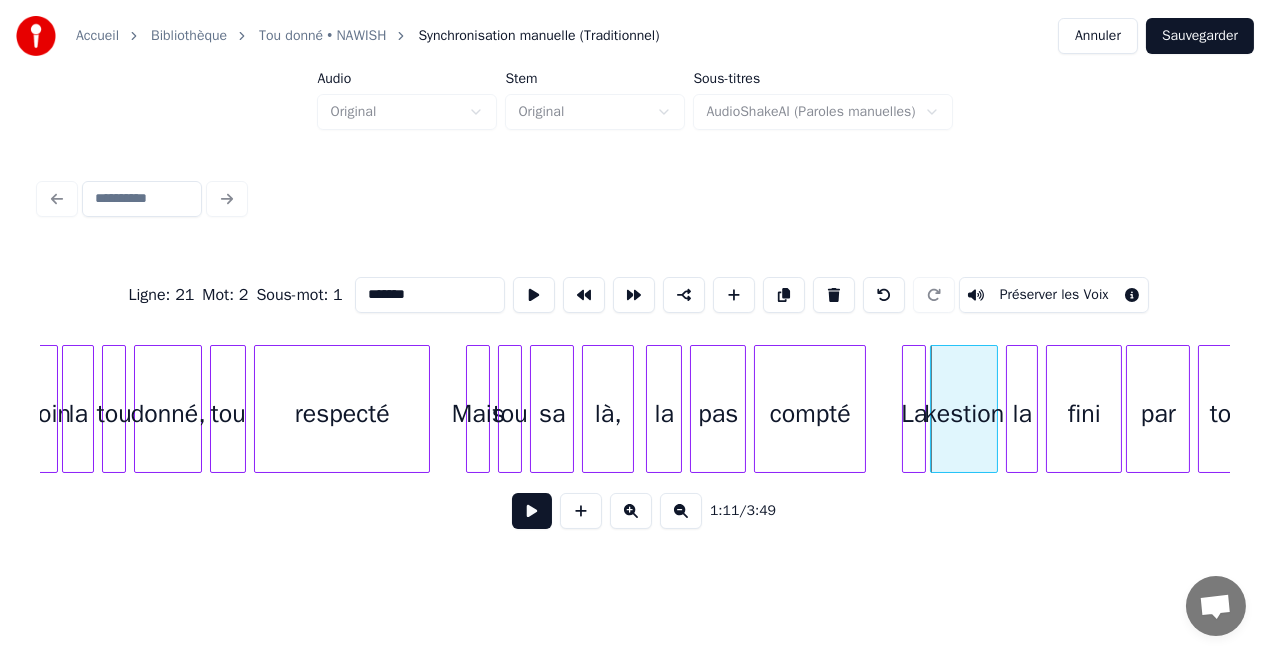 type on "*******" 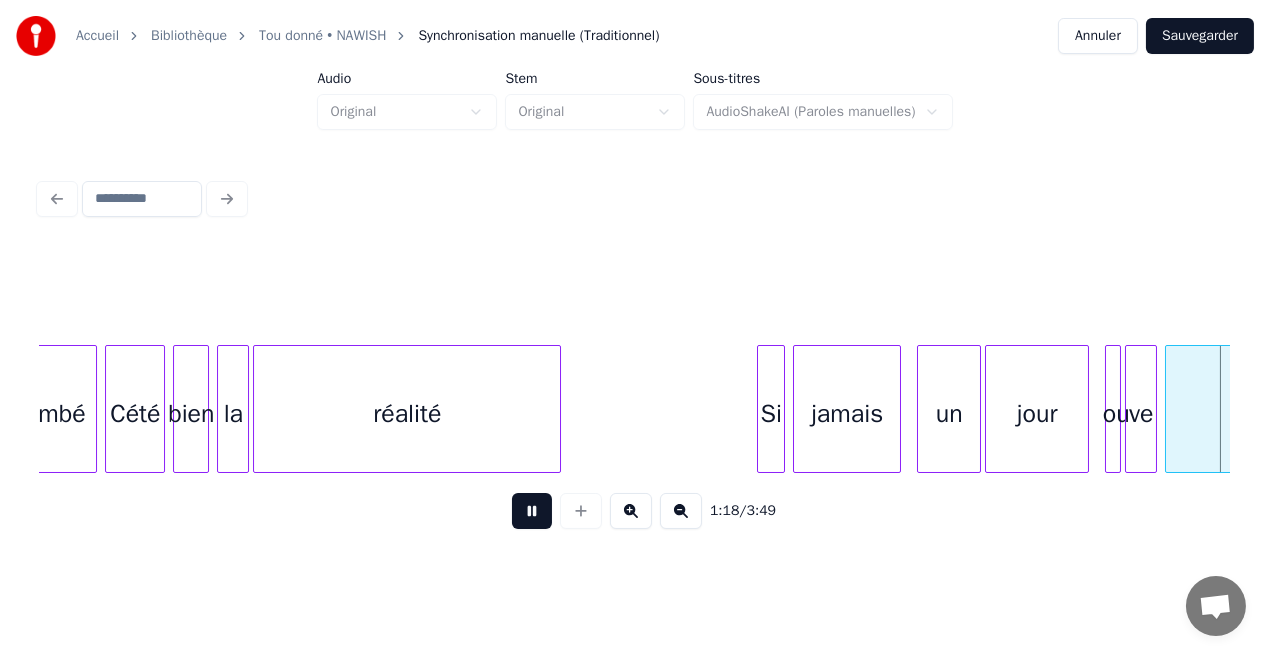 scroll, scrollTop: 0, scrollLeft: 15785, axis: horizontal 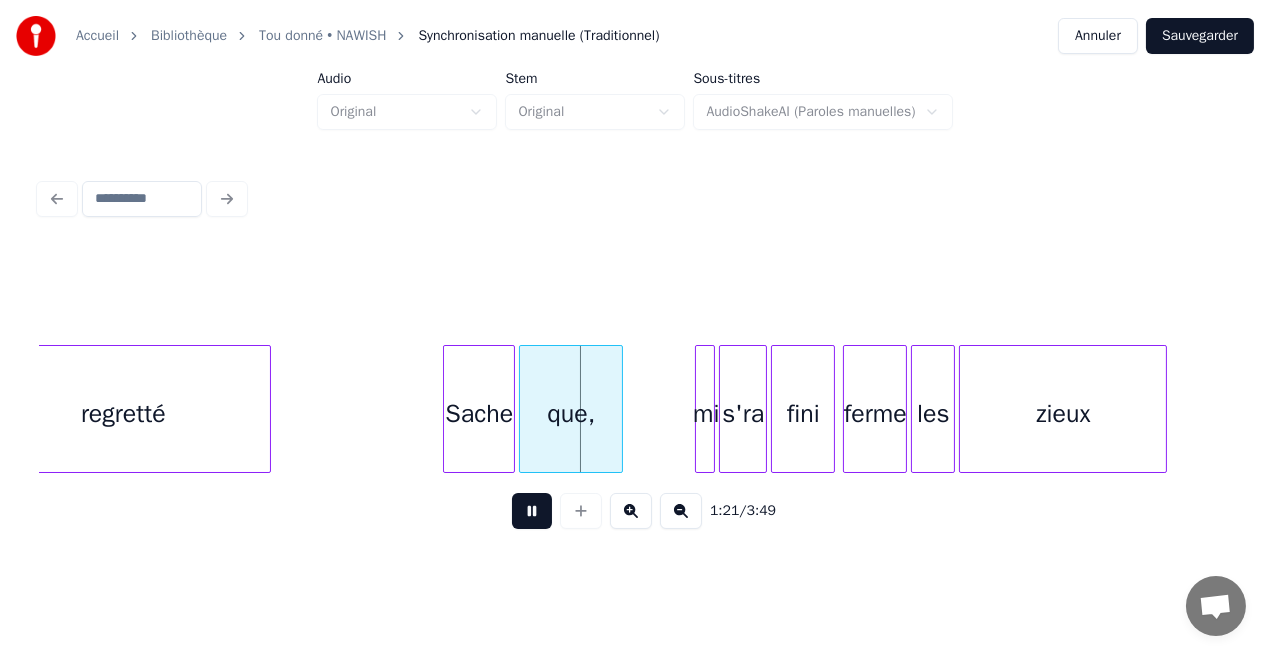 click at bounding box center (532, 511) 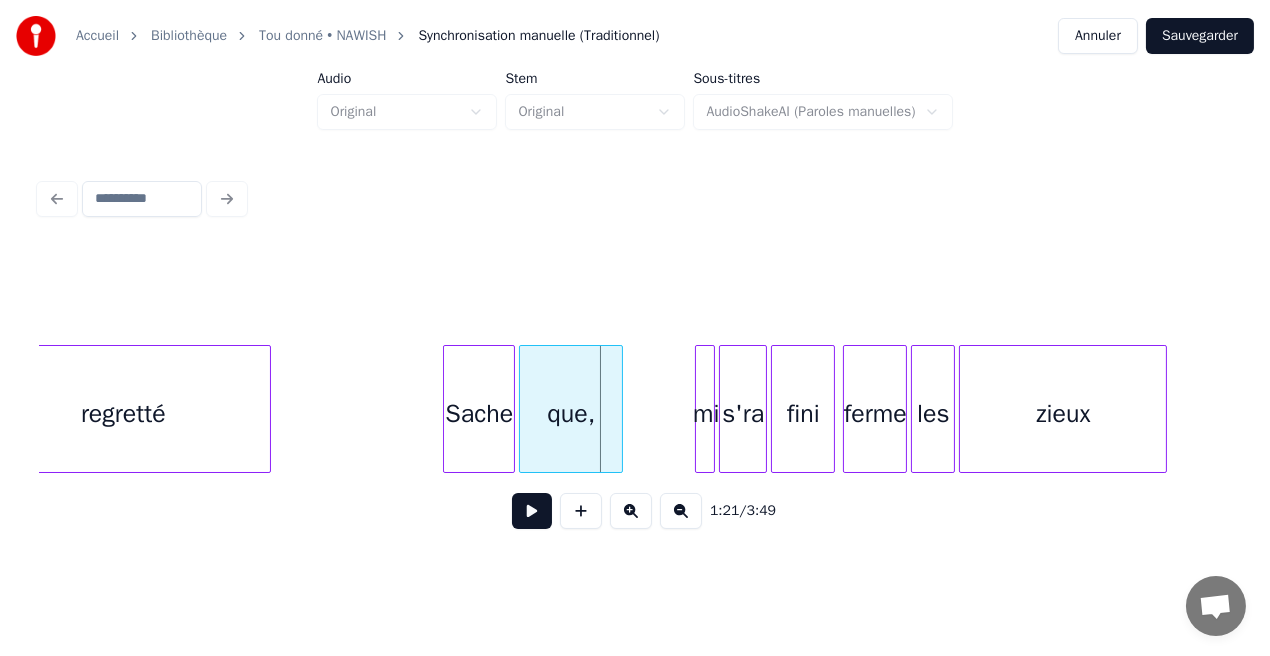 click on "que," at bounding box center (571, 414) 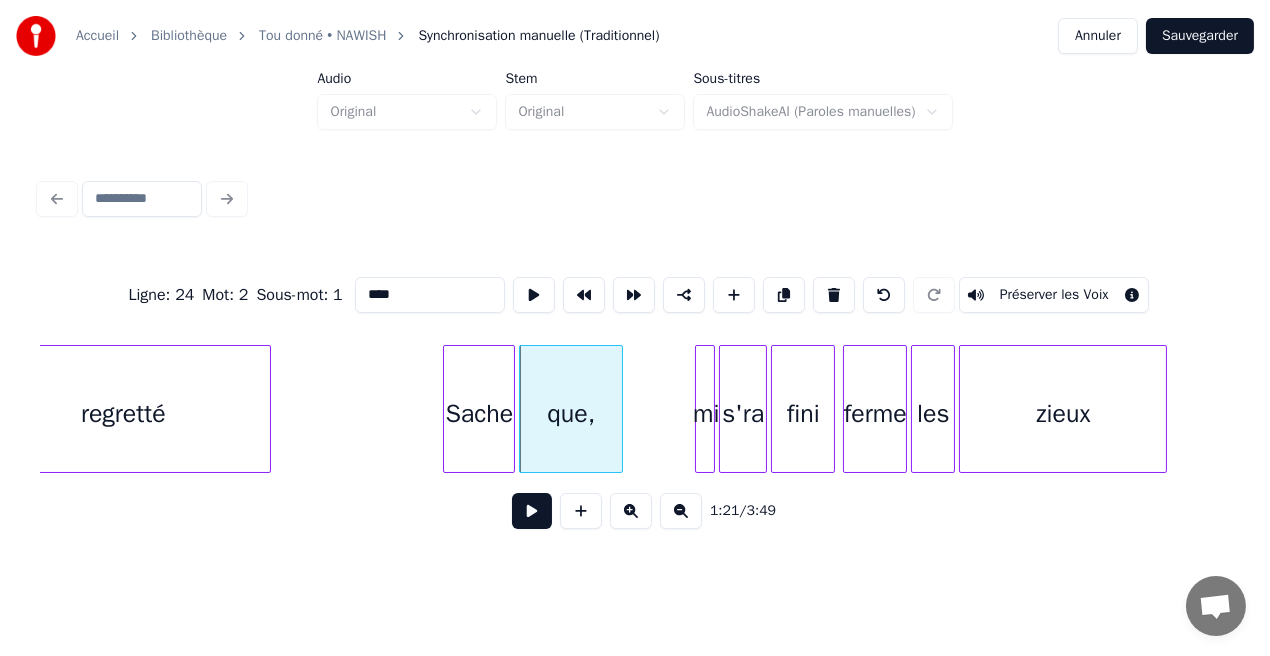 drag, startPoint x: 406, startPoint y: 290, endPoint x: 366, endPoint y: 300, distance: 41.231056 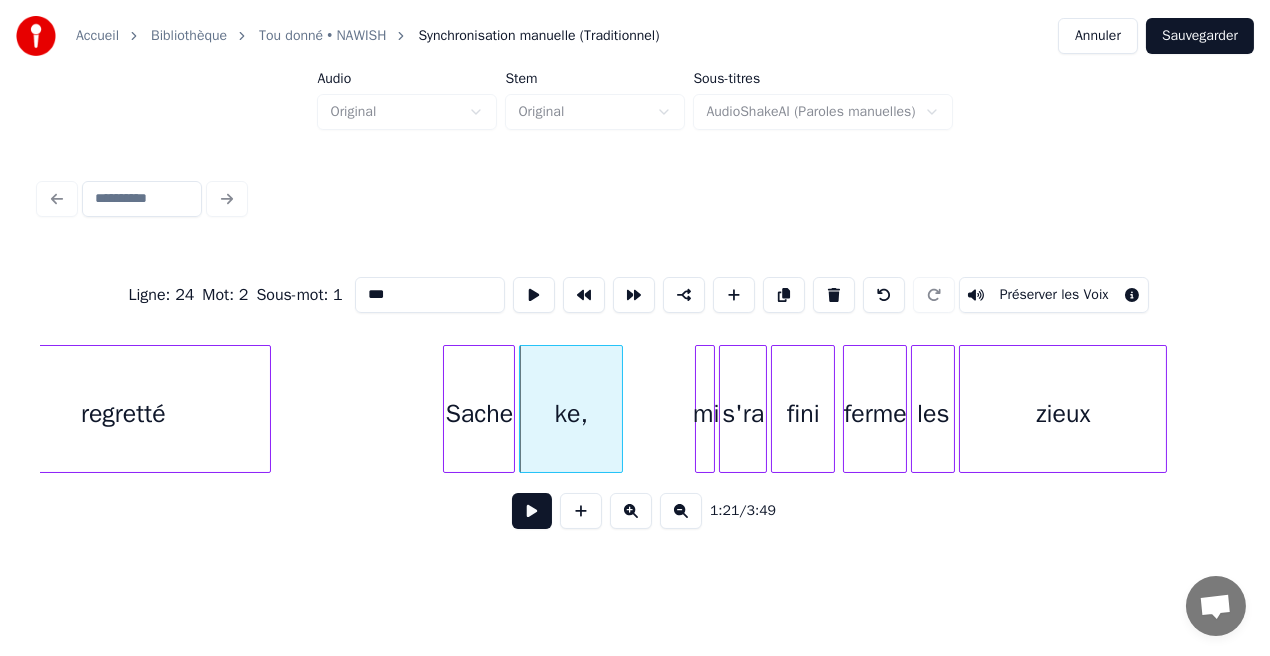 type on "***" 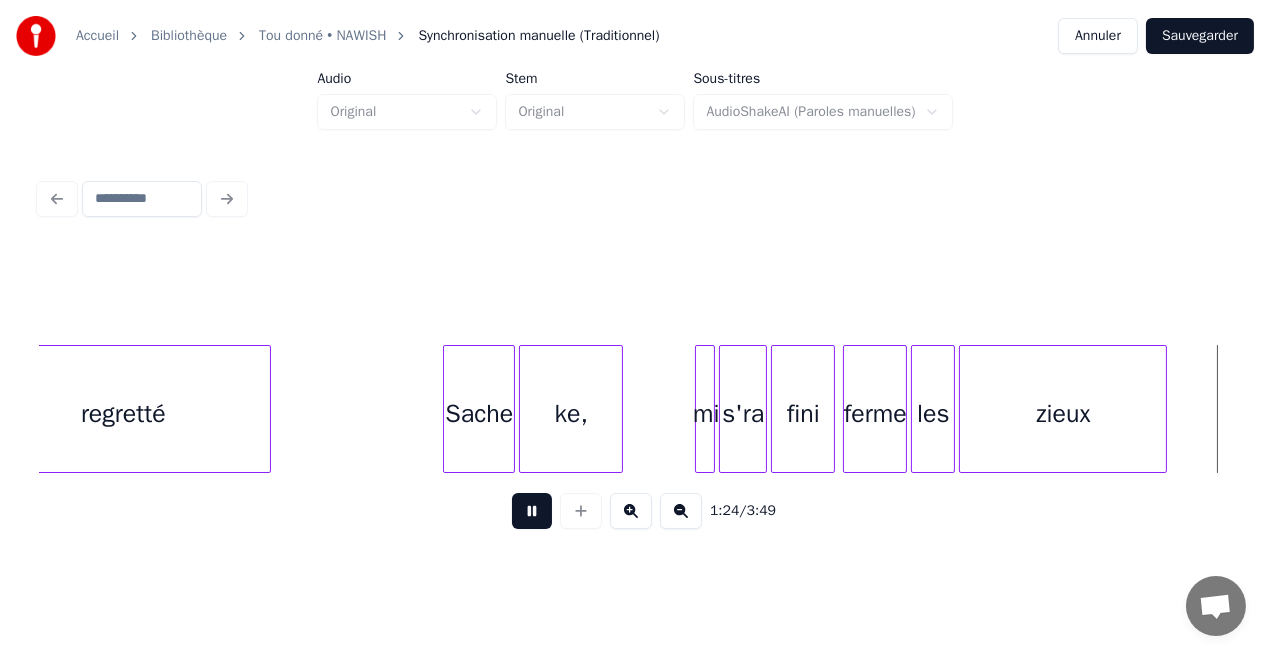 scroll, scrollTop: 0, scrollLeft: 16978, axis: horizontal 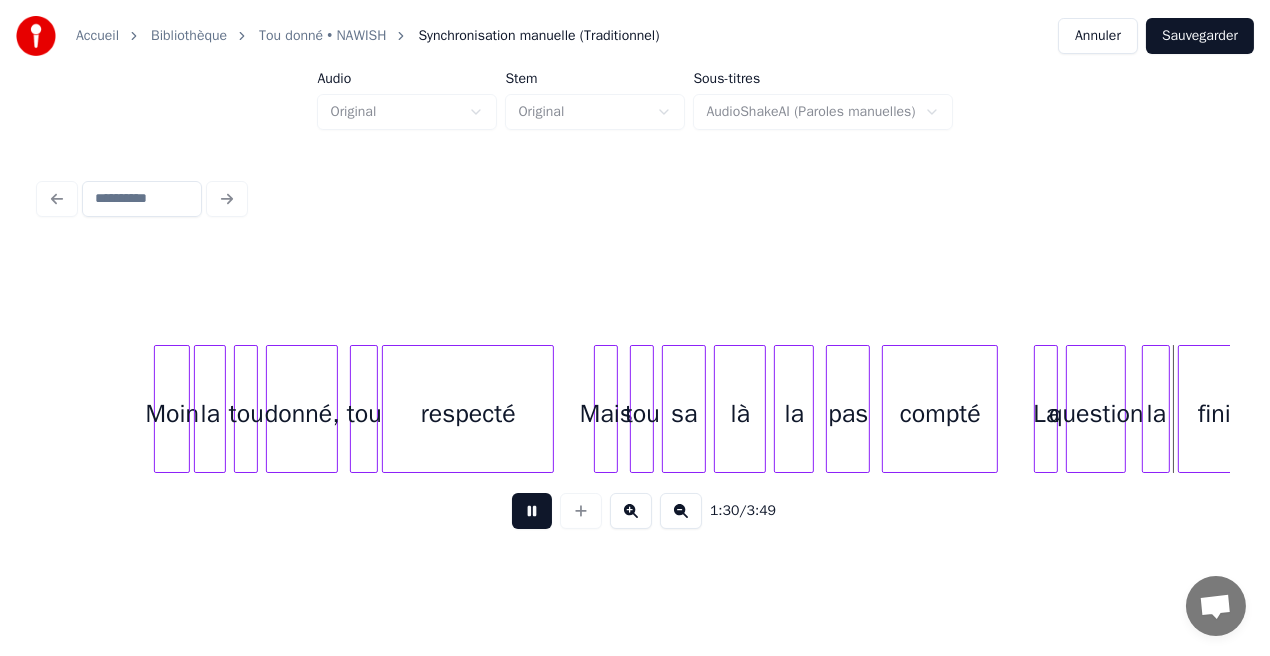 click at bounding box center (532, 511) 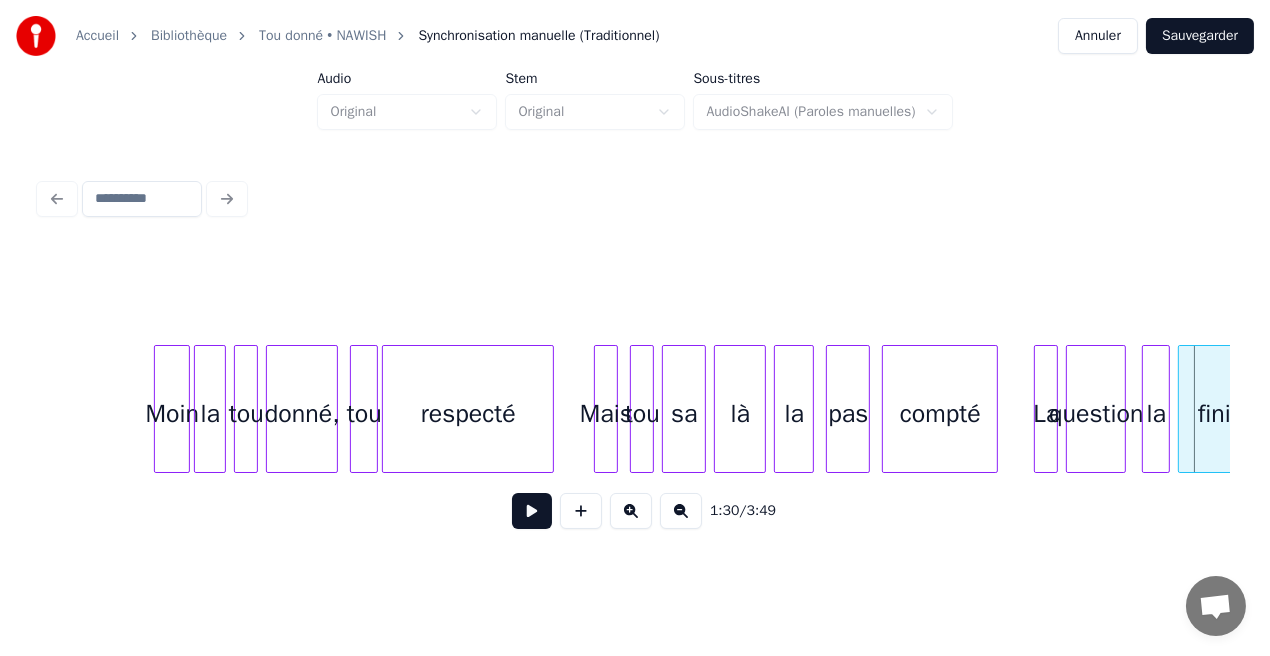 click on "question" at bounding box center (1096, 414) 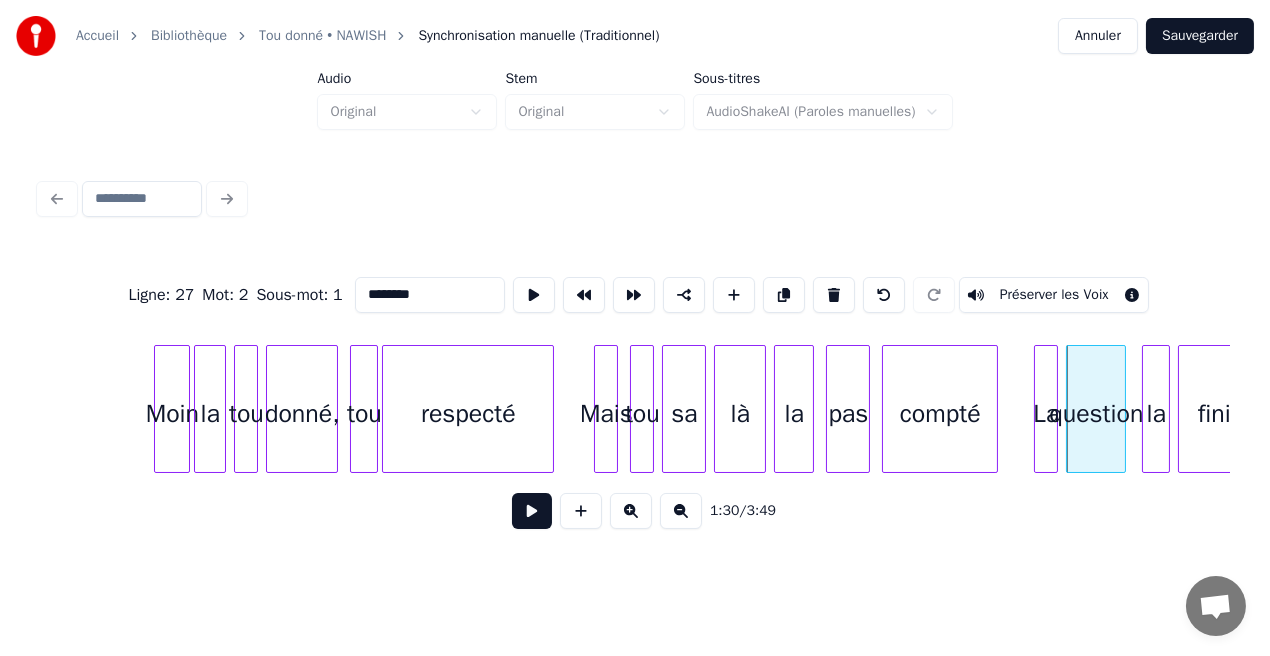drag, startPoint x: 447, startPoint y: 288, endPoint x: 259, endPoint y: 314, distance: 189.78935 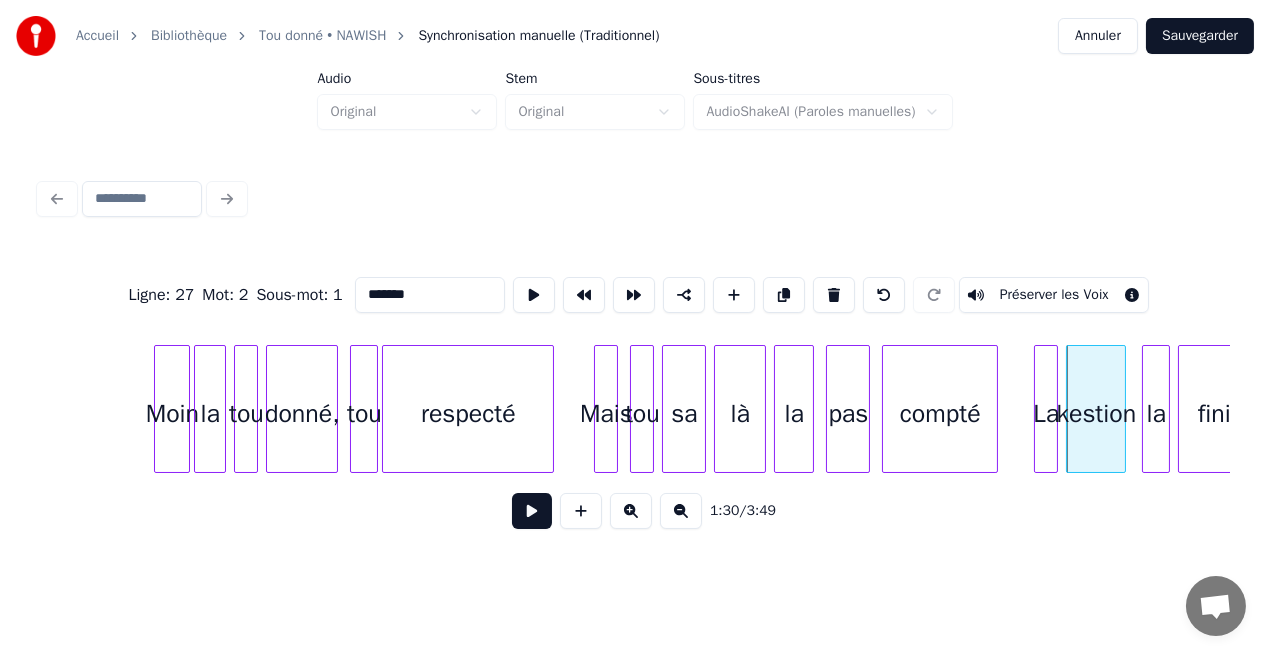 type on "*******" 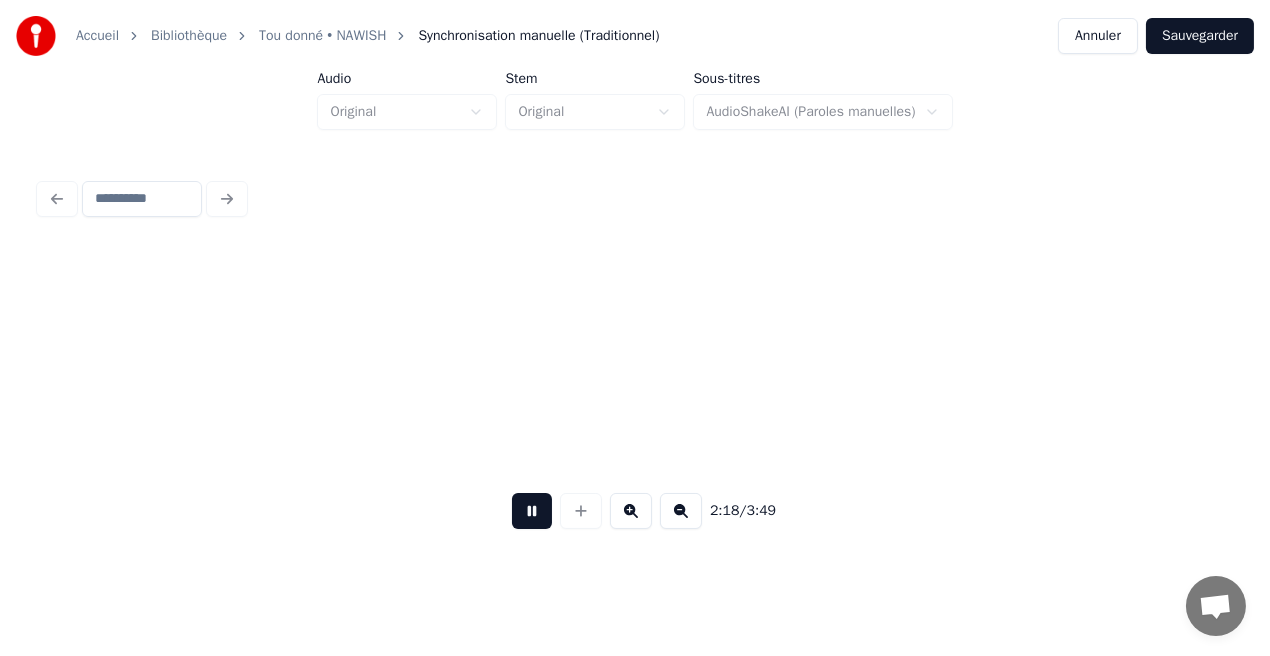 scroll, scrollTop: 0, scrollLeft: 27707, axis: horizontal 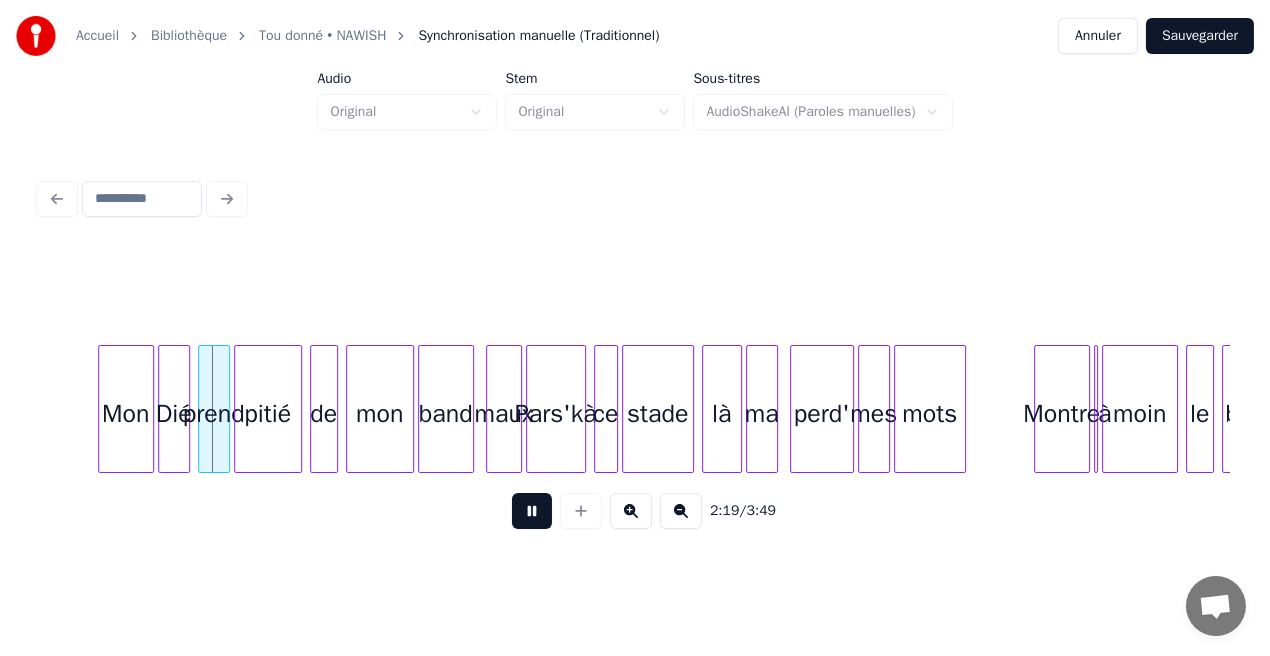 click at bounding box center [532, 511] 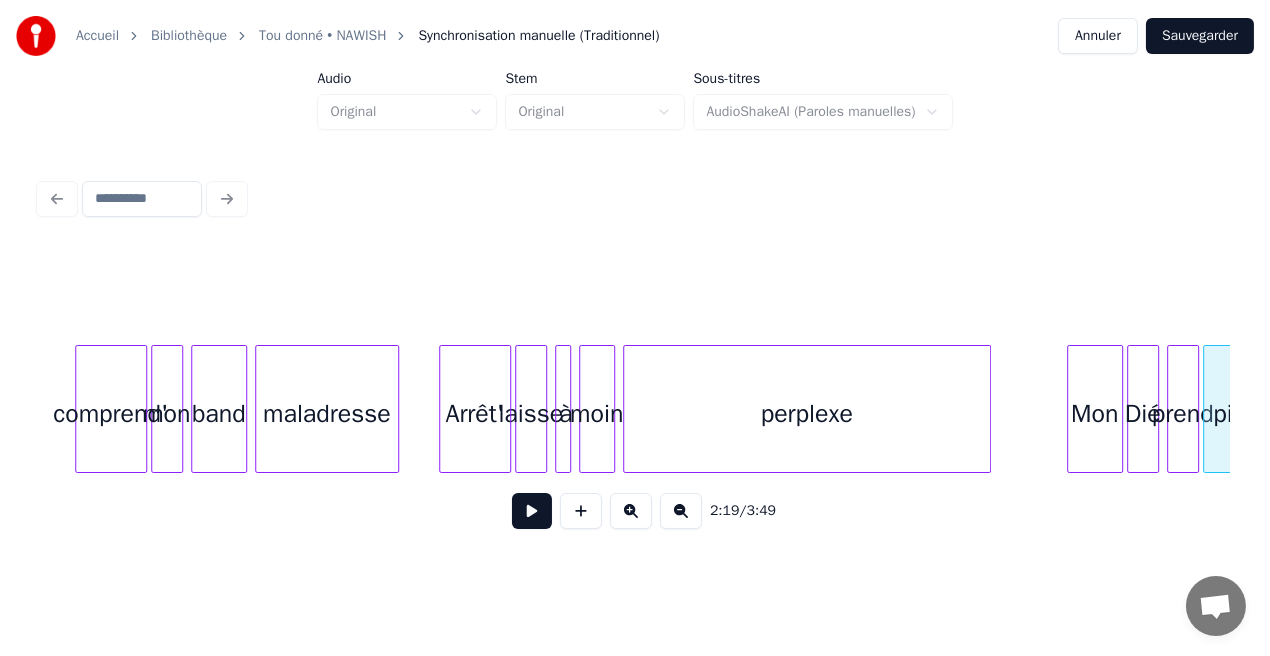 scroll, scrollTop: 0, scrollLeft: 26790, axis: horizontal 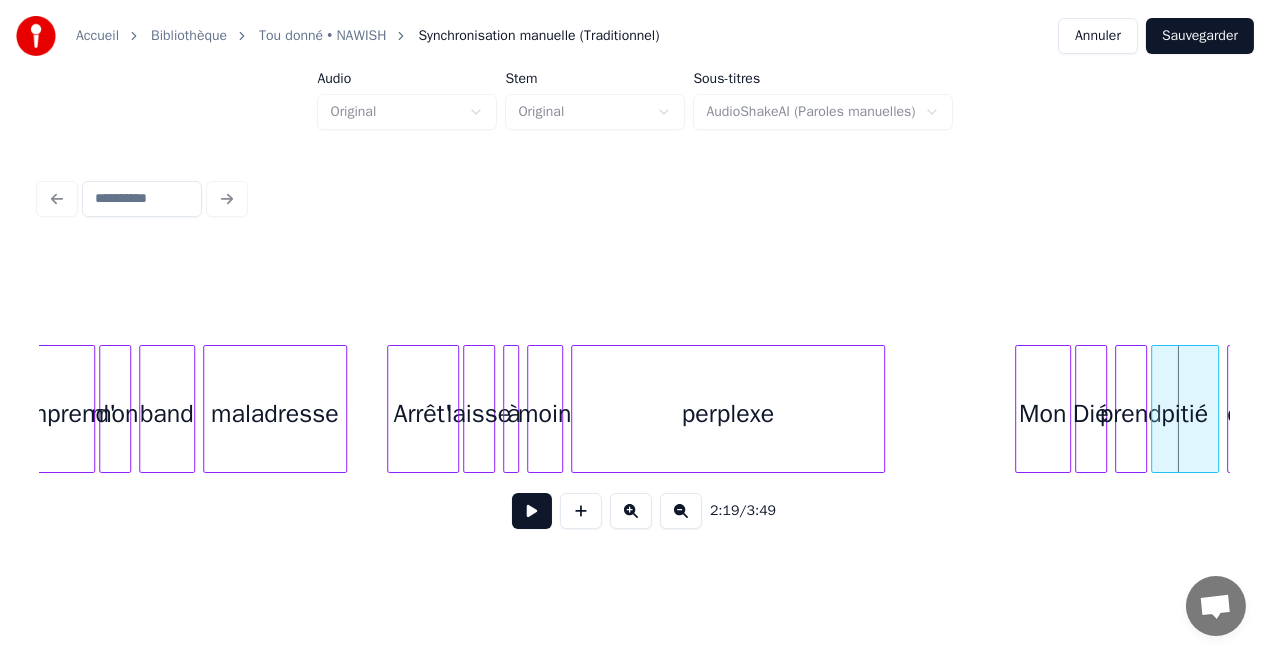 click at bounding box center (881, 409) 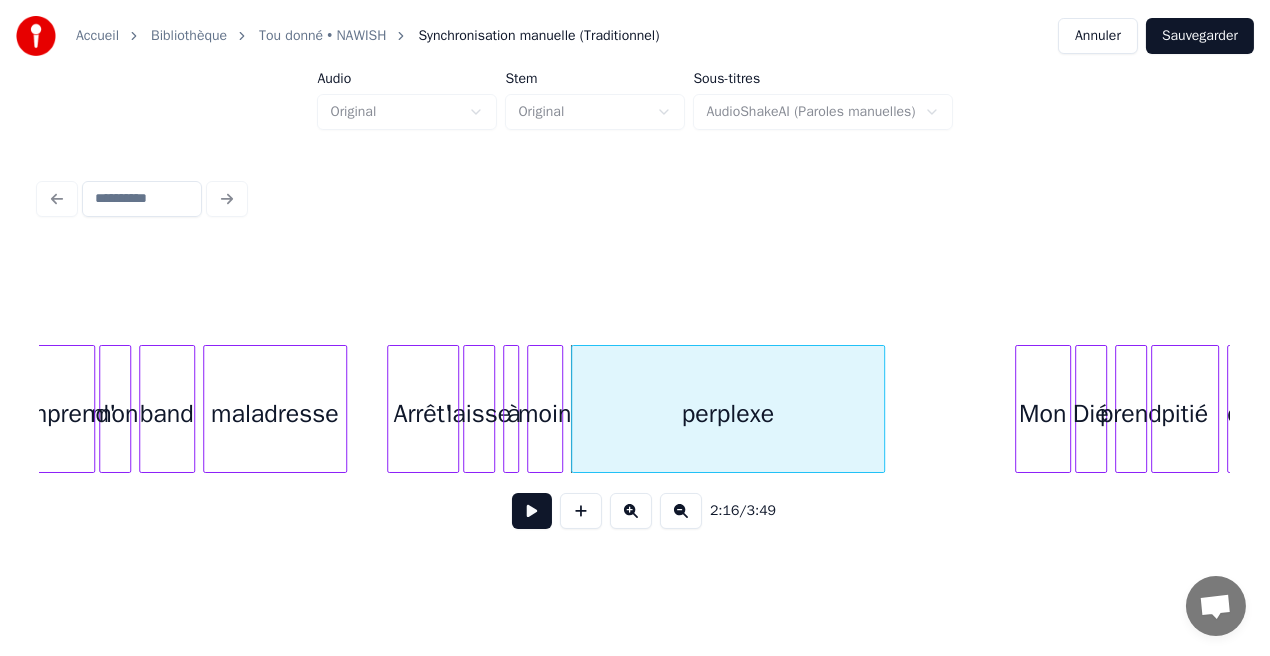 click at bounding box center (532, 511) 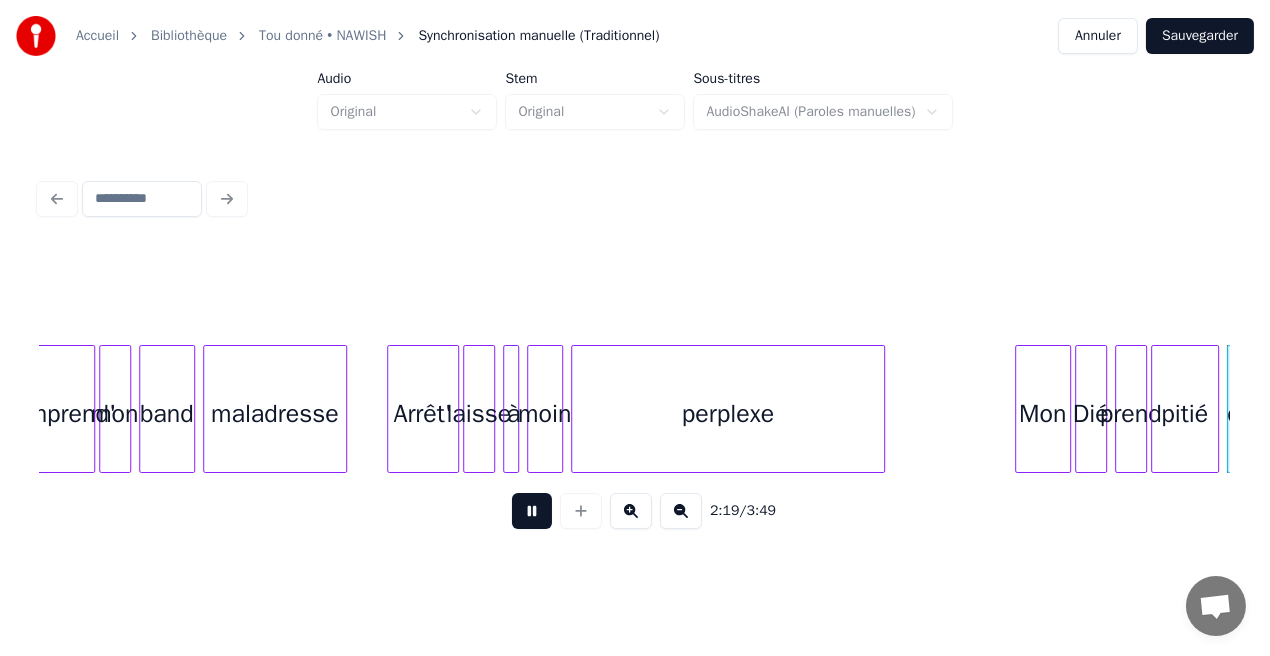 scroll, scrollTop: 0, scrollLeft: 27981, axis: horizontal 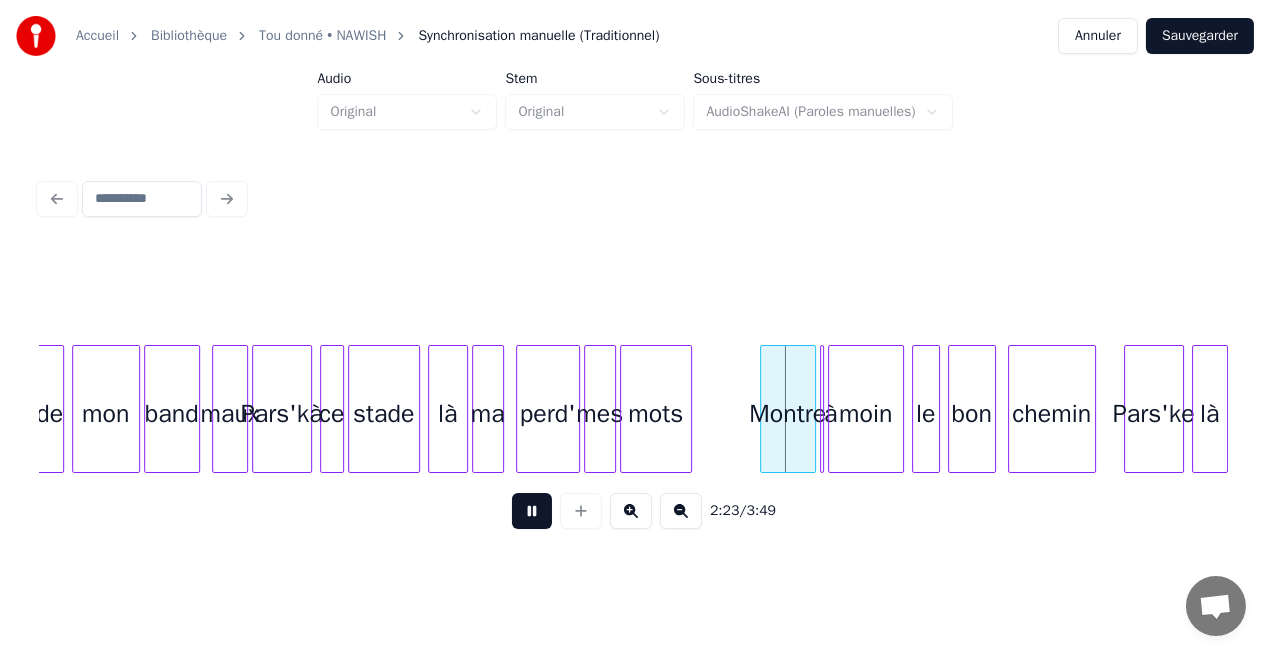 click at bounding box center (532, 511) 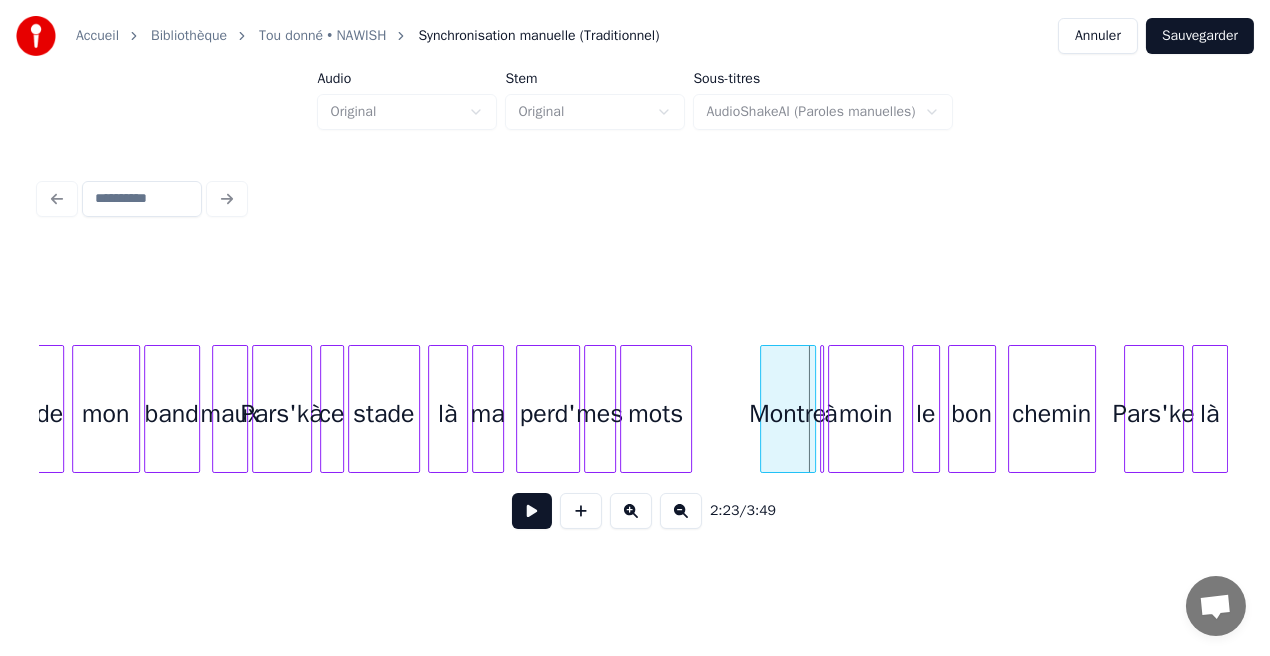 click at bounding box center [532, 511] 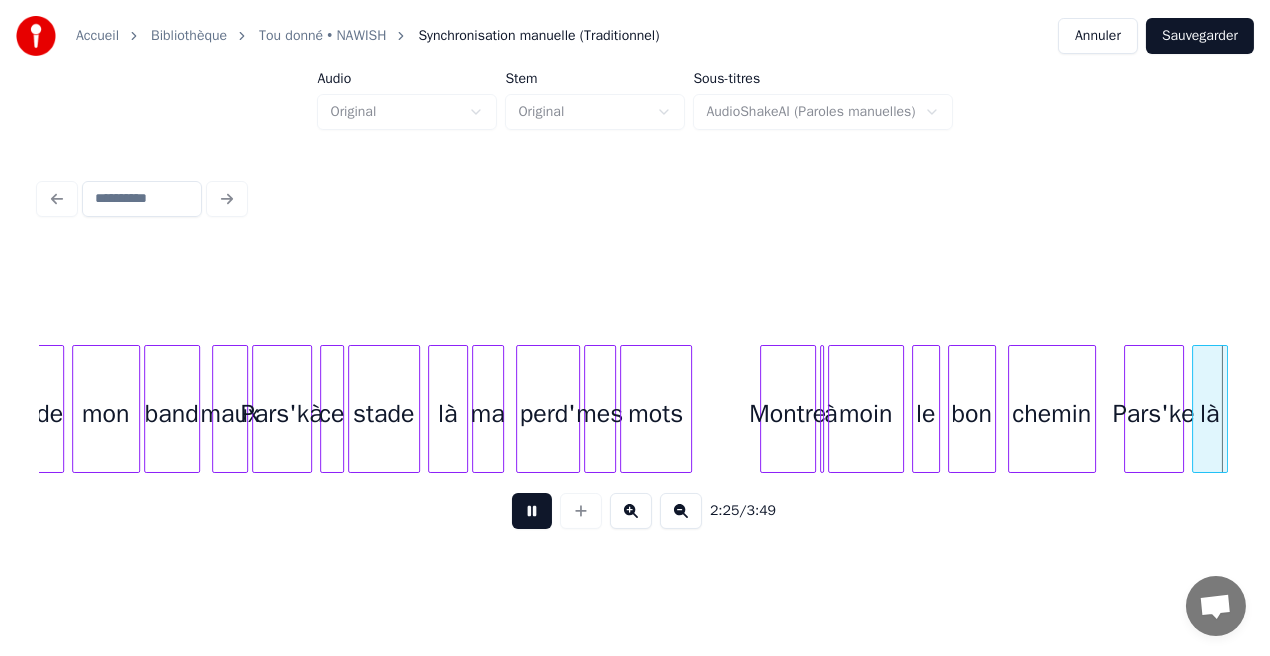 scroll, scrollTop: 0, scrollLeft: 29172, axis: horizontal 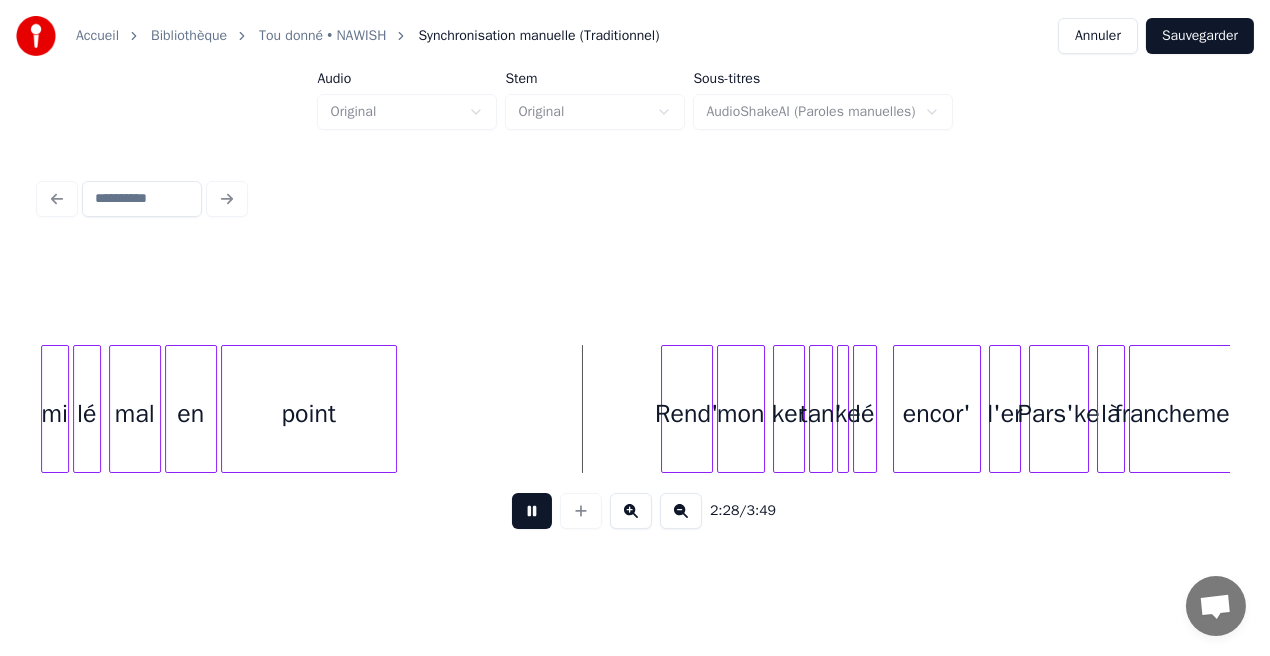 click at bounding box center (532, 511) 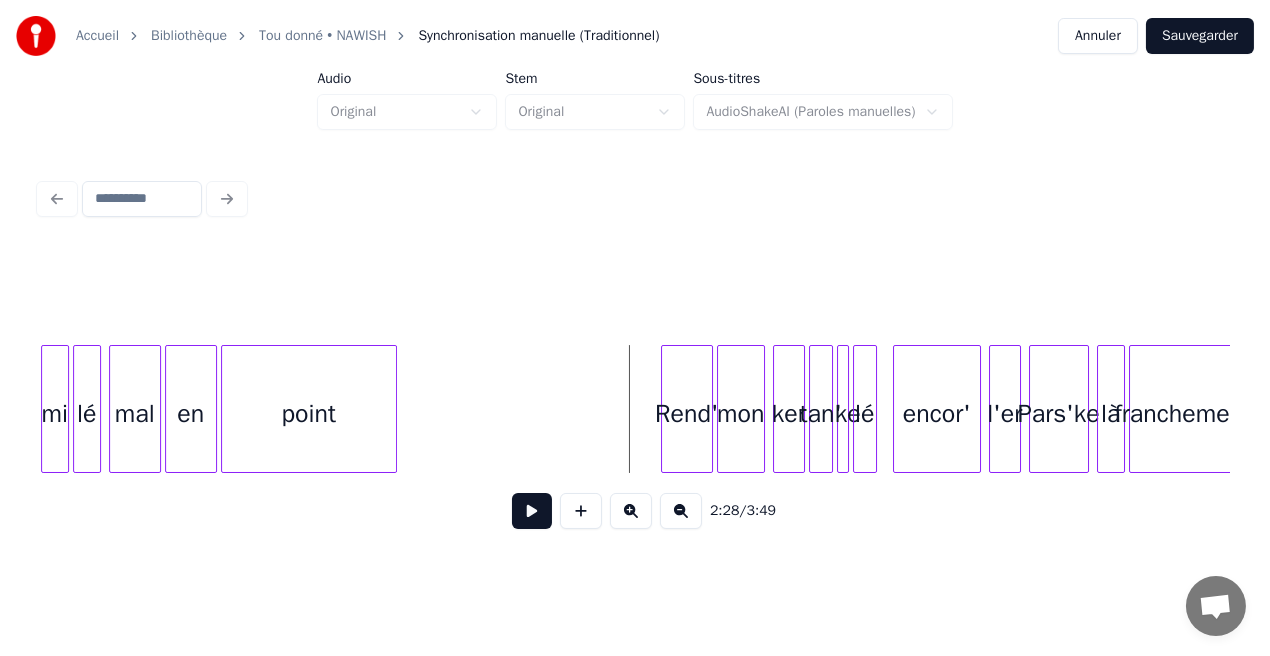 click on "point" at bounding box center (309, 409) 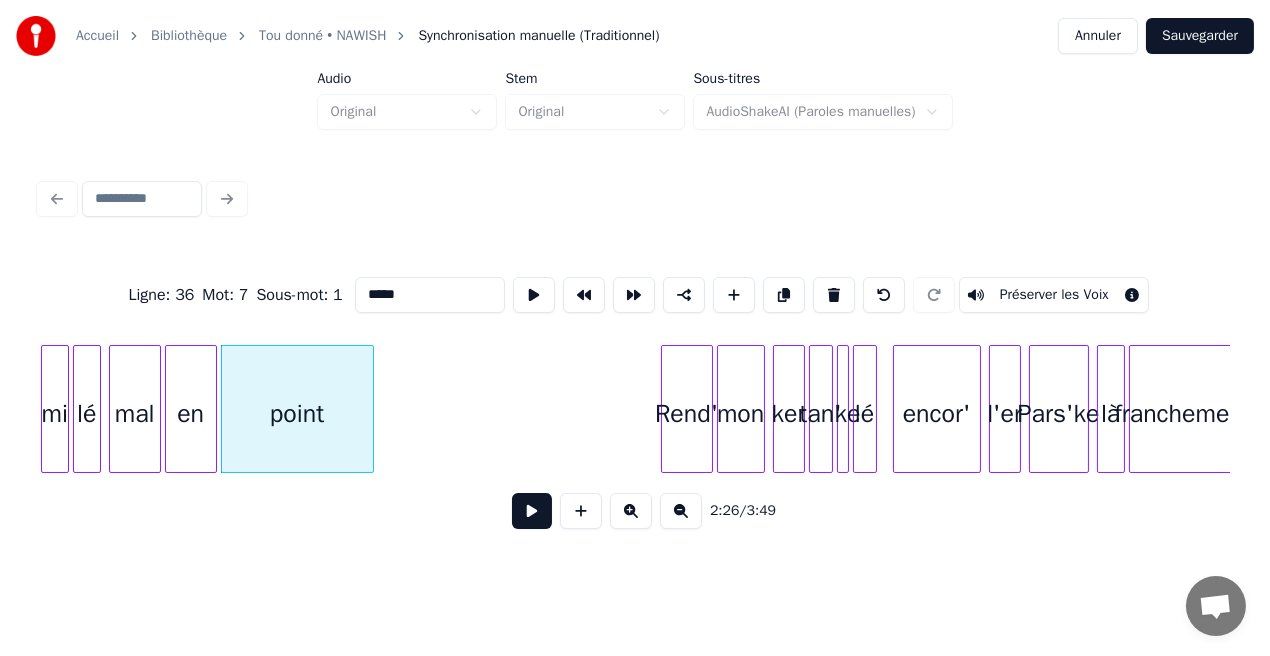 click at bounding box center (370, 409) 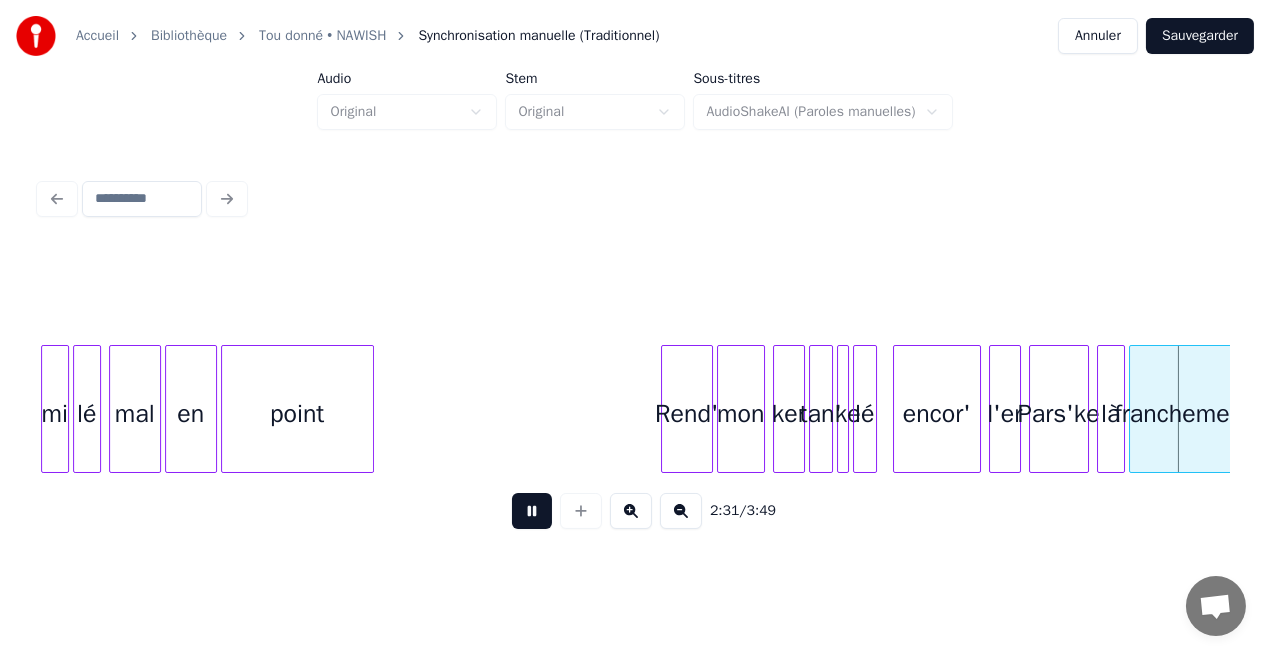 click at bounding box center (532, 511) 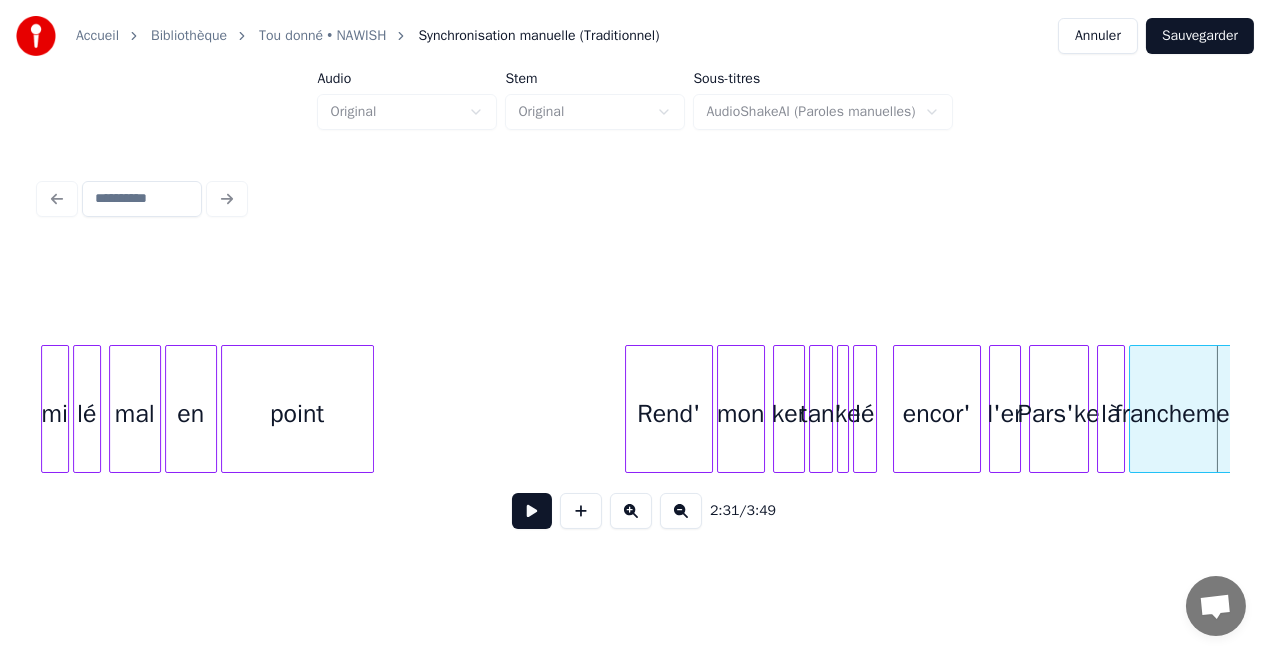 click at bounding box center (629, 409) 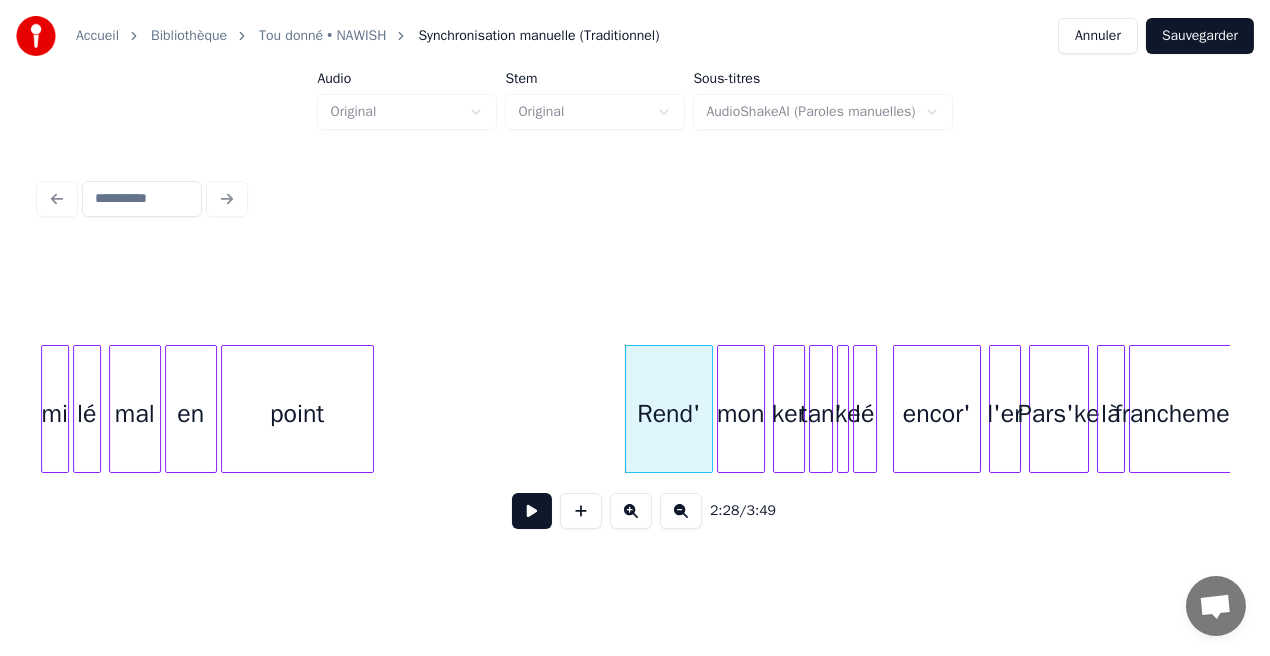 click at bounding box center [532, 511] 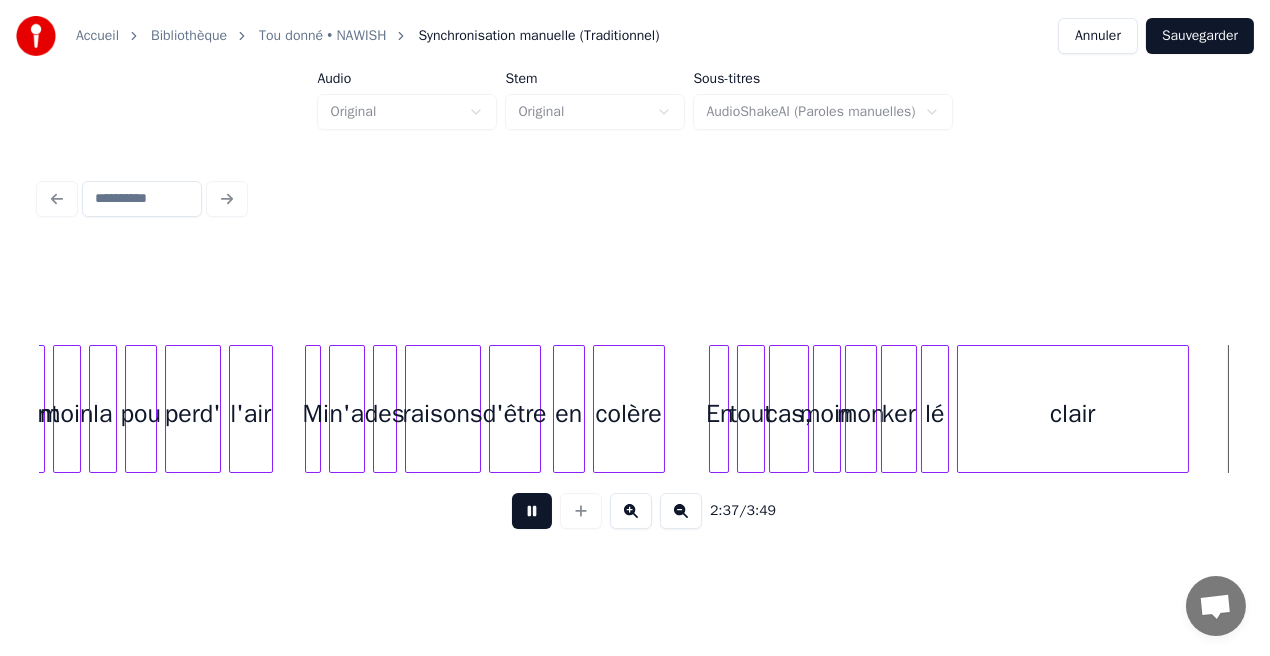 scroll, scrollTop: 0, scrollLeft: 31557, axis: horizontal 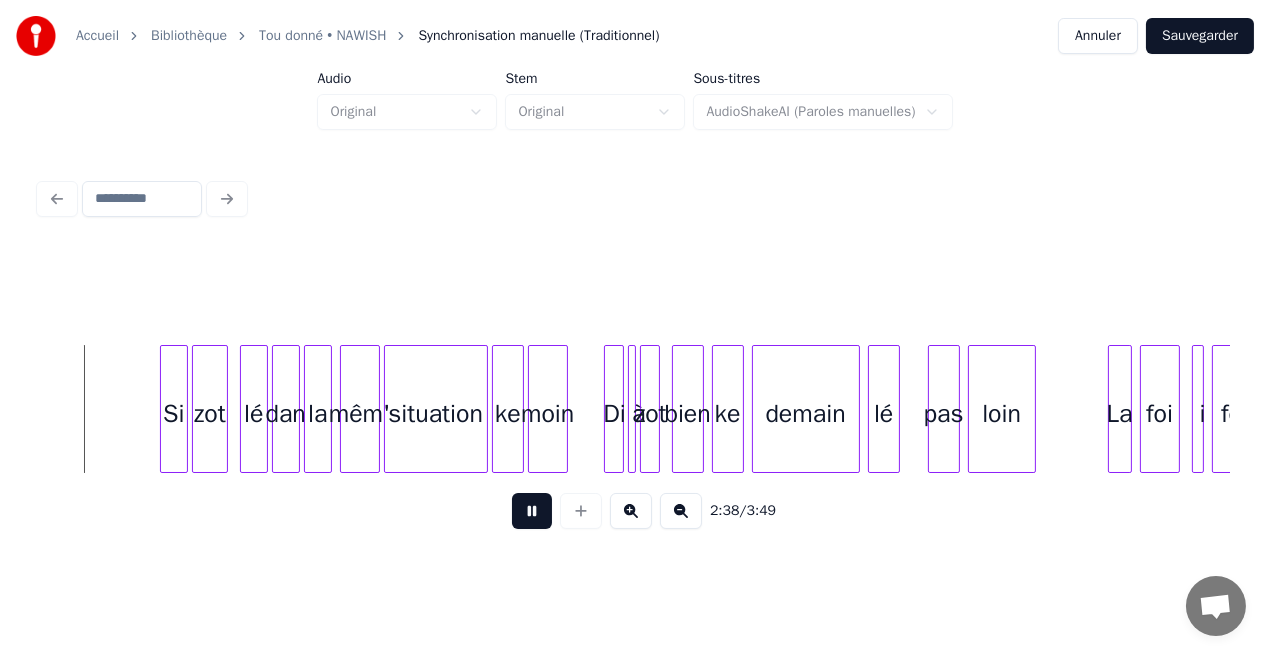 click at bounding box center (532, 511) 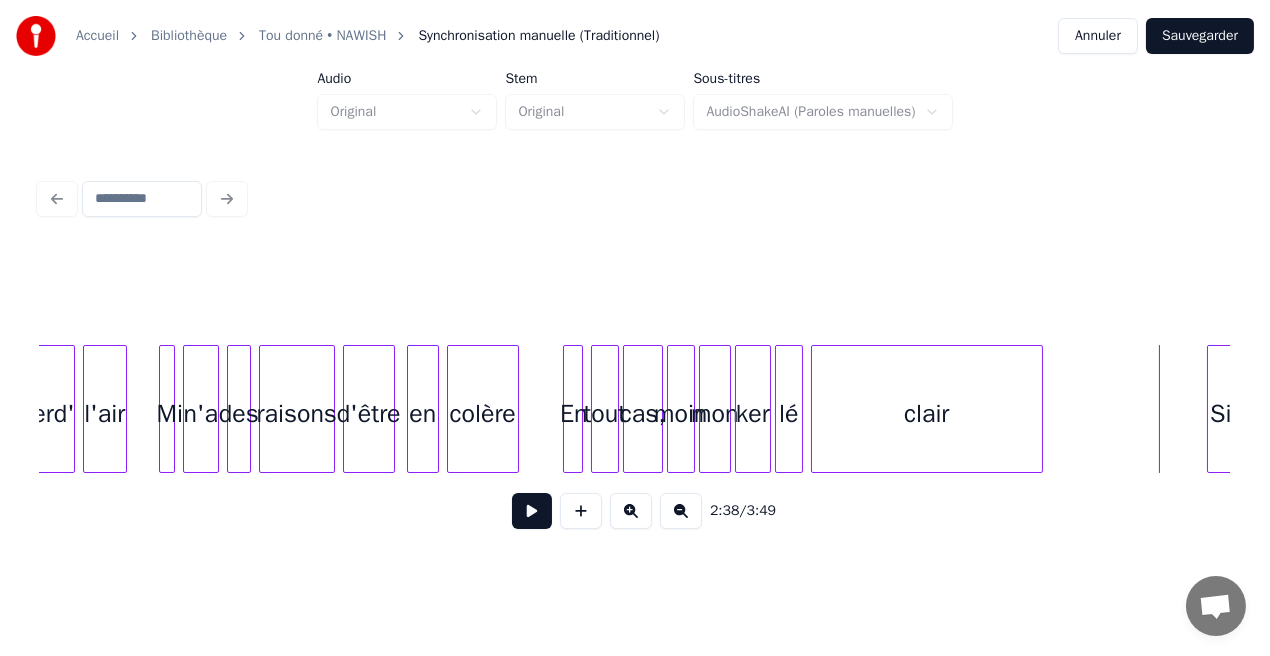 scroll, scrollTop: 0, scrollLeft: 30562, axis: horizontal 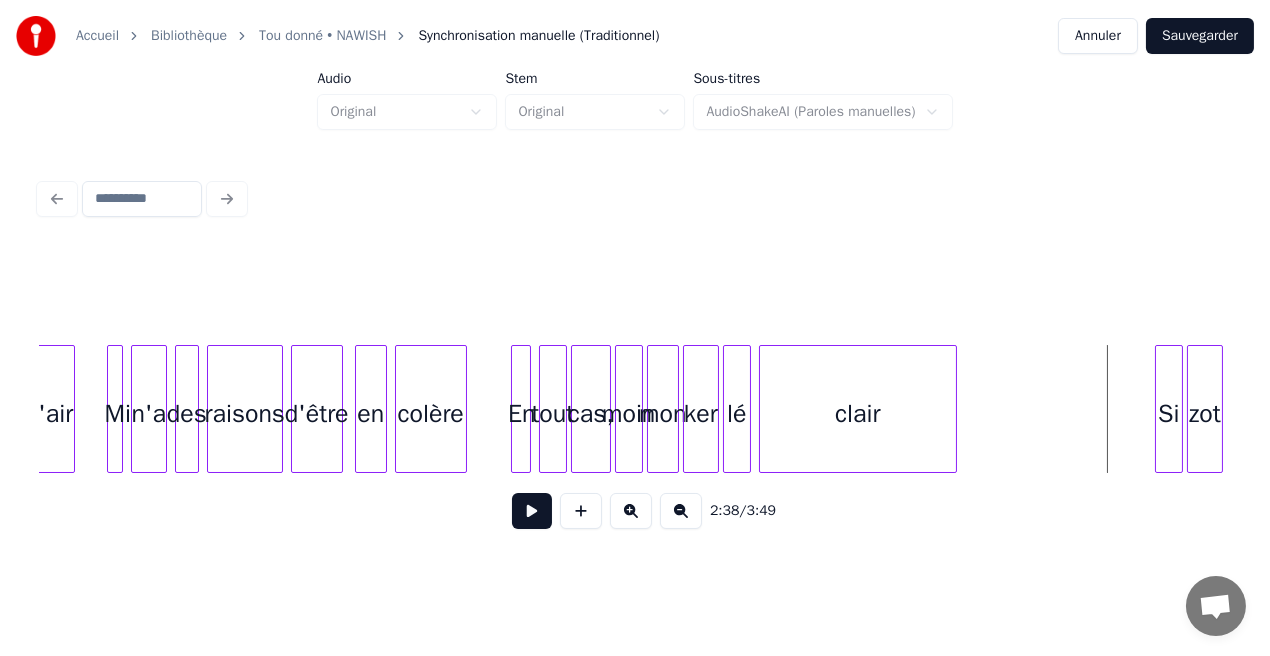 click at bounding box center (953, 409) 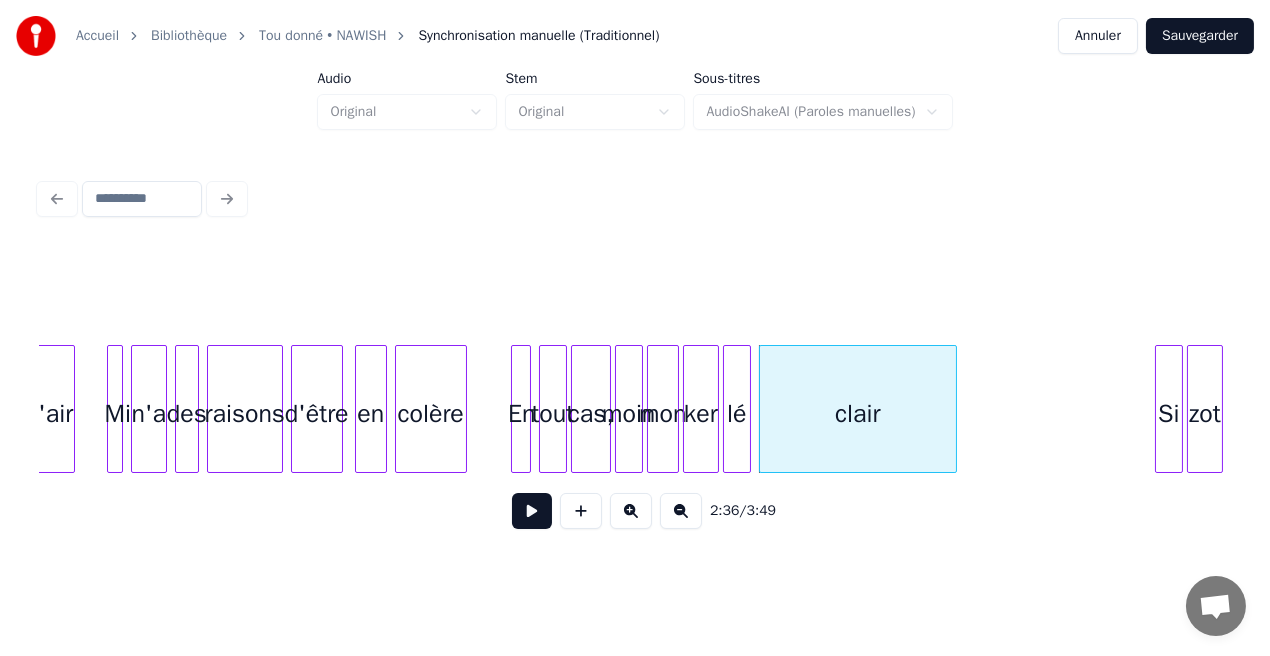 click at bounding box center (532, 511) 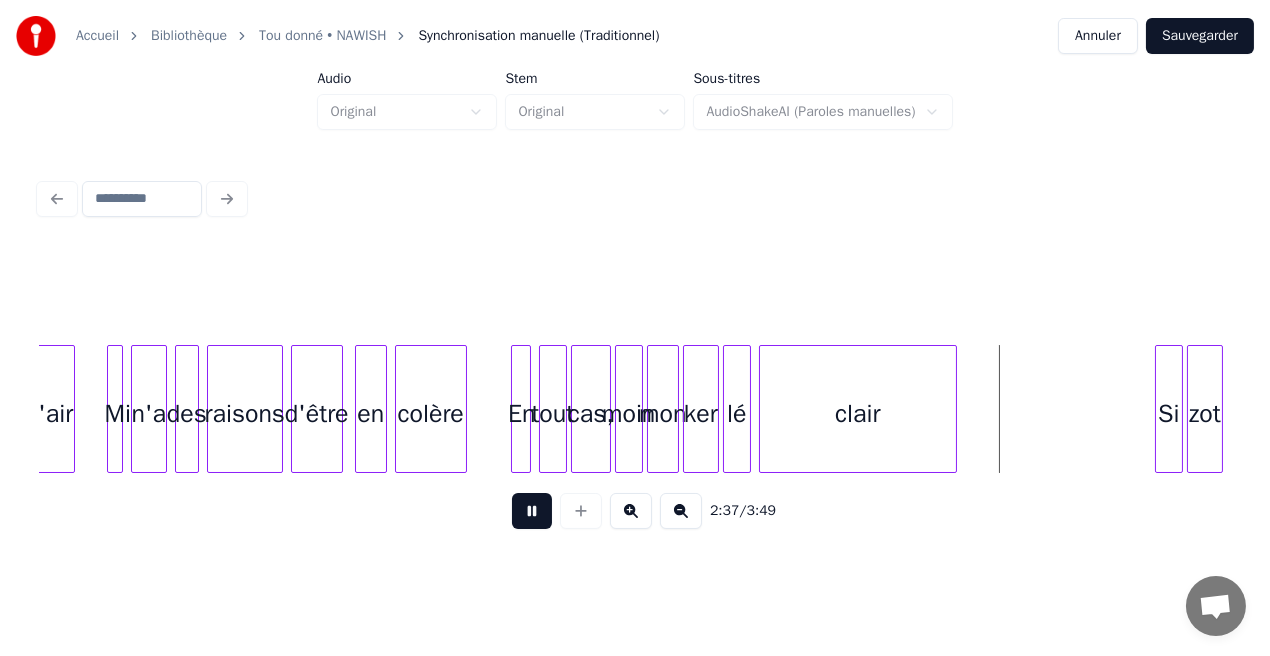 click at bounding box center [532, 511] 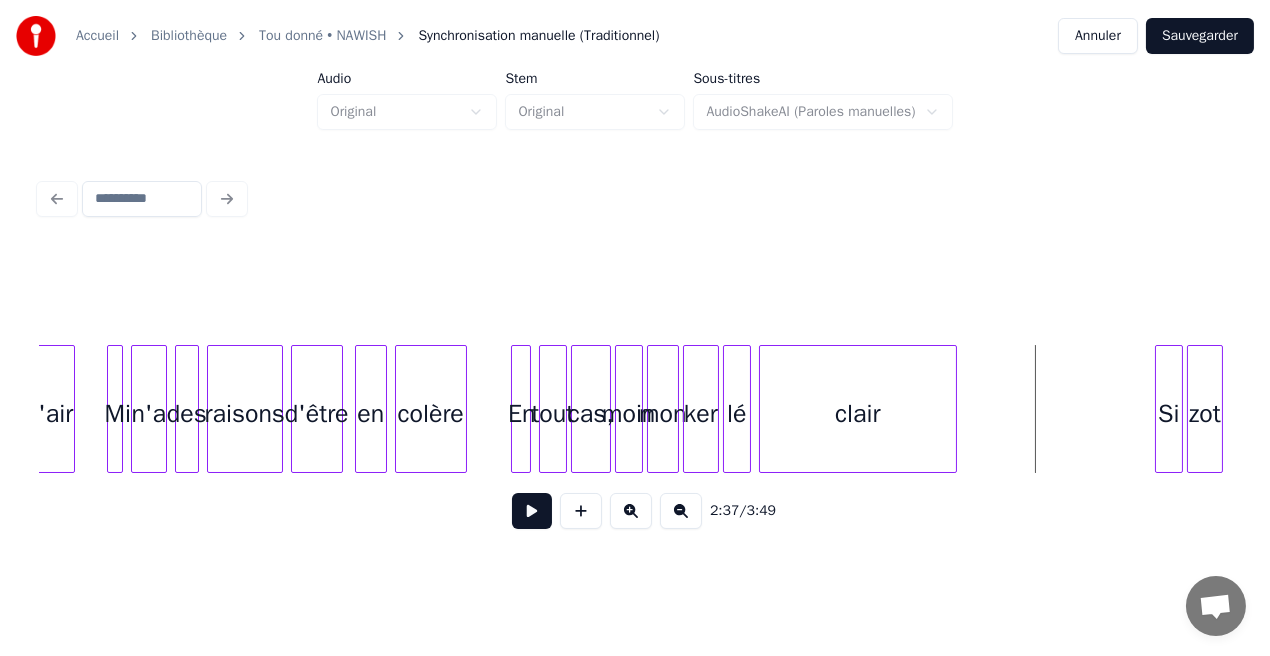 click at bounding box center [532, 511] 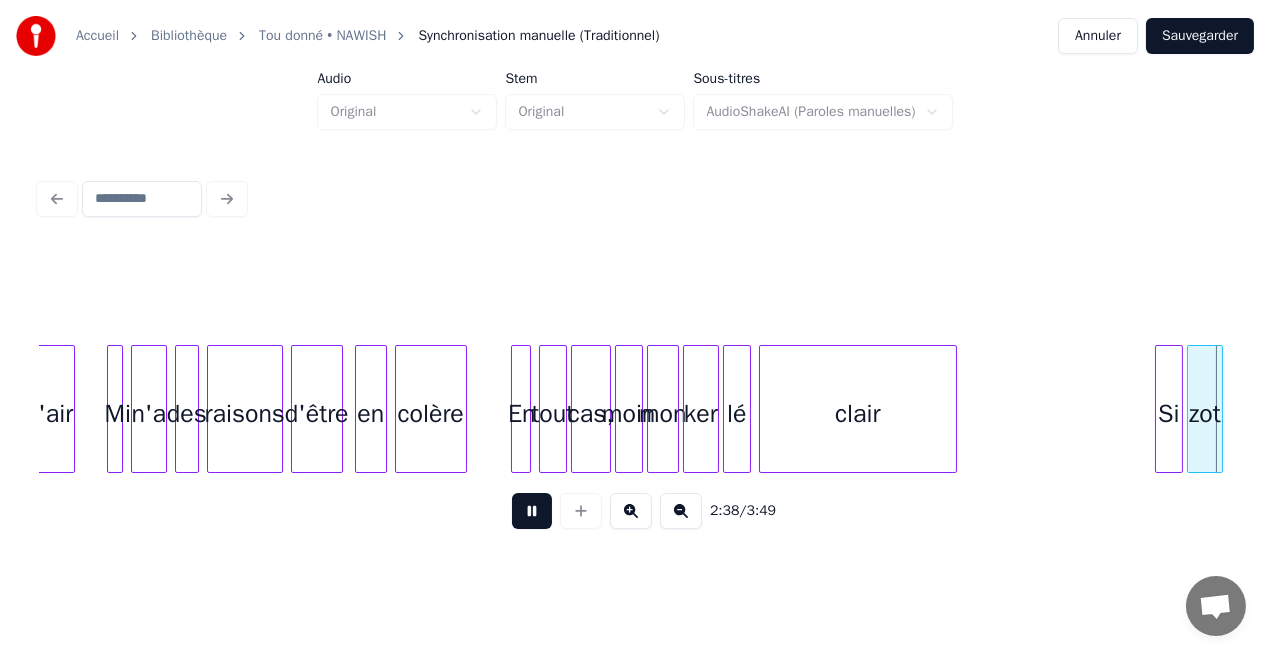 scroll, scrollTop: 0, scrollLeft: 31752, axis: horizontal 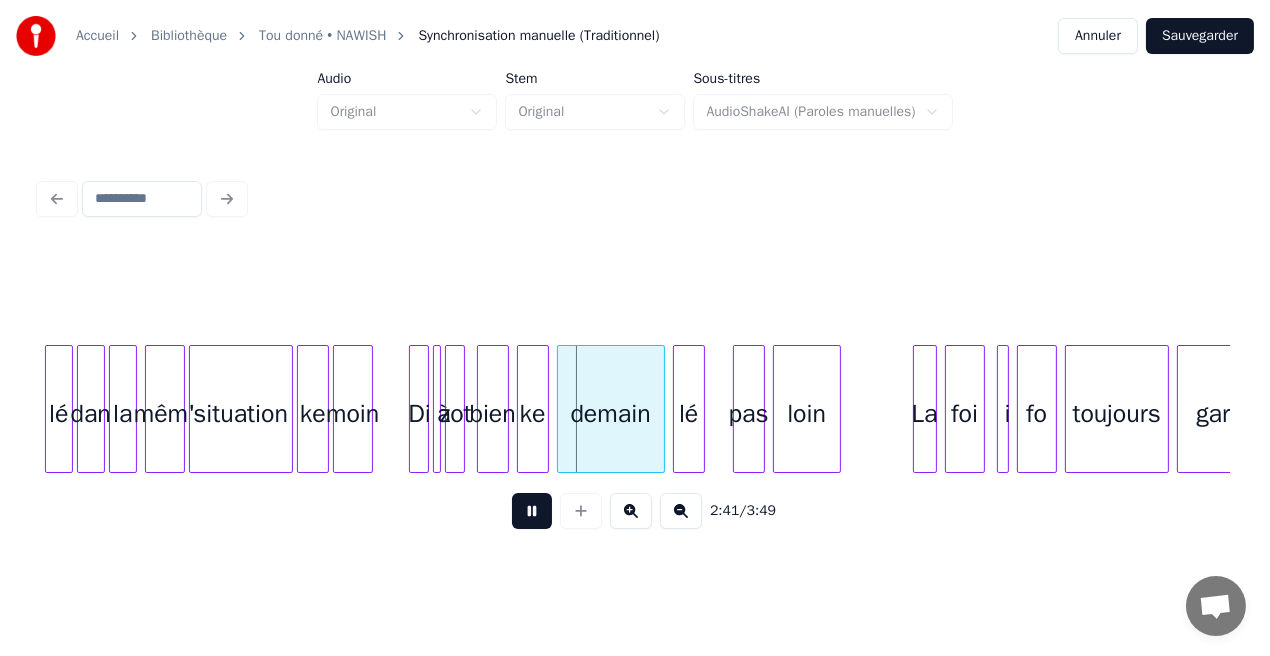click at bounding box center (532, 511) 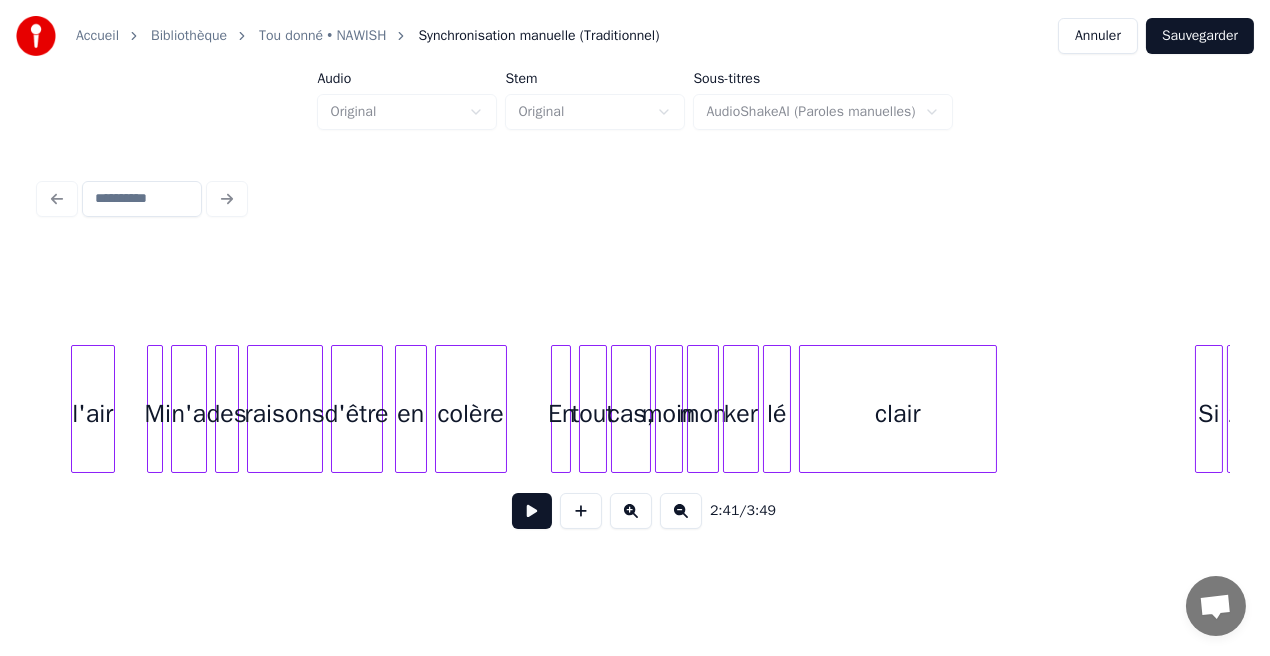scroll, scrollTop: 0, scrollLeft: 30627, axis: horizontal 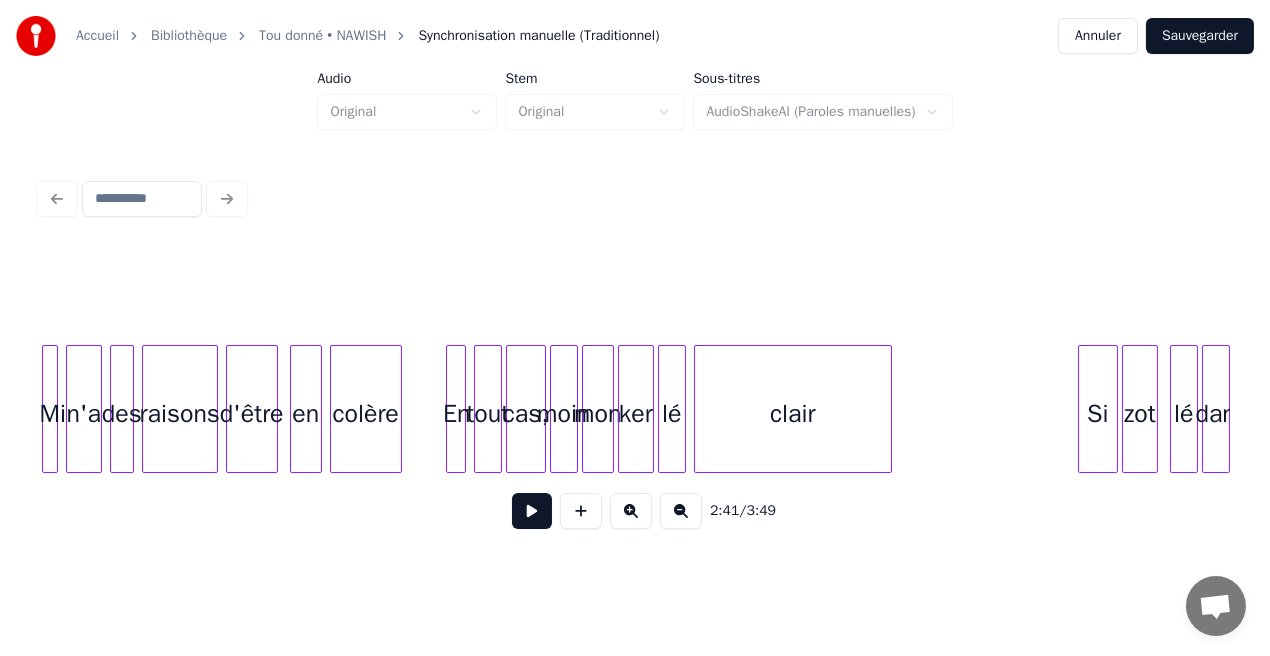 click at bounding box center [1082, 409] 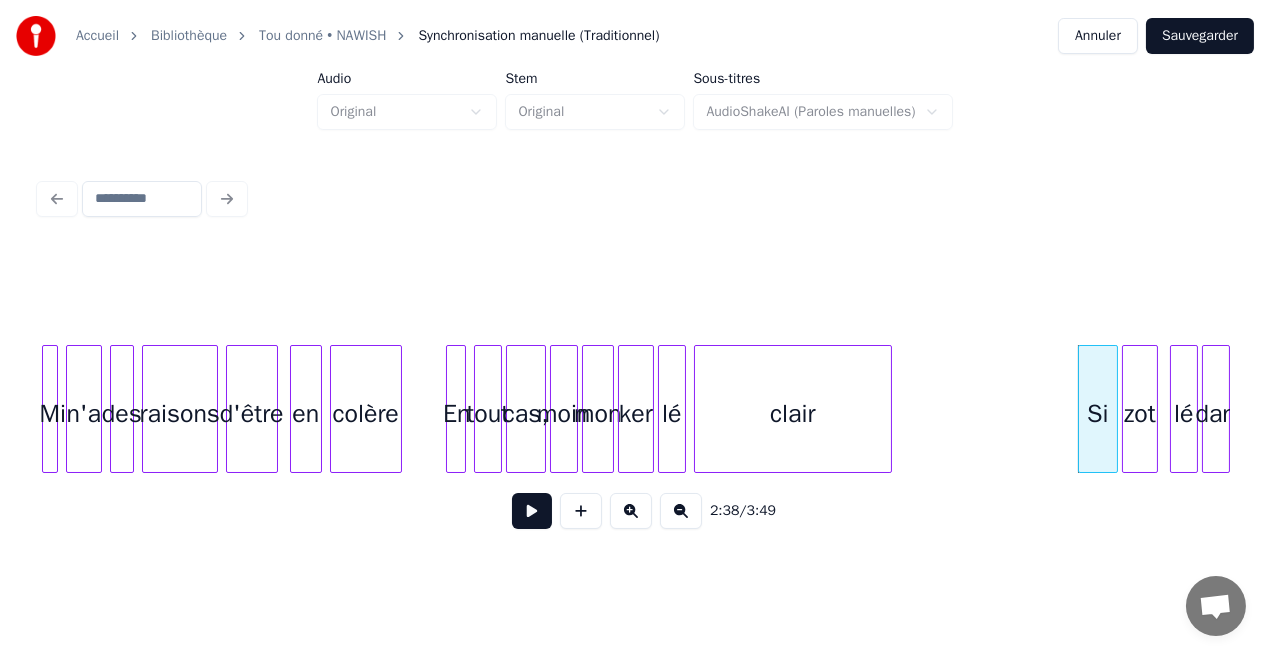 click at bounding box center [532, 511] 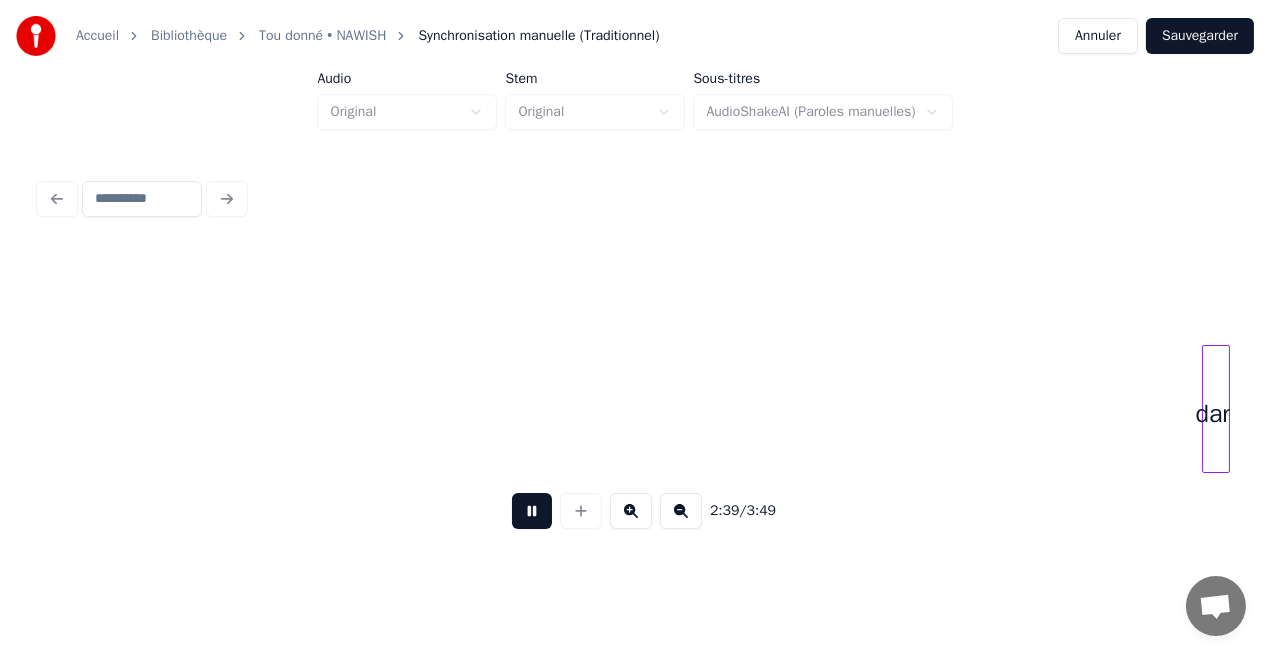 scroll, scrollTop: 0, scrollLeft: 31816, axis: horizontal 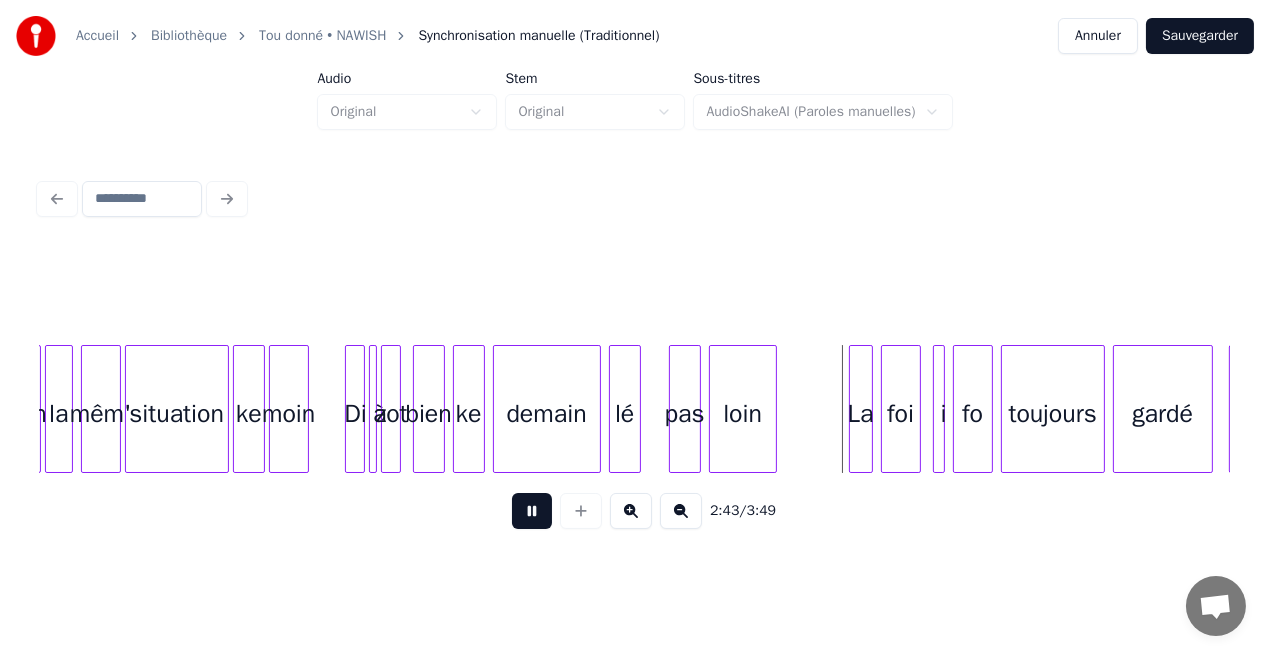 click at bounding box center [532, 511] 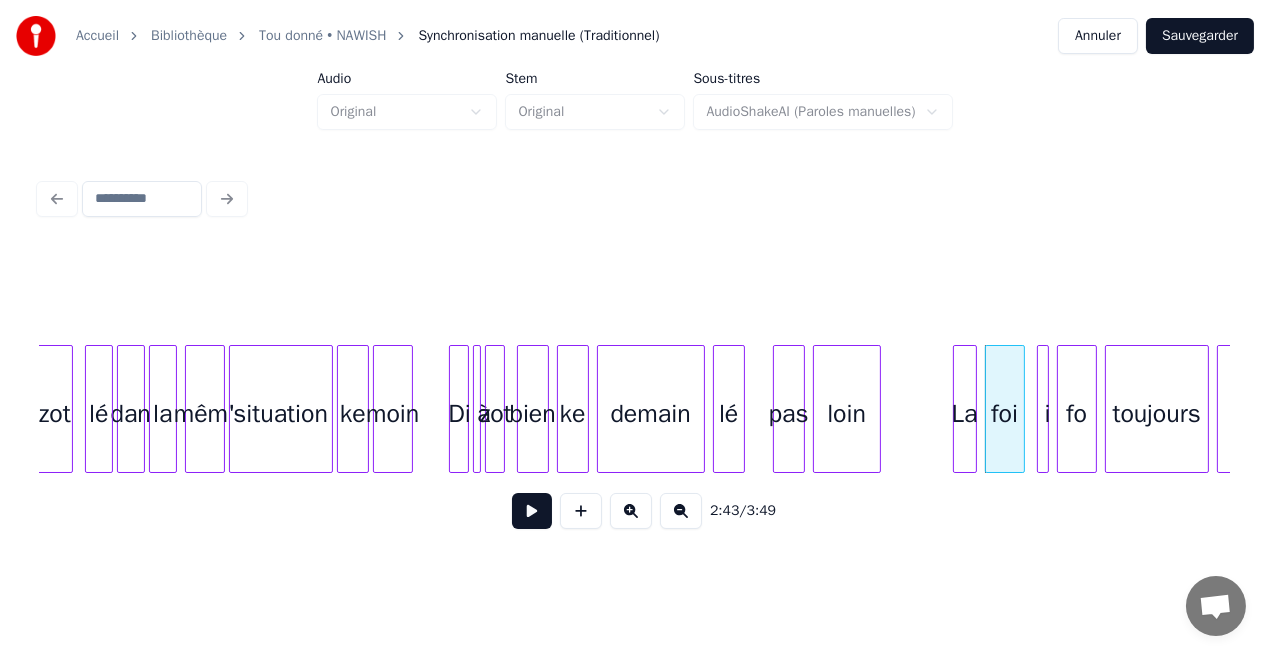 scroll, scrollTop: 0, scrollLeft: 31660, axis: horizontal 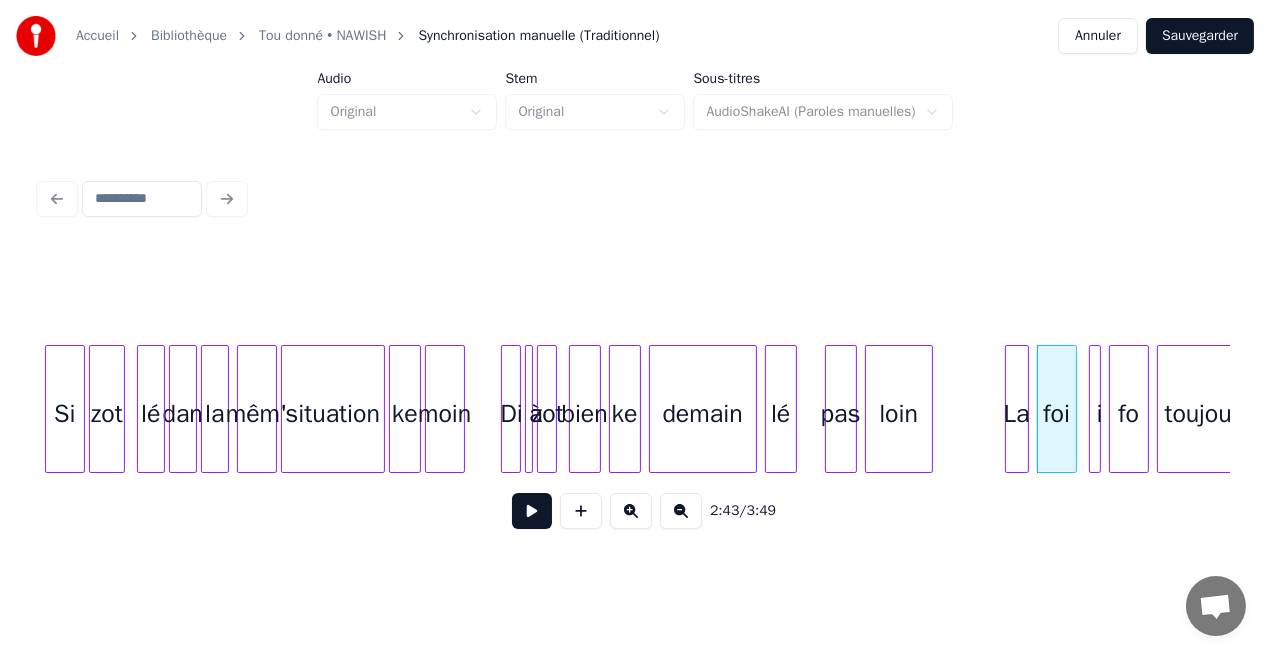 click on "loin" at bounding box center (899, 414) 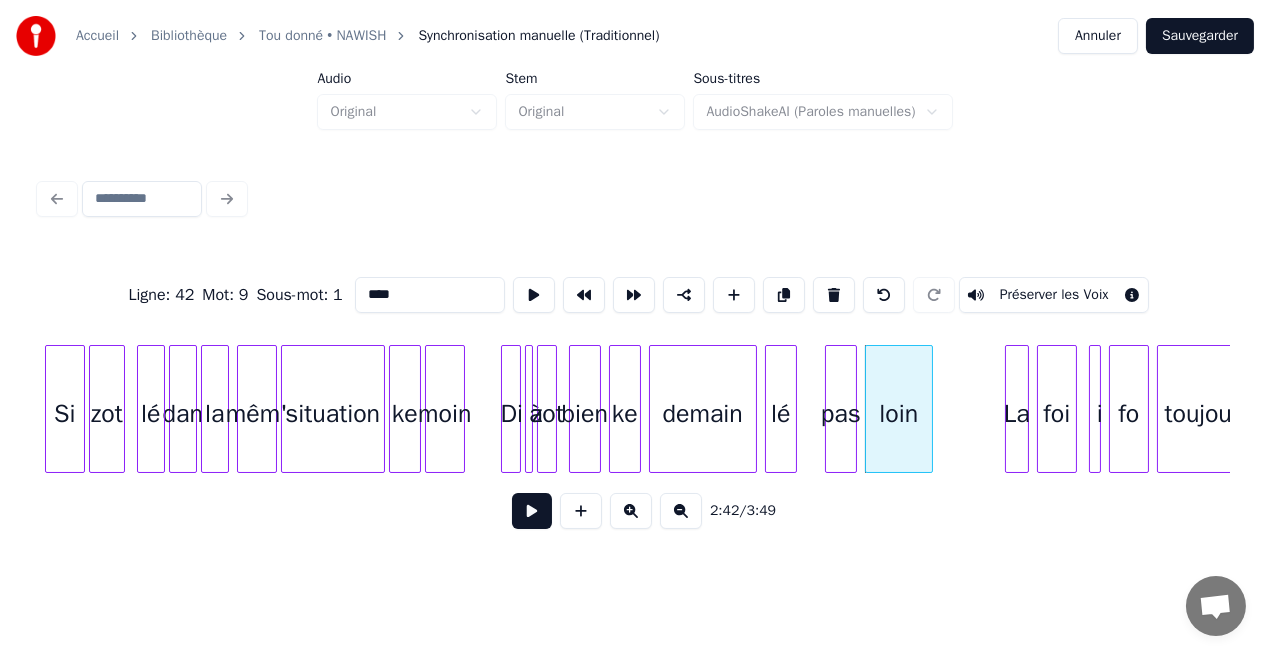 click at bounding box center (532, 511) 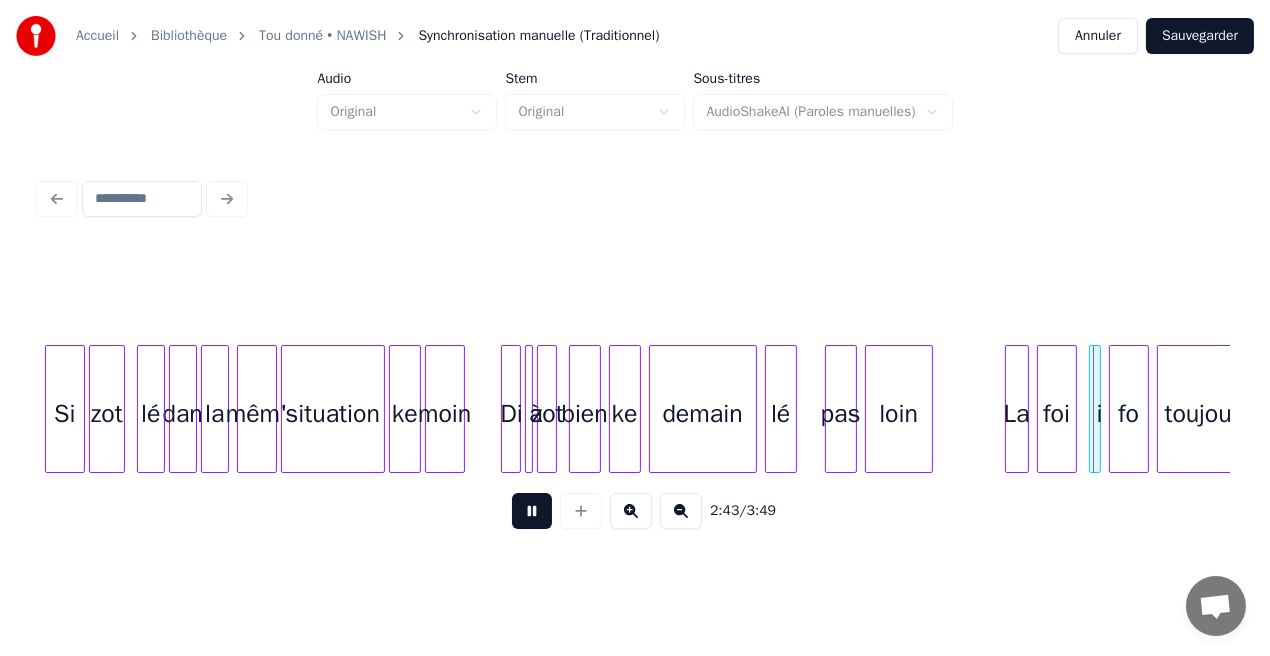 click at bounding box center (532, 511) 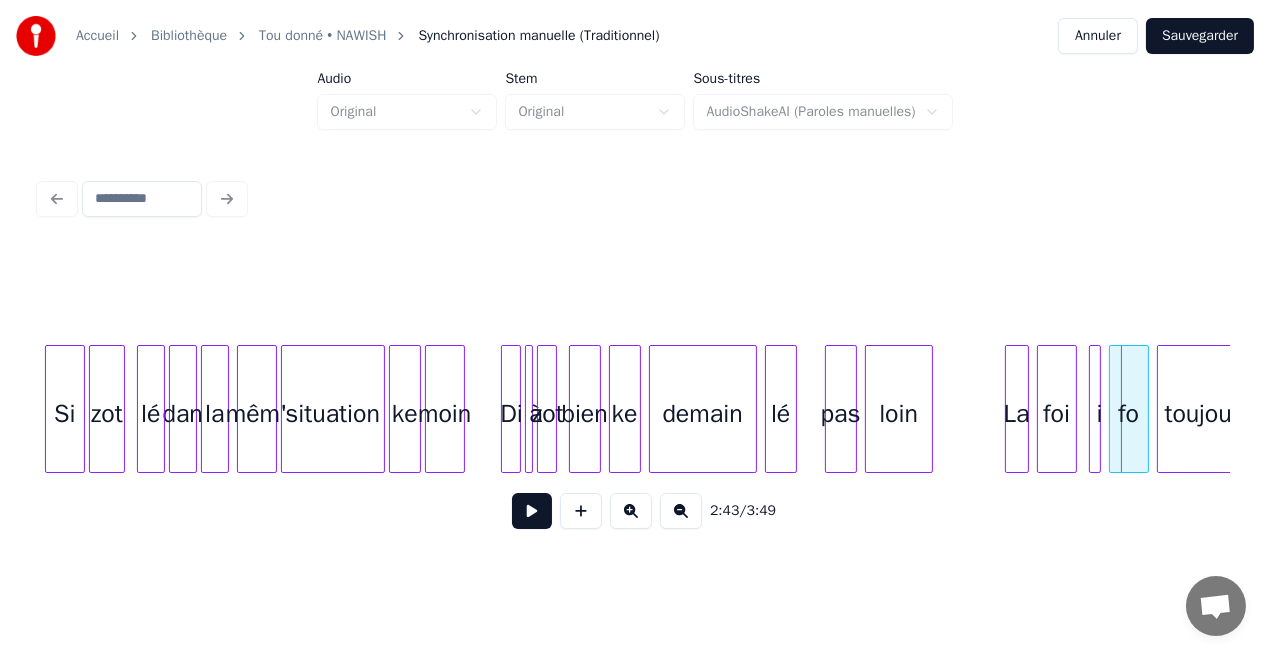 click on "dan la mêm' situation ke moin Di à zot bien ke demain lé pas loin La foi i fo toujours lé zot Si" at bounding box center (-8702, 409) 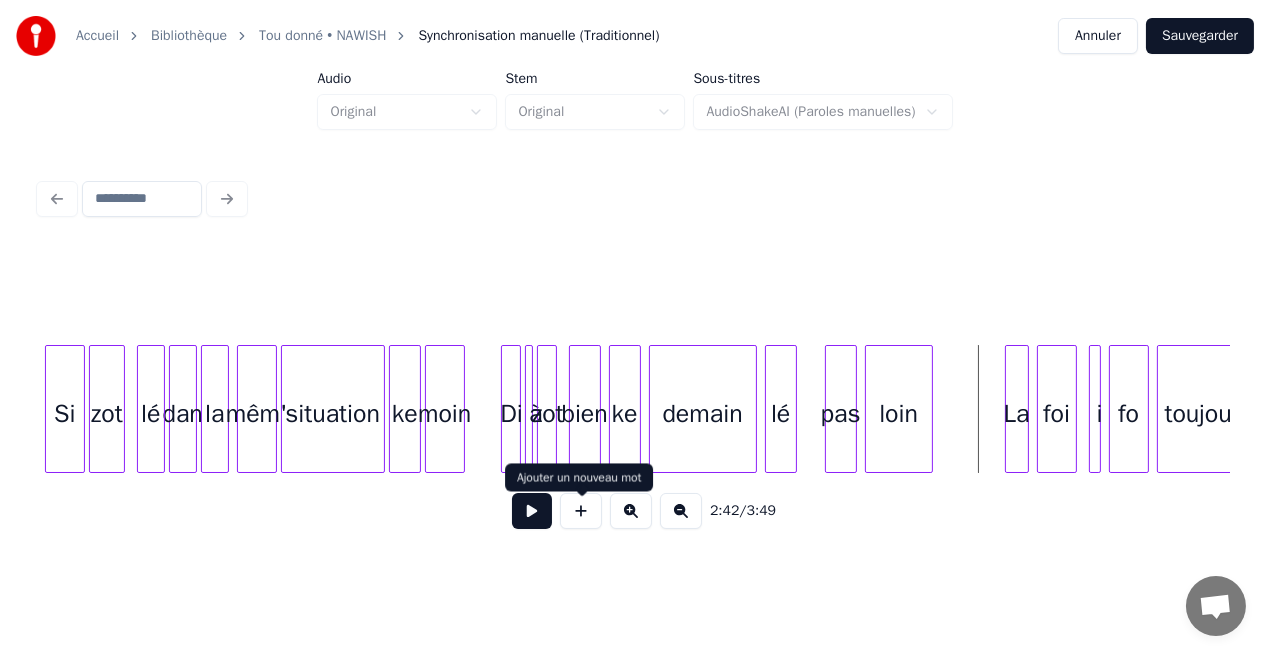 click at bounding box center (581, 511) 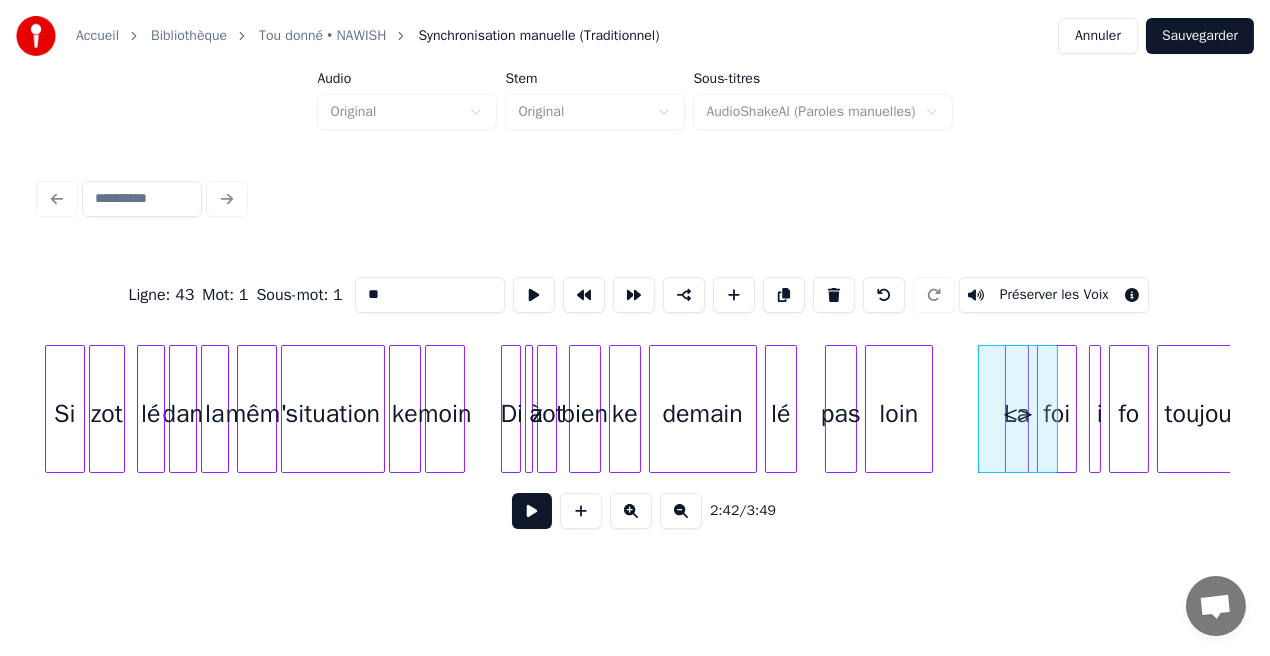 click on "**" at bounding box center [430, 295] 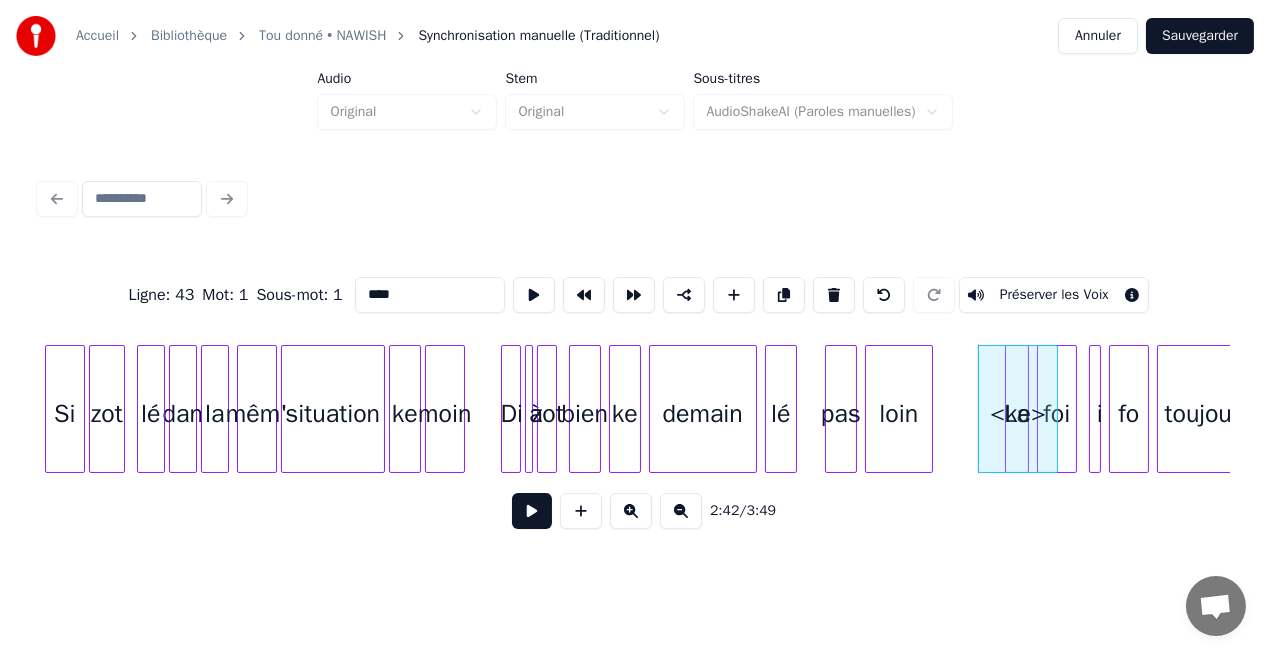 drag, startPoint x: 392, startPoint y: 286, endPoint x: 418, endPoint y: 299, distance: 29.068884 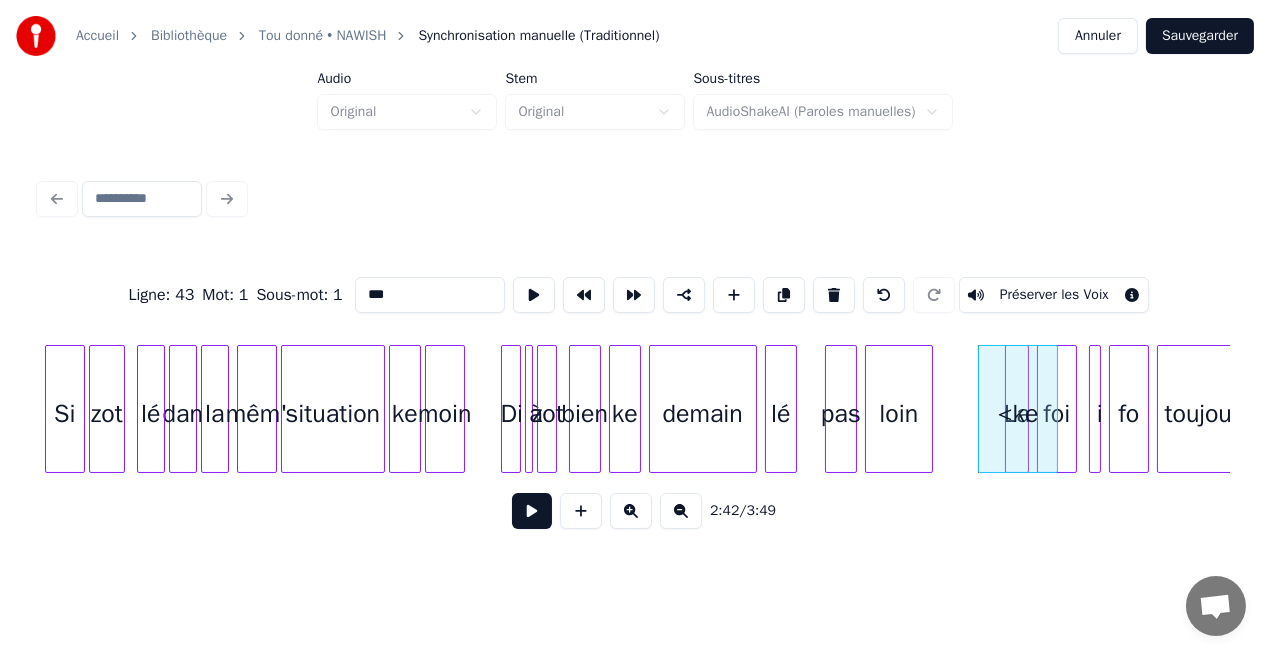 click on "***" at bounding box center (430, 295) 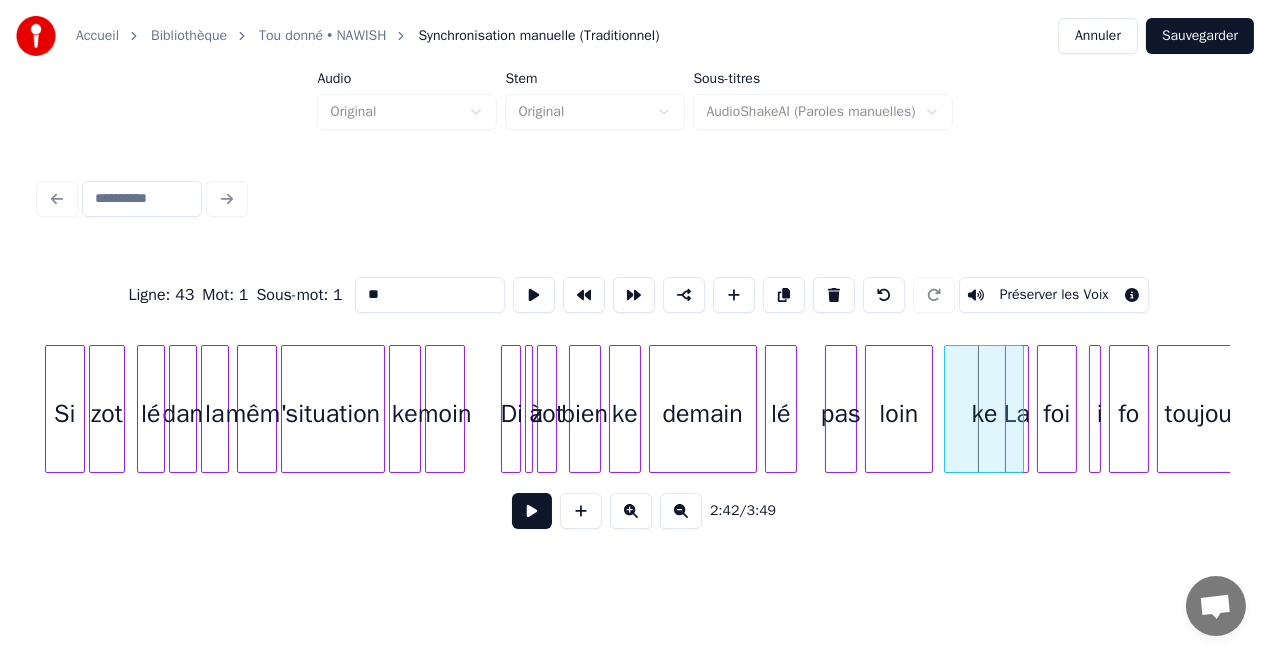 click on "ke" at bounding box center (984, 414) 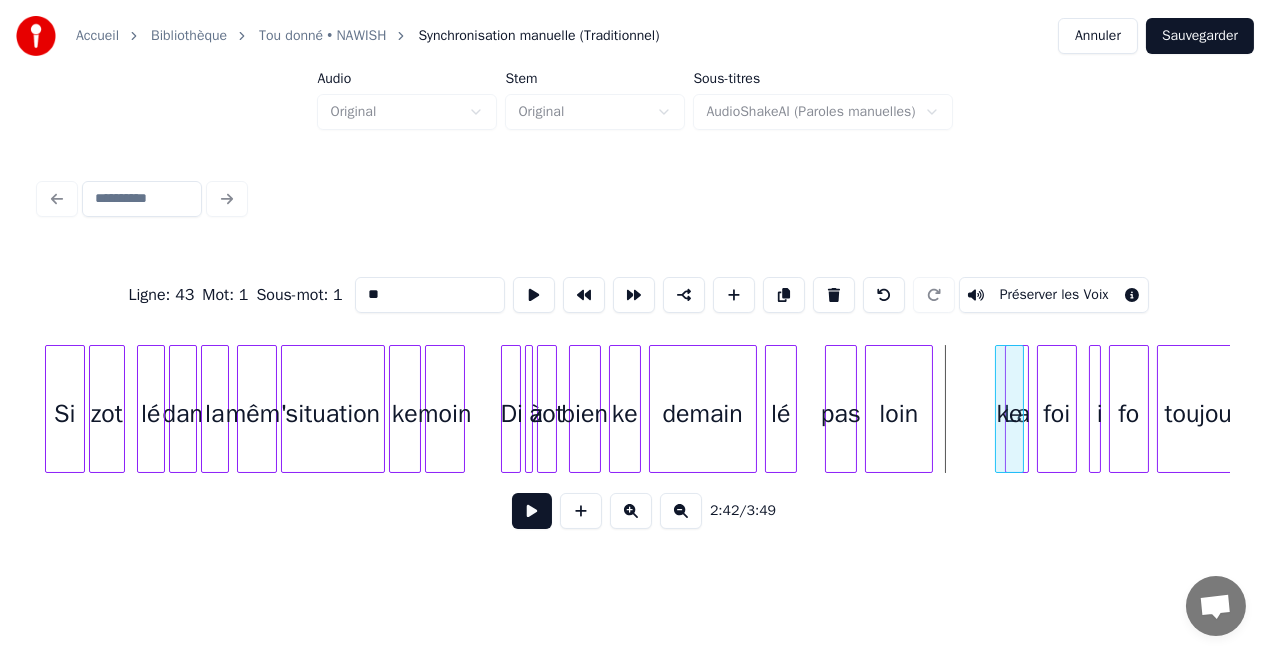 click at bounding box center (999, 409) 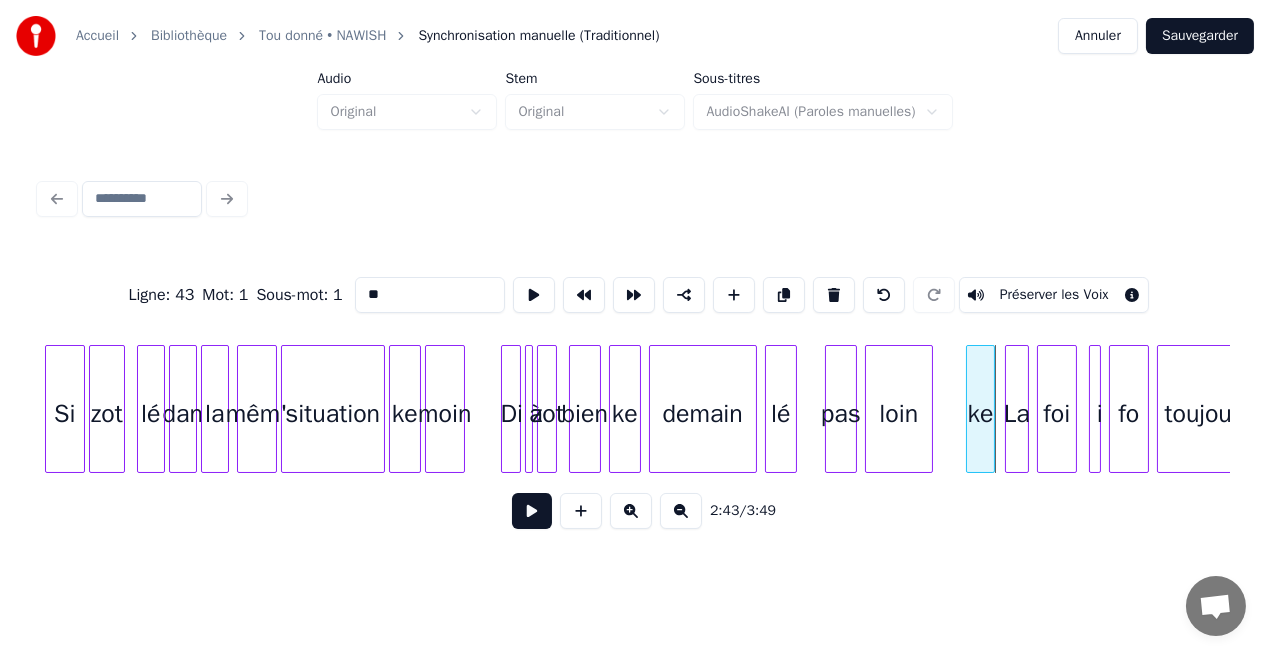 click on "ke" at bounding box center [981, 414] 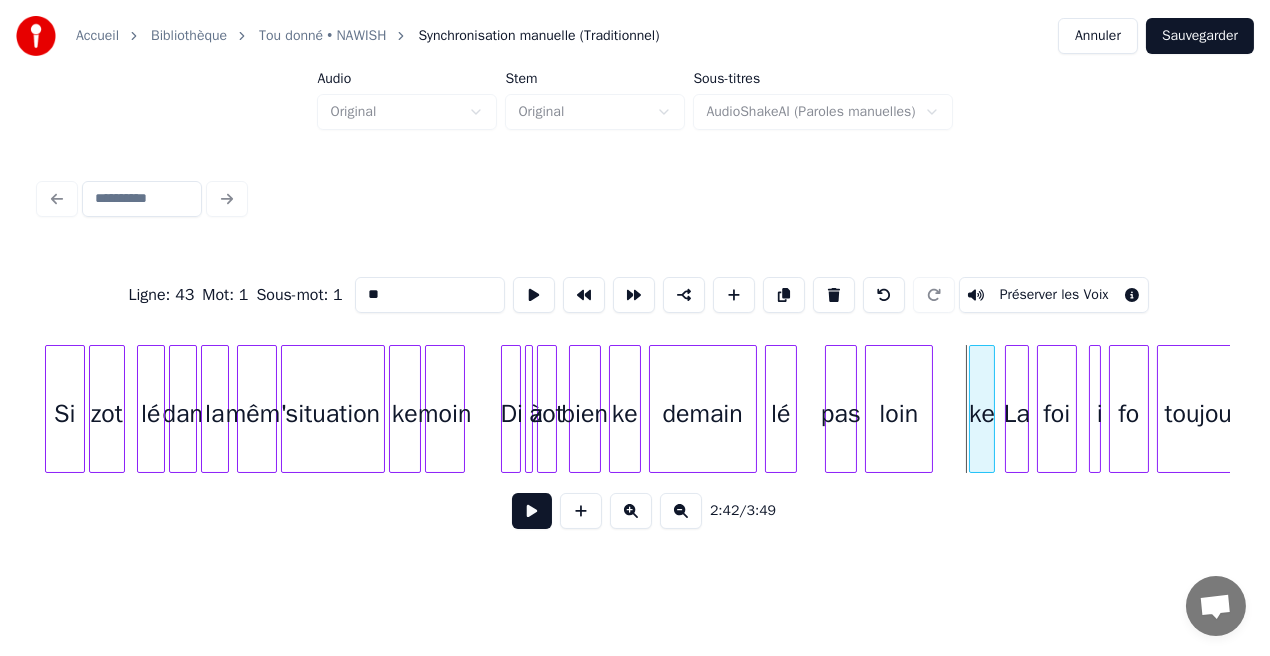 click at bounding box center (973, 409) 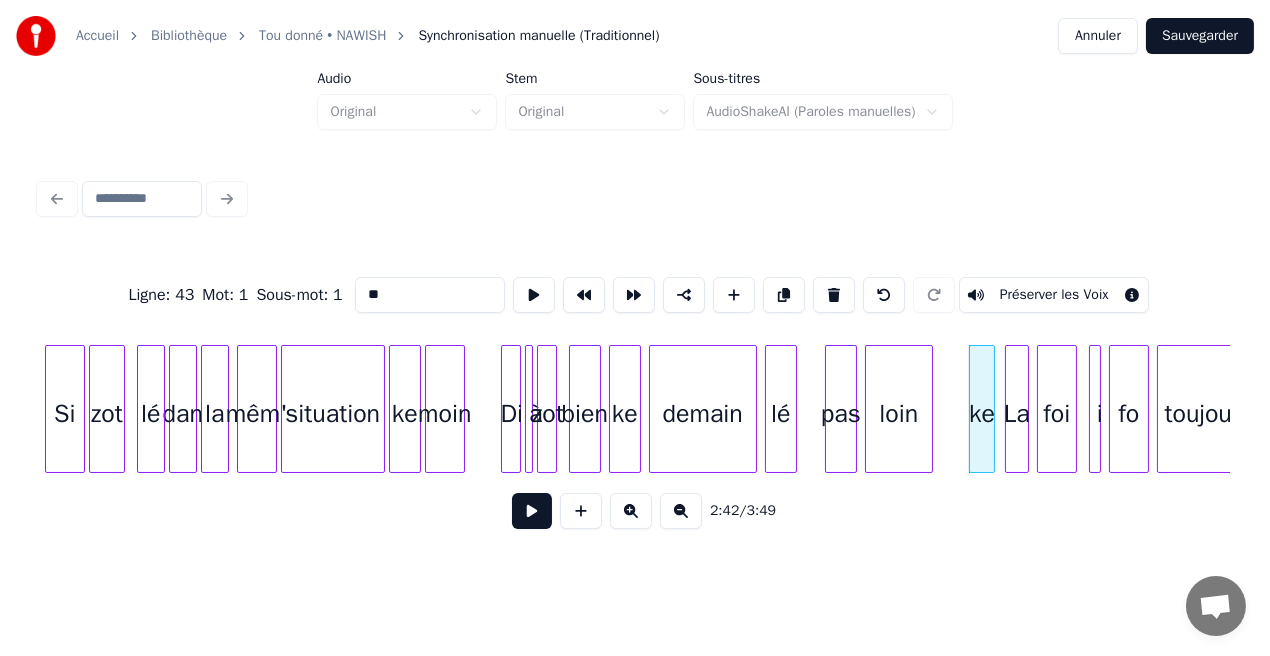 click on "ke" at bounding box center [982, 414] 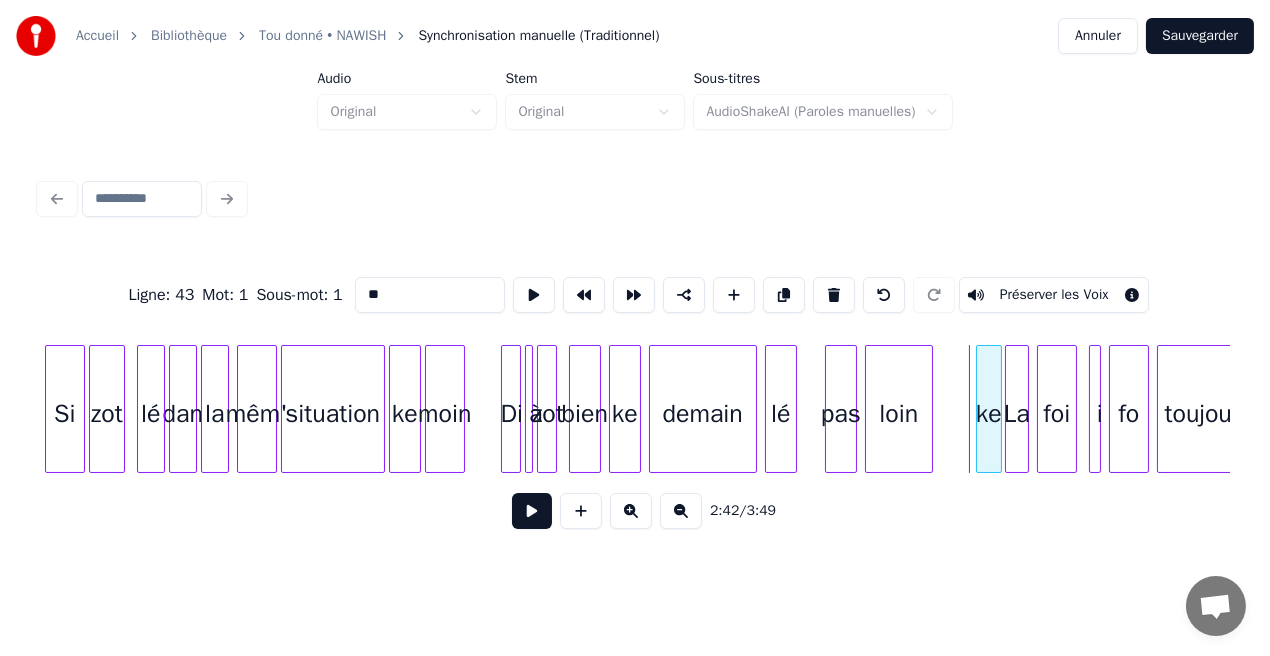 click on "ke" at bounding box center [989, 414] 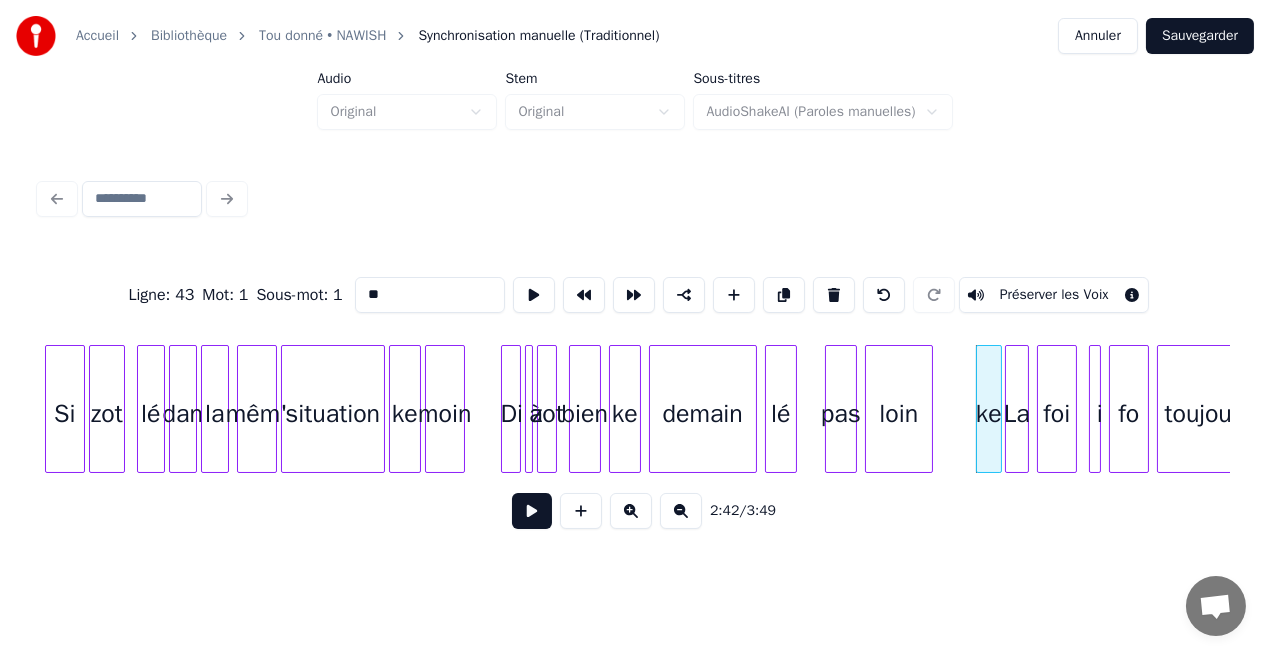 click on "ke" at bounding box center (989, 414) 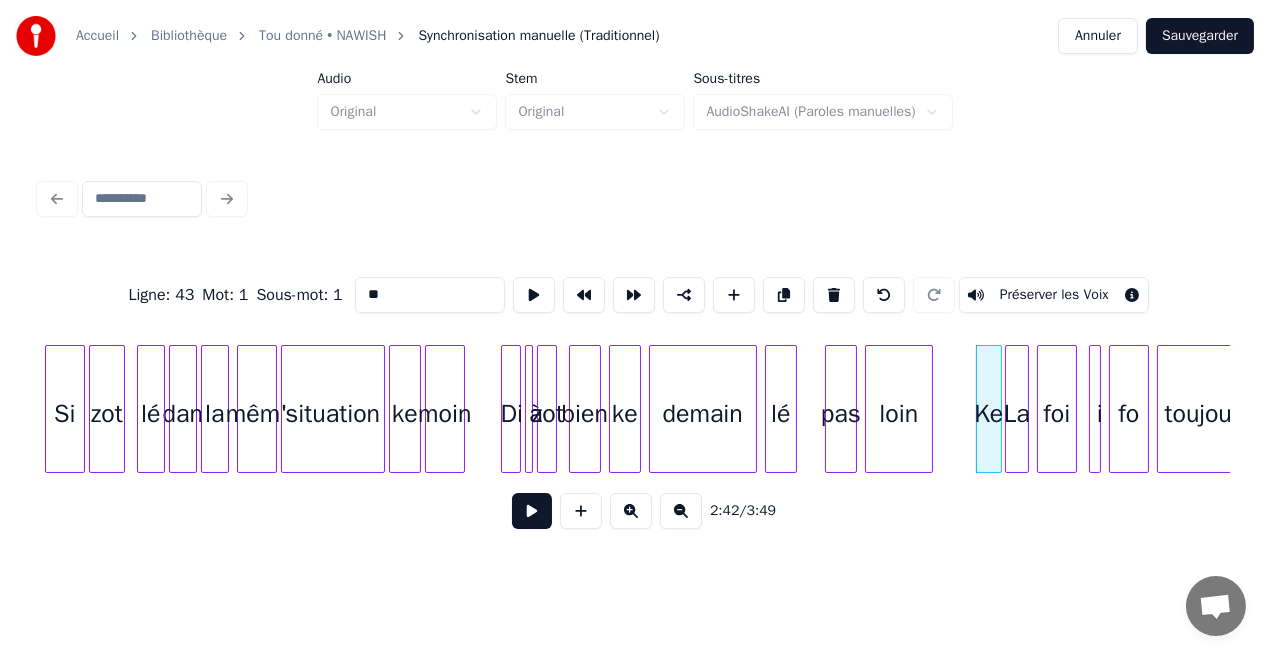 click on "La" at bounding box center [1017, 414] 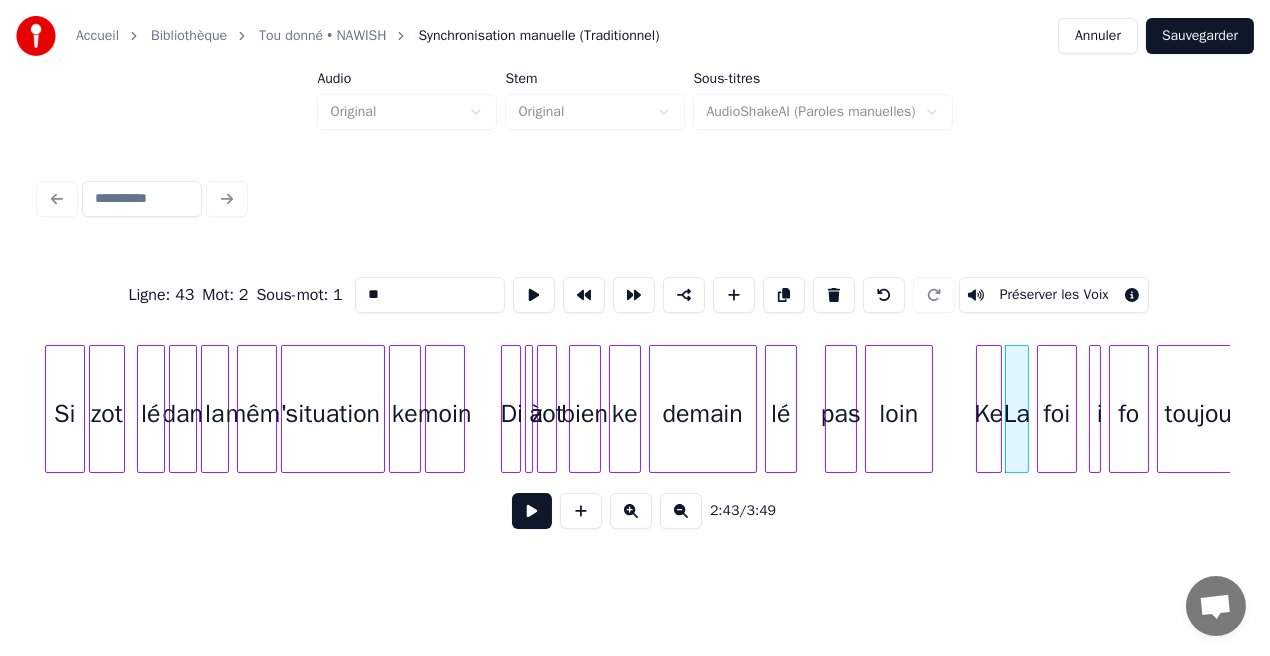 click on "La" at bounding box center (1017, 414) 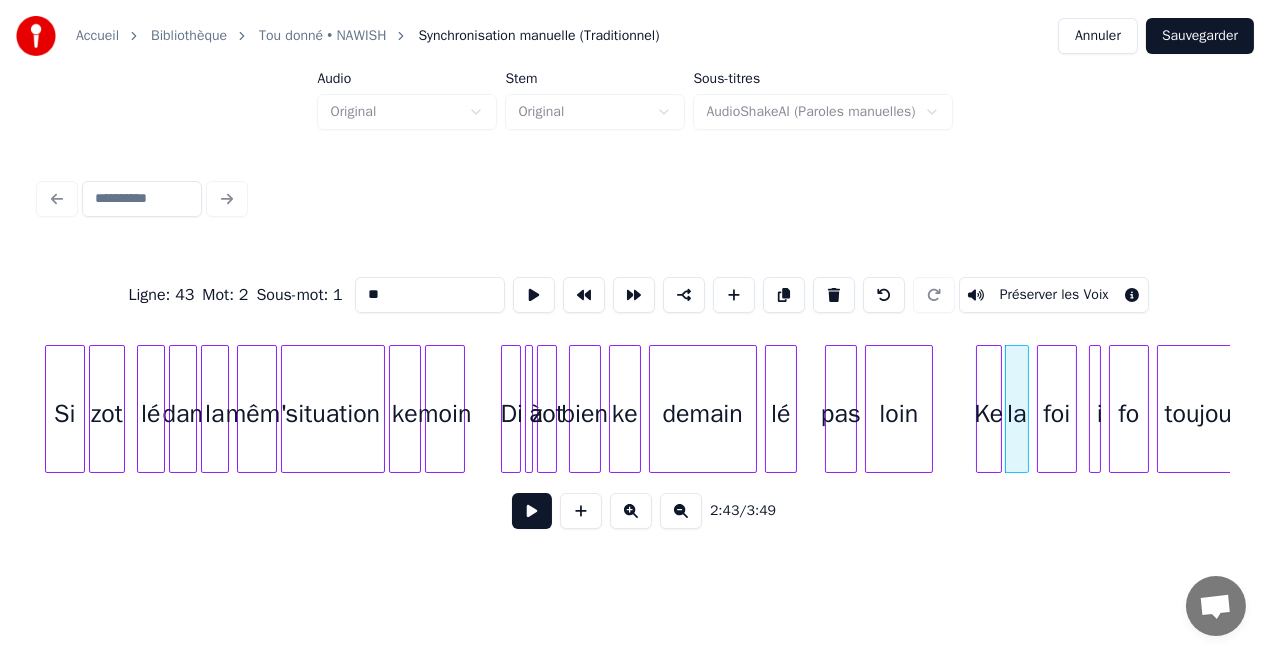 click on "demain" at bounding box center [703, 414] 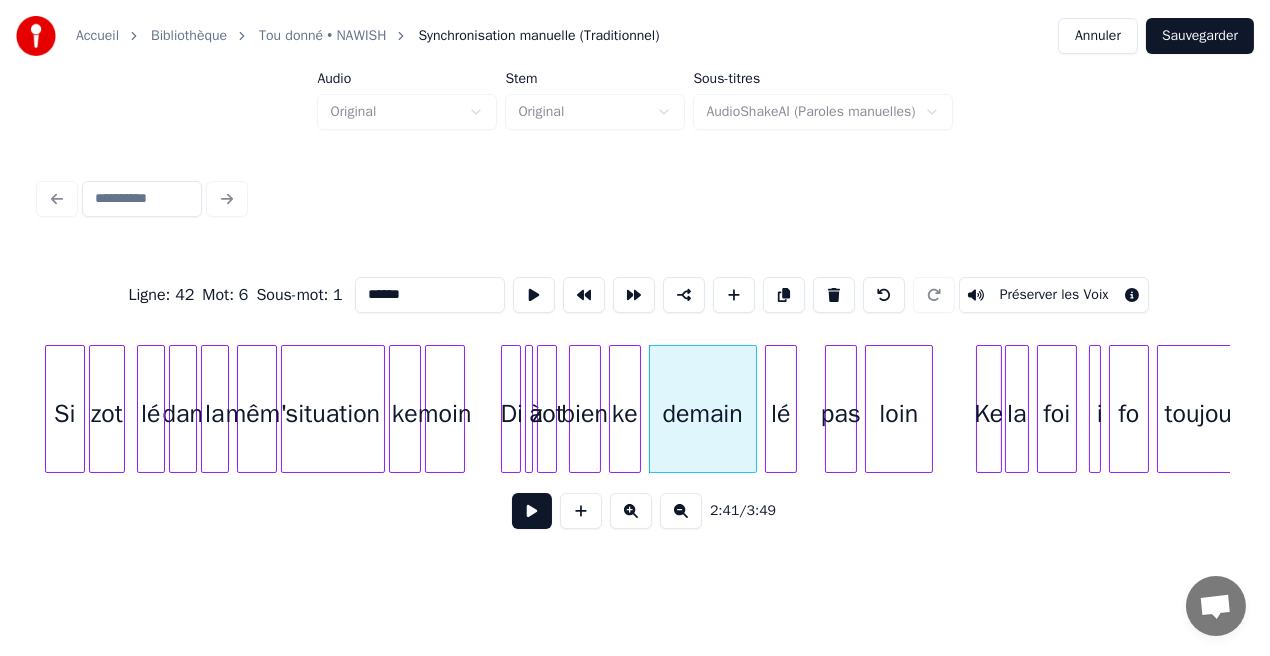 type on "******" 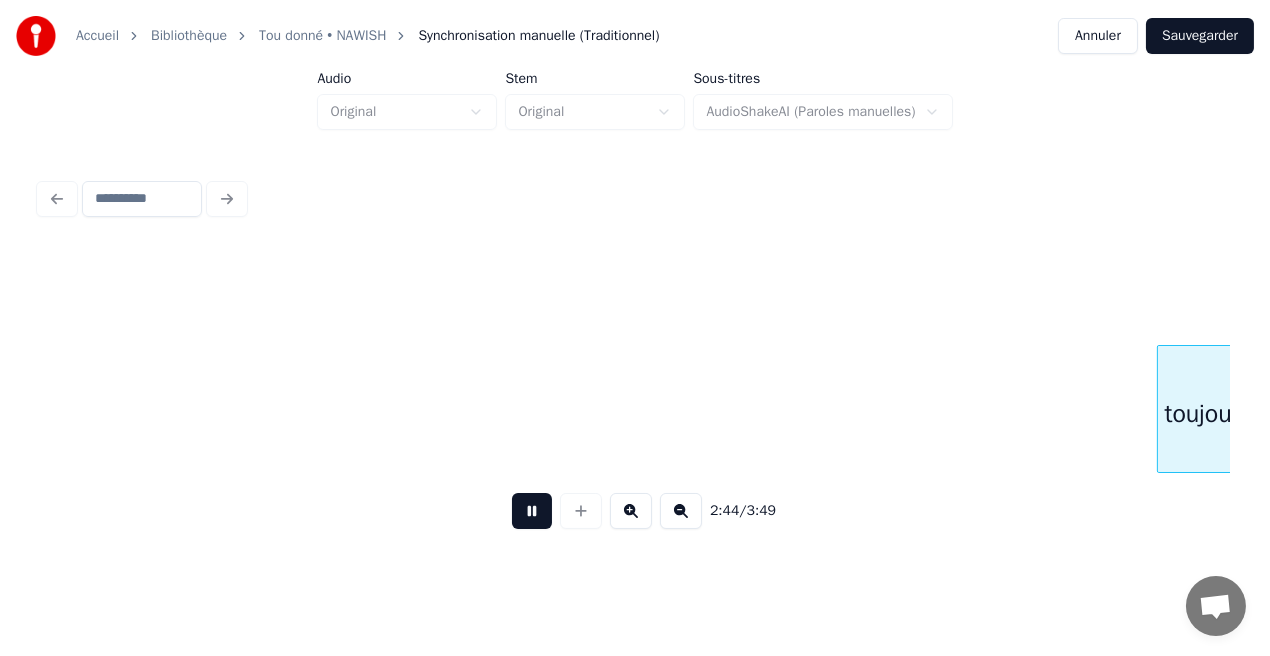 scroll, scrollTop: 0, scrollLeft: 32852, axis: horizontal 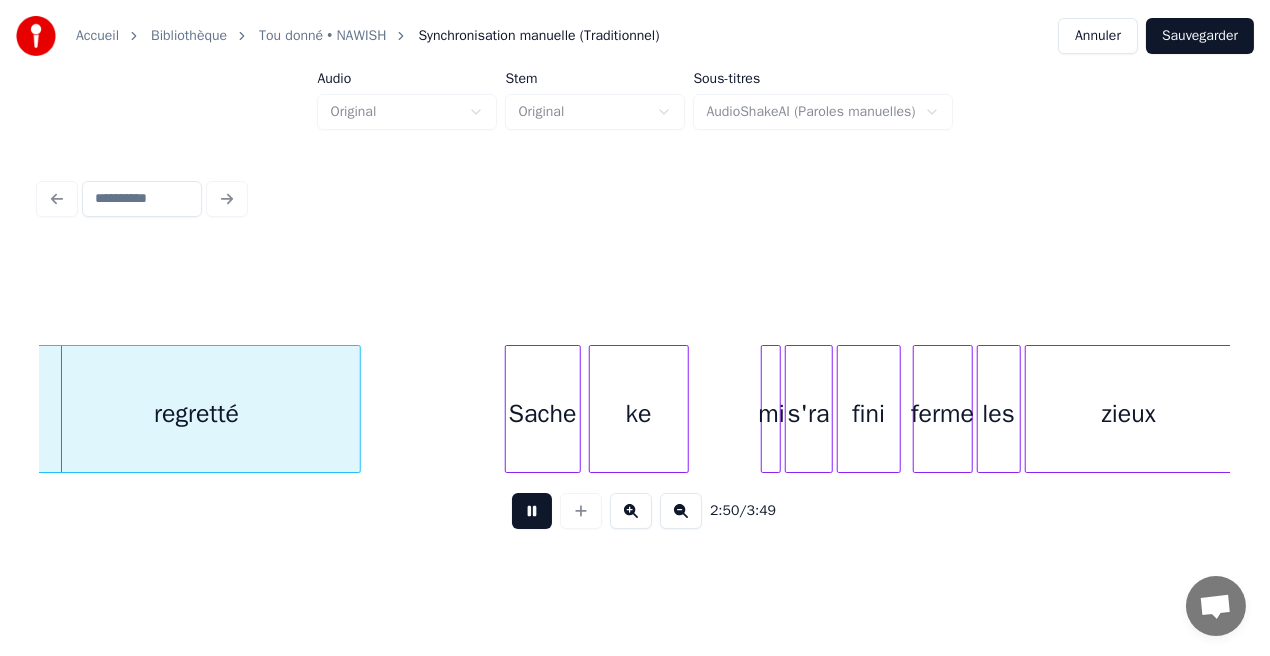 click at bounding box center (532, 511) 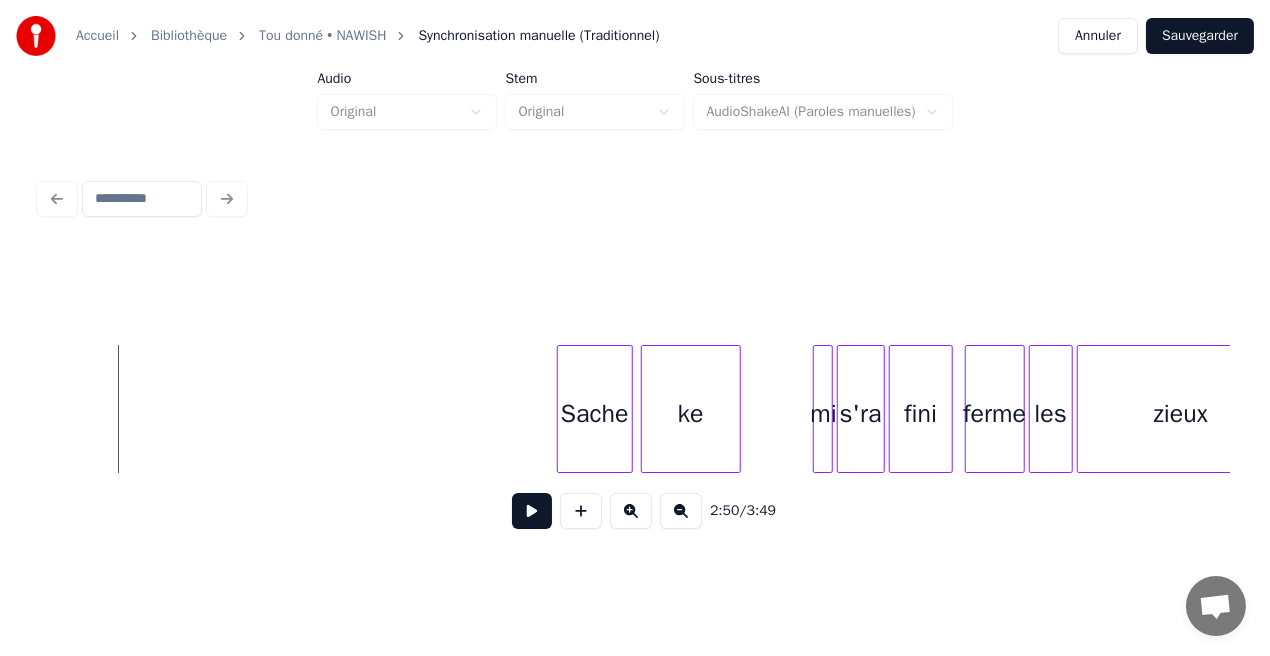 scroll, scrollTop: 0, scrollLeft: 34384, axis: horizontal 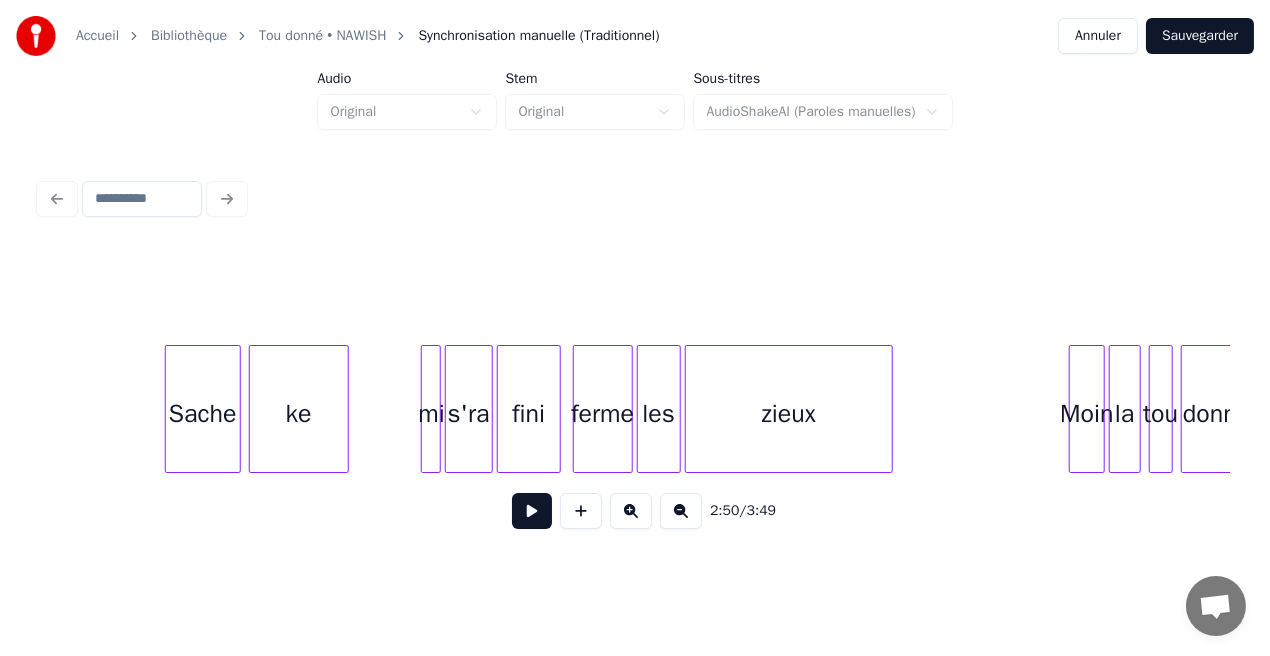 click at bounding box center (1073, 409) 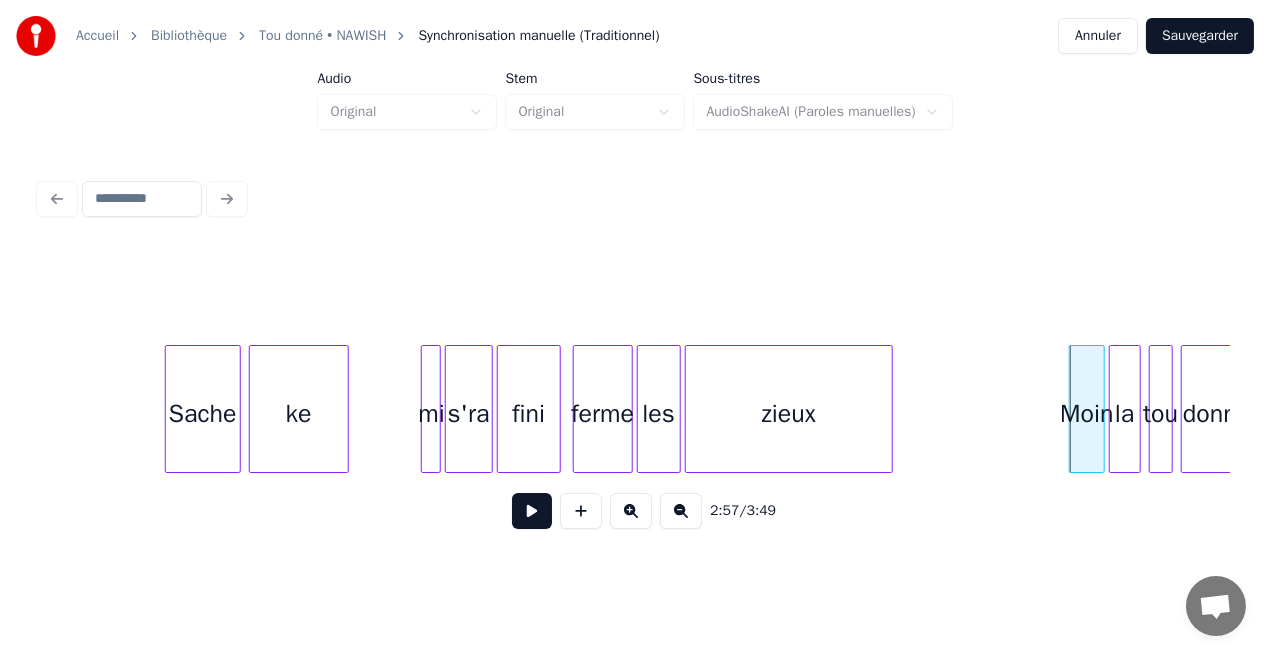 click on "zieux" at bounding box center (789, 414) 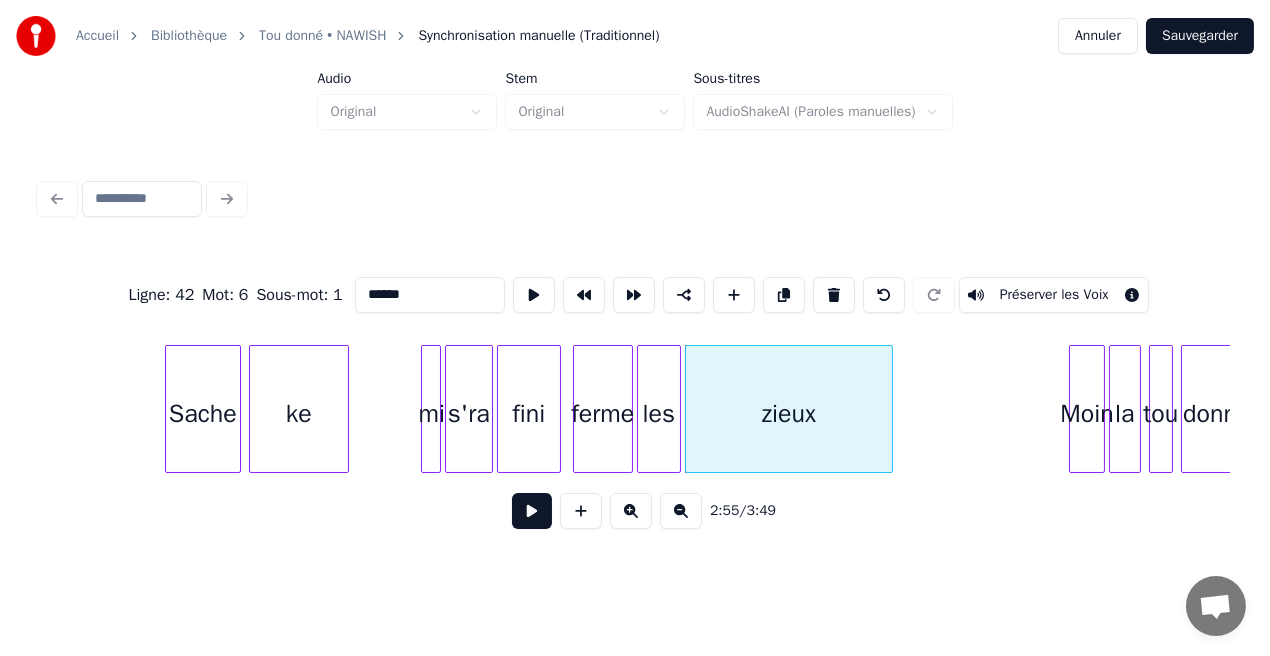 type on "*****" 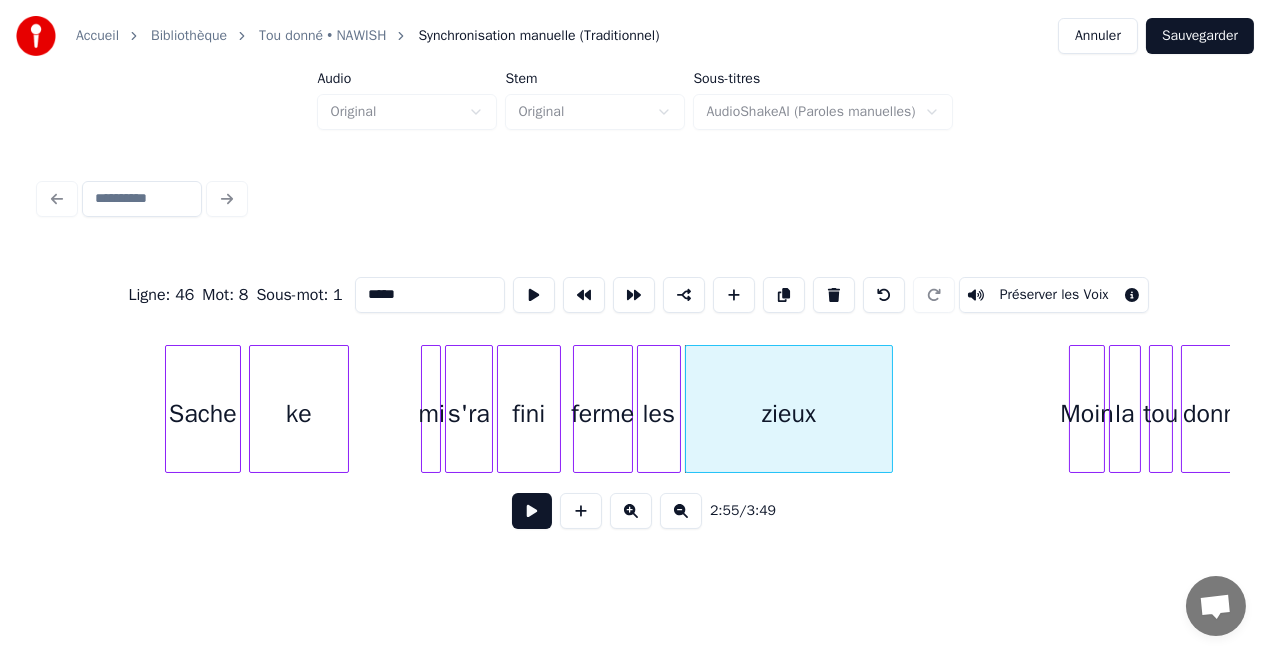 click at bounding box center (532, 511) 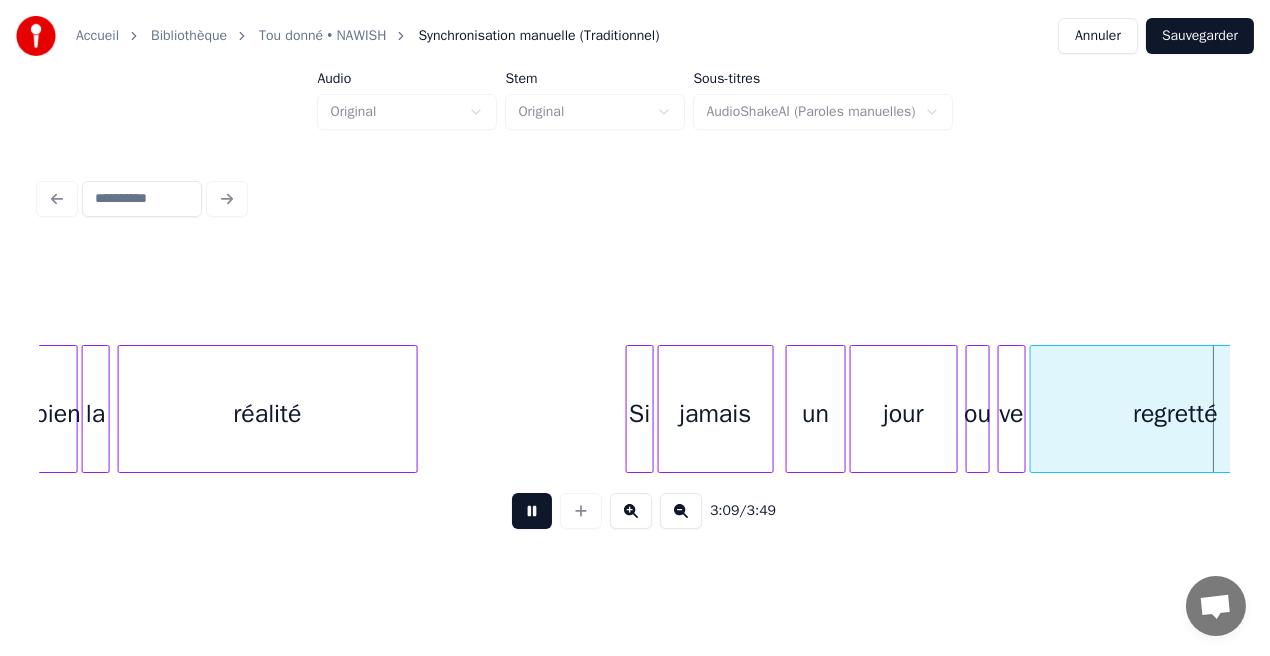 scroll, scrollTop: 0, scrollLeft: 37960, axis: horizontal 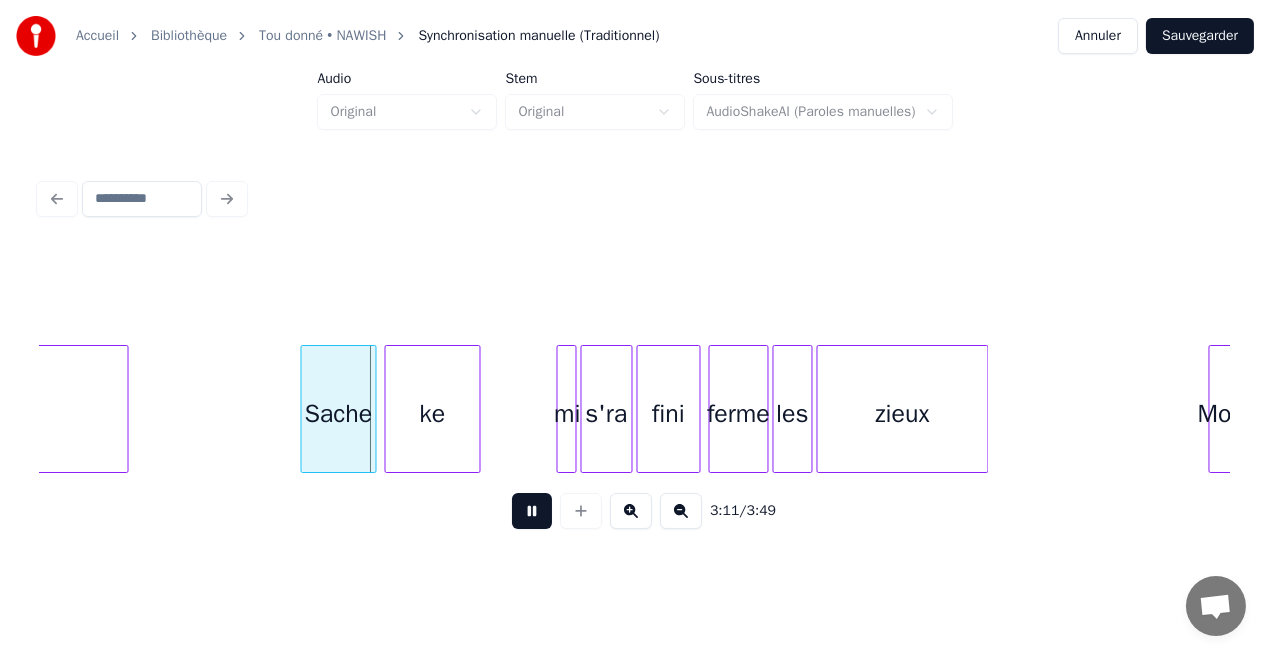 click at bounding box center (532, 511) 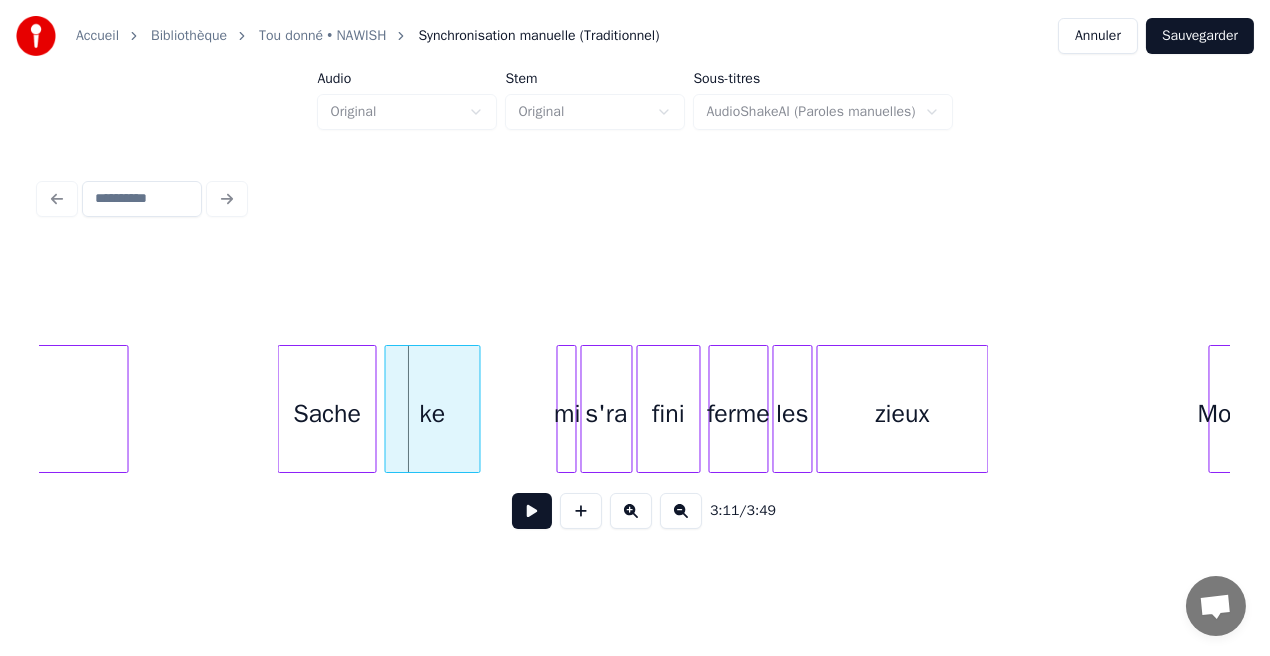 click at bounding box center [282, 409] 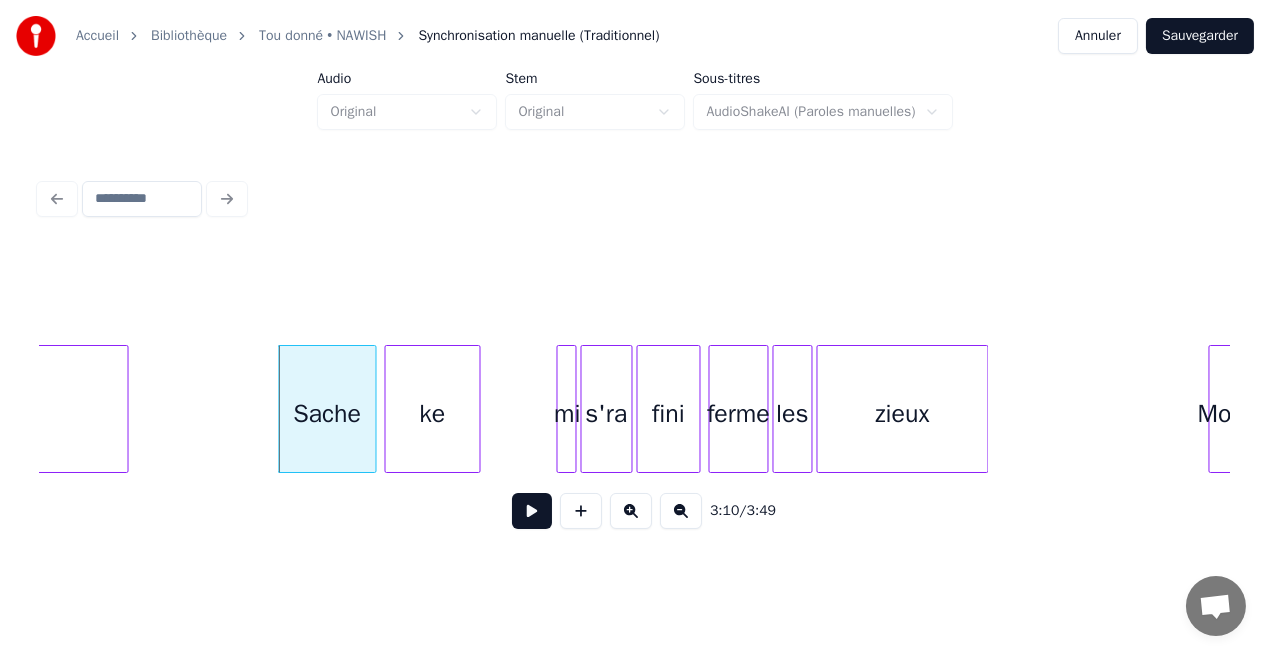 click at bounding box center (532, 511) 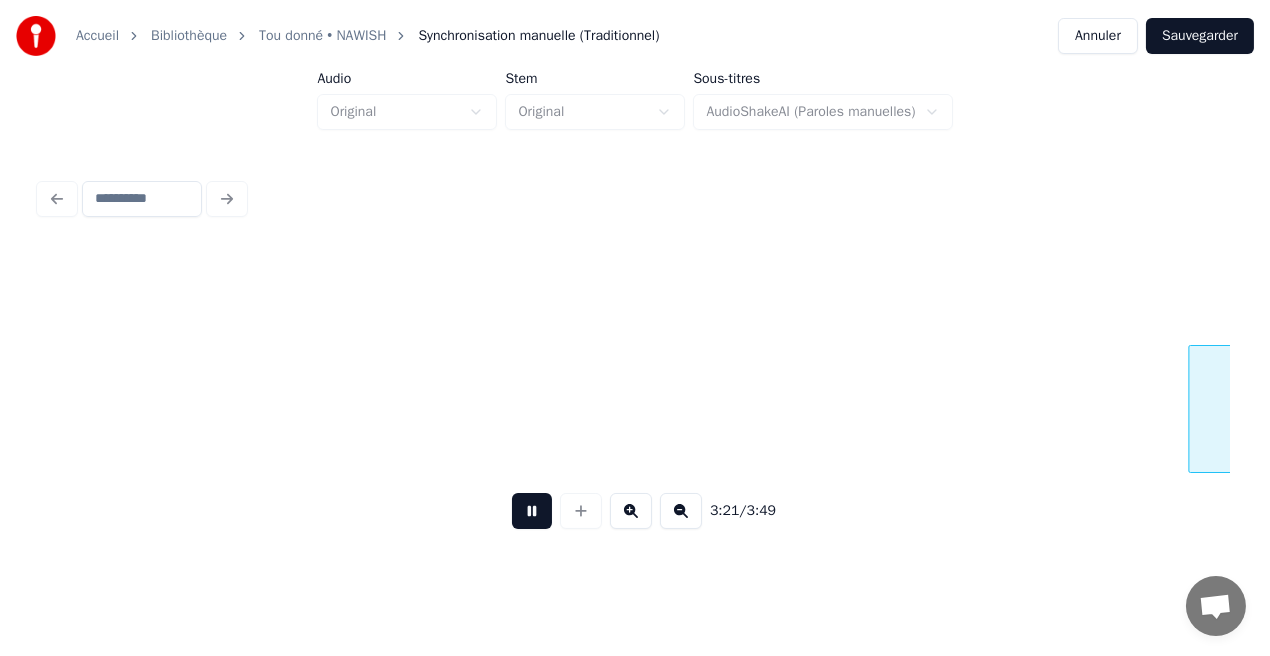 scroll, scrollTop: 0, scrollLeft: 40346, axis: horizontal 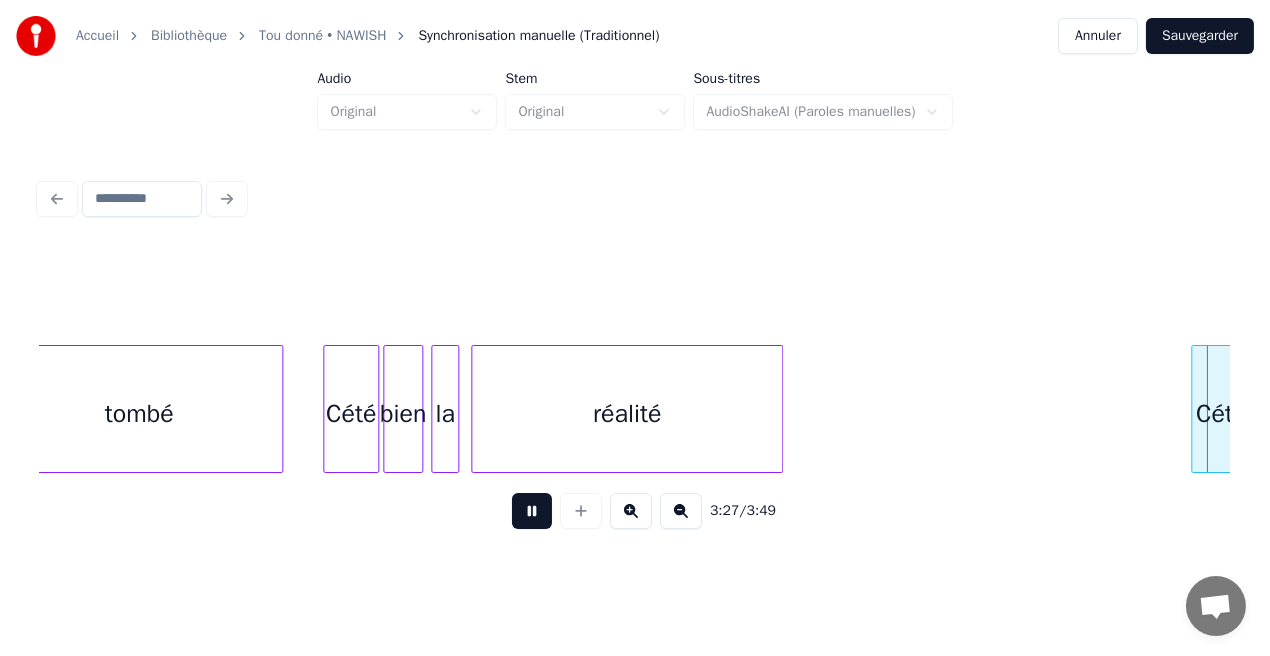 click at bounding box center (532, 511) 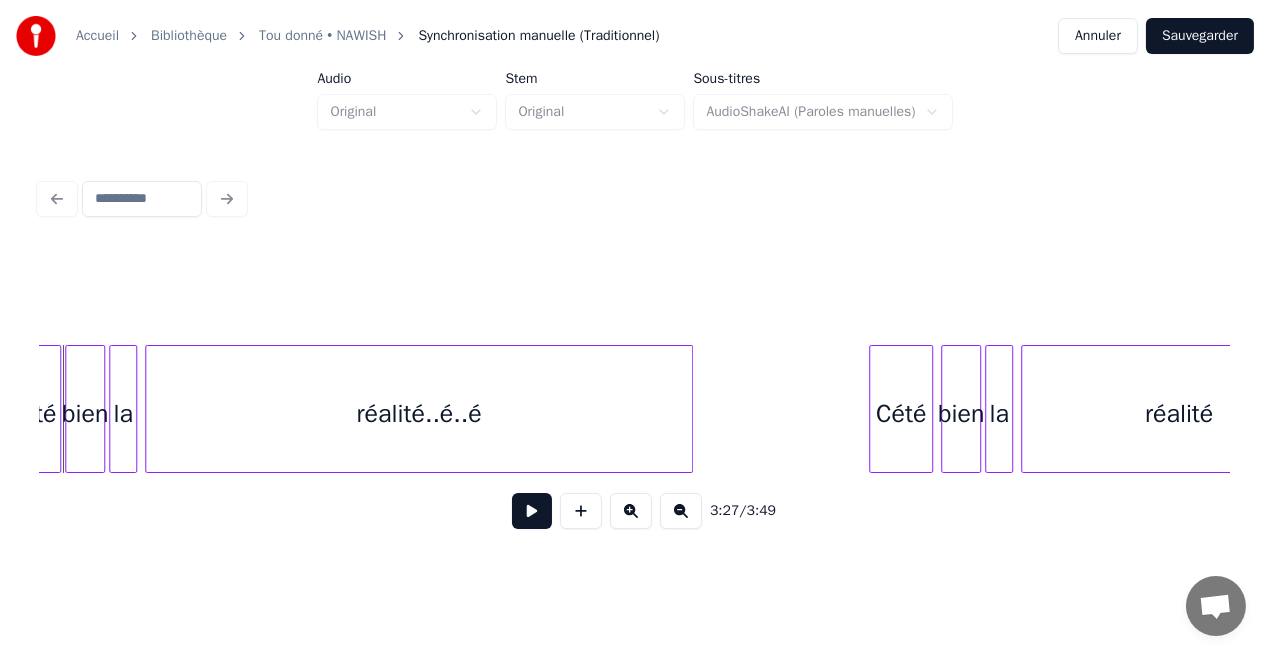 scroll, scrollTop: 0, scrollLeft: 40882, axis: horizontal 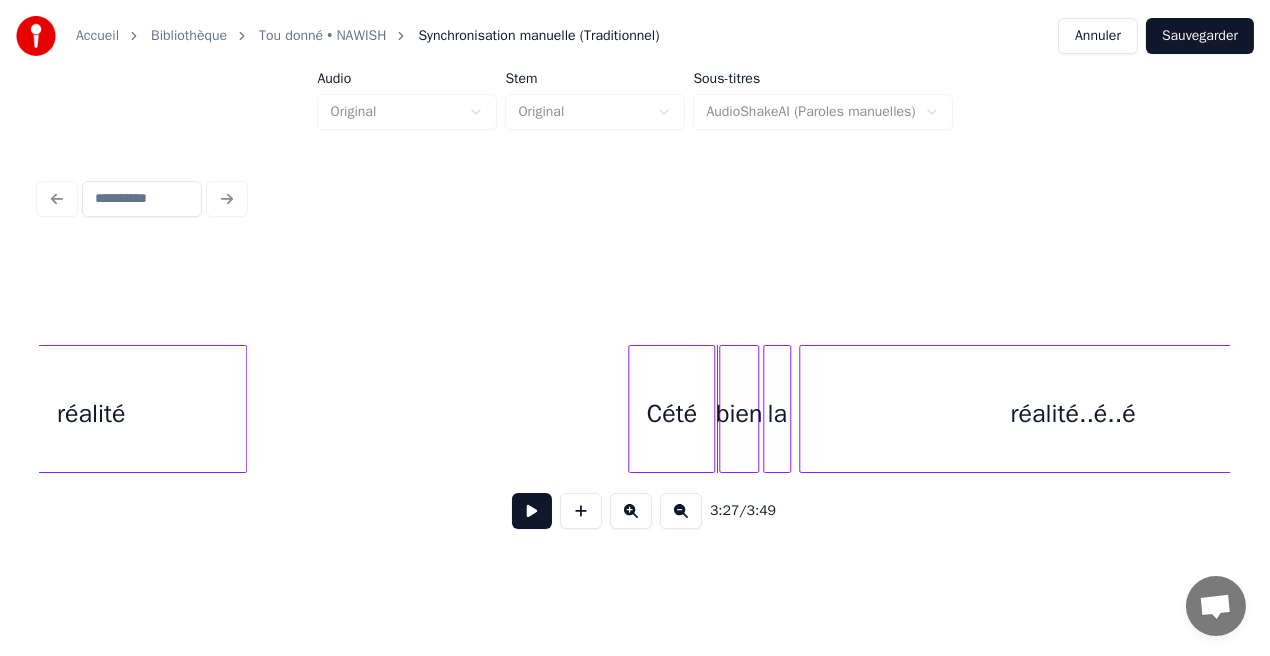 click at bounding box center (632, 409) 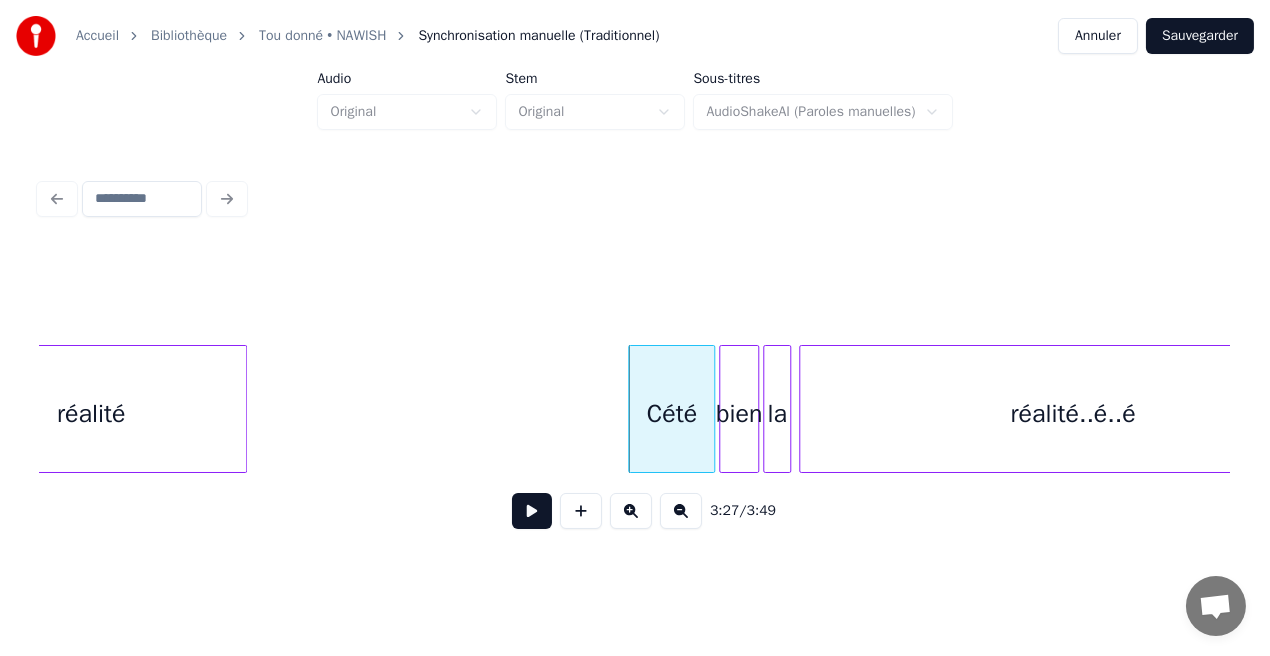 click at bounding box center (532, 511) 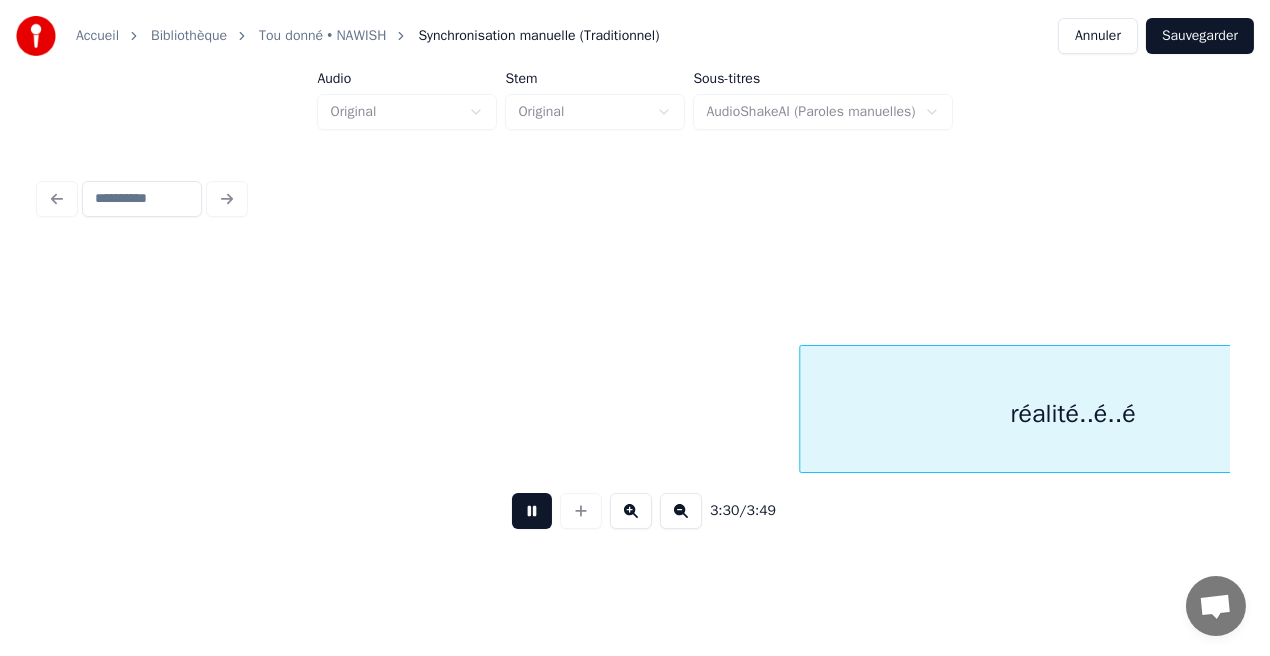 scroll, scrollTop: 0, scrollLeft: 42074, axis: horizontal 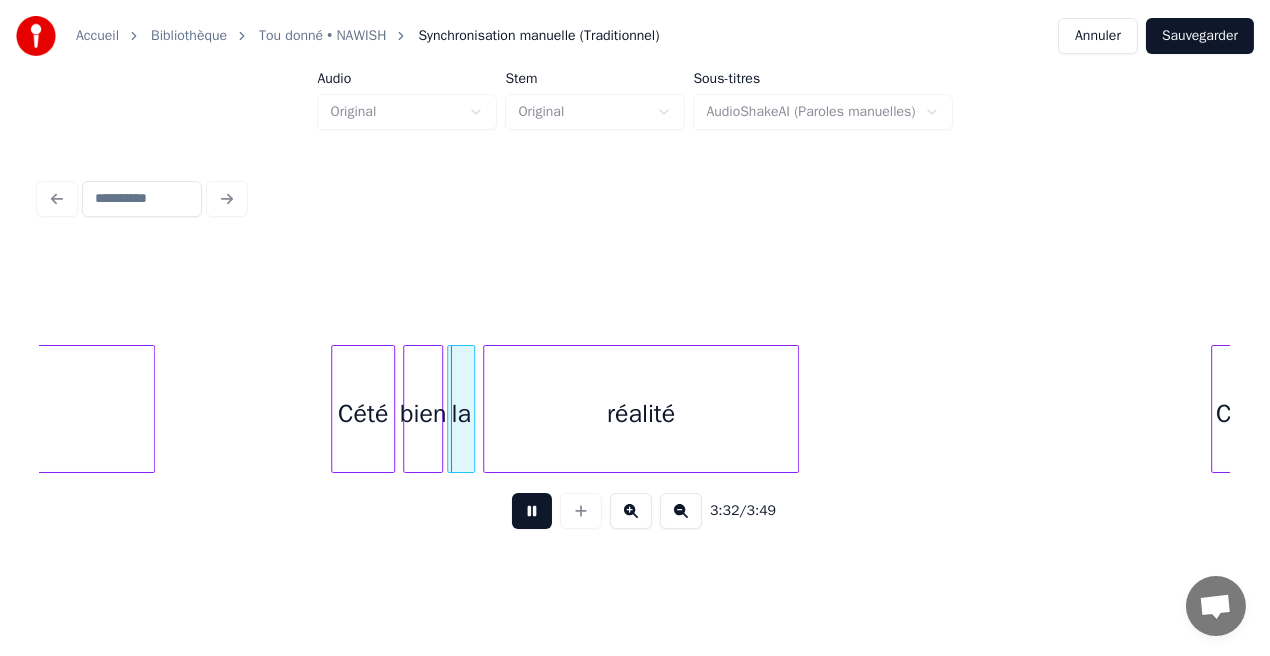 click at bounding box center (532, 511) 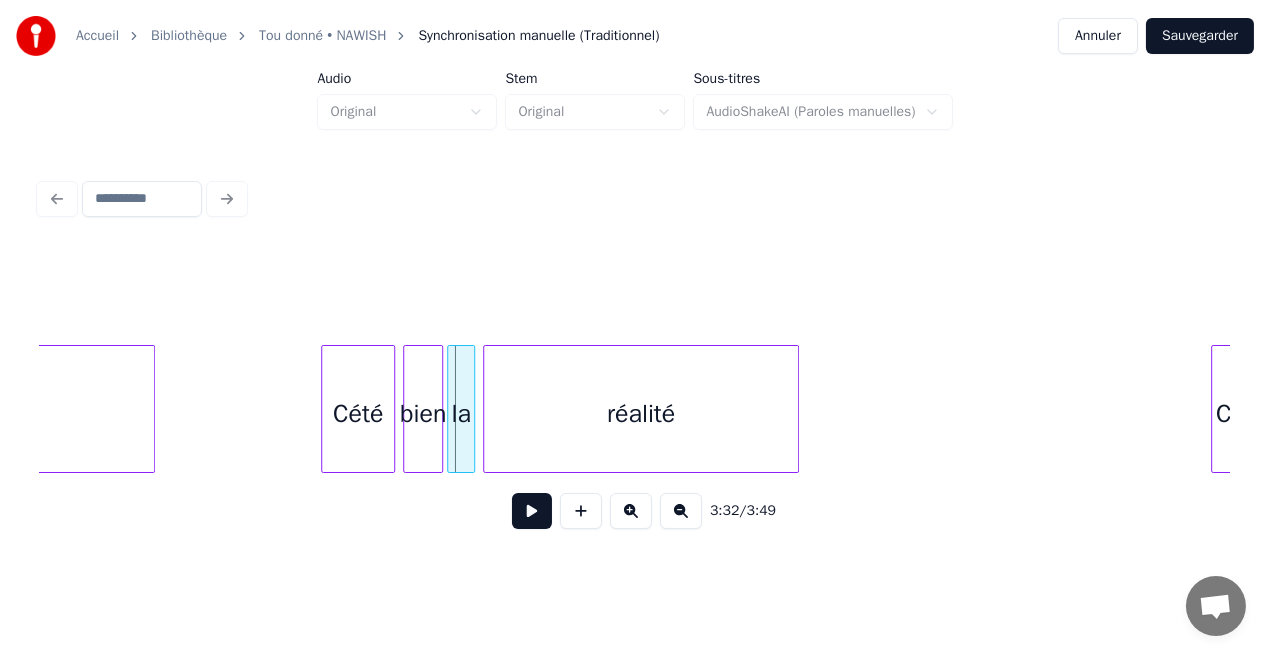 click at bounding box center (325, 409) 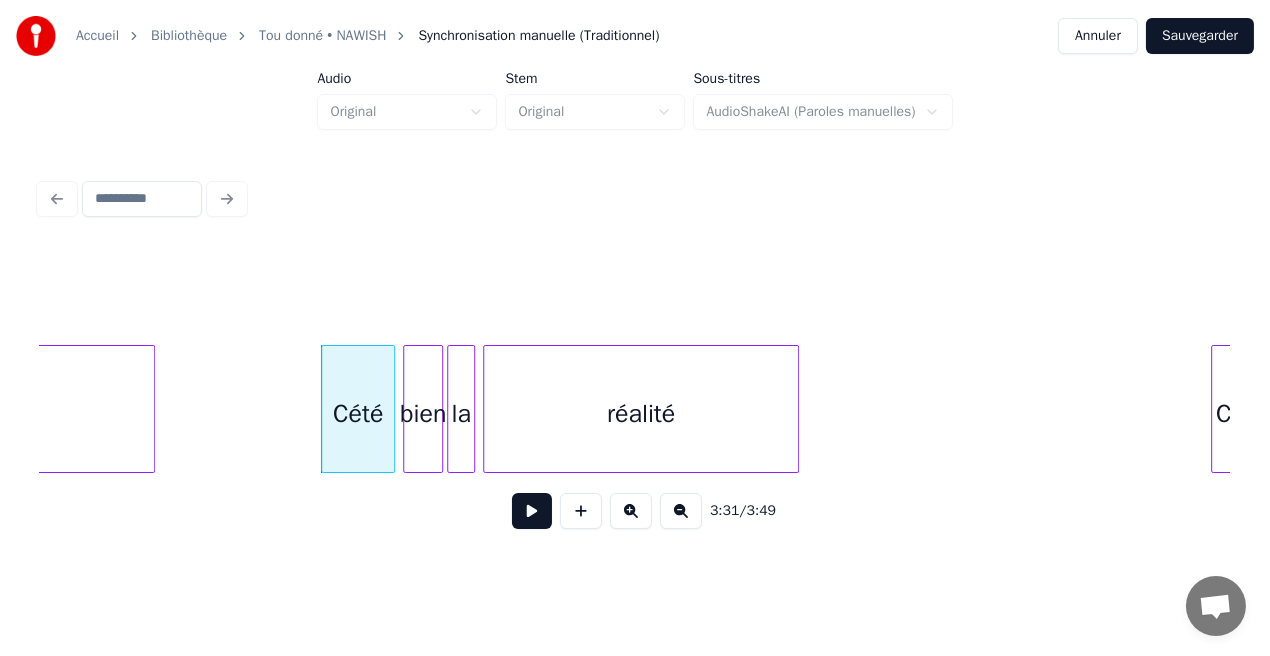 click at bounding box center (532, 511) 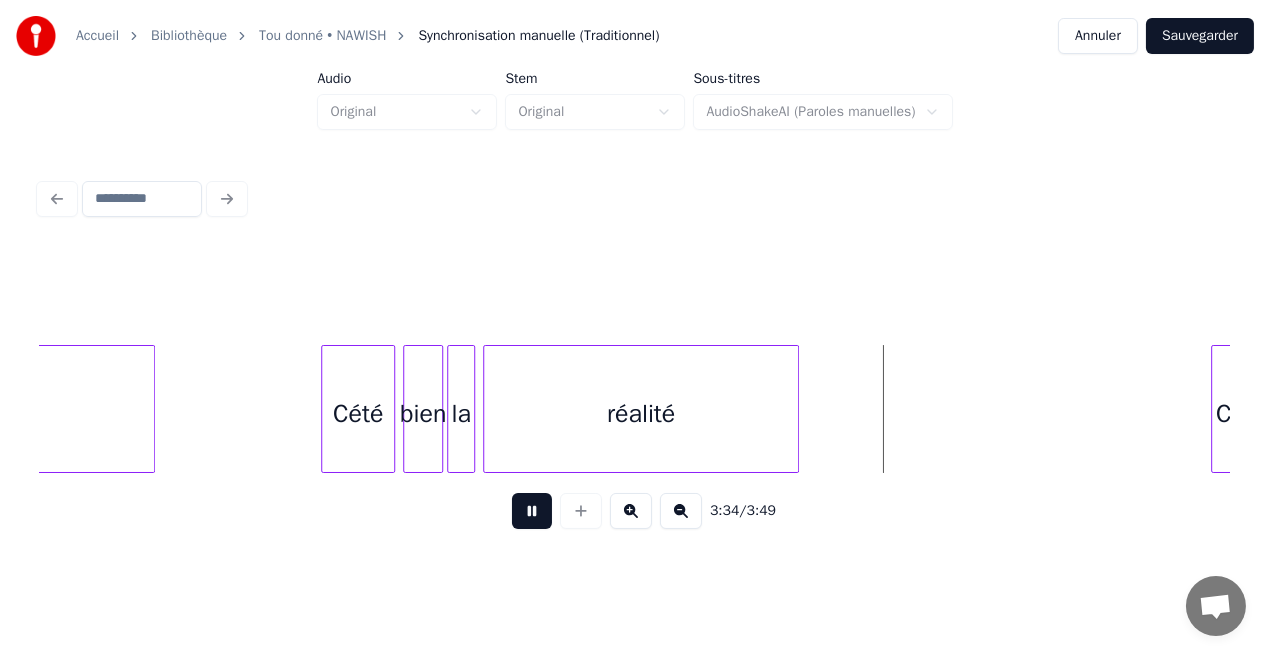 click at bounding box center [532, 511] 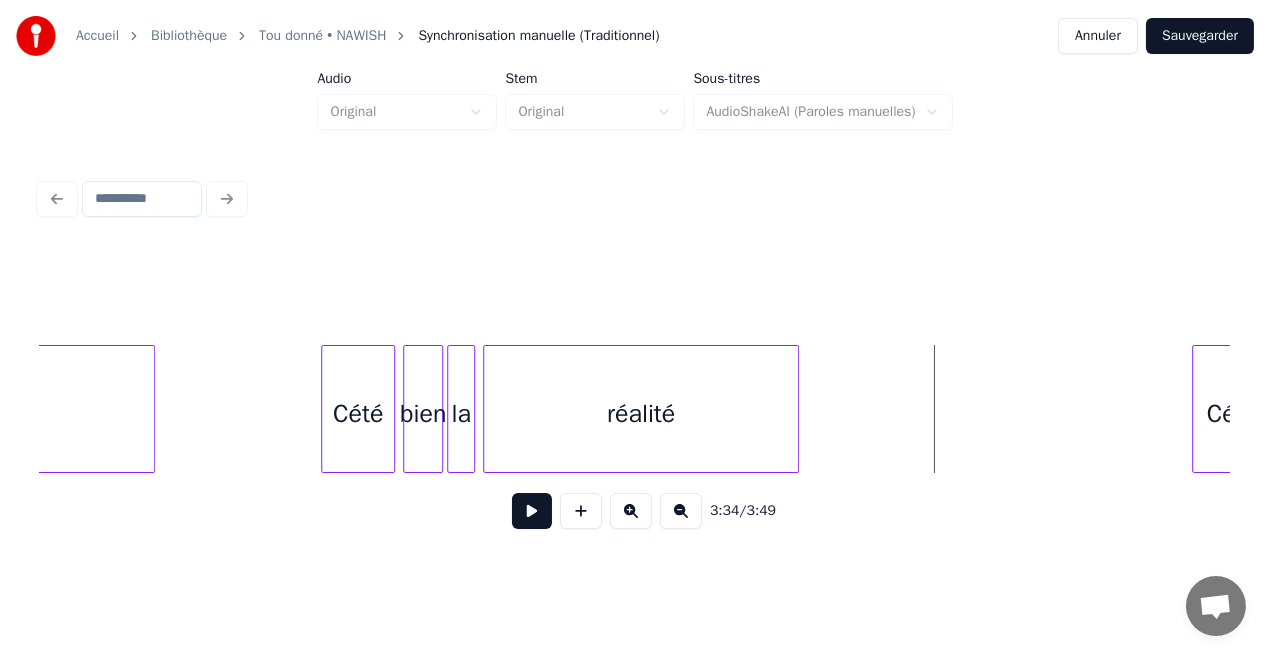 click at bounding box center (1196, 409) 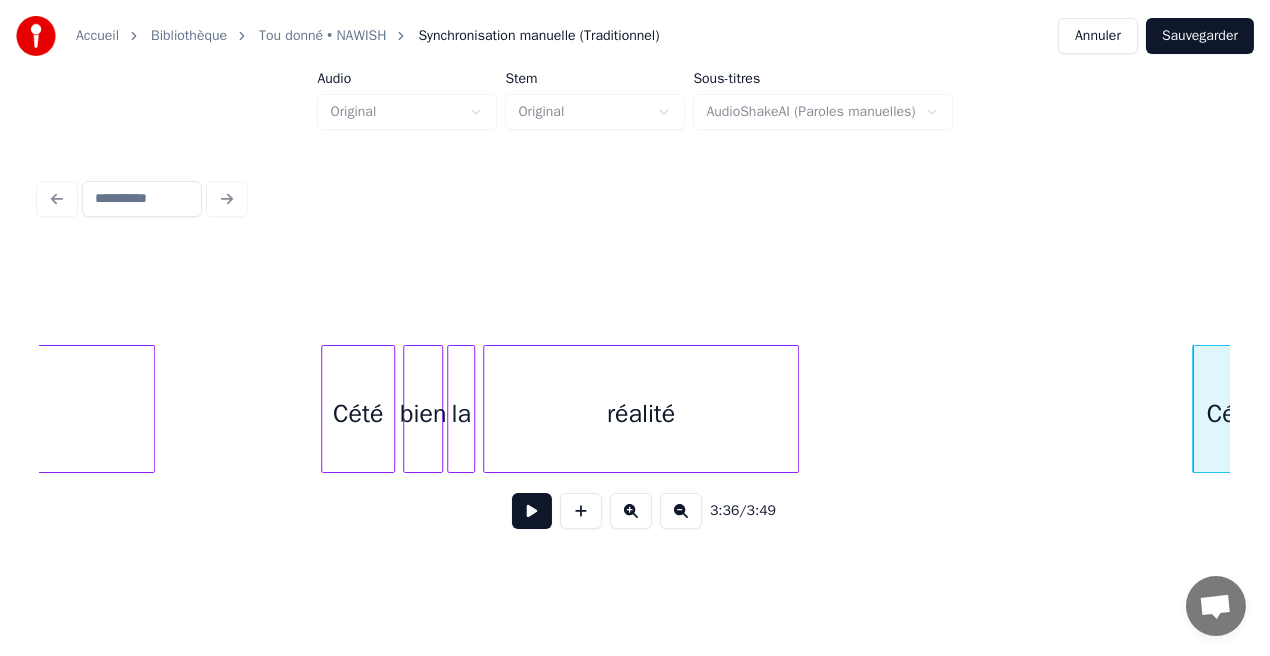 click at bounding box center (532, 511) 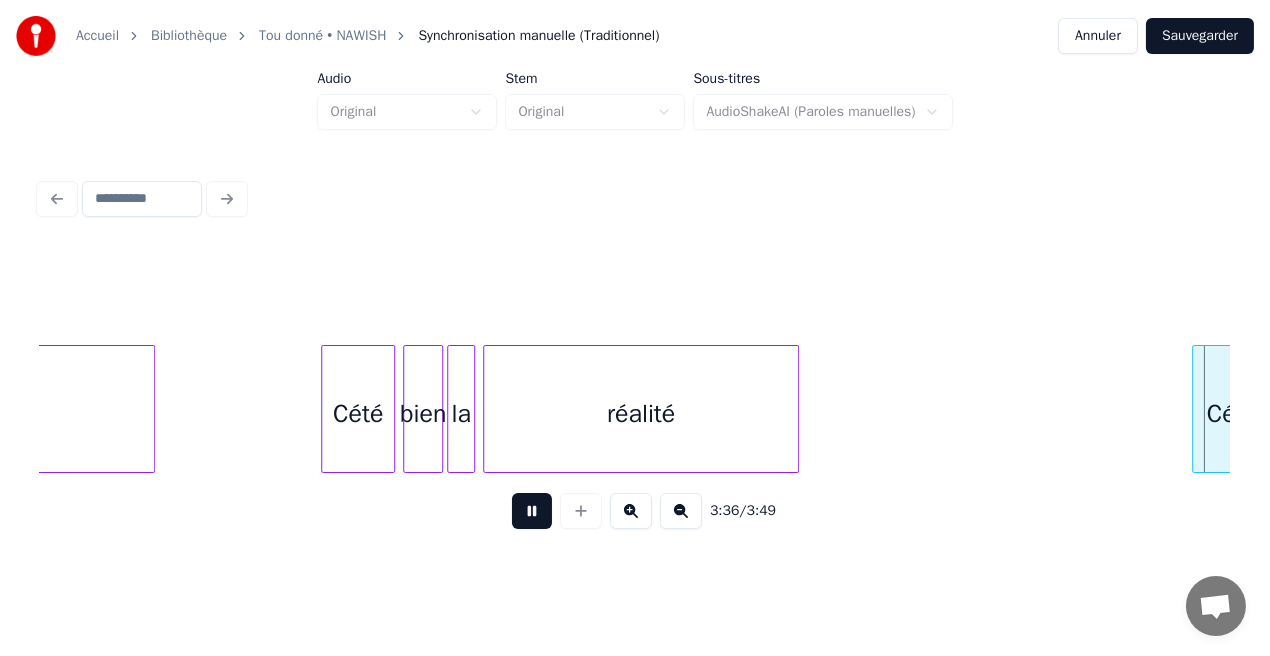 scroll, scrollTop: 0, scrollLeft: 43266, axis: horizontal 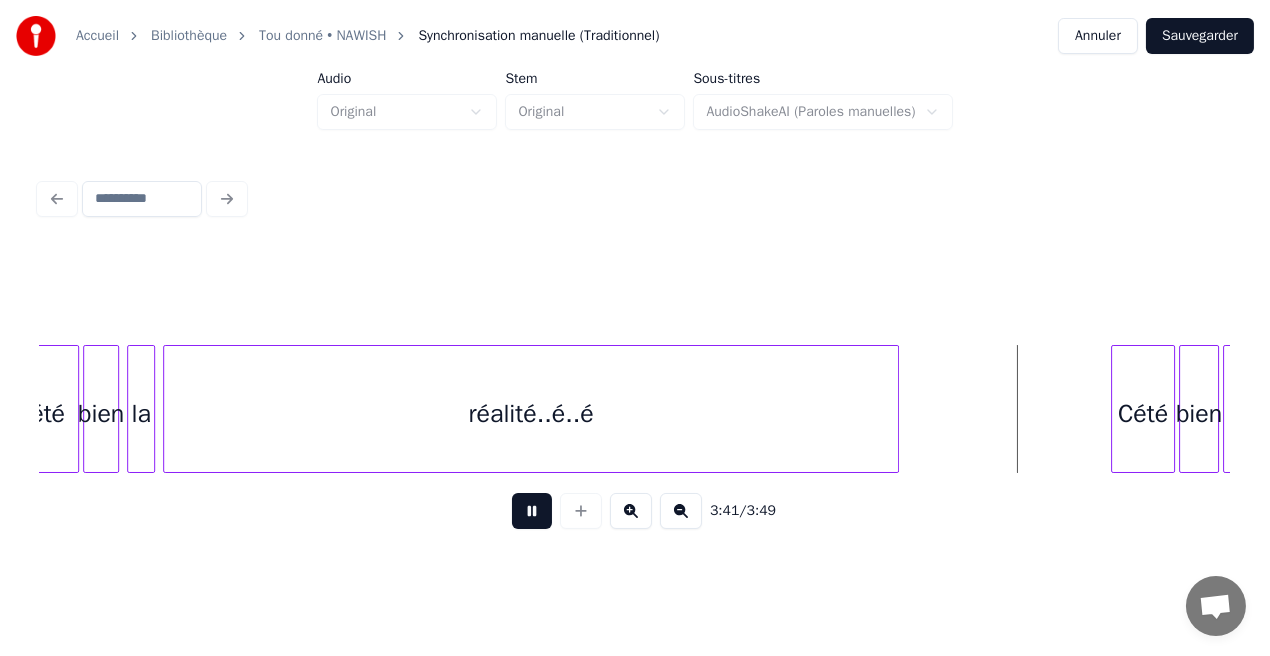 click at bounding box center (532, 511) 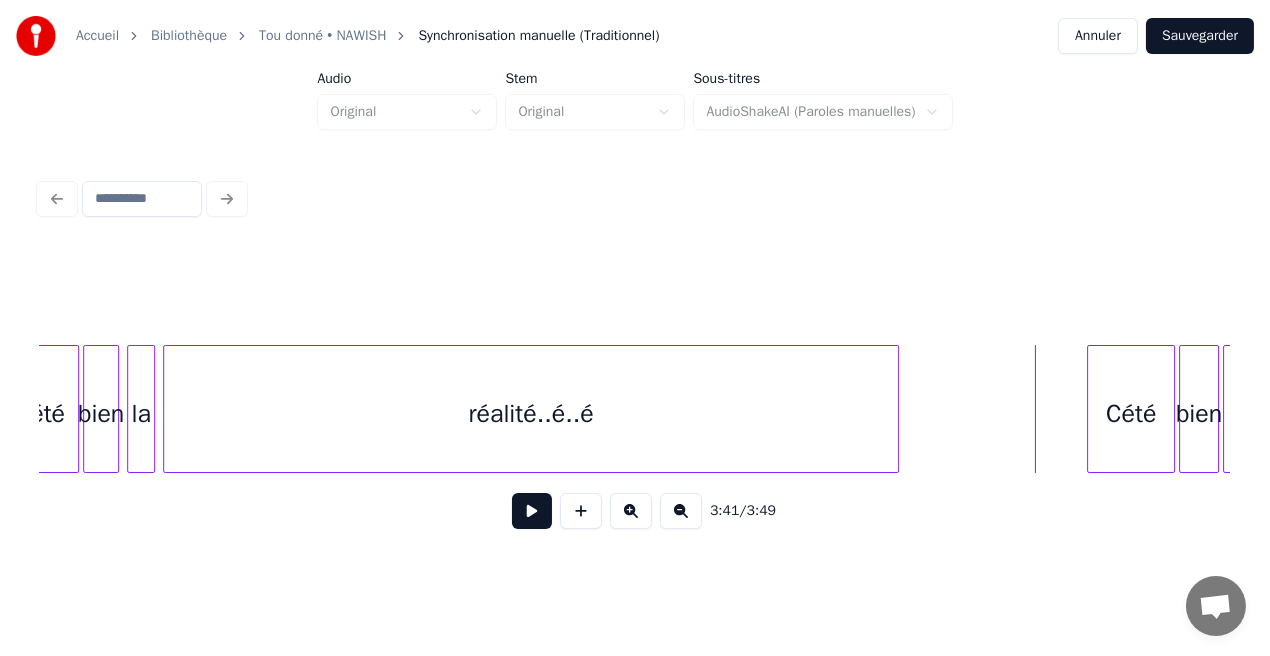 click at bounding box center (1091, 409) 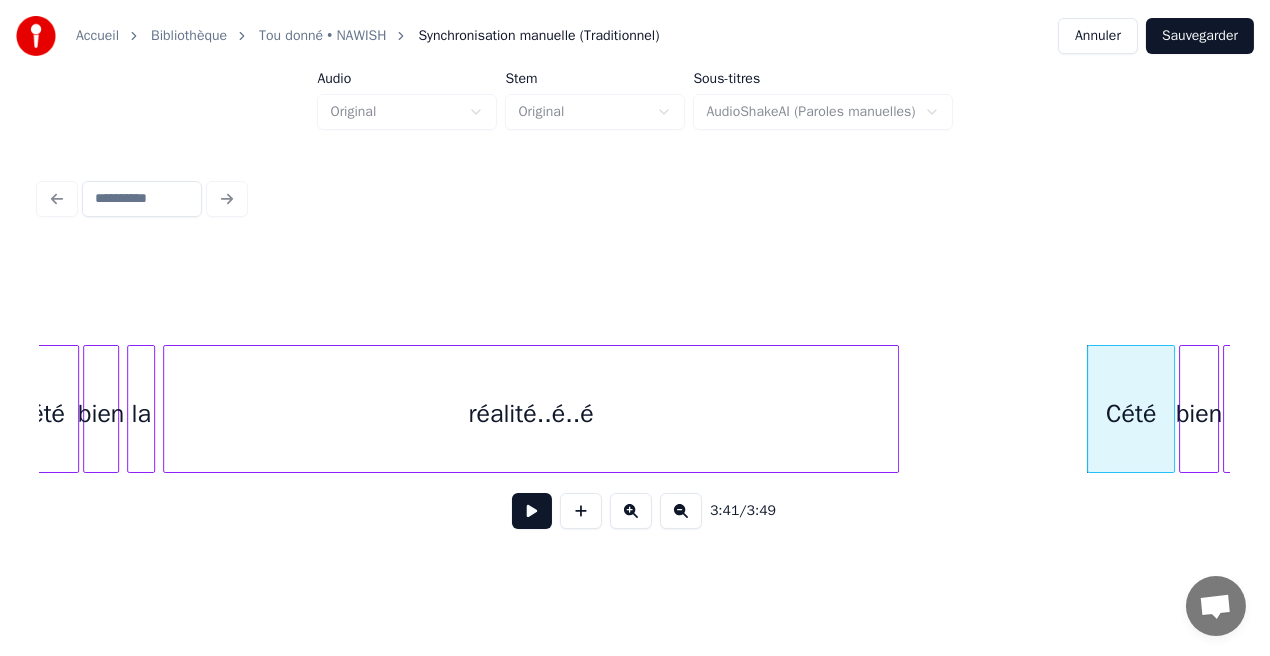 click at bounding box center (532, 511) 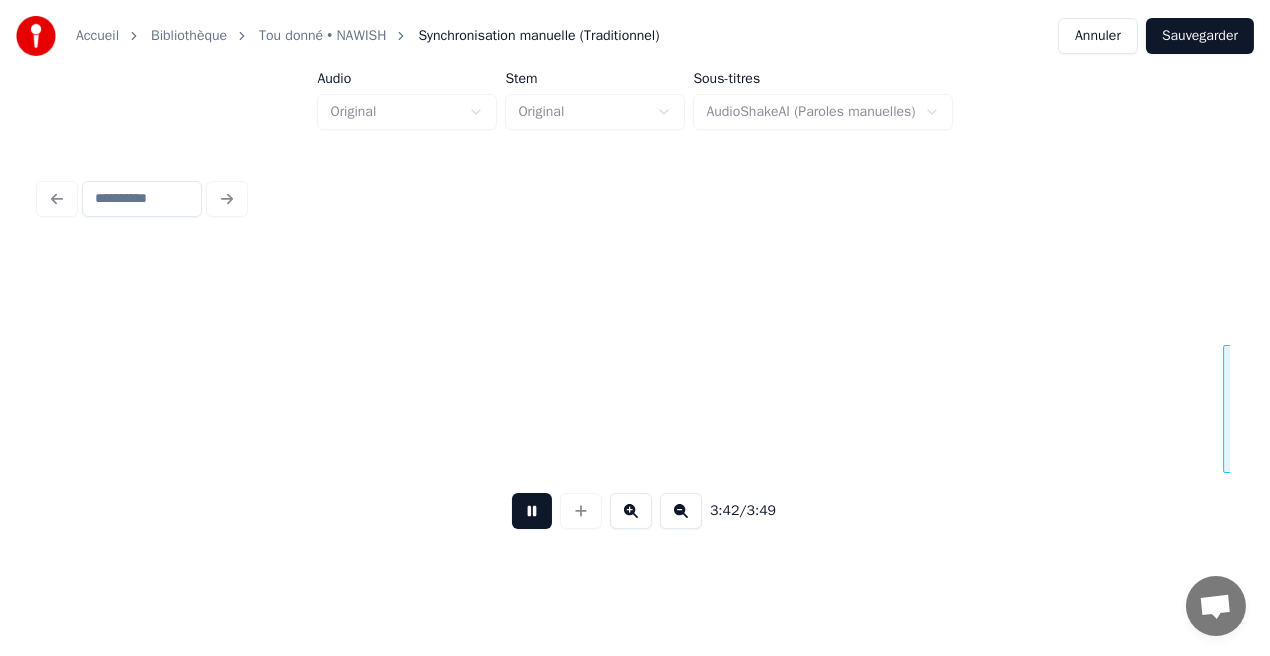 scroll, scrollTop: 0, scrollLeft: 44457, axis: horizontal 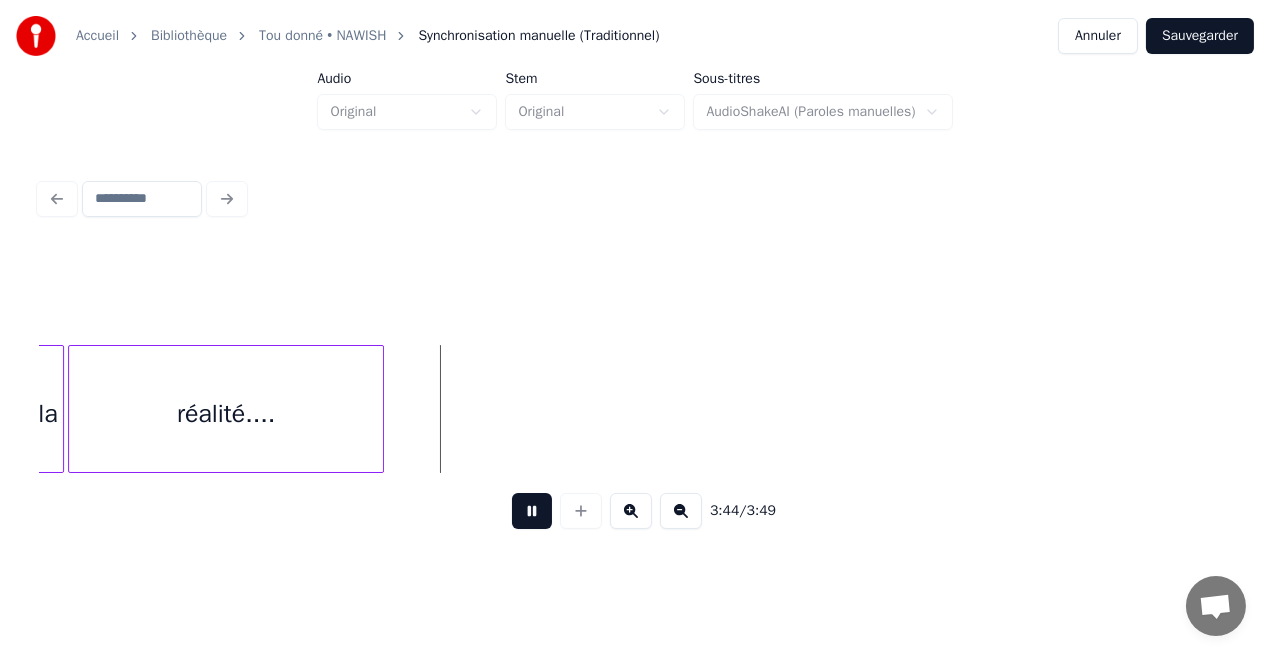 click at bounding box center [532, 511] 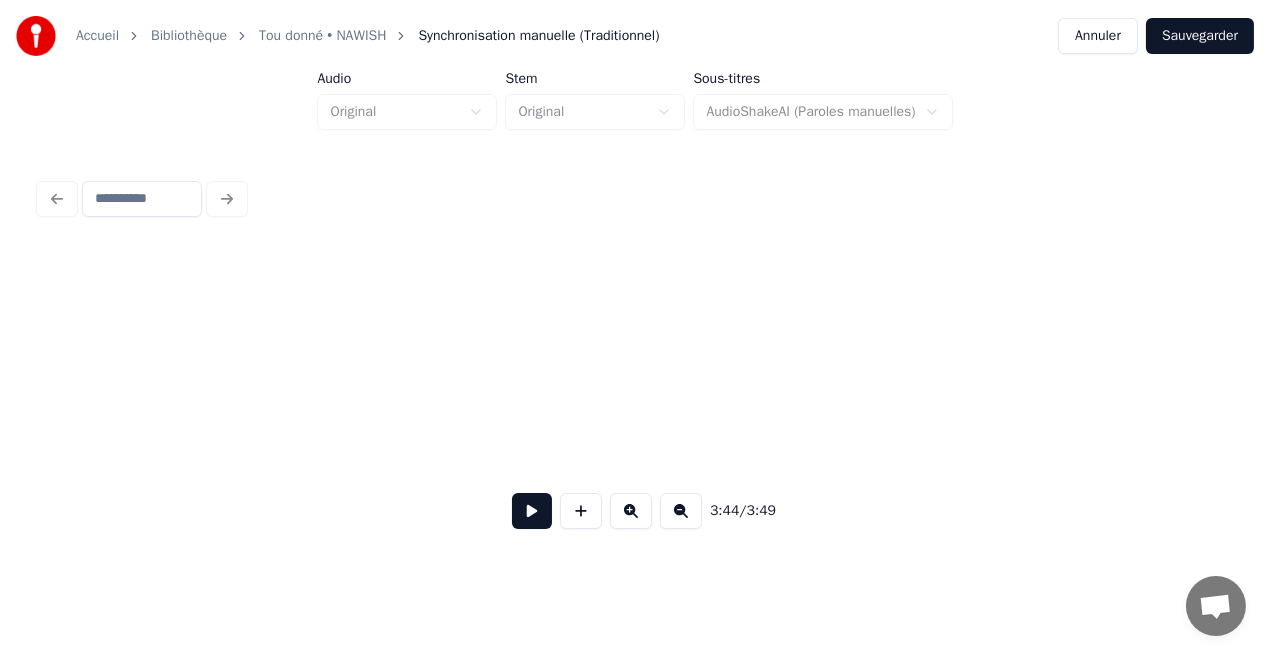 scroll, scrollTop: 0, scrollLeft: 0, axis: both 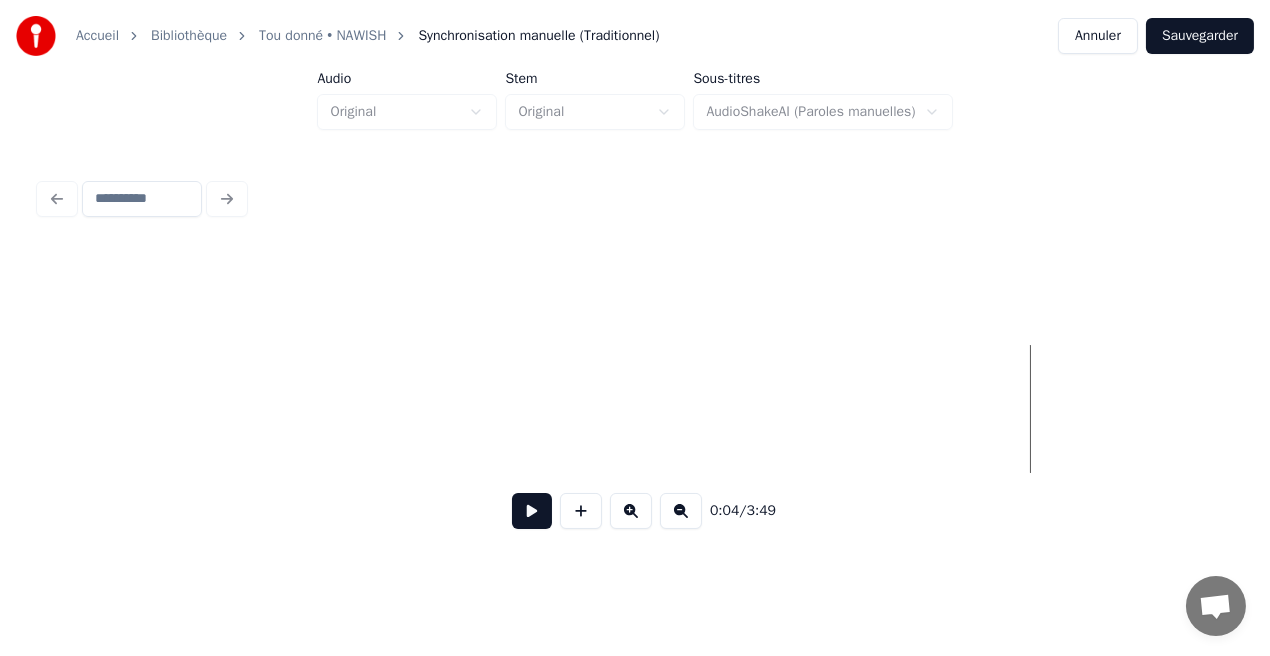 click at bounding box center [532, 511] 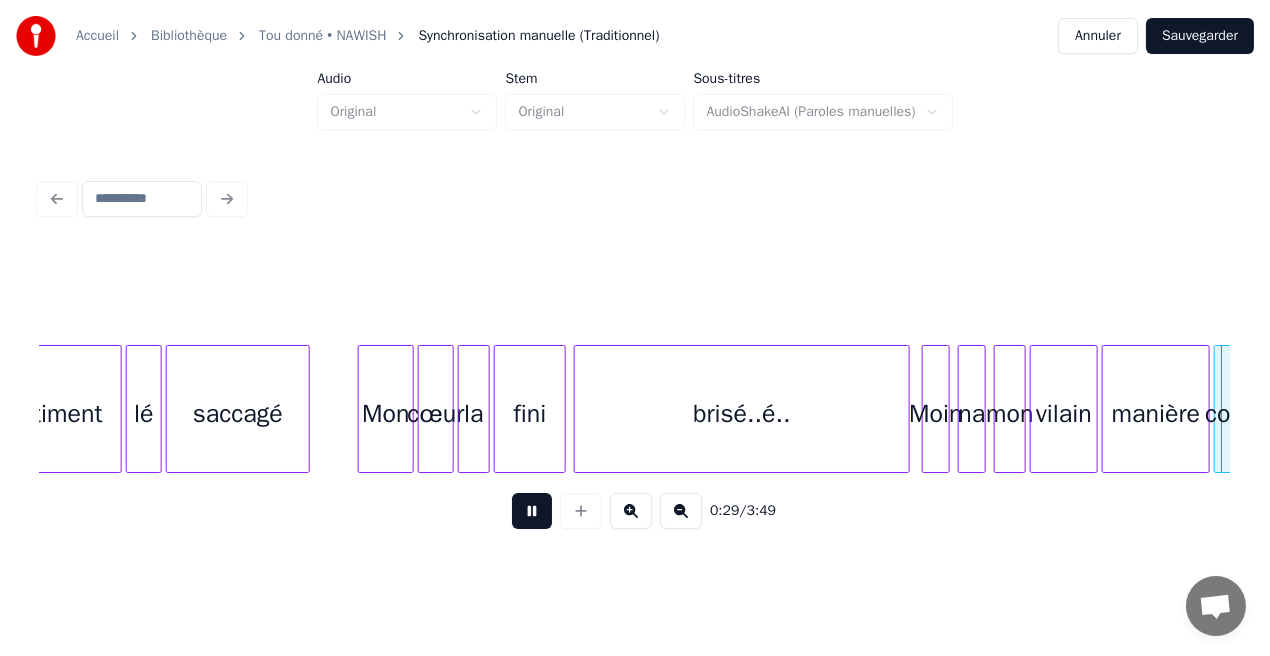 scroll, scrollTop: 0, scrollLeft: 5953, axis: horizontal 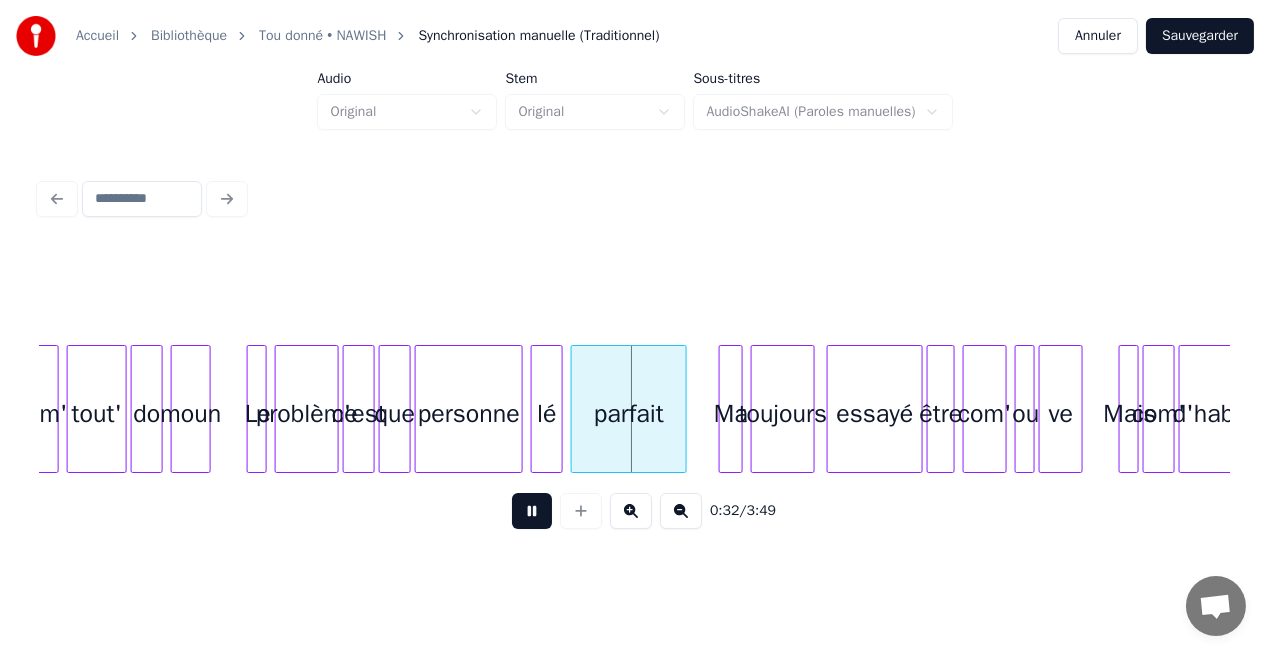 click on "Accueil Bibliothèque Tou donné • NAWISH Synchronisation manuelle (Traditionnel) Annuler Sauvegarder Audio Original Stem Original Sous-titres AudioShakeAI (Paroles manuelles) 0:32  /  3:49" at bounding box center (635, 294) 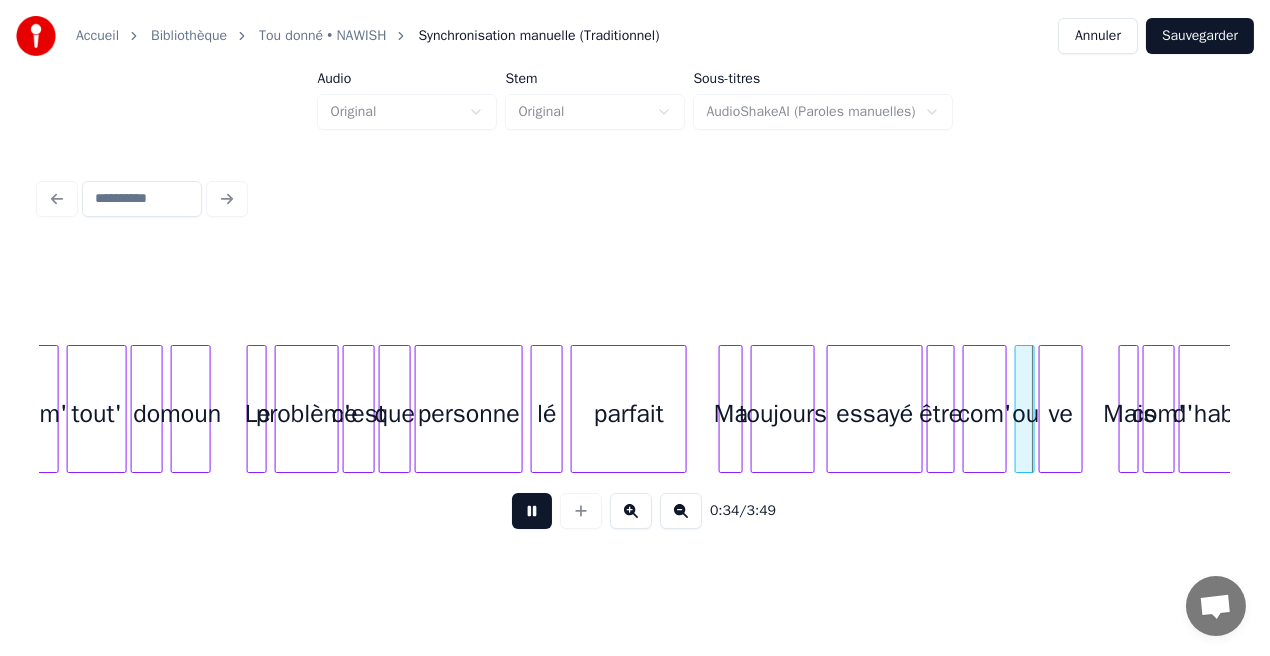 click at bounding box center [532, 511] 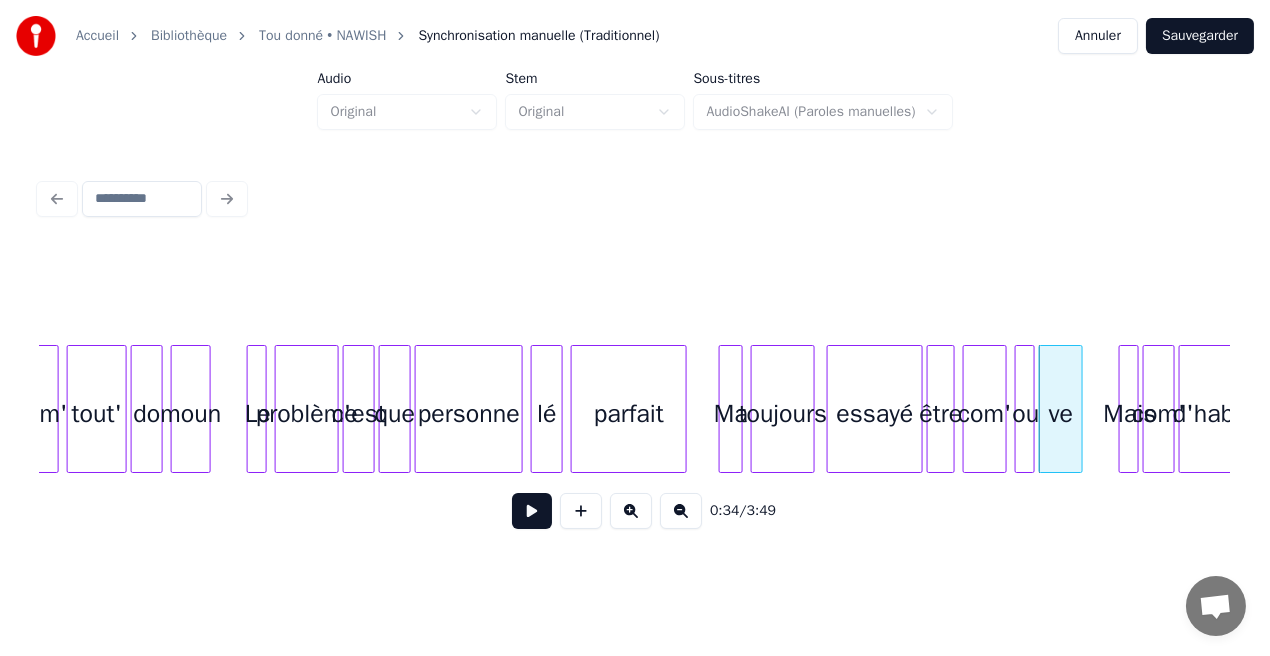 click on "que" at bounding box center (395, 414) 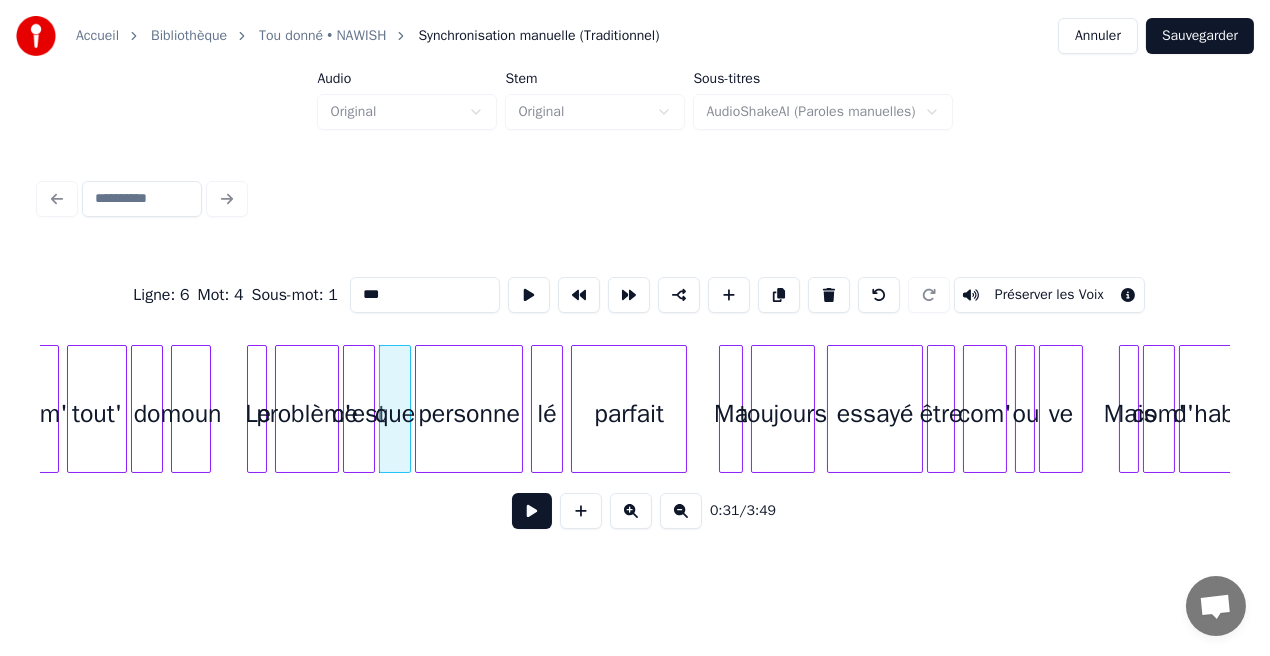 drag, startPoint x: 386, startPoint y: 289, endPoint x: 357, endPoint y: 297, distance: 30.083218 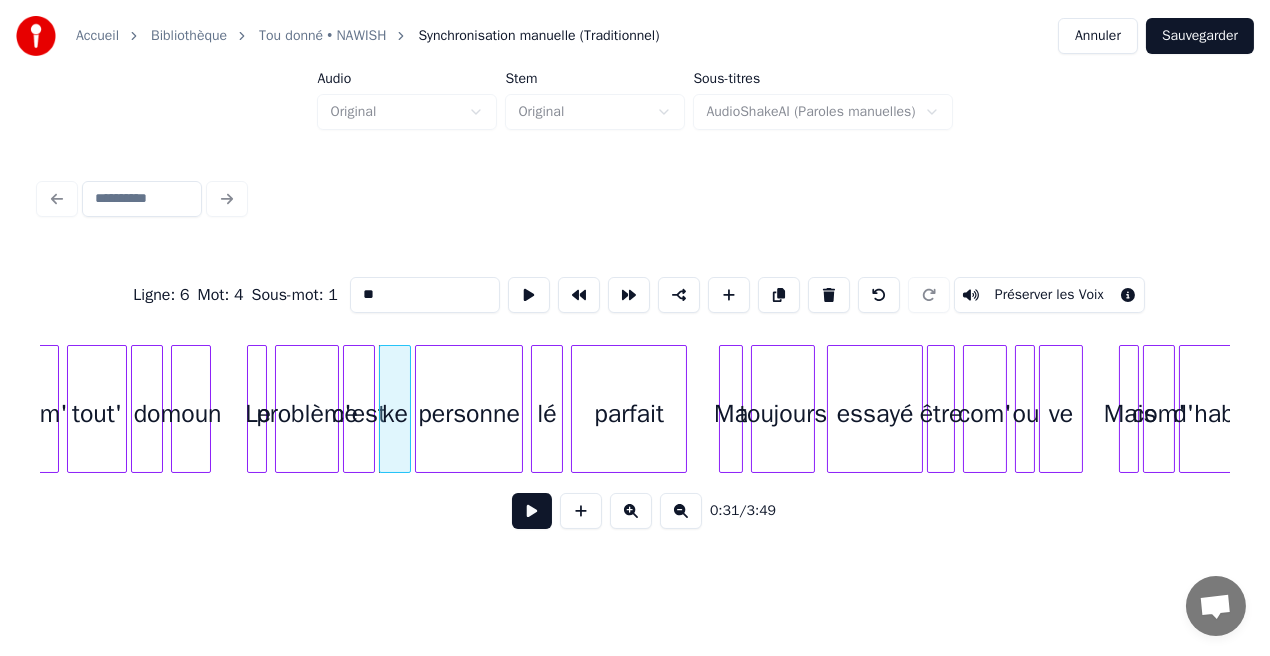 type on "**" 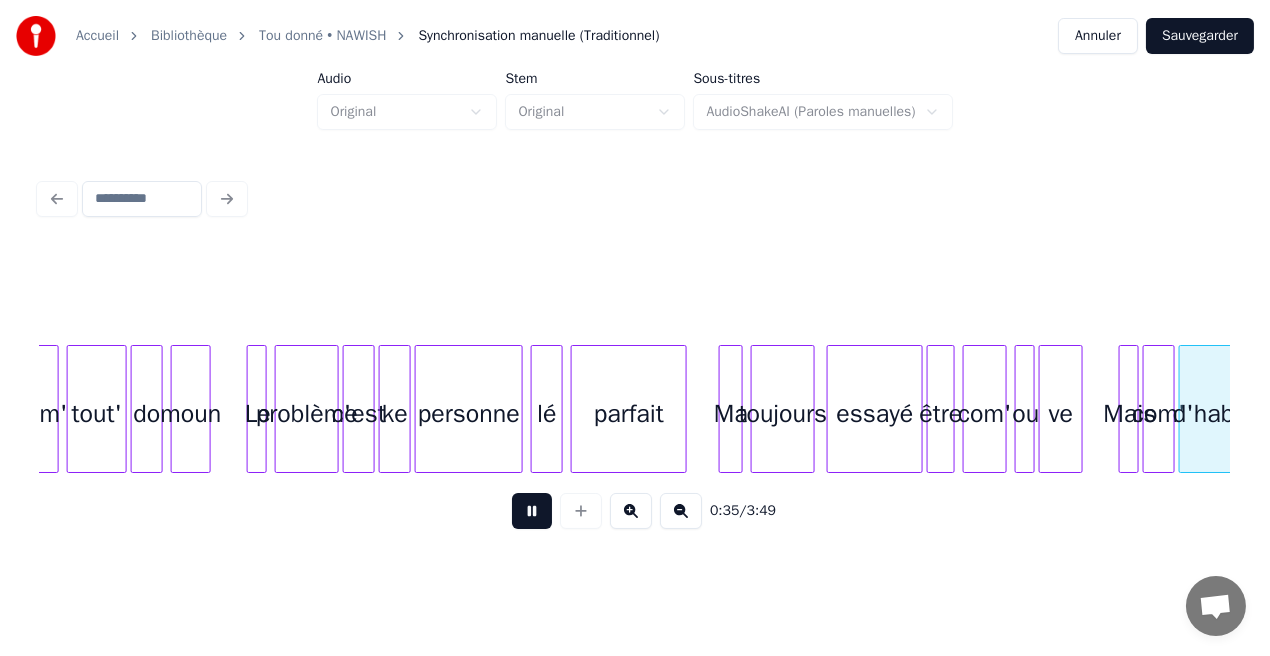 scroll, scrollTop: 0, scrollLeft: 7147, axis: horizontal 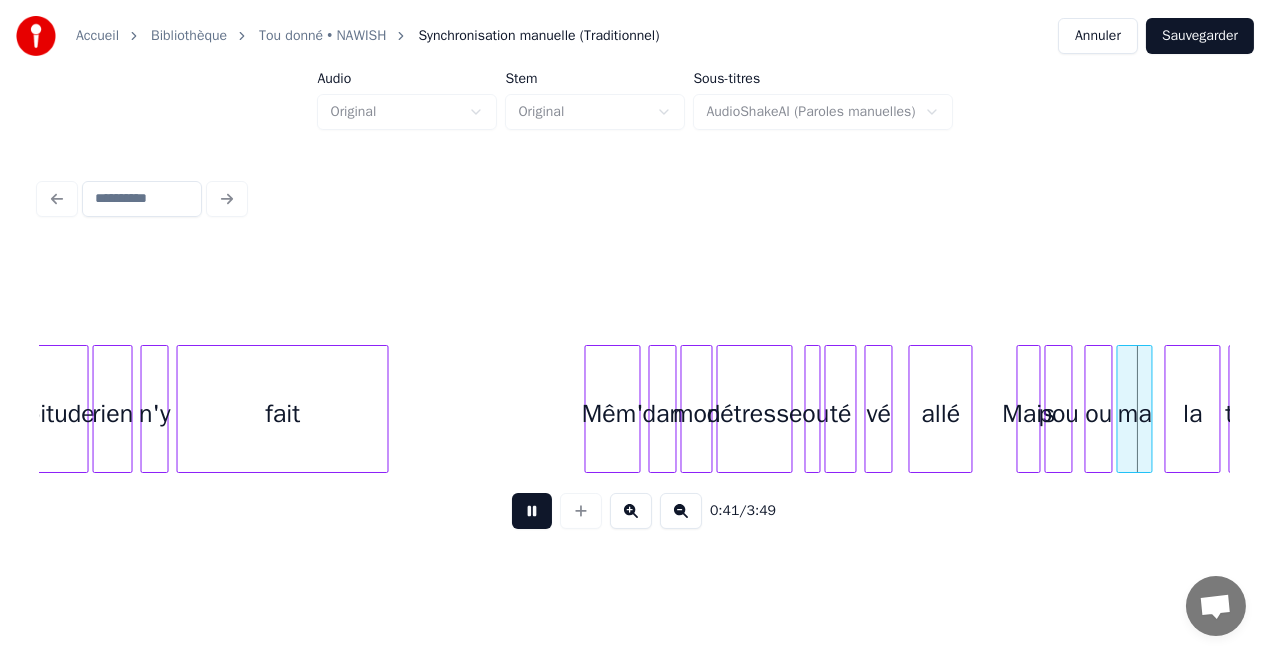 click at bounding box center [532, 511] 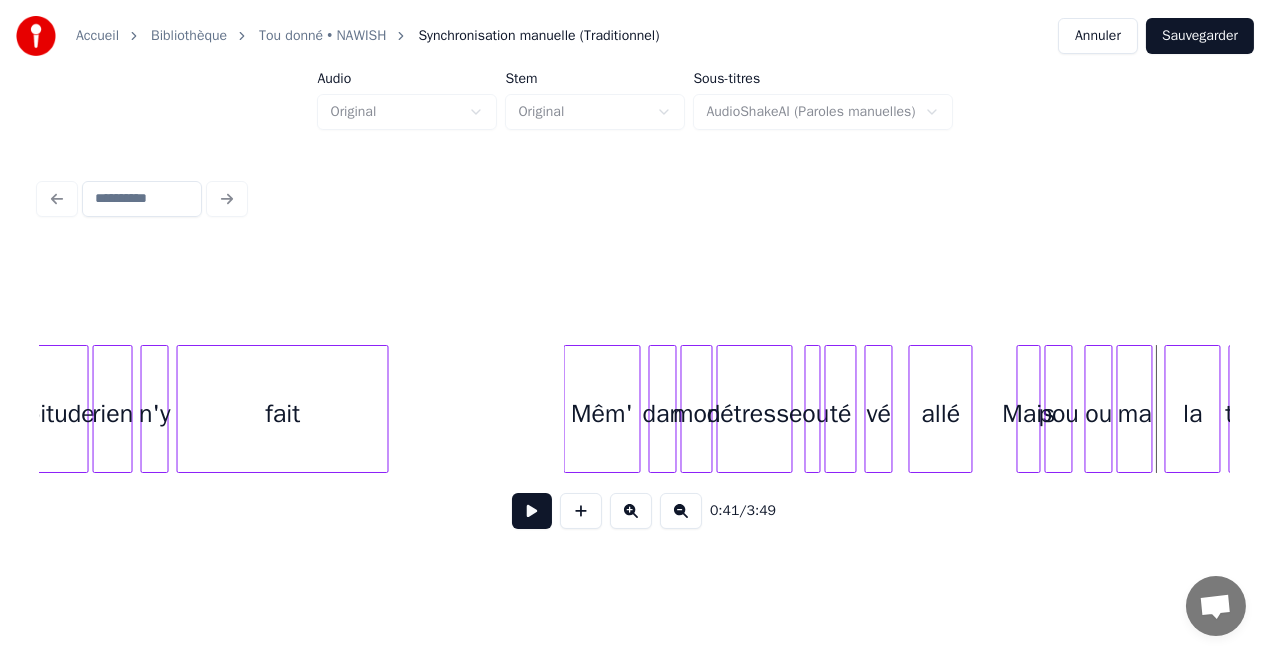 click at bounding box center [568, 409] 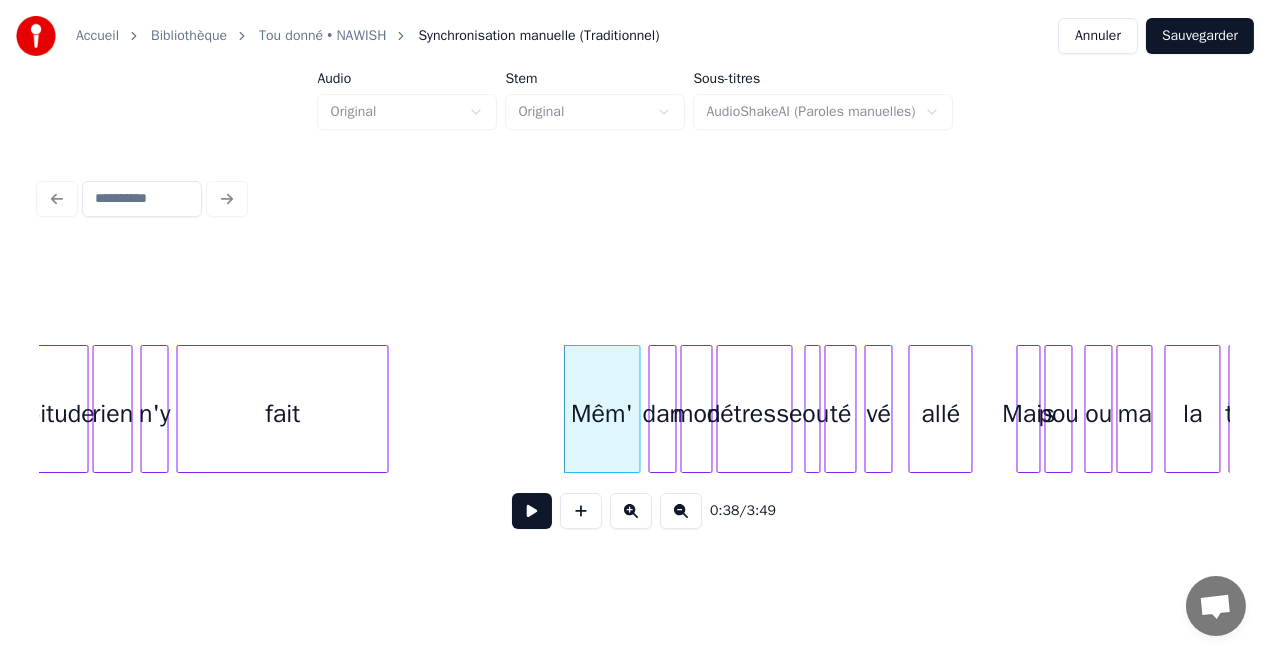 click at bounding box center (532, 511) 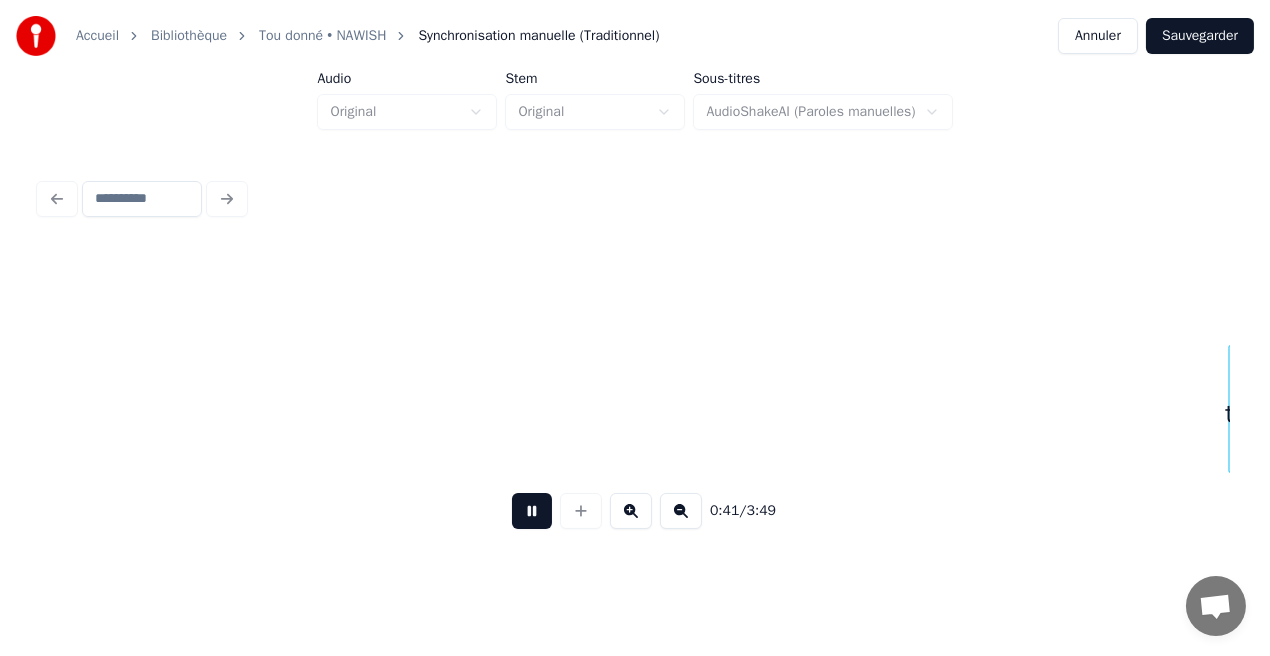 scroll, scrollTop: 0, scrollLeft: 8337, axis: horizontal 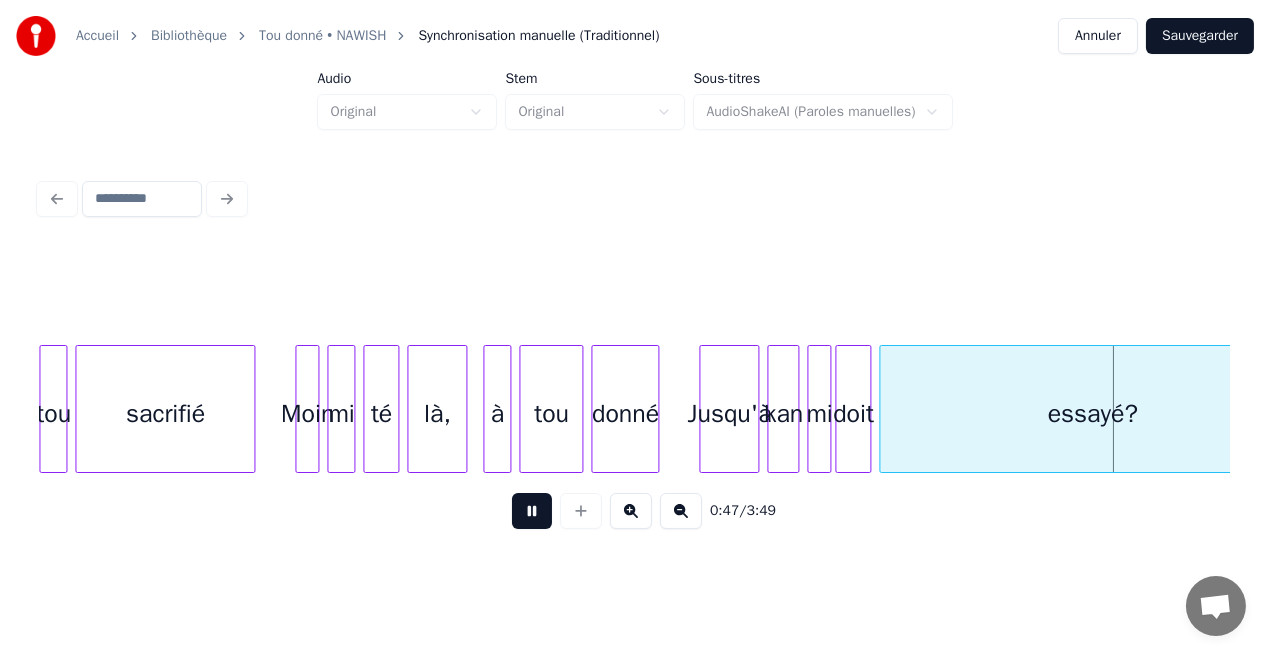 click at bounding box center [532, 511] 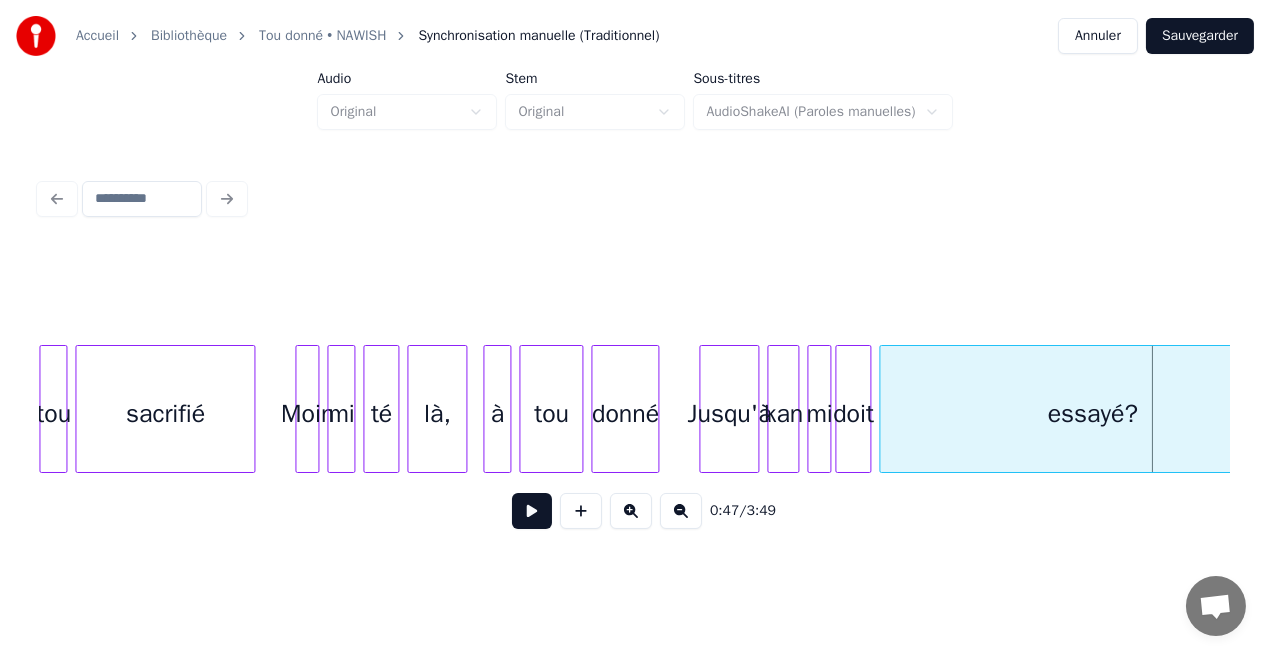 click on "doit" at bounding box center [853, 414] 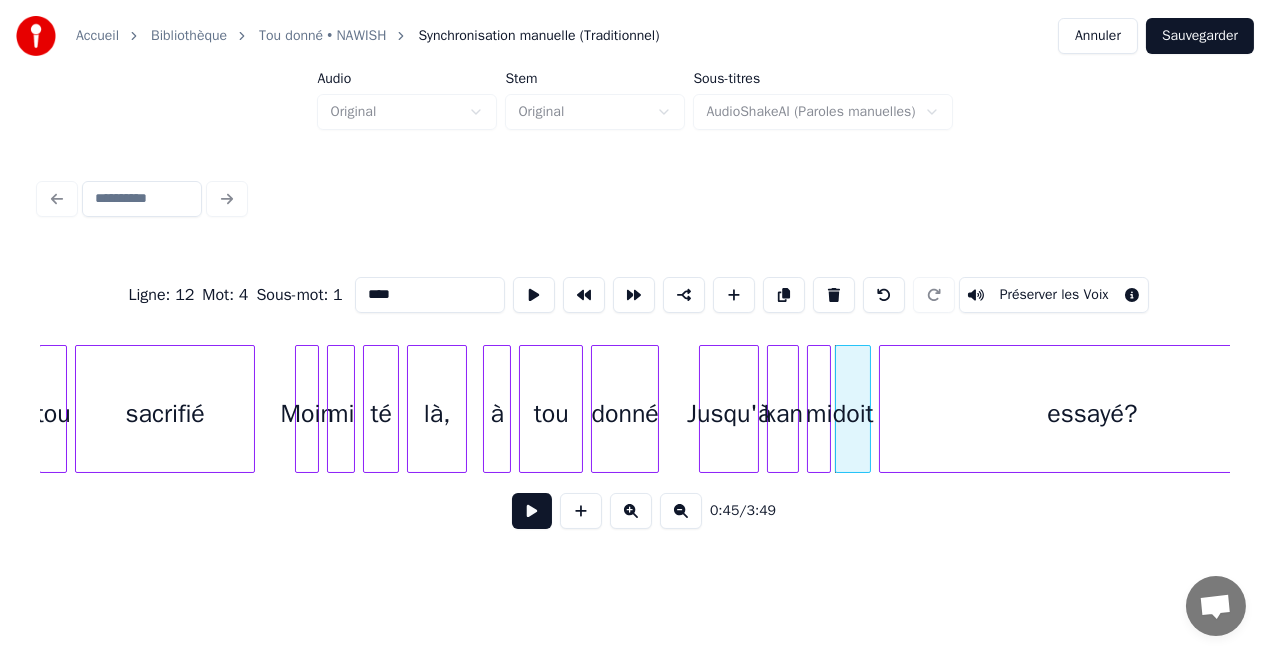 click at bounding box center (532, 511) 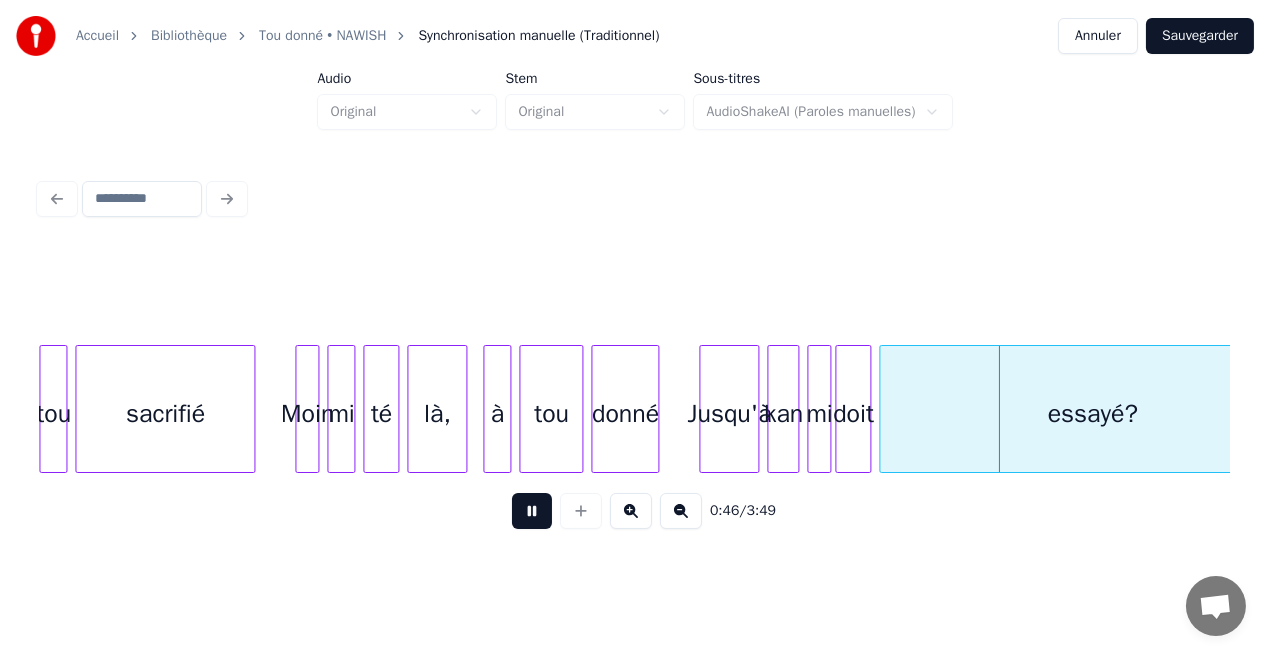 click at bounding box center (532, 511) 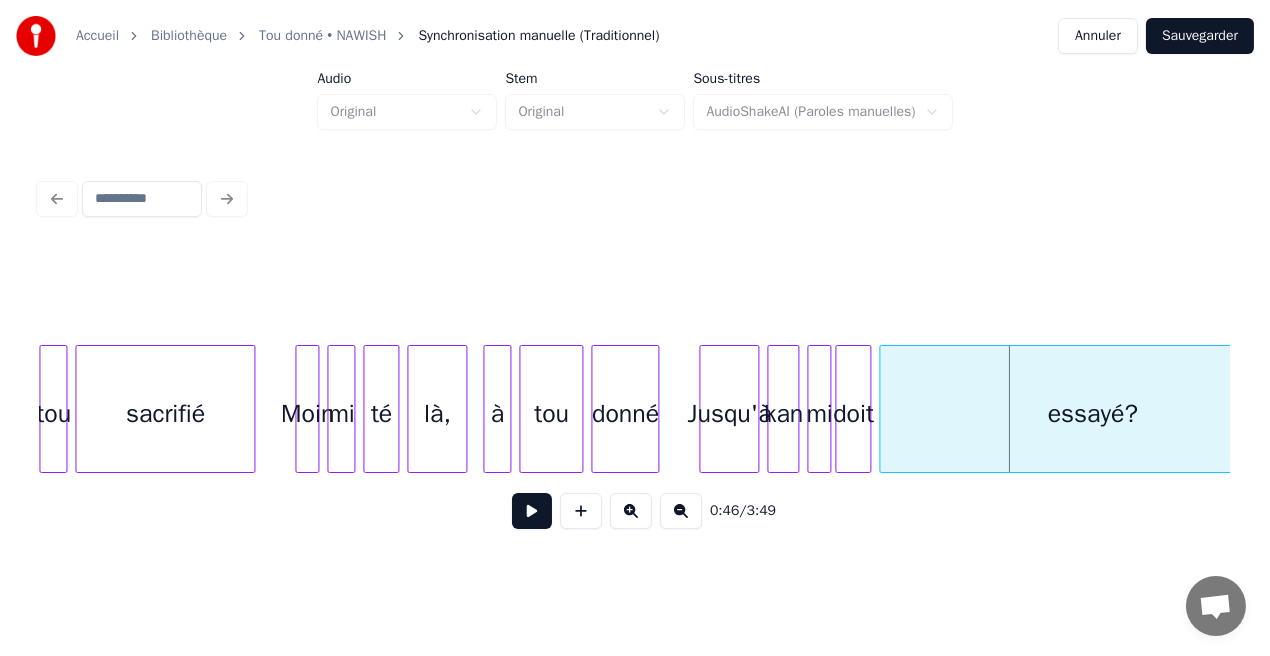 click on "doit" at bounding box center (853, 414) 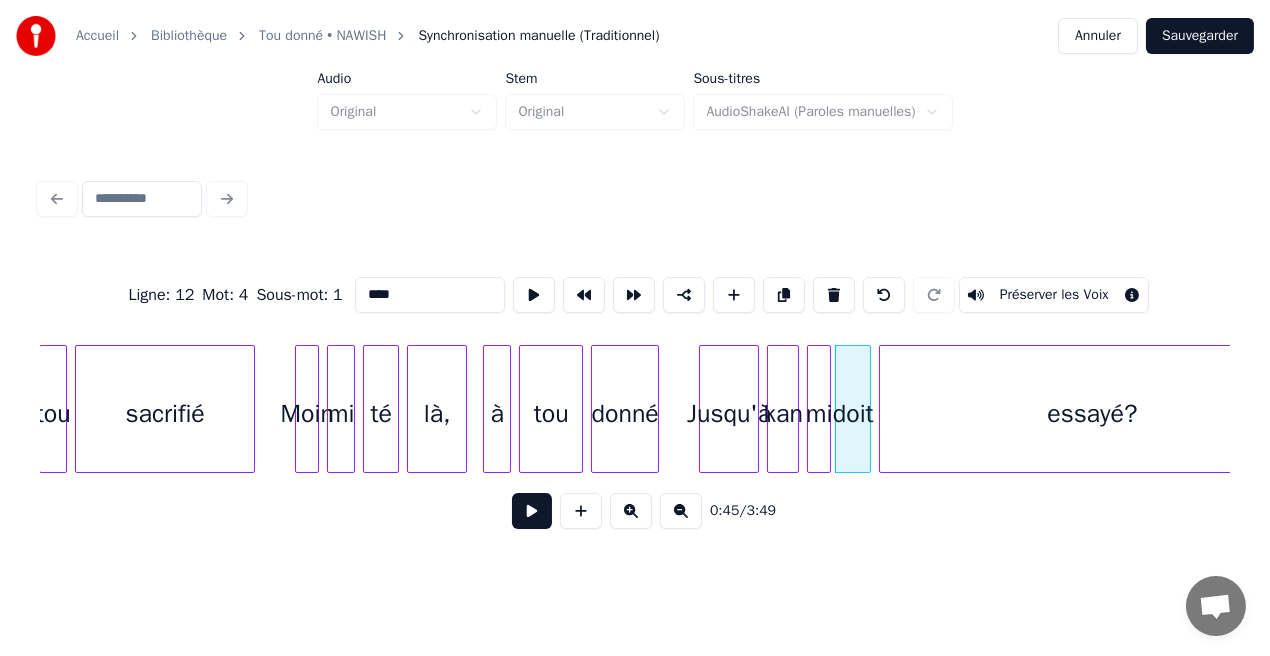 click at bounding box center [532, 511] 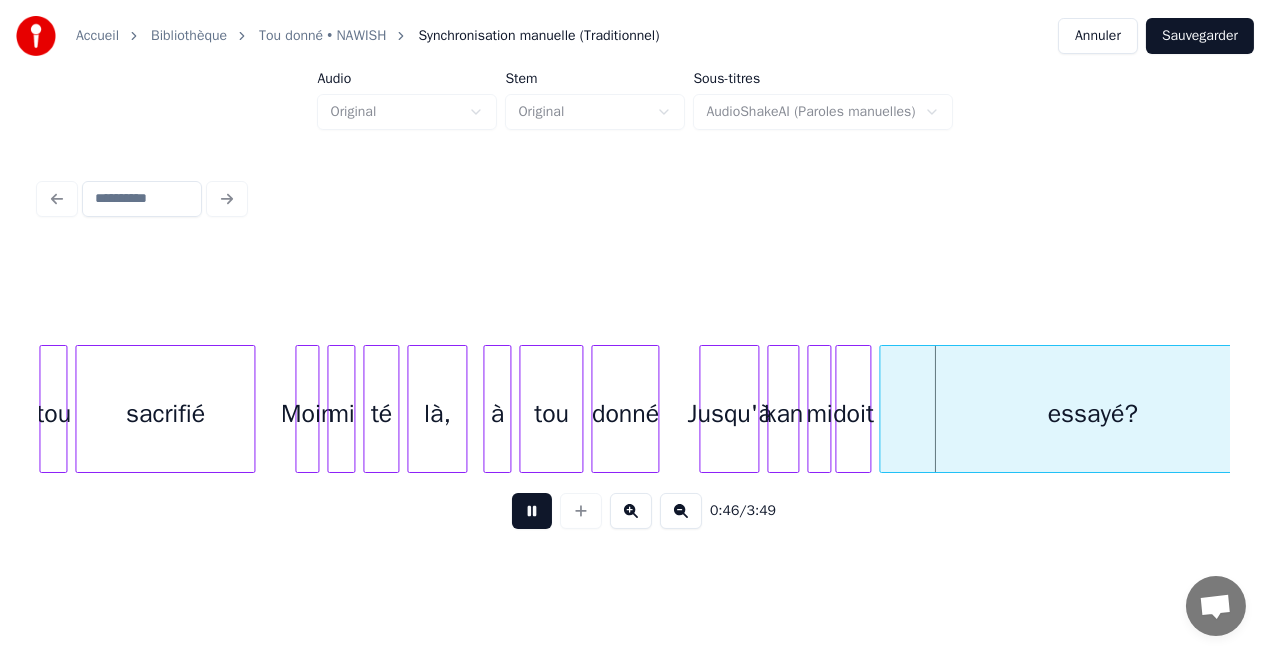 click at bounding box center (532, 511) 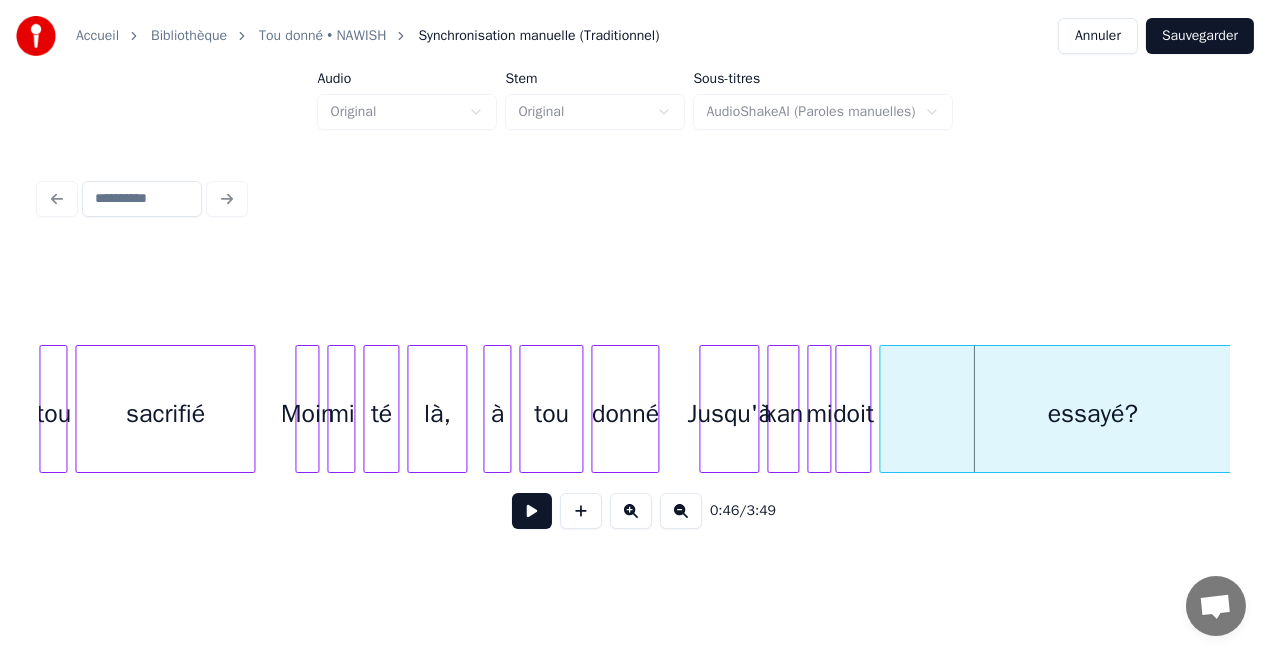 click on "essayé?" at bounding box center [1092, 414] 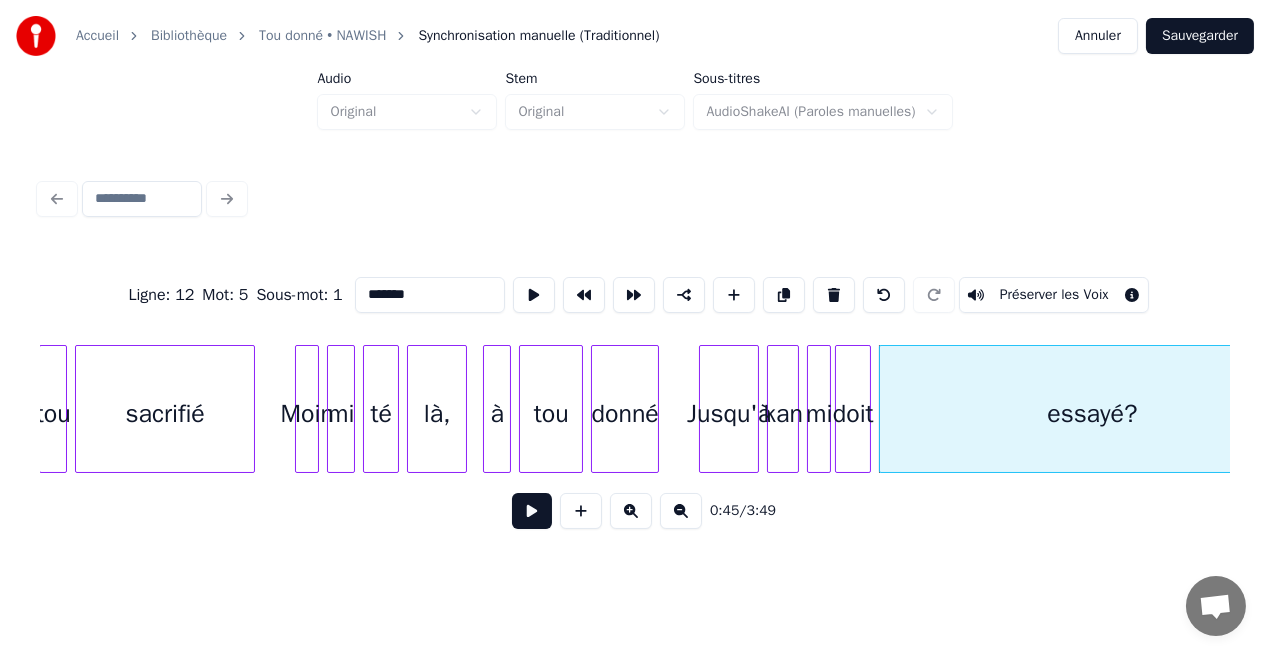 click at bounding box center (532, 511) 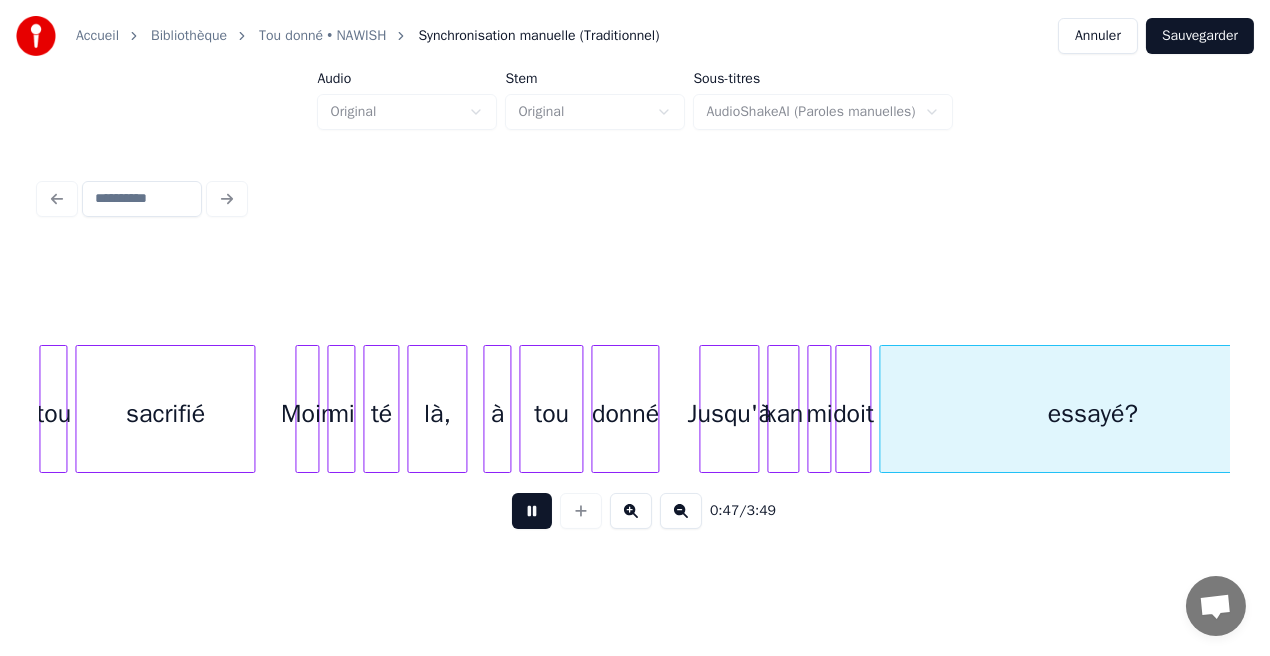 scroll, scrollTop: 0, scrollLeft: 9530, axis: horizontal 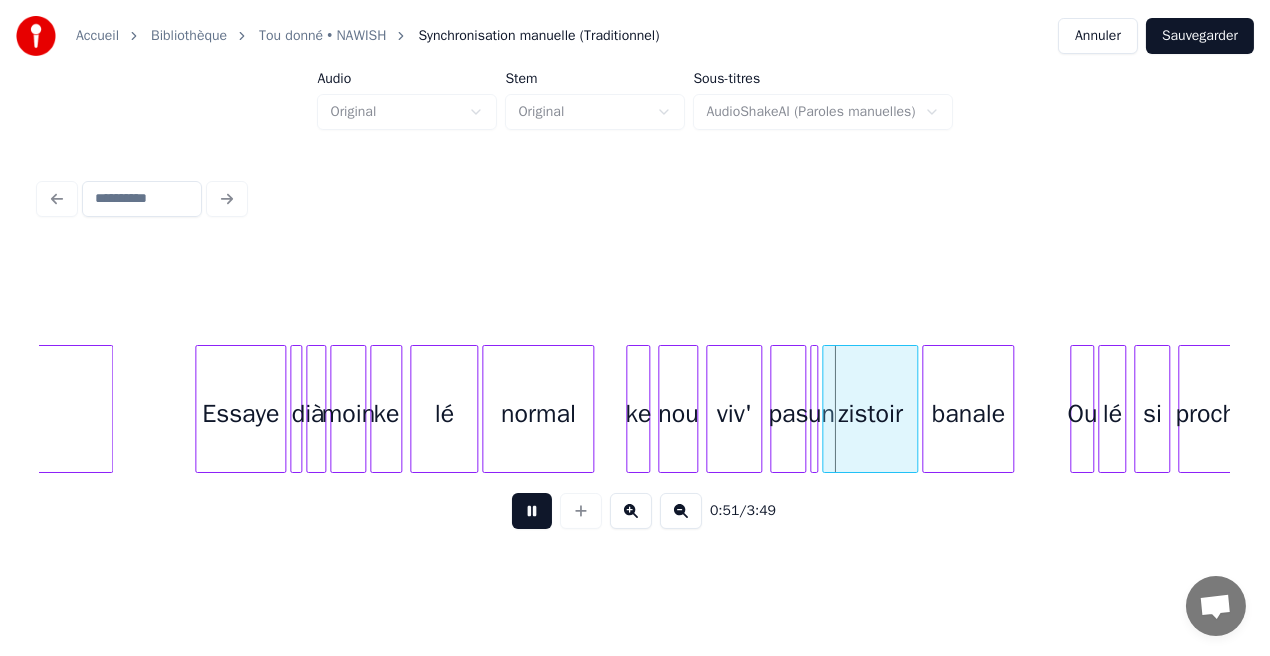 click at bounding box center (532, 511) 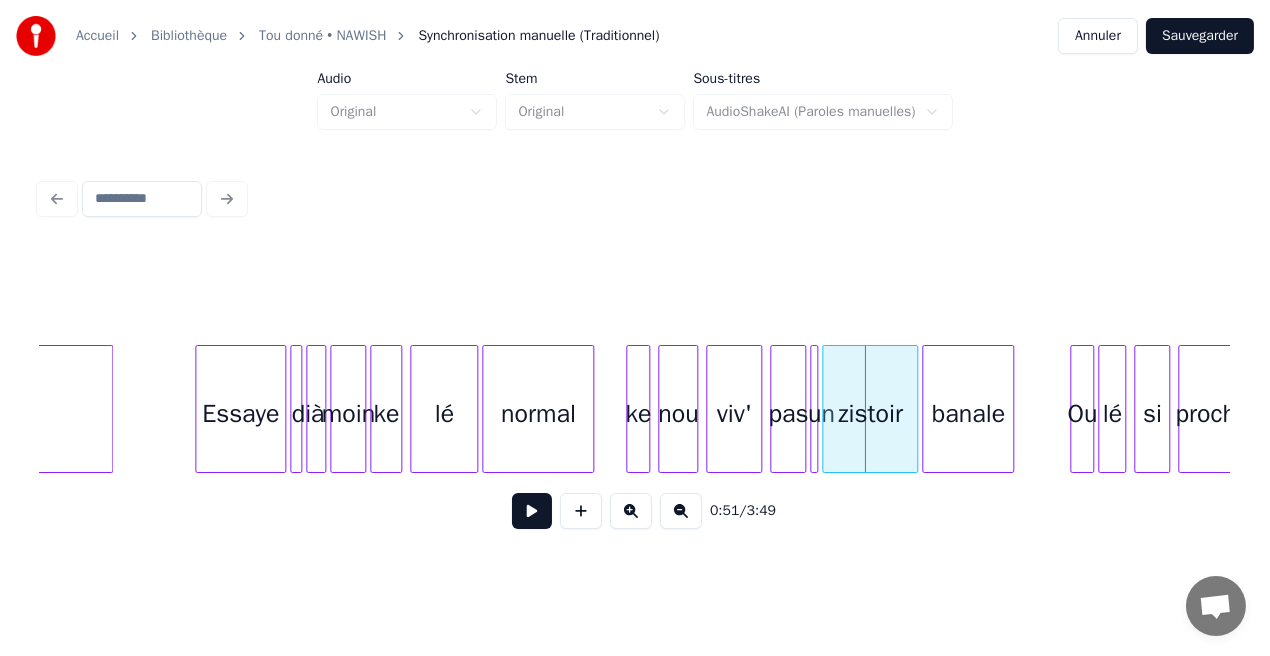 click on "pas" at bounding box center (788, 414) 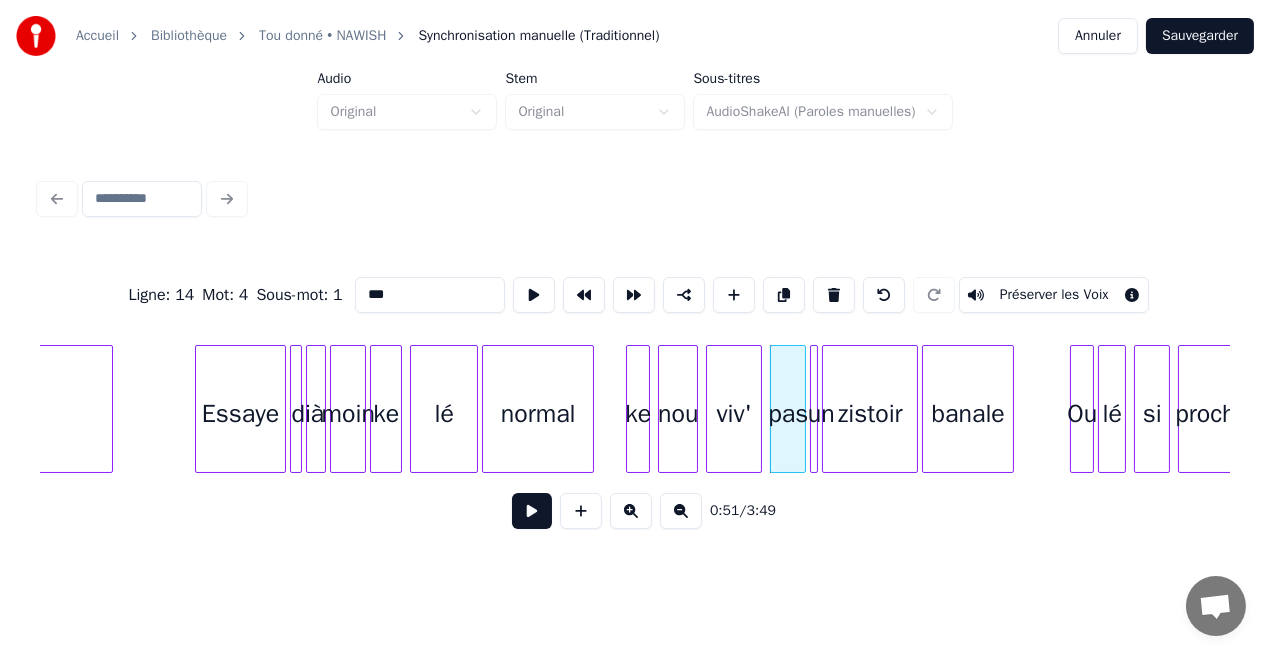 click on "***" at bounding box center (430, 295) 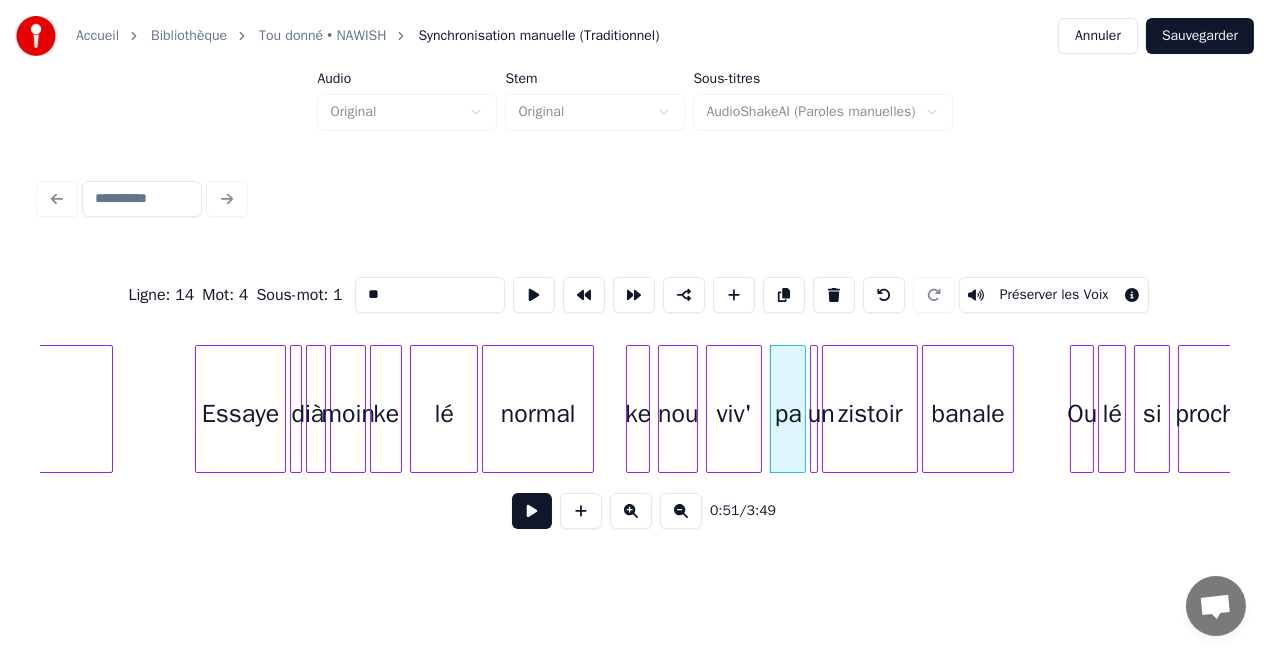 click at bounding box center (814, 409) 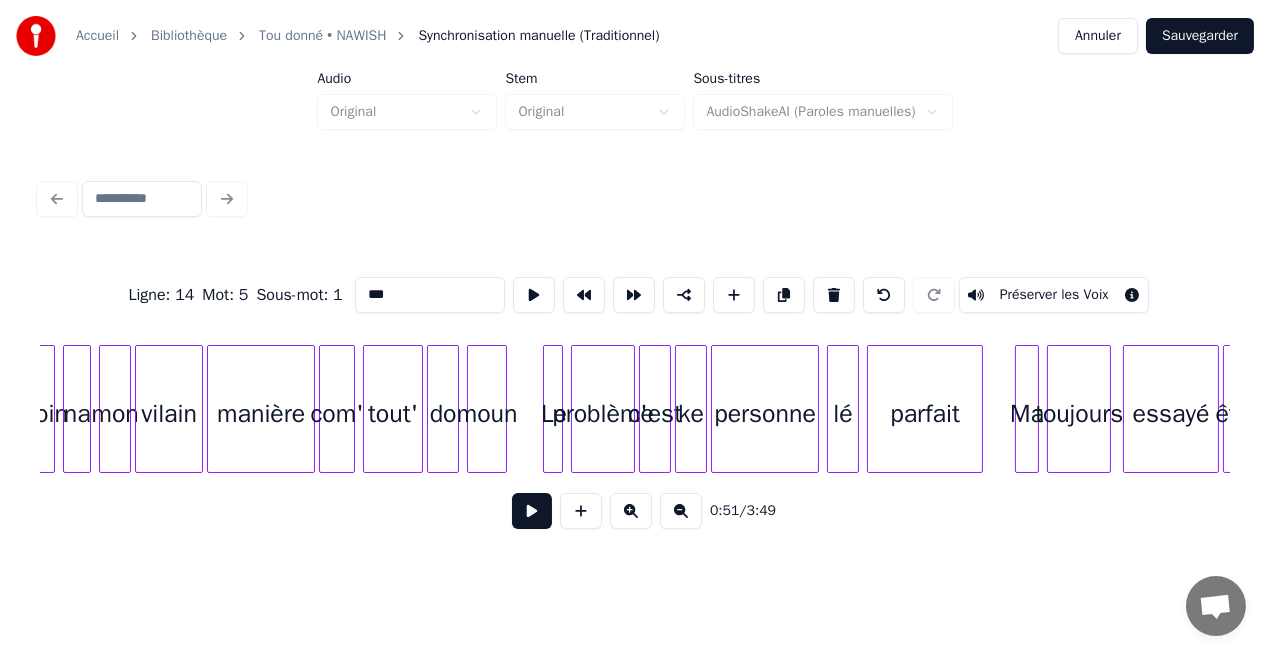 scroll, scrollTop: 0, scrollLeft: 5709, axis: horizontal 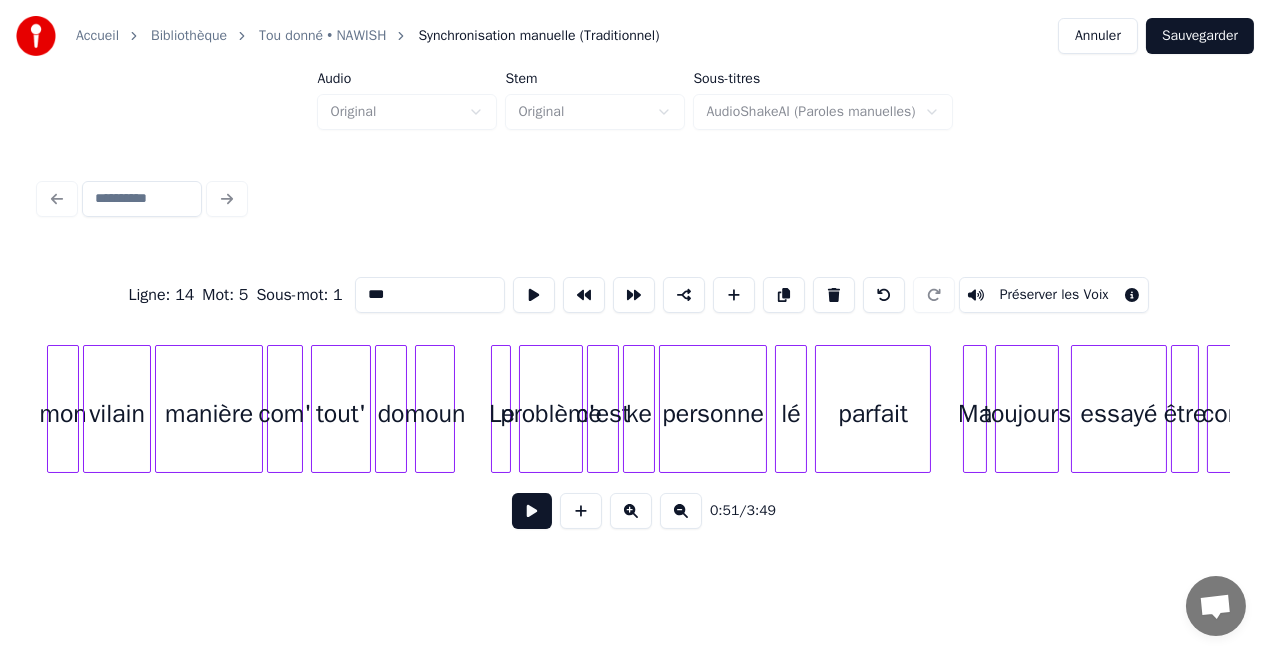 click on "moun" at bounding box center [435, 414] 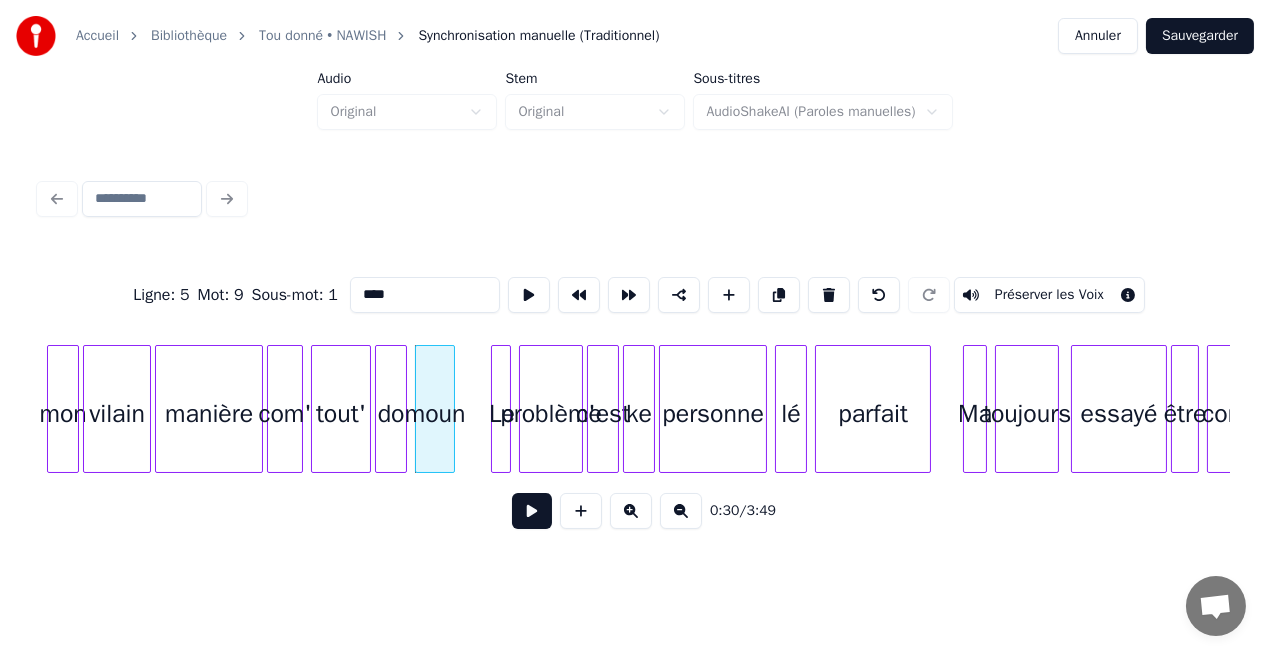 type on "****" 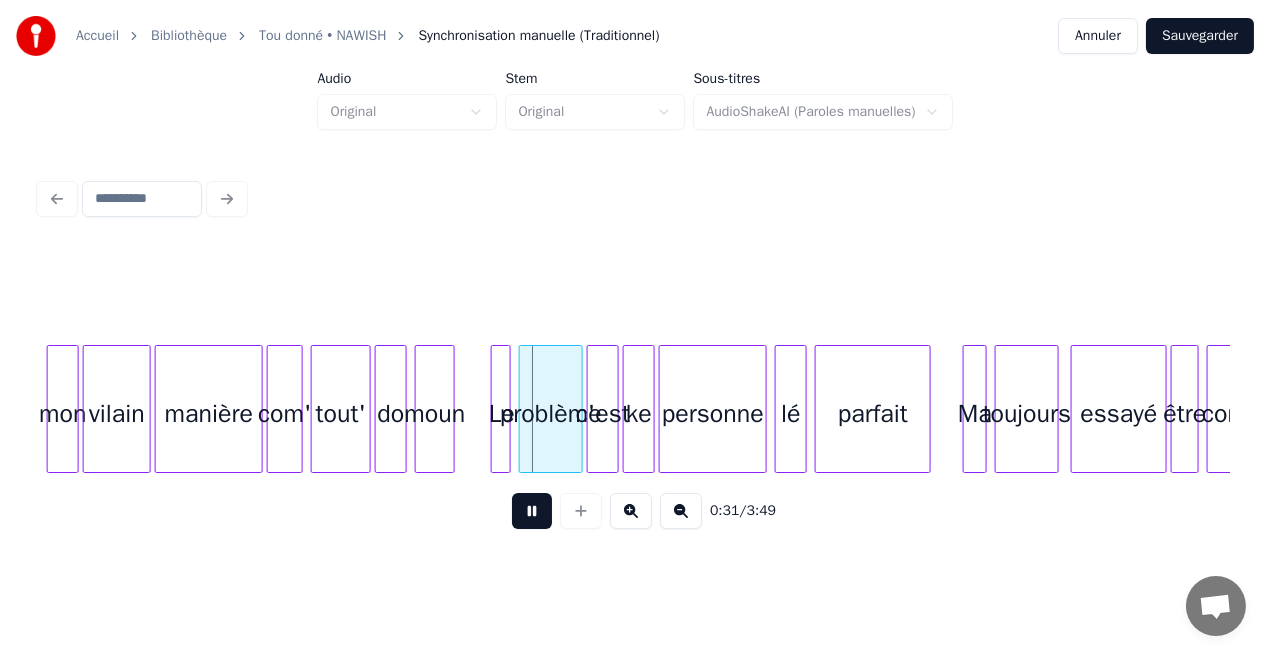 click at bounding box center (532, 511) 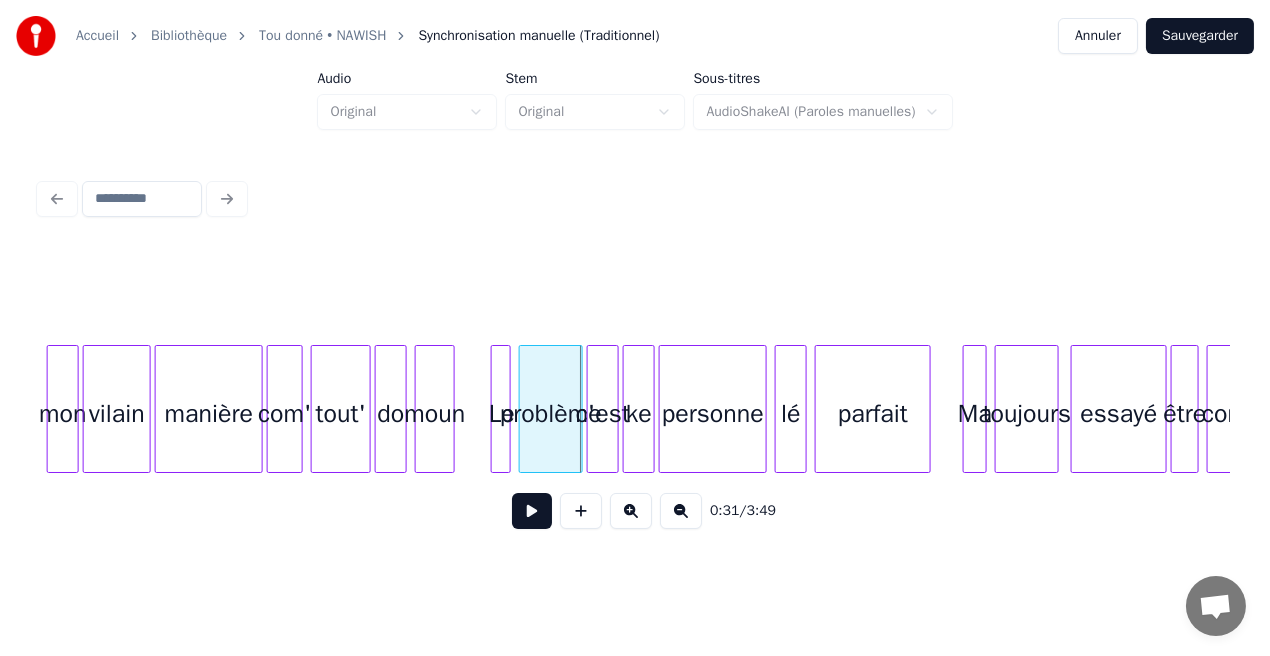 click at bounding box center (532, 511) 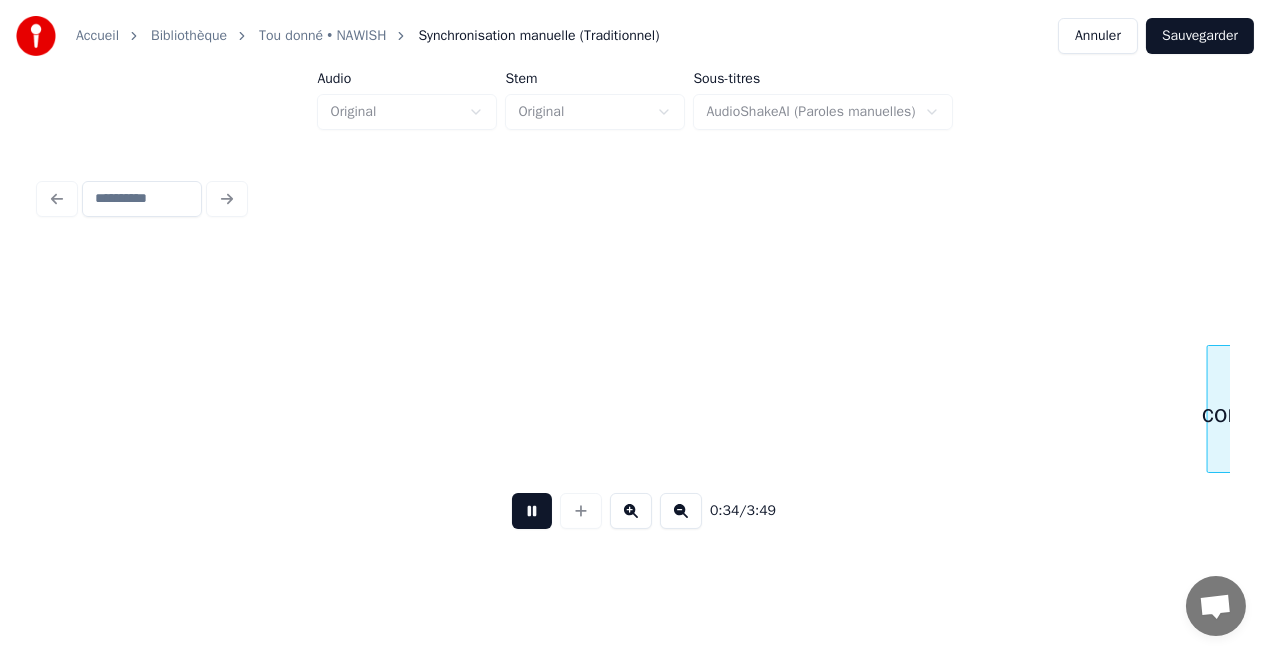 scroll, scrollTop: 0, scrollLeft: 6902, axis: horizontal 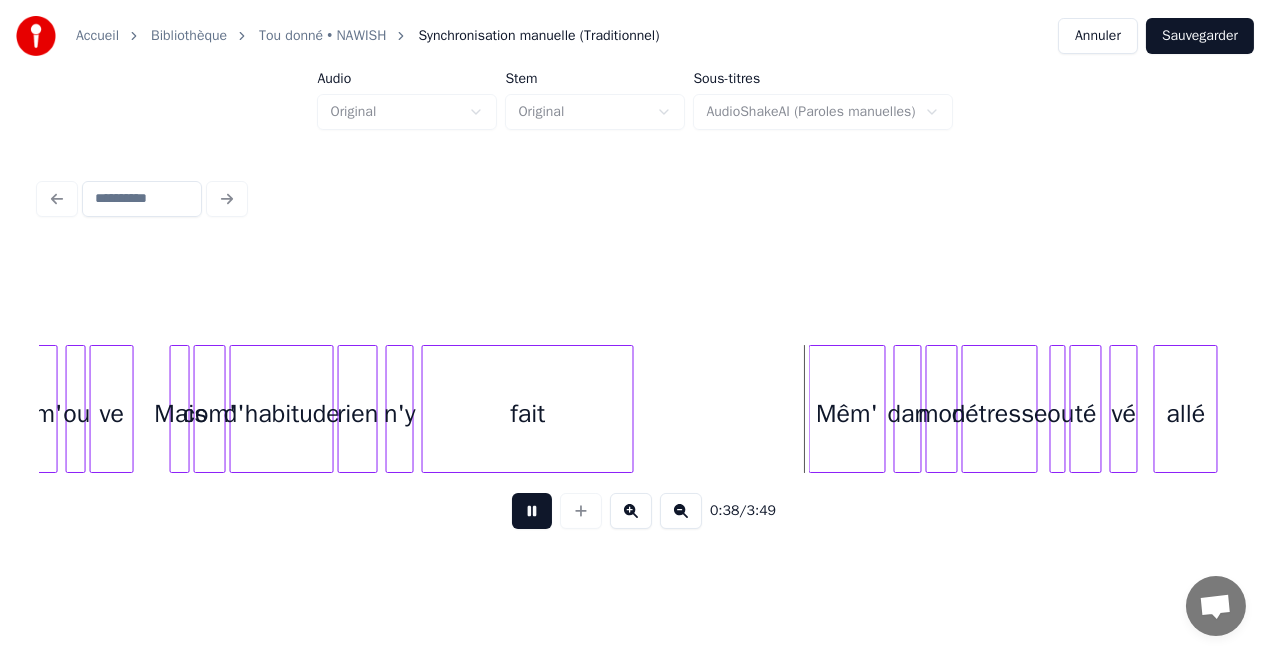 click at bounding box center [532, 511] 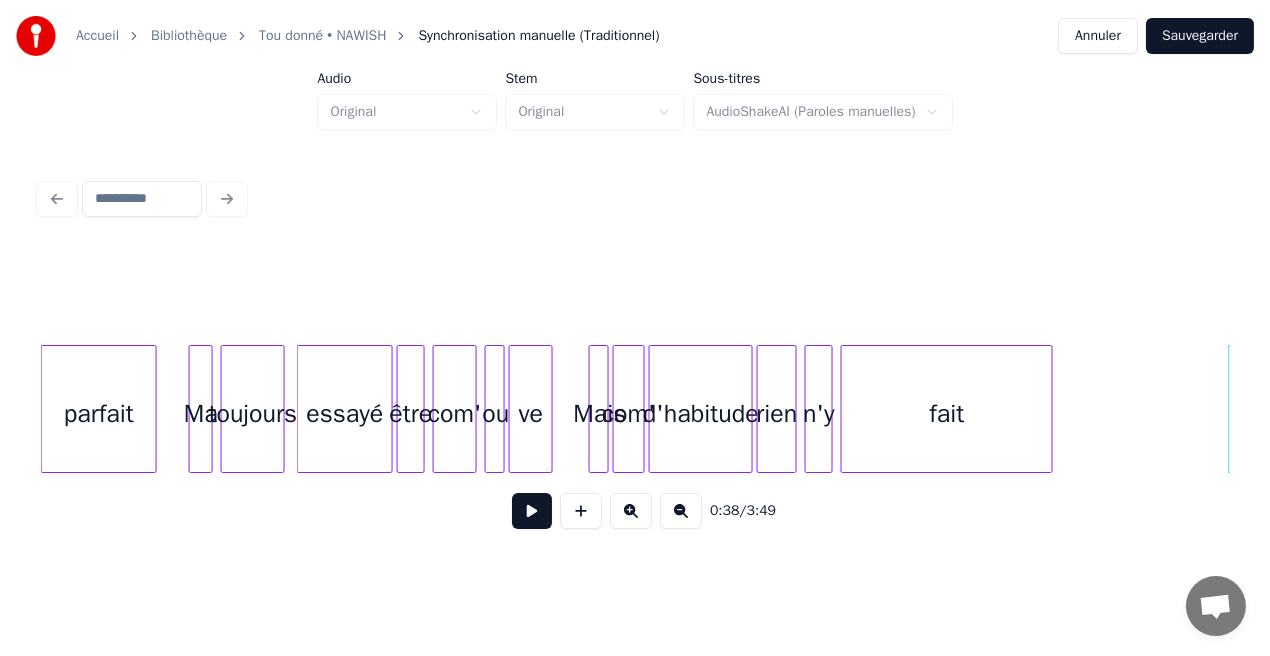 scroll, scrollTop: 0, scrollLeft: 5698, axis: horizontal 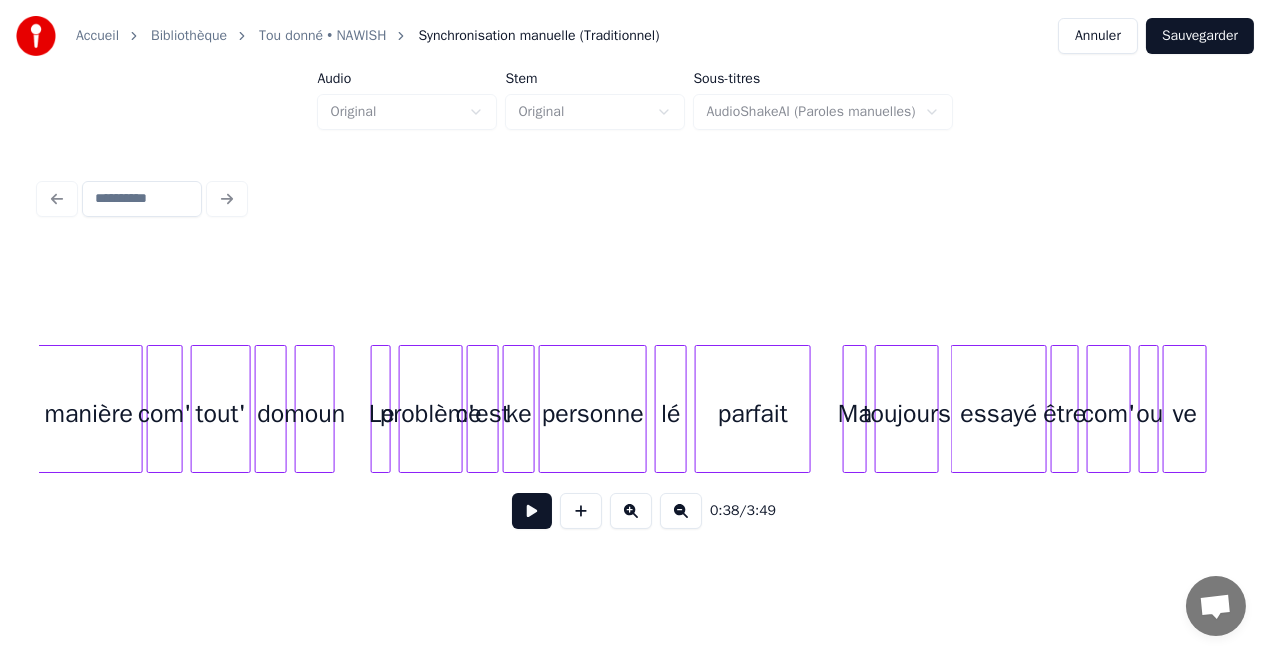 click at bounding box center [532, 511] 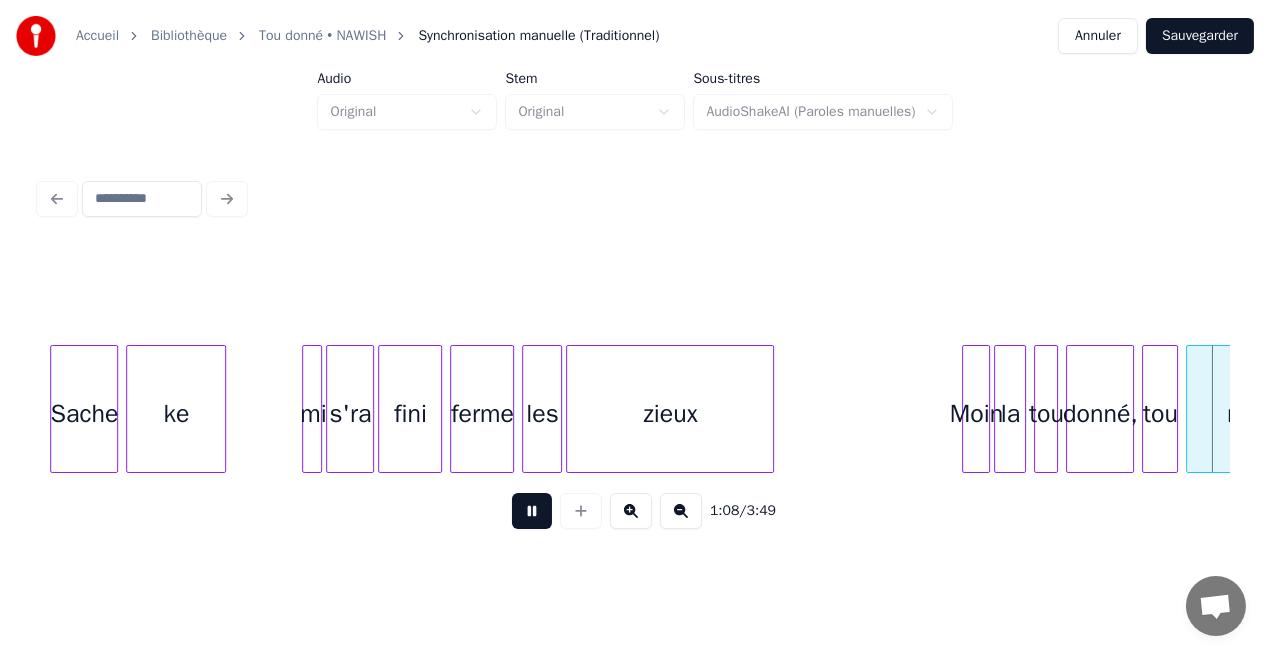 scroll, scrollTop: 0, scrollLeft: 13662, axis: horizontal 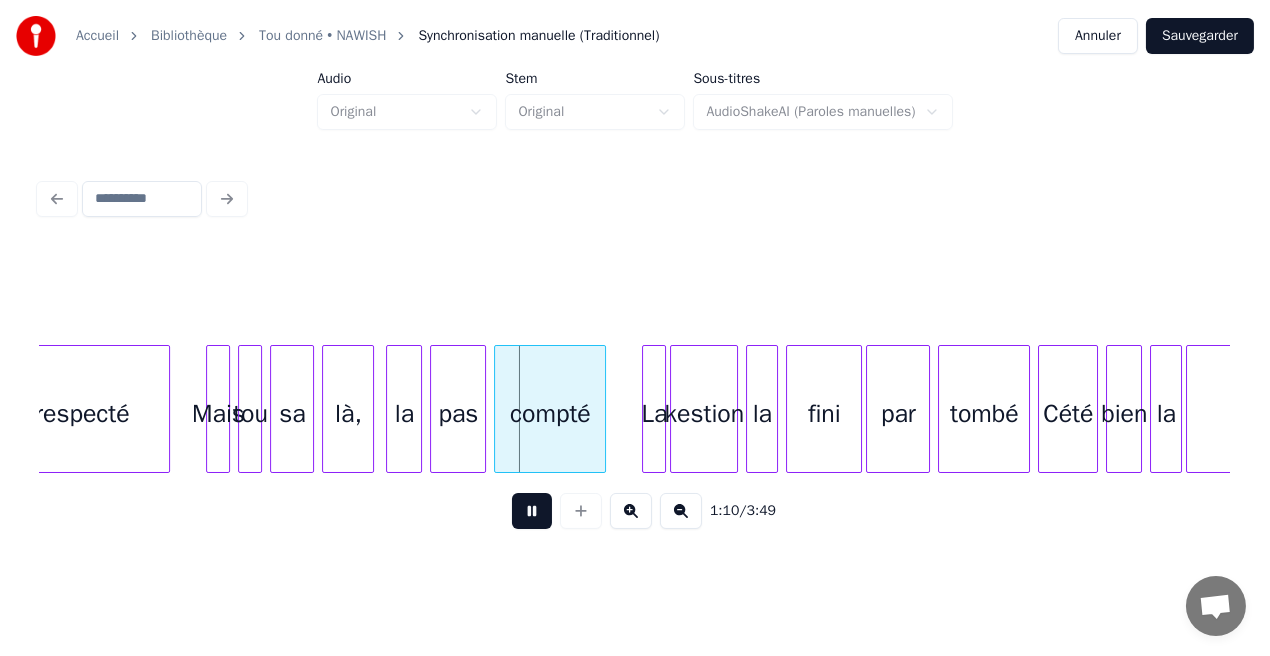 click at bounding box center [532, 511] 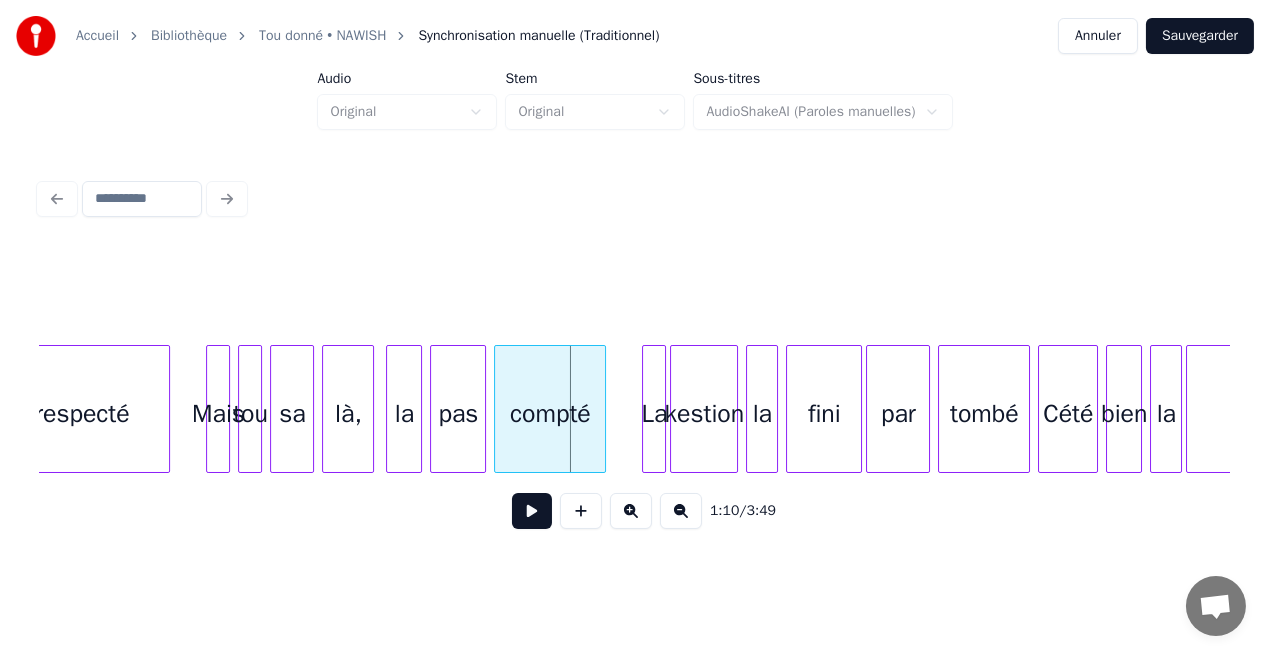 click on "pas" at bounding box center (458, 414) 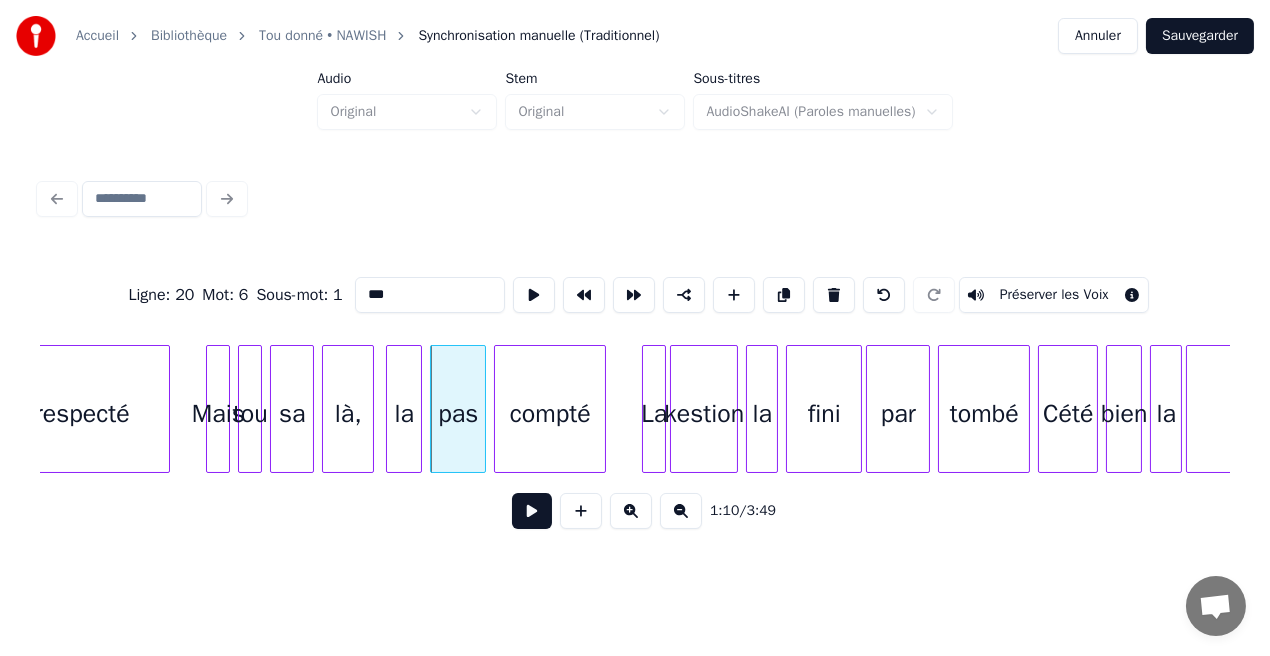 click on "***" at bounding box center (430, 295) 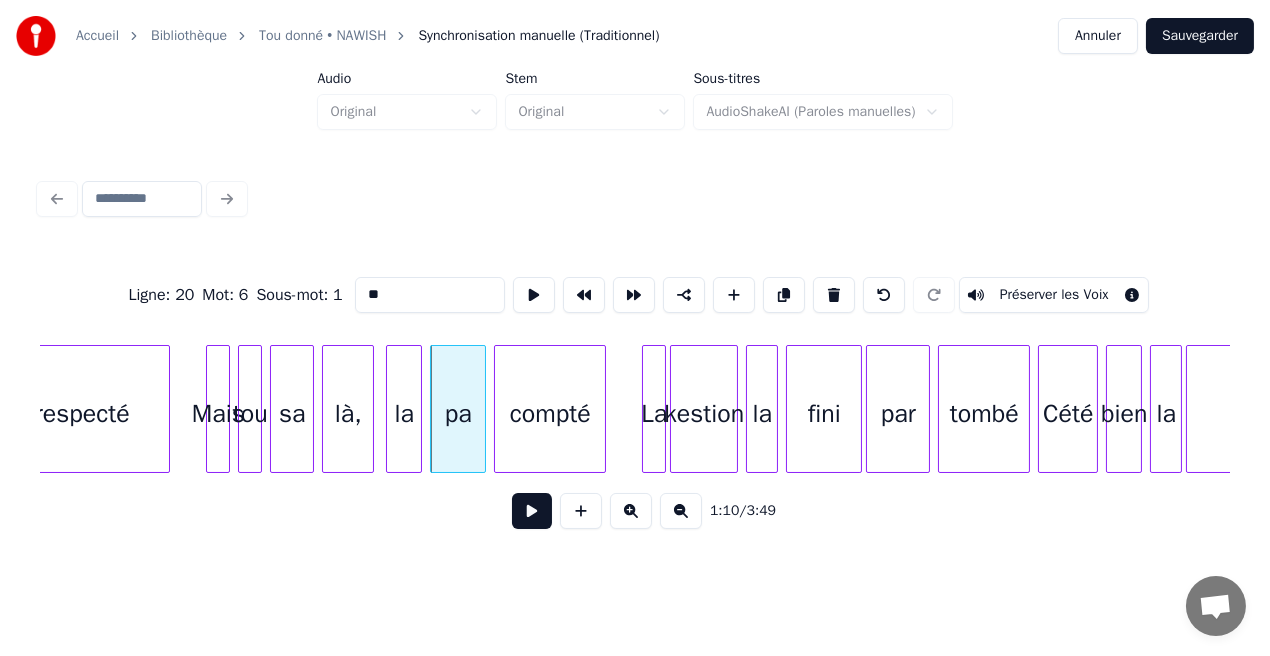 type on "**" 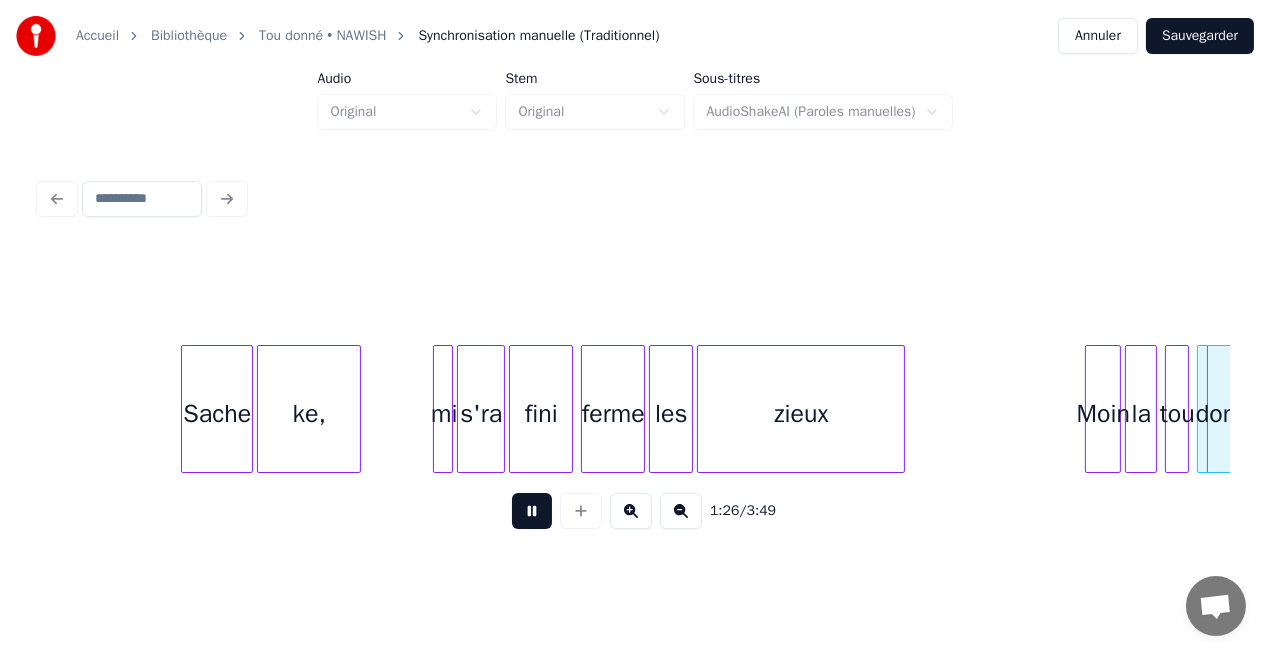 scroll, scrollTop: 0, scrollLeft: 17239, axis: horizontal 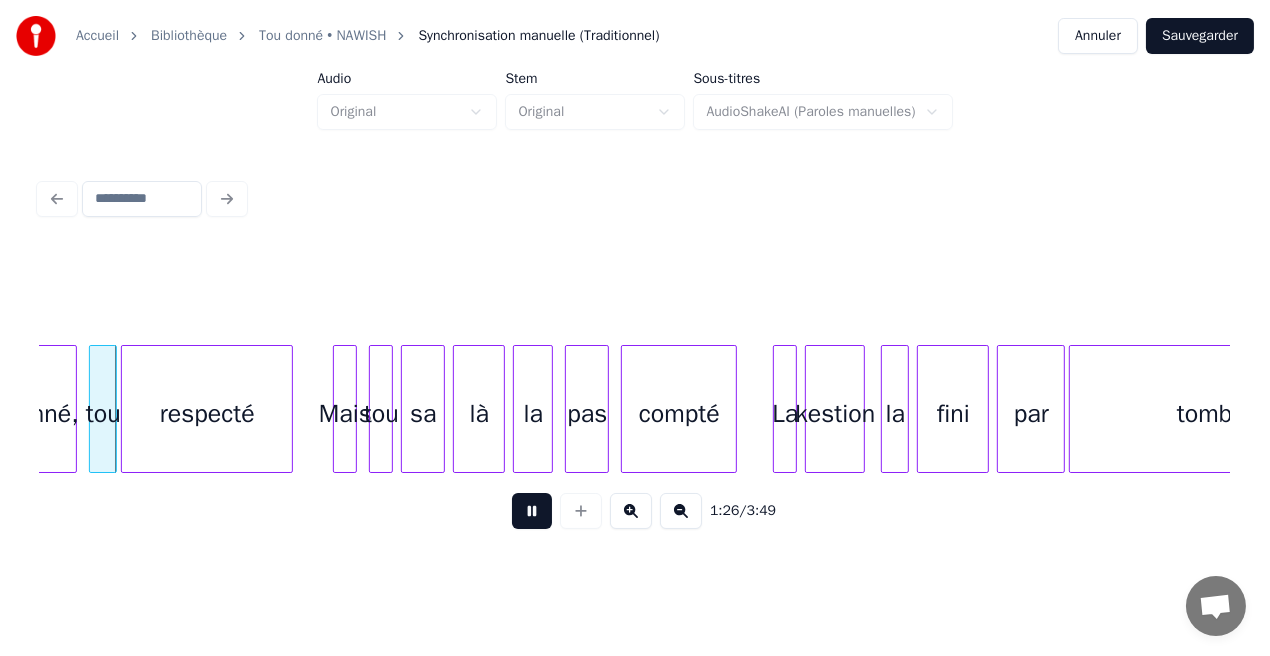 click at bounding box center (532, 511) 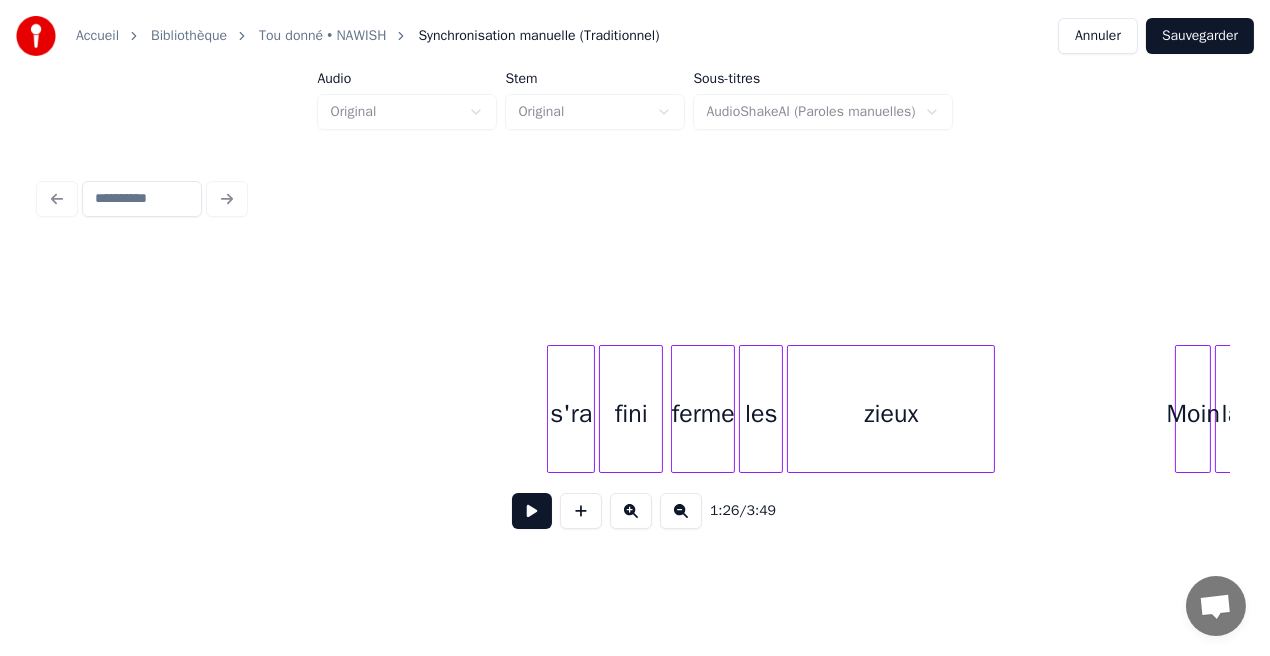 scroll, scrollTop: 0, scrollLeft: 15904, axis: horizontal 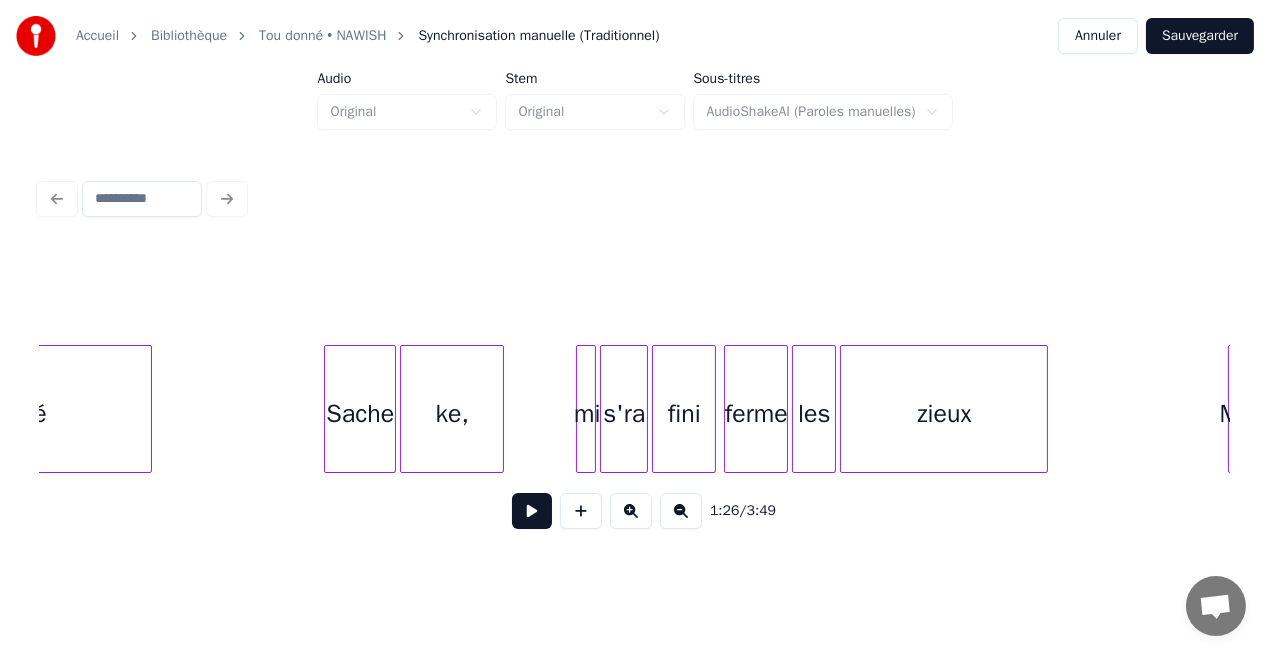 click on "les" at bounding box center (814, 414) 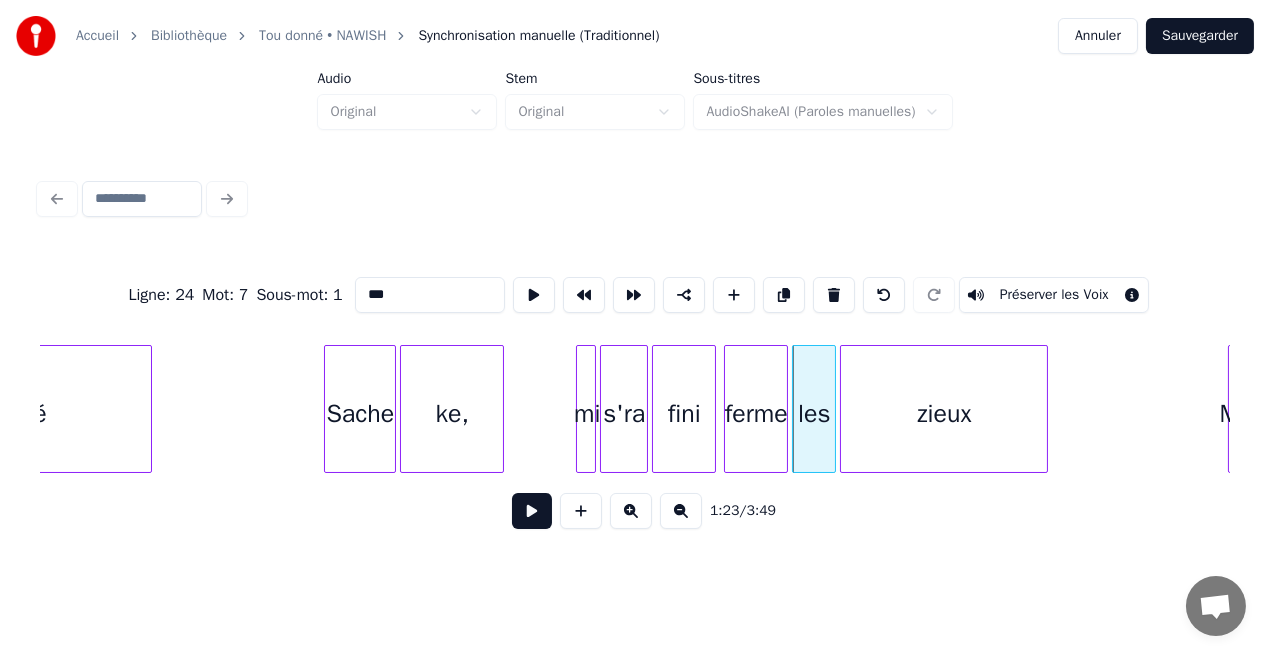 click at bounding box center (532, 511) 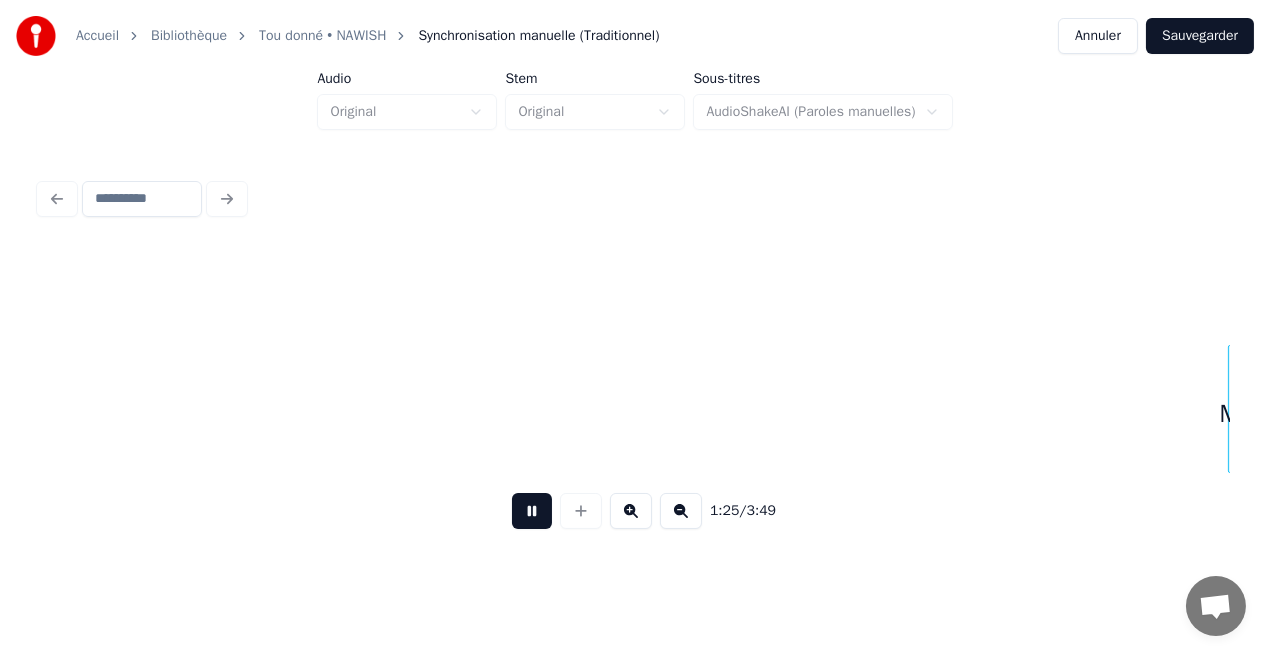 scroll, scrollTop: 0, scrollLeft: 17096, axis: horizontal 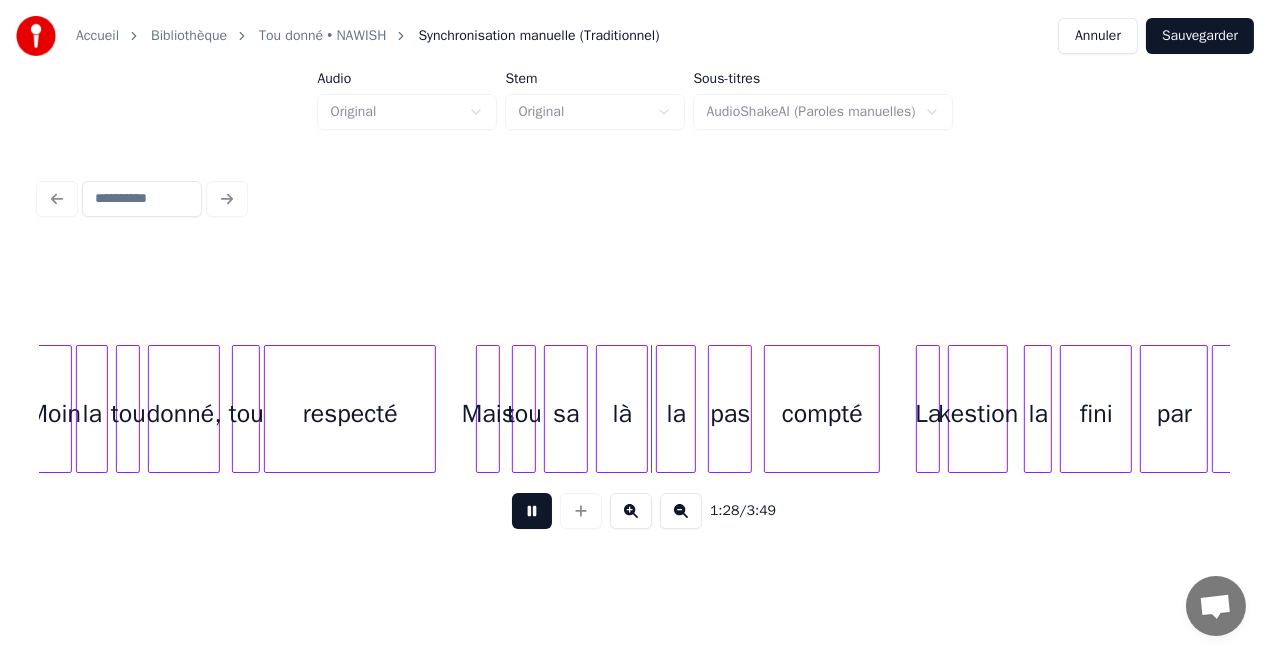click at bounding box center (532, 511) 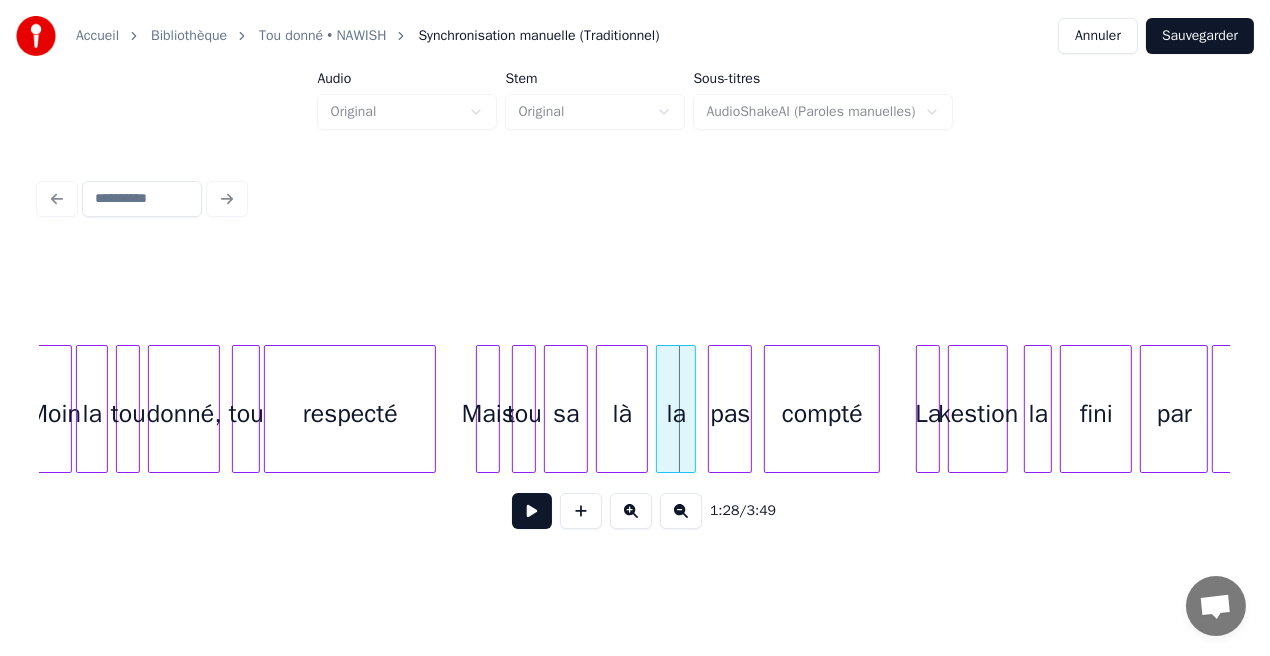 click on "pas" at bounding box center [730, 414] 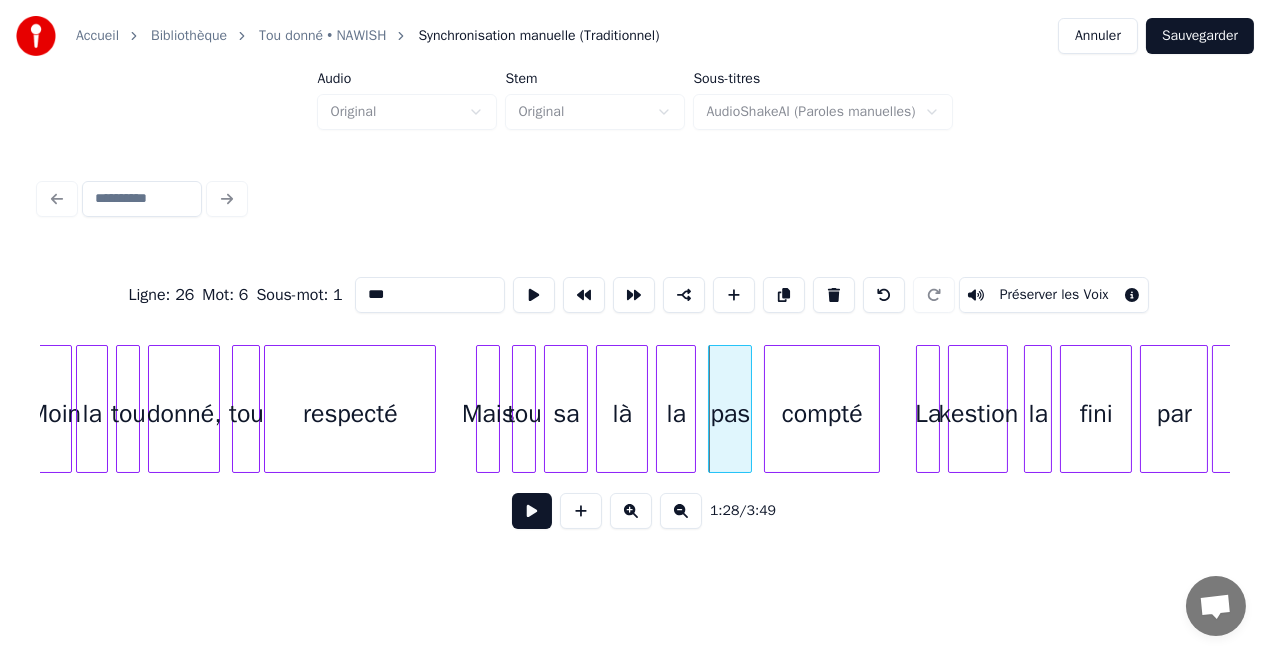 click on "***" at bounding box center [430, 295] 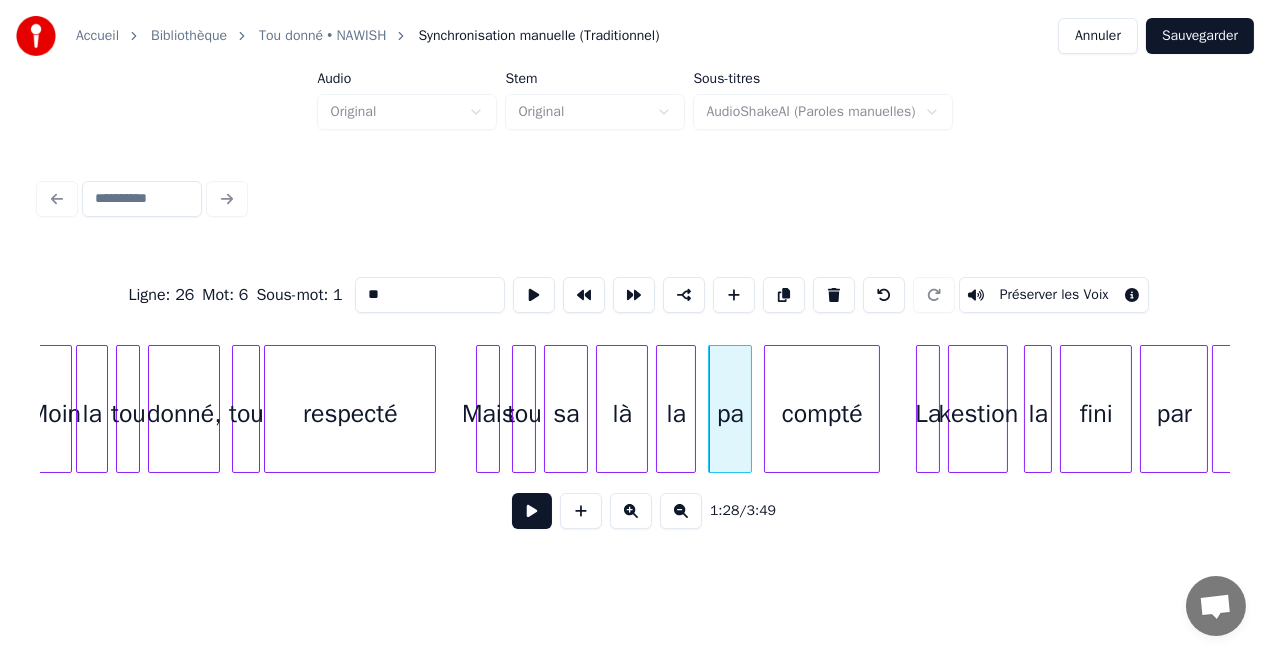 type on "**" 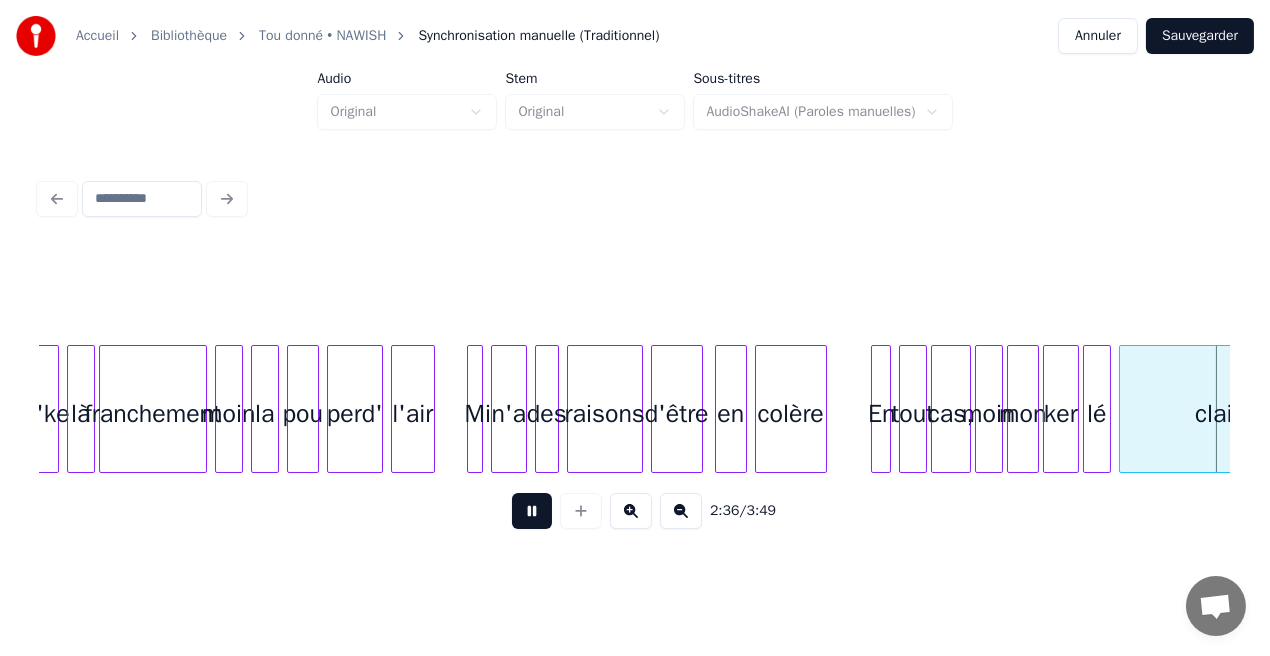 scroll, scrollTop: 0, scrollLeft: 31395, axis: horizontal 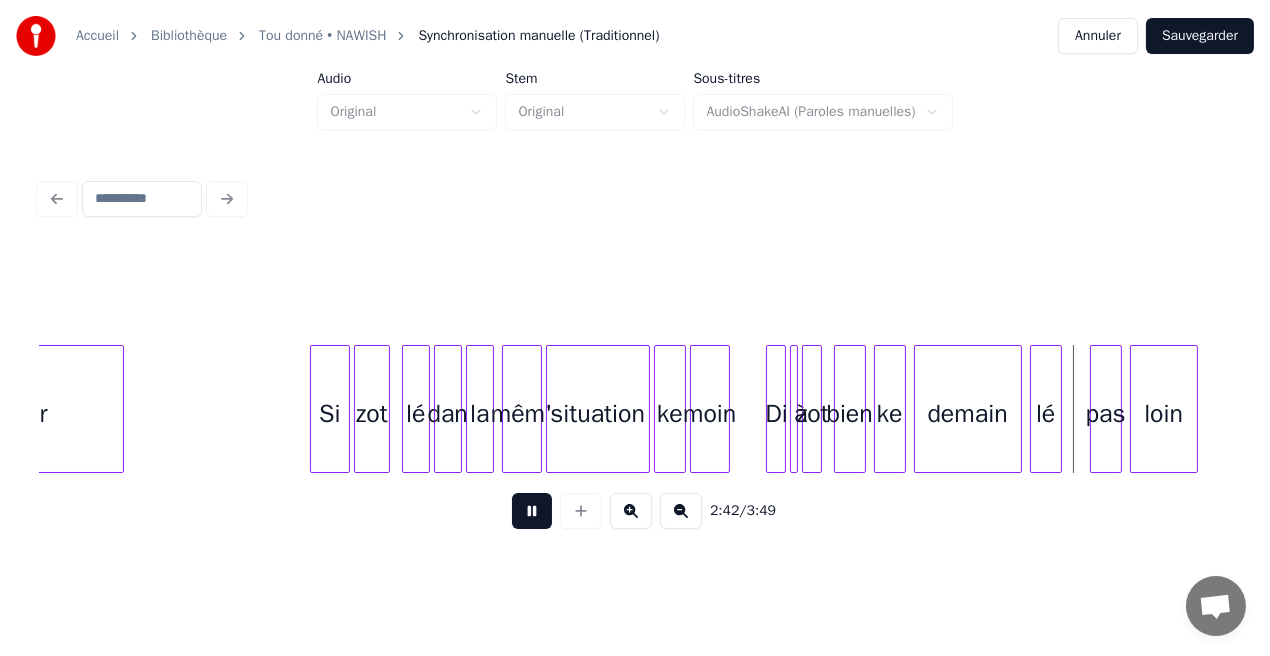 click on "pas" at bounding box center [1106, 414] 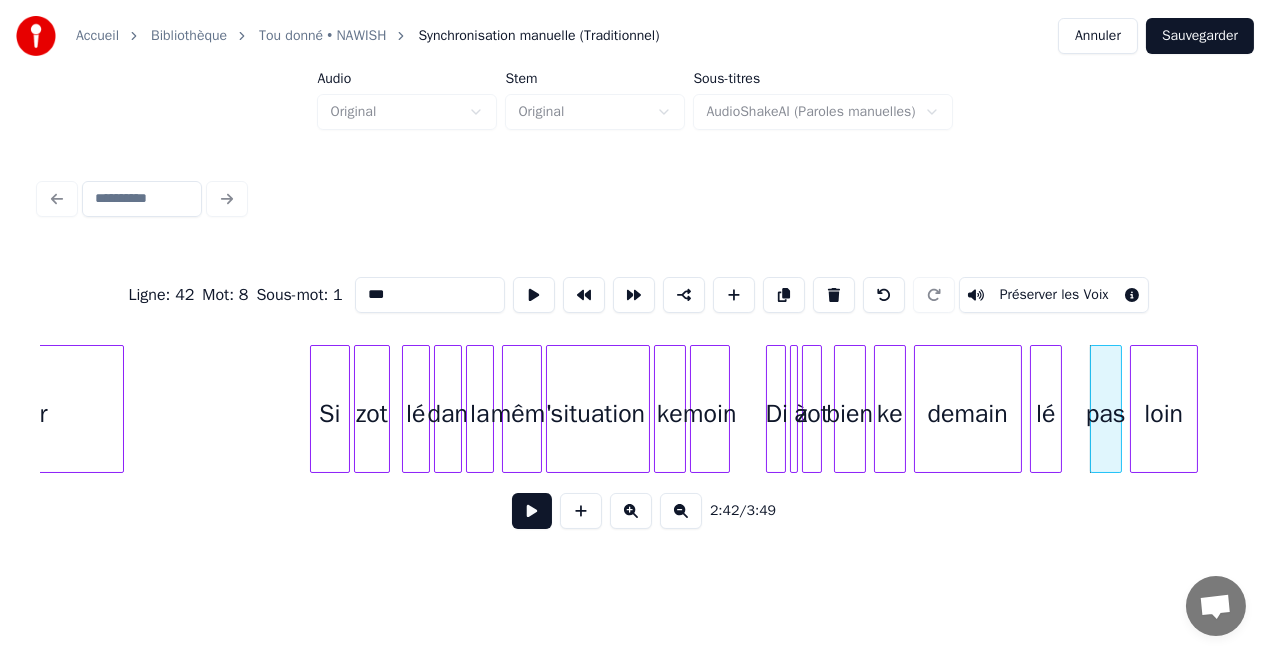 click on "***" at bounding box center (430, 295) 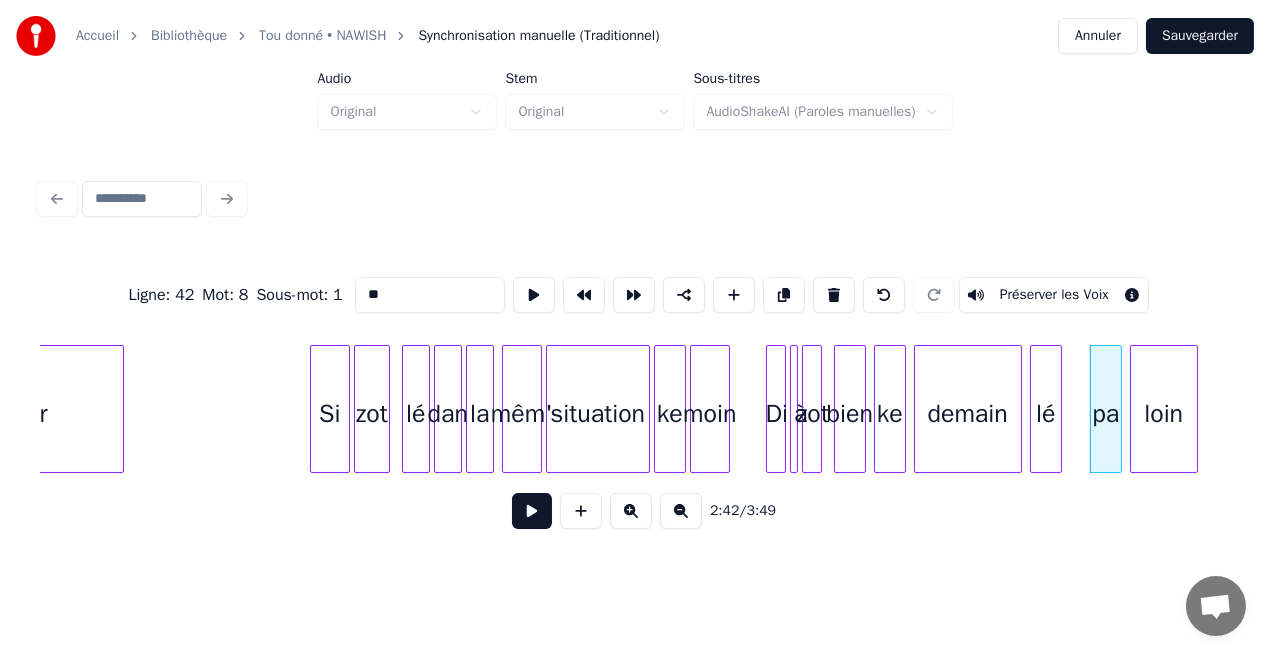 type on "**" 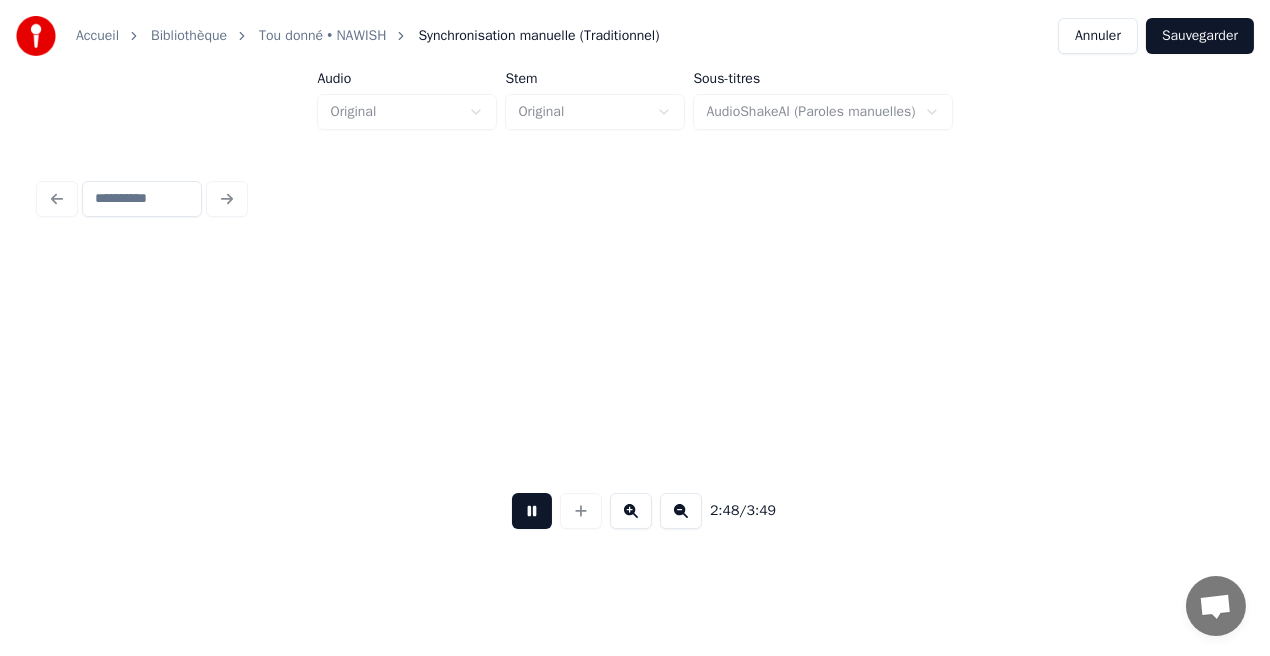 scroll, scrollTop: 0, scrollLeft: 33781, axis: horizontal 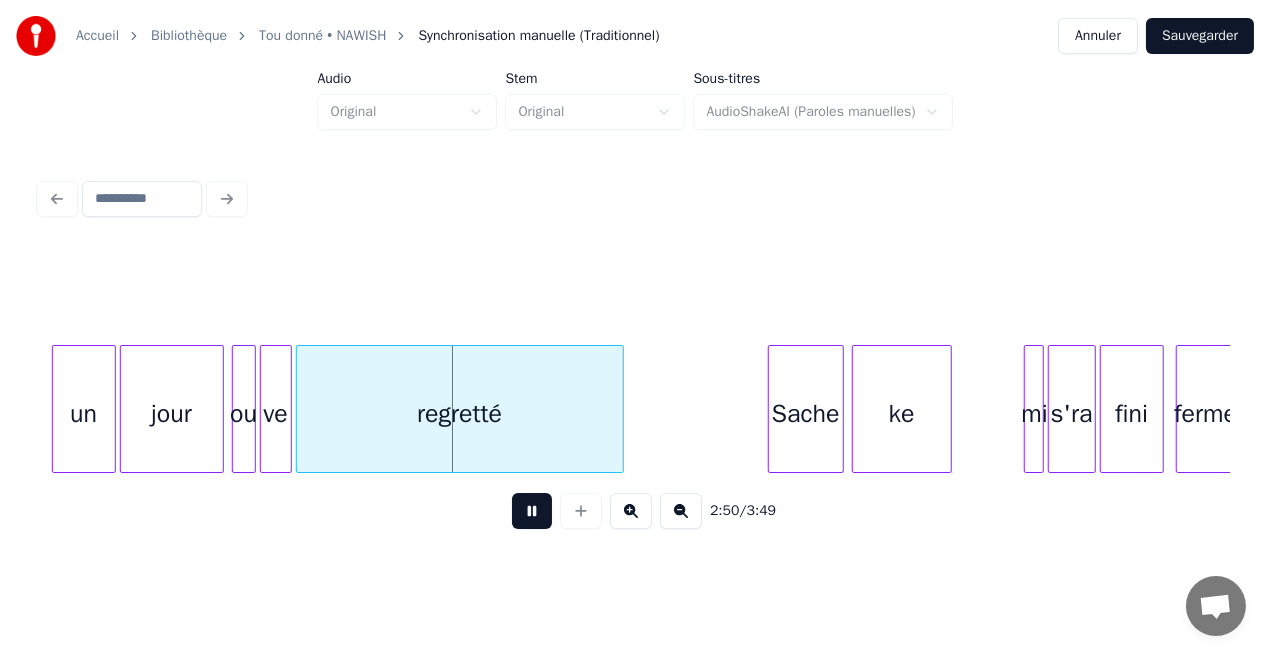 click at bounding box center (532, 511) 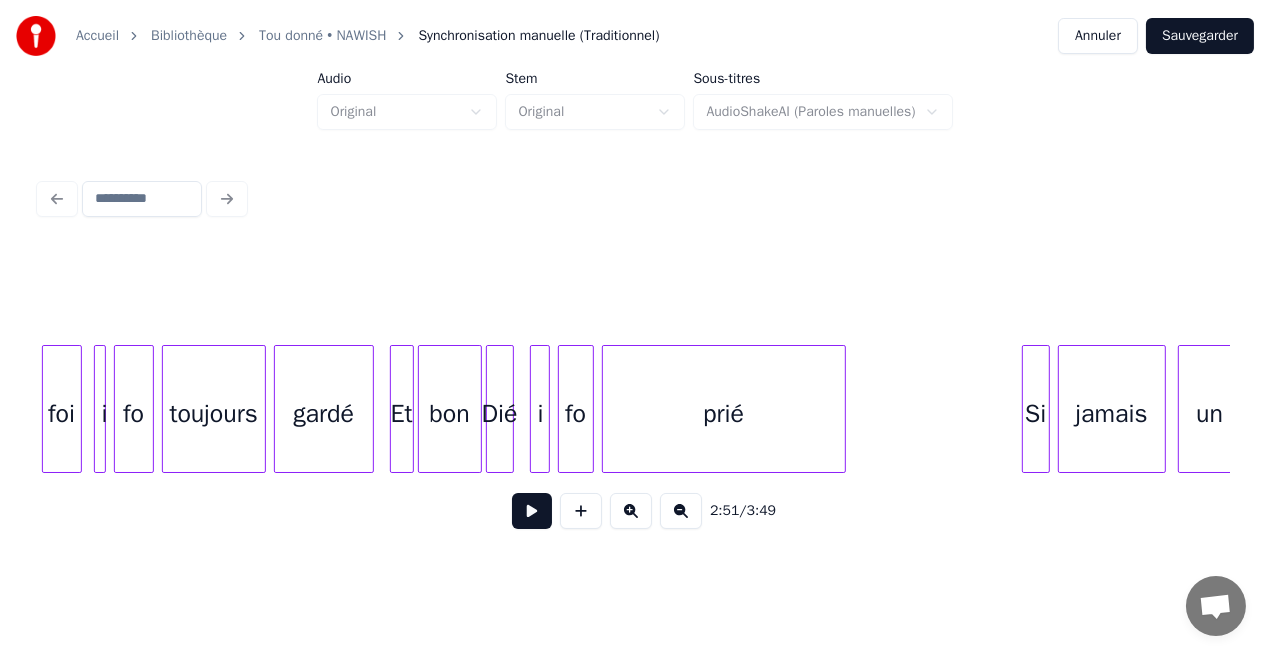scroll, scrollTop: 0, scrollLeft: 32630, axis: horizontal 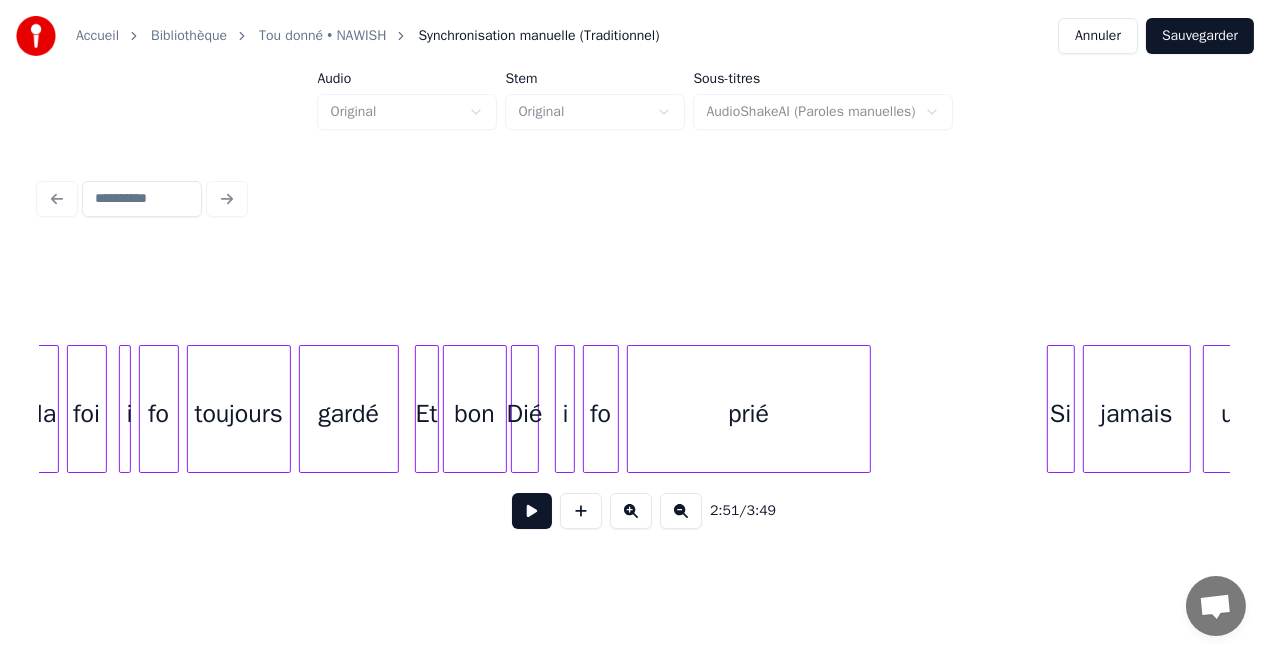 click on "bon" at bounding box center (475, 414) 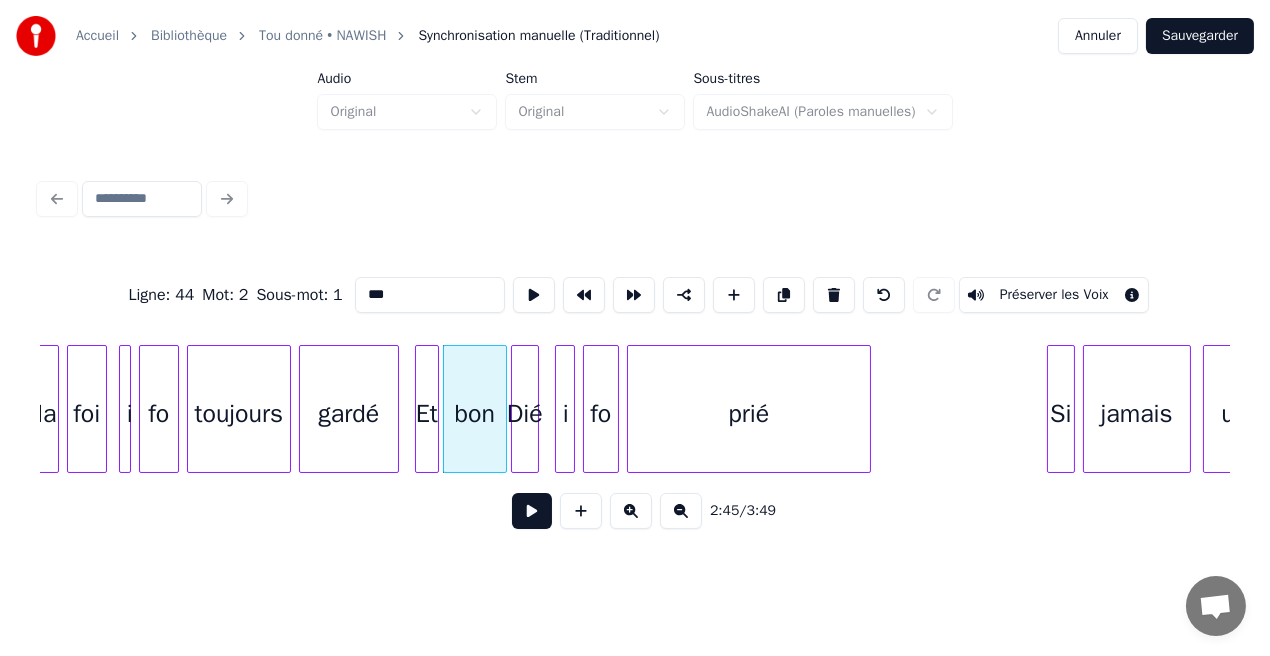 click on "***" at bounding box center (430, 295) 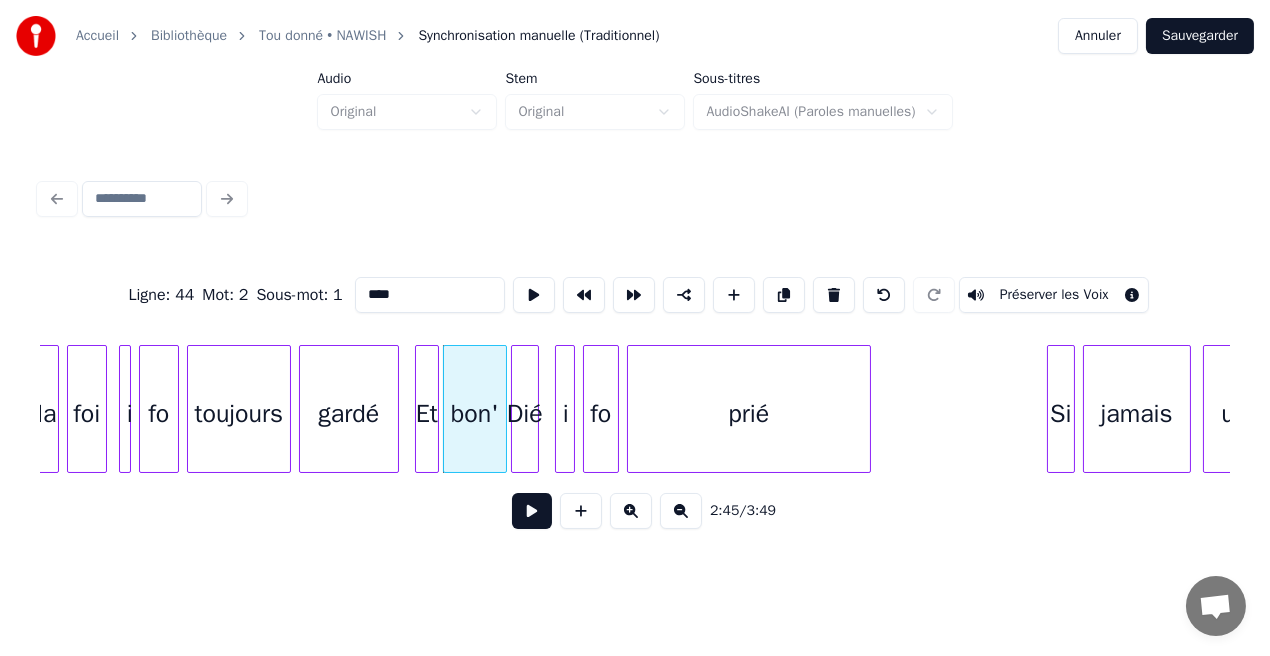click on "gardé" at bounding box center (349, 414) 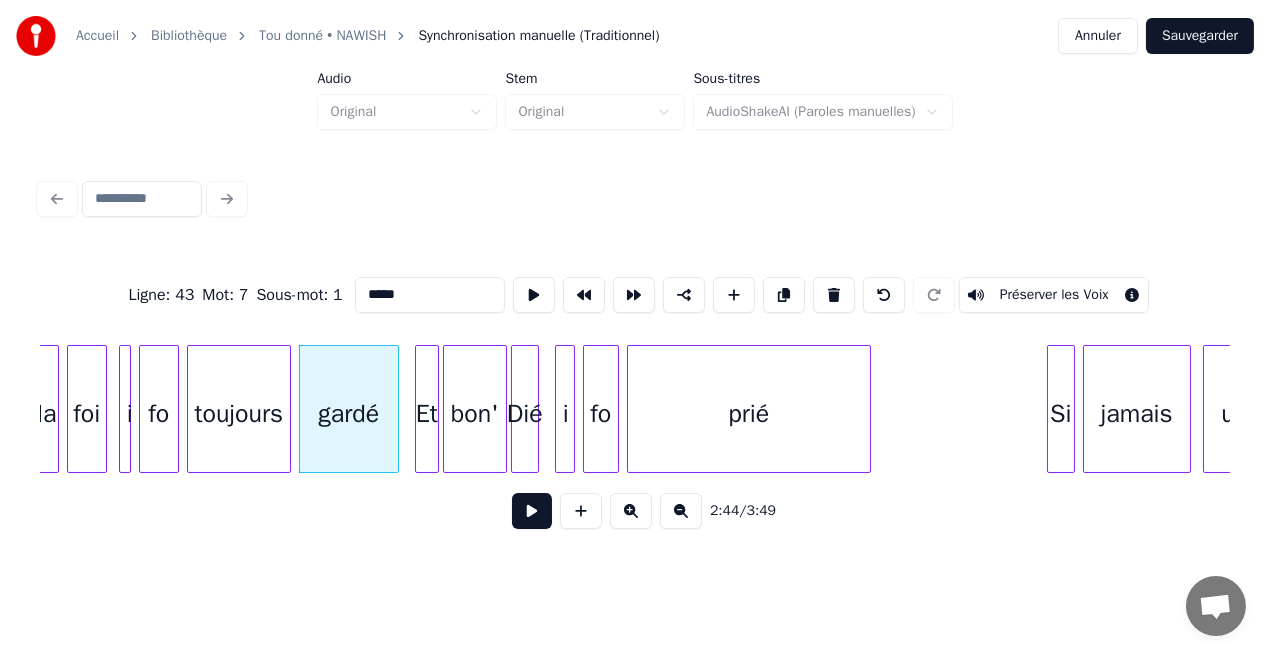 type on "*****" 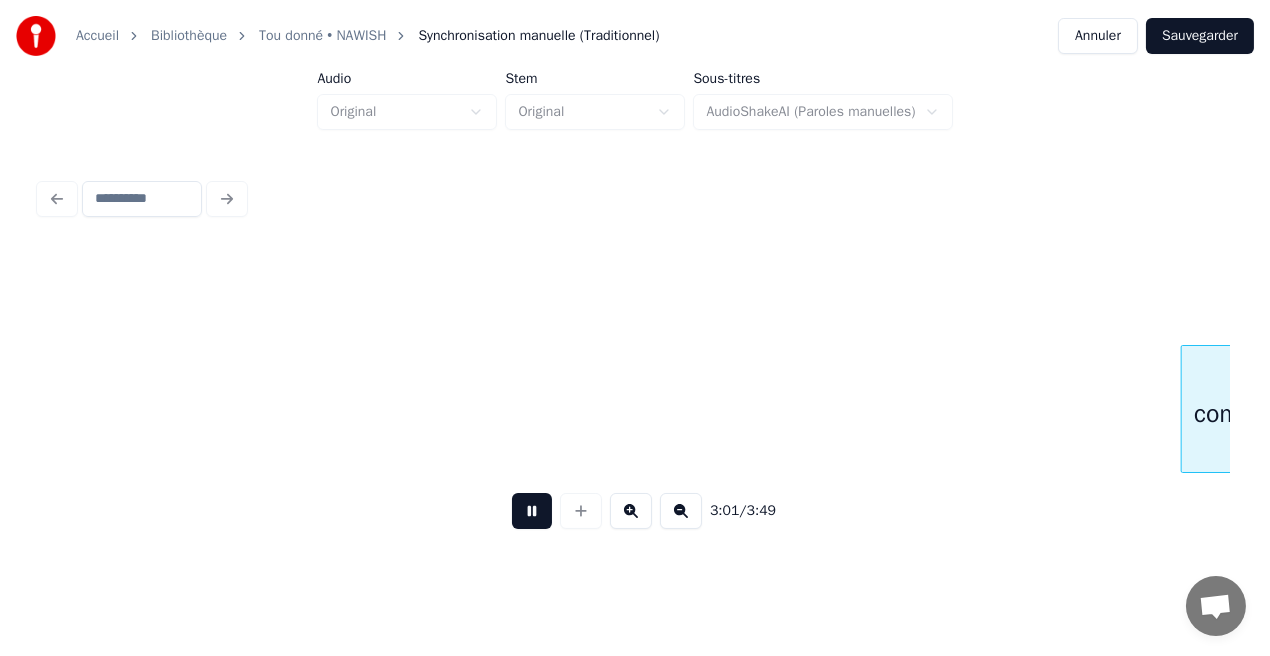 scroll, scrollTop: 0, scrollLeft: 36204, axis: horizontal 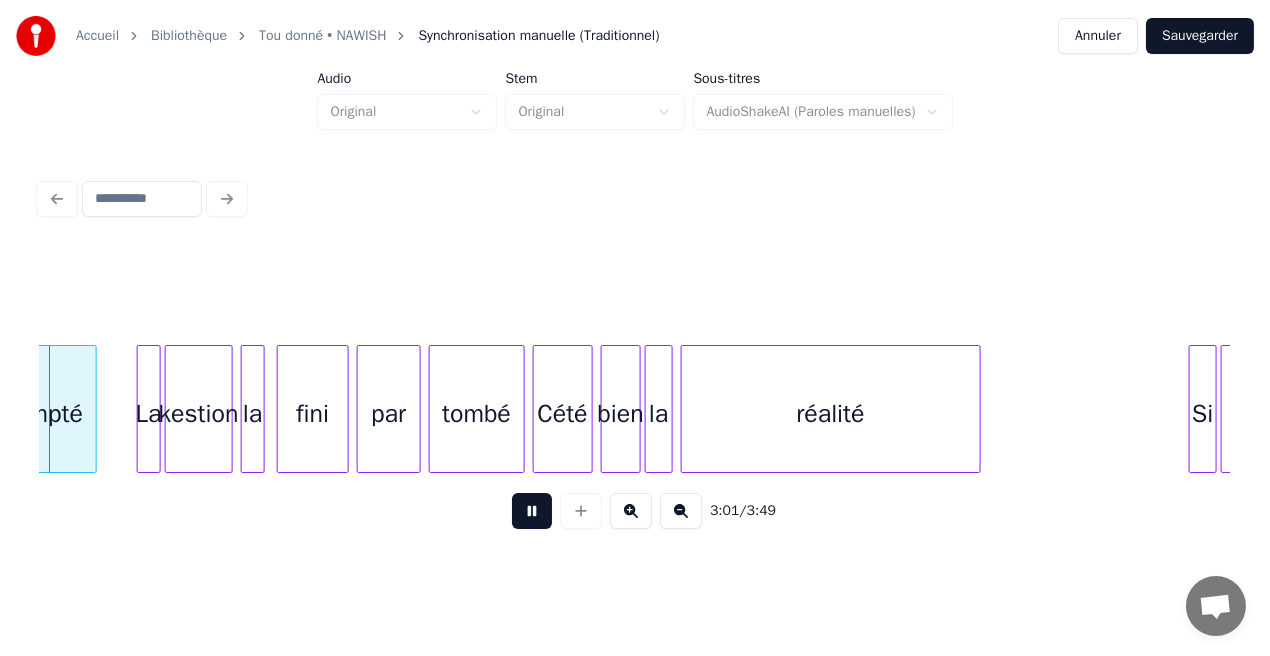 click at bounding box center [532, 511] 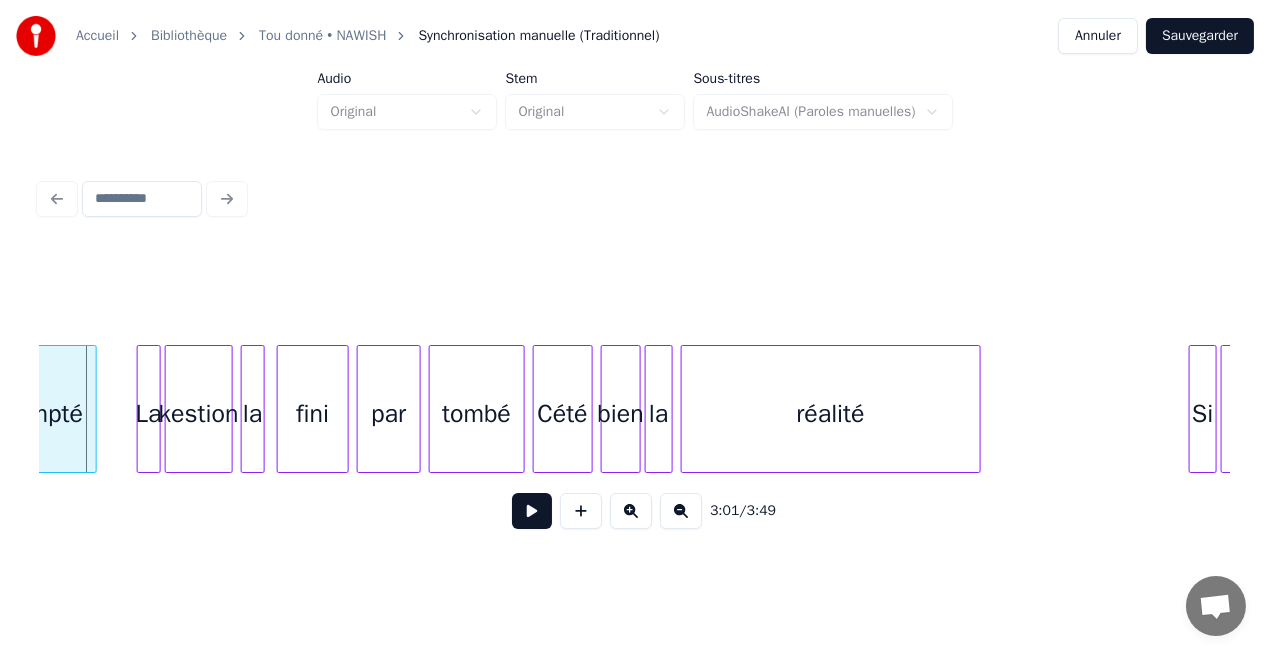 scroll, scrollTop: 0, scrollLeft: 35524, axis: horizontal 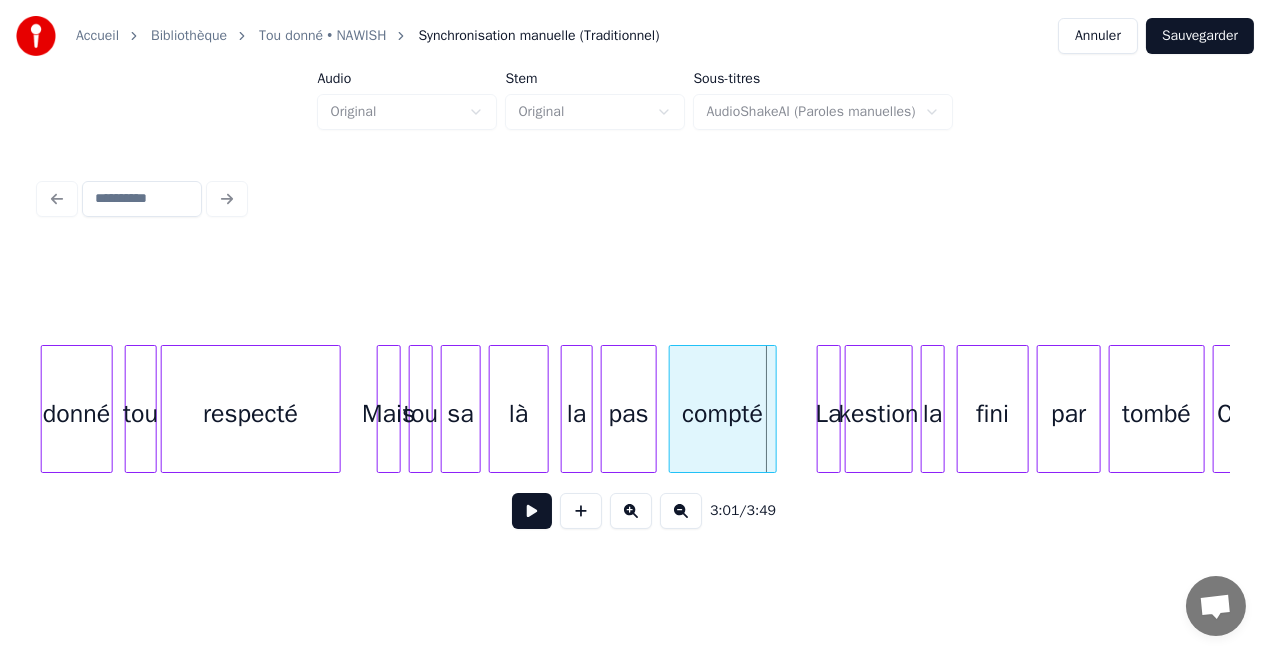 click on "pas" at bounding box center (629, 414) 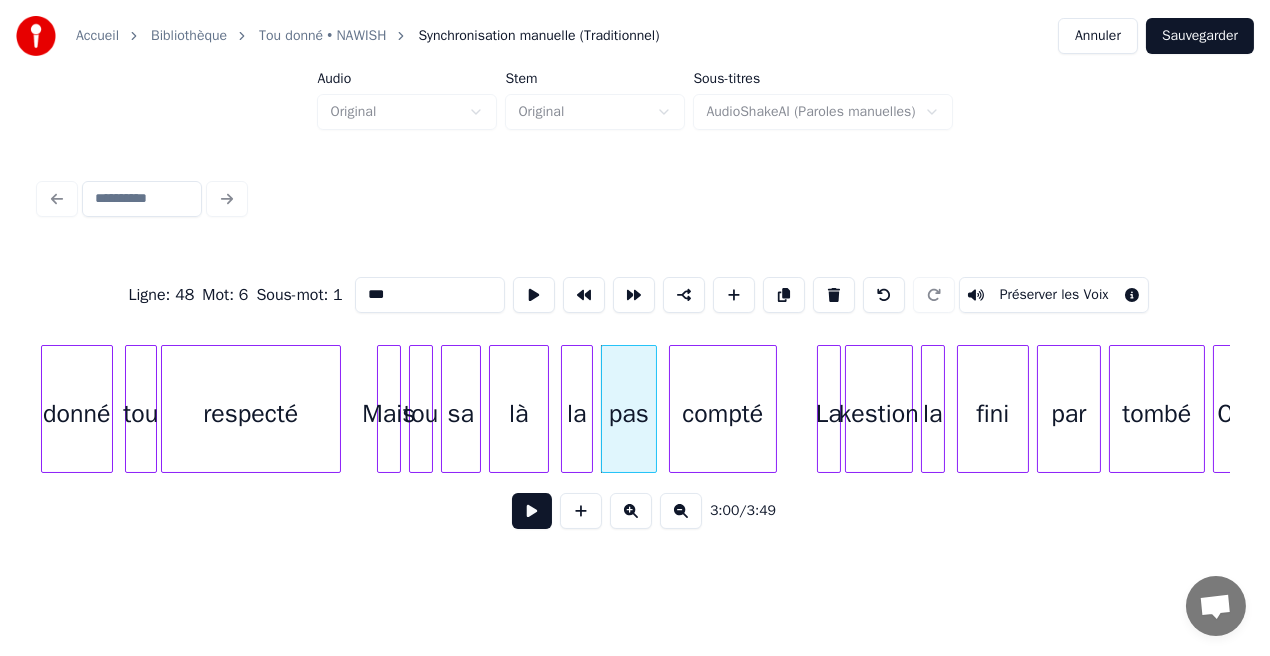 click on "***" at bounding box center (430, 295) 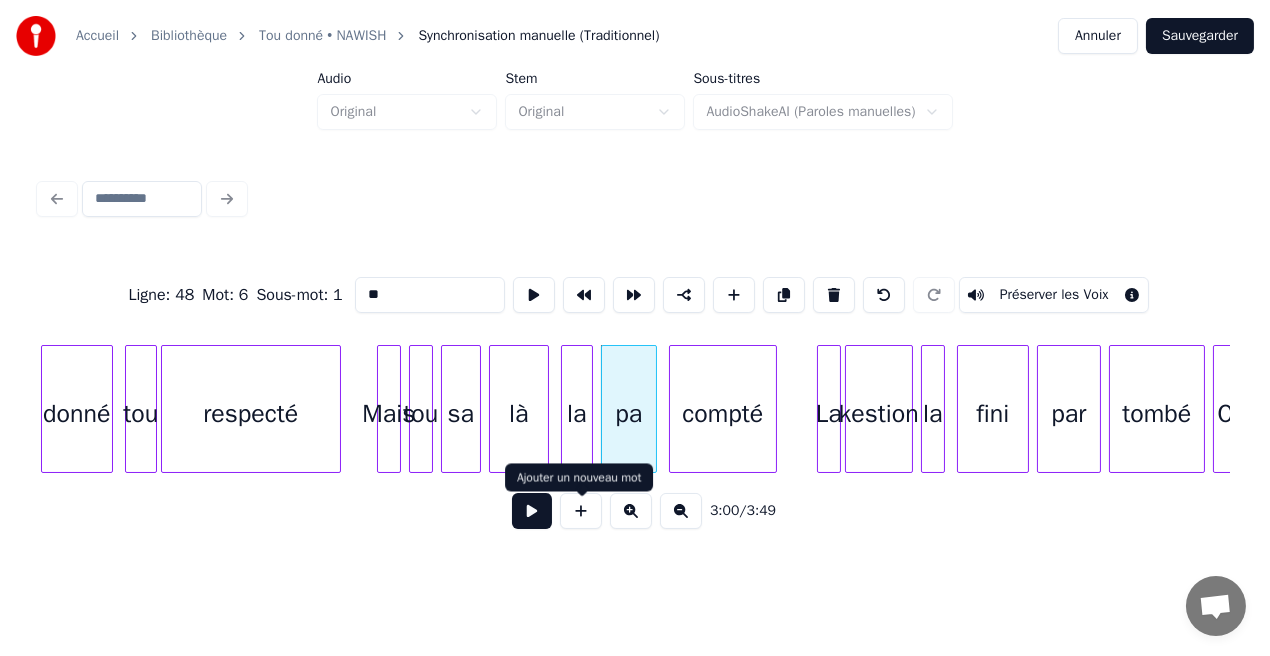 type on "**" 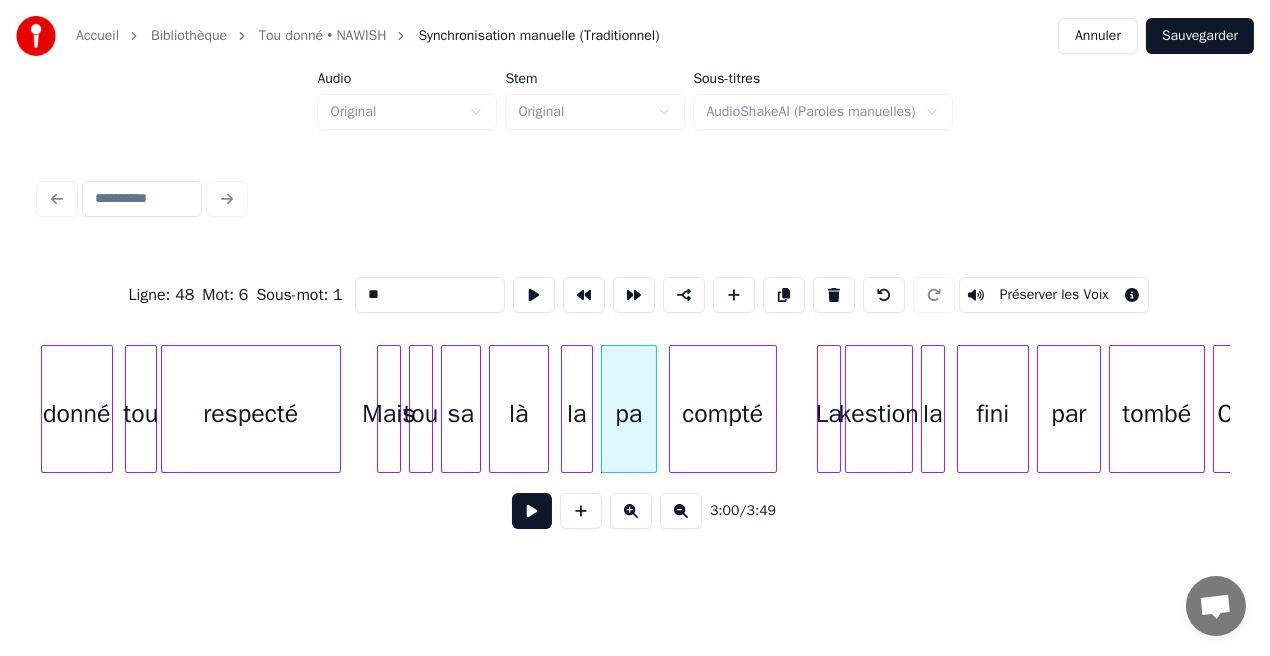 click at bounding box center [532, 511] 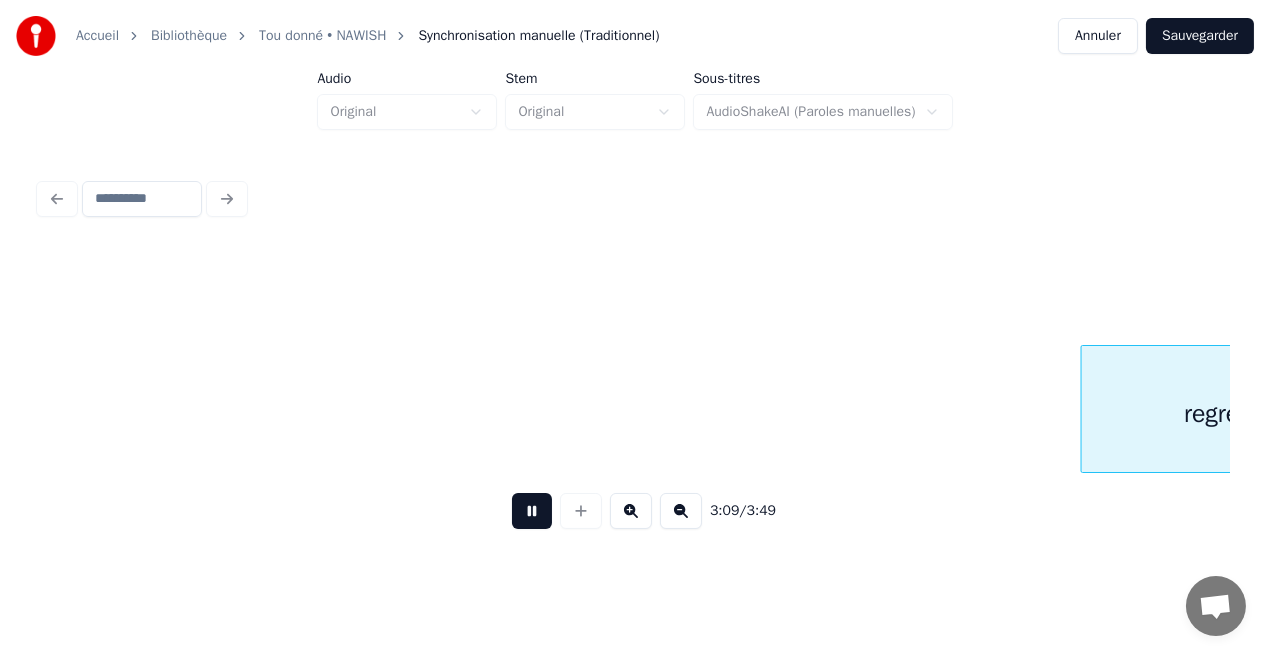 scroll, scrollTop: 0, scrollLeft: 37906, axis: horizontal 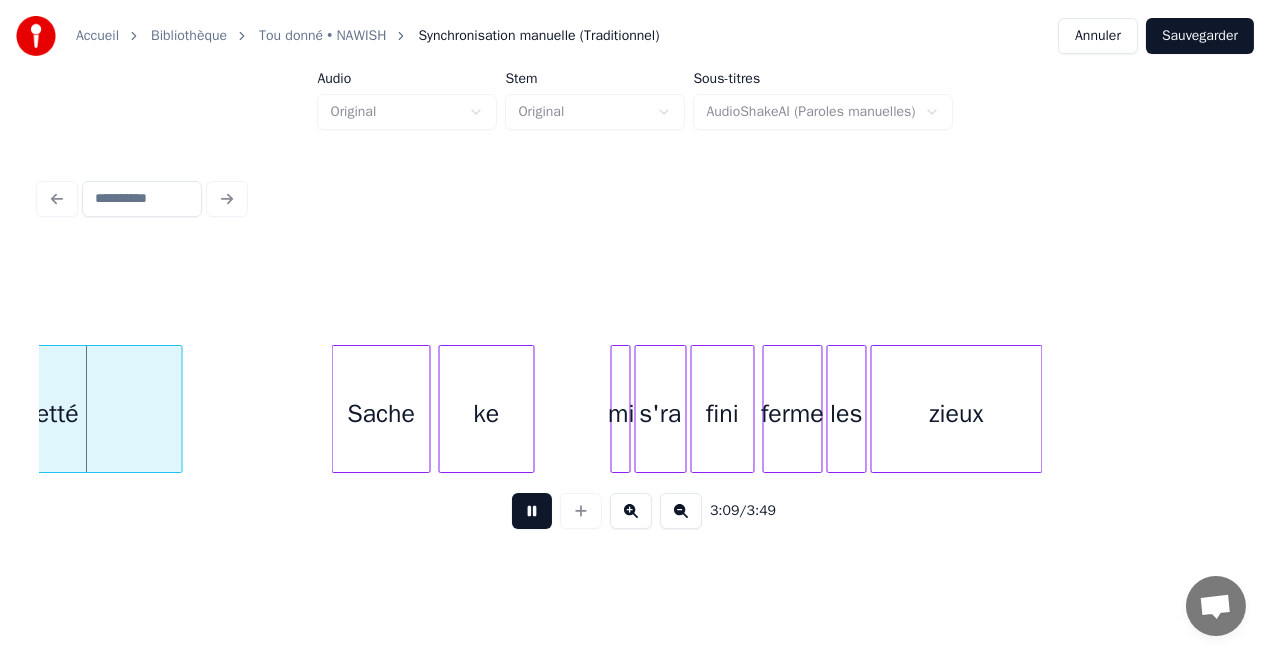 click at bounding box center [532, 511] 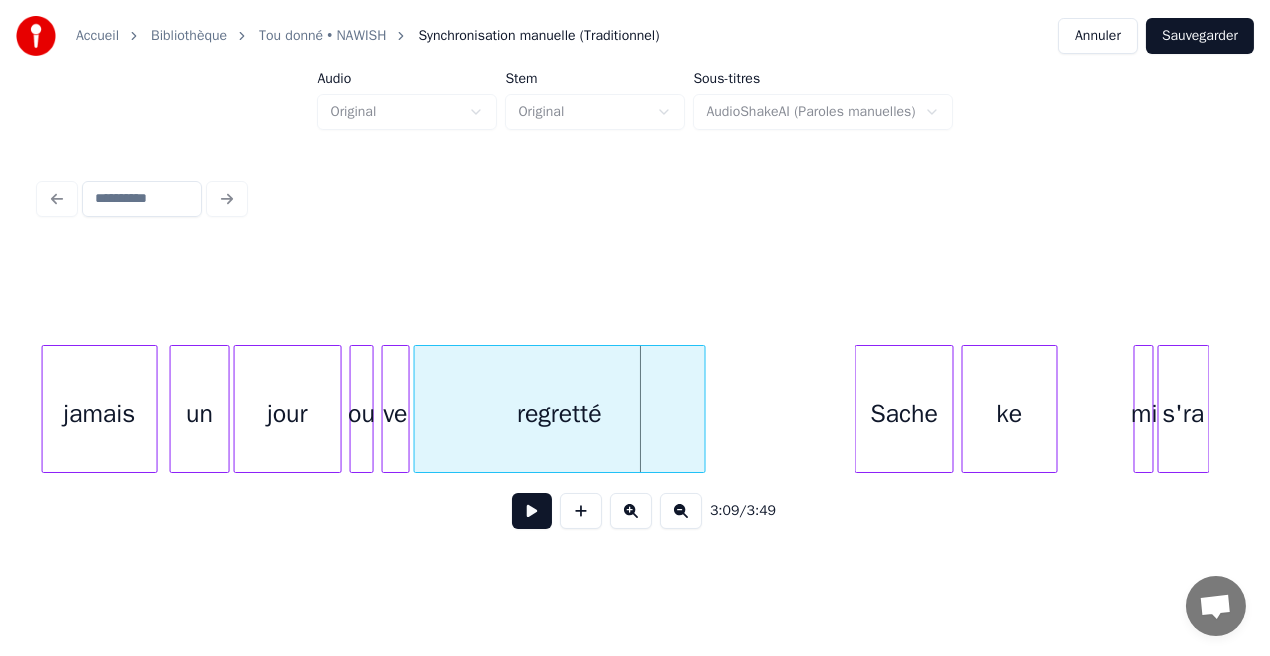 scroll, scrollTop: 0, scrollLeft: 36885, axis: horizontal 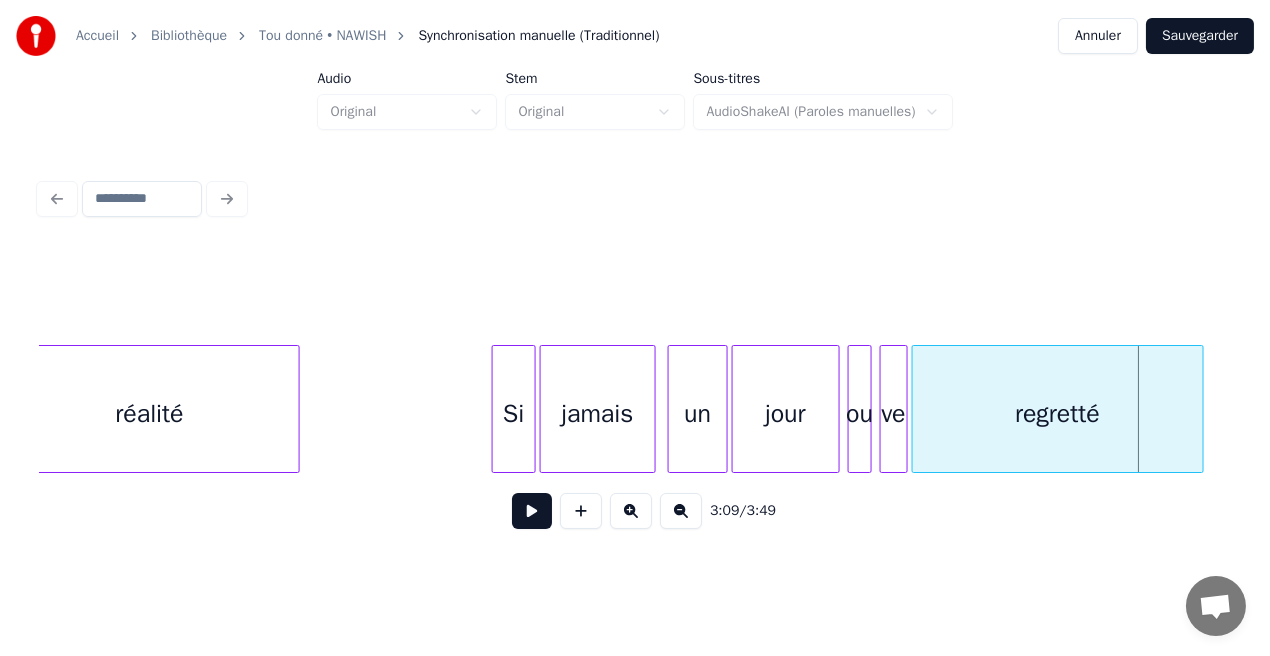 click at bounding box center (496, 409) 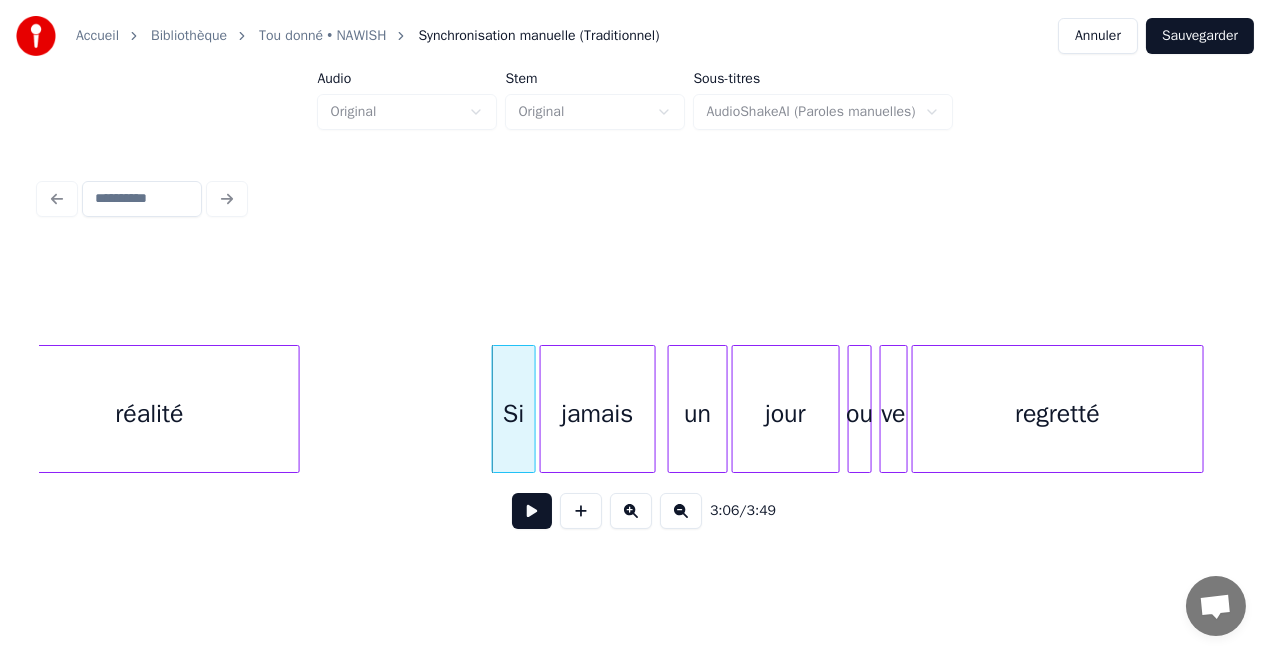 click at bounding box center [532, 511] 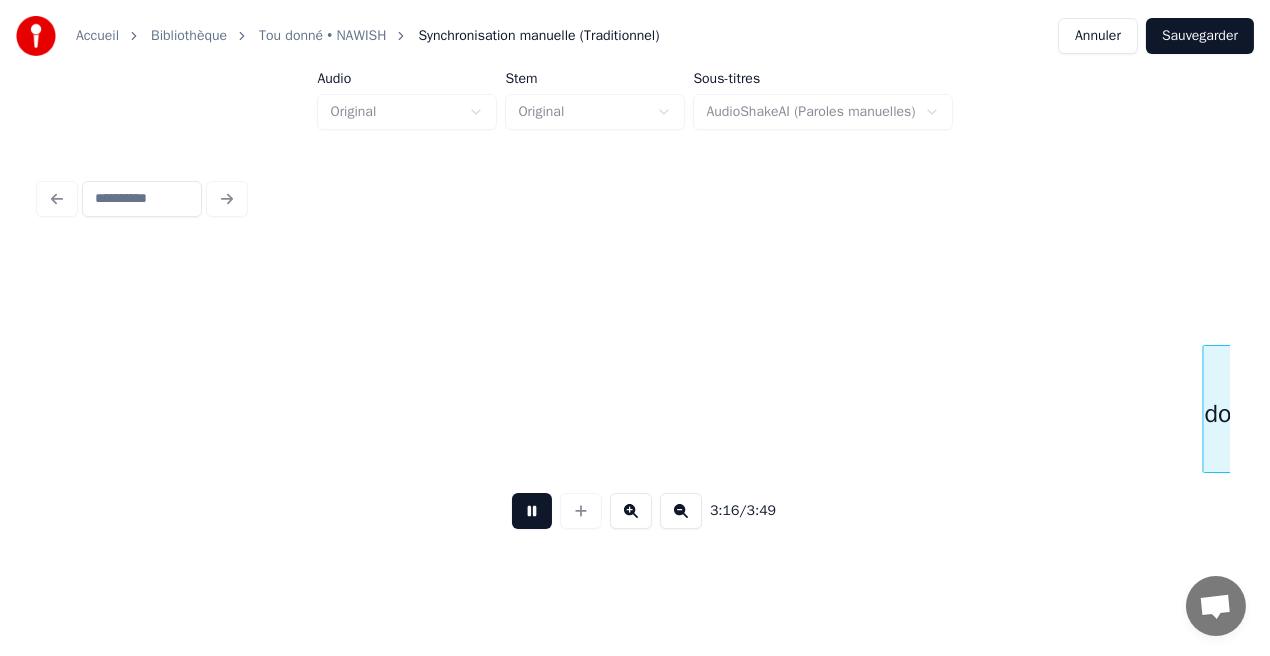 scroll, scrollTop: 0, scrollLeft: 39270, axis: horizontal 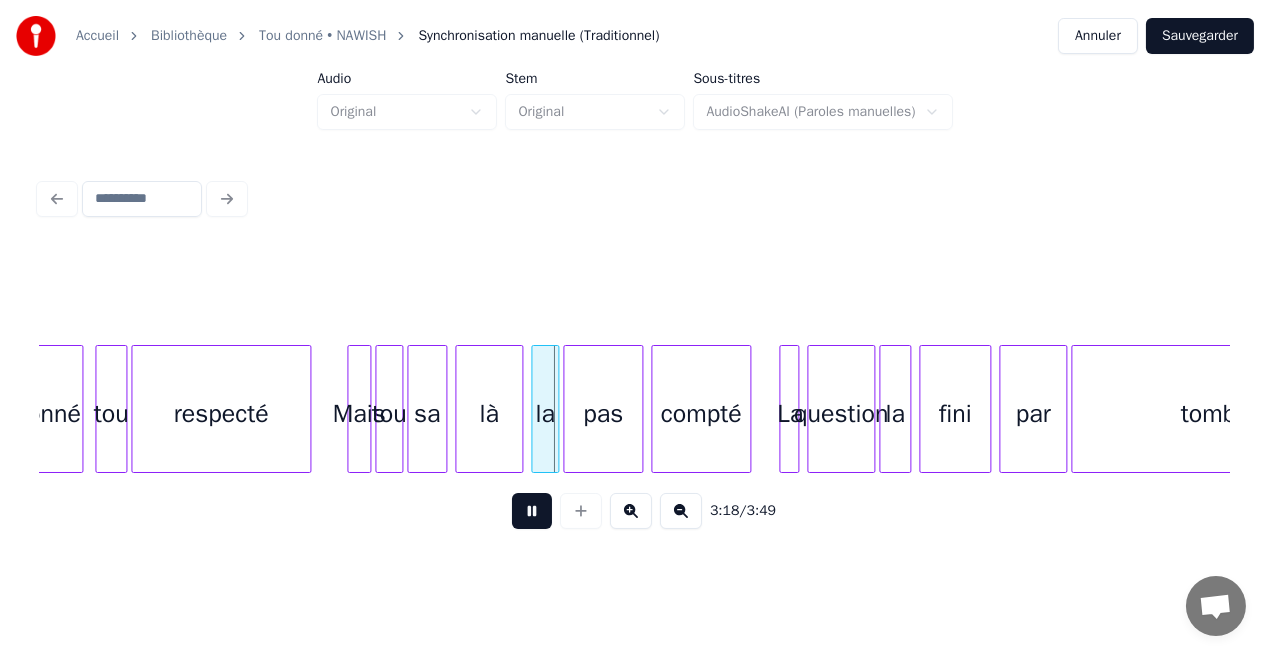 click at bounding box center [532, 511] 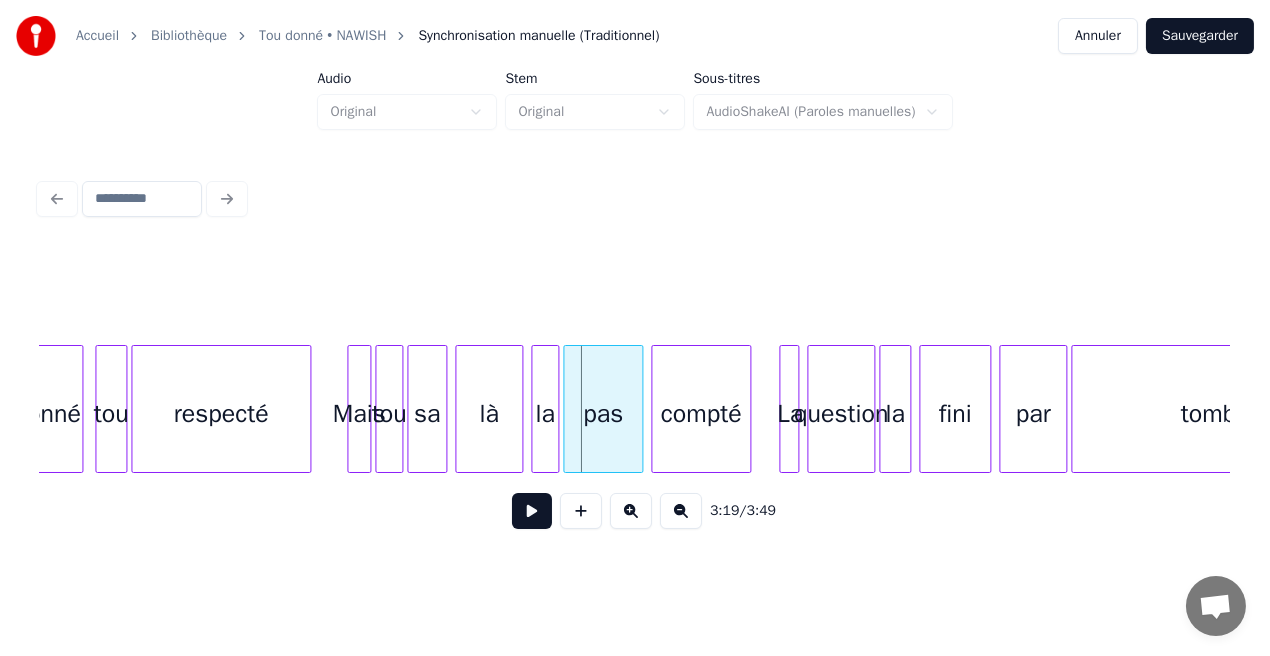 click on "pas" at bounding box center (603, 414) 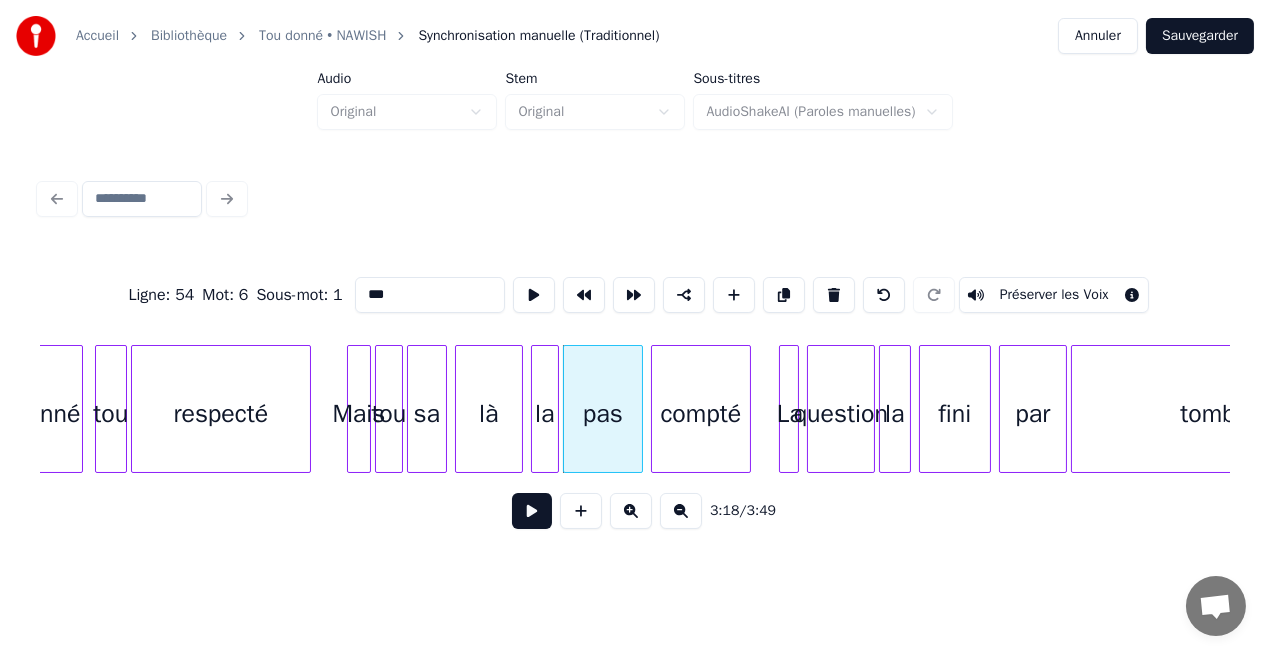 click on "***" at bounding box center [430, 295] 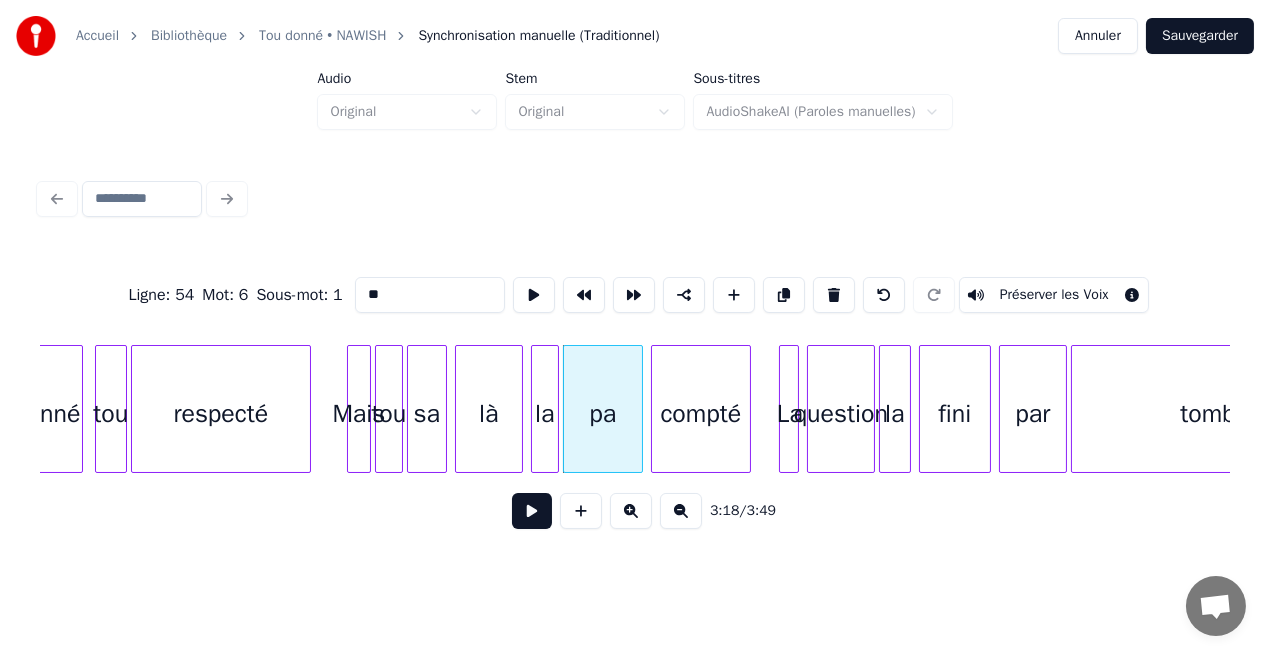 type on "**" 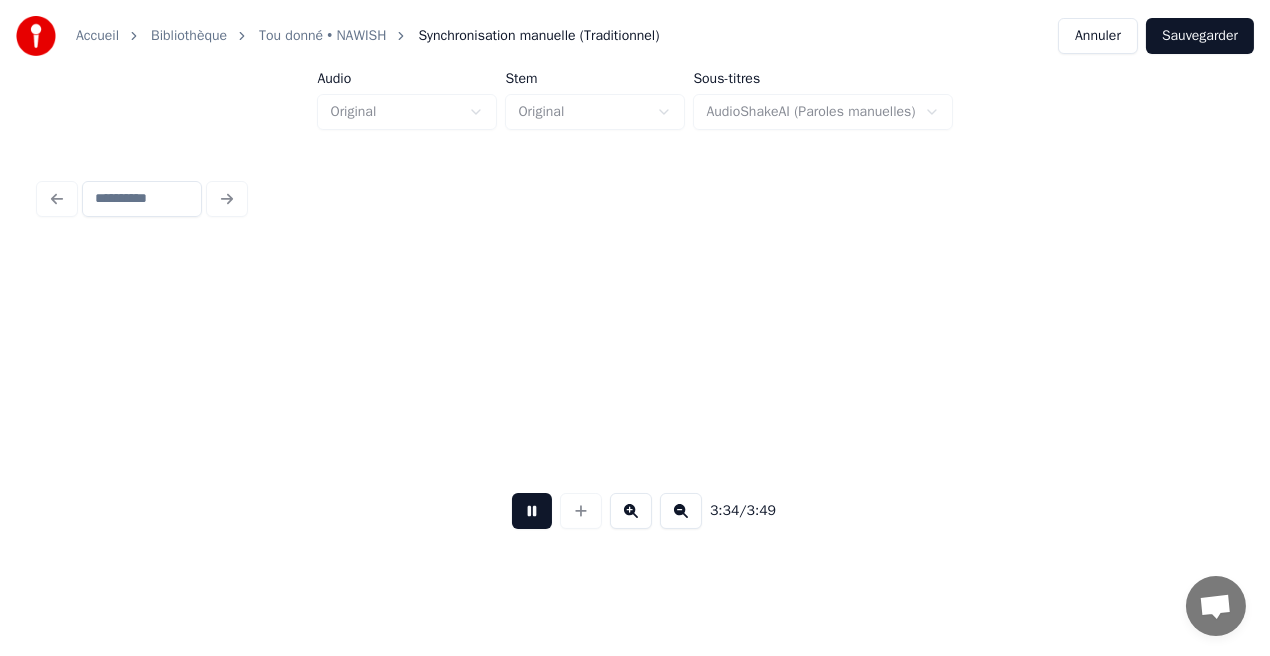scroll, scrollTop: 0, scrollLeft: 42848, axis: horizontal 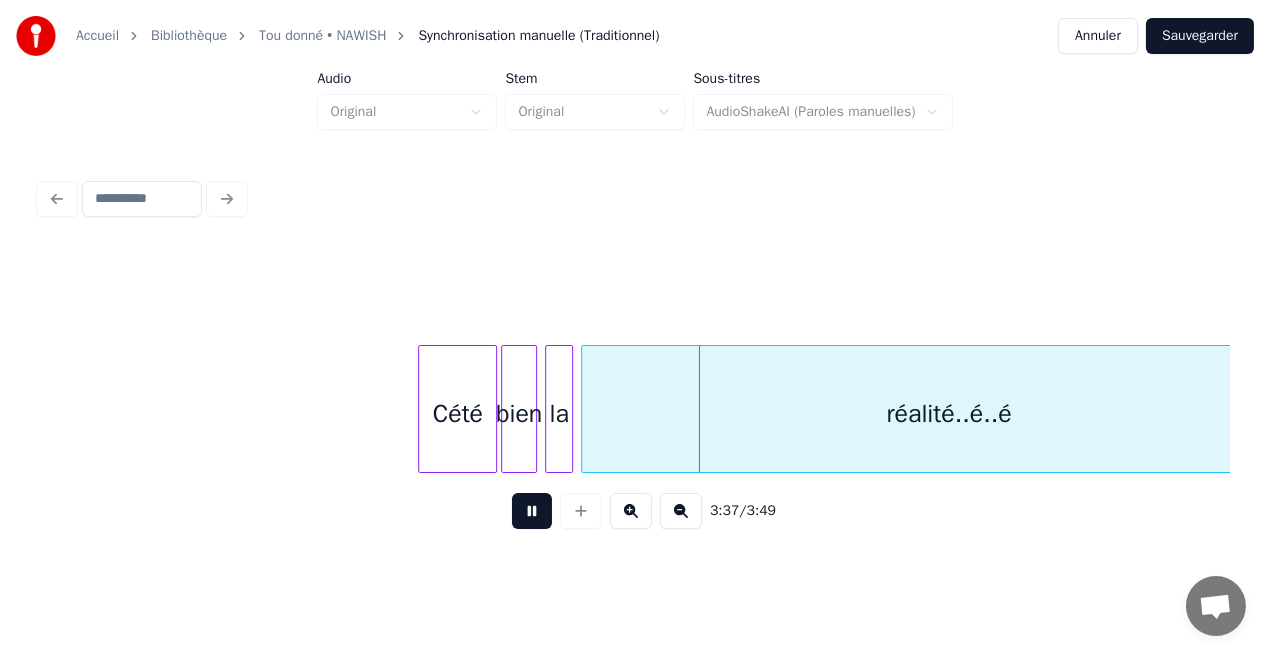 click at bounding box center [532, 511] 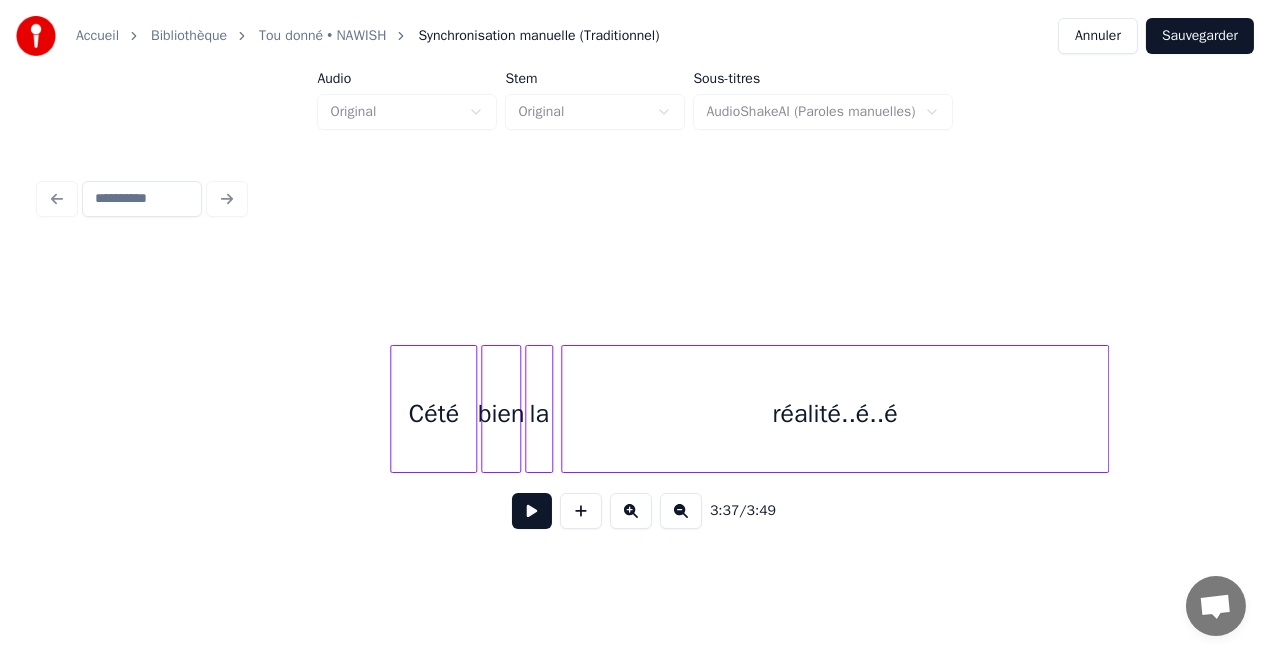 scroll, scrollTop: 0, scrollLeft: 41251, axis: horizontal 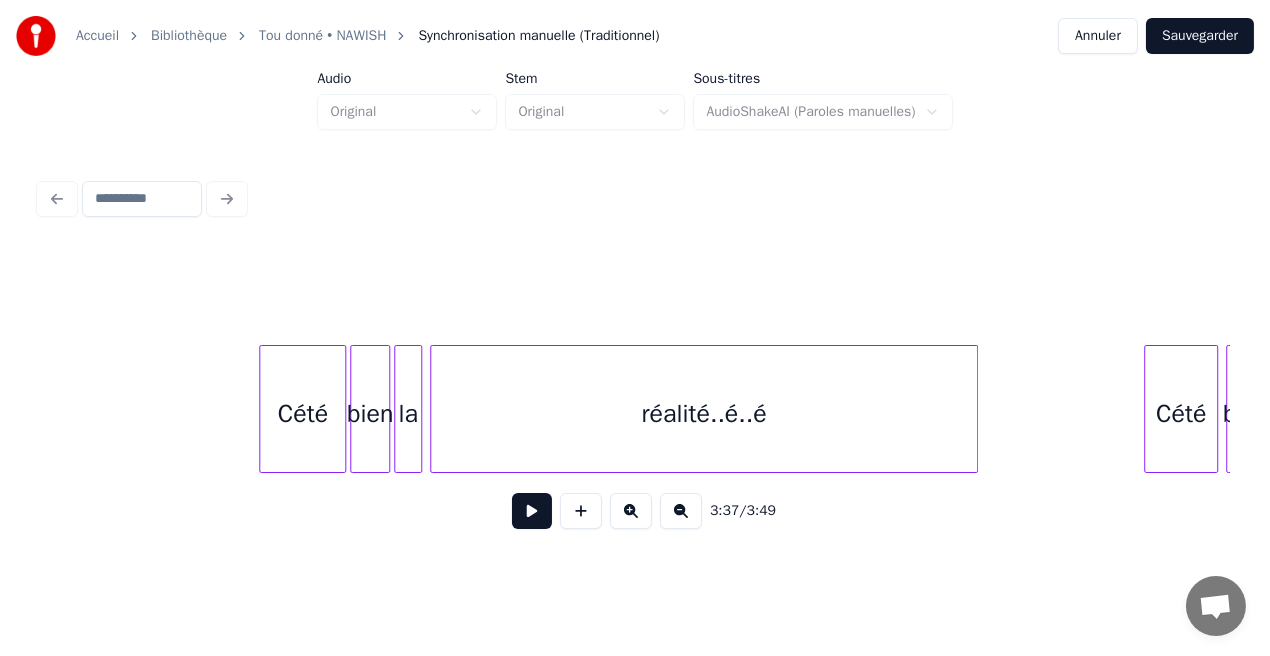 click on "réalité..é..é" at bounding box center [704, 414] 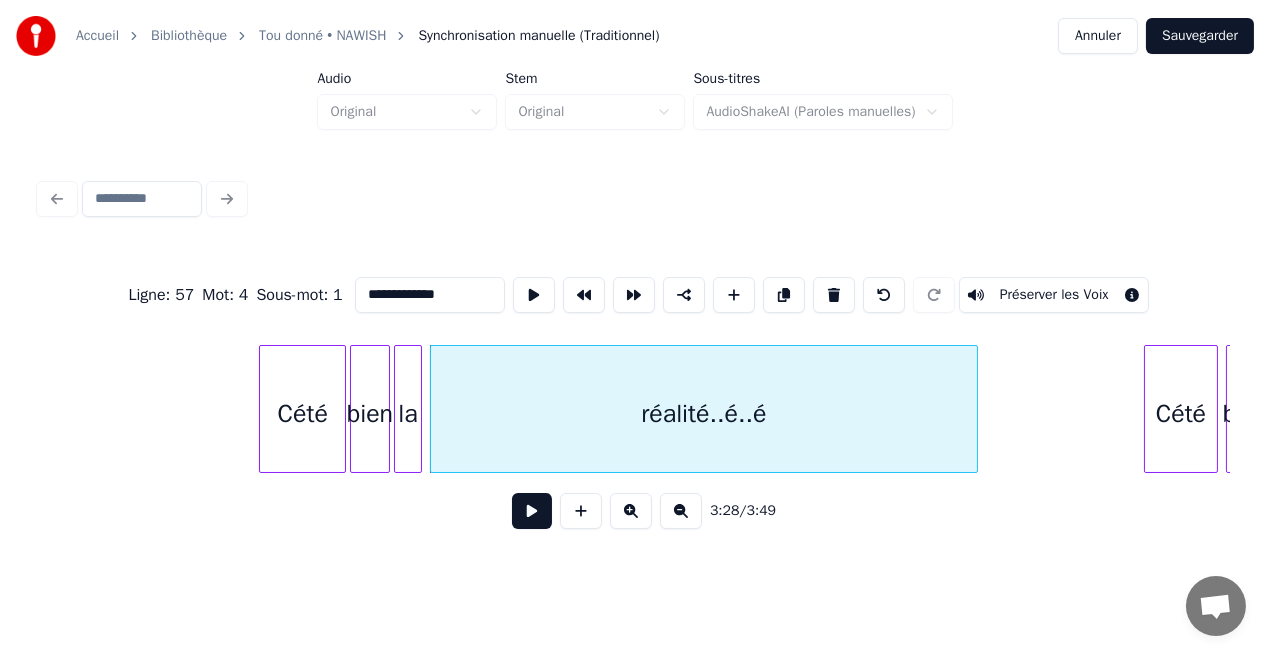 click at bounding box center [532, 511] 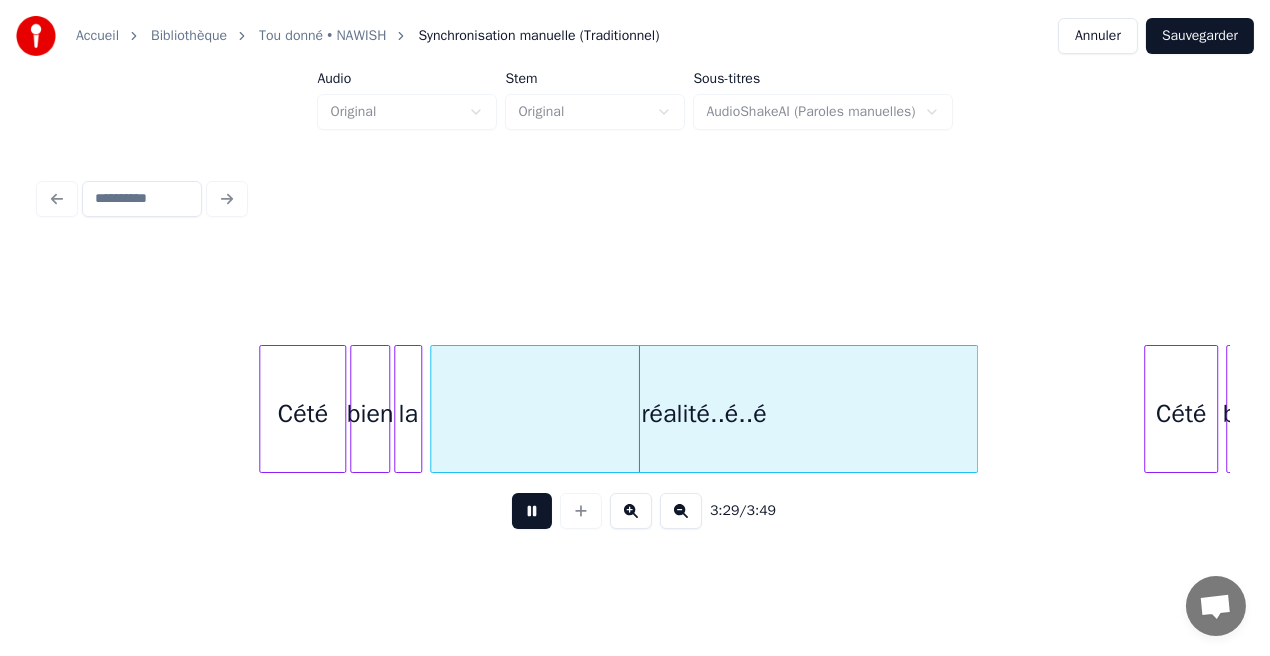 click at bounding box center (532, 511) 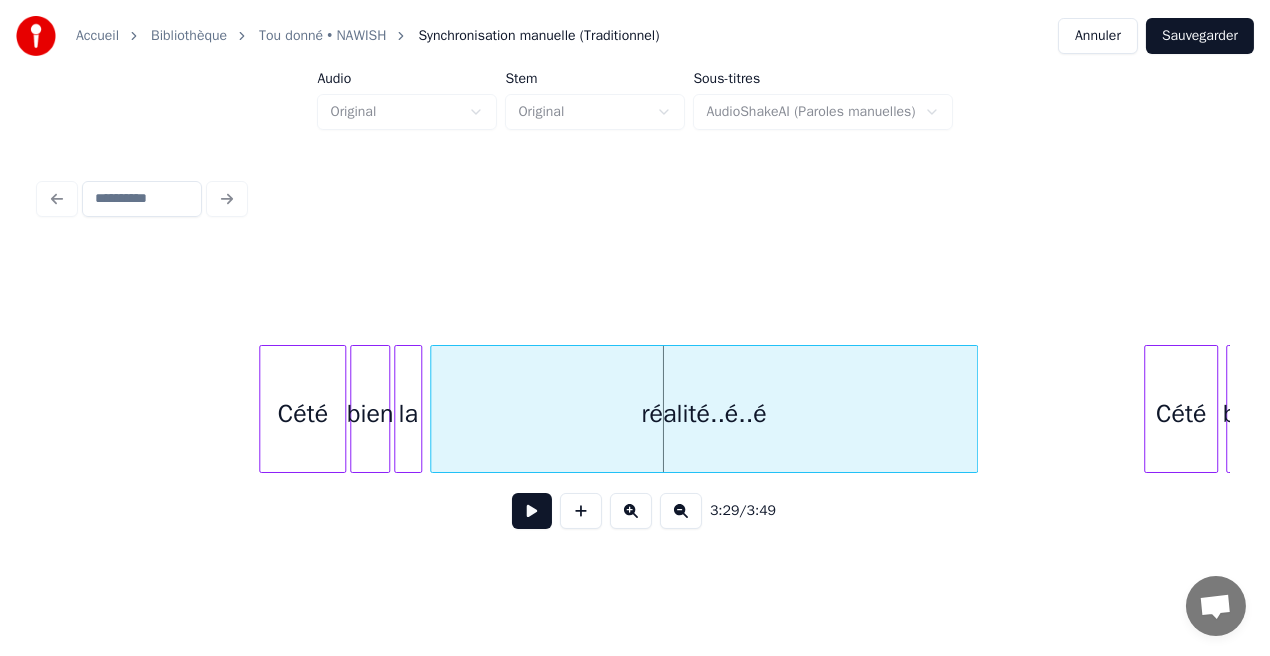 click at bounding box center (532, 511) 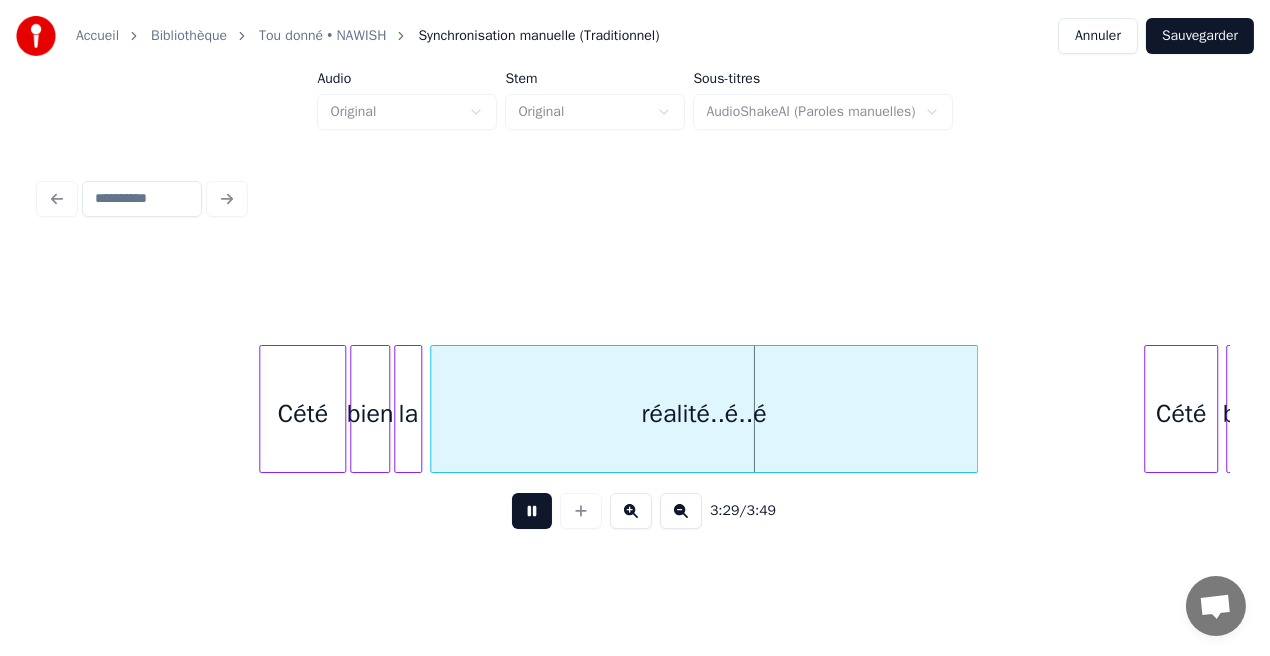 click at bounding box center (532, 511) 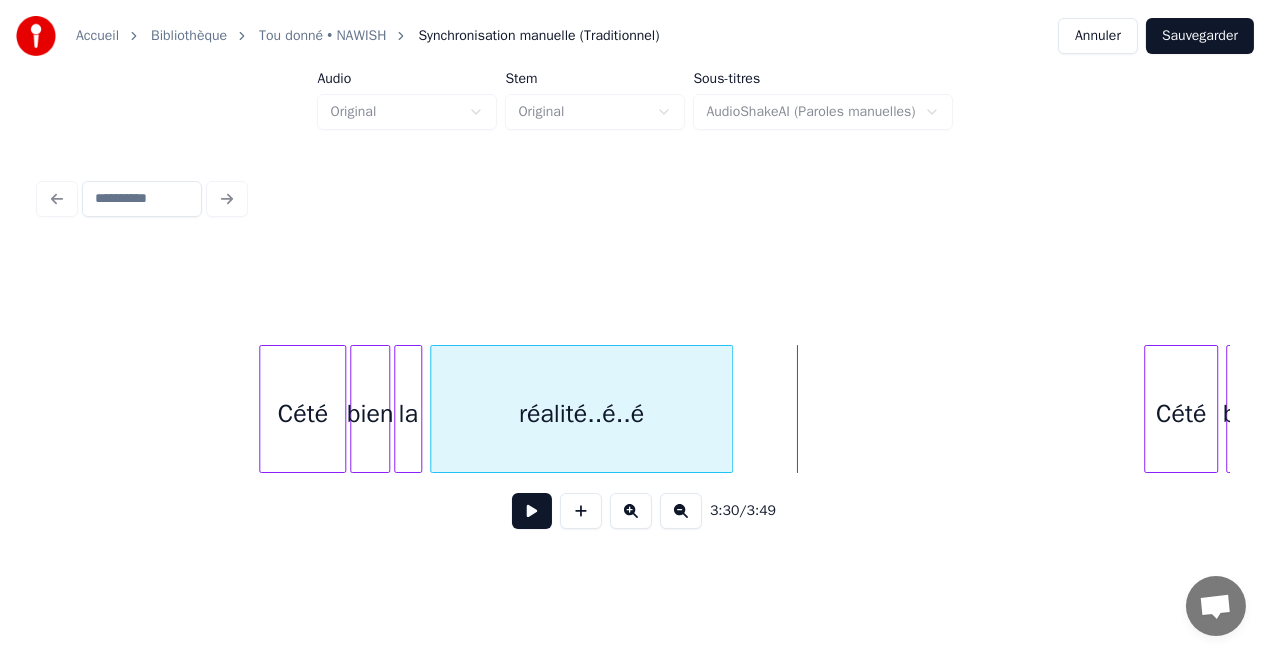 click at bounding box center (729, 409) 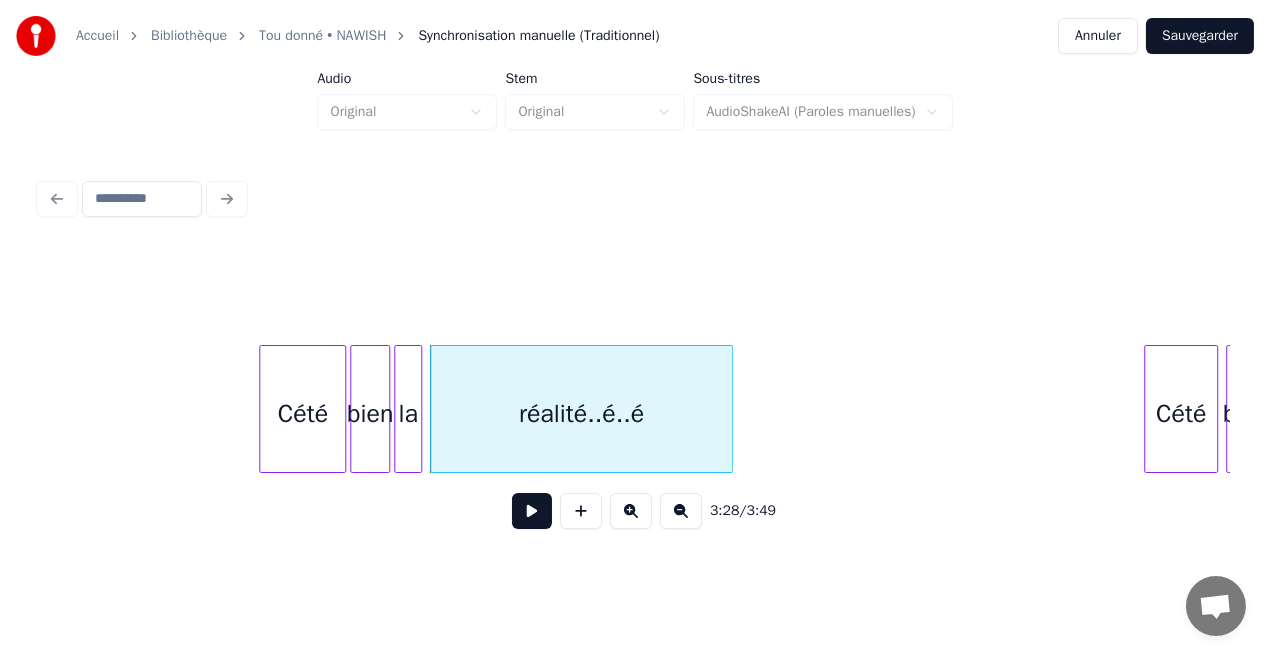click on "réalité..é..é" at bounding box center [581, 414] 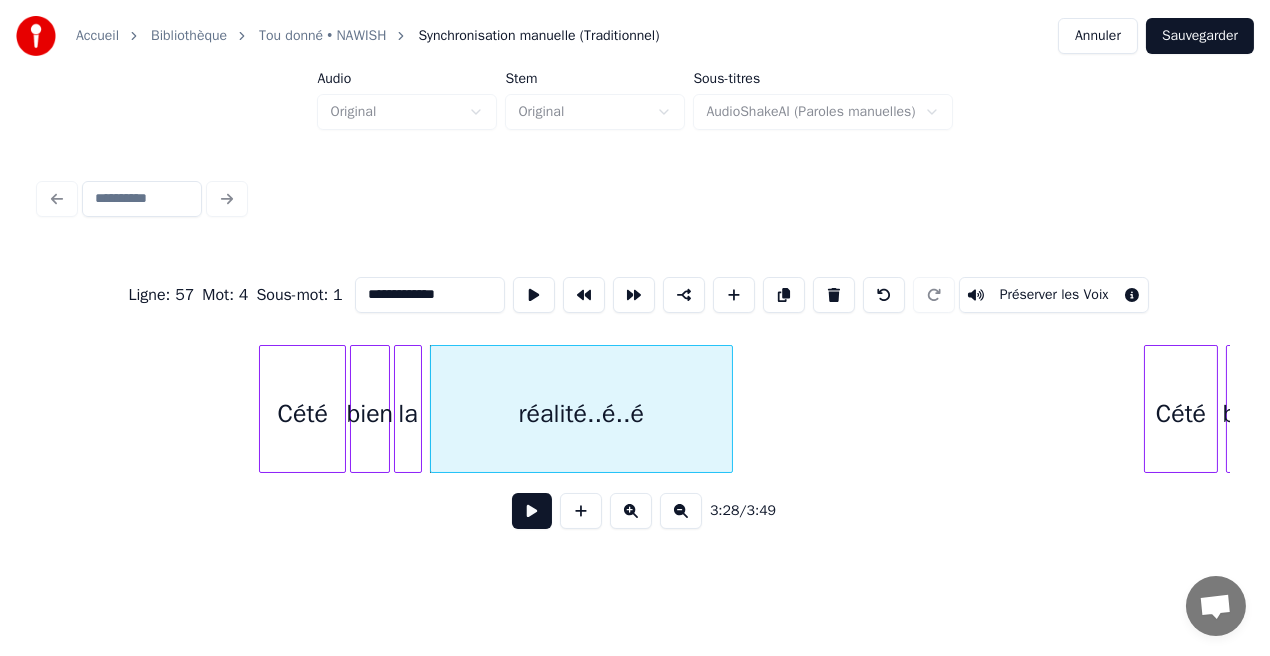 click at bounding box center (532, 511) 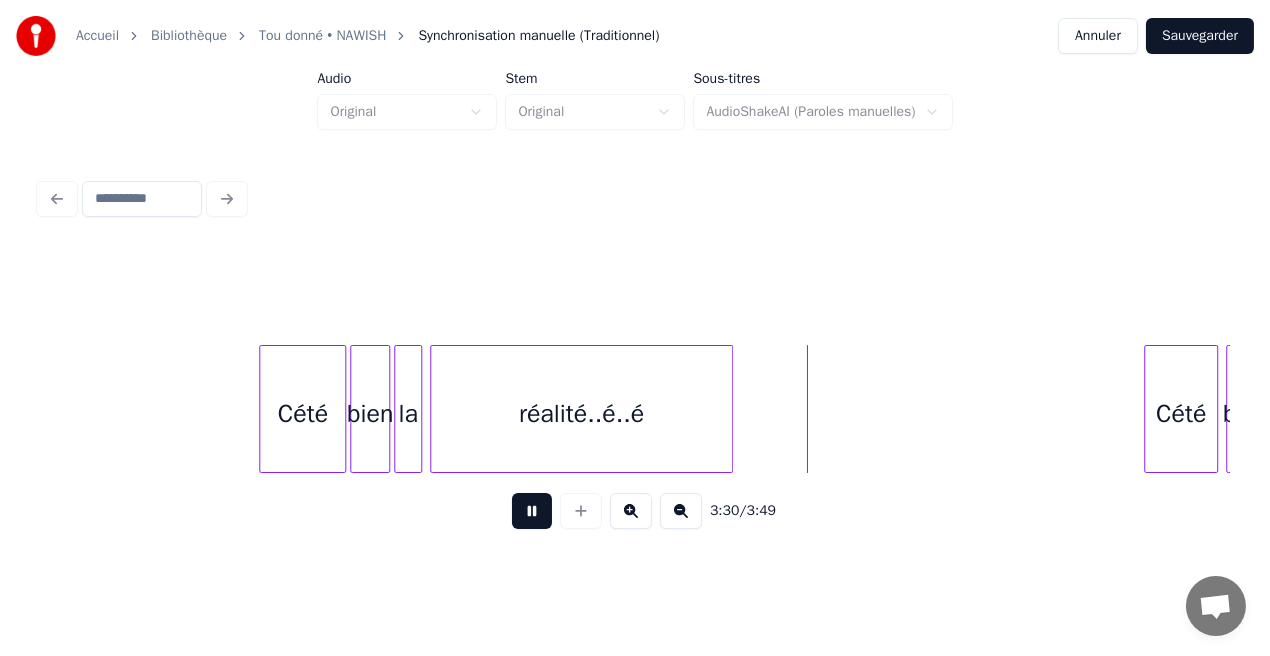 click at bounding box center [532, 511] 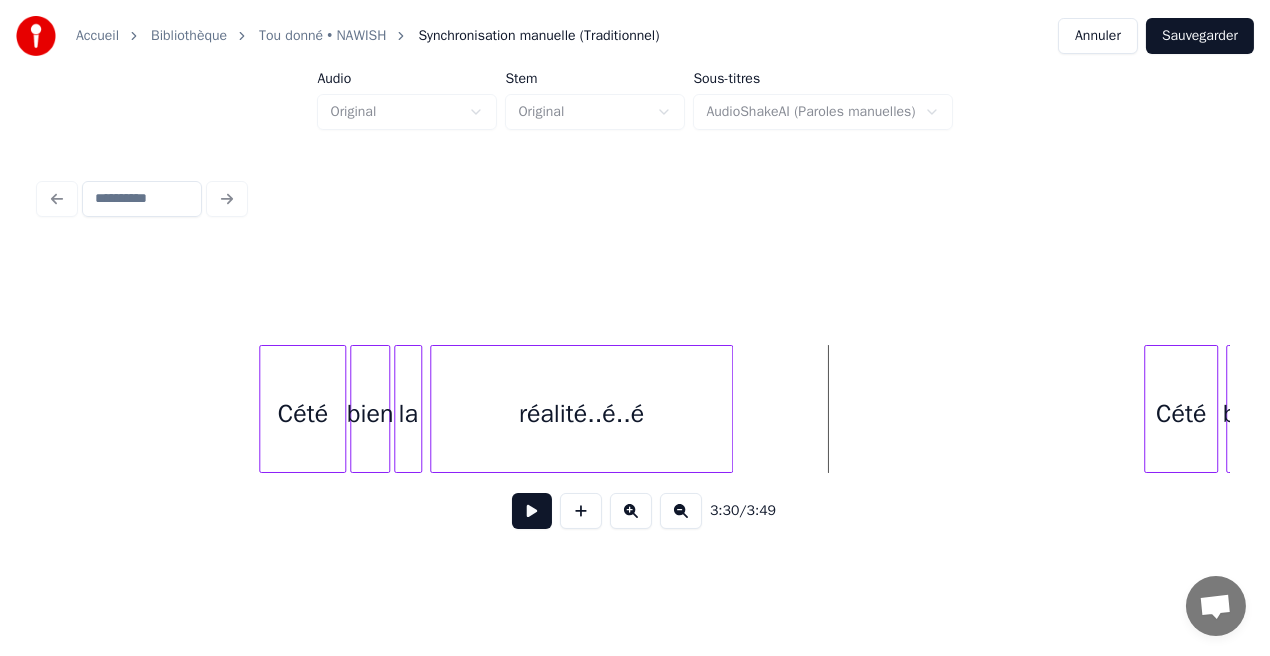 click on "réalité..é..é" at bounding box center (581, 414) 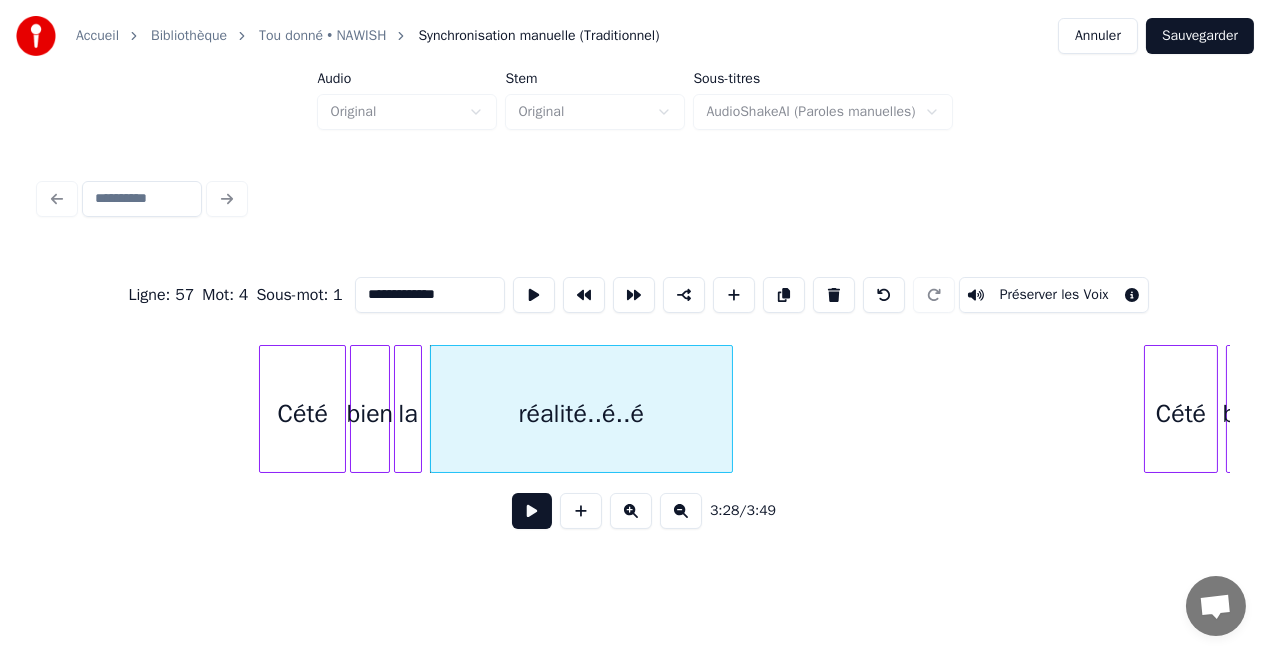 click on "**********" at bounding box center [430, 295] 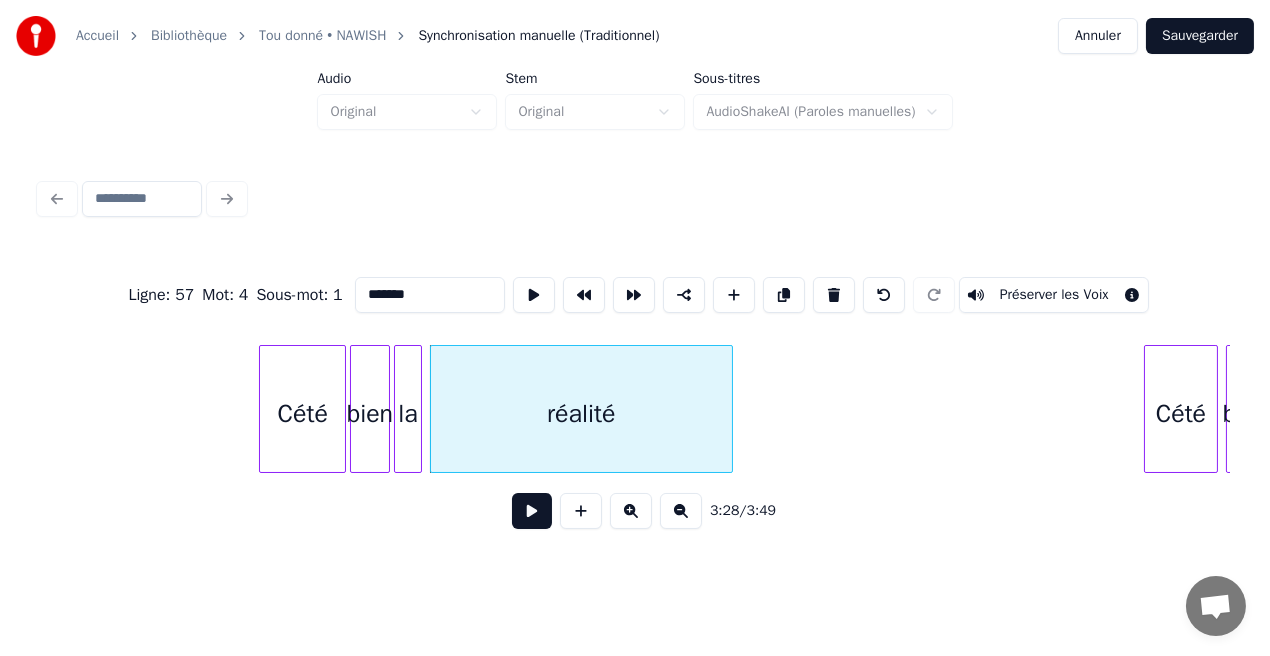 type on "*******" 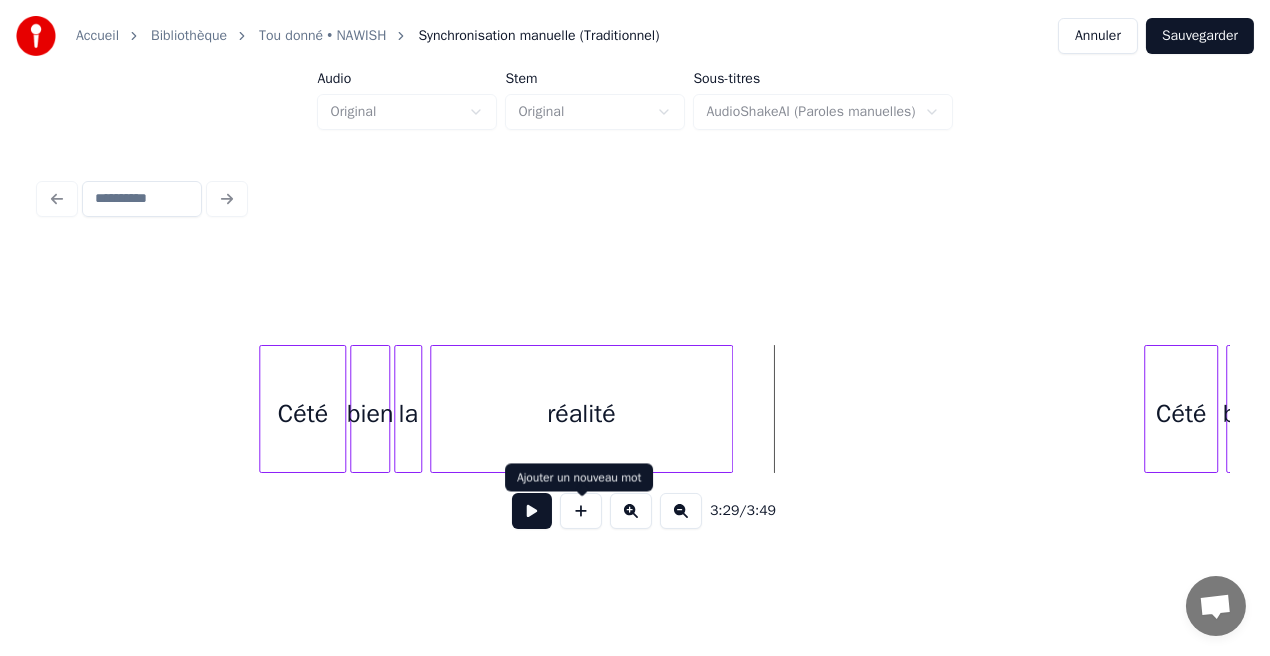 click at bounding box center (581, 511) 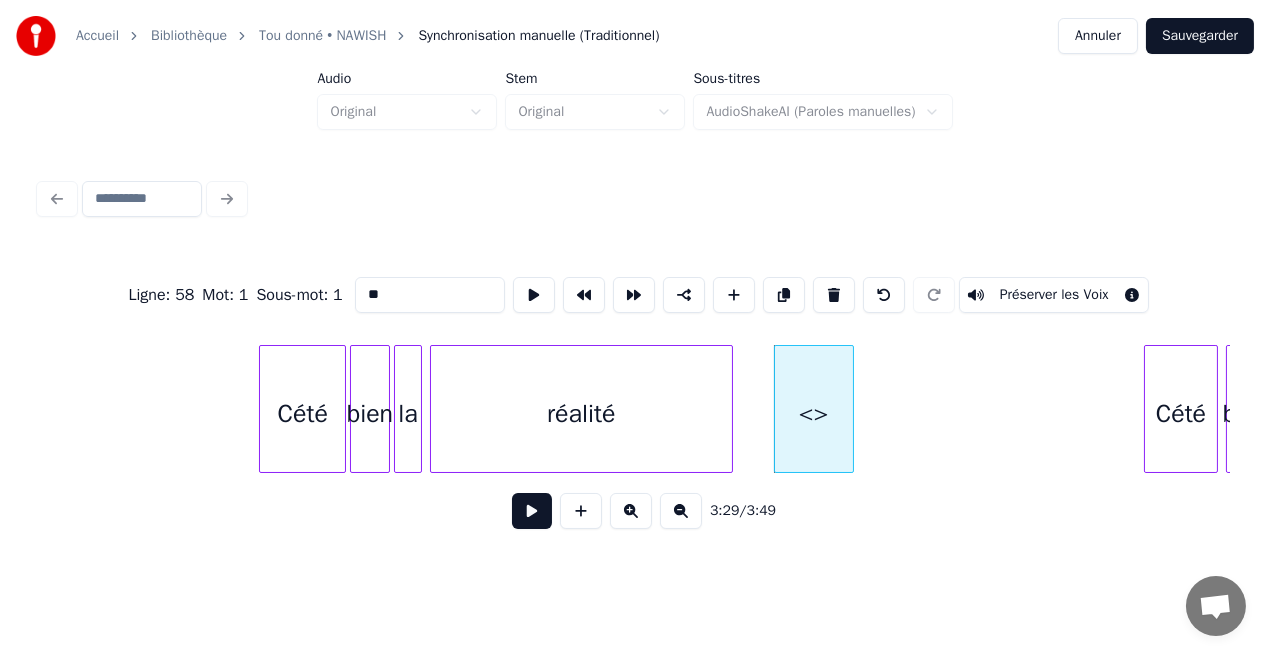 click on "**" at bounding box center (430, 295) 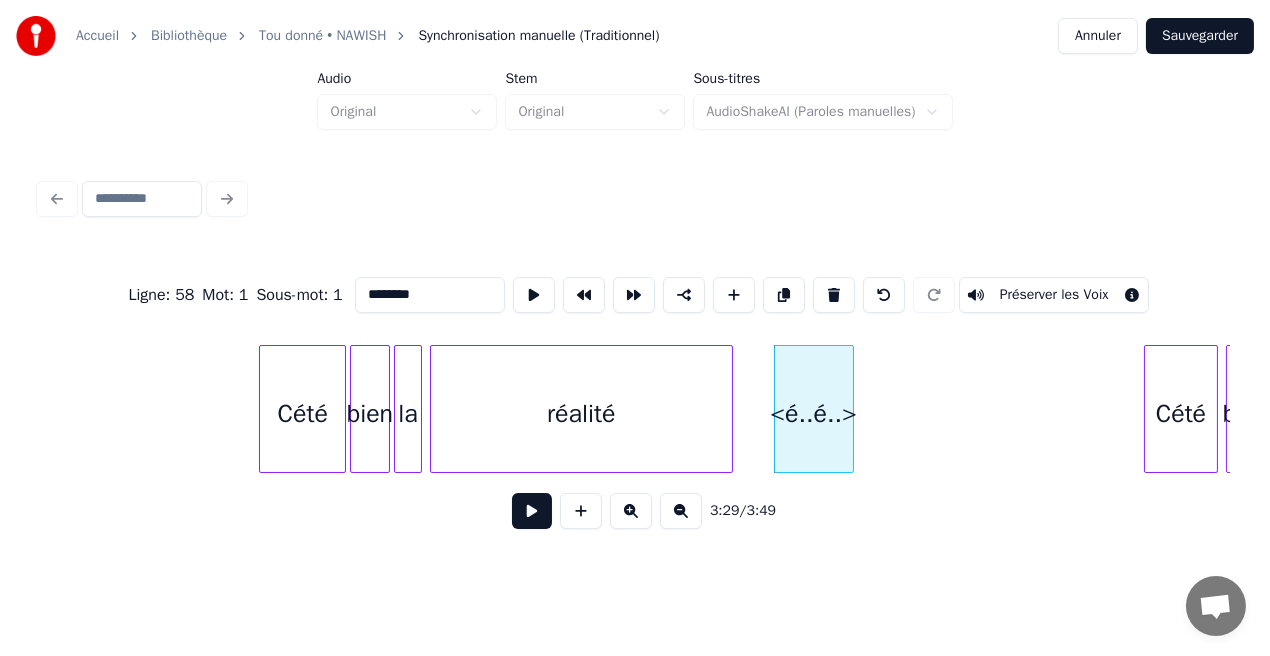 drag, startPoint x: 405, startPoint y: 287, endPoint x: 435, endPoint y: 287, distance: 30 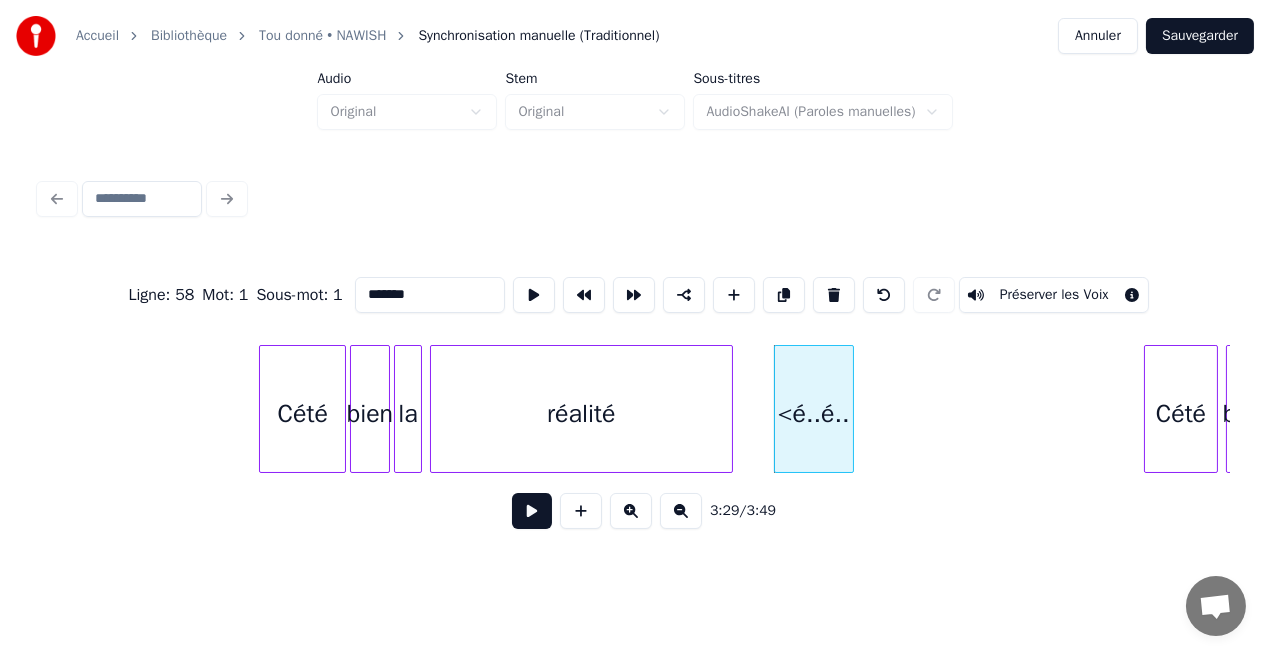 drag, startPoint x: 376, startPoint y: 290, endPoint x: 343, endPoint y: 290, distance: 33 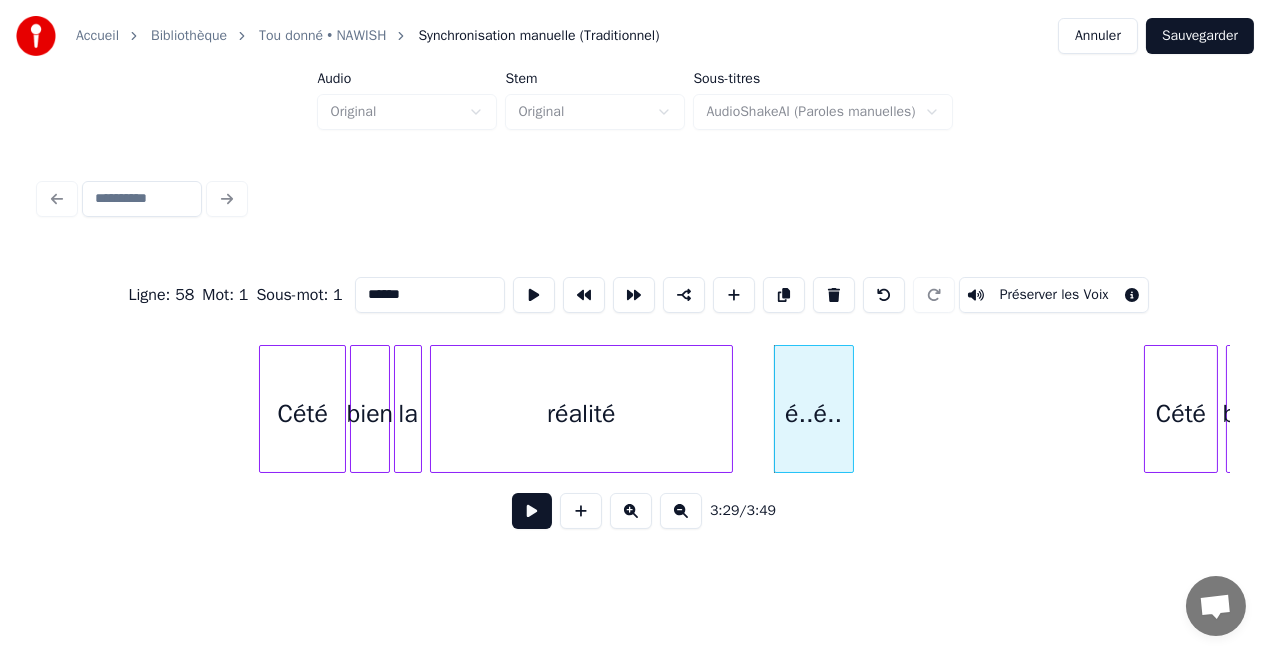 click on "******" at bounding box center (430, 295) 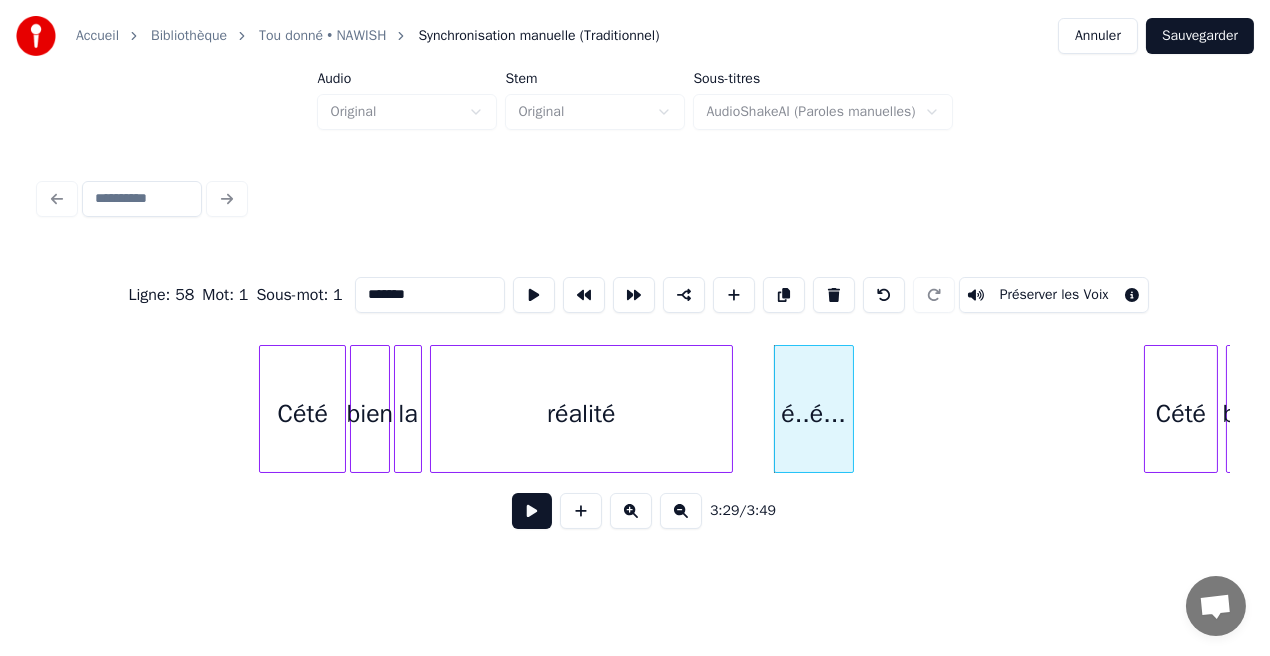 click on "réalité" at bounding box center (581, 414) 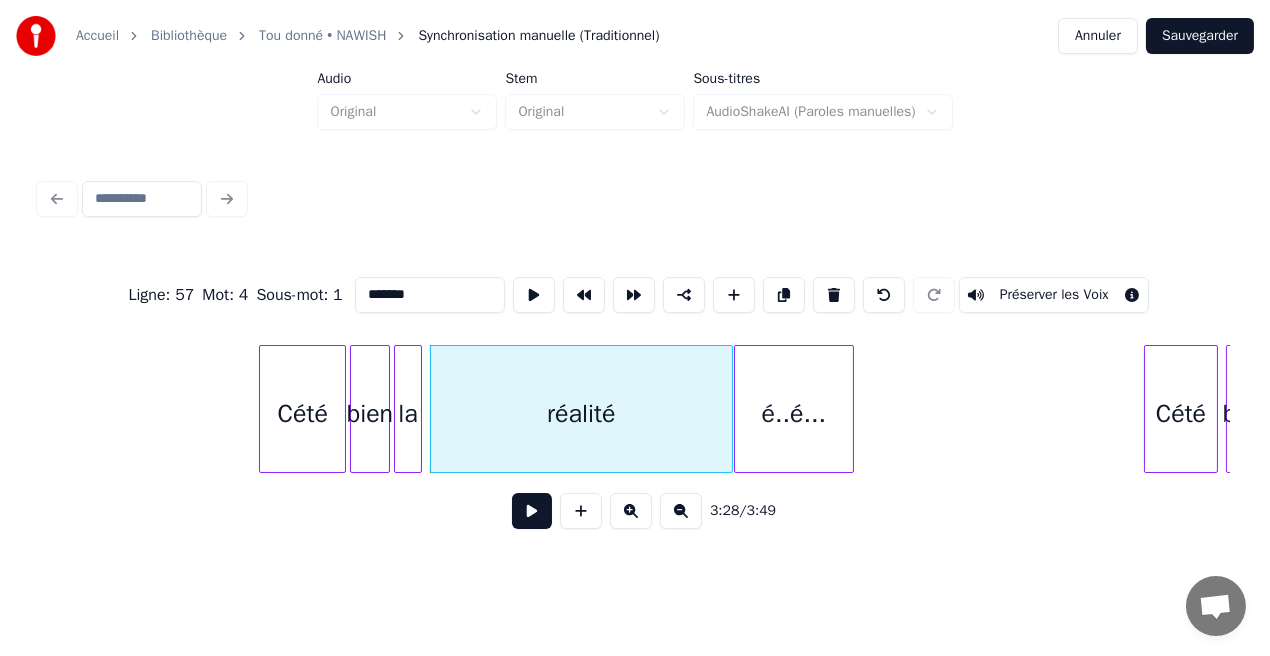 click at bounding box center (738, 409) 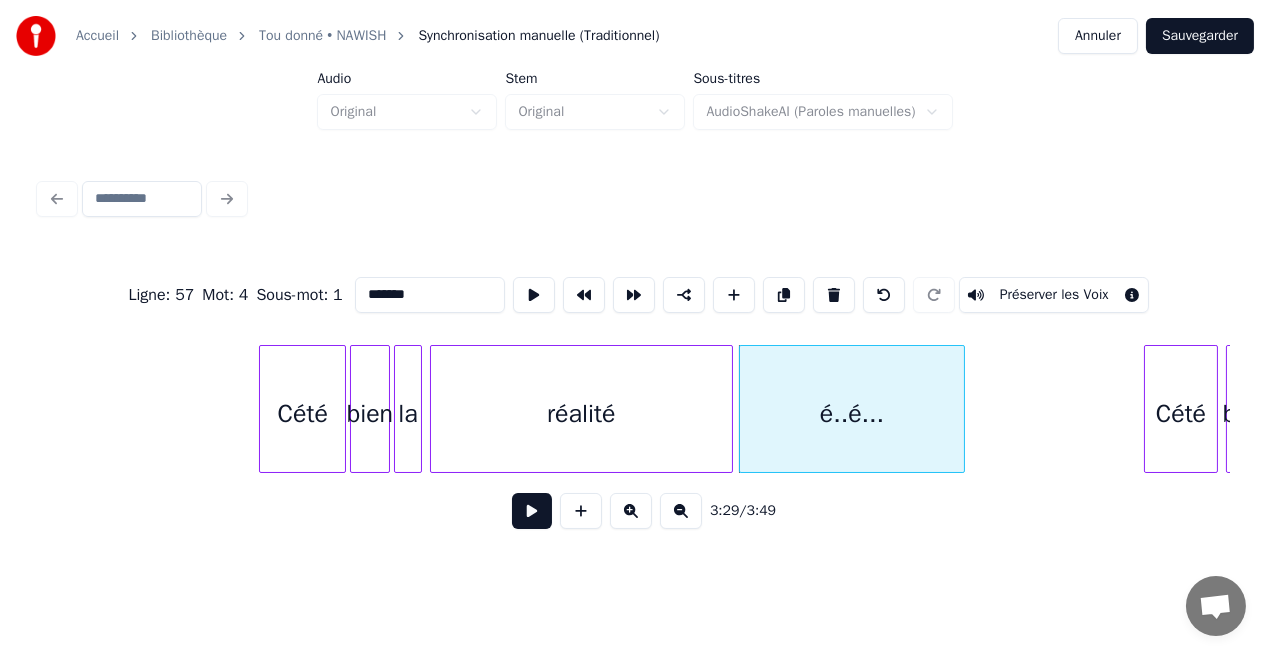 click at bounding box center (961, 409) 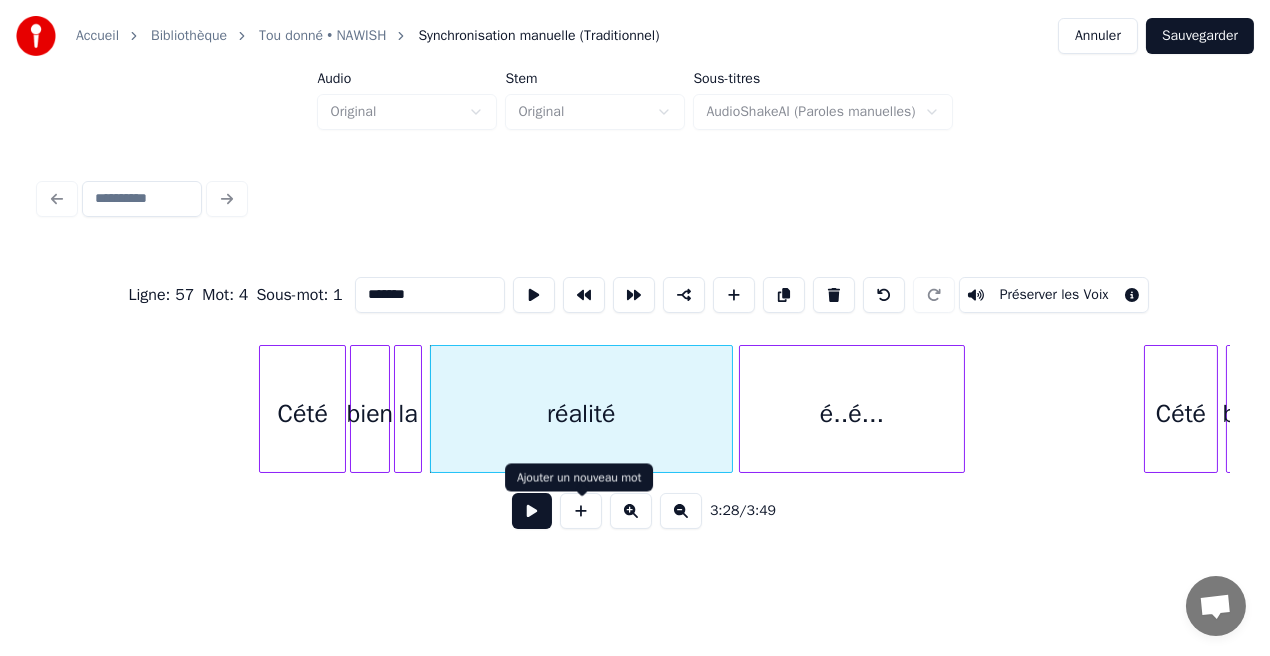 type on "*******" 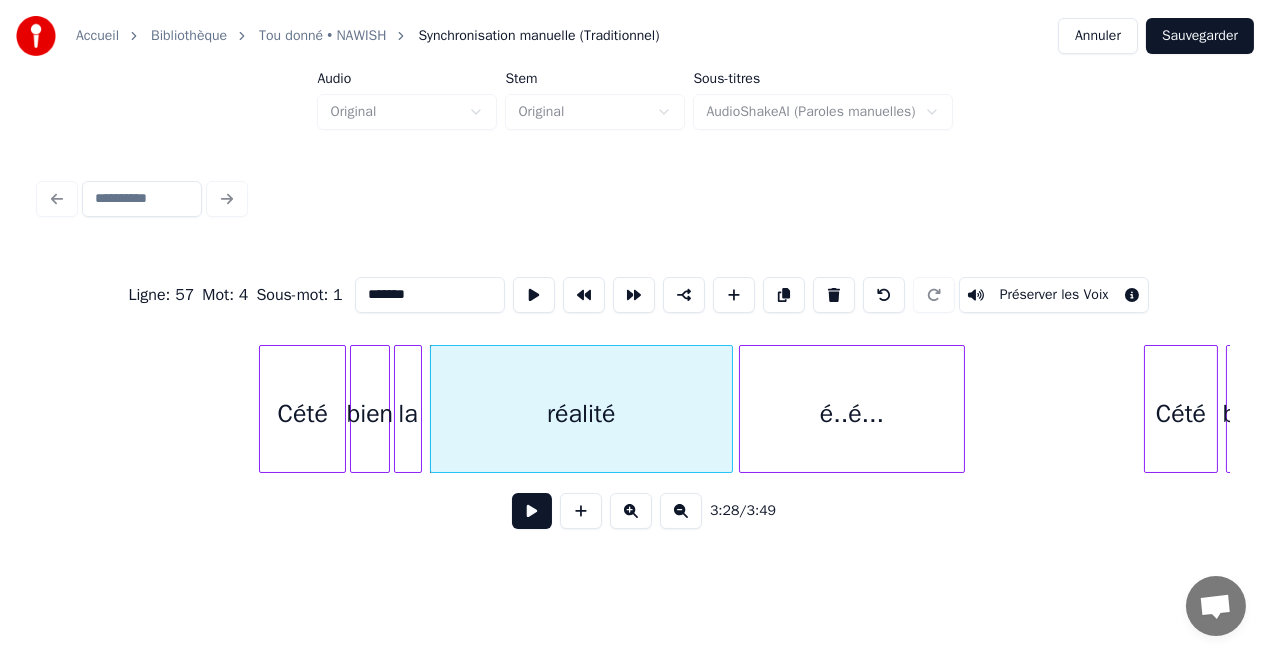 click at bounding box center [532, 511] 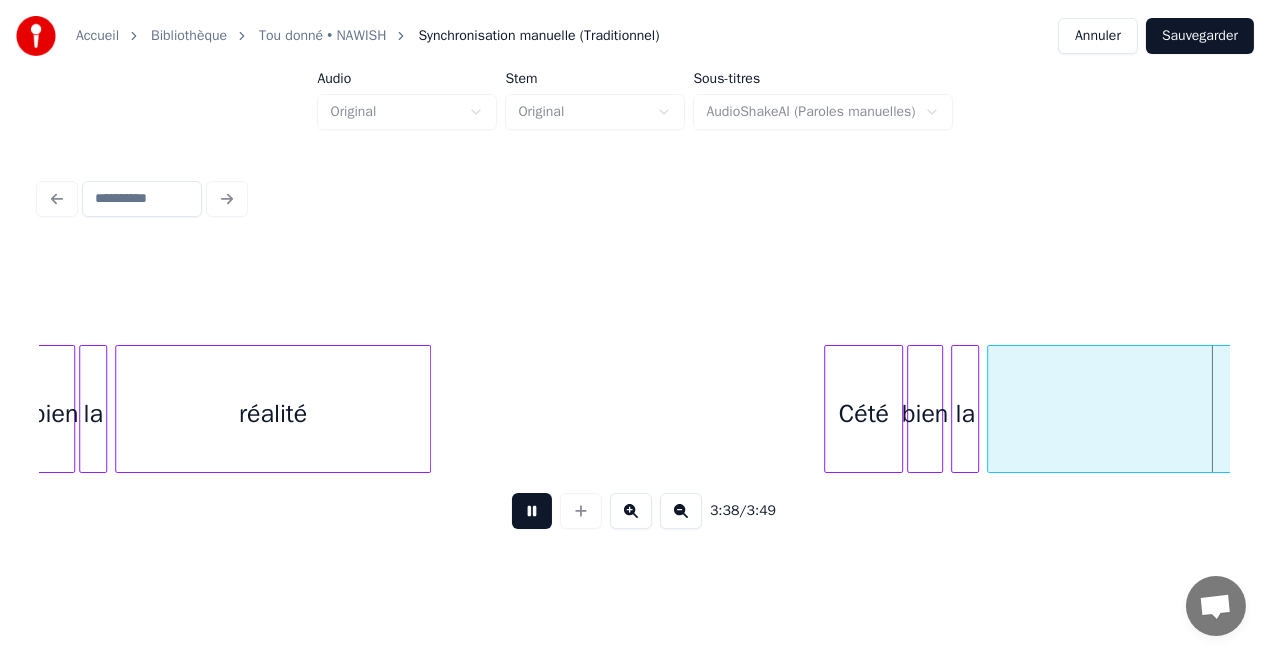 scroll, scrollTop: 0, scrollLeft: 43634, axis: horizontal 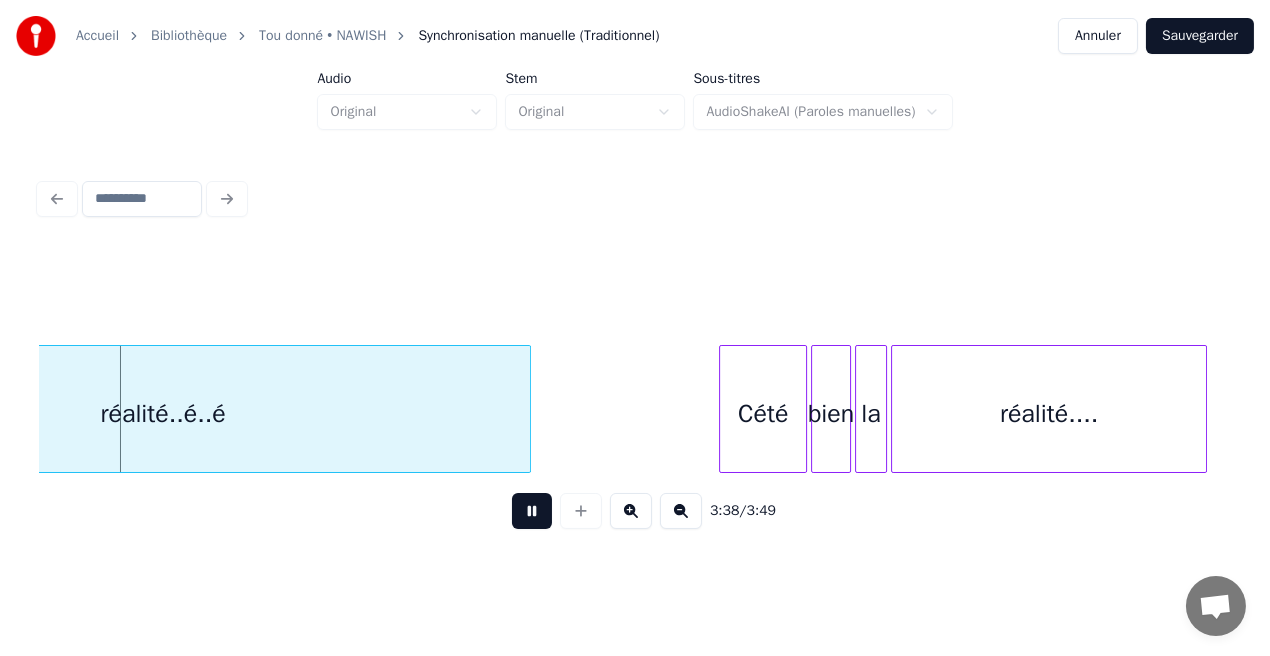 click at bounding box center (532, 511) 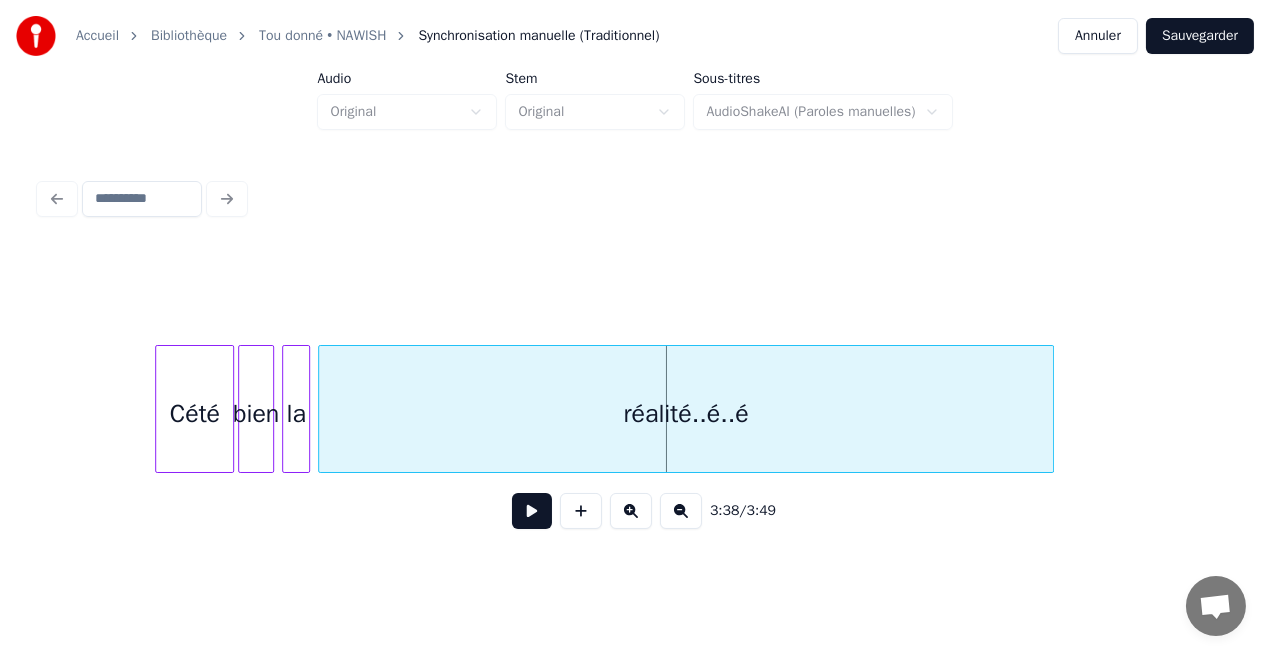 scroll, scrollTop: 0, scrollLeft: 43084, axis: horizontal 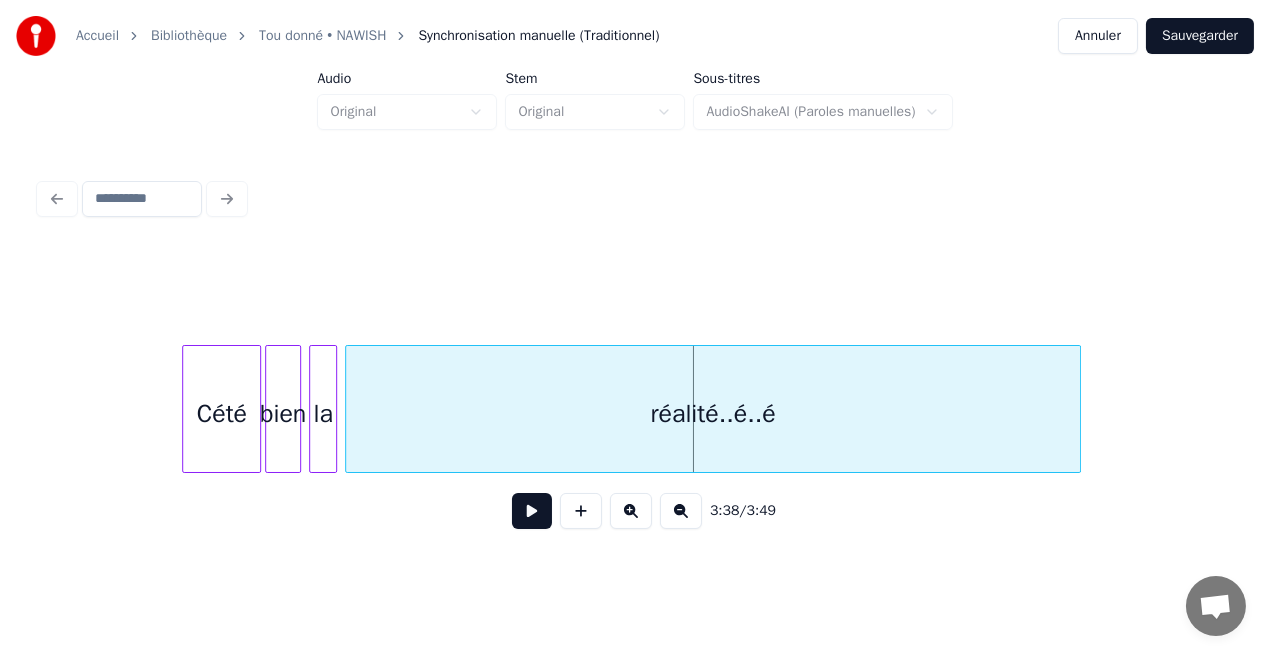 click on "Cété" at bounding box center [221, 414] 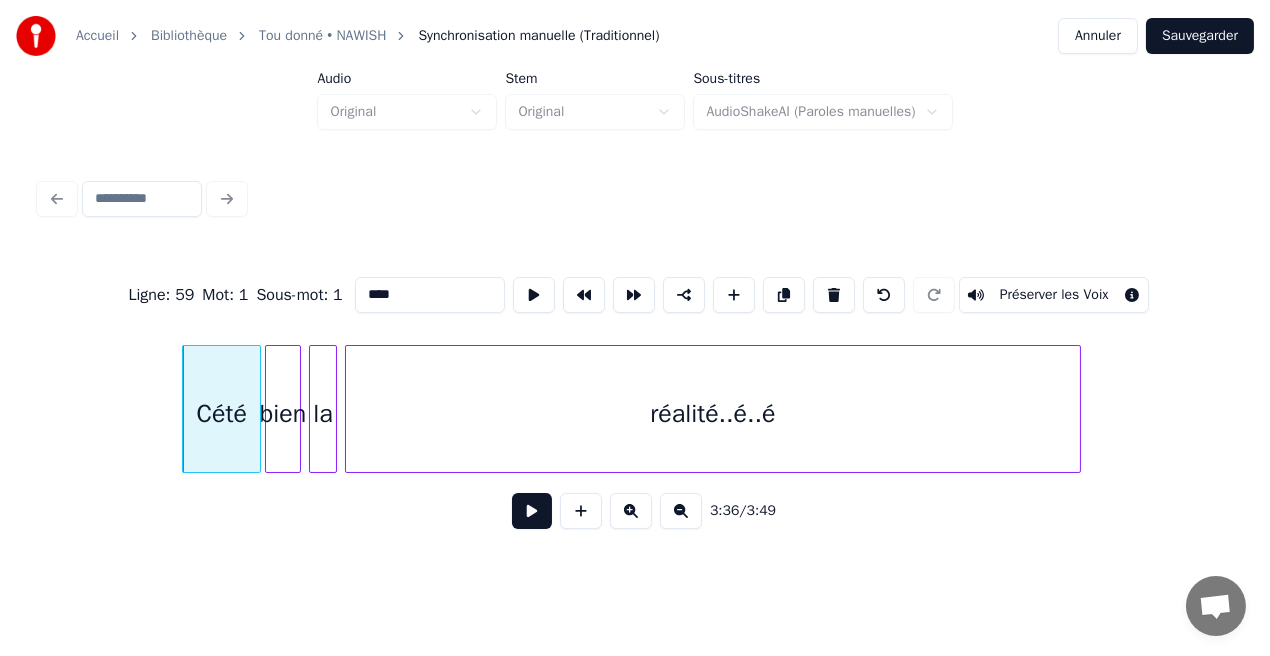 click at bounding box center (532, 511) 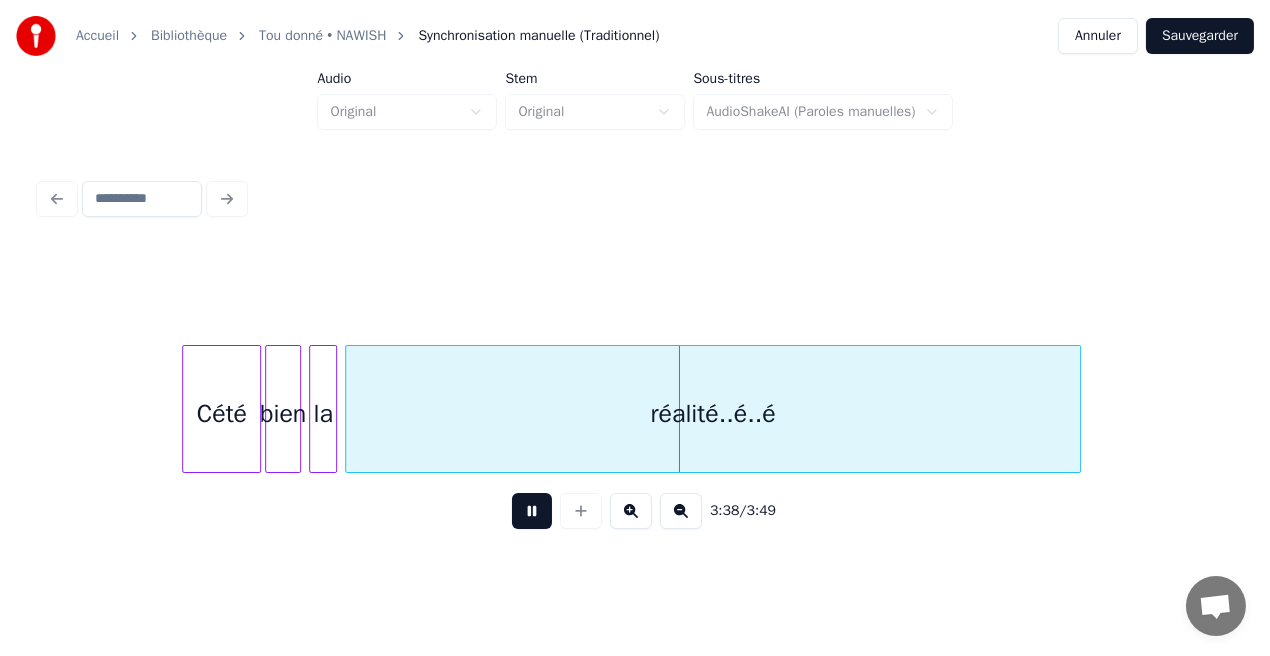 click at bounding box center (532, 511) 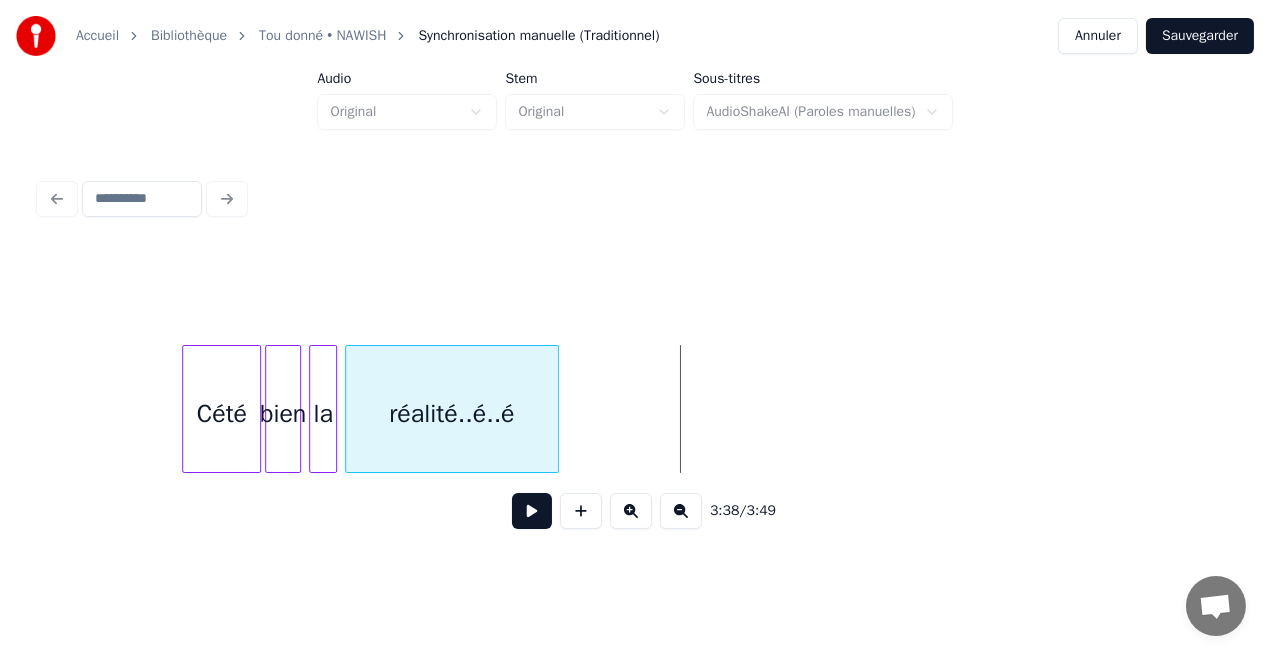 click at bounding box center [555, 409] 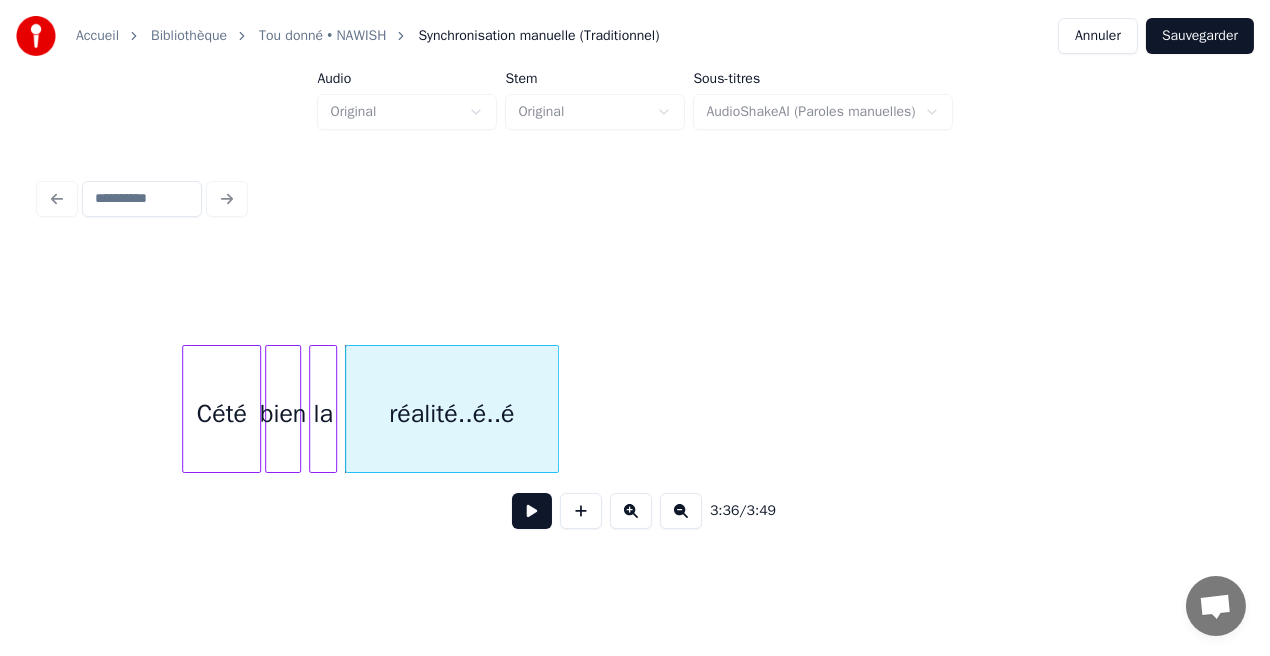 click at bounding box center [532, 511] 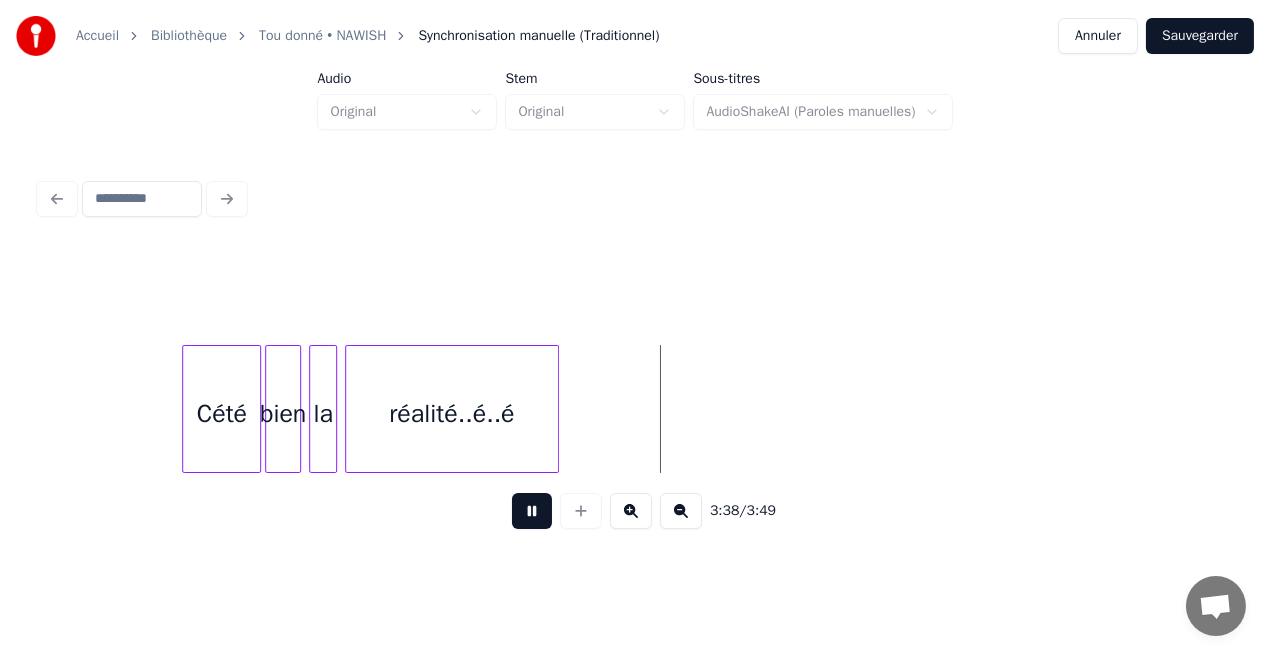 click at bounding box center (532, 511) 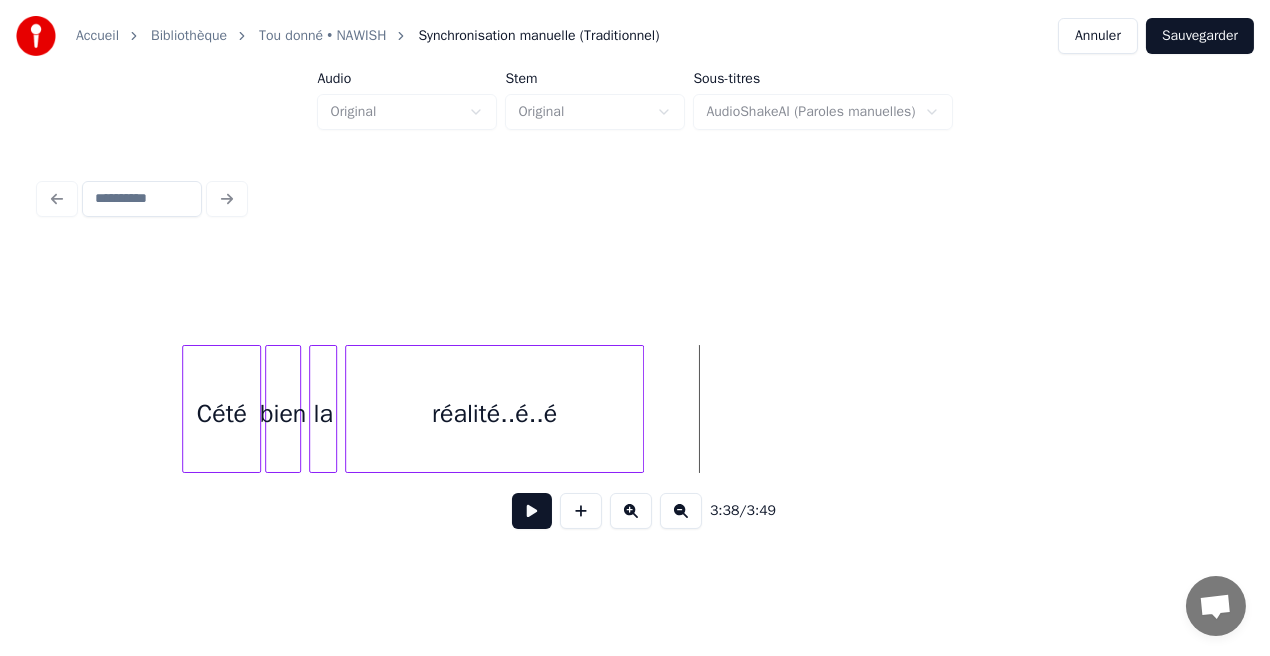 click at bounding box center (640, 409) 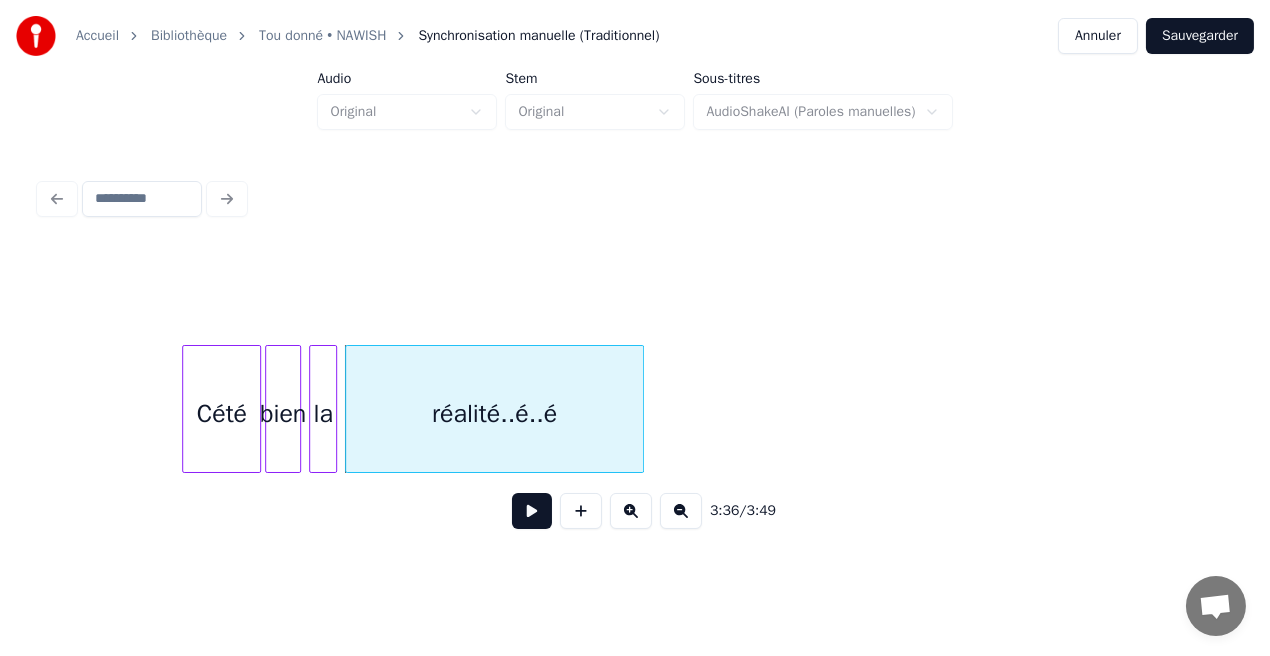 click on "réalité..é..é" at bounding box center (494, 414) 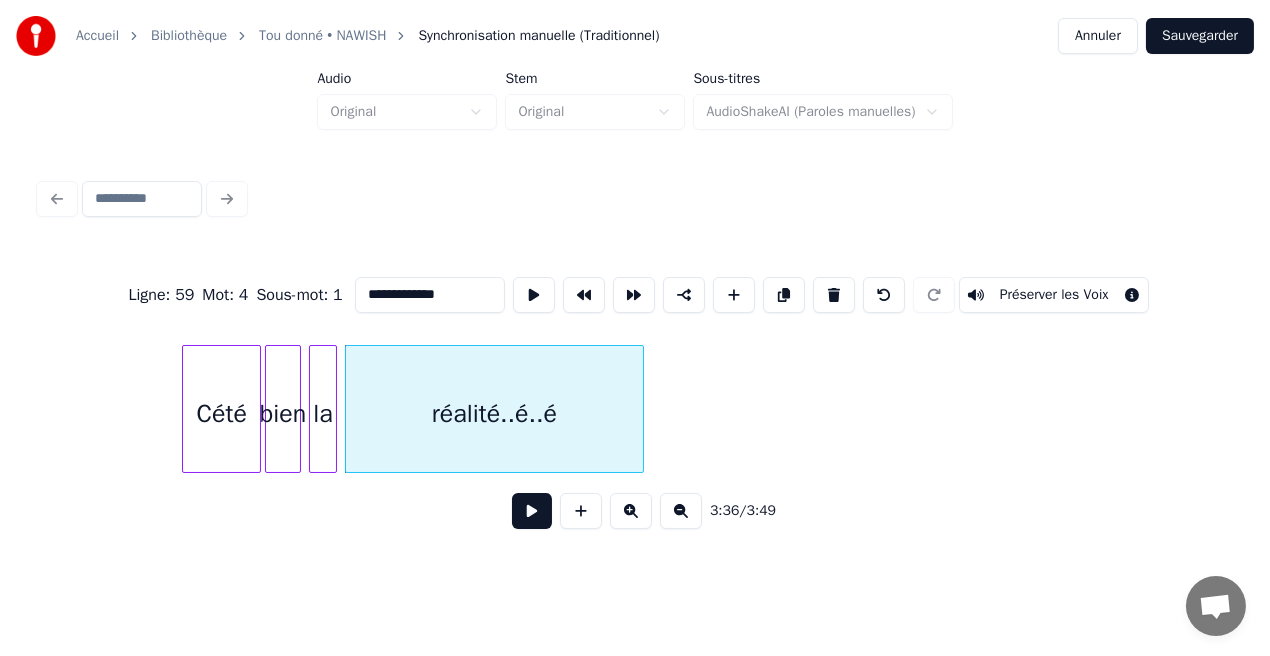 drag, startPoint x: 405, startPoint y: 288, endPoint x: 478, endPoint y: 300, distance: 73.97973 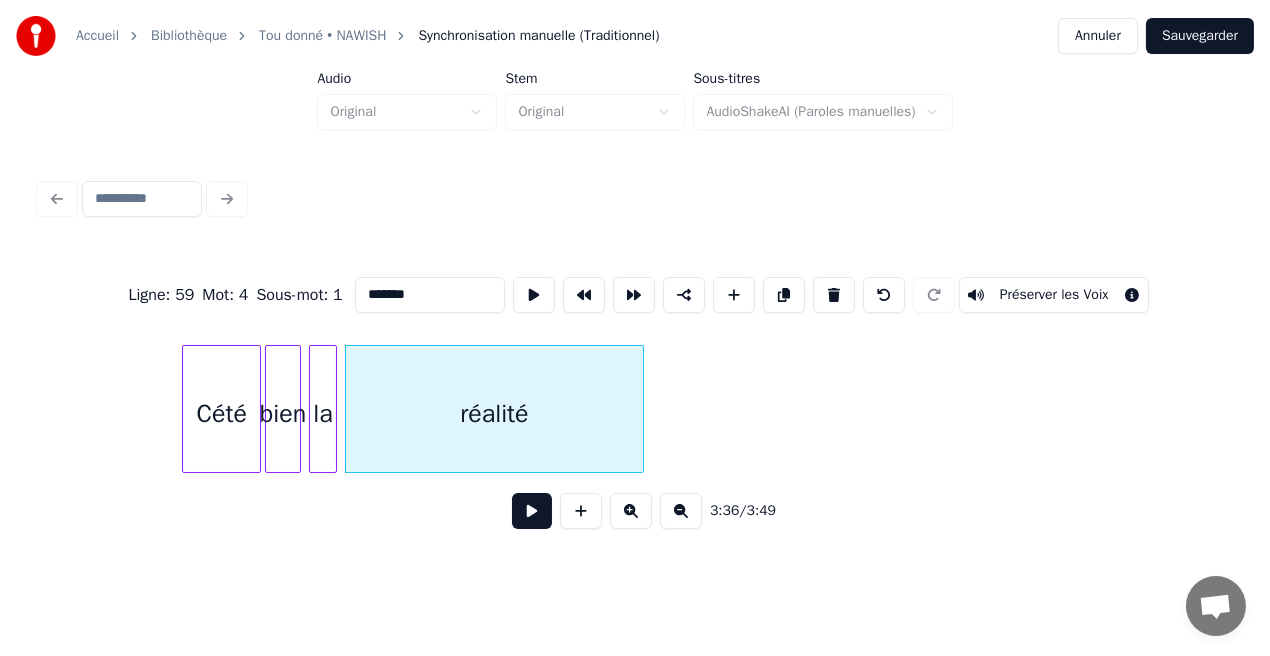 type on "*******" 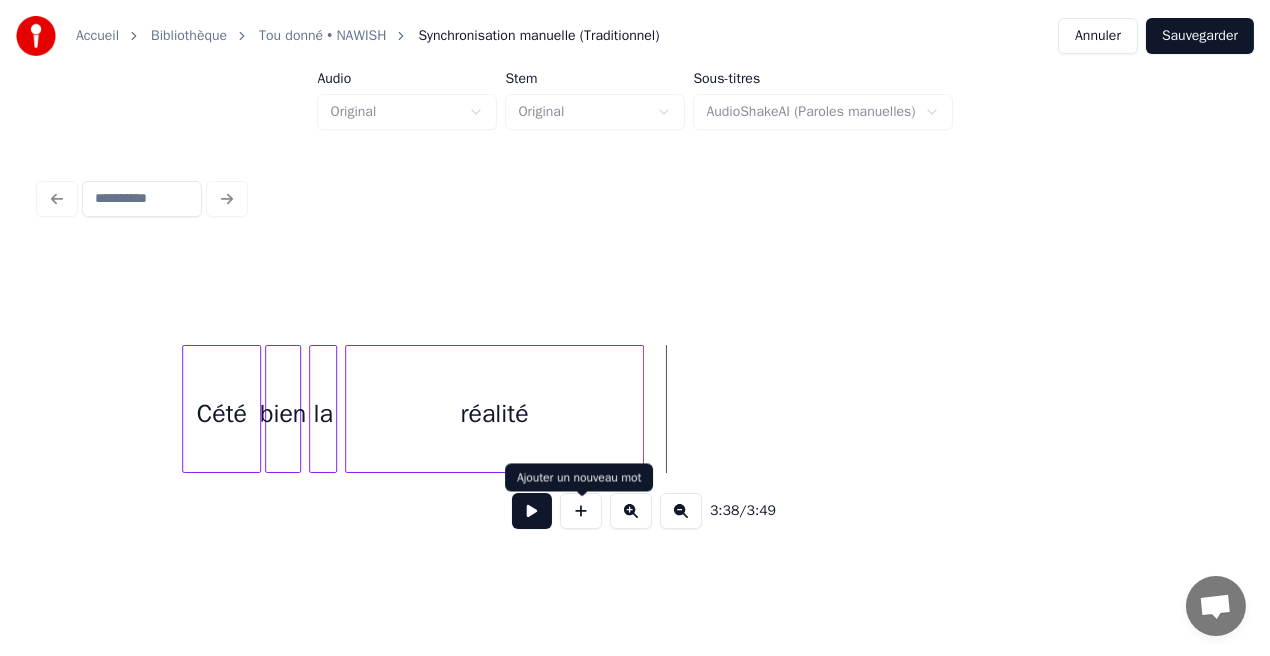 click at bounding box center (581, 511) 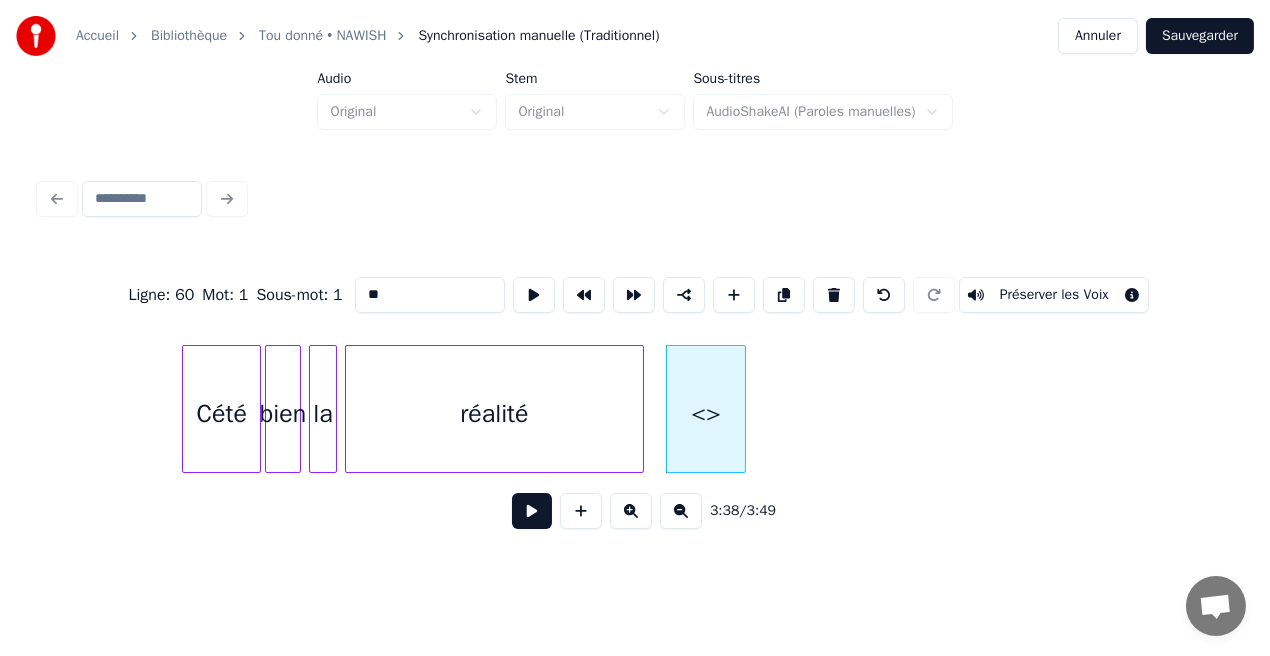 click on "**" at bounding box center (430, 295) 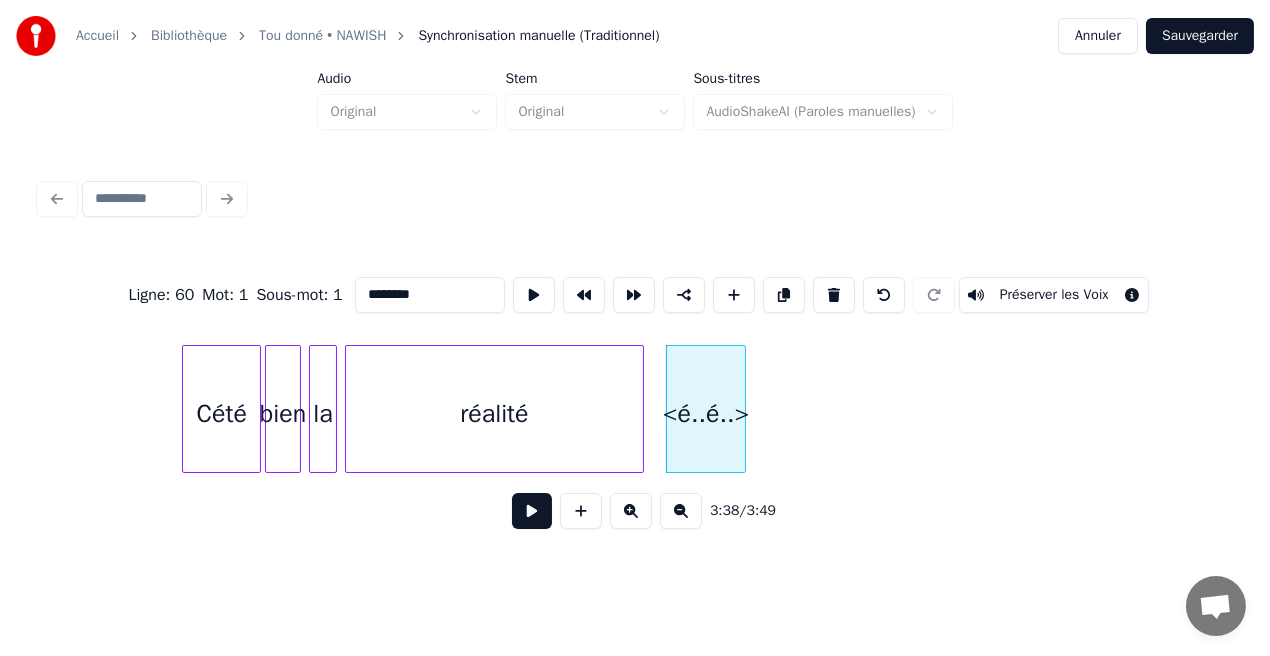 drag, startPoint x: 405, startPoint y: 290, endPoint x: 501, endPoint y: 296, distance: 96.18732 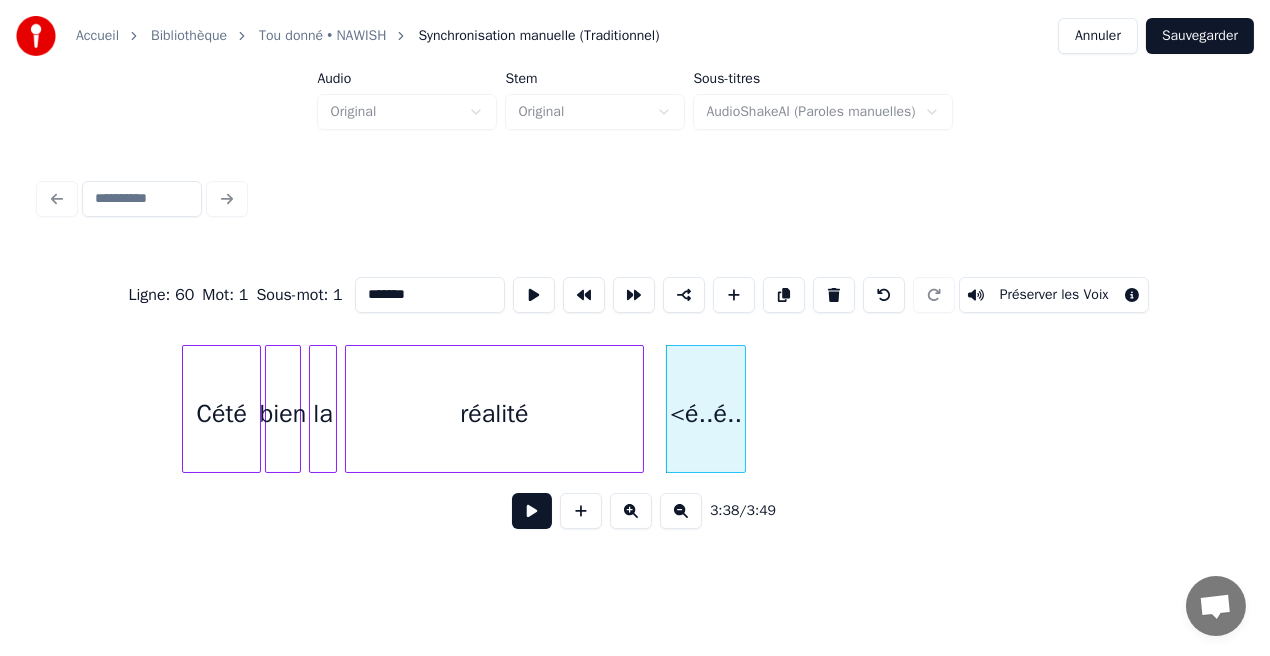 drag, startPoint x: 374, startPoint y: 289, endPoint x: 353, endPoint y: 289, distance: 21 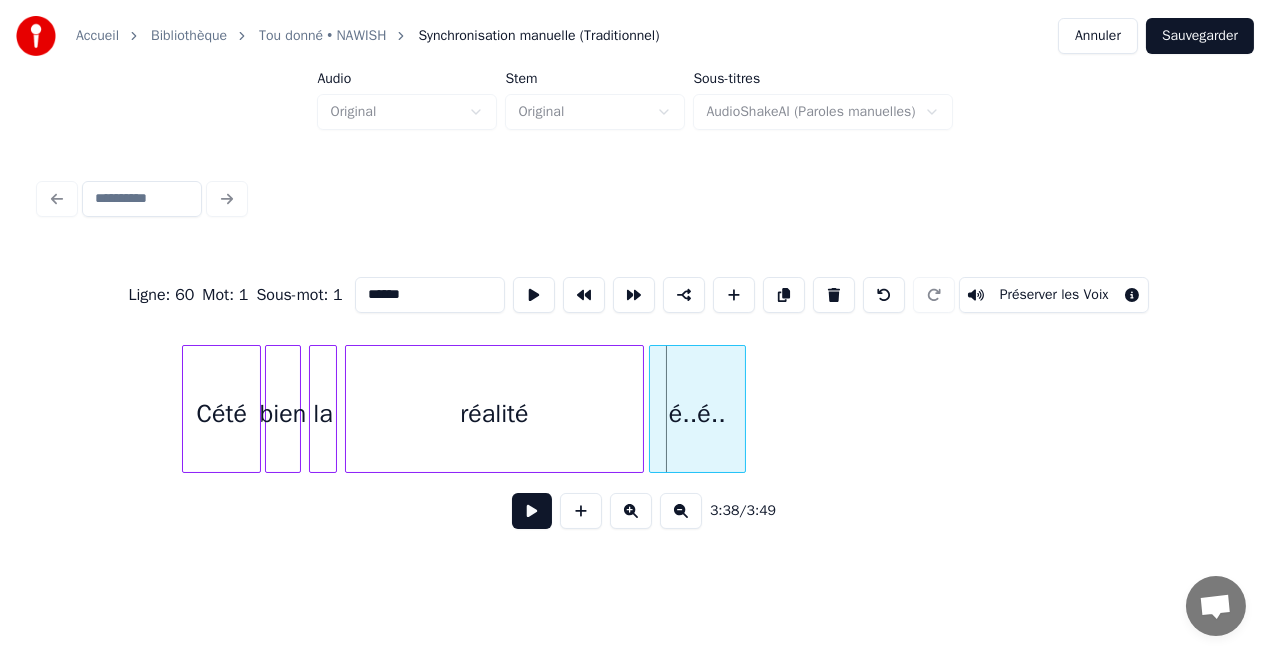 click at bounding box center (653, 409) 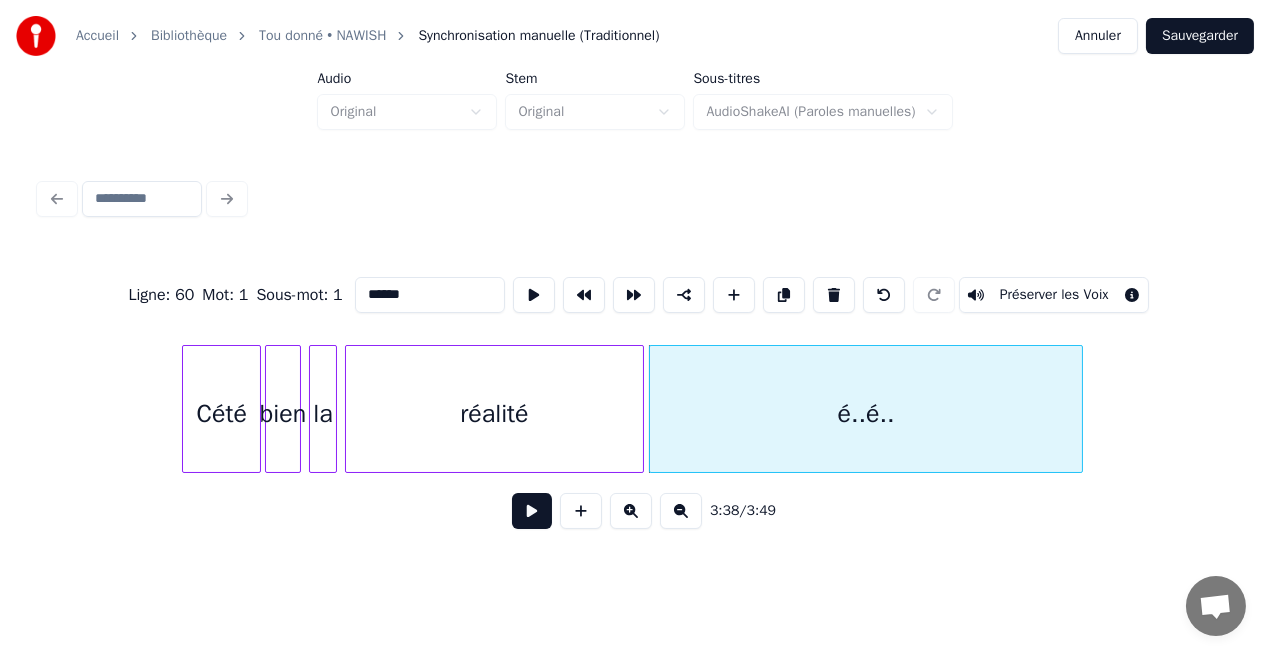 click at bounding box center [1079, 409] 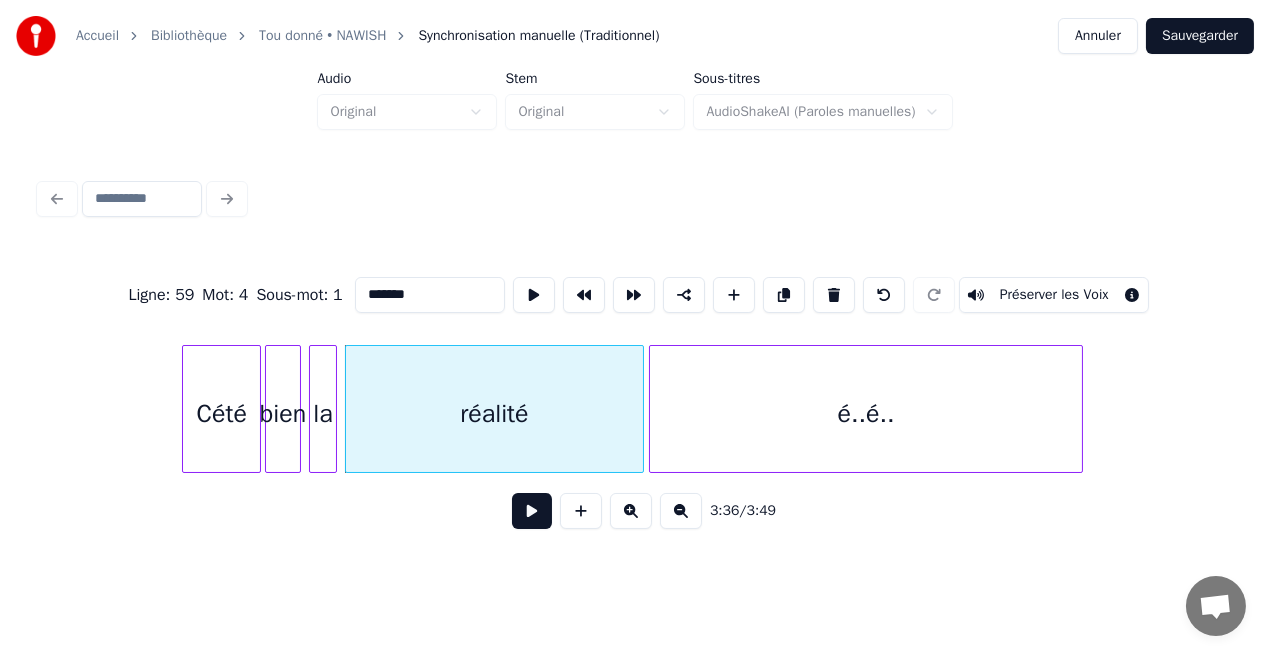type on "*******" 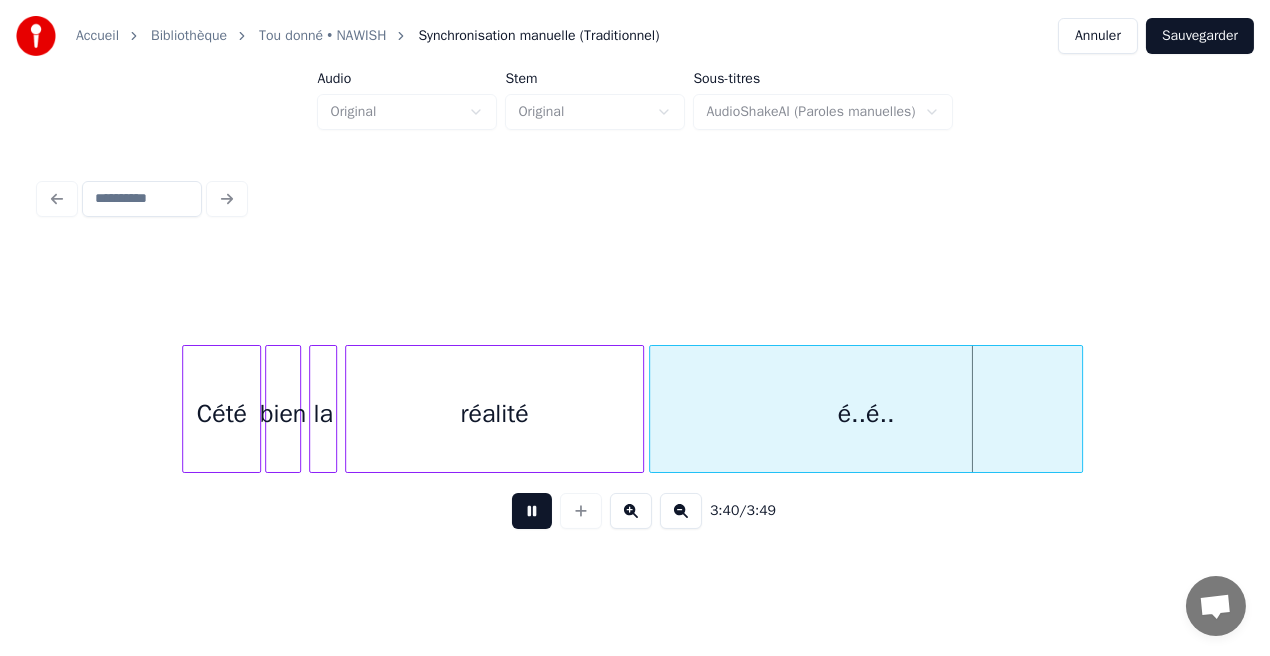 click at bounding box center (532, 511) 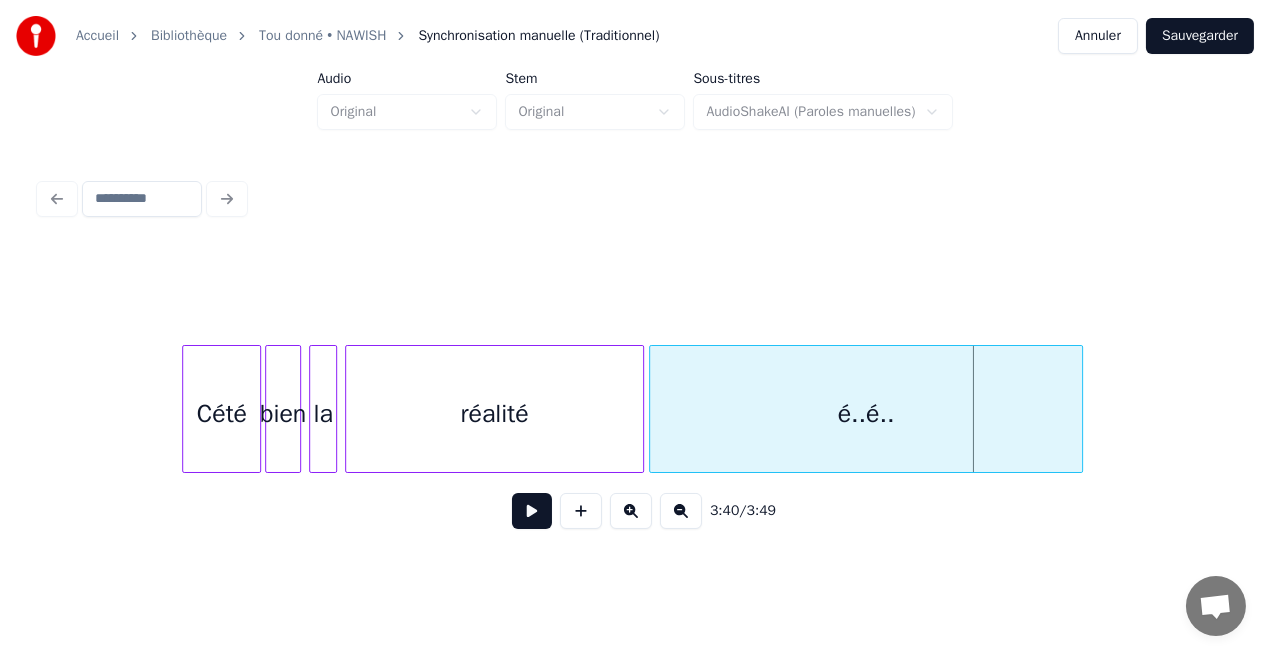 click on "é..é.." at bounding box center [866, 414] 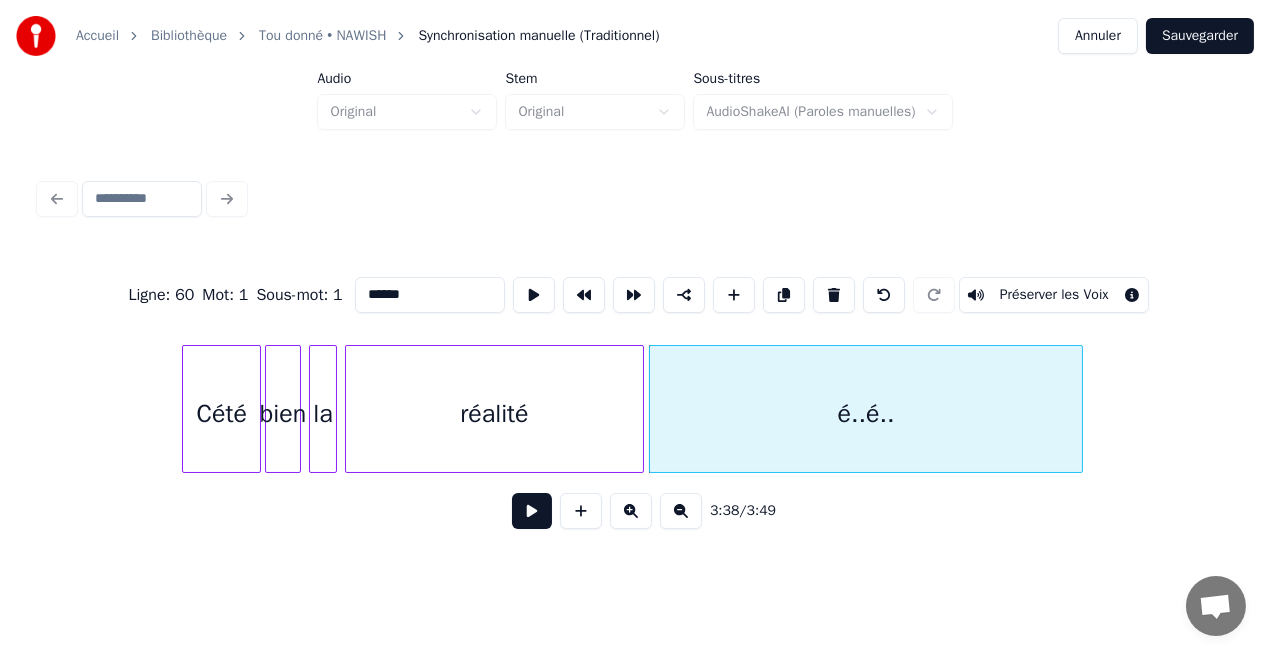 click on "******" at bounding box center [430, 295] 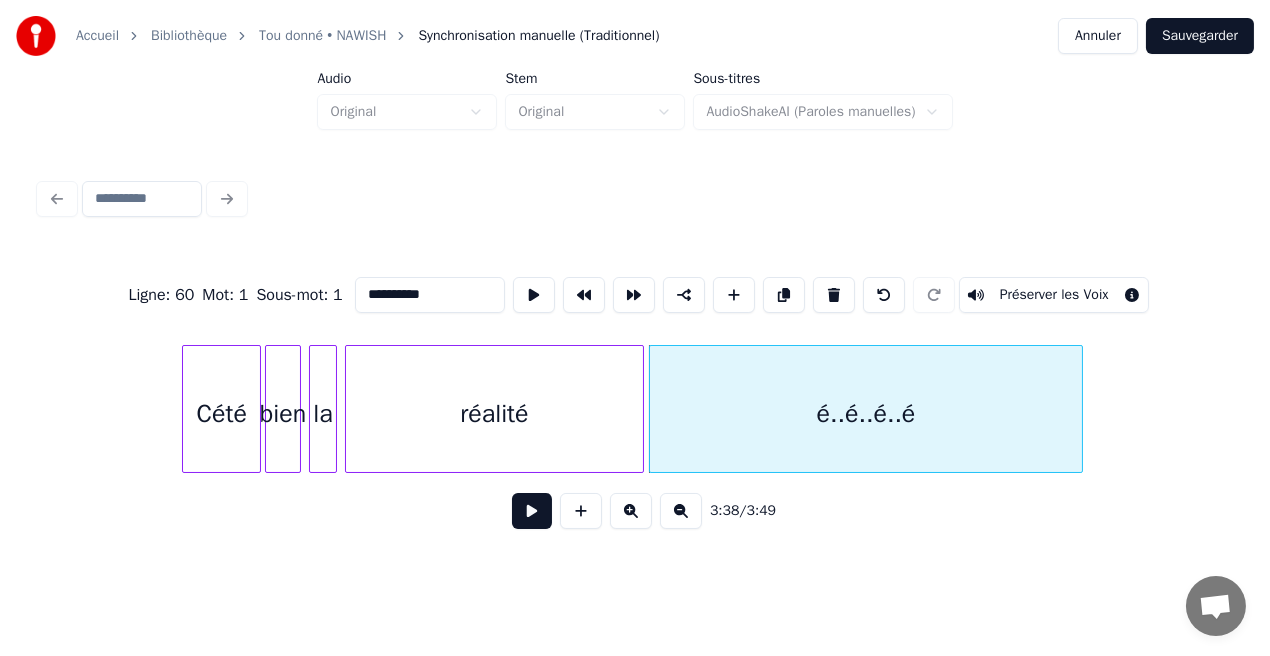 click on "réalité" at bounding box center (494, 414) 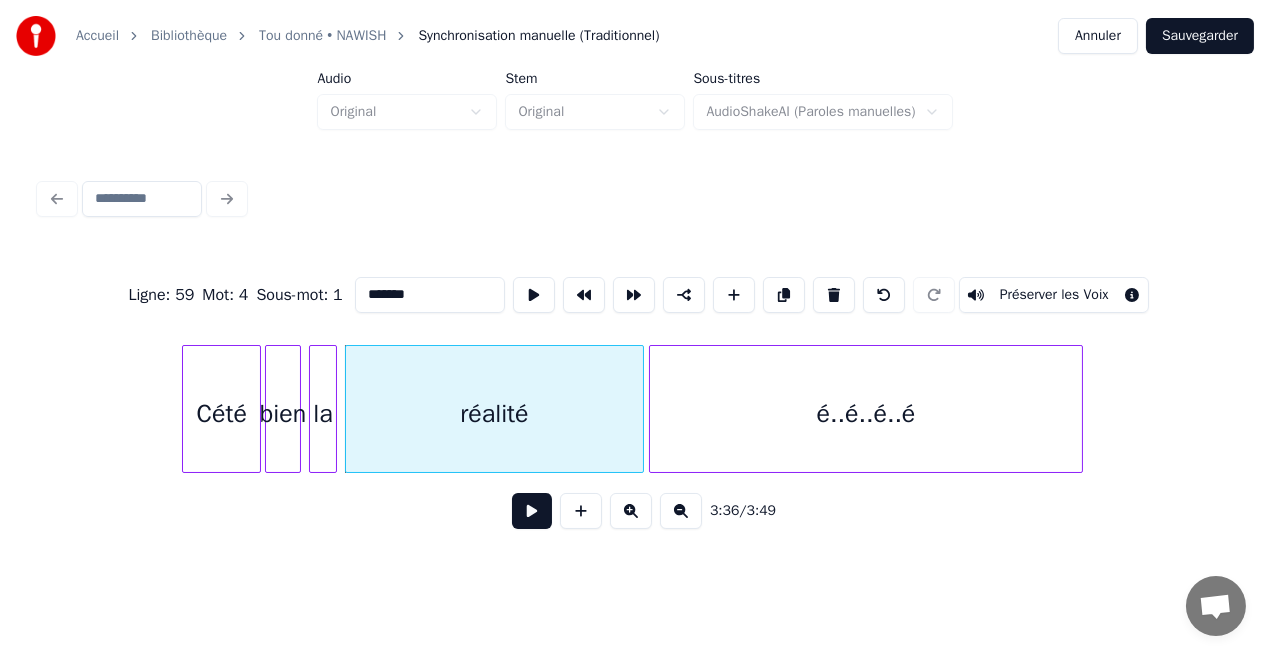 type on "*******" 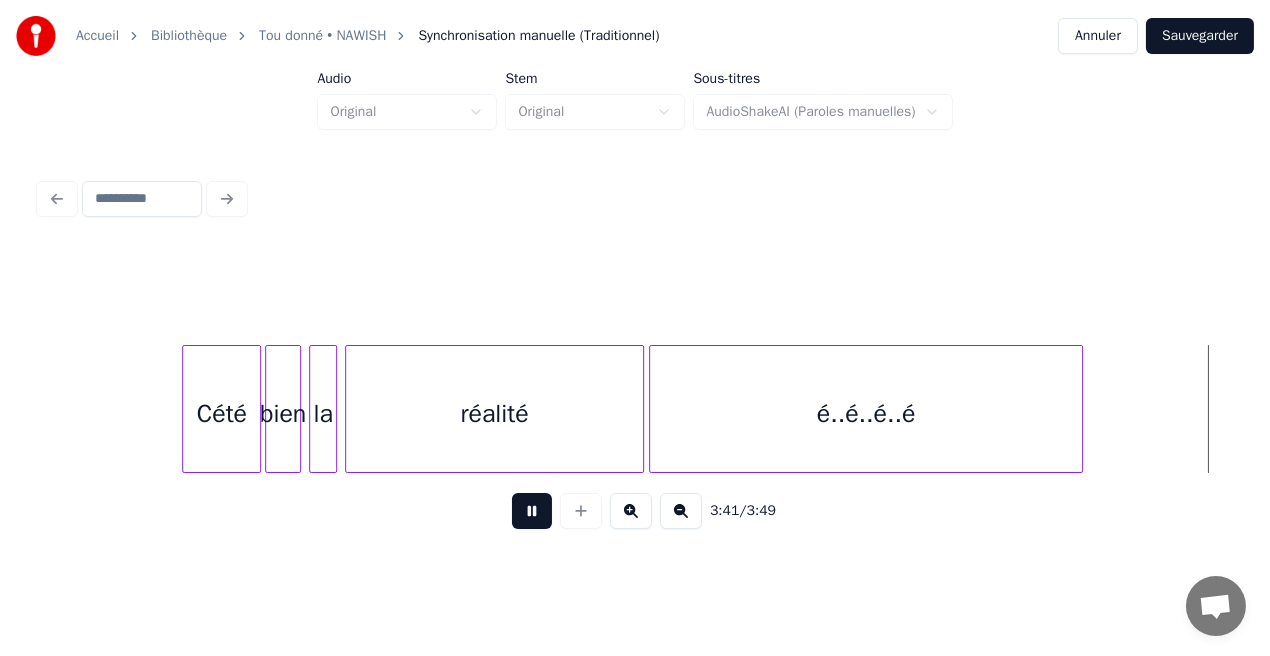 scroll, scrollTop: 0, scrollLeft: 44277, axis: horizontal 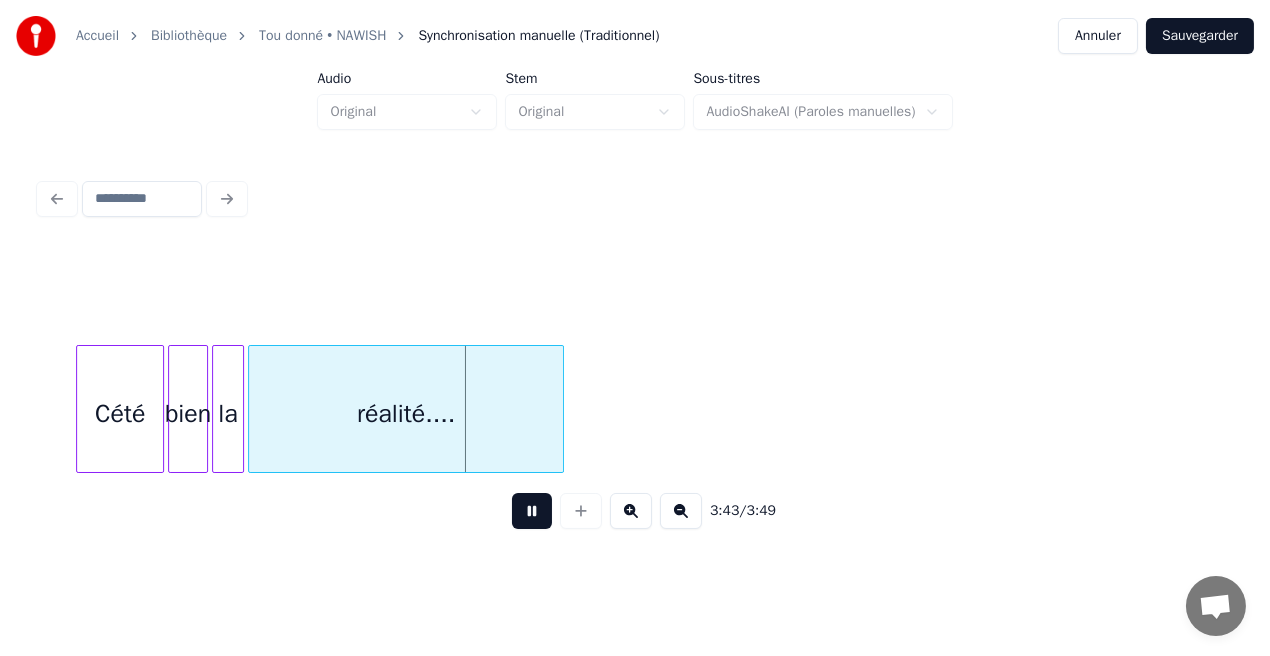 click at bounding box center [532, 511] 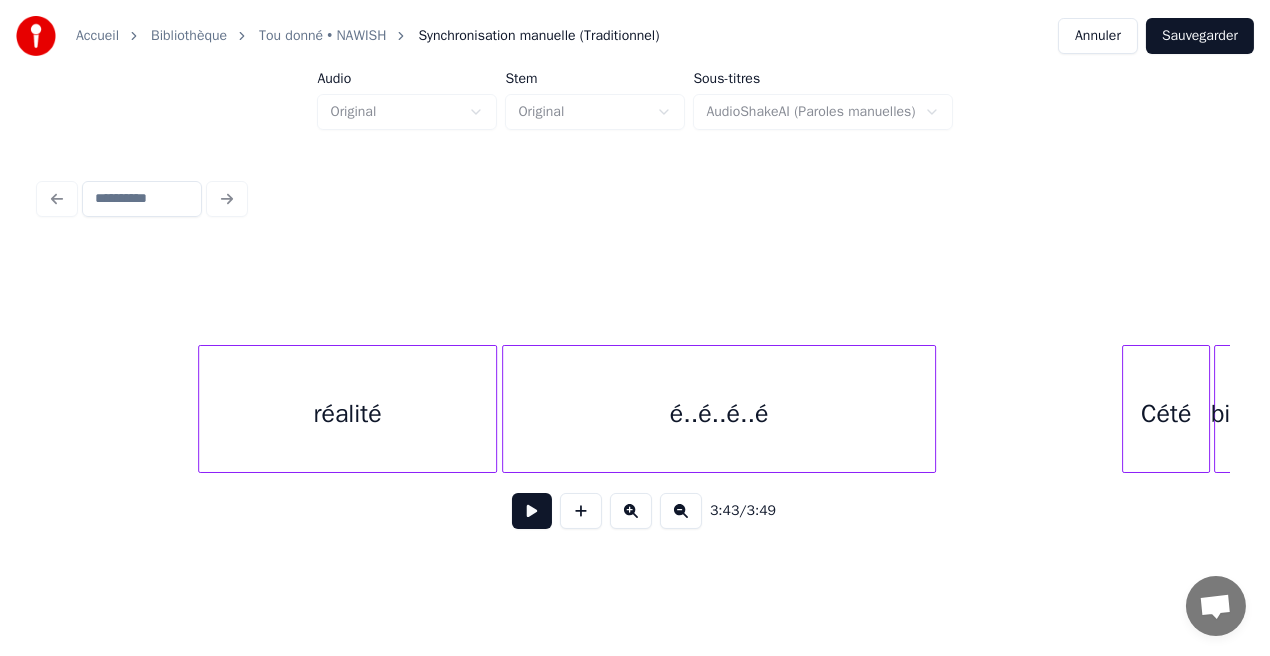 scroll, scrollTop: 0, scrollLeft: 42864, axis: horizontal 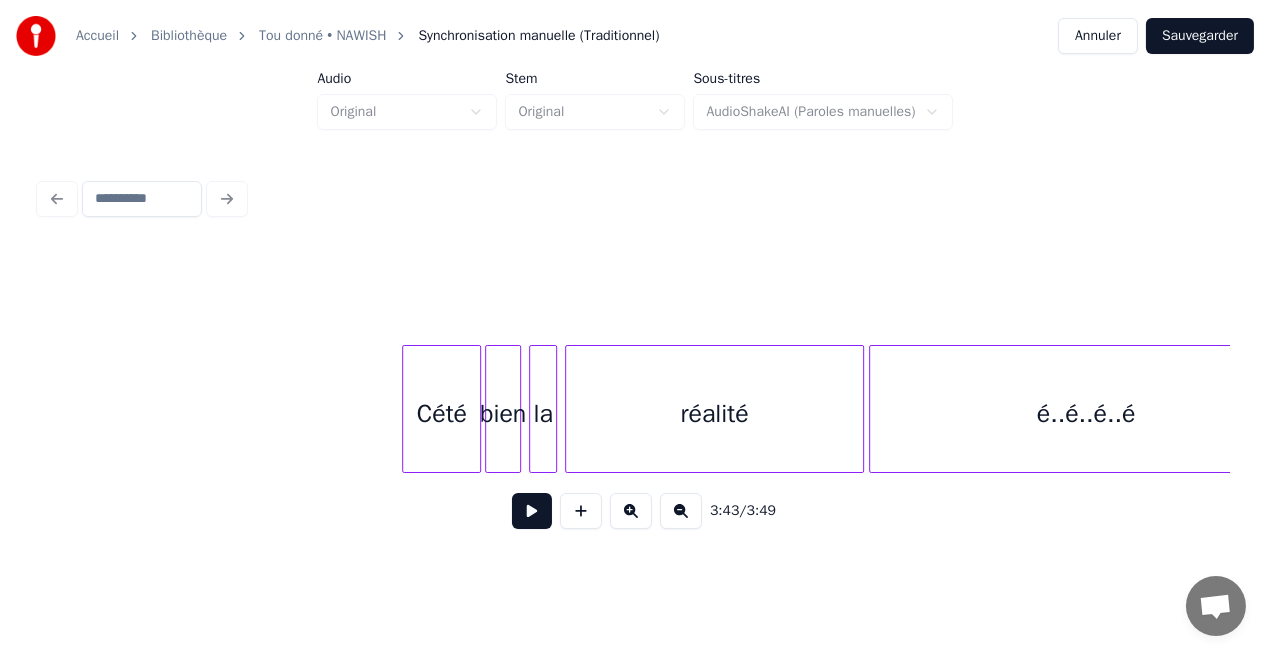 click on "é..é..é..é" at bounding box center (1086, 414) 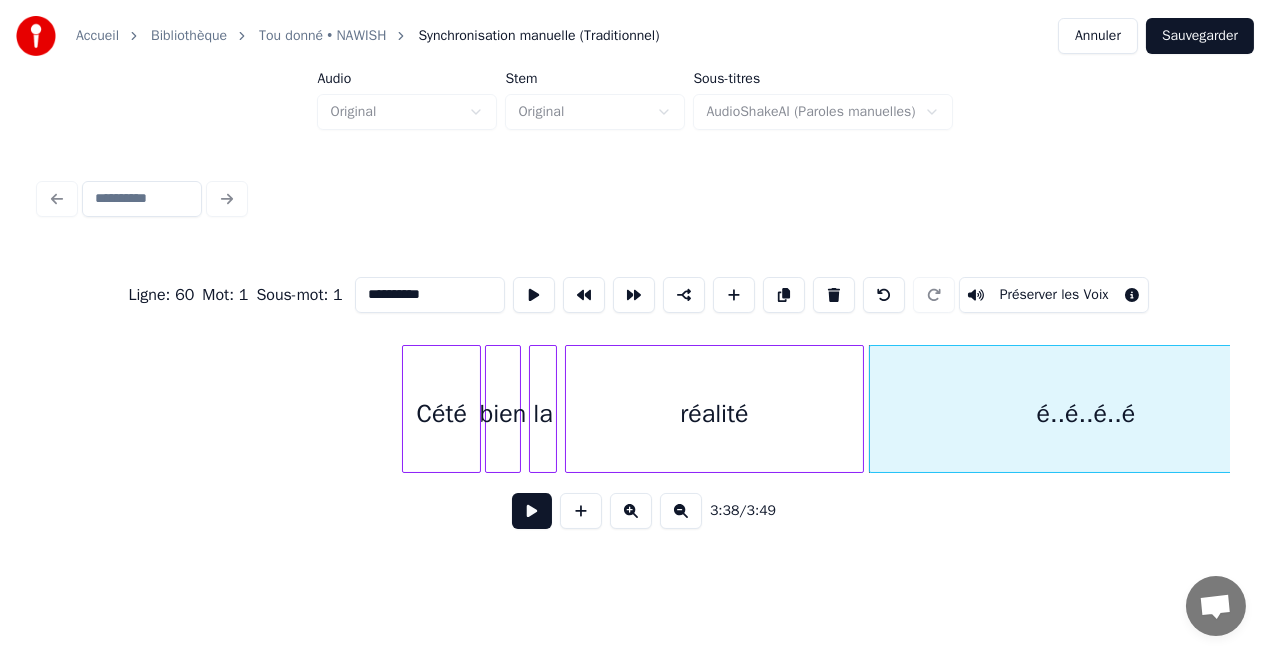 click on "**********" at bounding box center [430, 295] 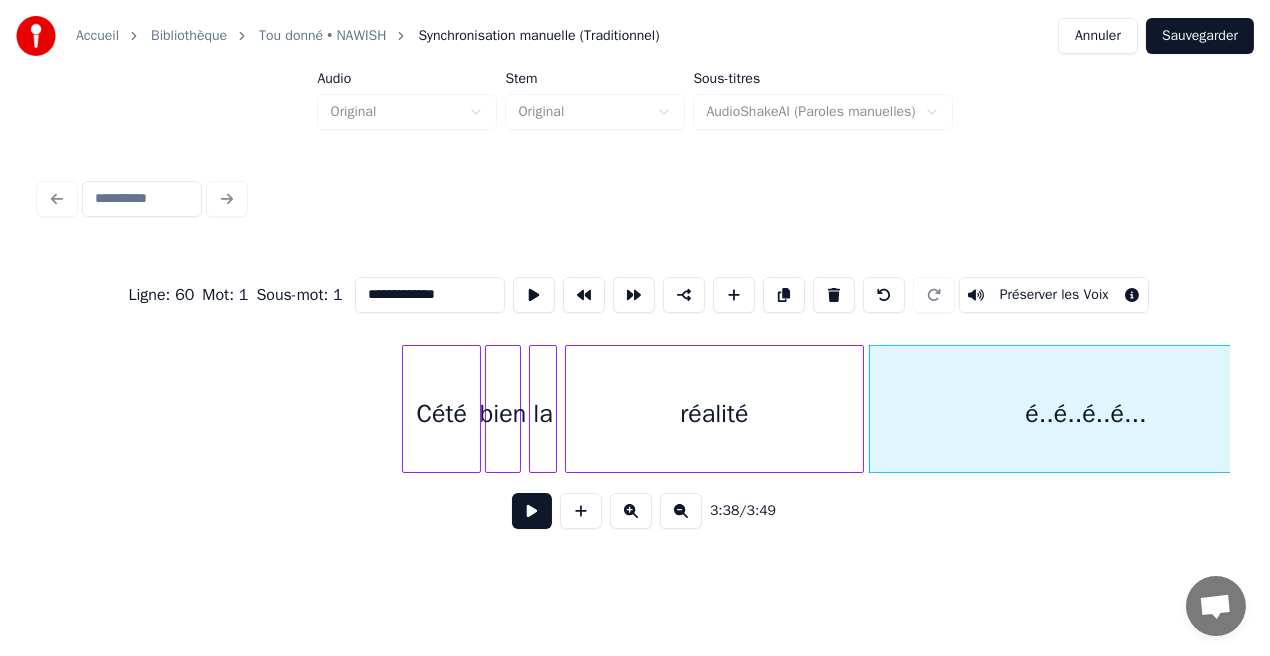 type on "**********" 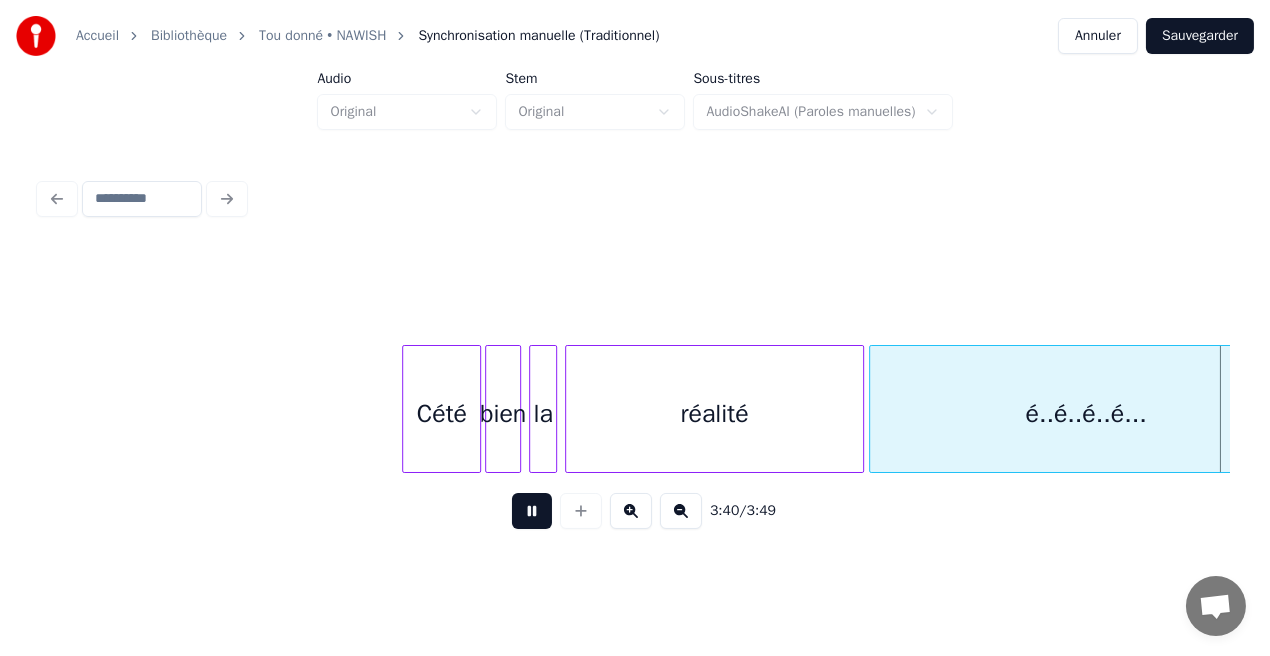 scroll, scrollTop: 0, scrollLeft: 44056, axis: horizontal 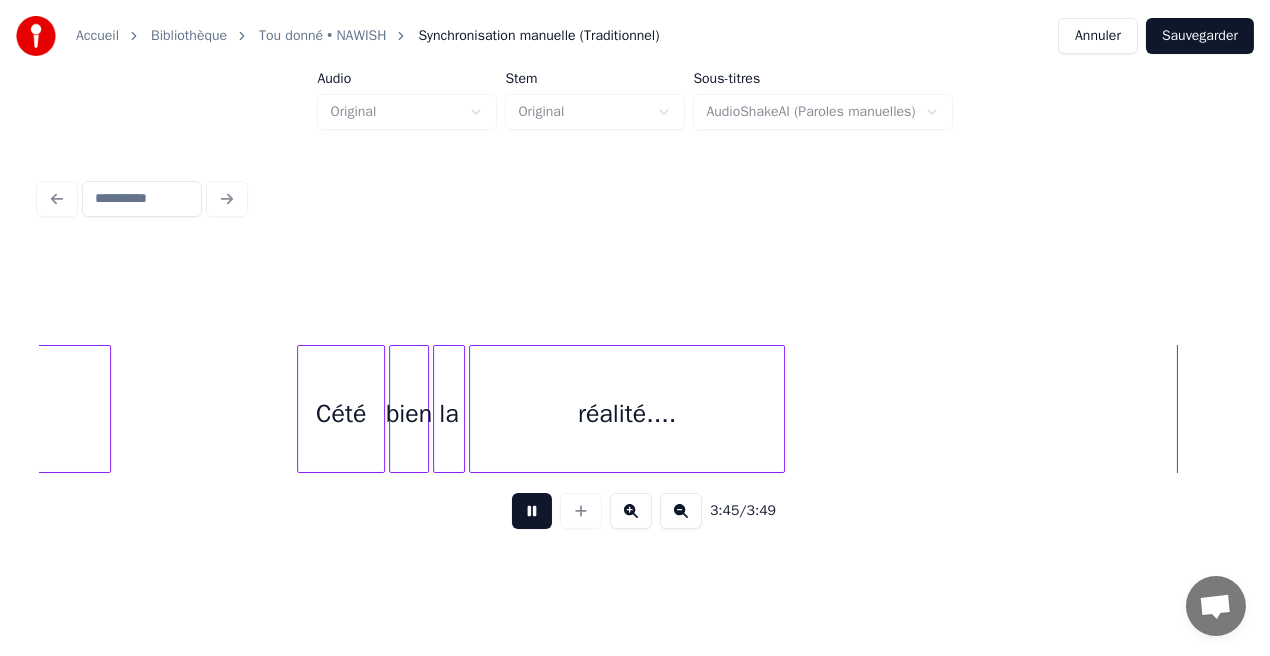 click at bounding box center [532, 511] 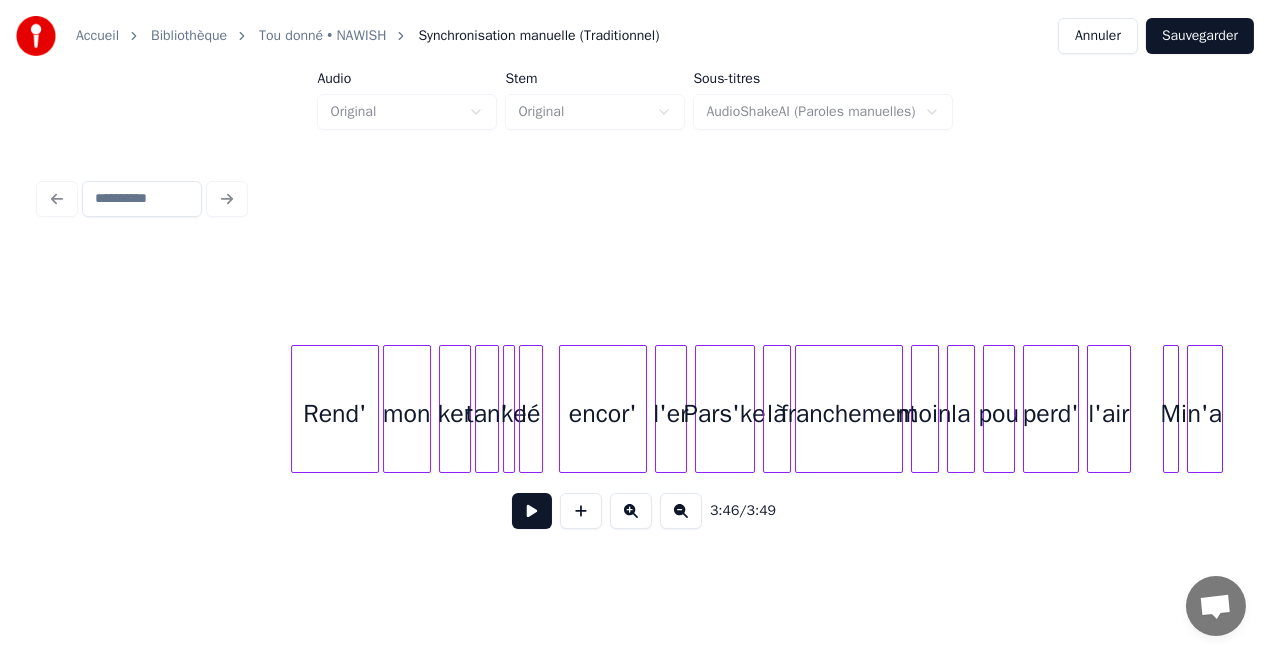 scroll, scrollTop: 0, scrollLeft: 29767, axis: horizontal 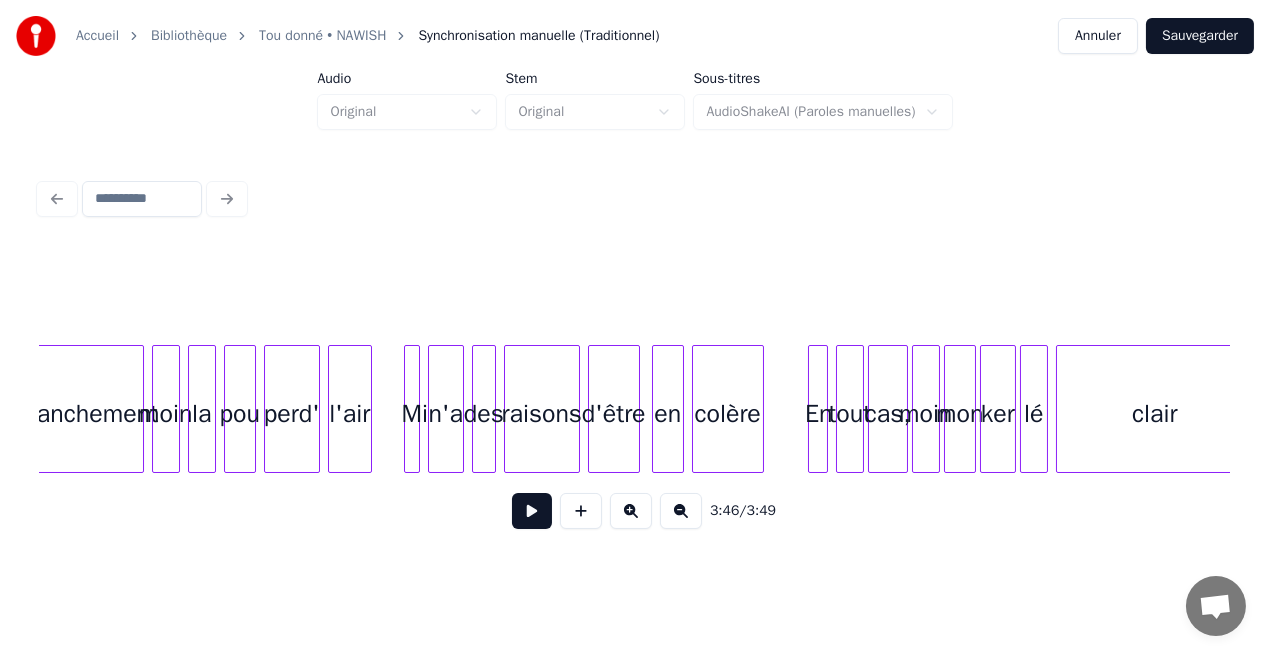 click on "colère" at bounding box center [728, 414] 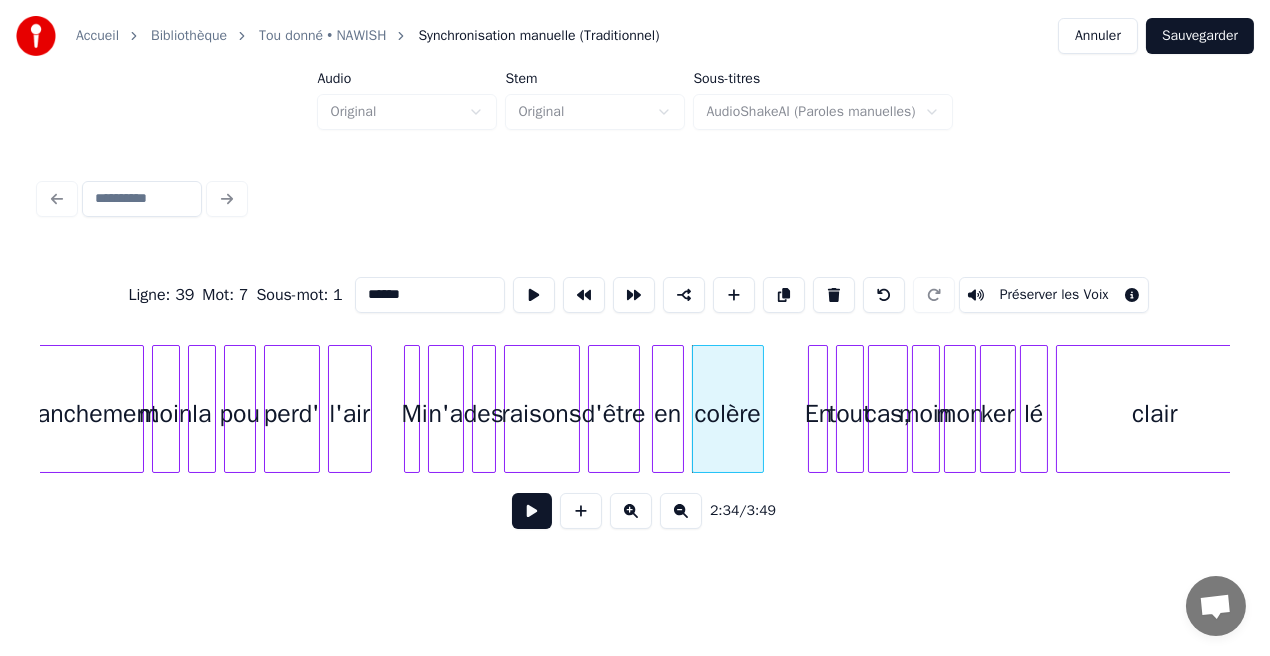 drag, startPoint x: 413, startPoint y: 287, endPoint x: 364, endPoint y: 297, distance: 50.01 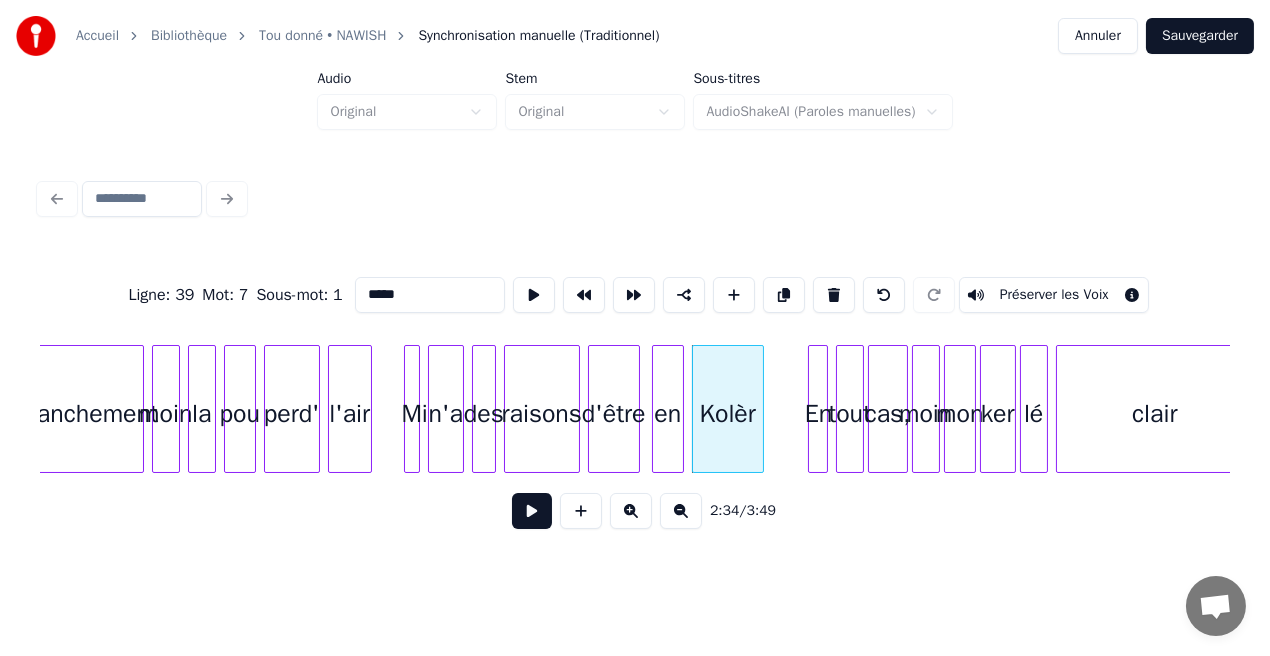 type on "*****" 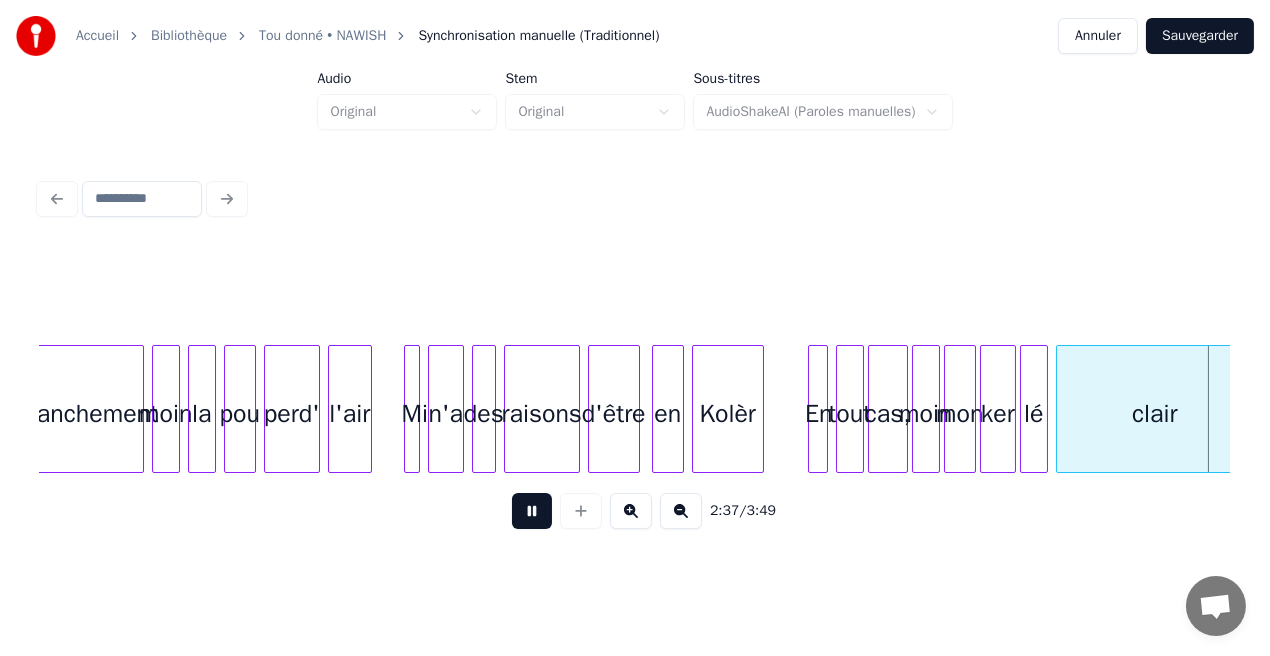 scroll, scrollTop: 0, scrollLeft: 31457, axis: horizontal 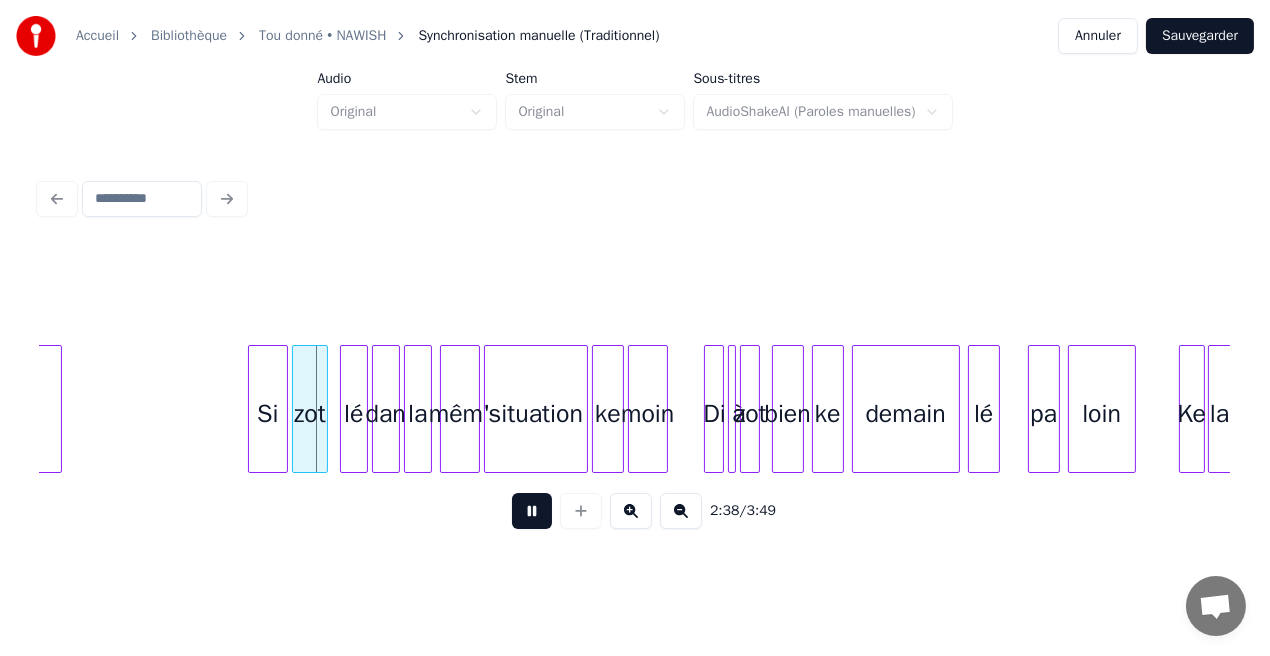 click at bounding box center (532, 511) 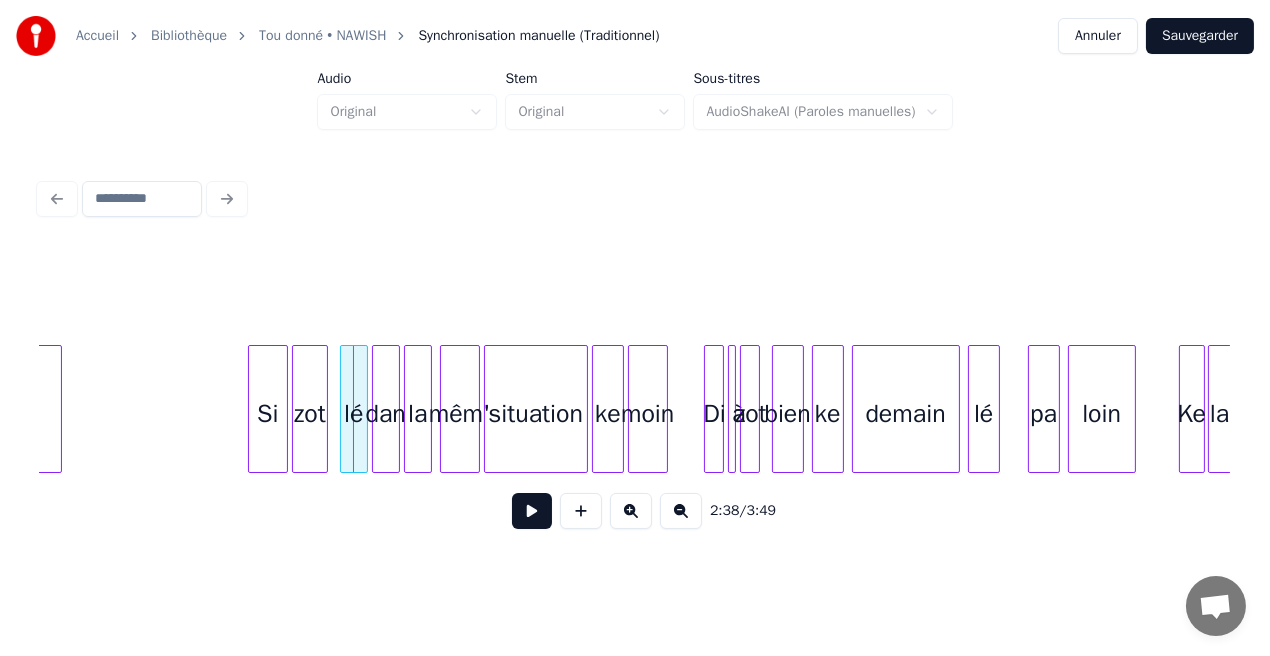 click at bounding box center [532, 511] 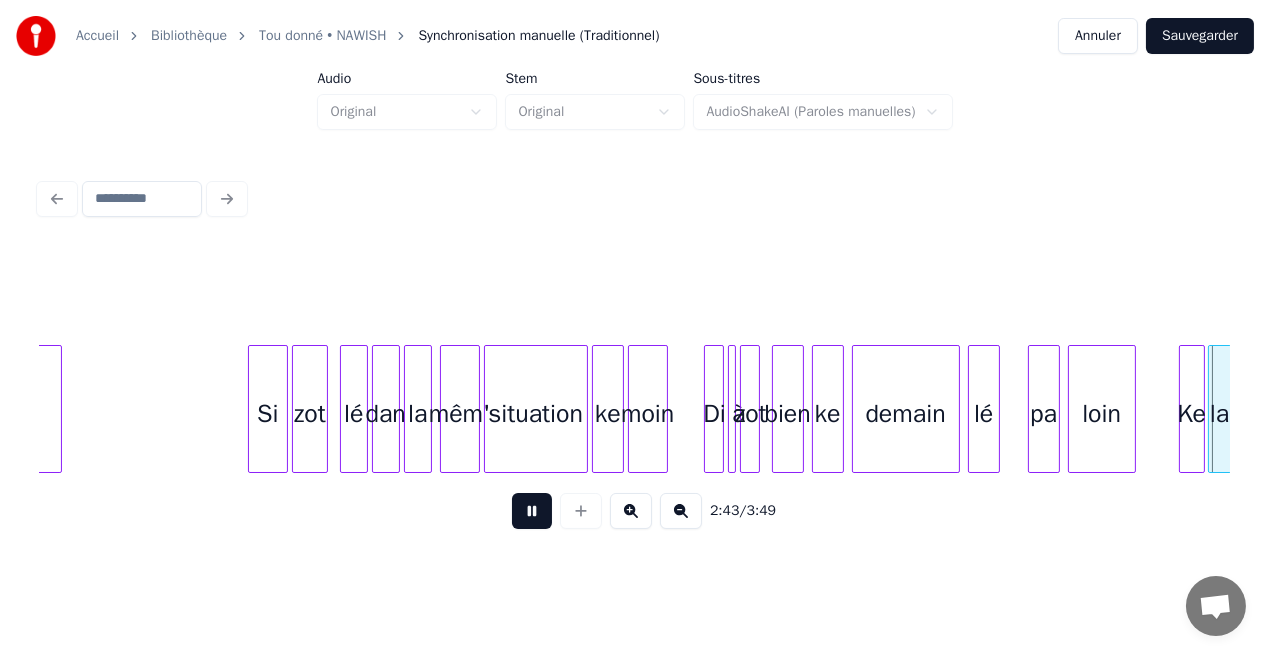 scroll, scrollTop: 0, scrollLeft: 32649, axis: horizontal 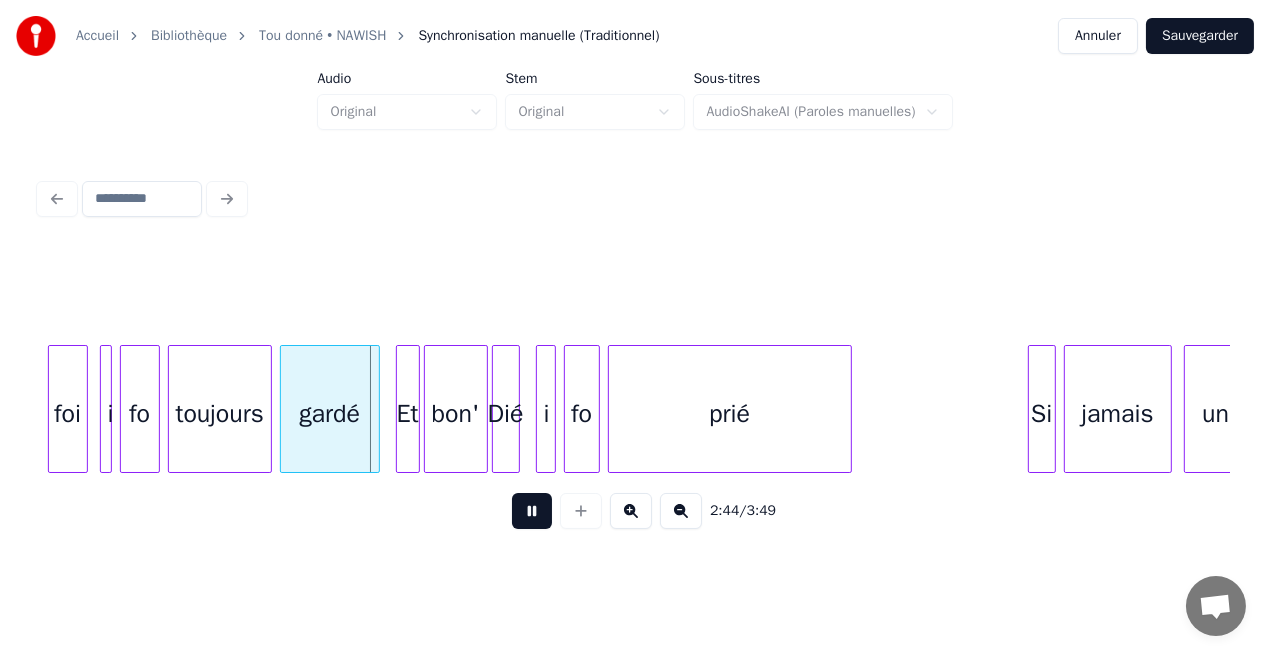 click at bounding box center (532, 511) 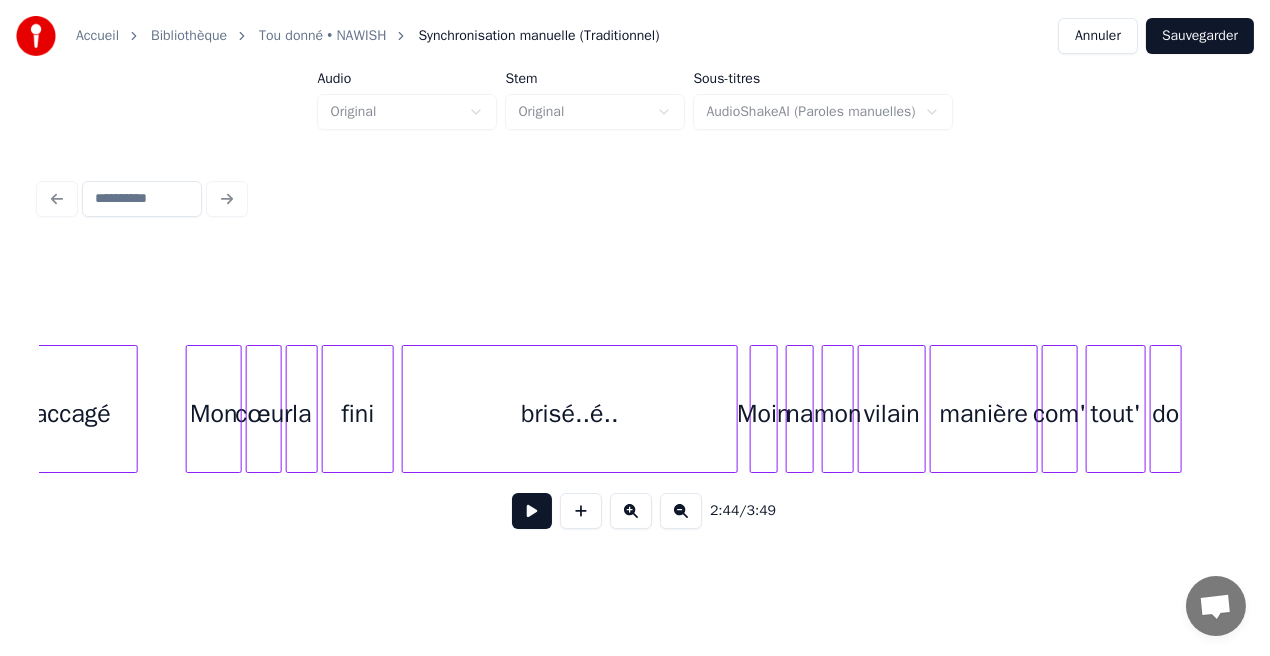 scroll, scrollTop: 0, scrollLeft: 4856, axis: horizontal 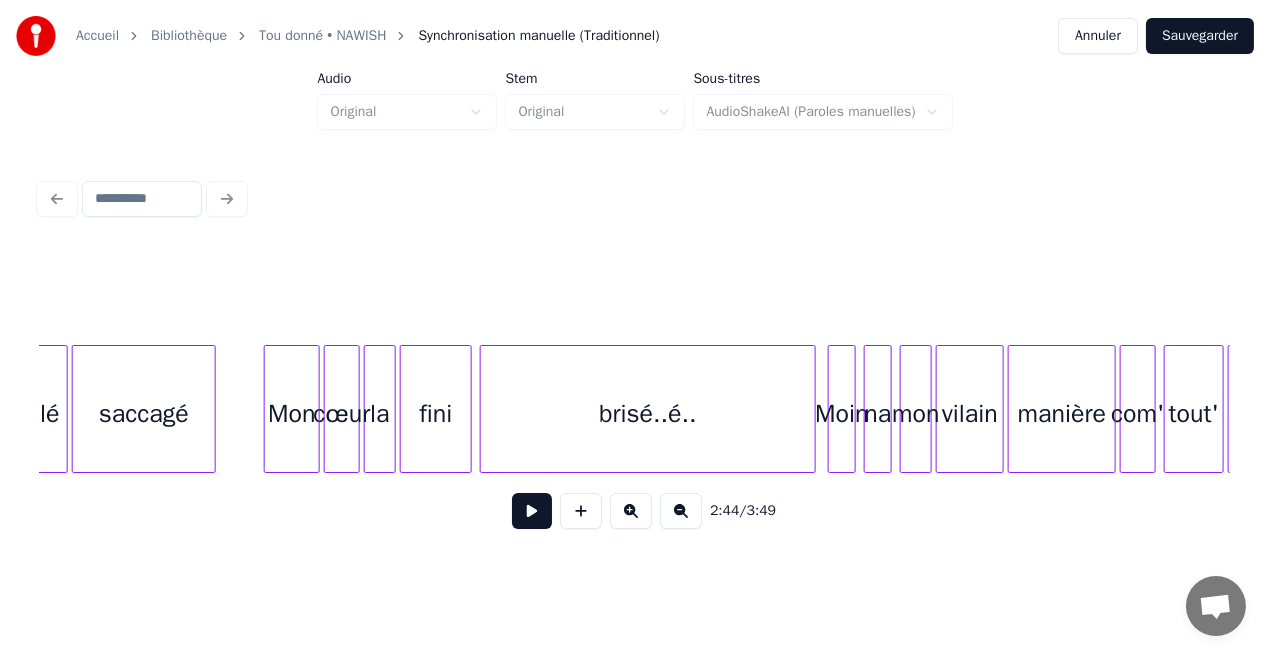 click on "fini" at bounding box center (436, 414) 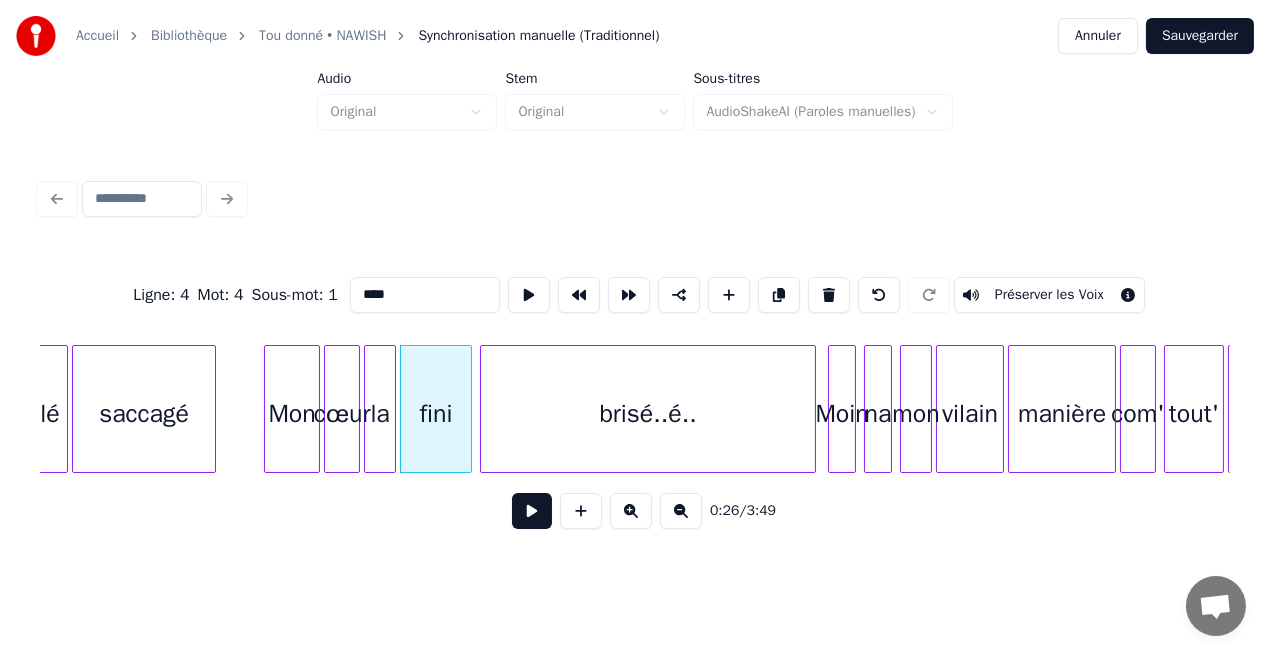 click at bounding box center [532, 511] 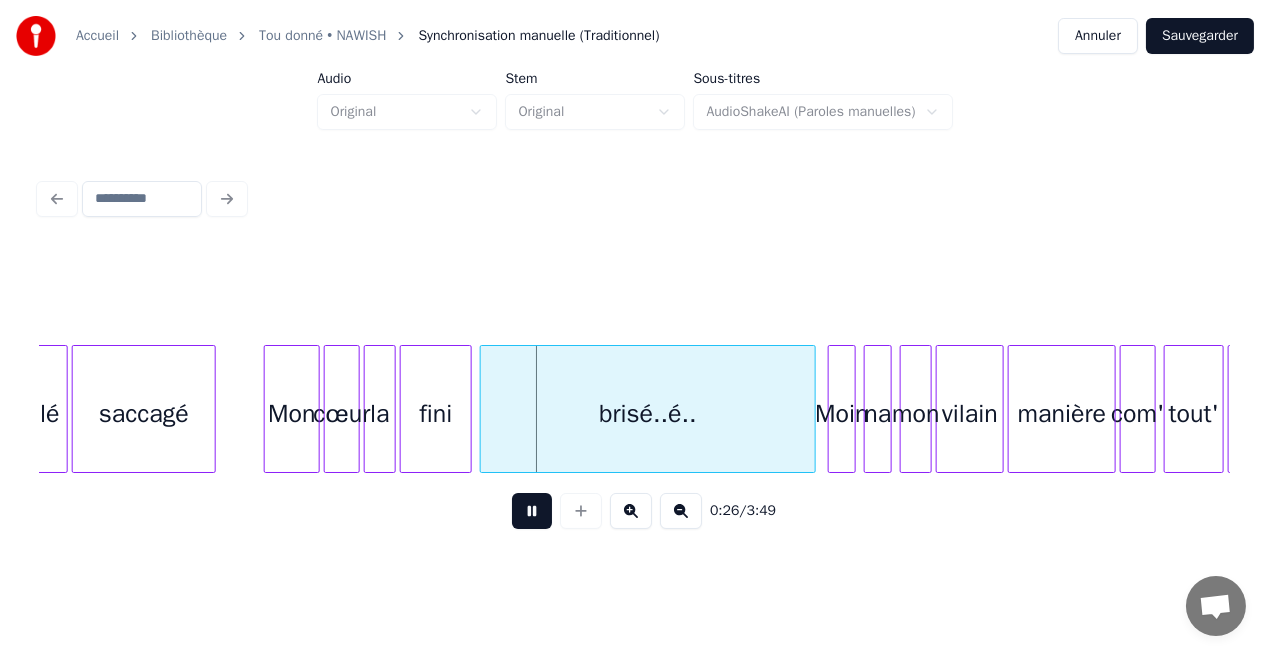 click at bounding box center [532, 511] 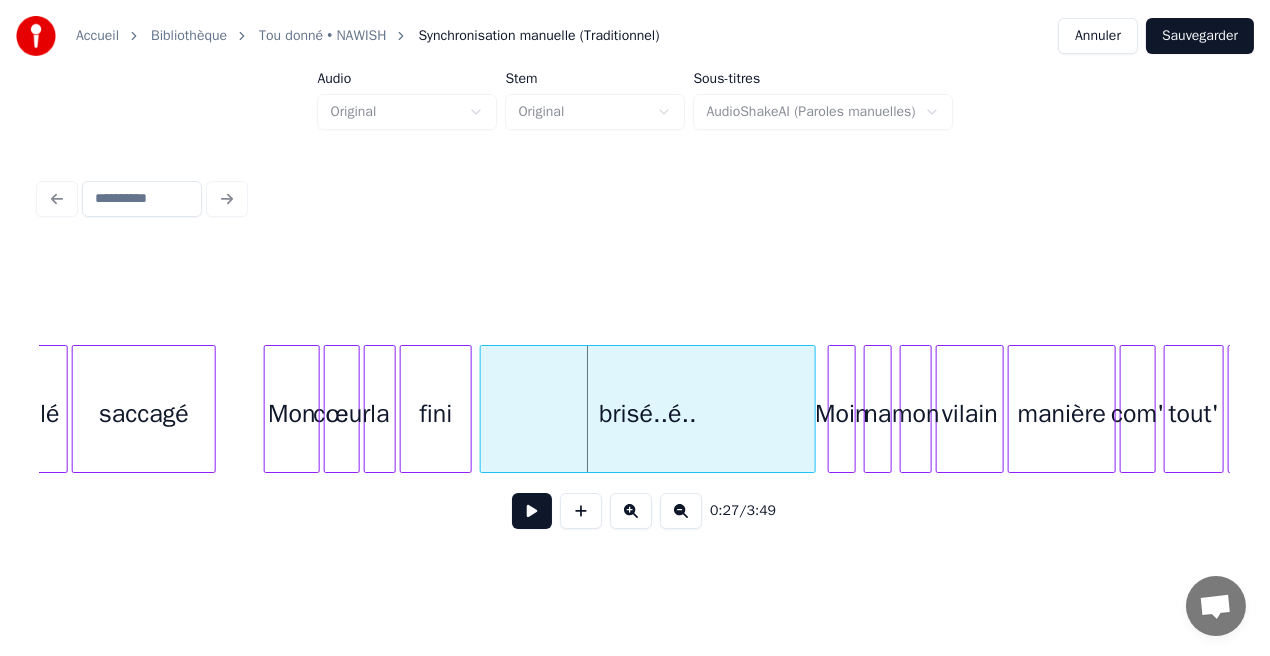 click on "cœur" at bounding box center [342, 414] 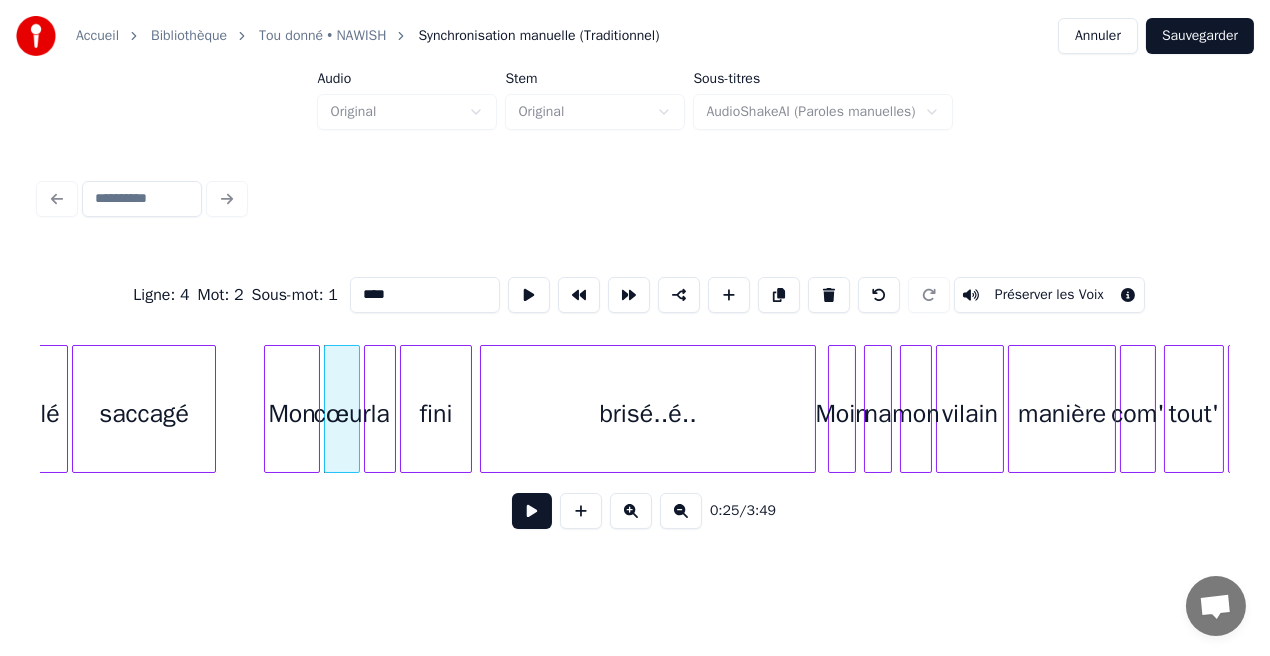 drag, startPoint x: 397, startPoint y: 288, endPoint x: 325, endPoint y: 290, distance: 72.02777 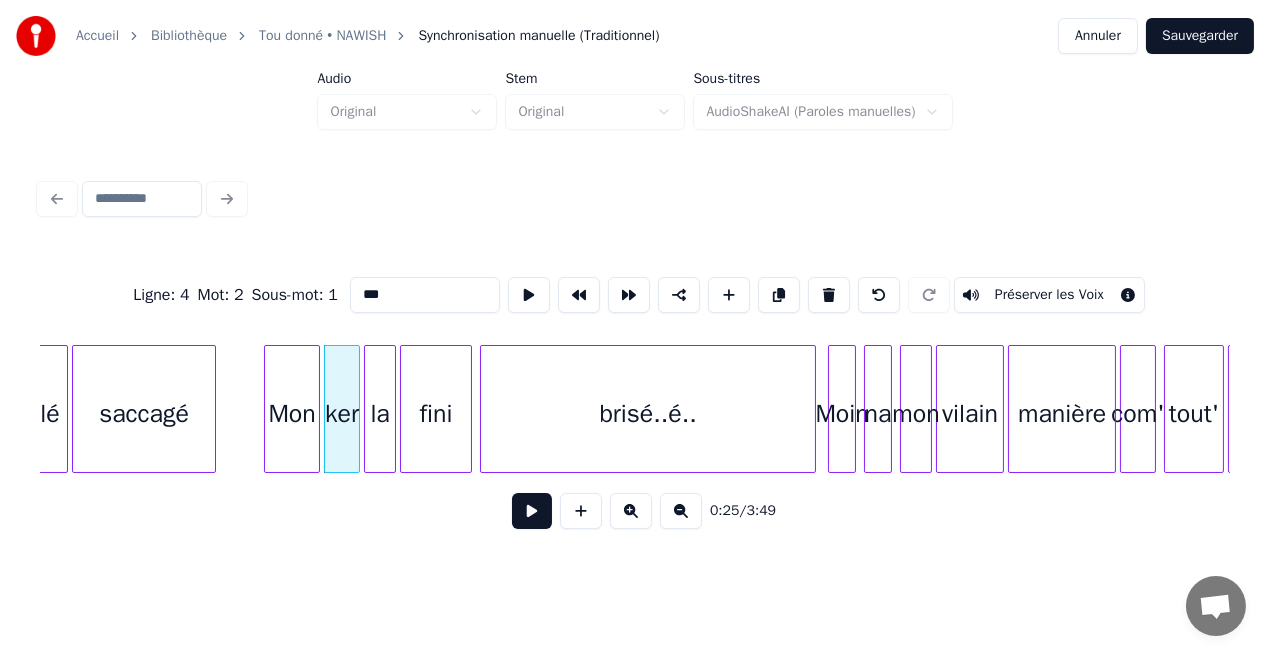 type on "***" 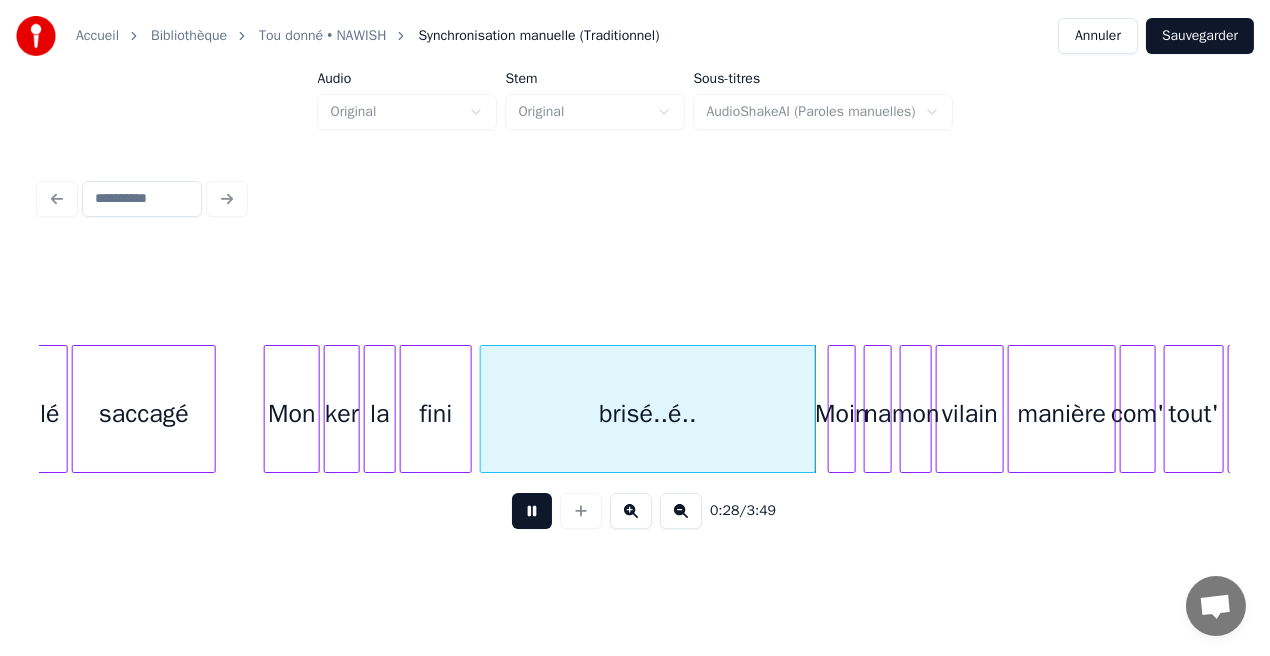 click at bounding box center [532, 511] 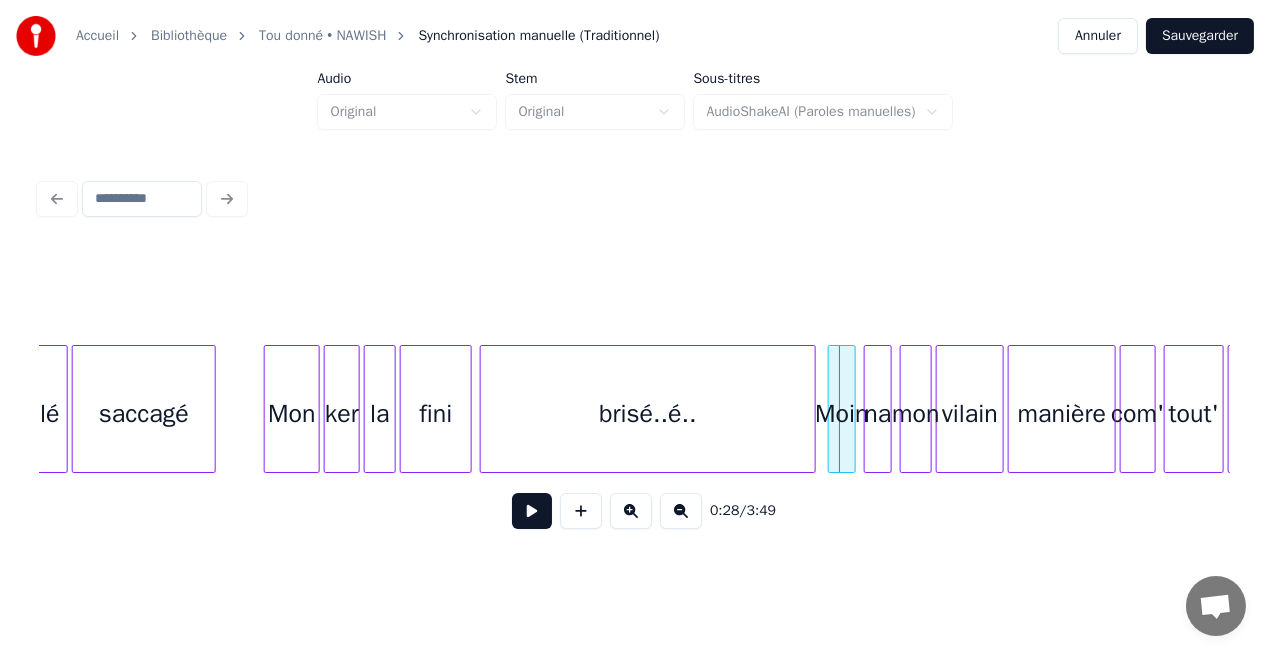click on "brisé..é.." at bounding box center [648, 414] 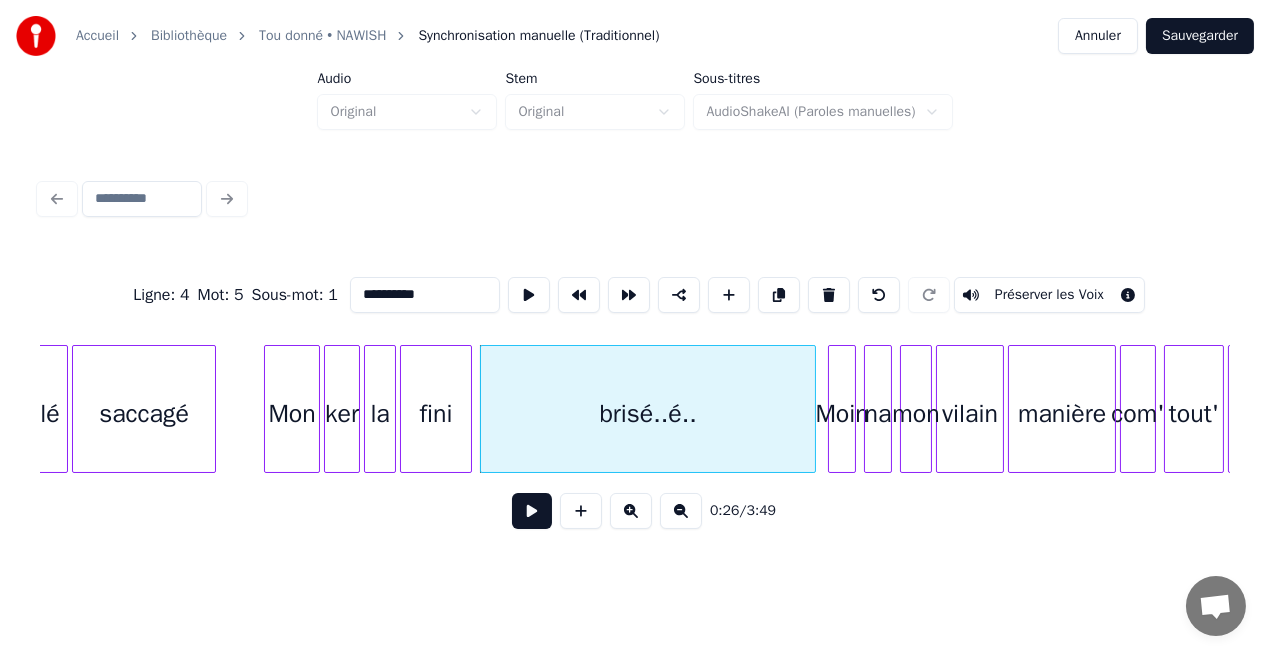click at bounding box center (532, 511) 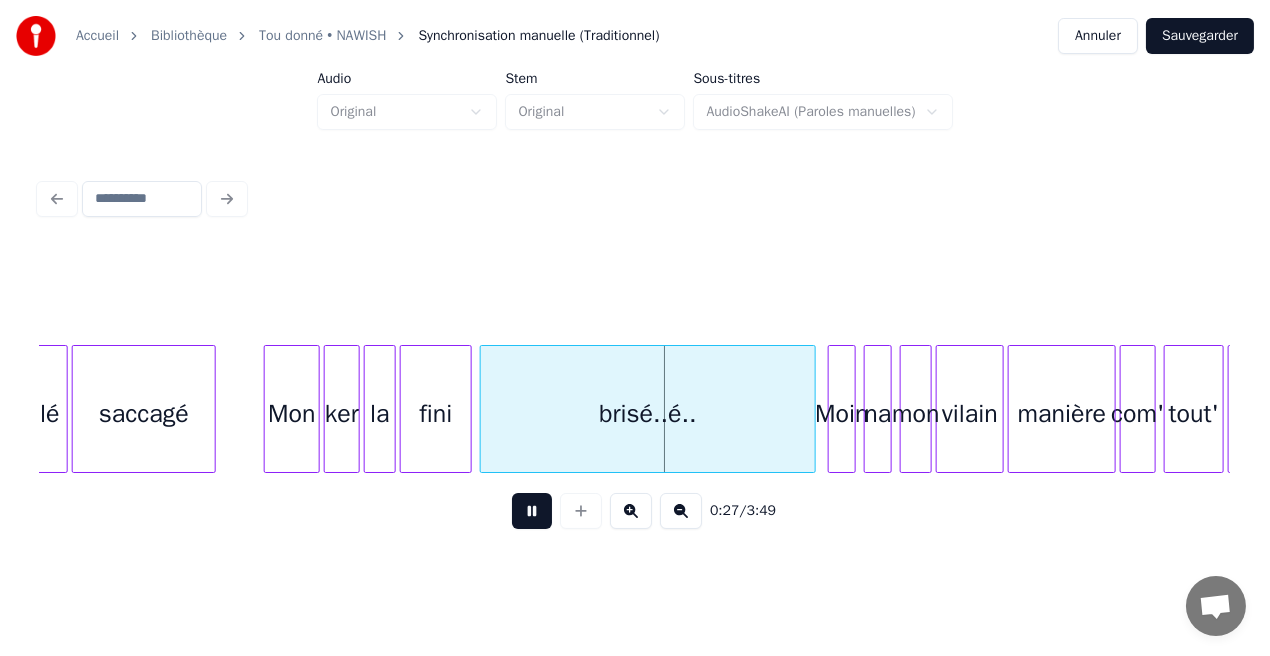 click at bounding box center [532, 511] 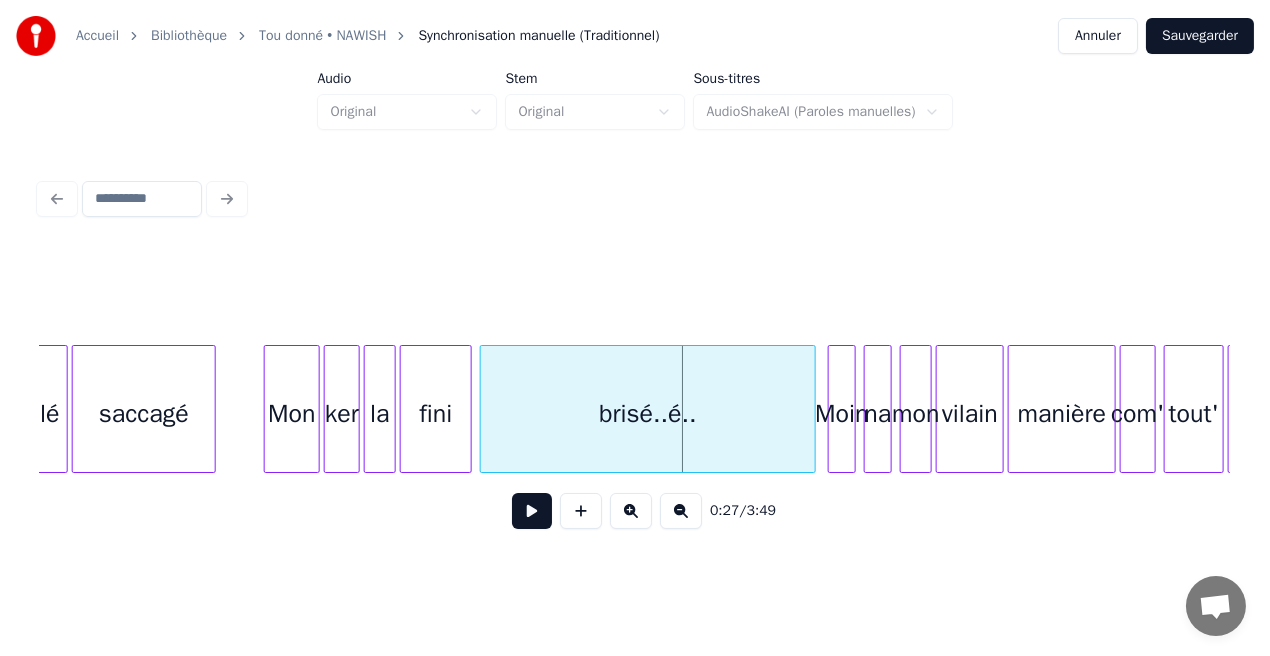 click at bounding box center (532, 511) 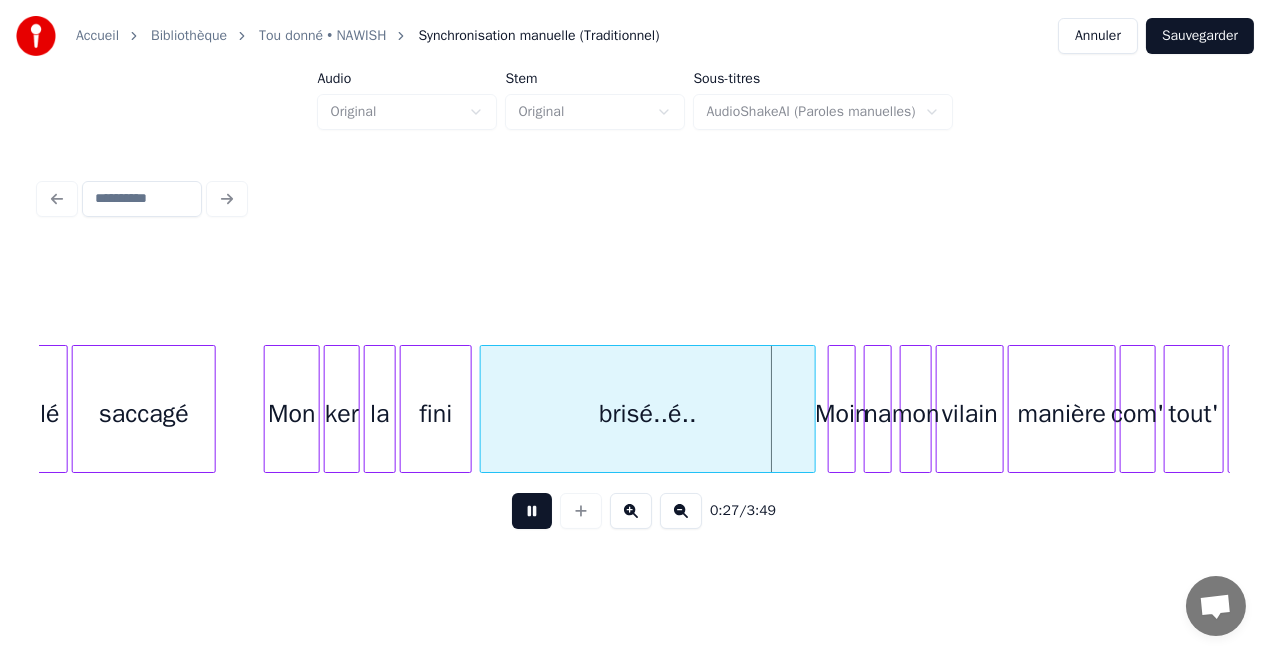 click at bounding box center (532, 511) 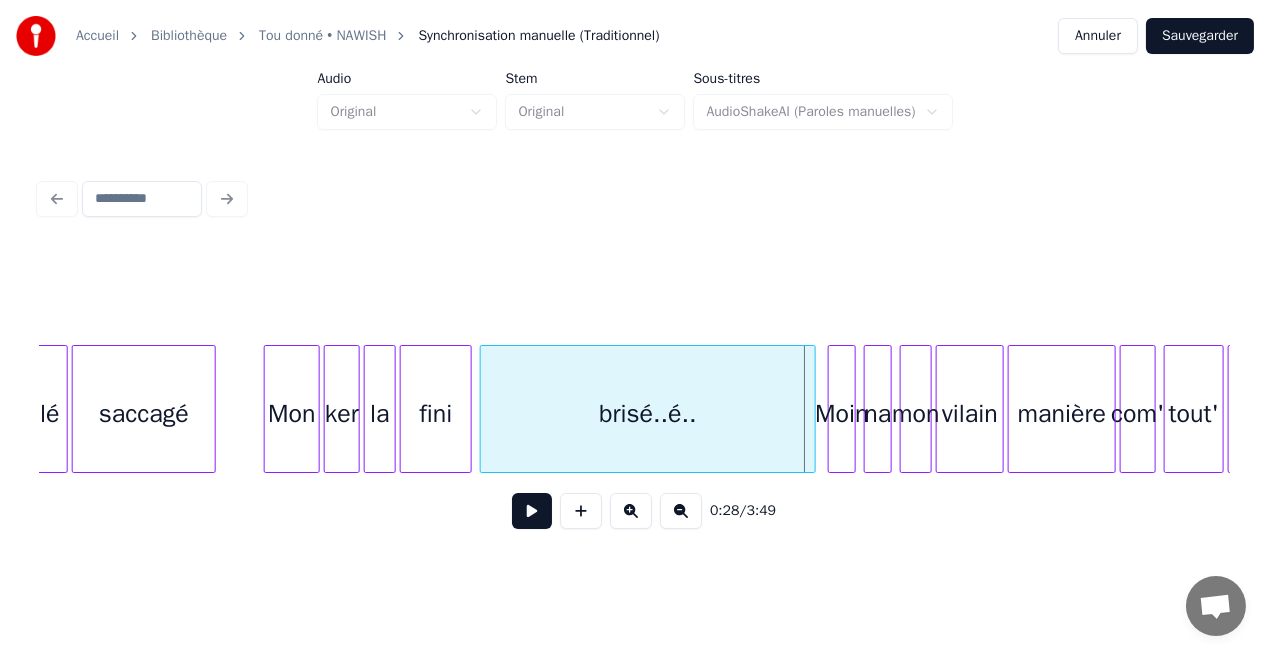 click on "brisé..é.." at bounding box center (648, 414) 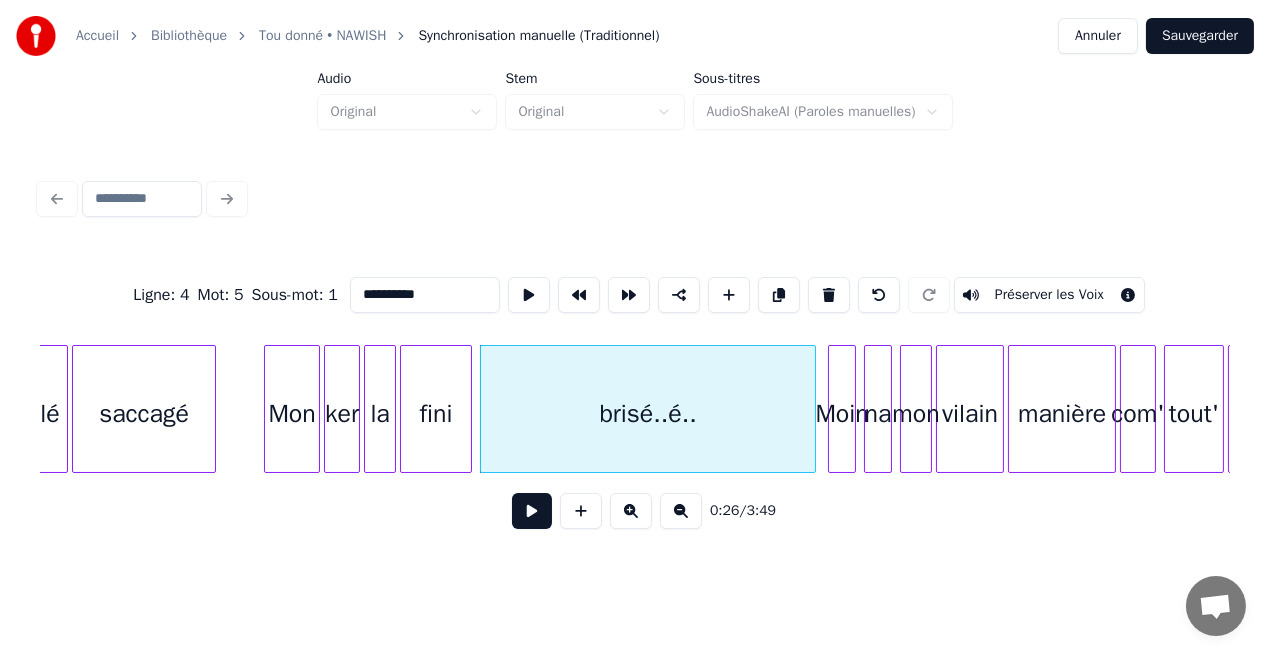 click at bounding box center [532, 511] 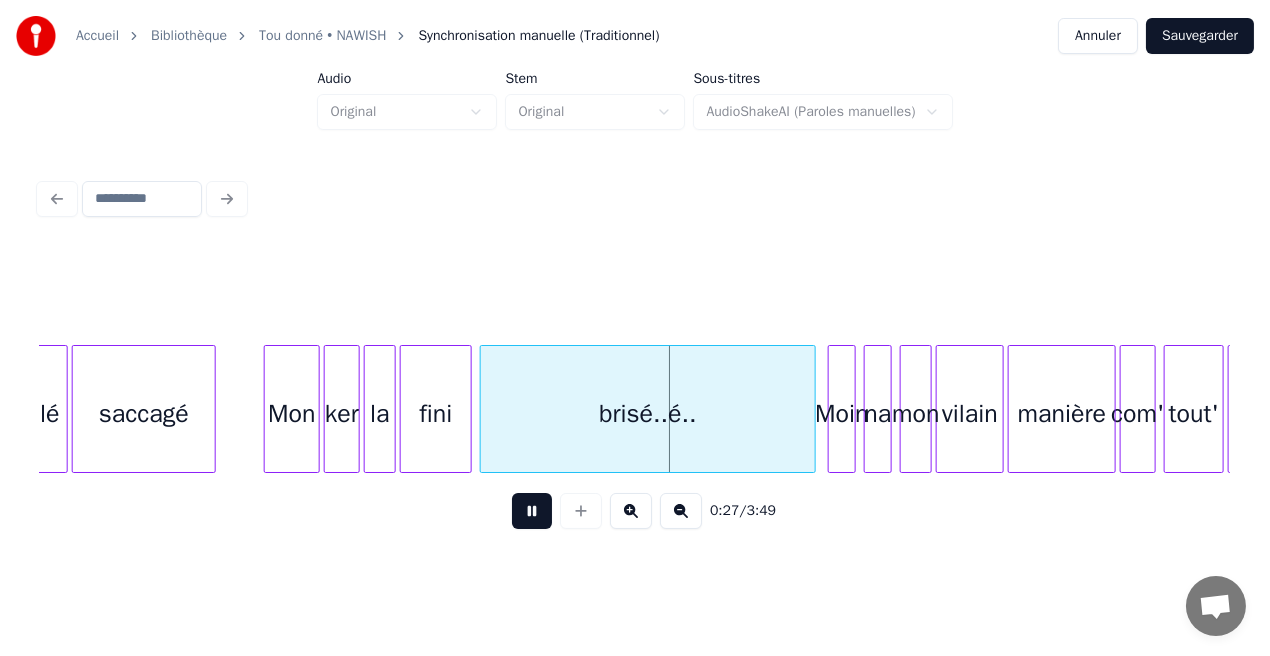 click at bounding box center (532, 511) 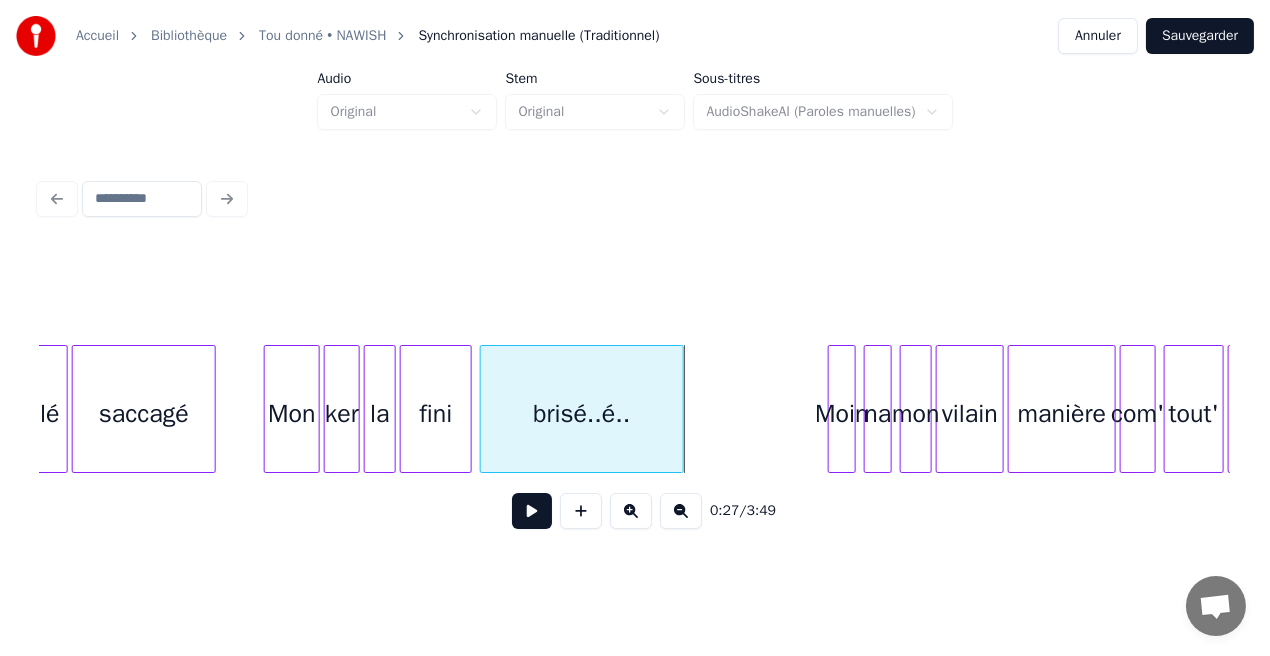 click at bounding box center (680, 409) 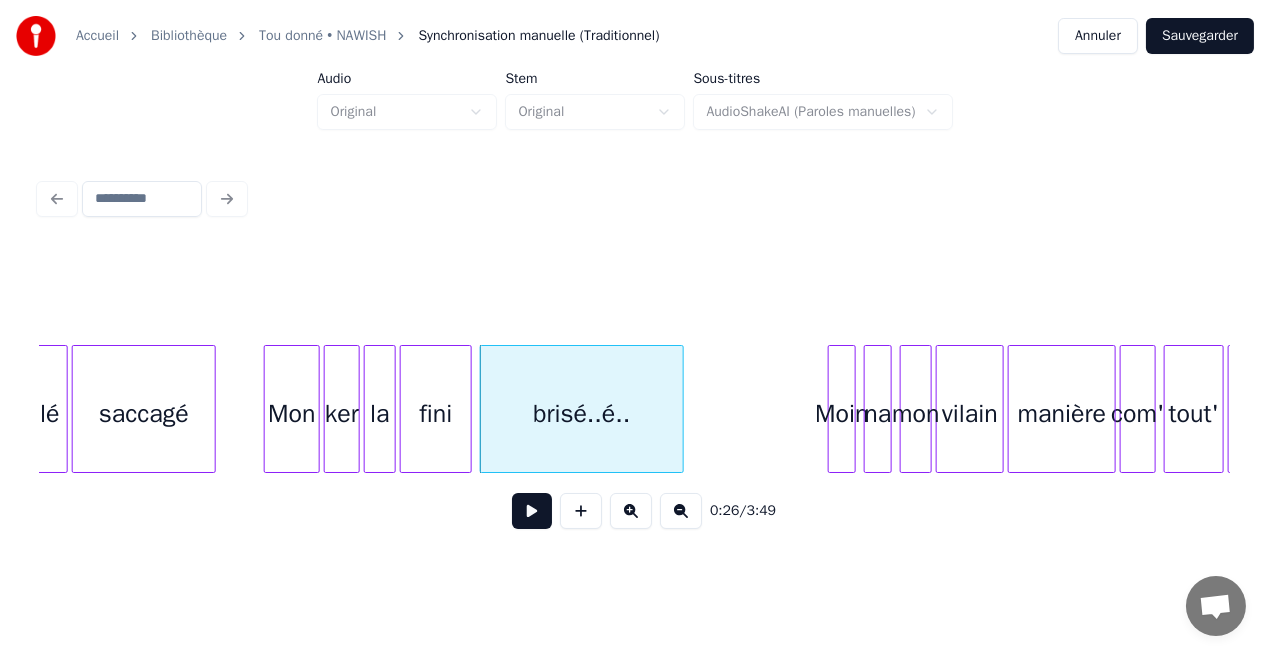 click on "brisé..é.." at bounding box center (582, 414) 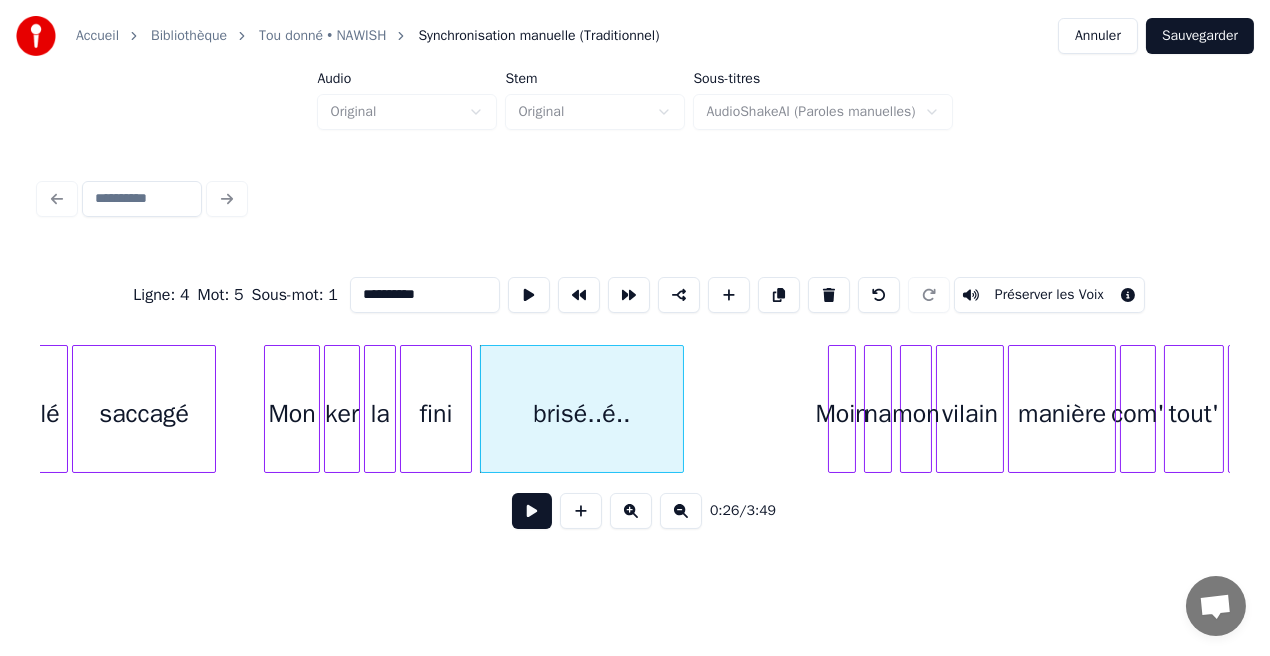 drag, startPoint x: 395, startPoint y: 290, endPoint x: 450, endPoint y: 290, distance: 55 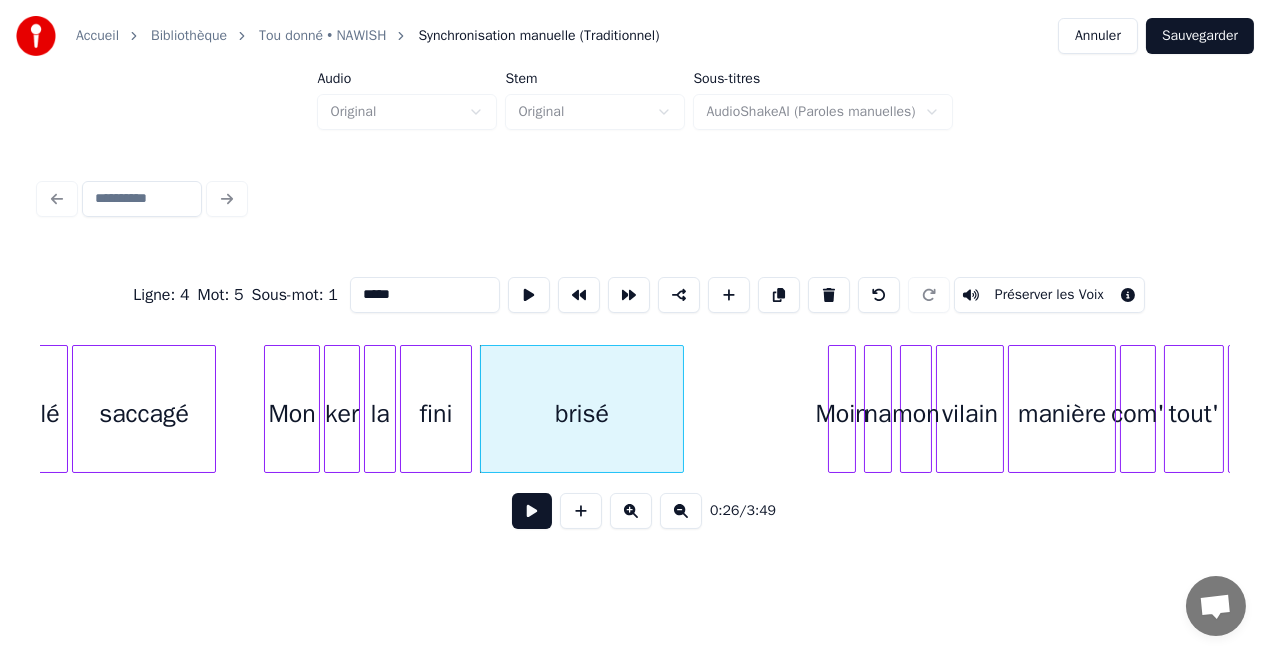 type on "*****" 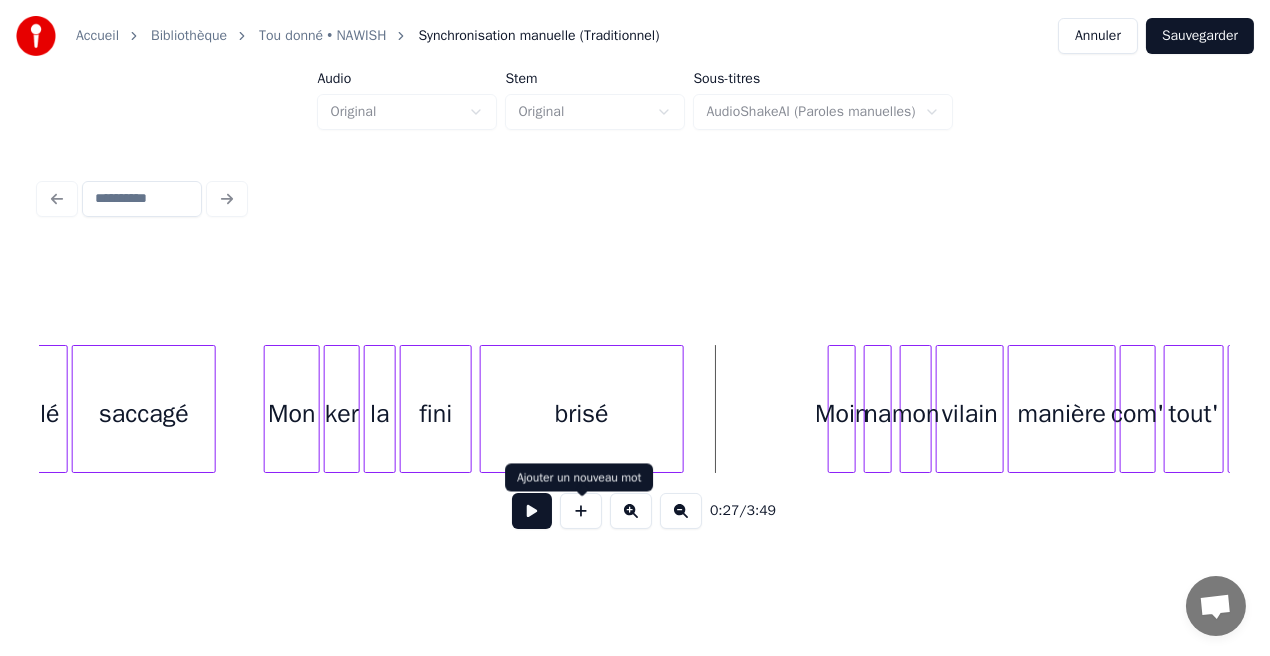 click at bounding box center (581, 511) 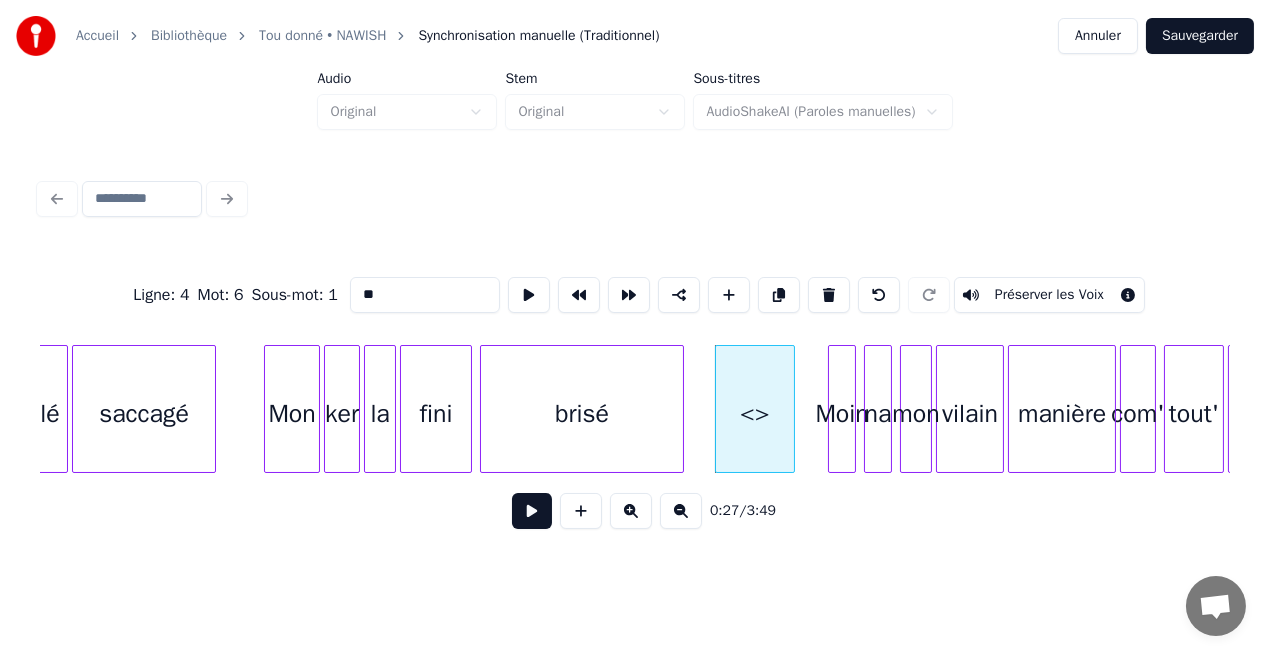 click on "**" at bounding box center [425, 295] 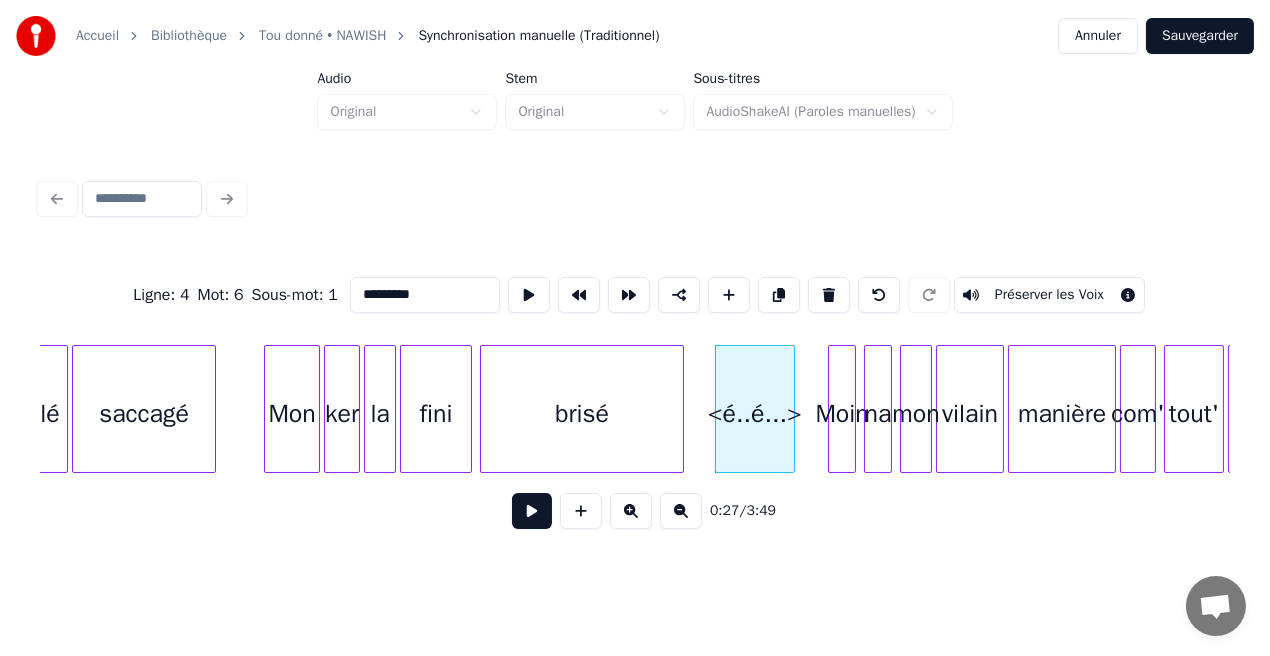 drag, startPoint x: 405, startPoint y: 286, endPoint x: 480, endPoint y: 310, distance: 78.74643 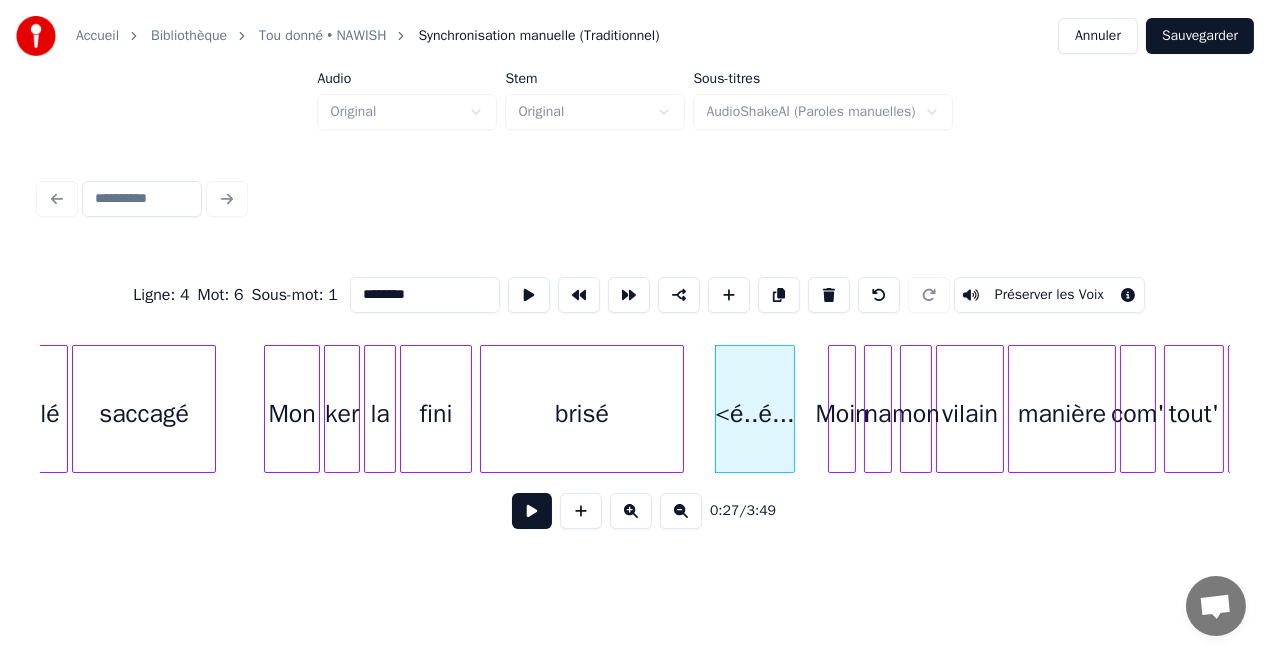 drag, startPoint x: 374, startPoint y: 290, endPoint x: 308, endPoint y: 304, distance: 67.46851 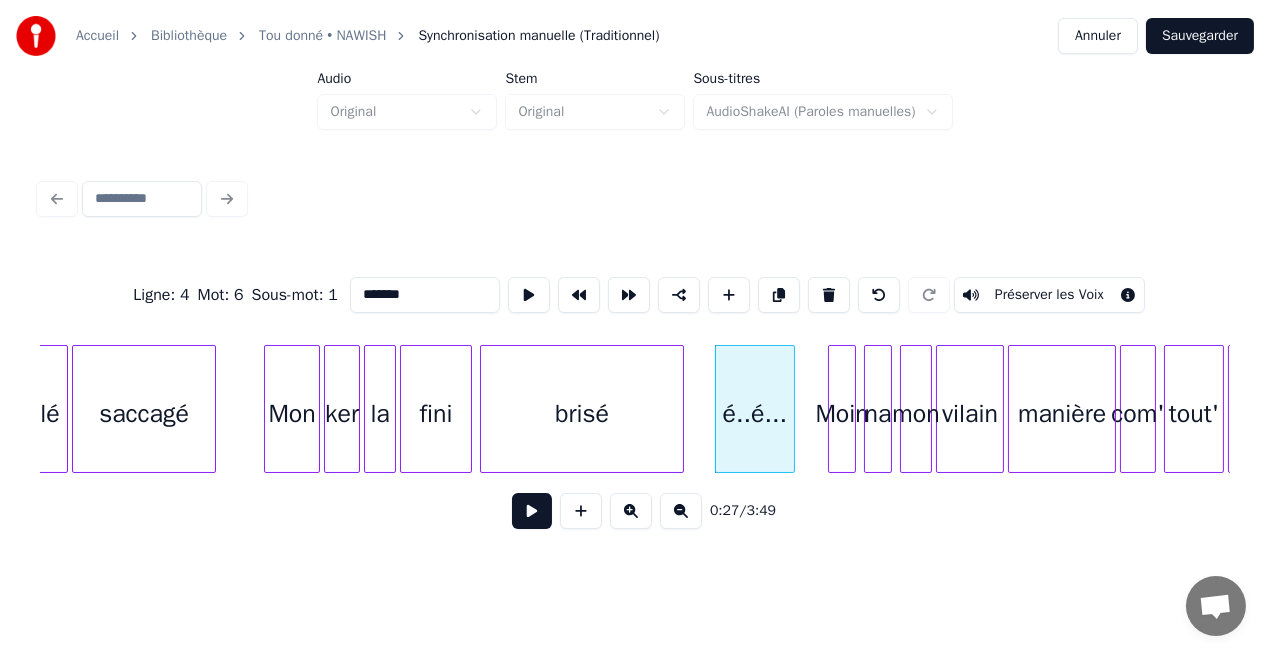 click at bounding box center (468, 409) 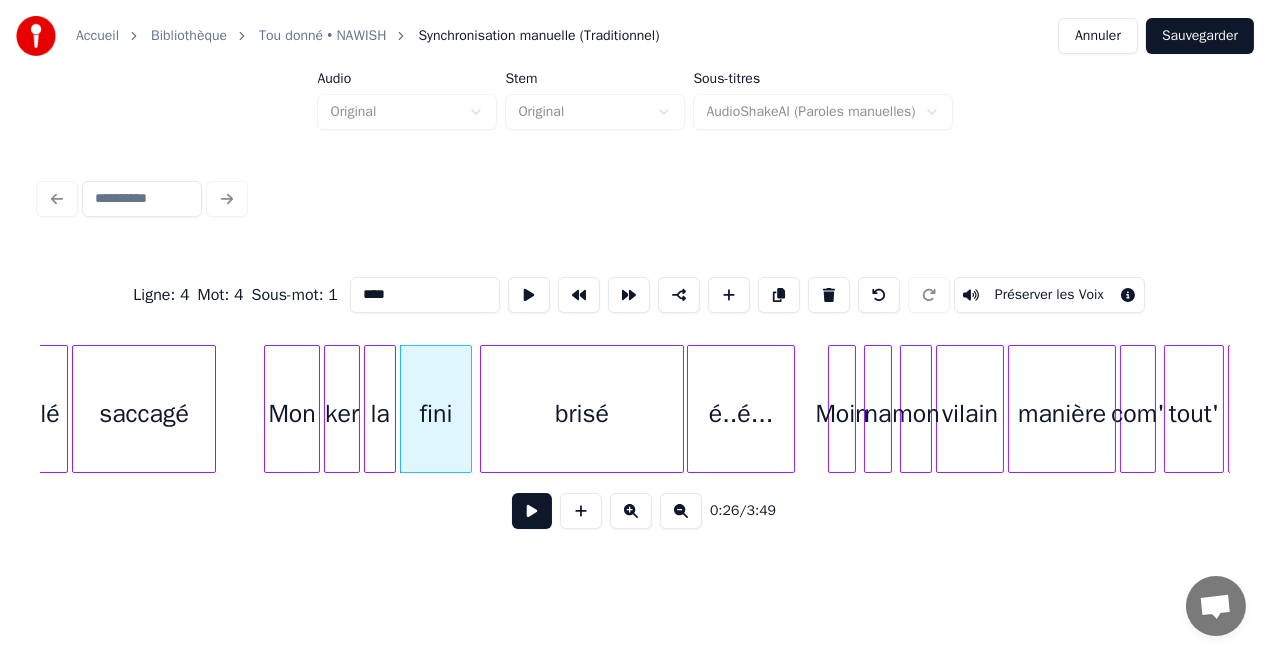 click at bounding box center [691, 409] 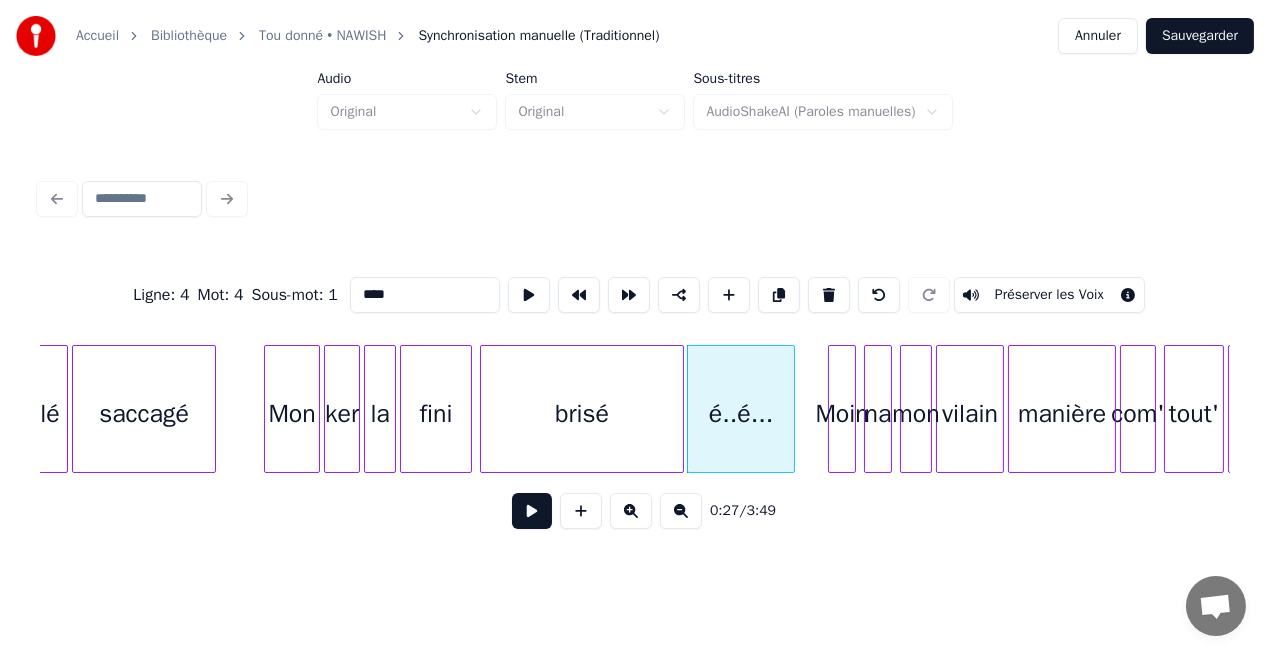 click on "fini" at bounding box center (436, 414) 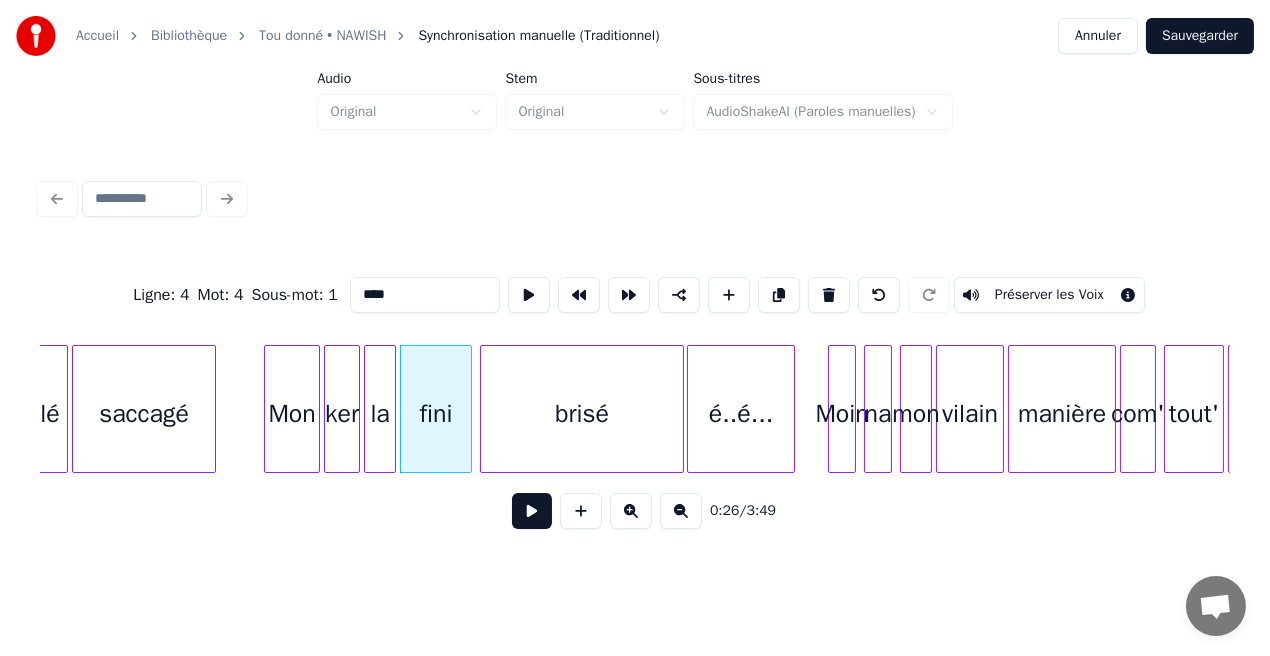 type on "****" 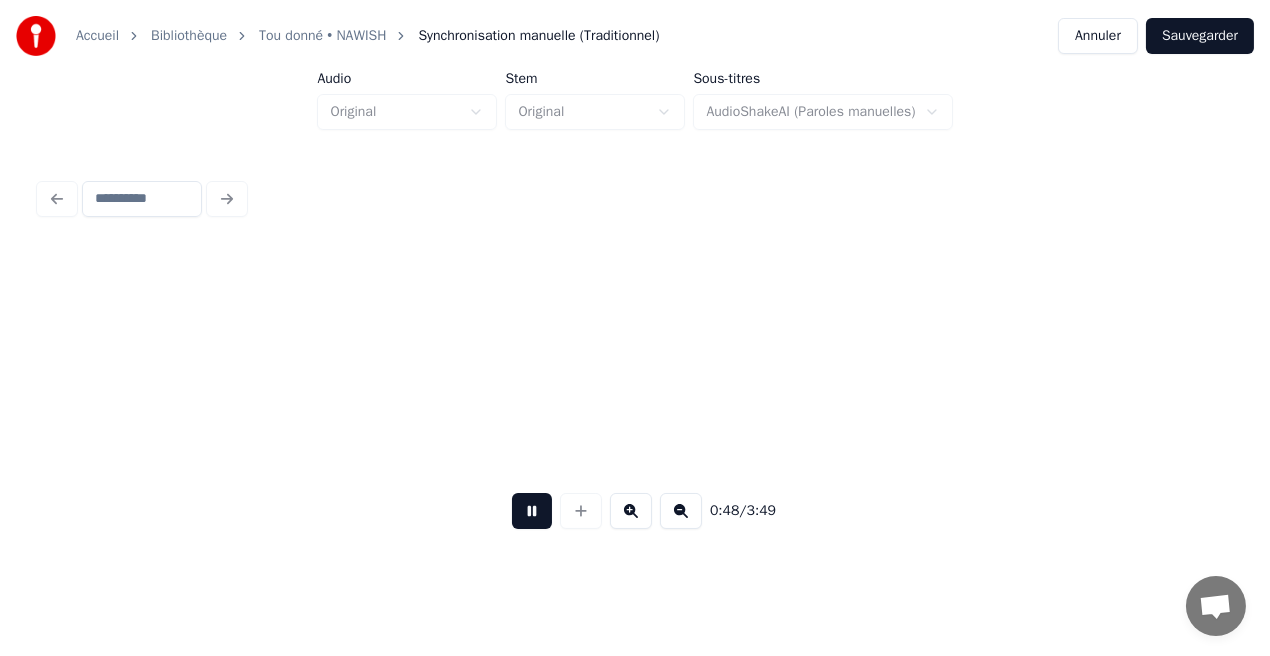 scroll, scrollTop: 0, scrollLeft: 9622, axis: horizontal 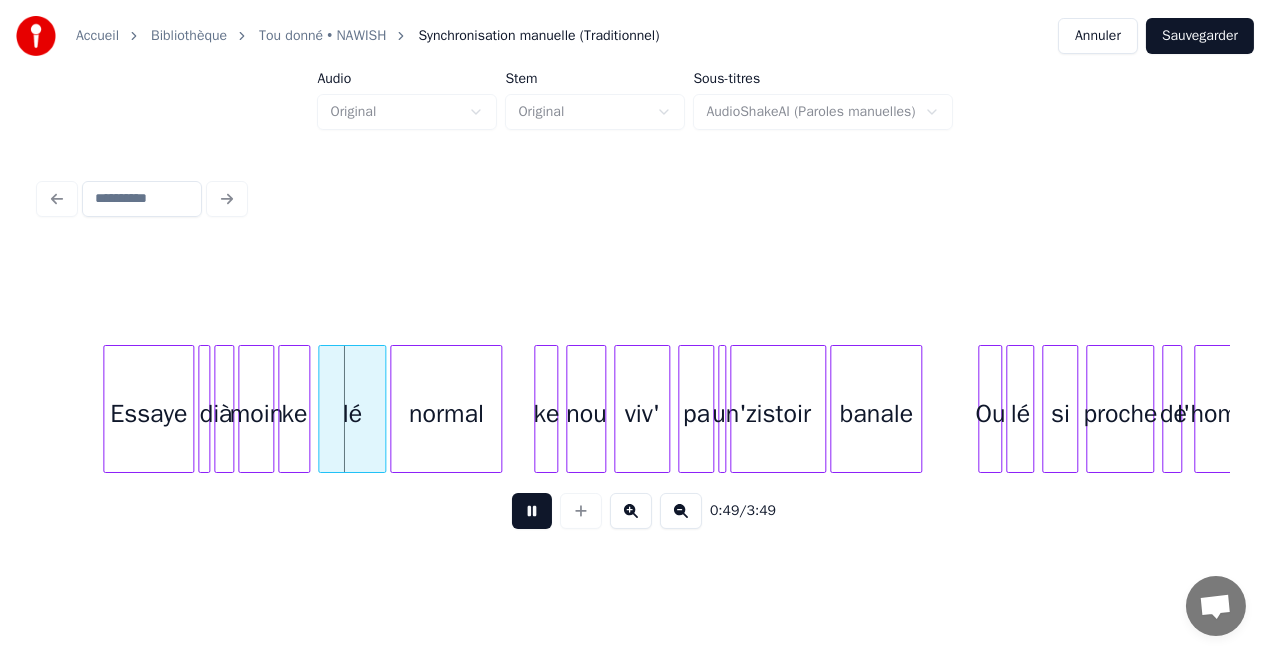 click at bounding box center (532, 511) 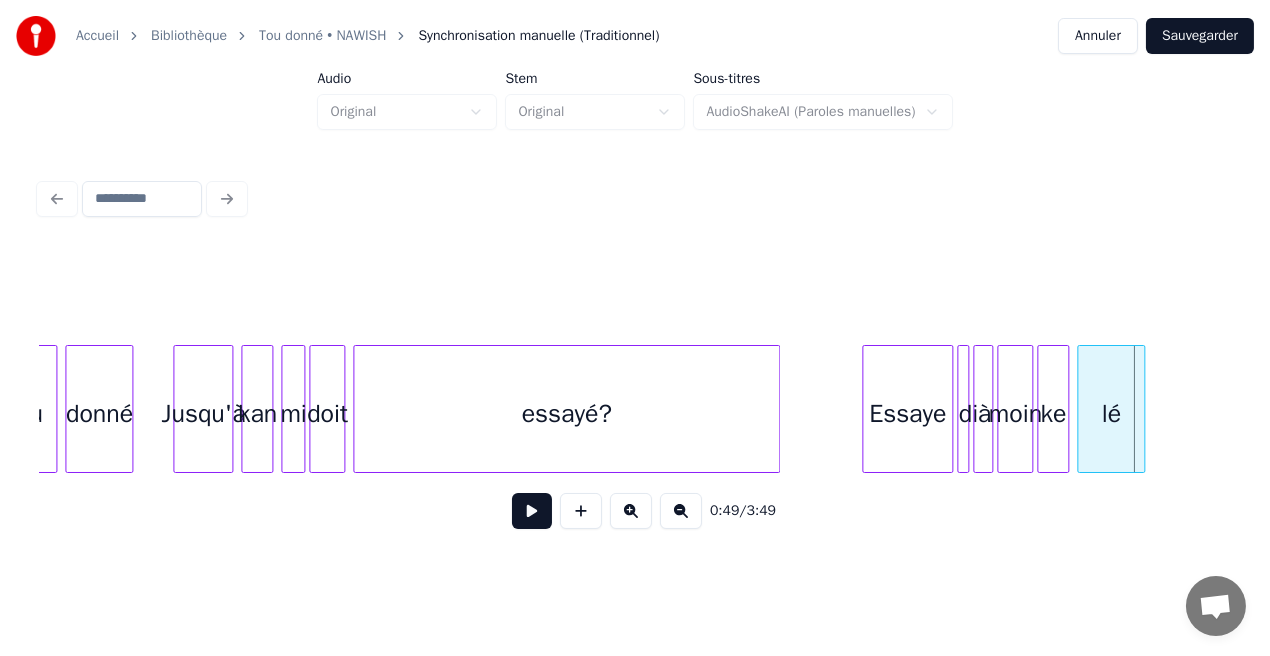 scroll, scrollTop: 0, scrollLeft: 8759, axis: horizontal 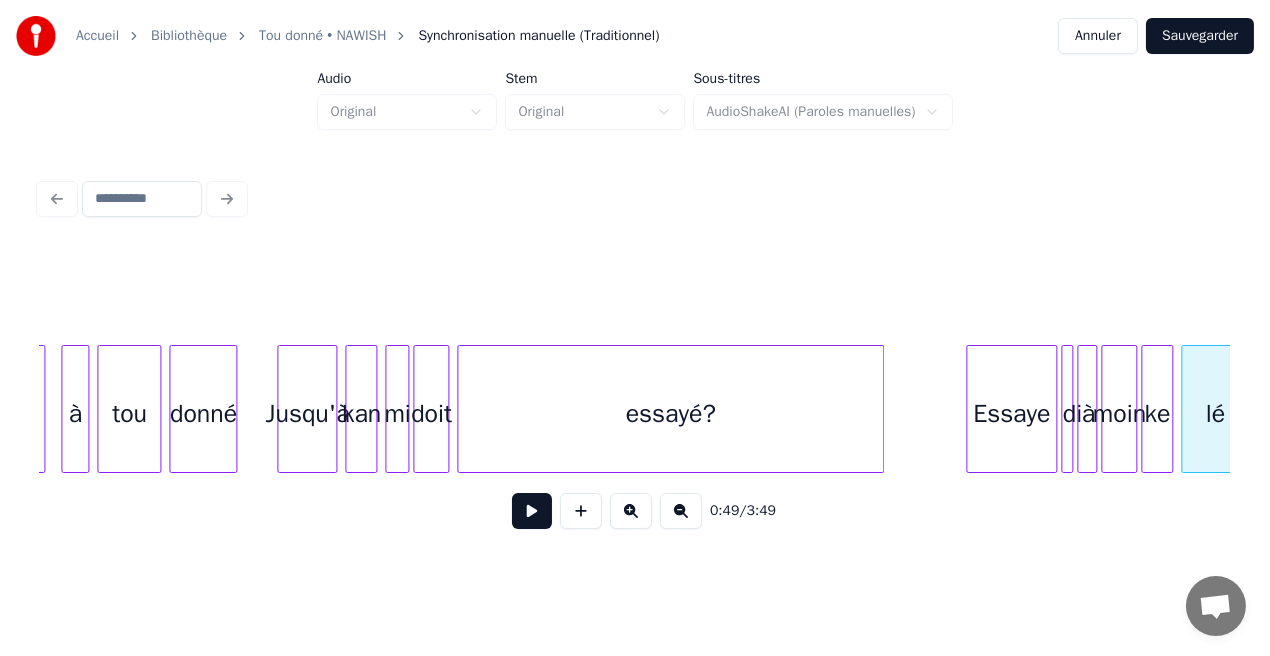 click on "essayé?" at bounding box center (670, 414) 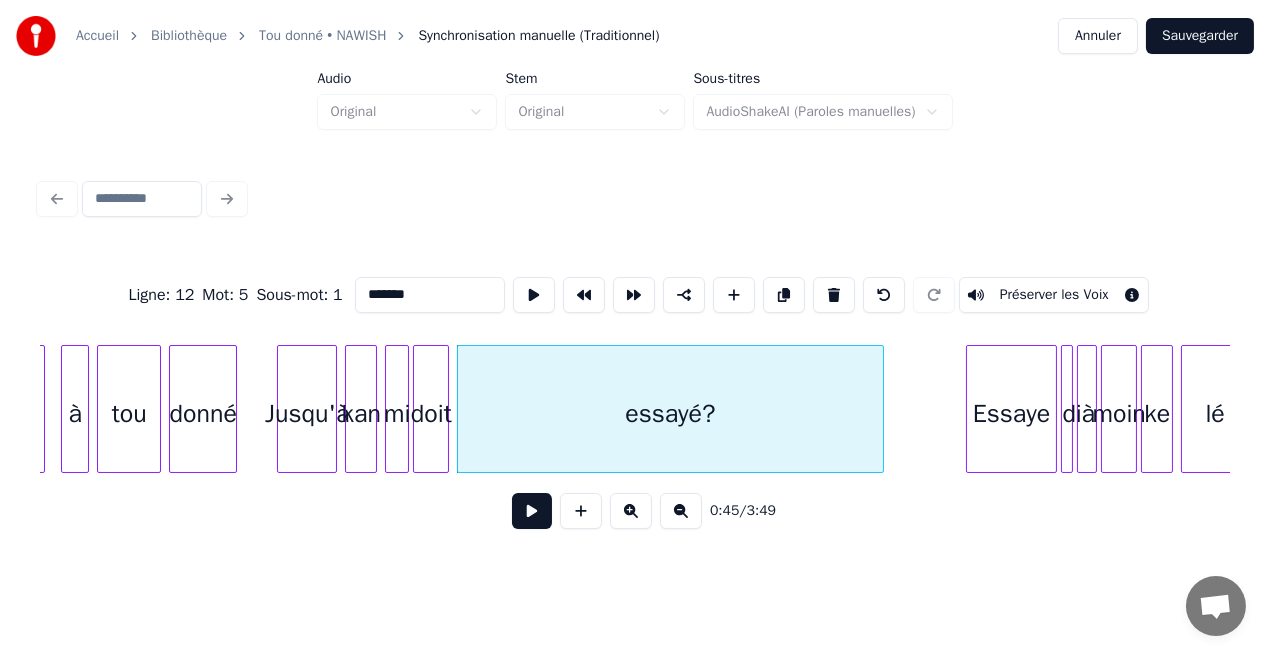 click at bounding box center (532, 511) 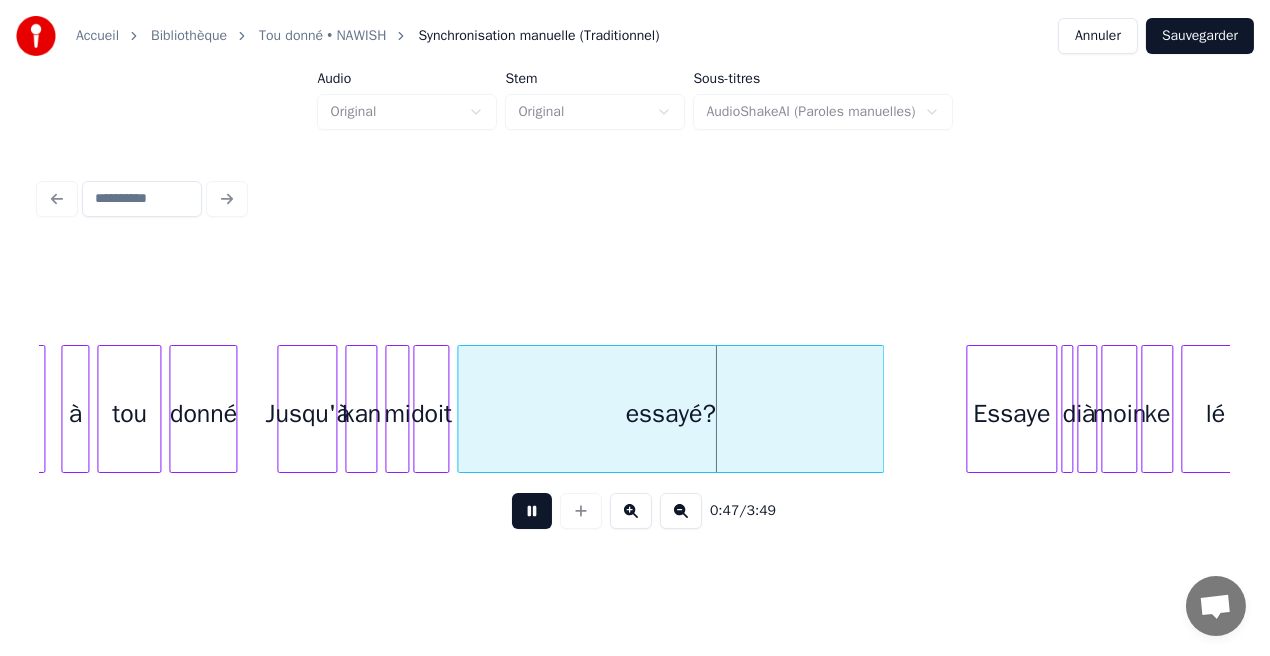 click at bounding box center (532, 511) 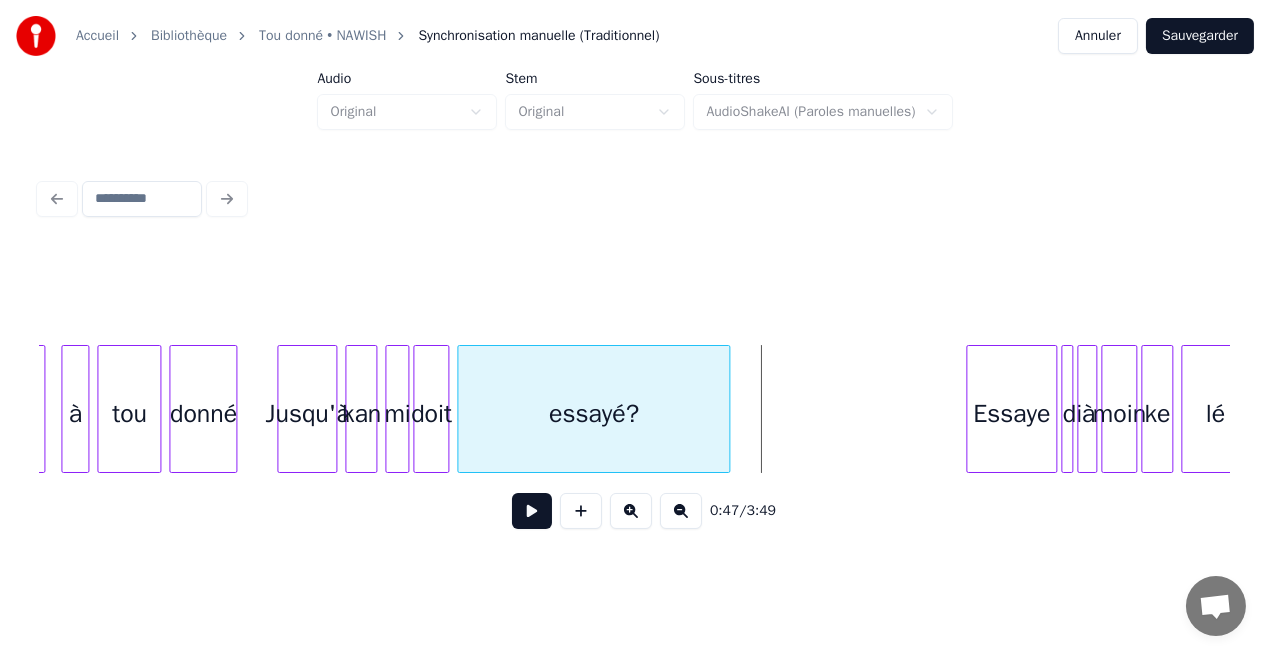 click at bounding box center (726, 409) 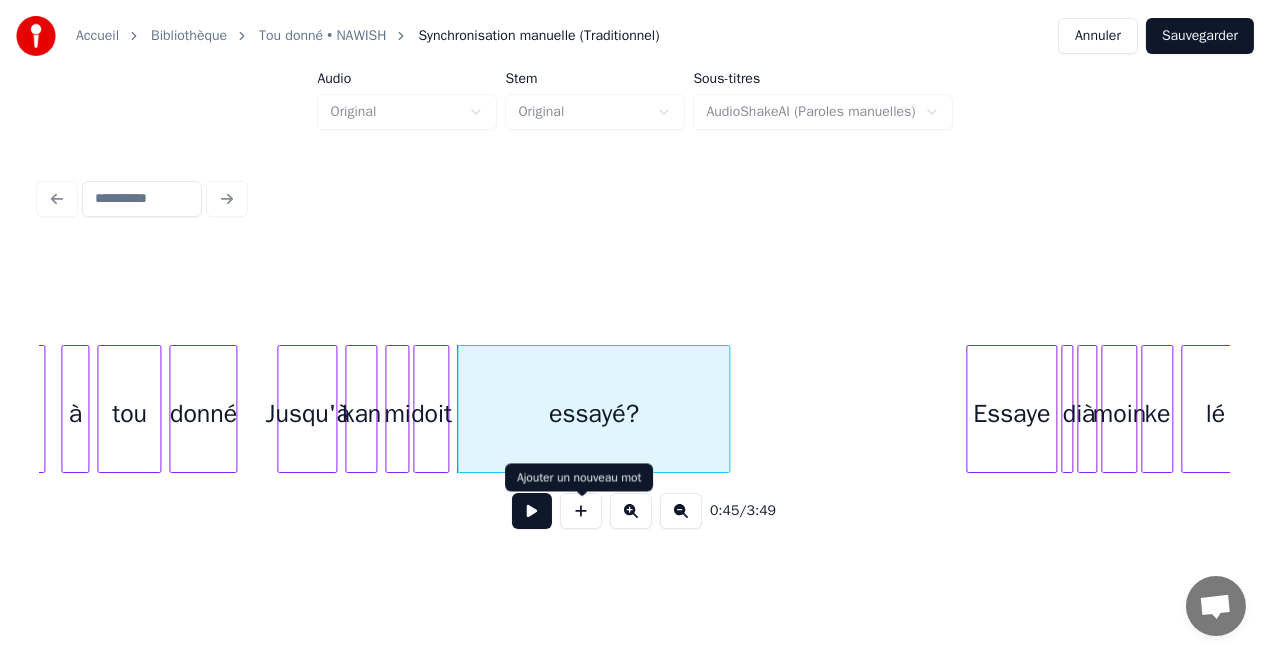 click at bounding box center (581, 511) 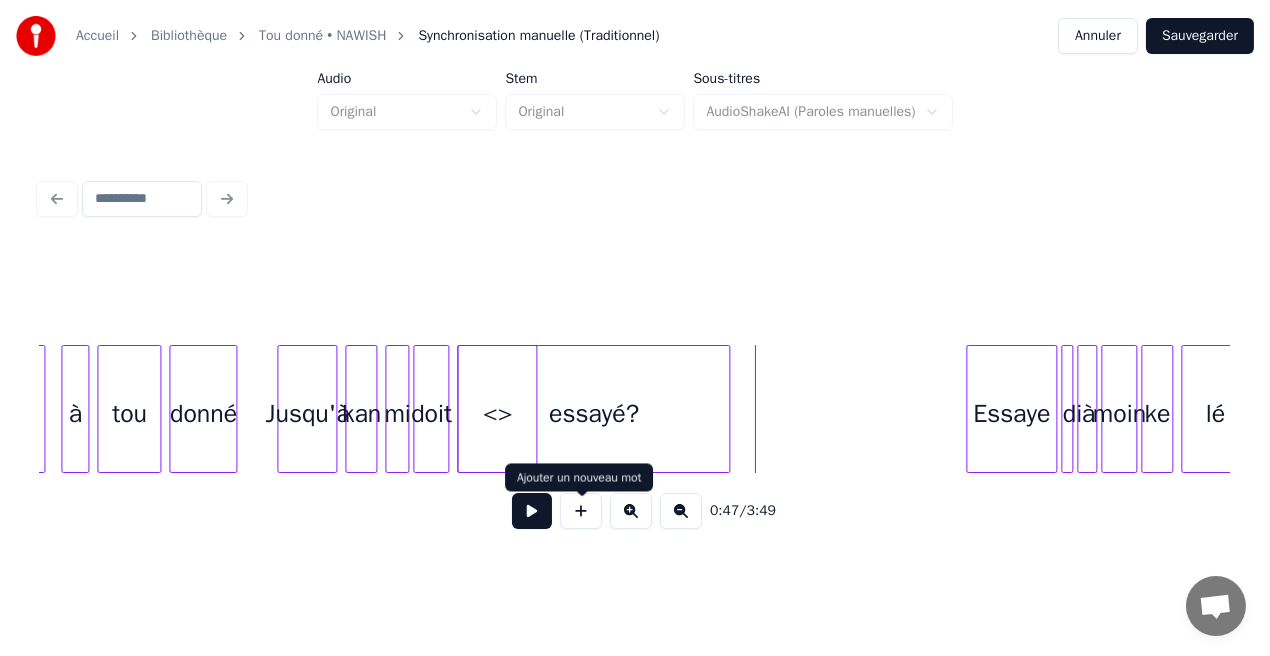 click at bounding box center [581, 511] 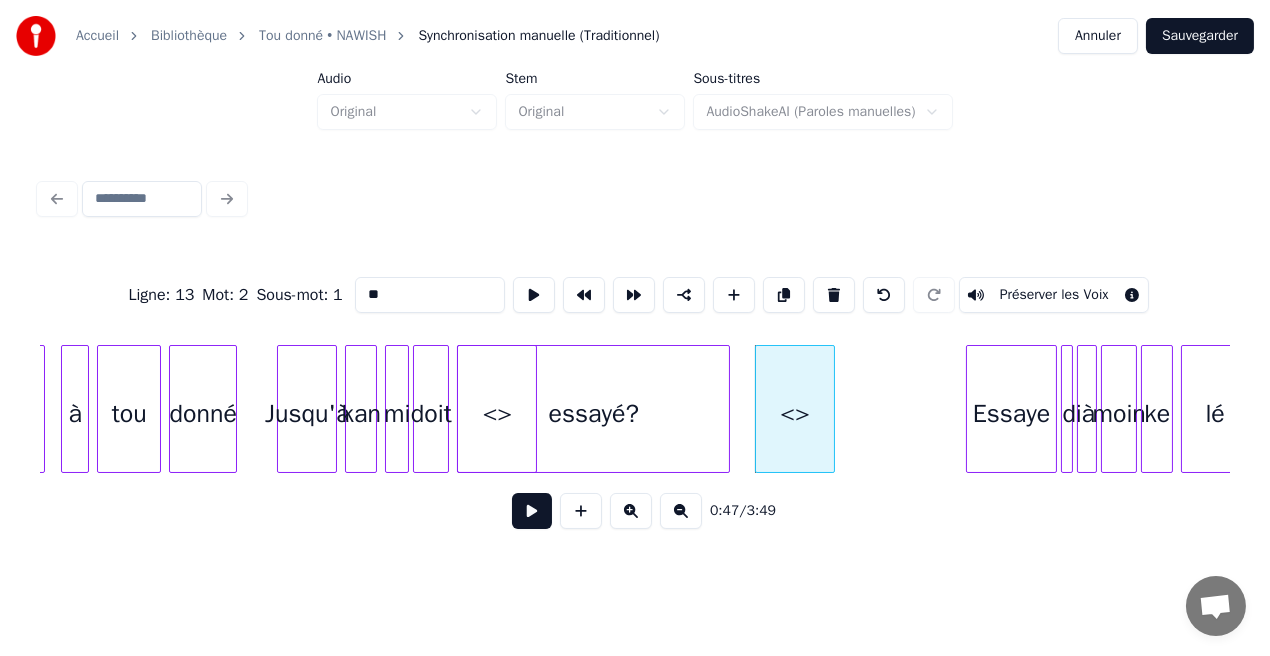 click on "**" at bounding box center [430, 295] 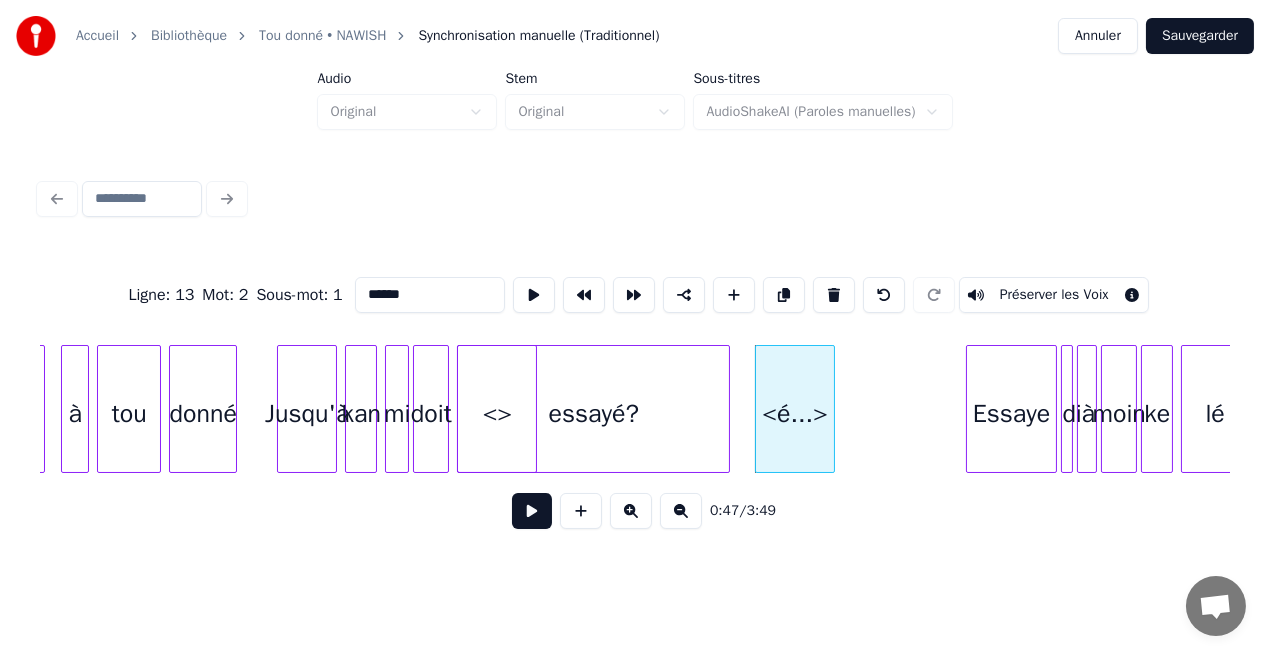 click on "<>" at bounding box center (497, 414) 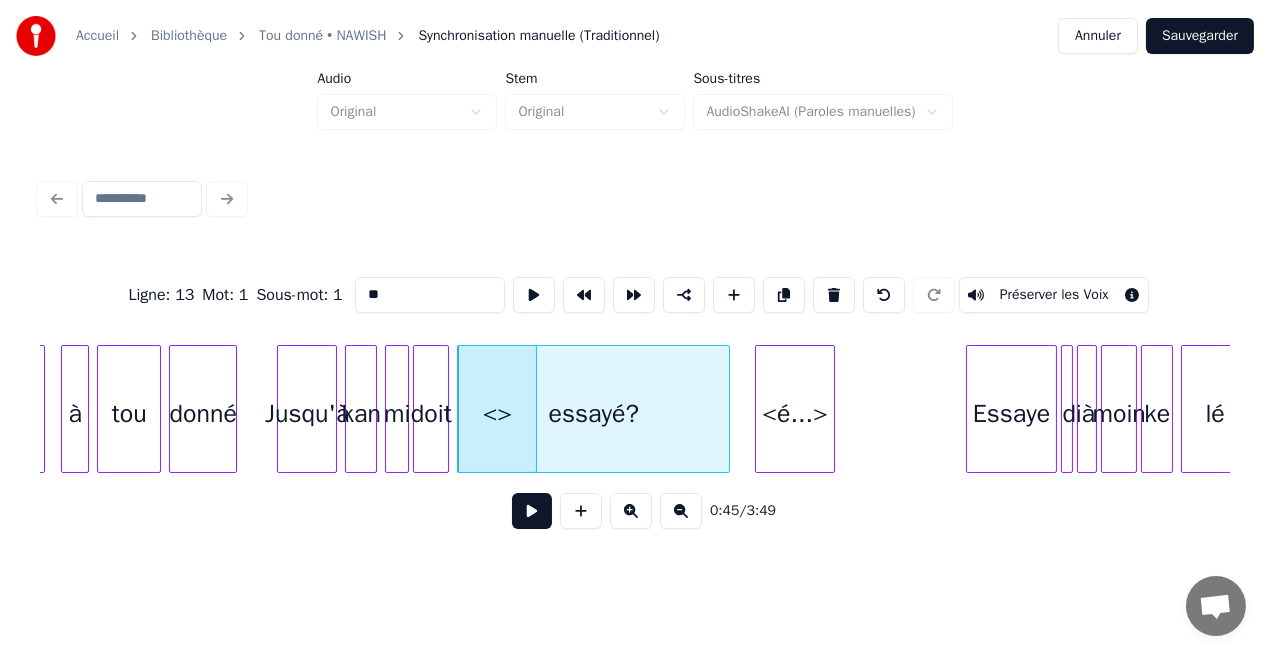 drag, startPoint x: 400, startPoint y: 286, endPoint x: 312, endPoint y: 289, distance: 88.051125 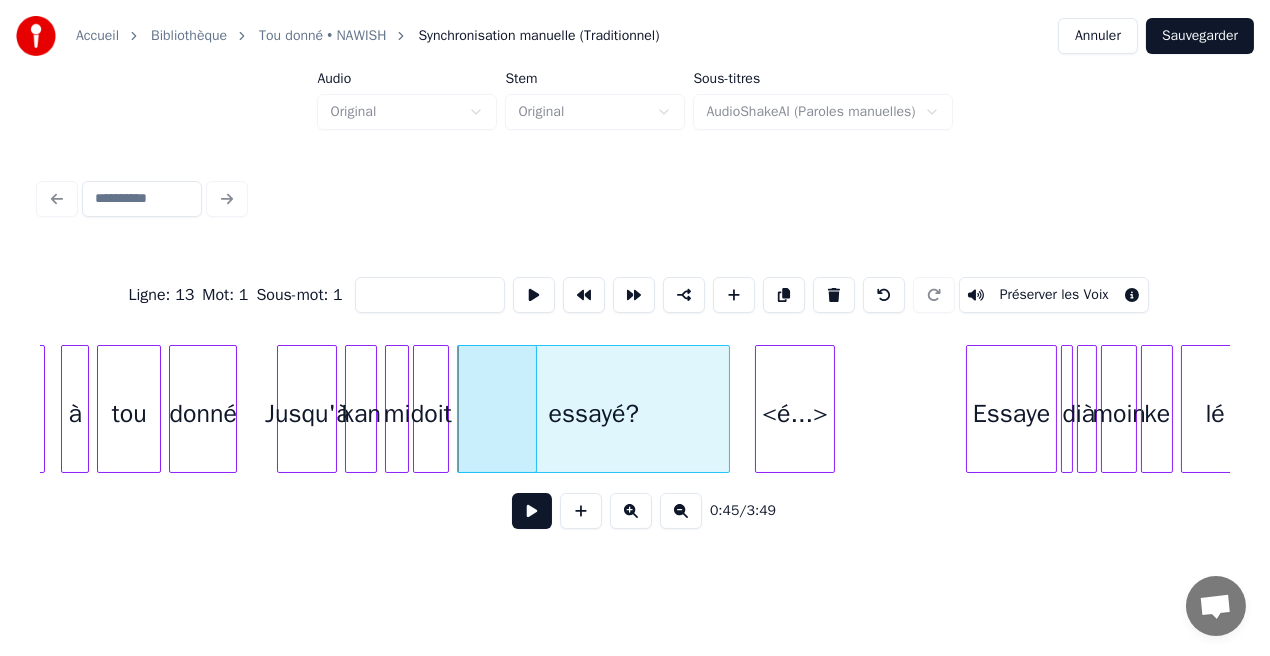 click on "essayé?" at bounding box center (593, 414) 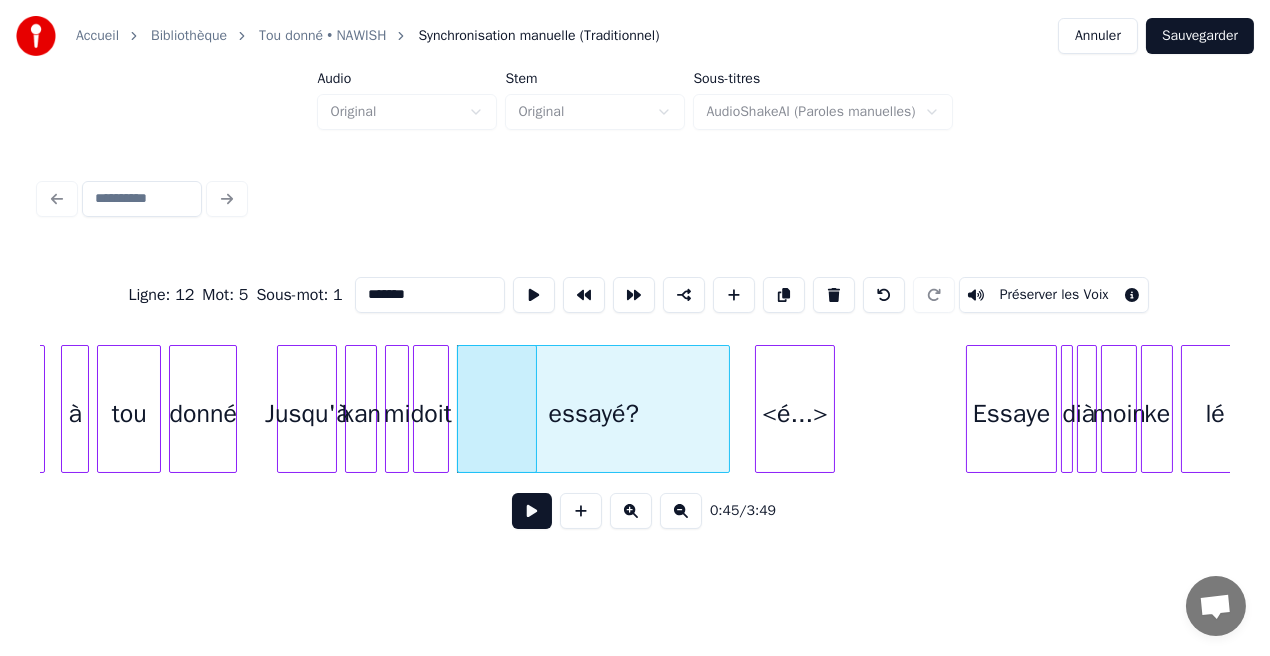 click at bounding box center (497, 414) 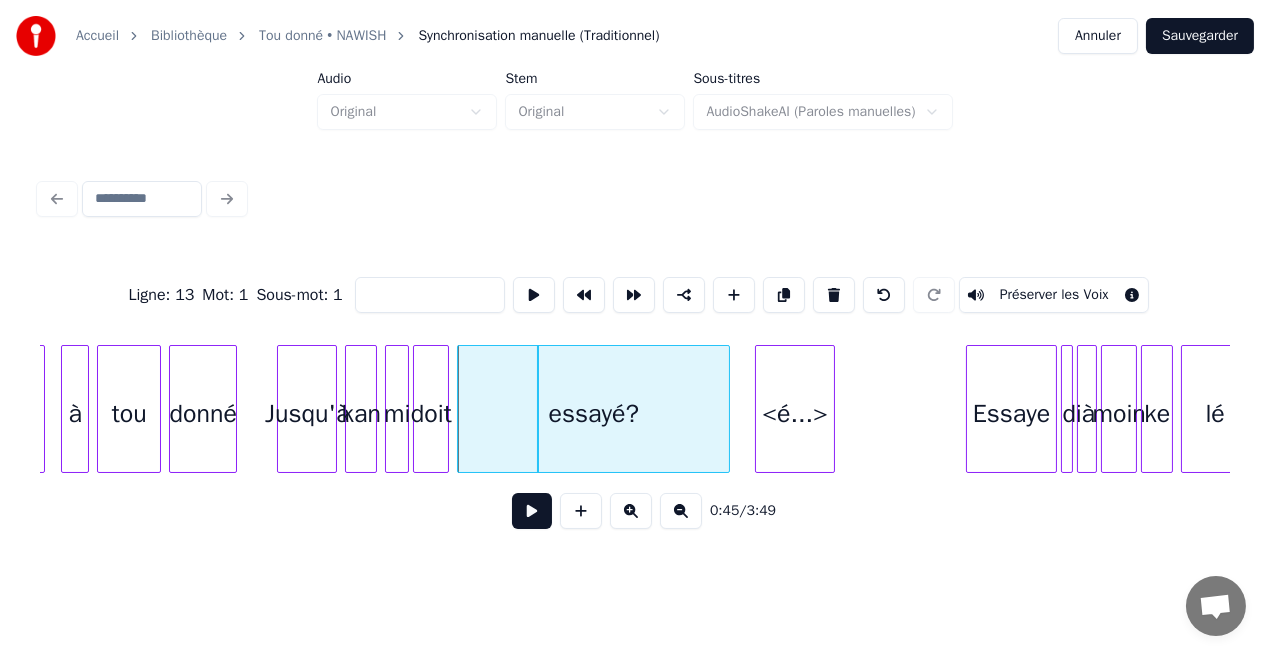 click on "mi lé mal en point I fo rend' mon ker tan' ke lé encor' l'er Pars'ke là franchement mi doit Jusqu'à kan donné tou là, à [EXPRESSION]..." at bounding box center (14199, 409) 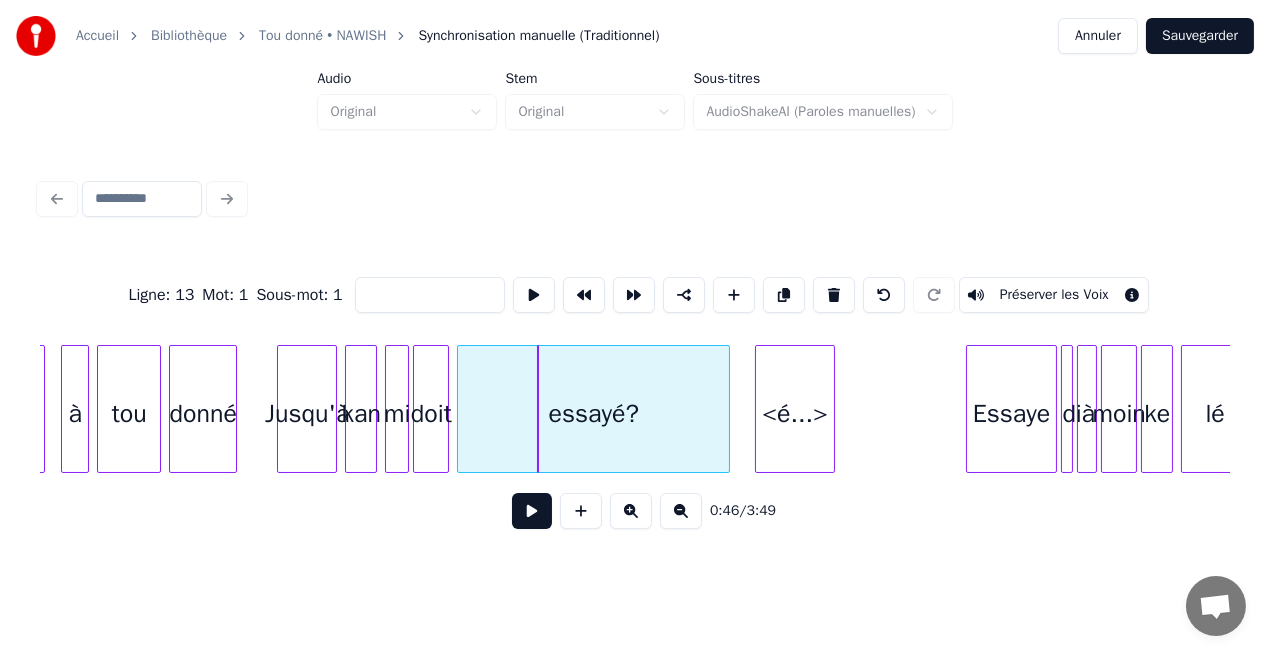click on "essayé?" at bounding box center [593, 414] 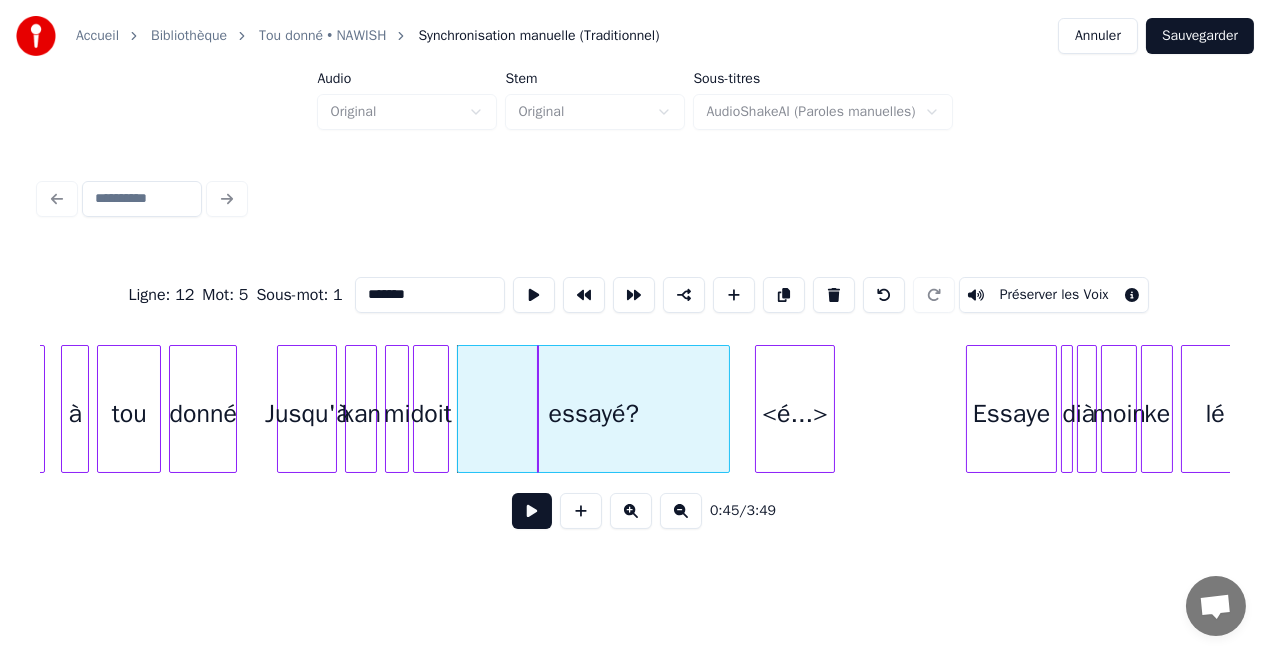 click on "essayé?" at bounding box center [593, 414] 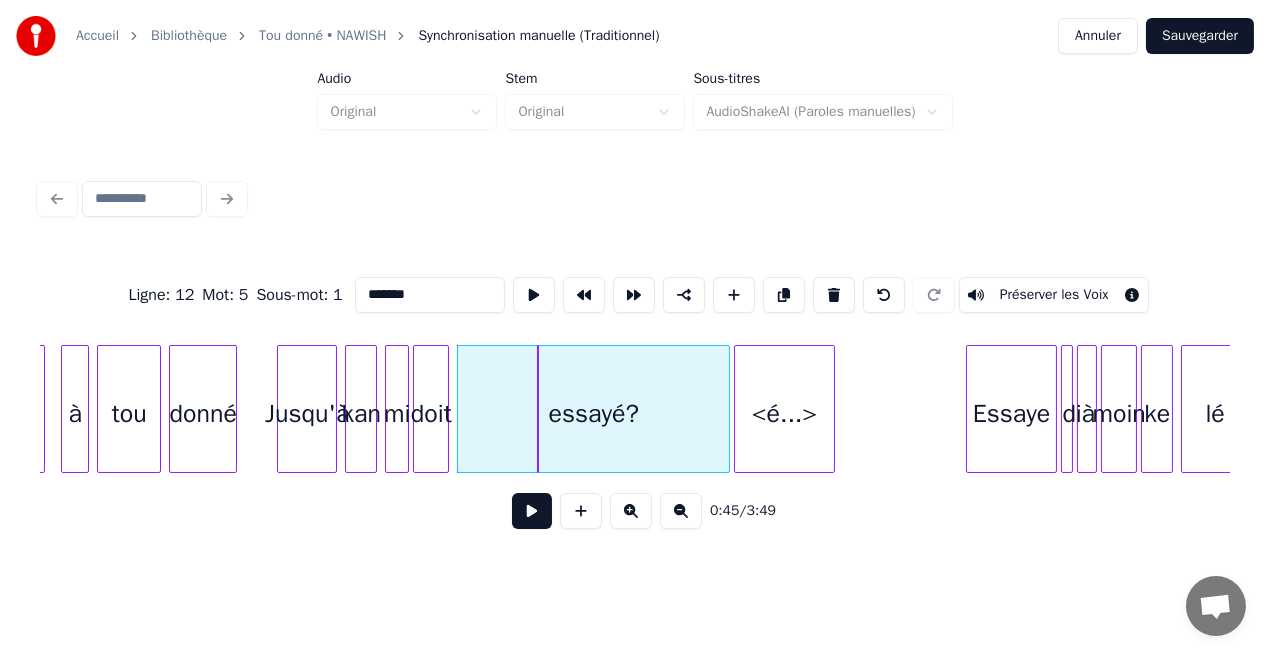 click at bounding box center (738, 409) 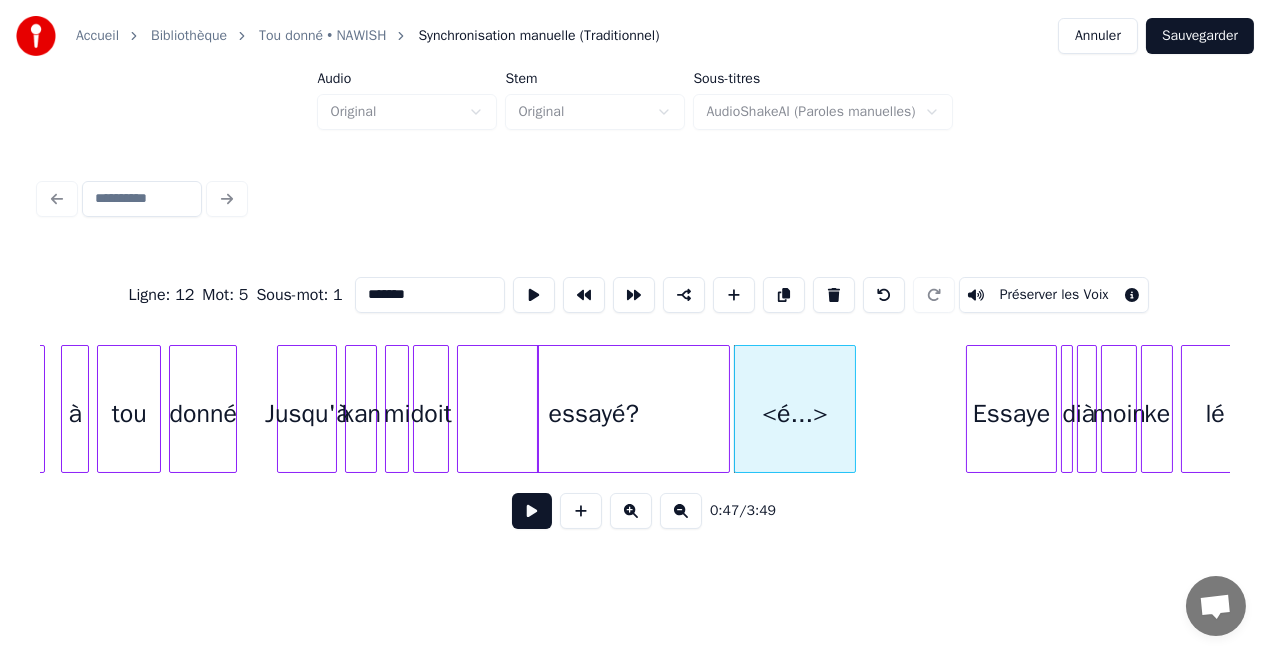 click at bounding box center [852, 409] 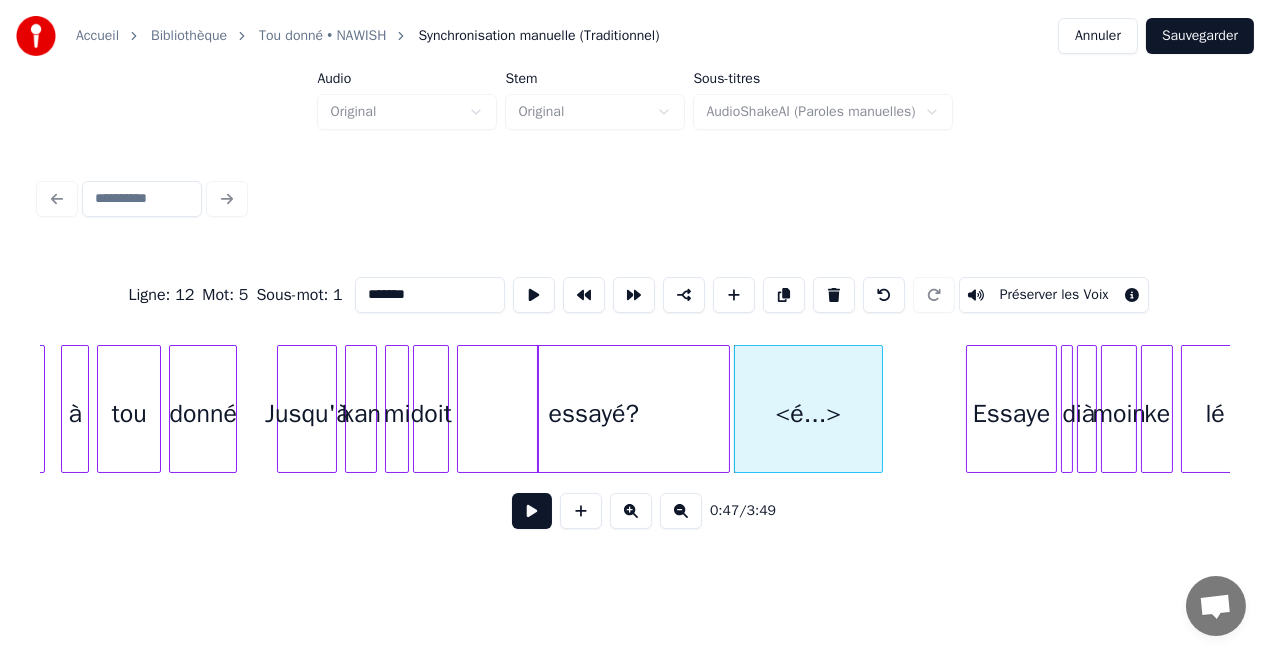 click at bounding box center (879, 409) 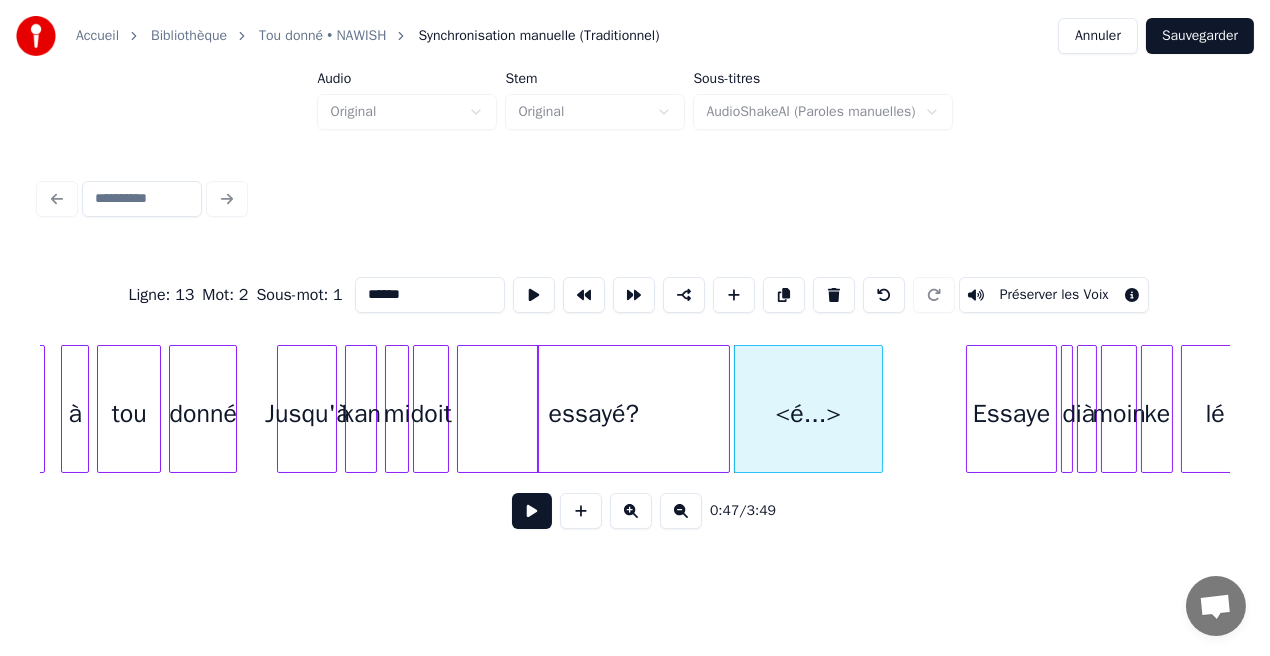drag, startPoint x: 396, startPoint y: 289, endPoint x: 493, endPoint y: 296, distance: 97.25225 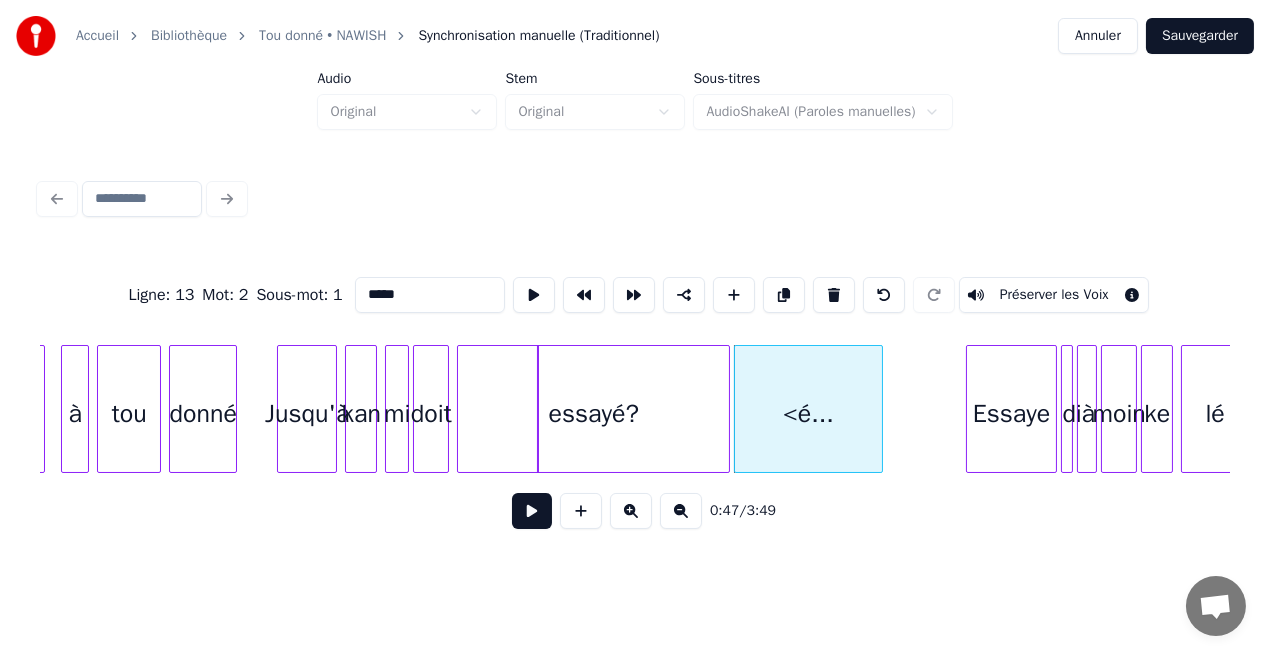 drag, startPoint x: 378, startPoint y: 288, endPoint x: 344, endPoint y: 289, distance: 34.0147 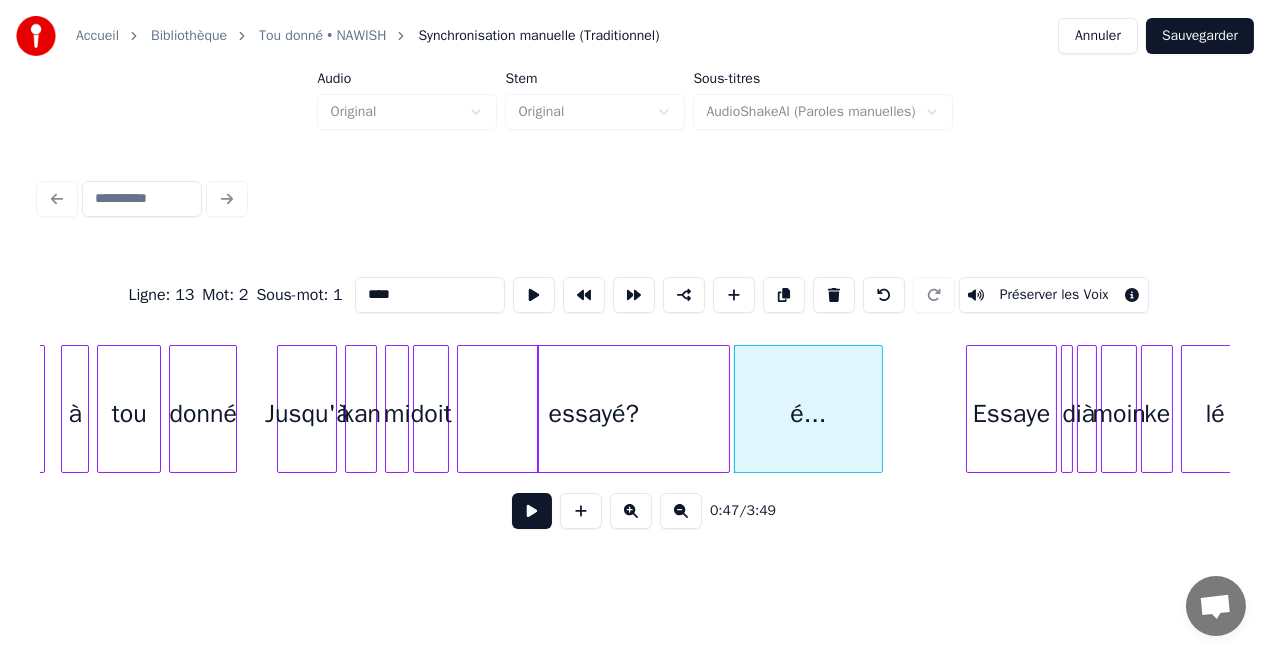 click on "essayé?" at bounding box center [593, 414] 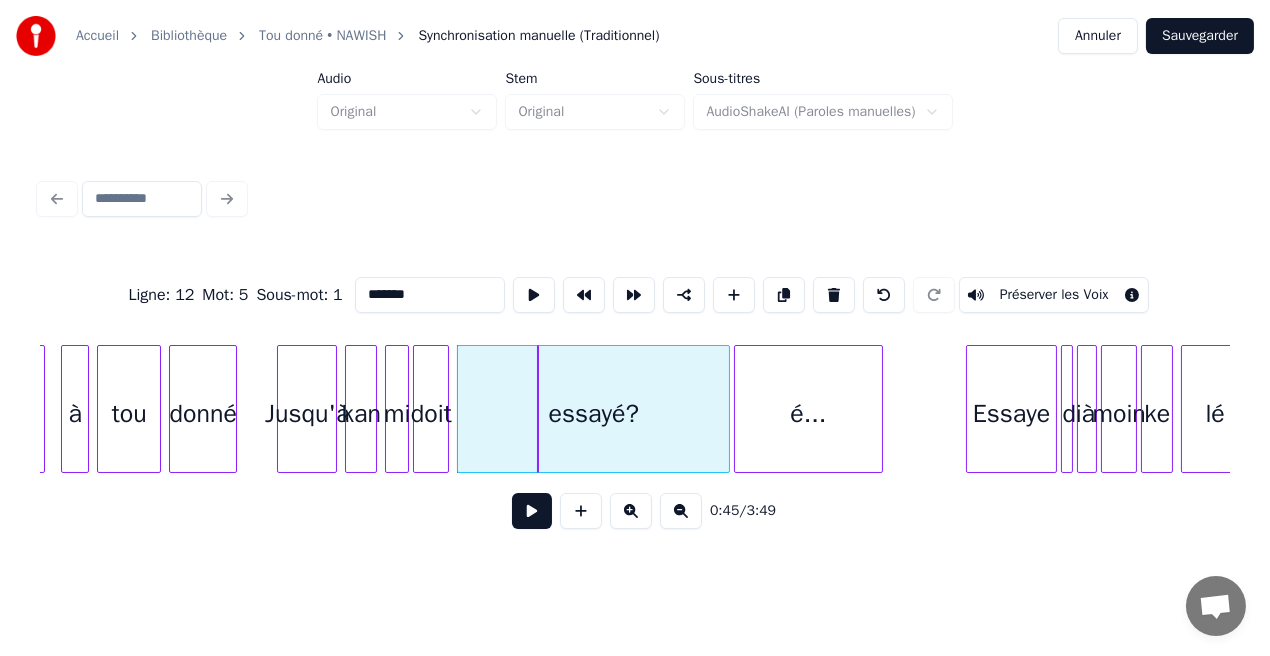 click on "doit" at bounding box center [431, 414] 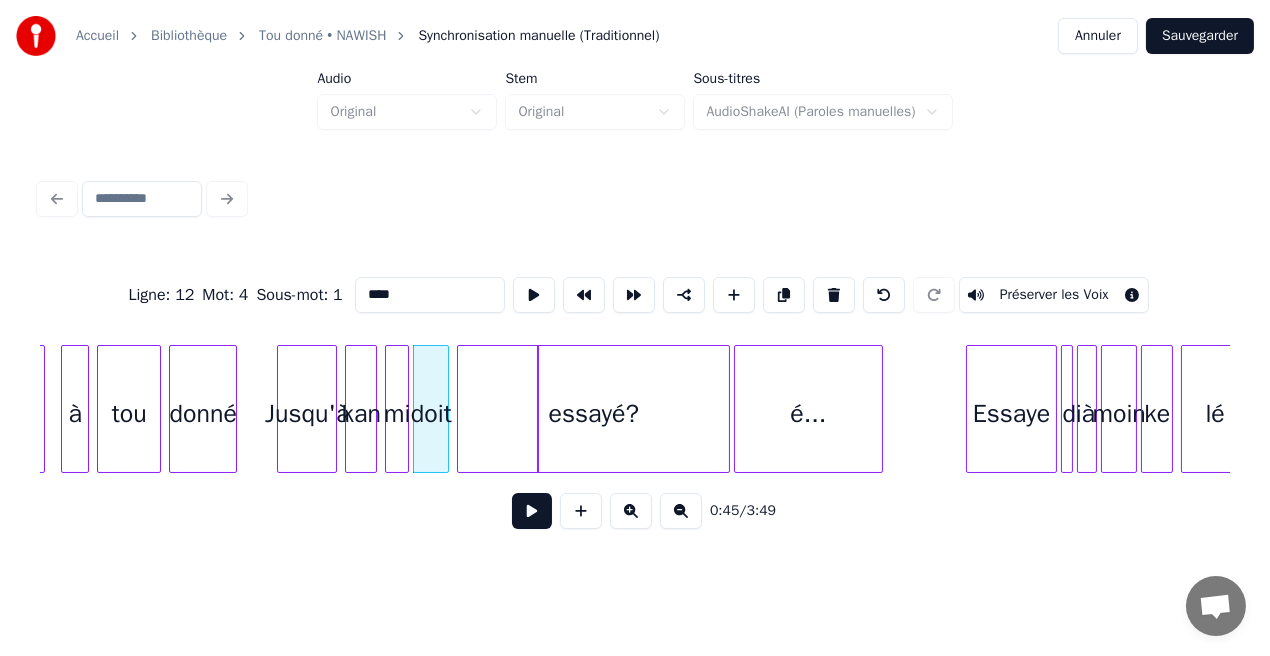 type on "****" 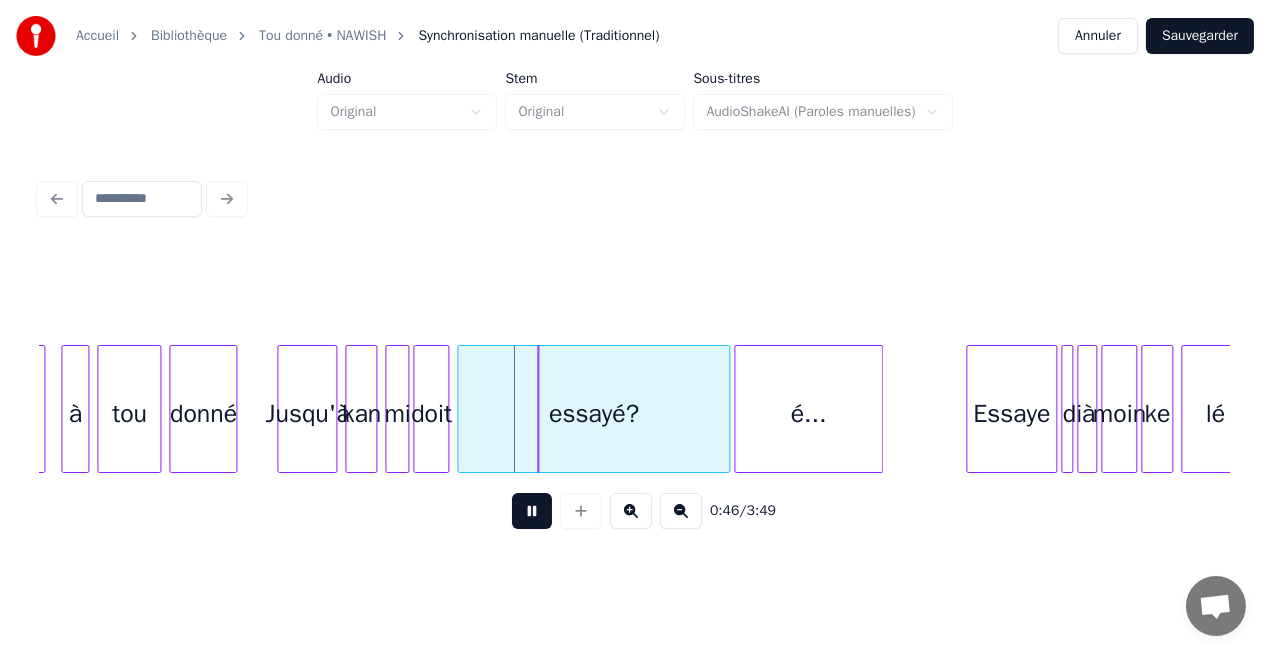 click at bounding box center (532, 511) 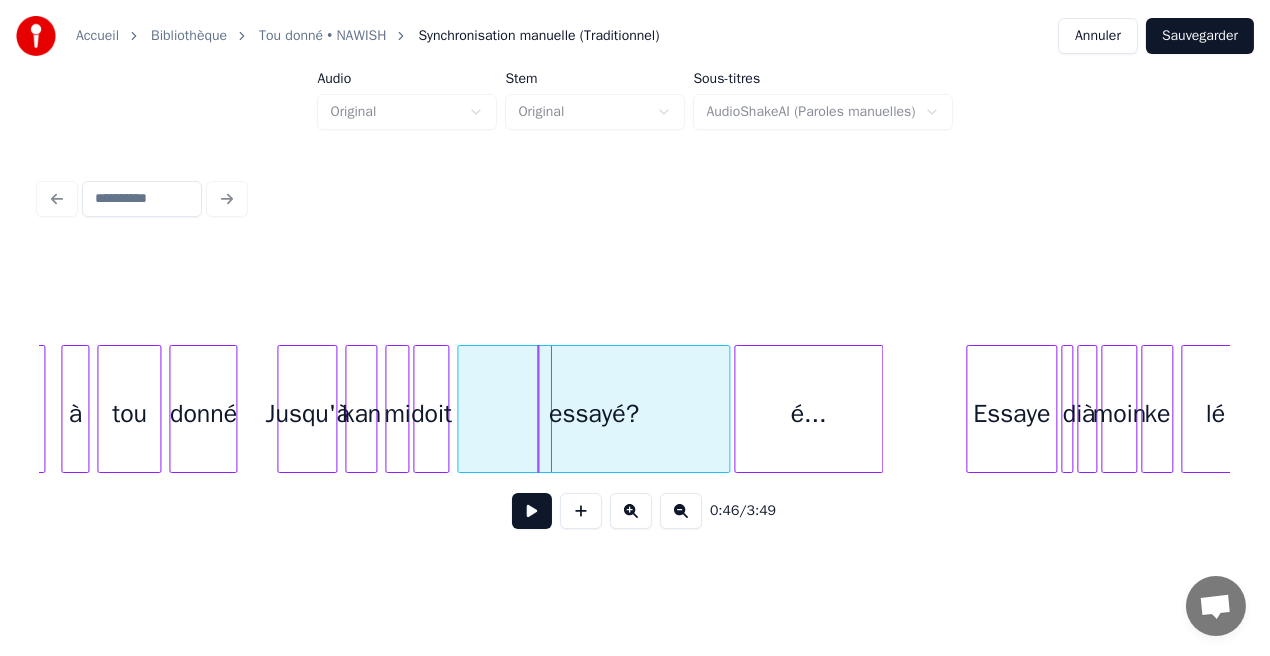 click on "essayé?" at bounding box center [593, 414] 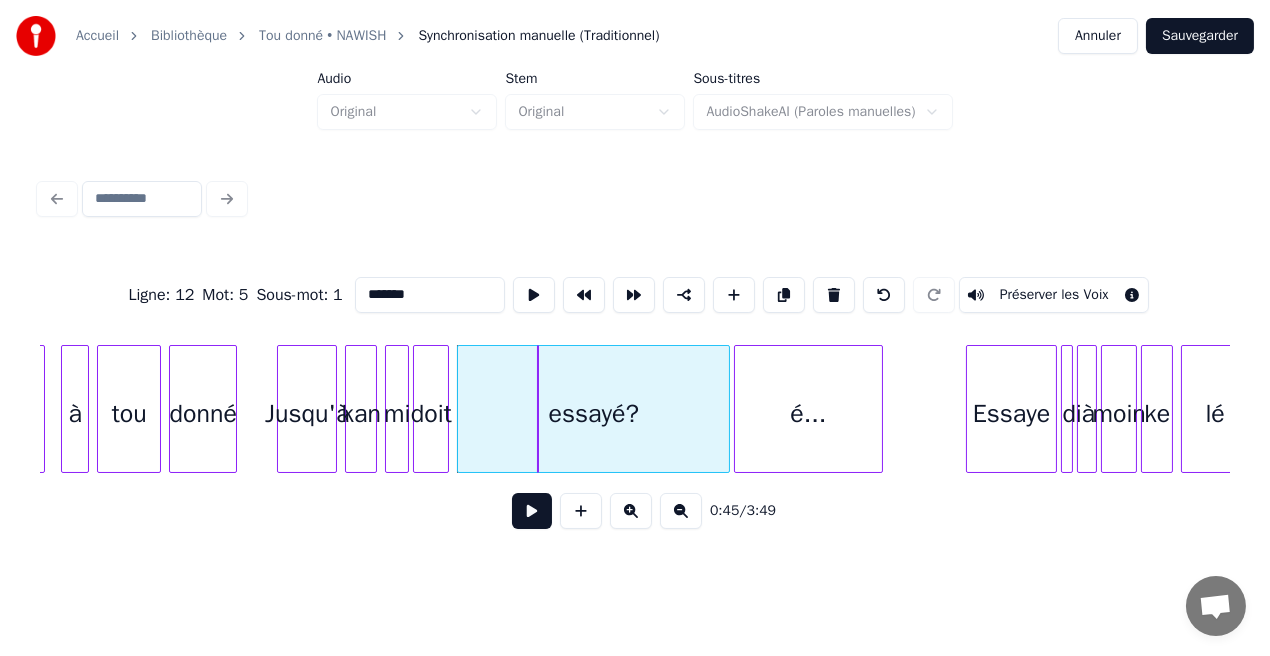 click at bounding box center (548, 414) 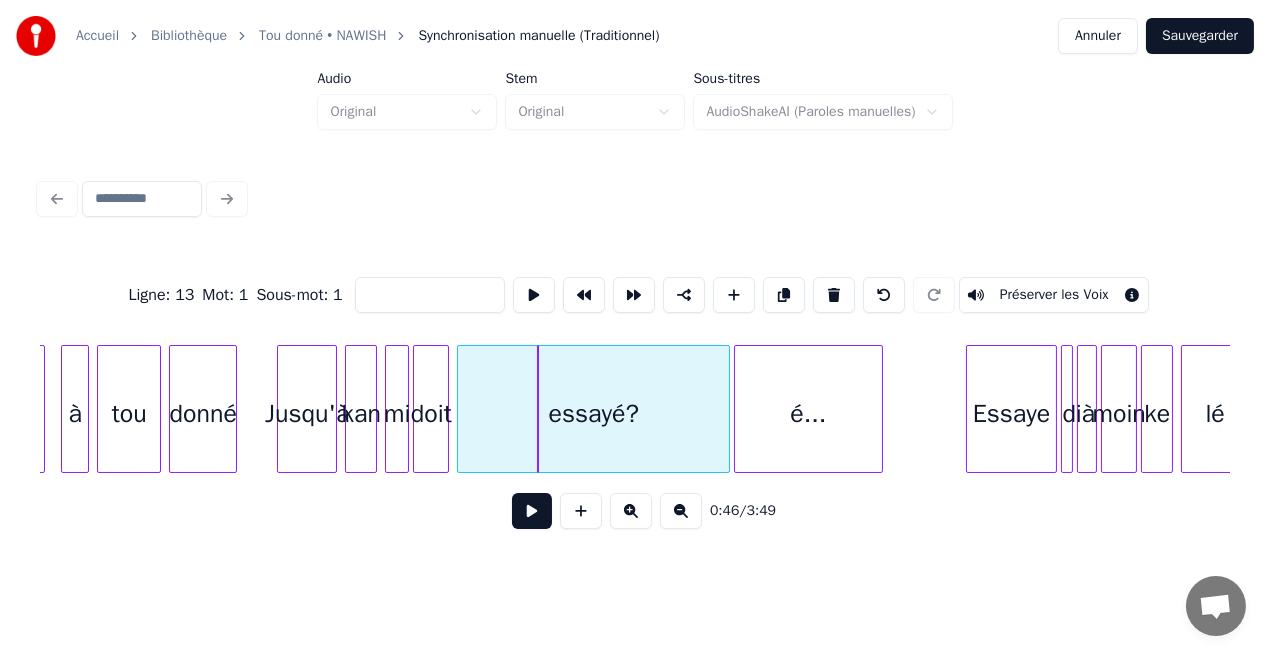 click on "essayé?" at bounding box center (593, 414) 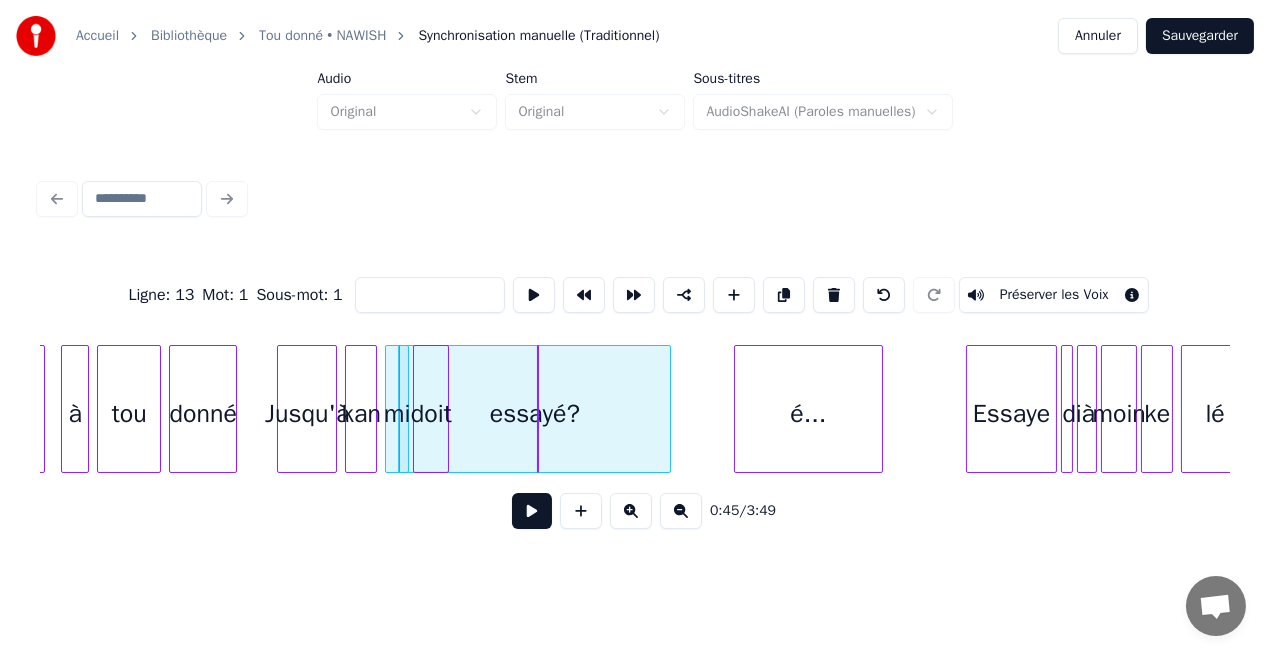 click on "essayé?" at bounding box center (534, 414) 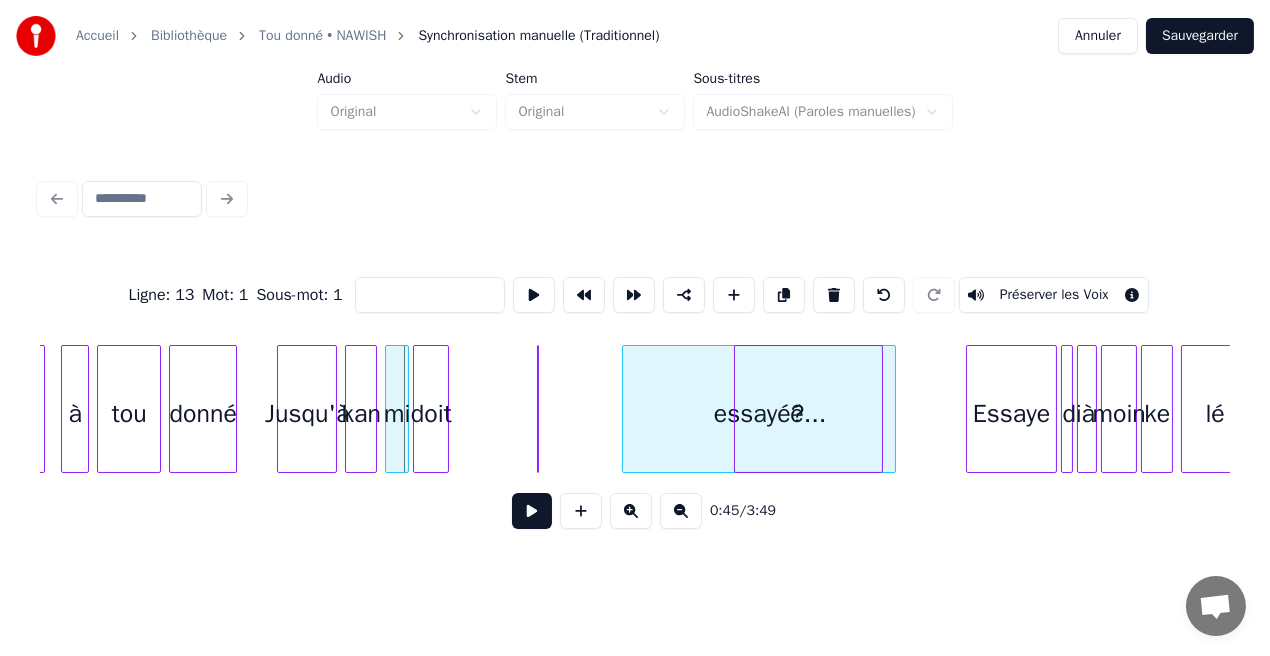 click on "mi lé mal en point I fo rend' mon ker tan' ke lé encor' l'er Pars'ke là franchement mi doit Jusqu'à kan donné tou là, à é..." at bounding box center [14199, 409] 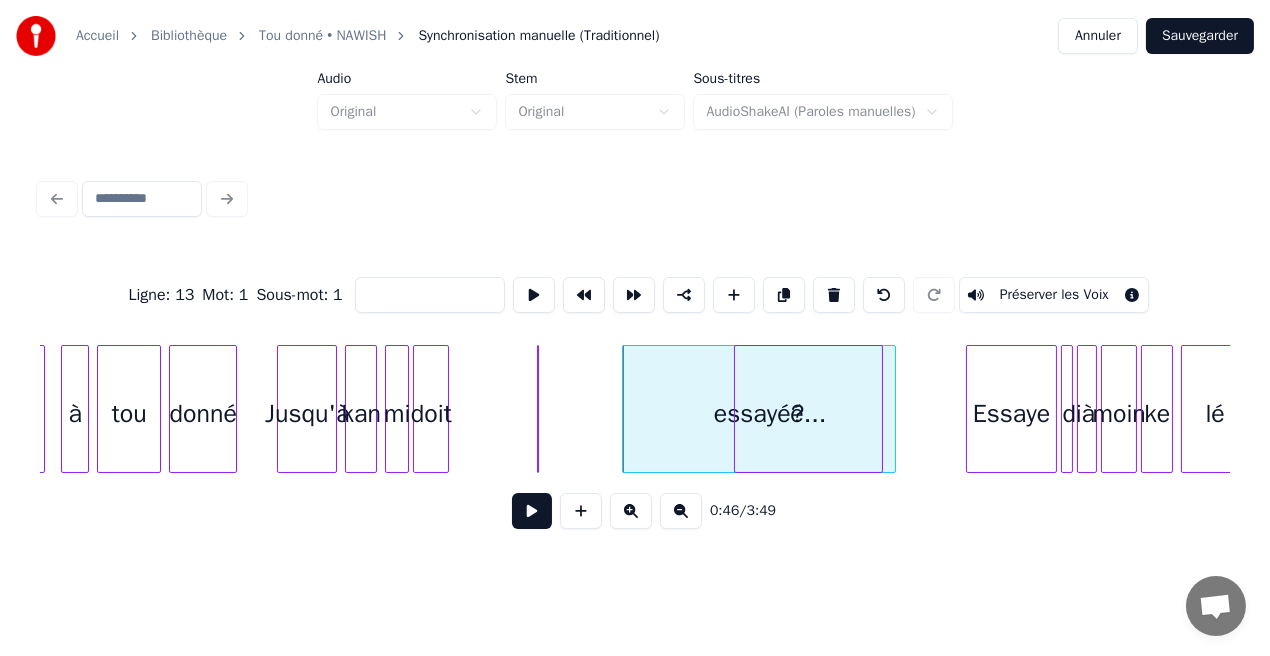 click on "mi lé mal en point I fo rend' mon ker tan' ke lé encor' l'er Pars'ke là franchement mi doit Jusqu'à kan donné tou là, à é..." at bounding box center (14199, 409) 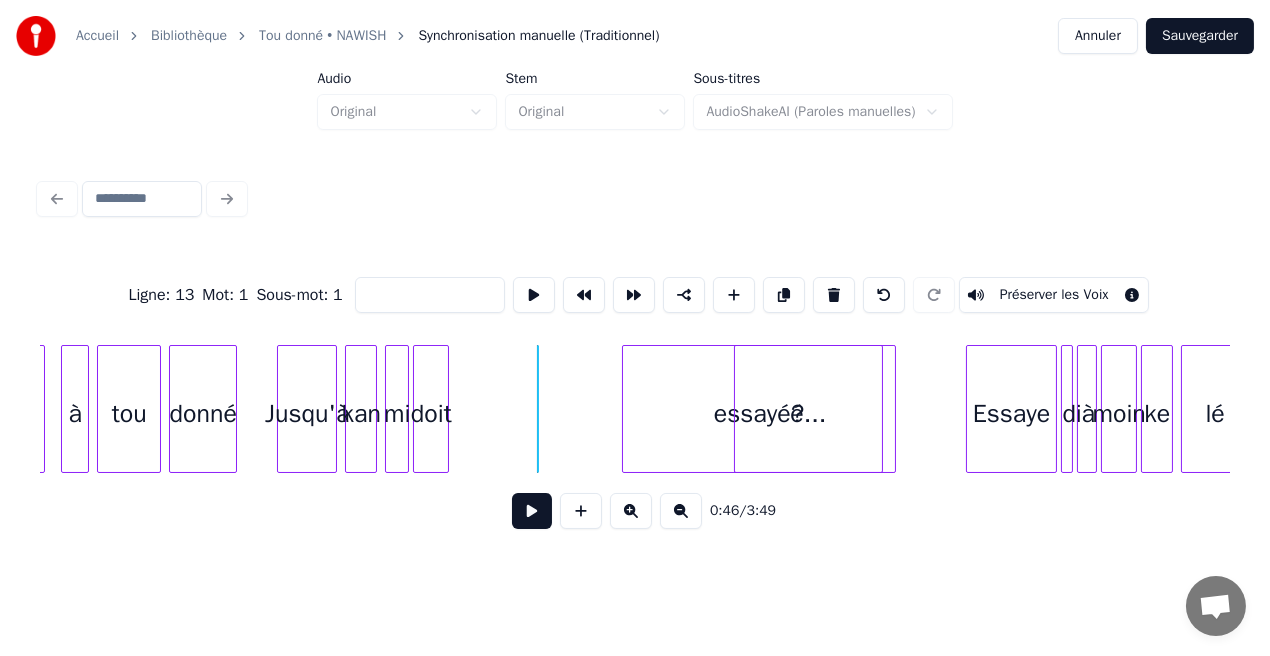 click on "mi lé mal en point I fo rend' mon ker tan' ke lé encor' l'er Pars'ke là franchement mi doit Jusqu'à kan donné tou là, à é..." at bounding box center (14199, 409) 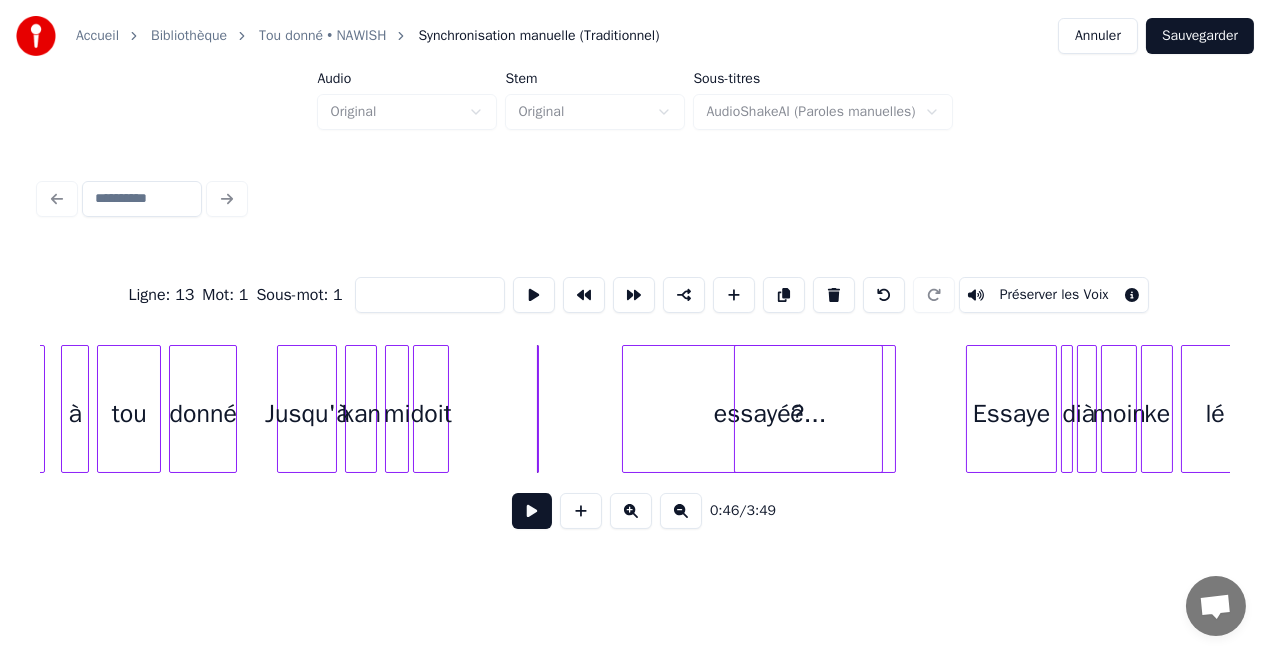 click at bounding box center (541, 409) 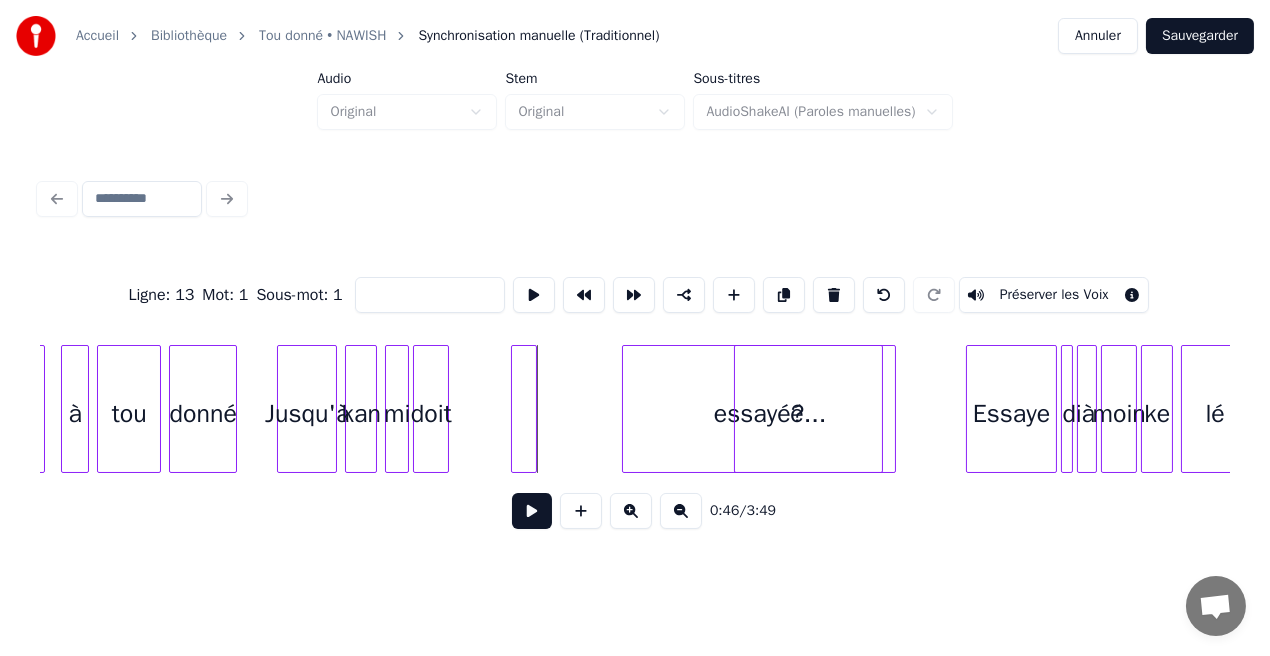 click at bounding box center (515, 409) 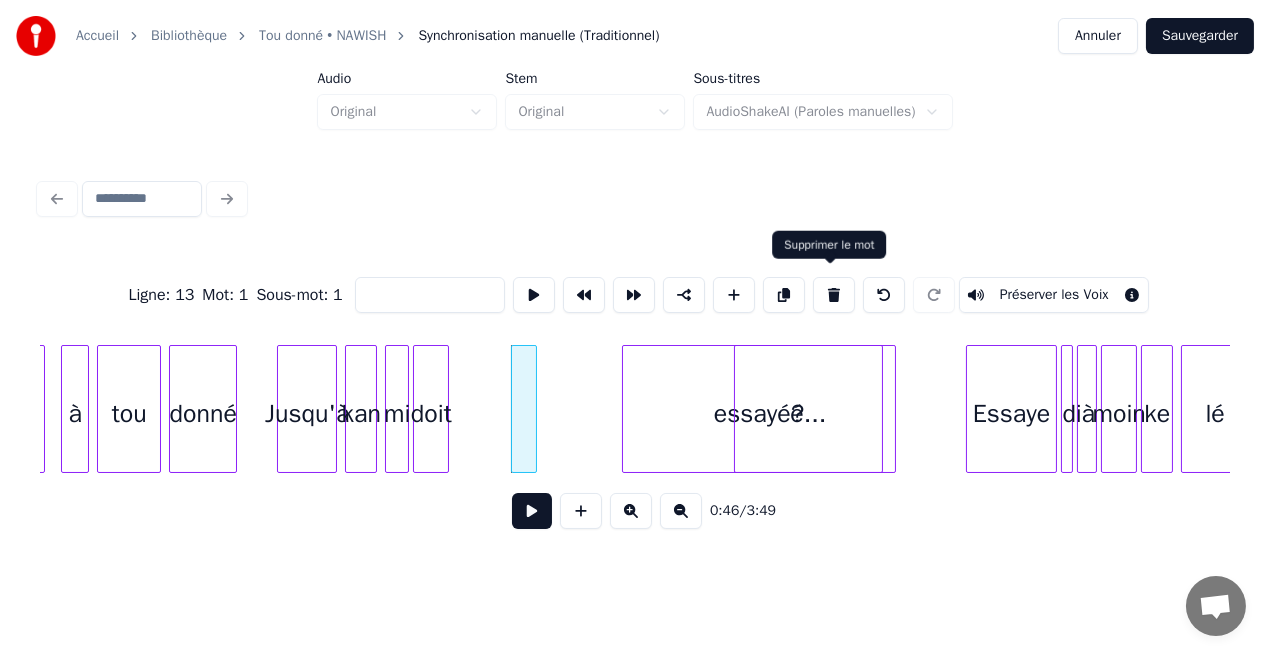 click at bounding box center [834, 295] 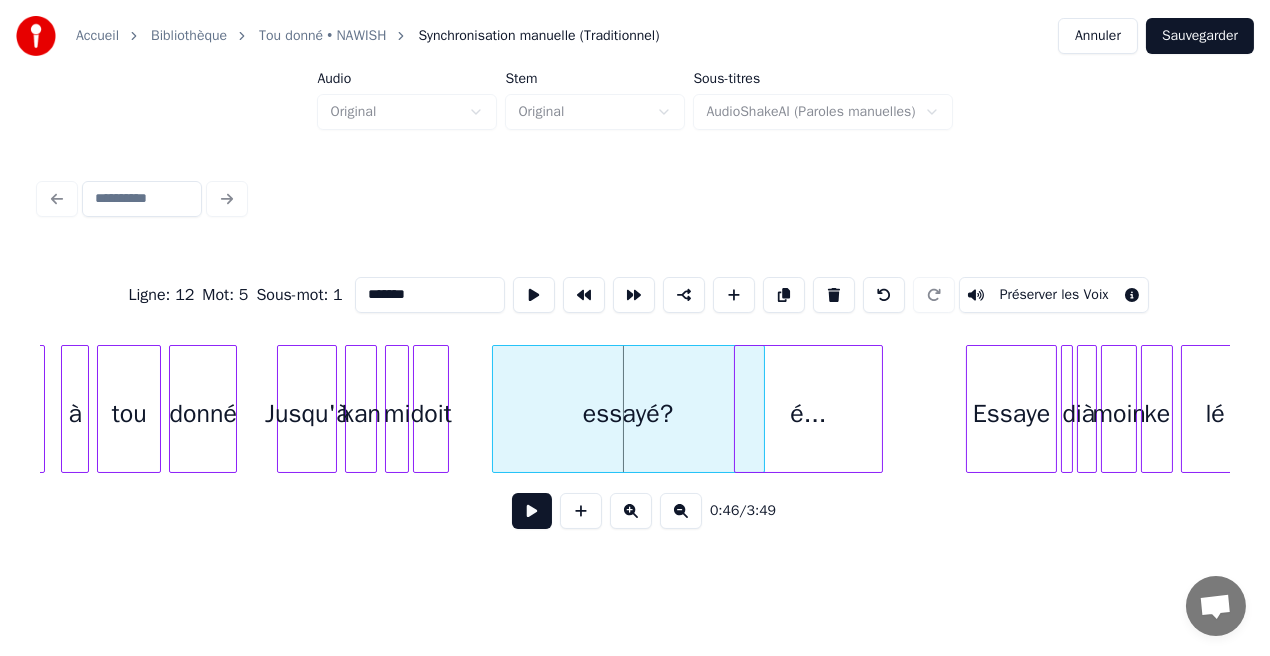 click on "essayé?" at bounding box center (628, 414) 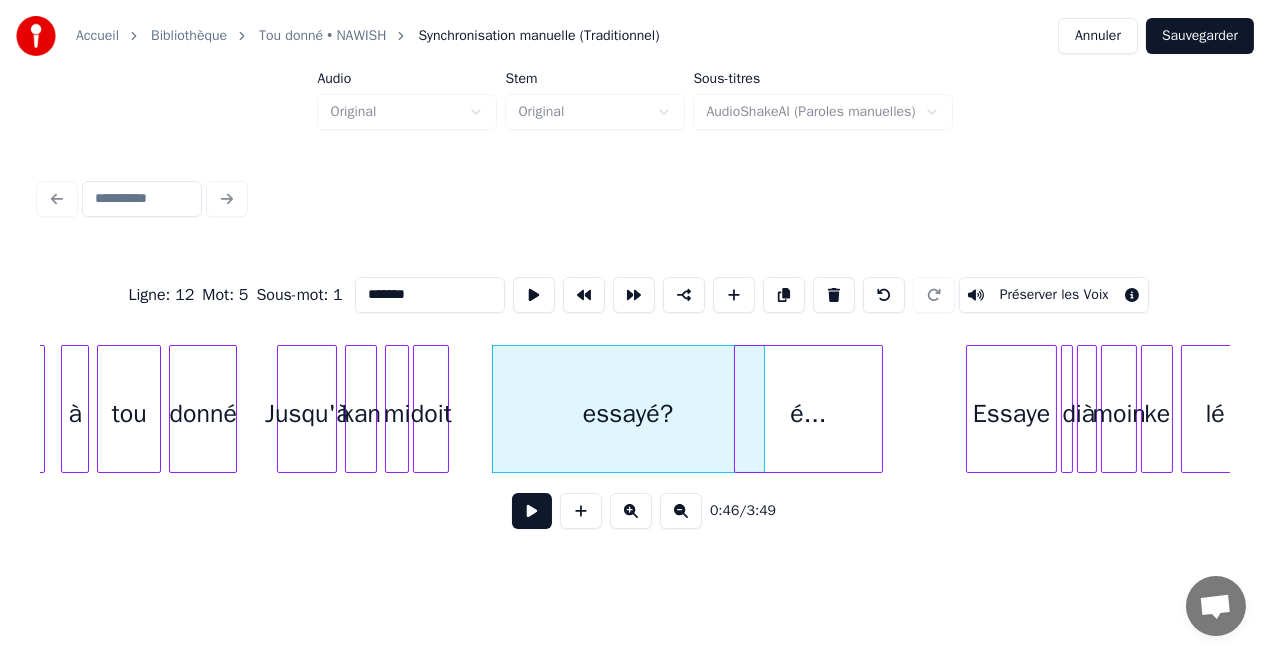 click on "doit" at bounding box center [431, 414] 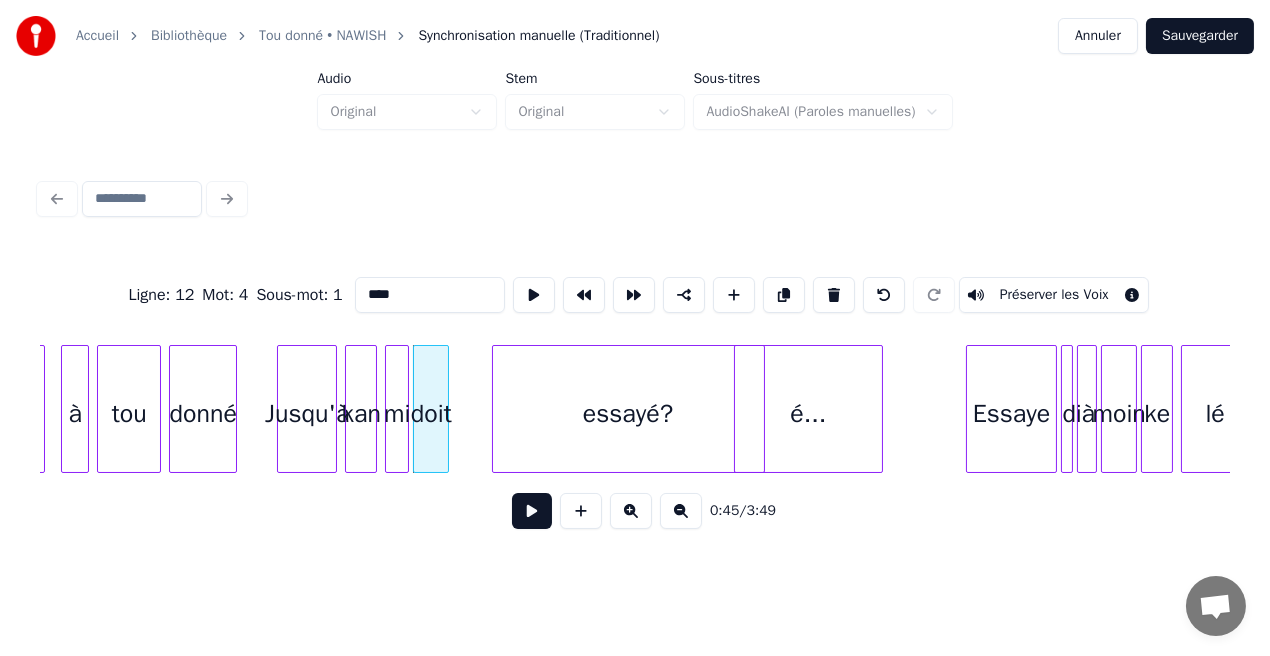 click at bounding box center [532, 511] 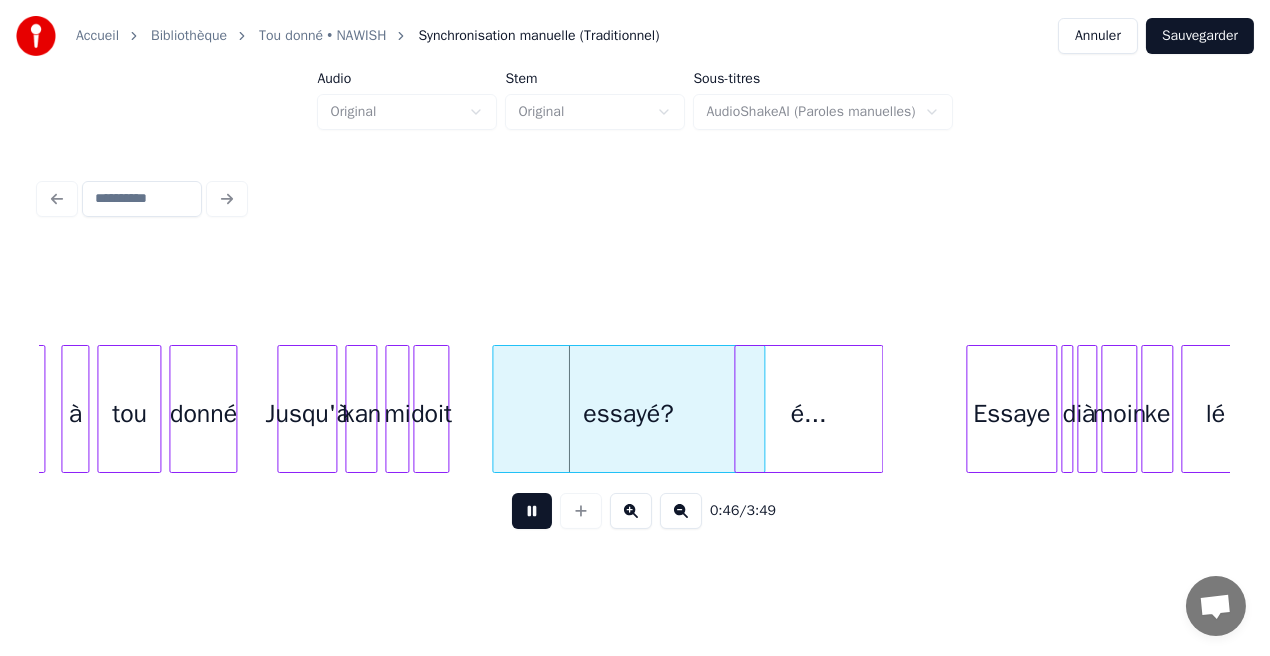 click at bounding box center [532, 511] 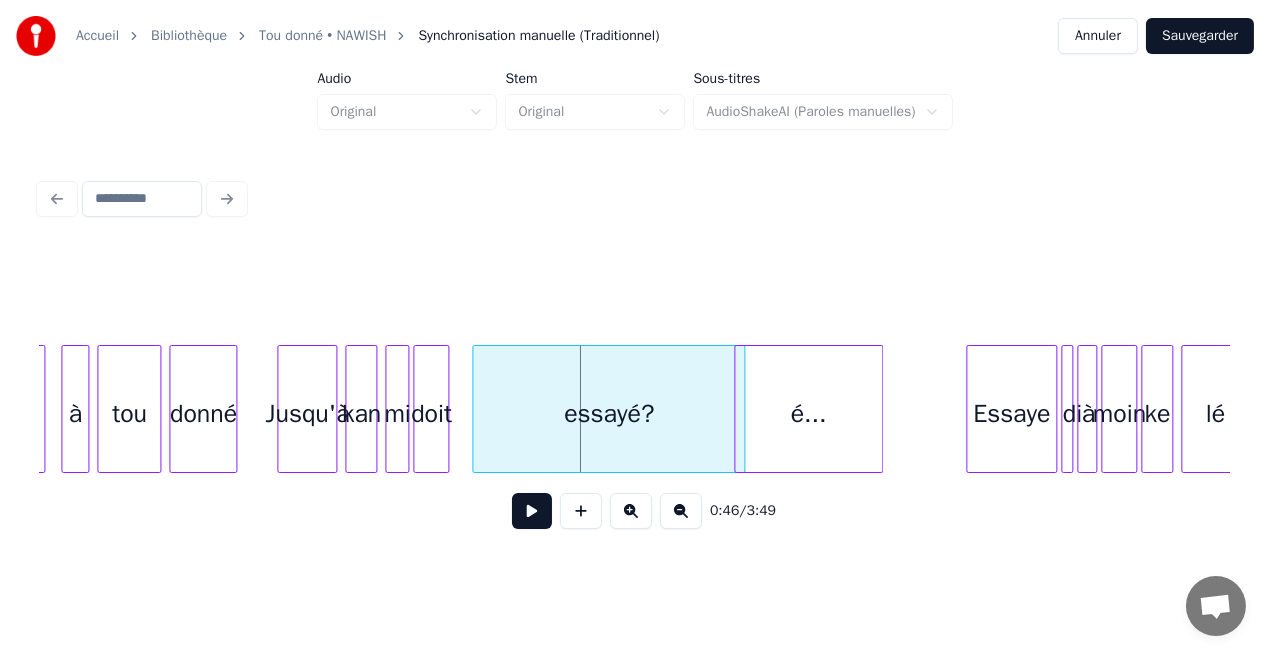 click on "essayé?" at bounding box center [608, 414] 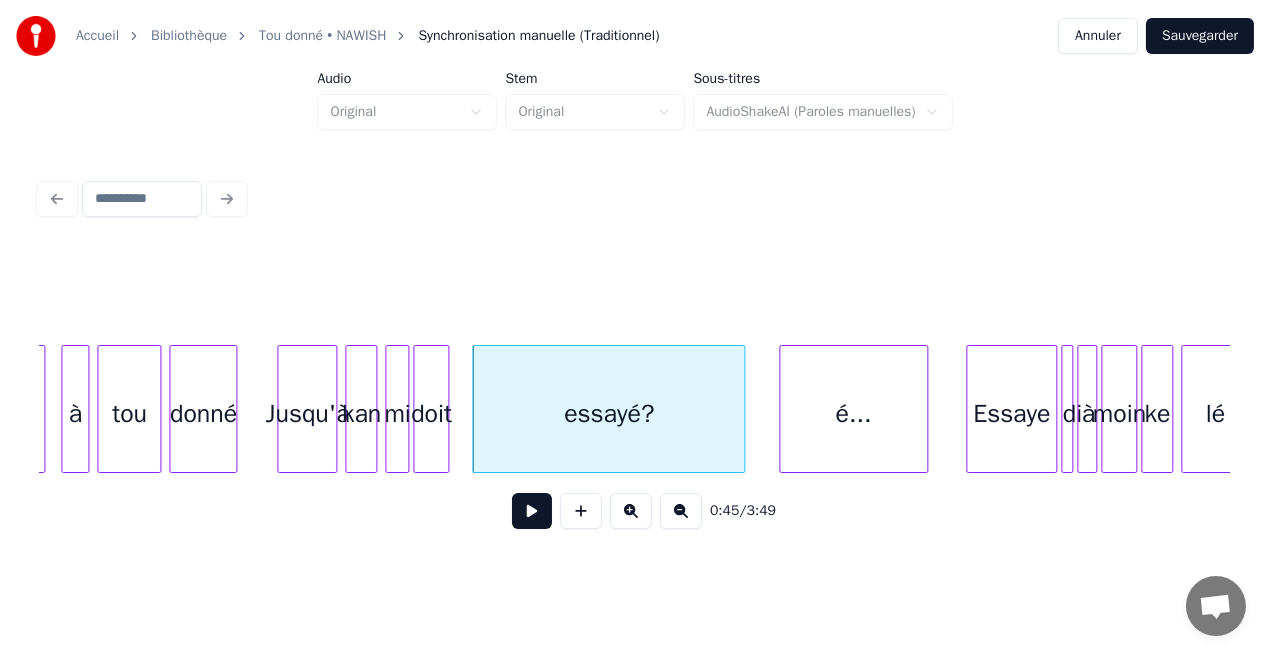 click on "é..." at bounding box center (853, 414) 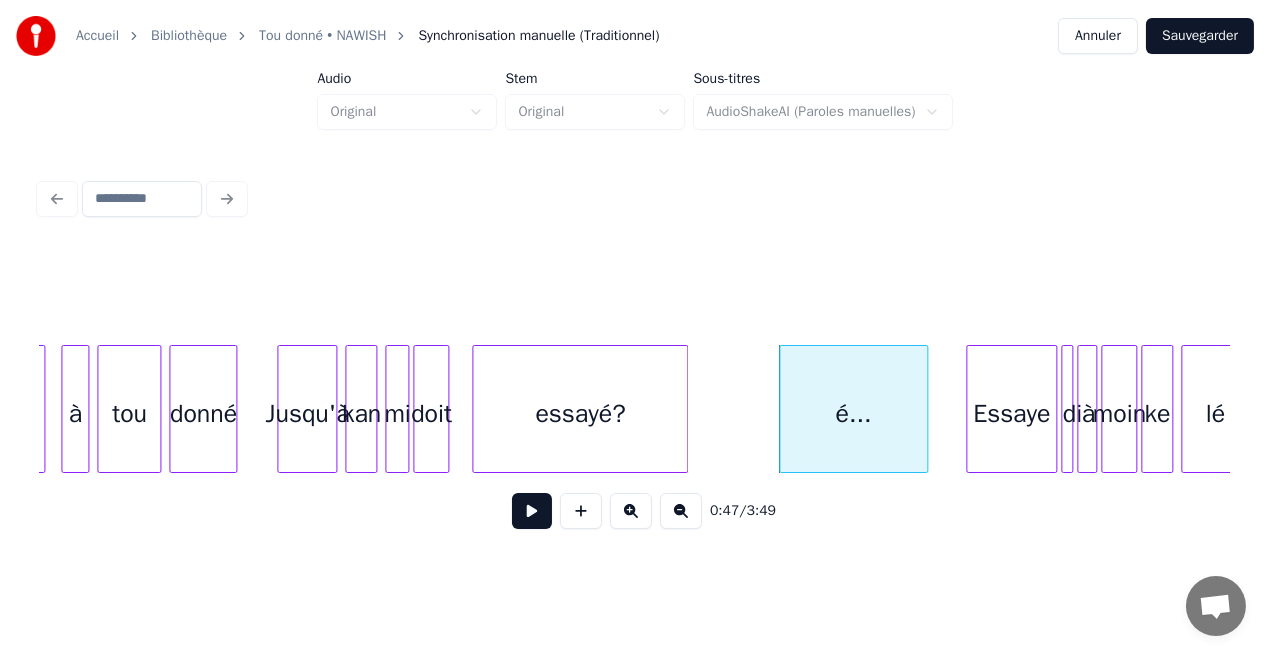 click at bounding box center (684, 409) 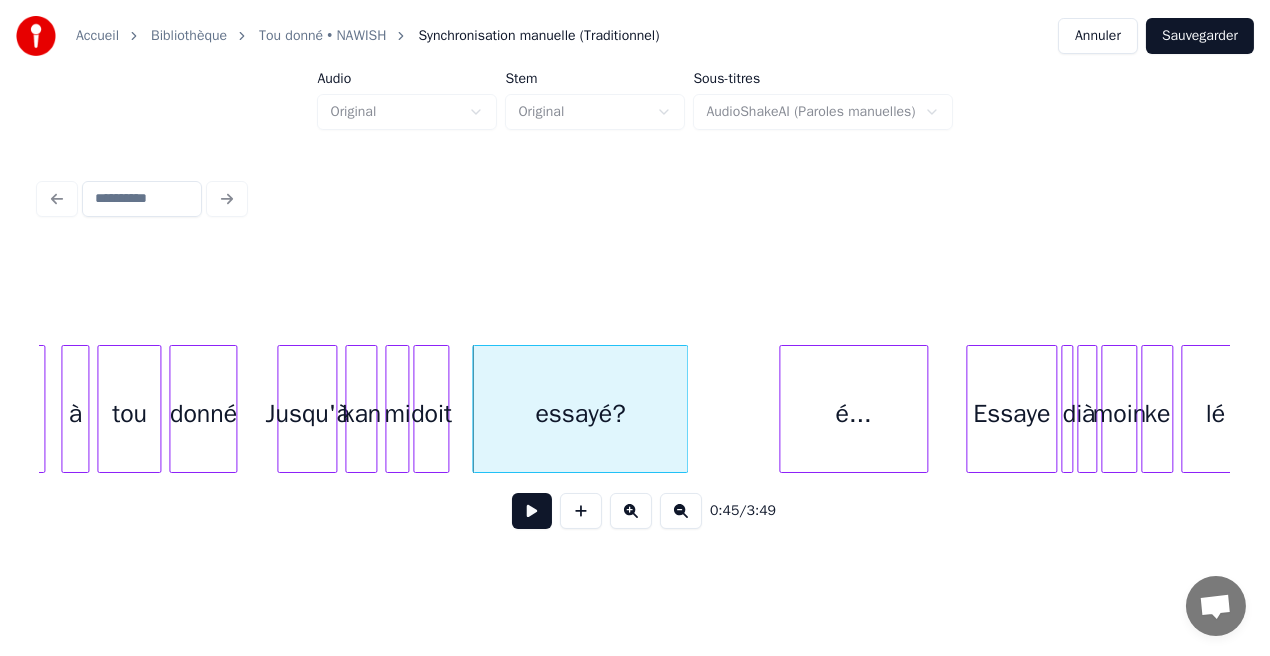 click on "doit" at bounding box center [431, 414] 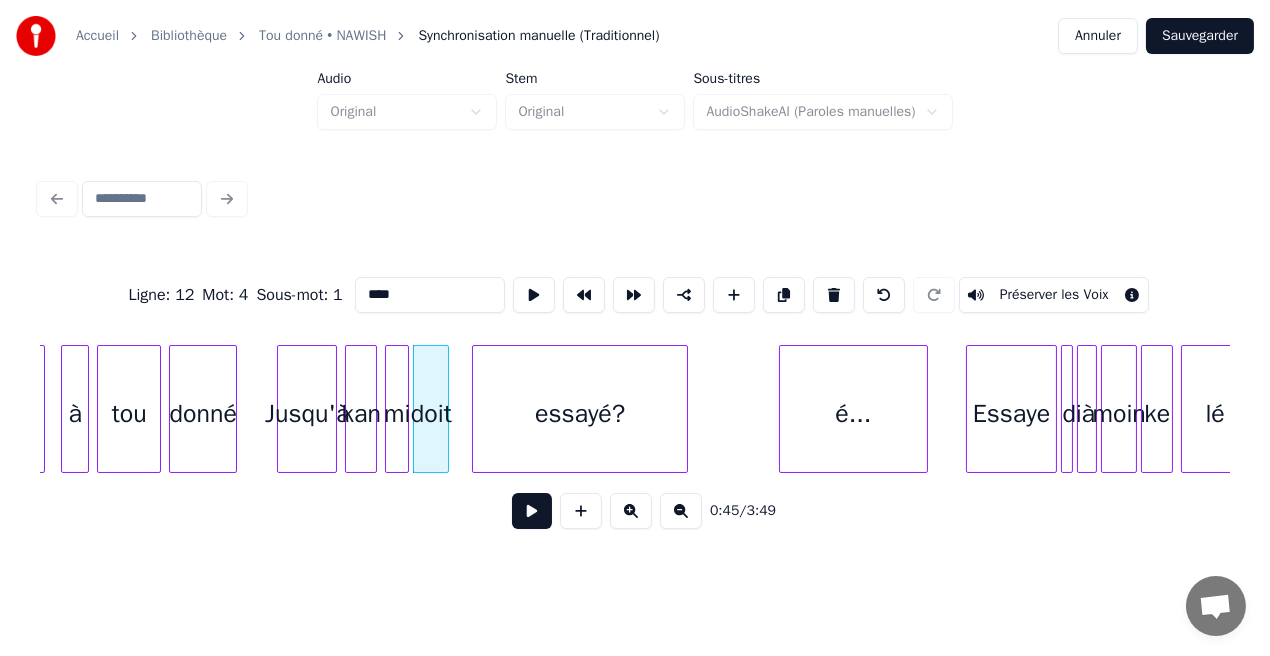 click at bounding box center (532, 511) 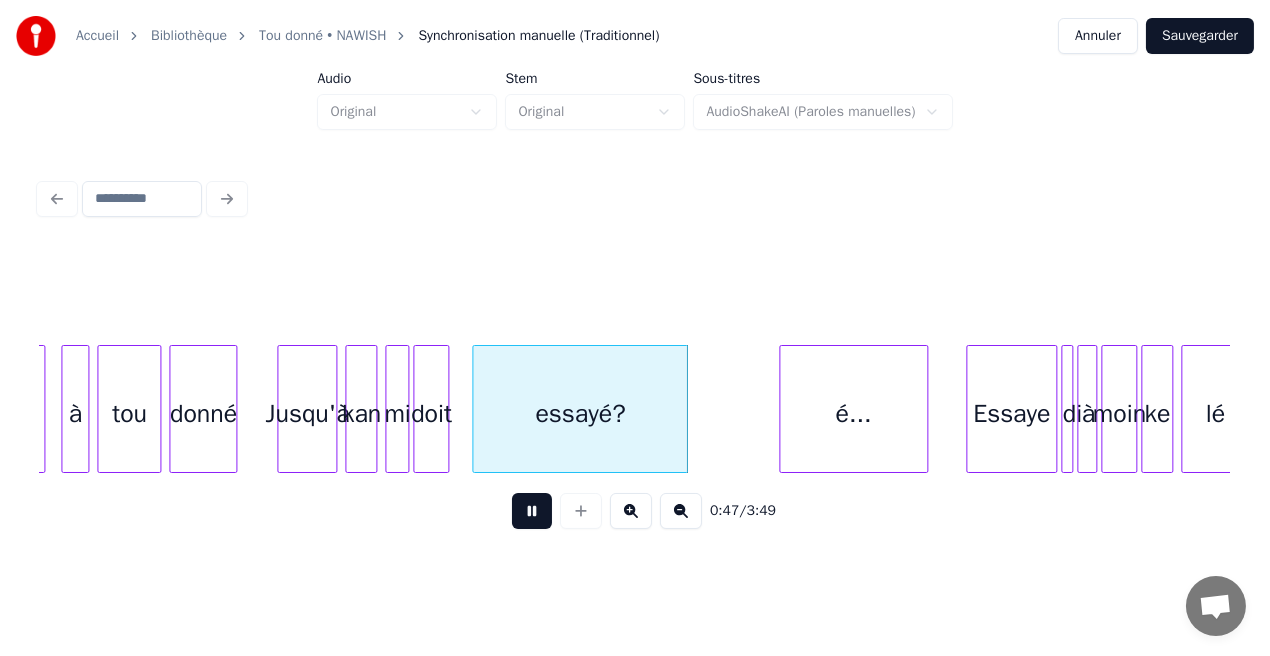 click at bounding box center (532, 511) 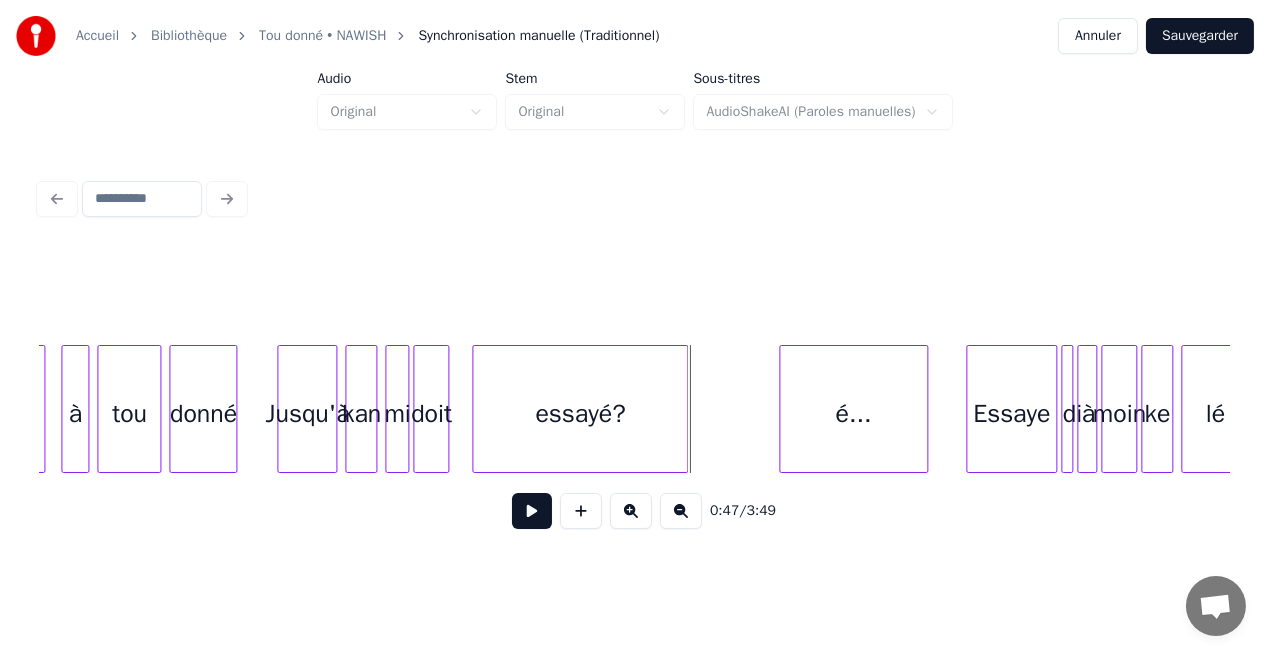 click on "doit" at bounding box center [431, 414] 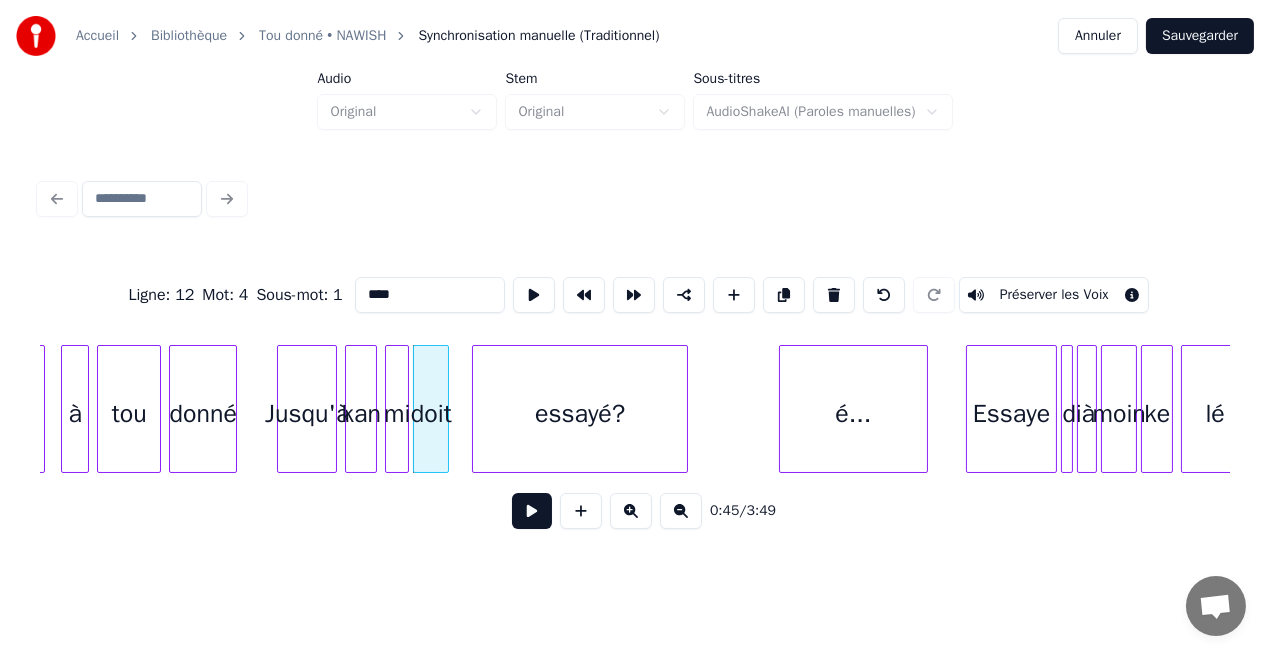 click at bounding box center [532, 511] 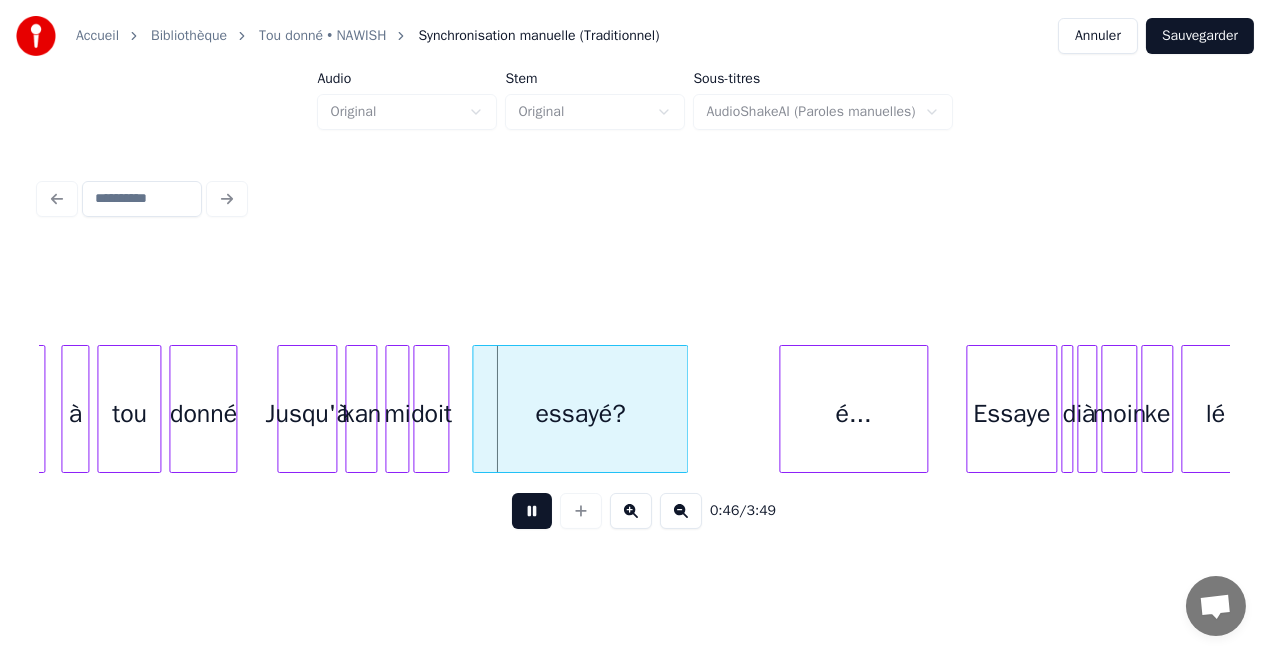 click at bounding box center (532, 511) 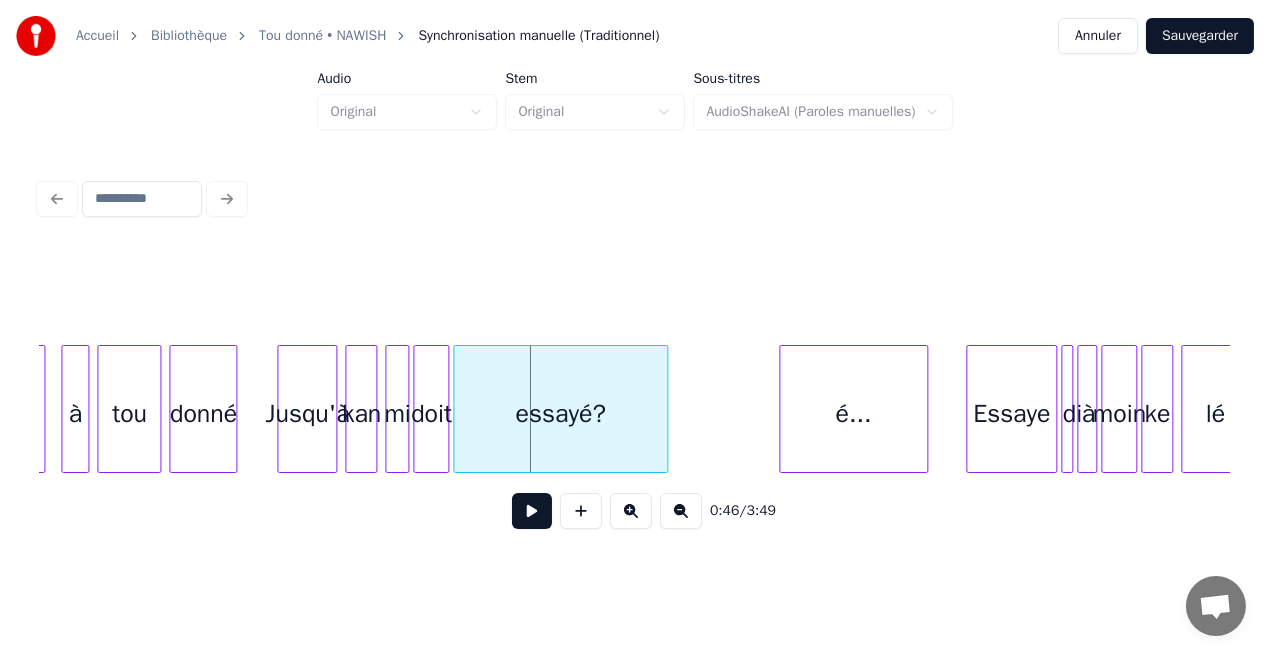 click on "essayé?" at bounding box center [561, 414] 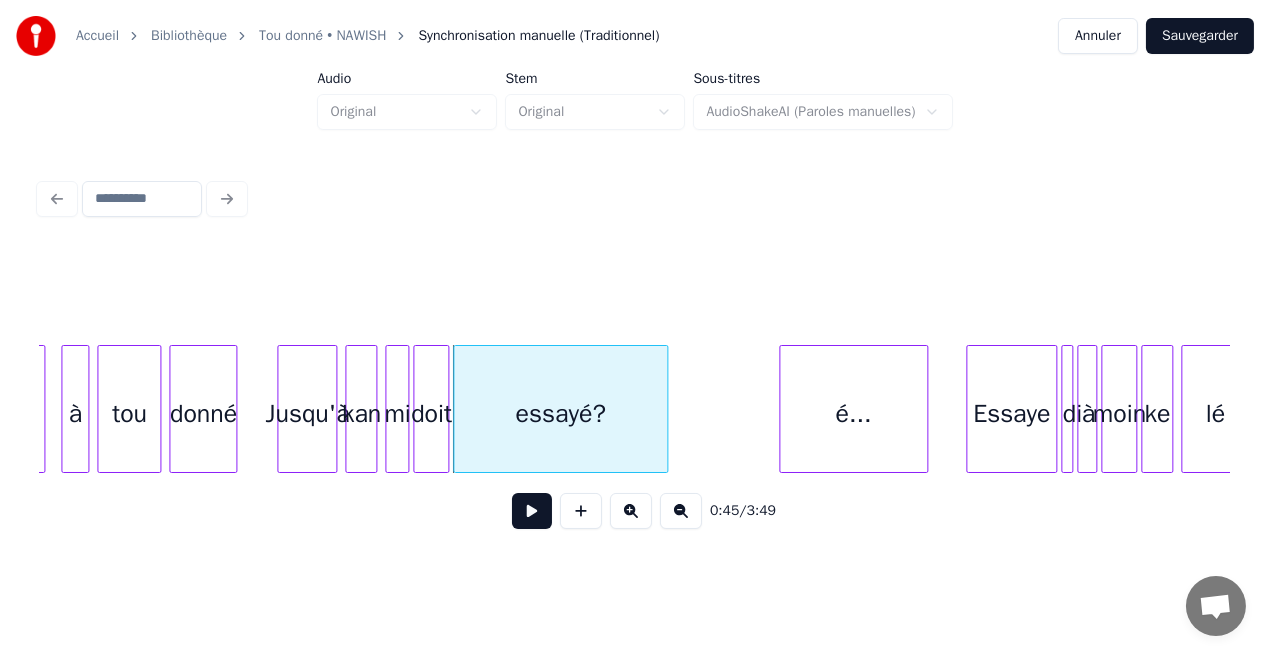 click at bounding box center [532, 511] 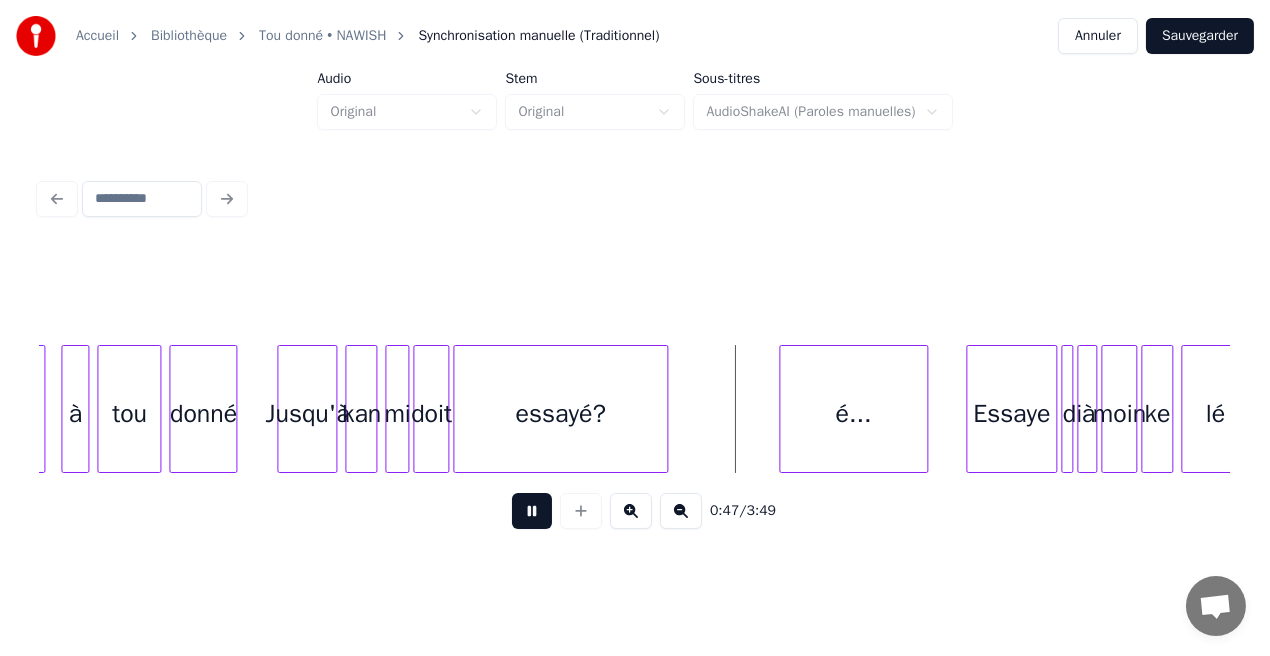 click at bounding box center (532, 511) 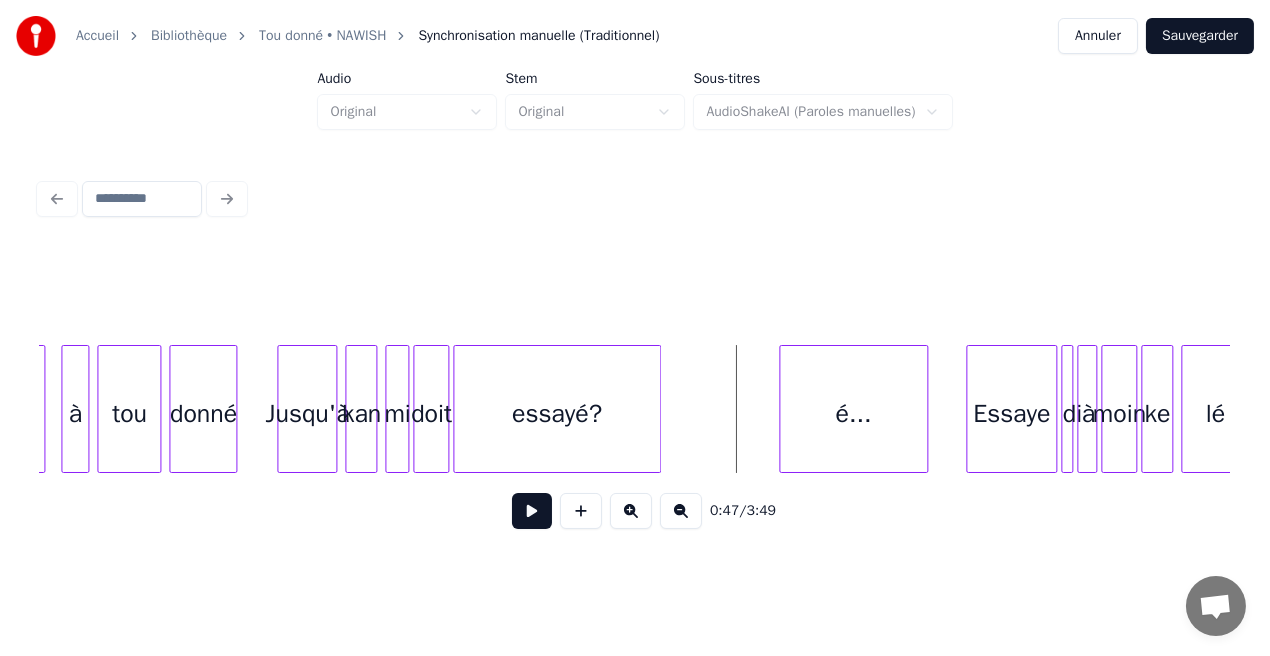 click at bounding box center (657, 409) 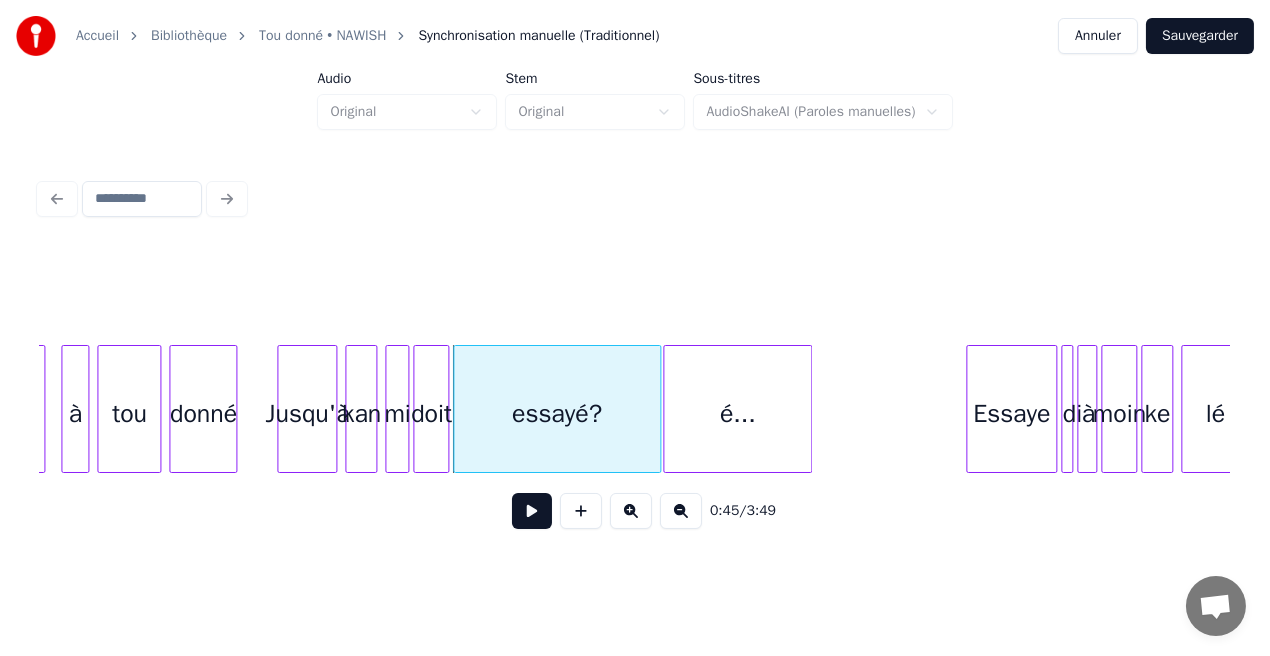 click on "é..." at bounding box center (737, 414) 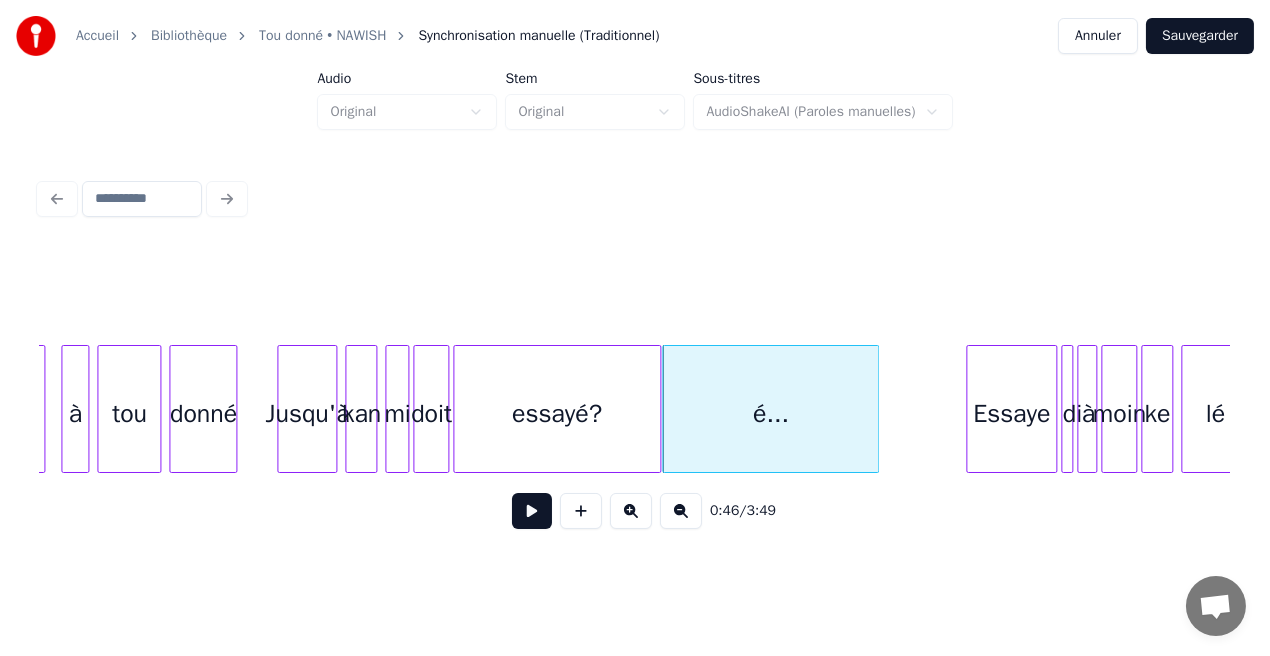 click at bounding box center [875, 409] 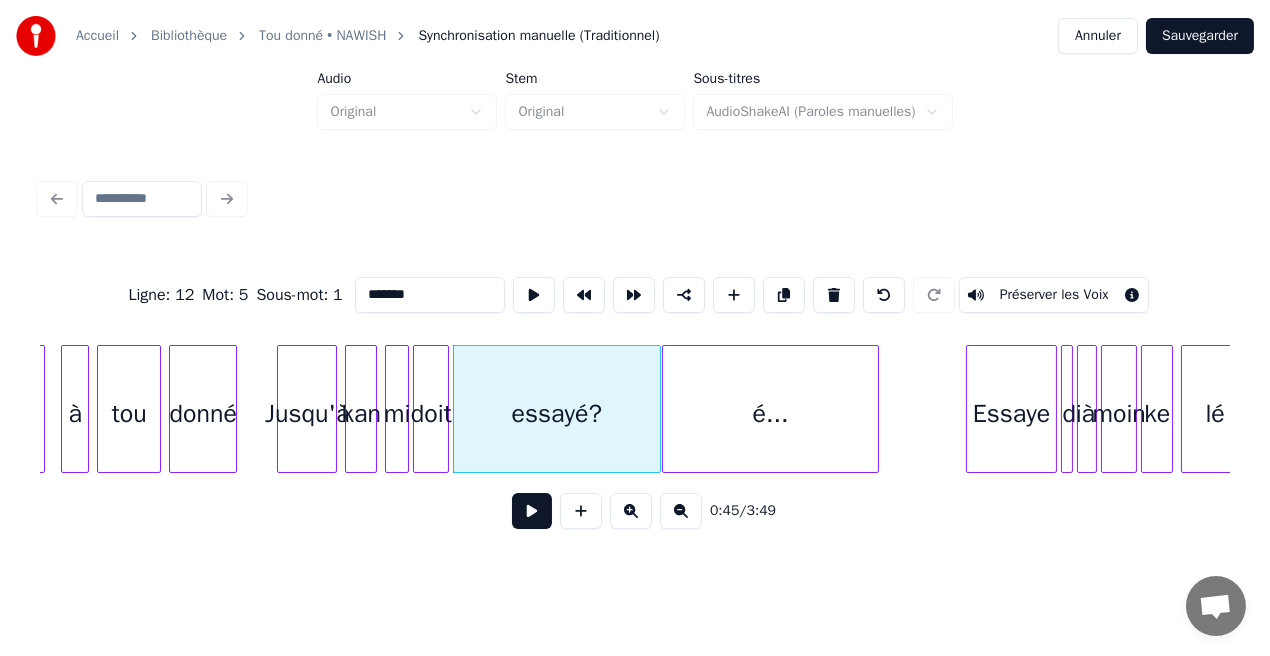 click at bounding box center [532, 511] 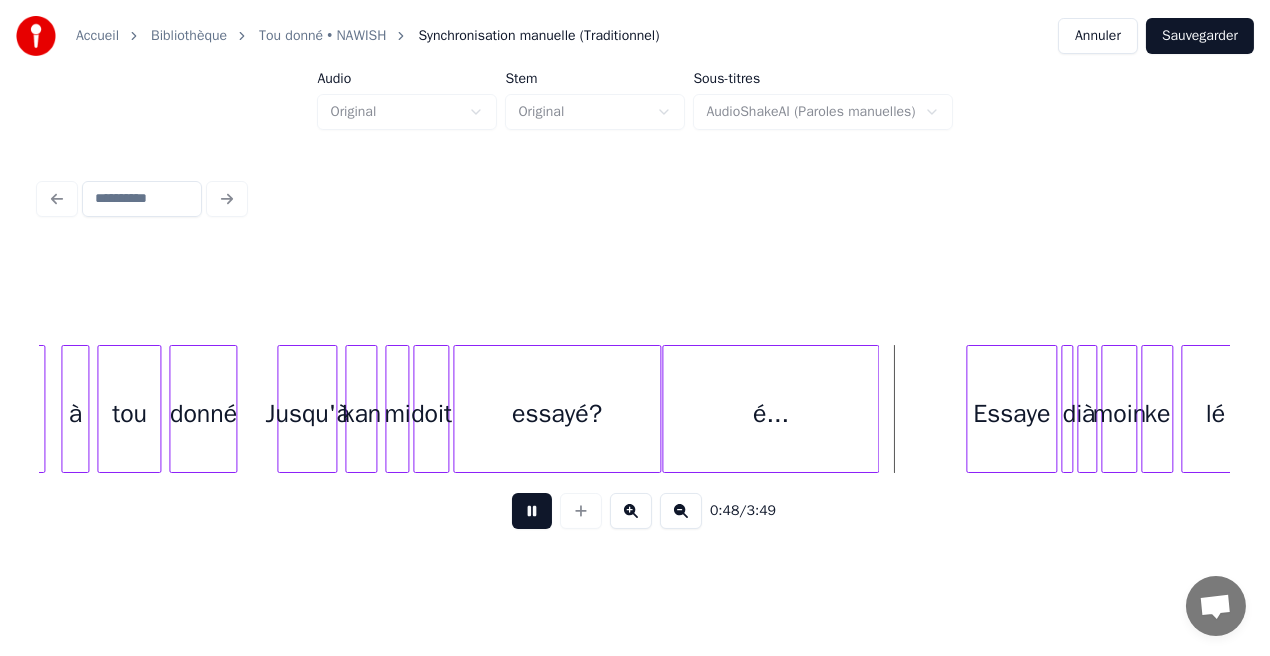 click at bounding box center (532, 511) 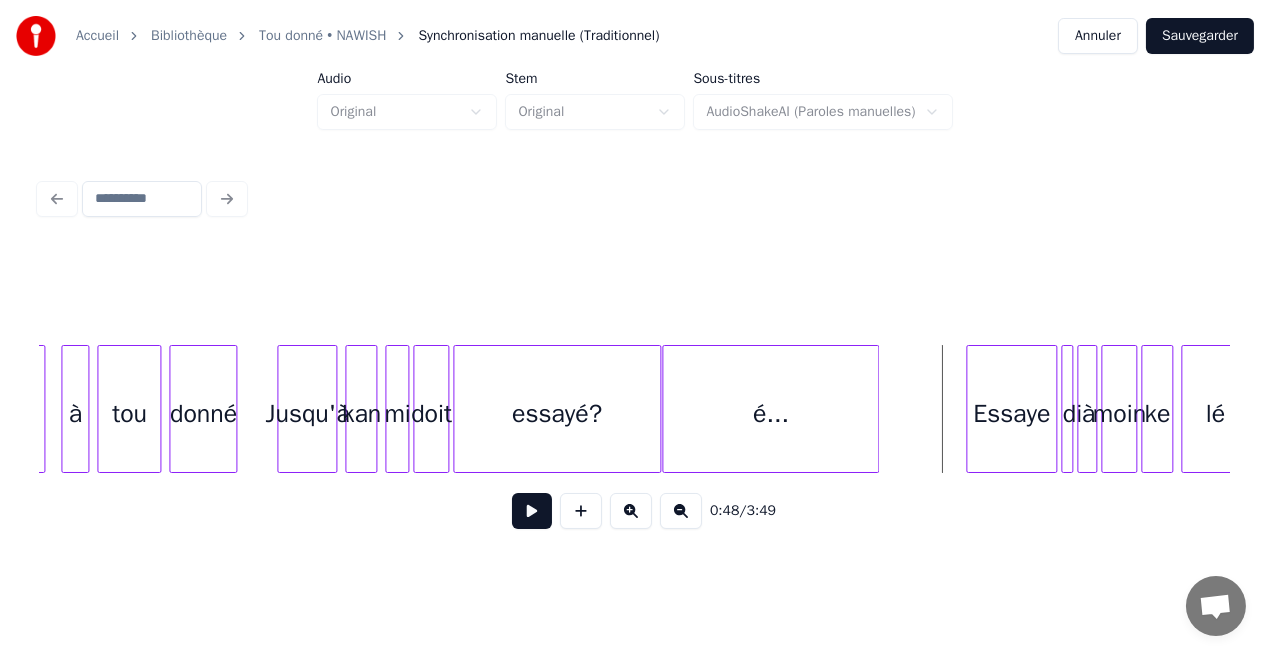 click on "essayé?" at bounding box center (557, 414) 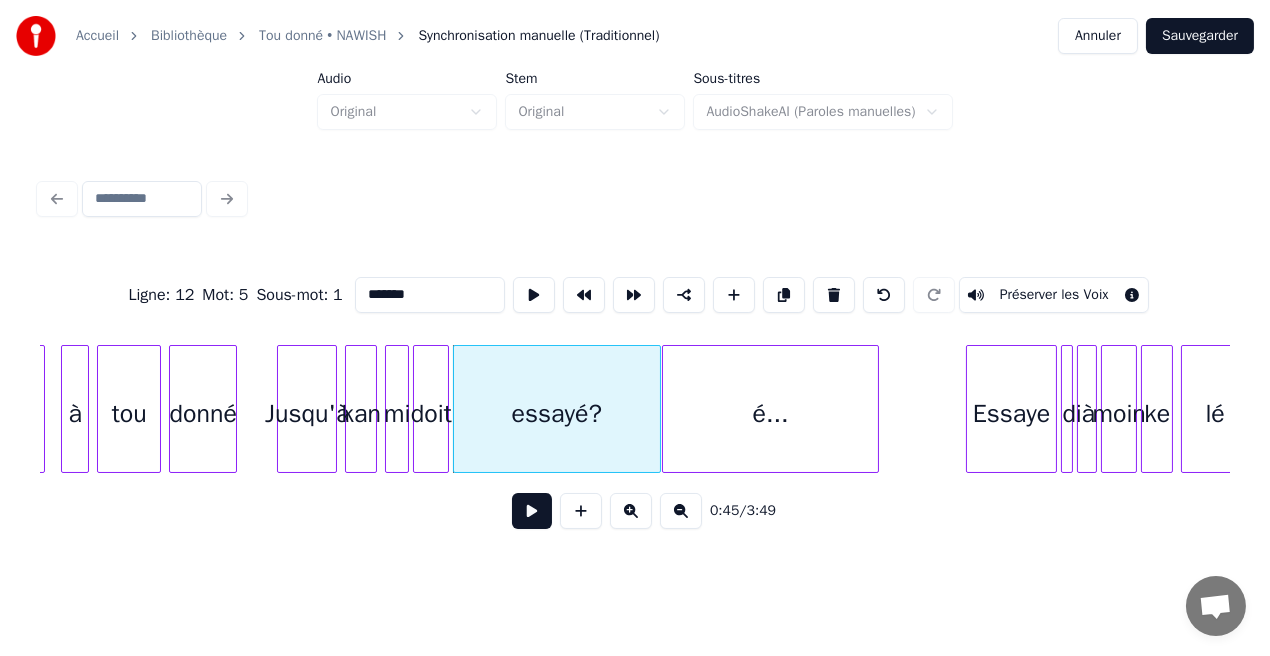 click on "*******" at bounding box center [430, 295] 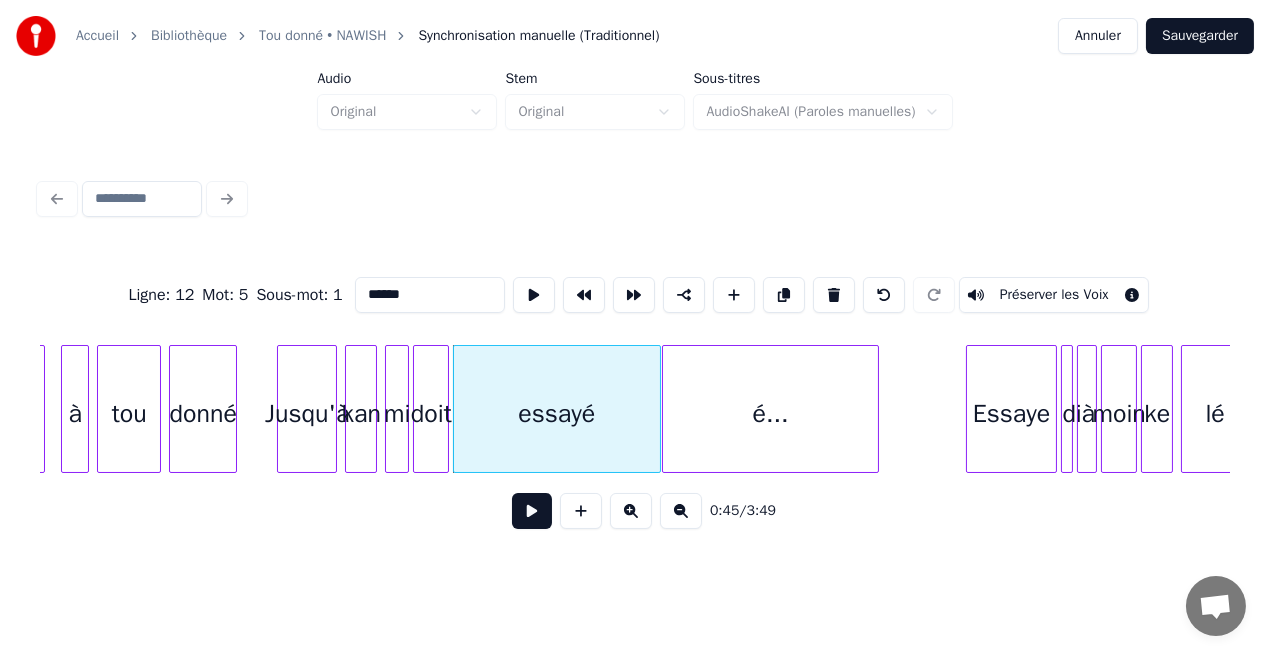 click on "é..." at bounding box center (770, 414) 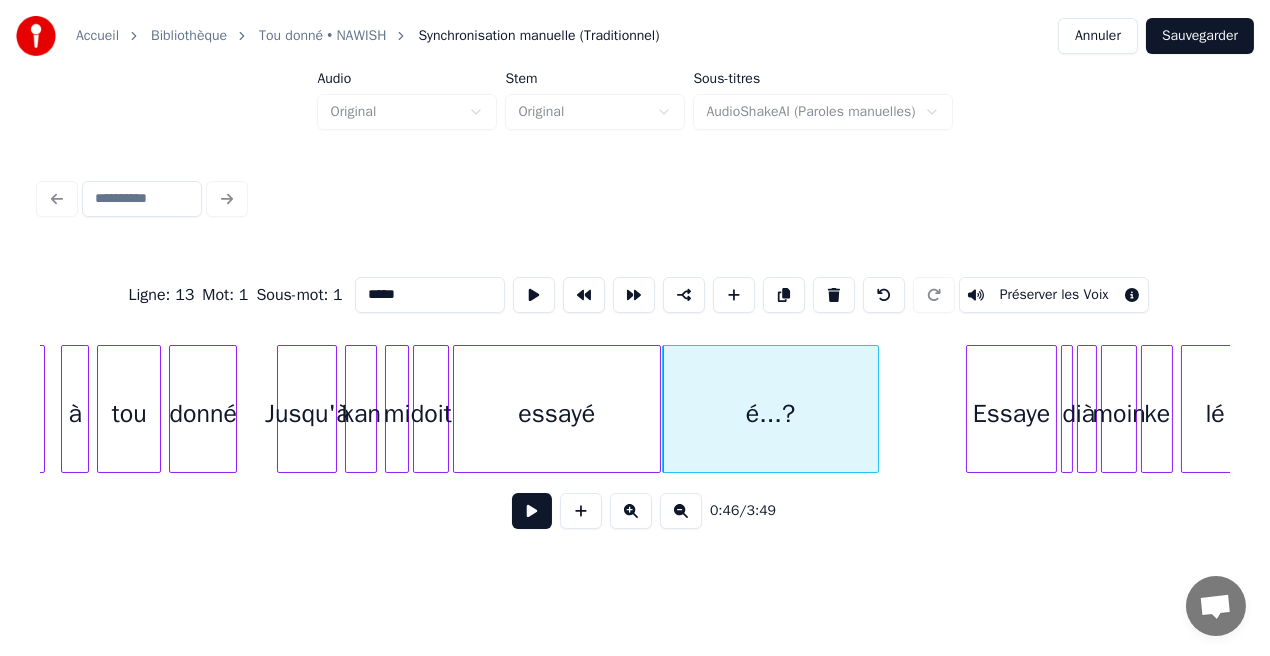 click on "essayé" at bounding box center [557, 414] 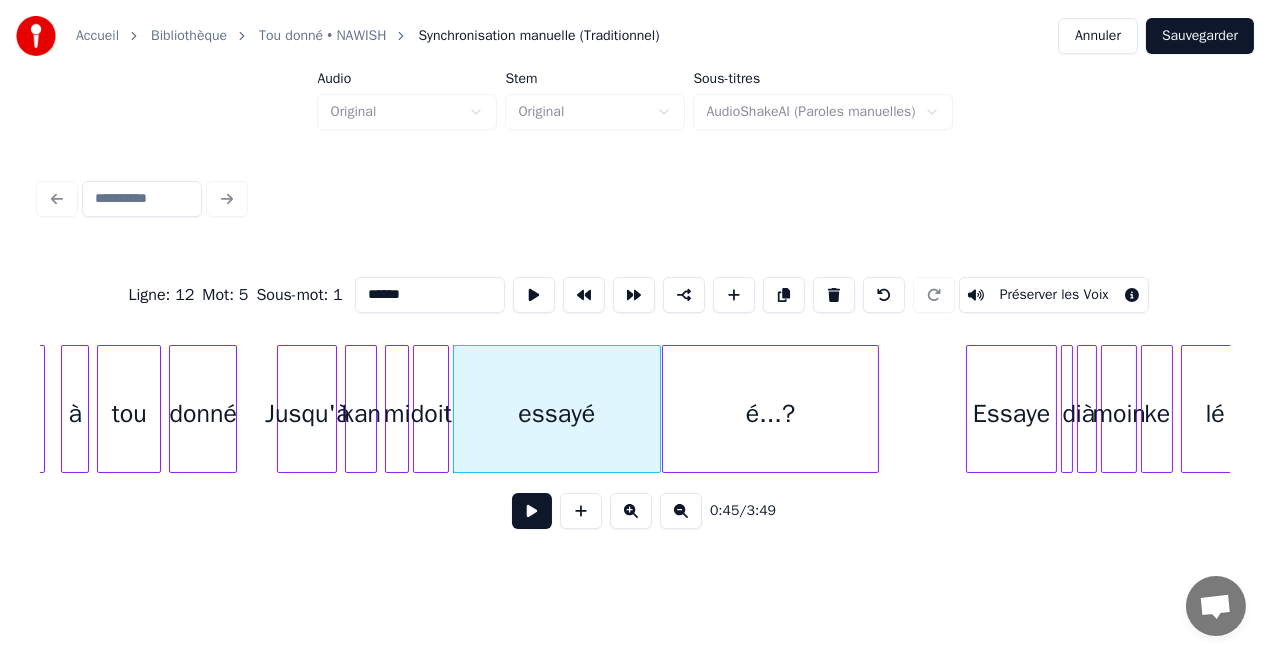 type on "******" 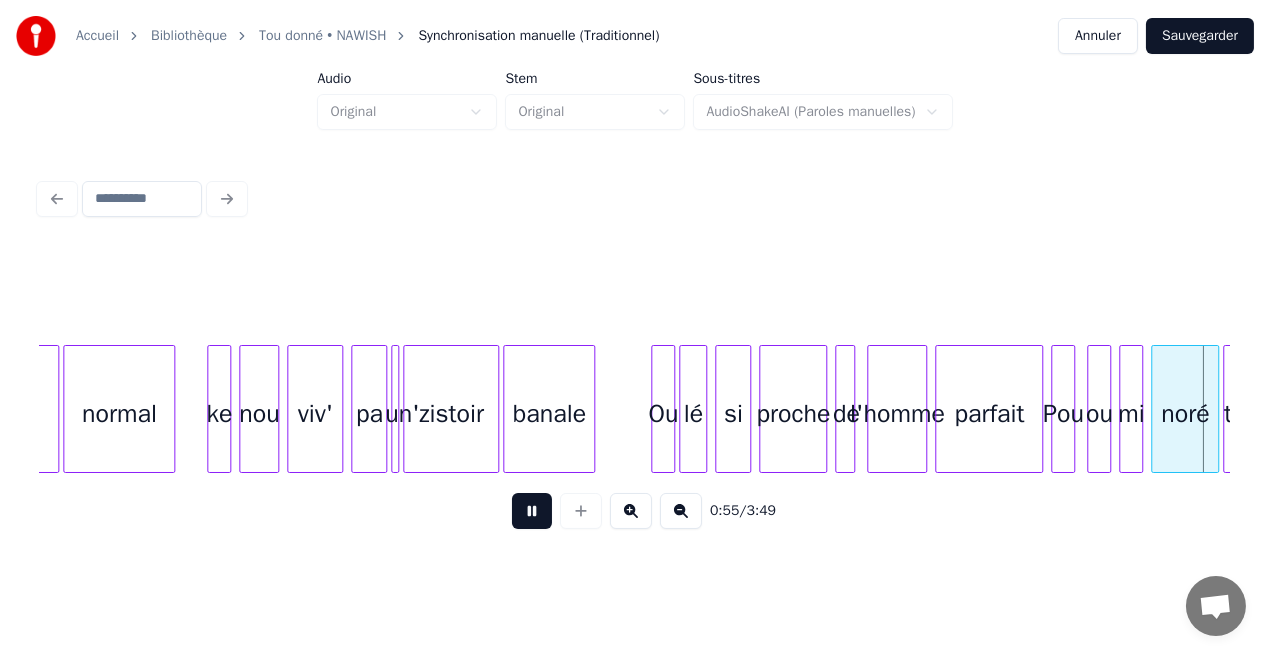 scroll, scrollTop: 0, scrollLeft: 11140, axis: horizontal 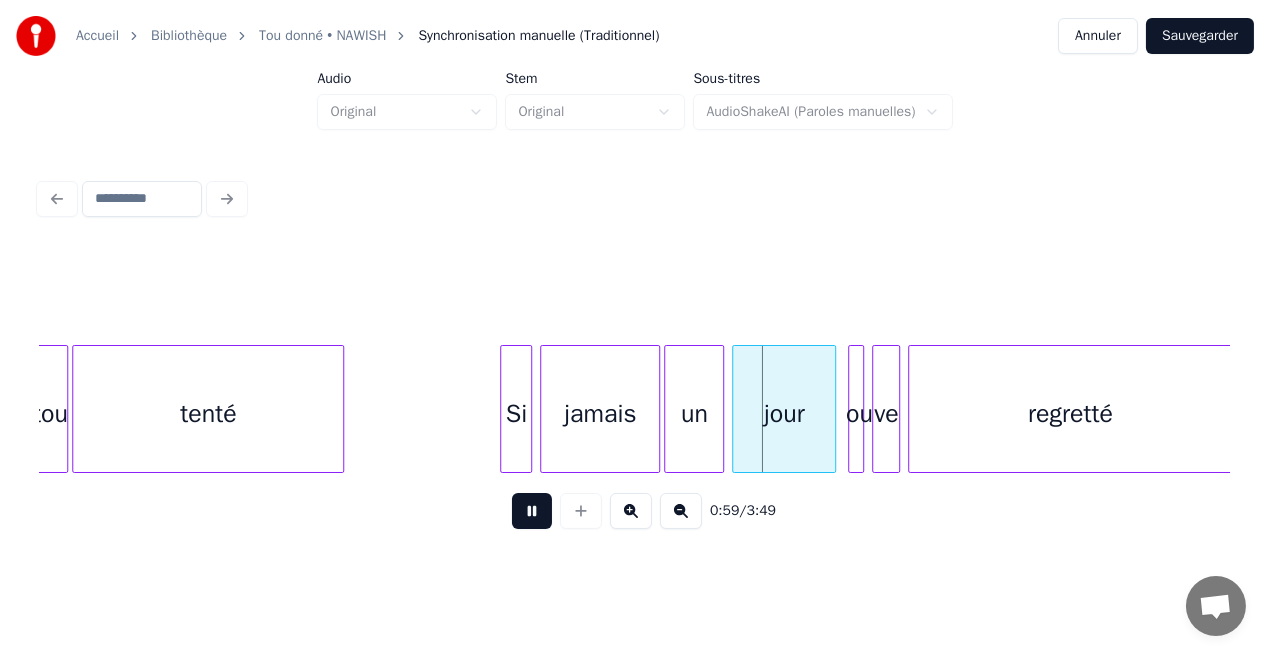 click at bounding box center [532, 511] 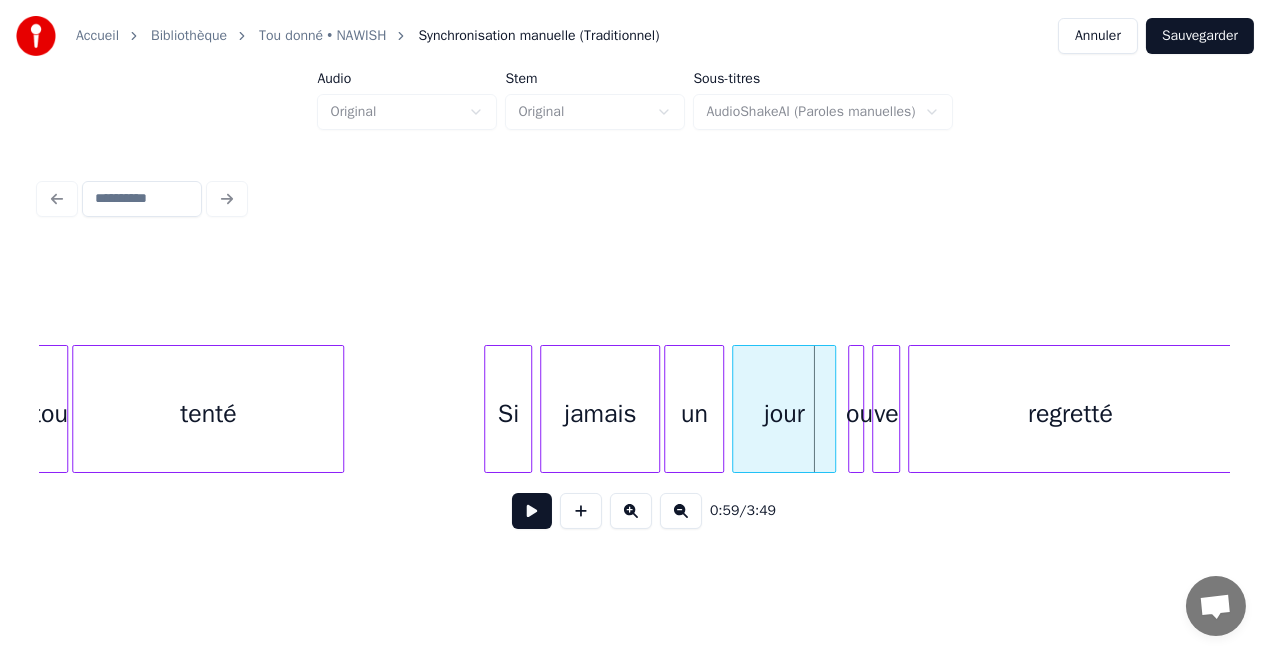 click at bounding box center (488, 409) 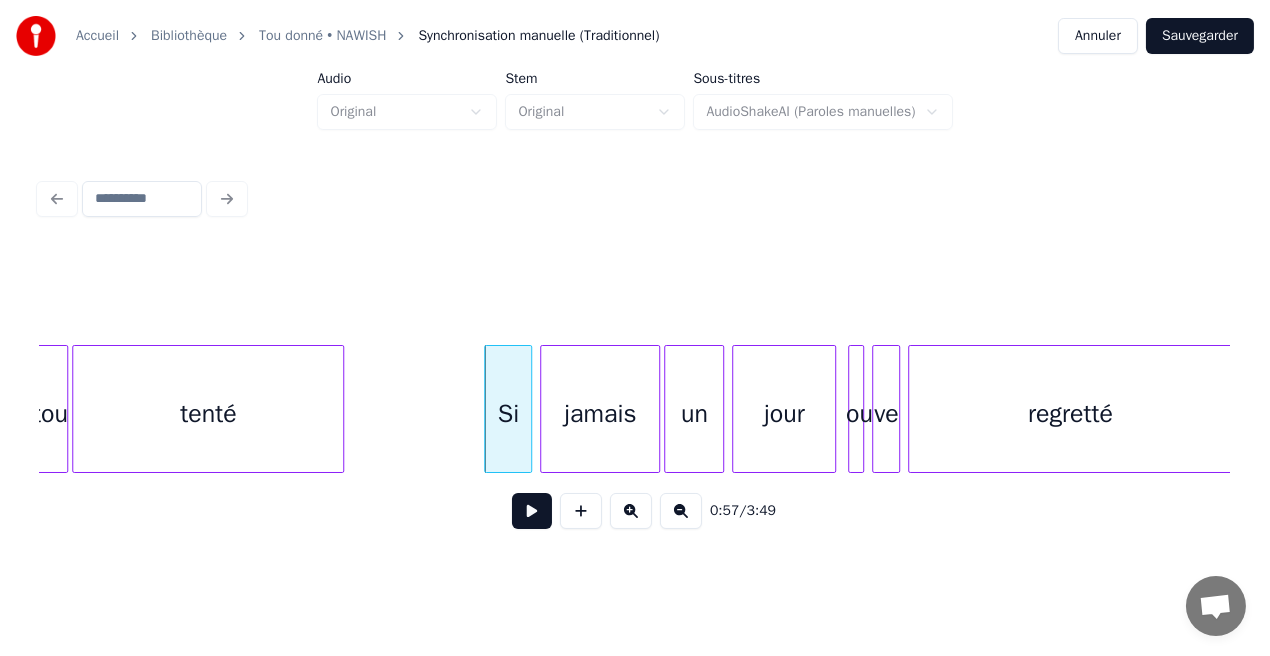 click at bounding box center [532, 511] 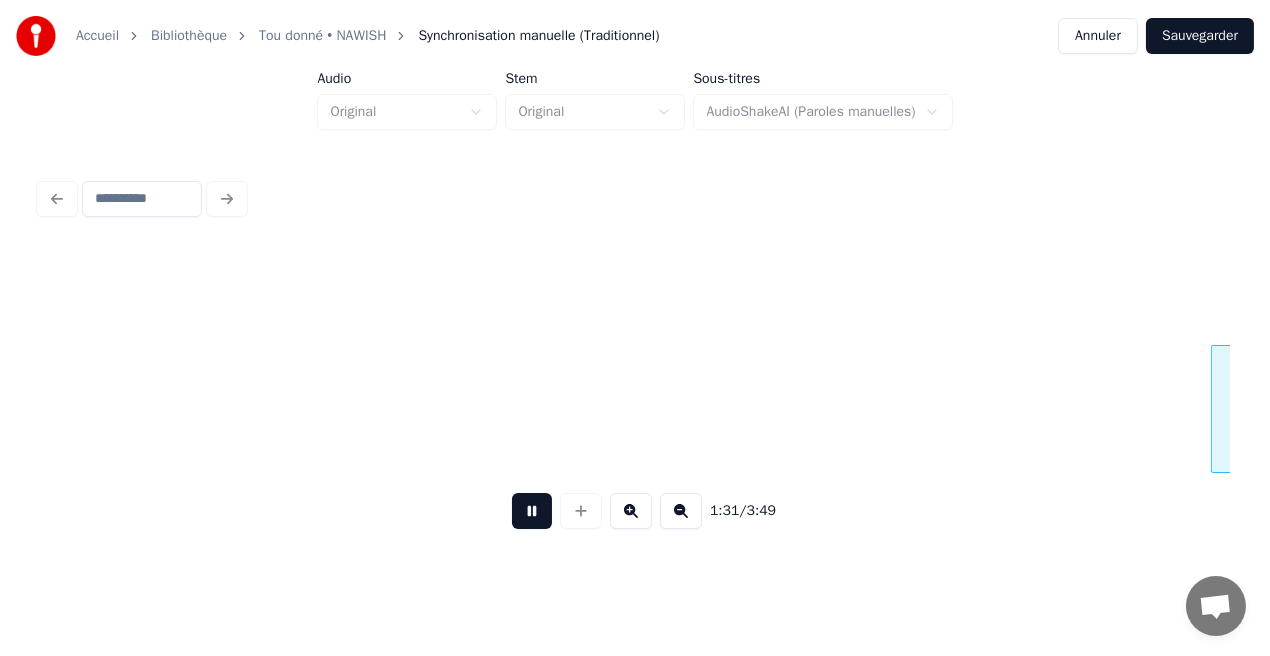 scroll, scrollTop: 0, scrollLeft: 18290, axis: horizontal 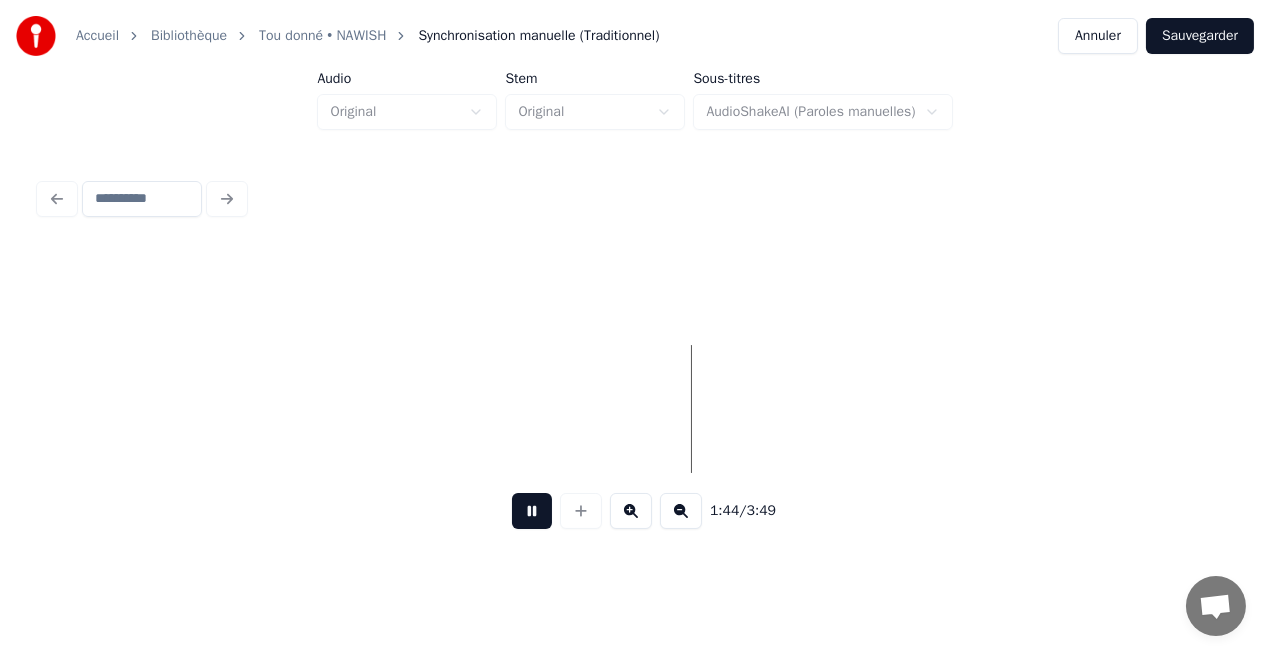 click at bounding box center (532, 511) 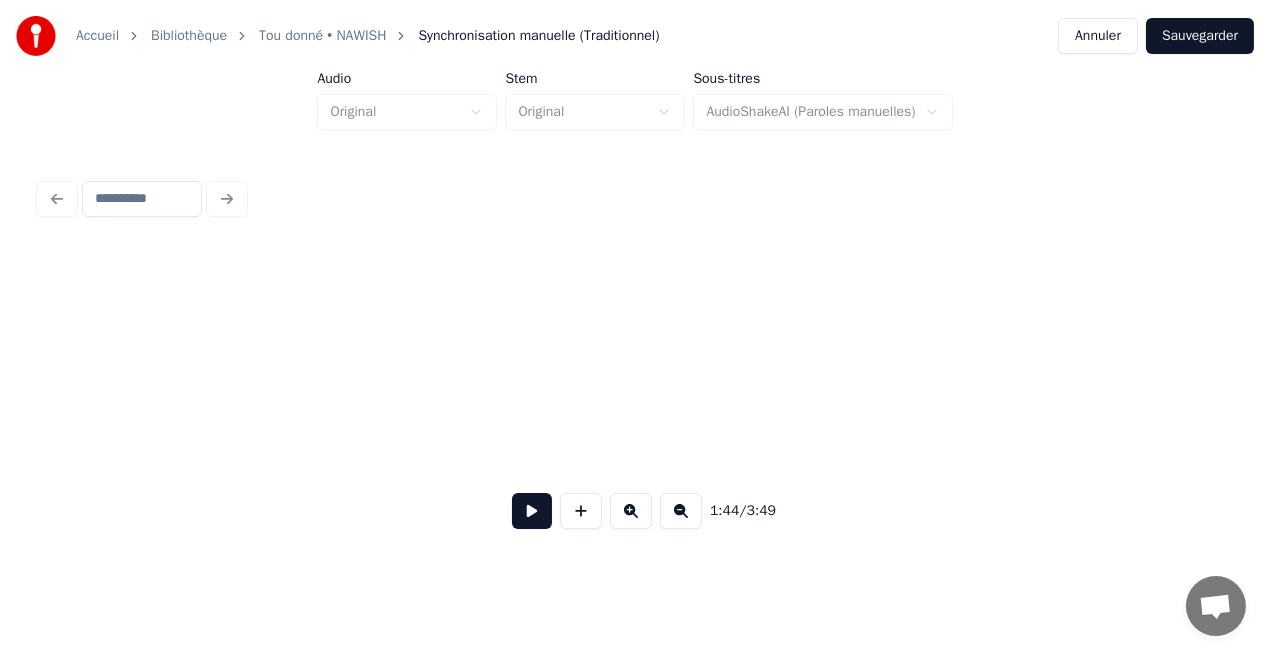 scroll, scrollTop: 0, scrollLeft: 25469, axis: horizontal 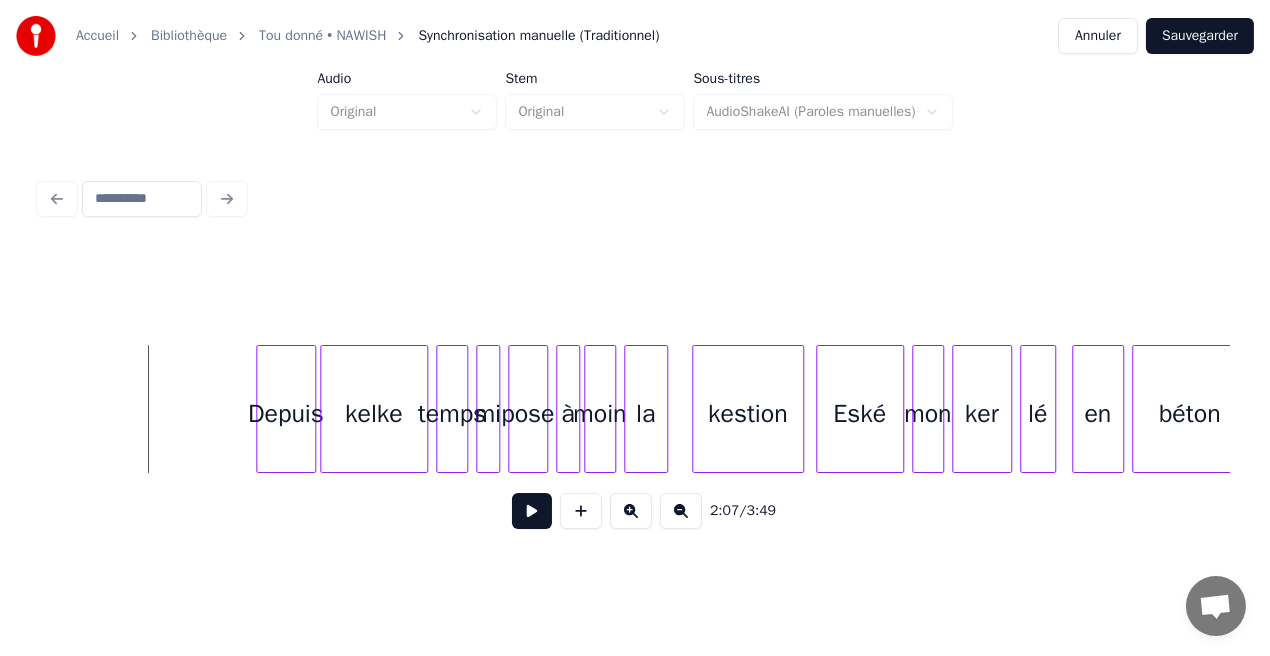click at bounding box center [532, 511] 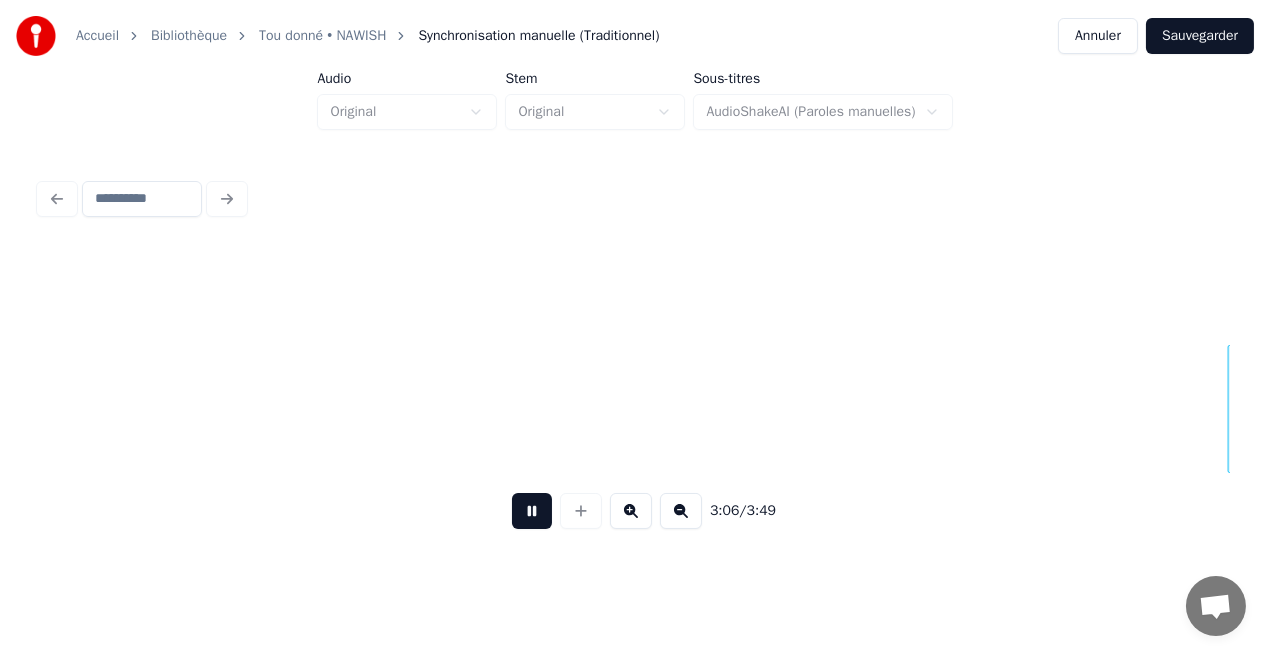 scroll, scrollTop: 0, scrollLeft: 37389, axis: horizontal 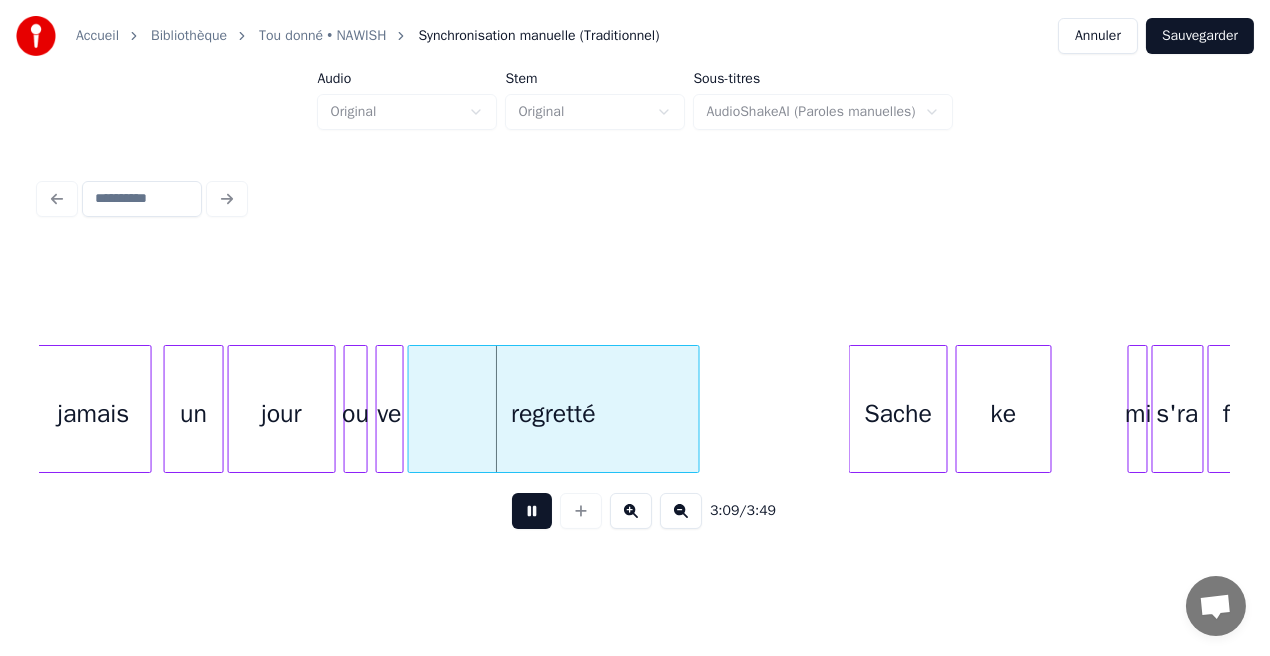 click at bounding box center [532, 511] 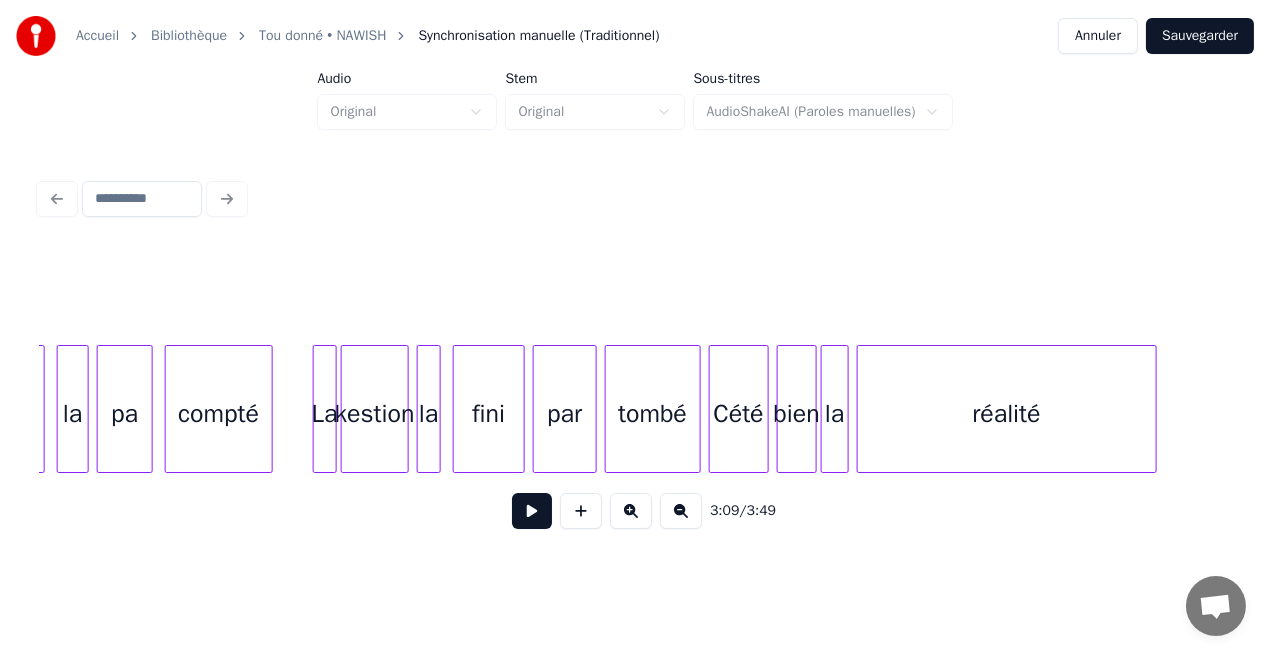 scroll, scrollTop: 0, scrollLeft: 35845, axis: horizontal 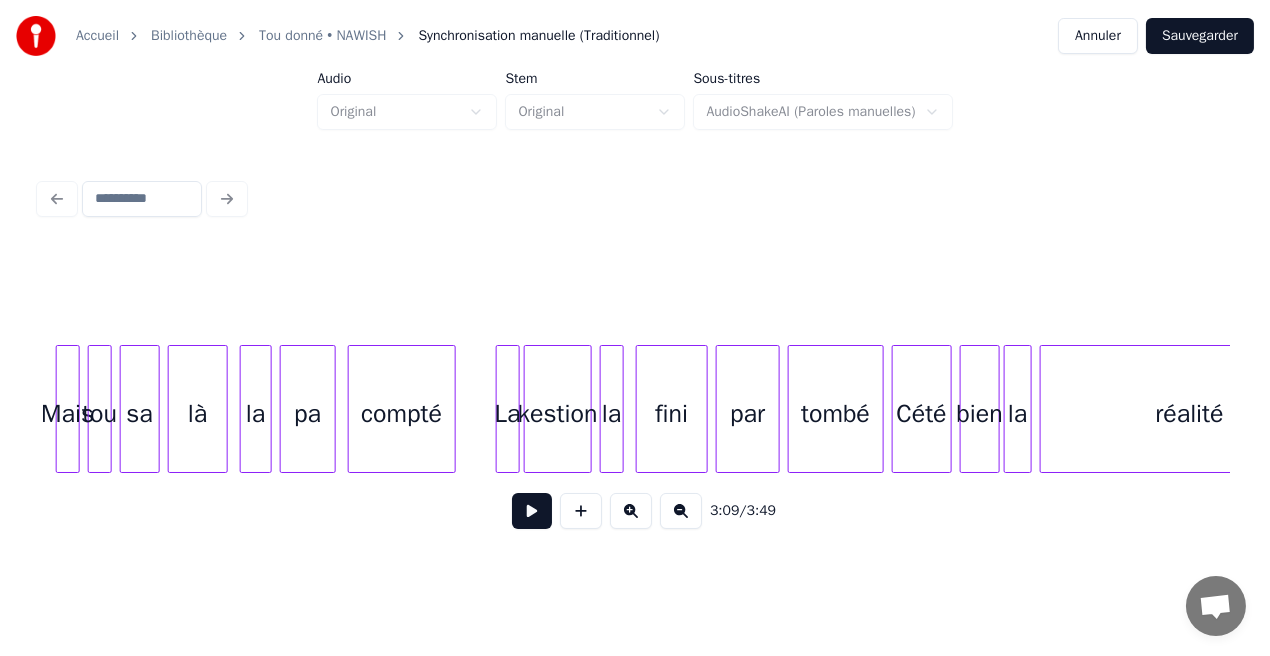 click on "bien" at bounding box center [980, 414] 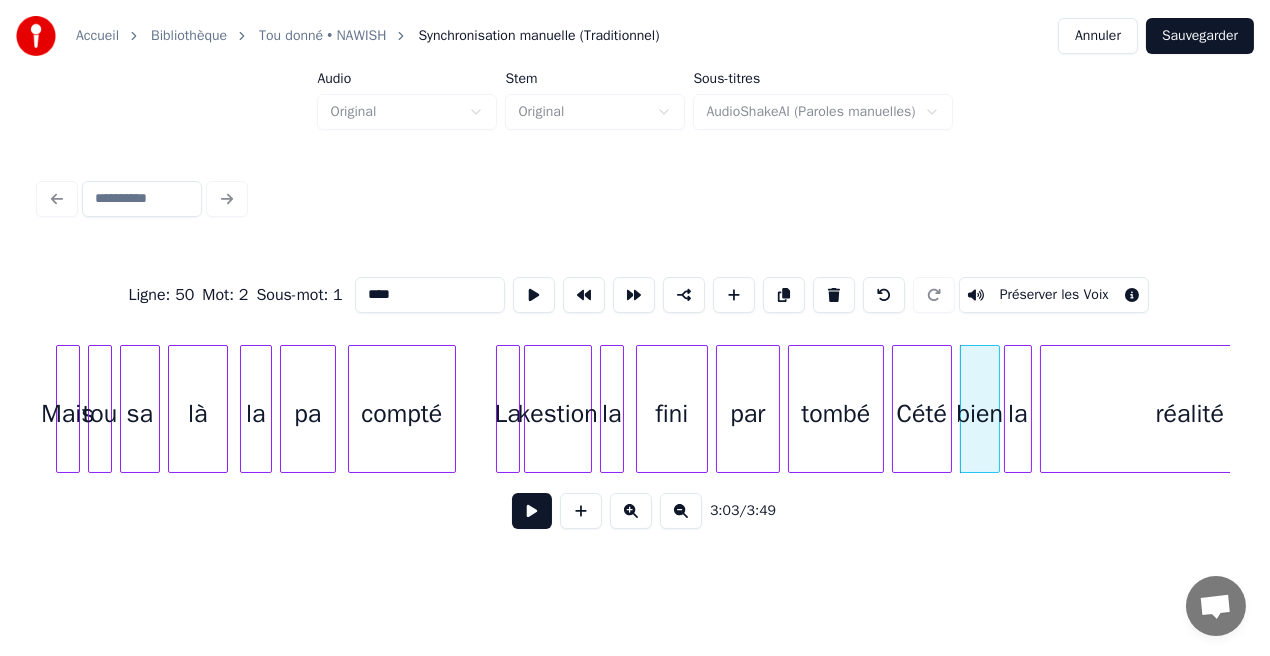 click at bounding box center (532, 511) 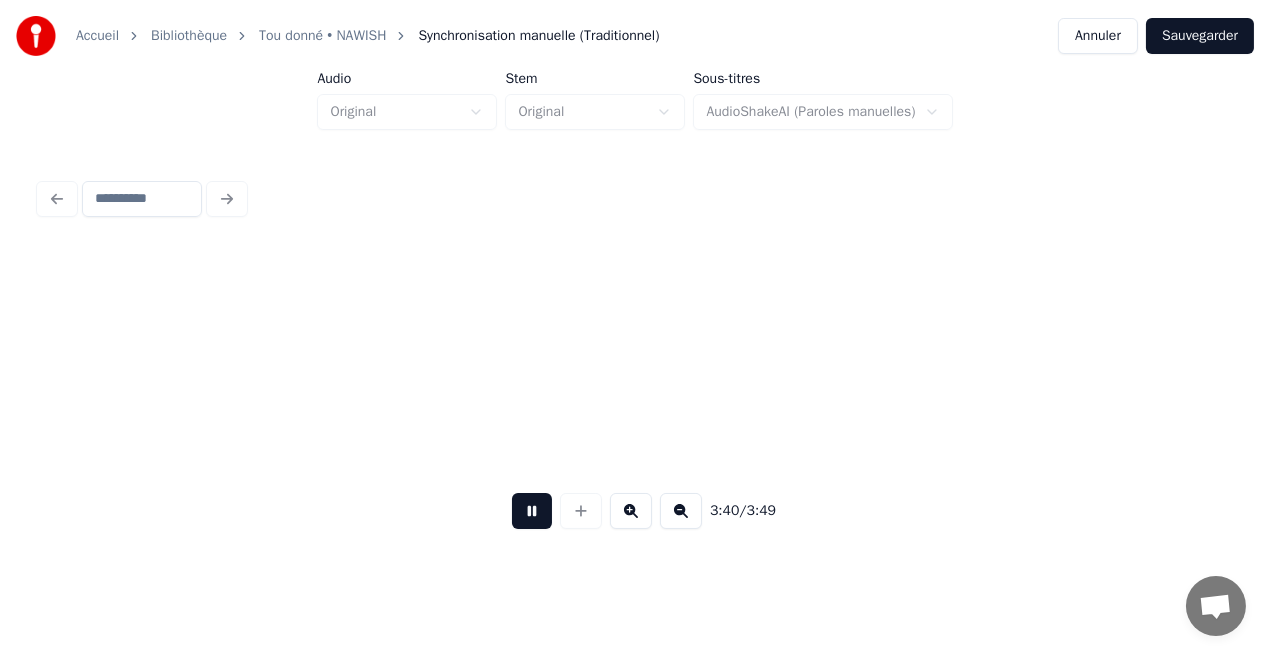 scroll, scrollTop: 0, scrollLeft: 44189, axis: horizontal 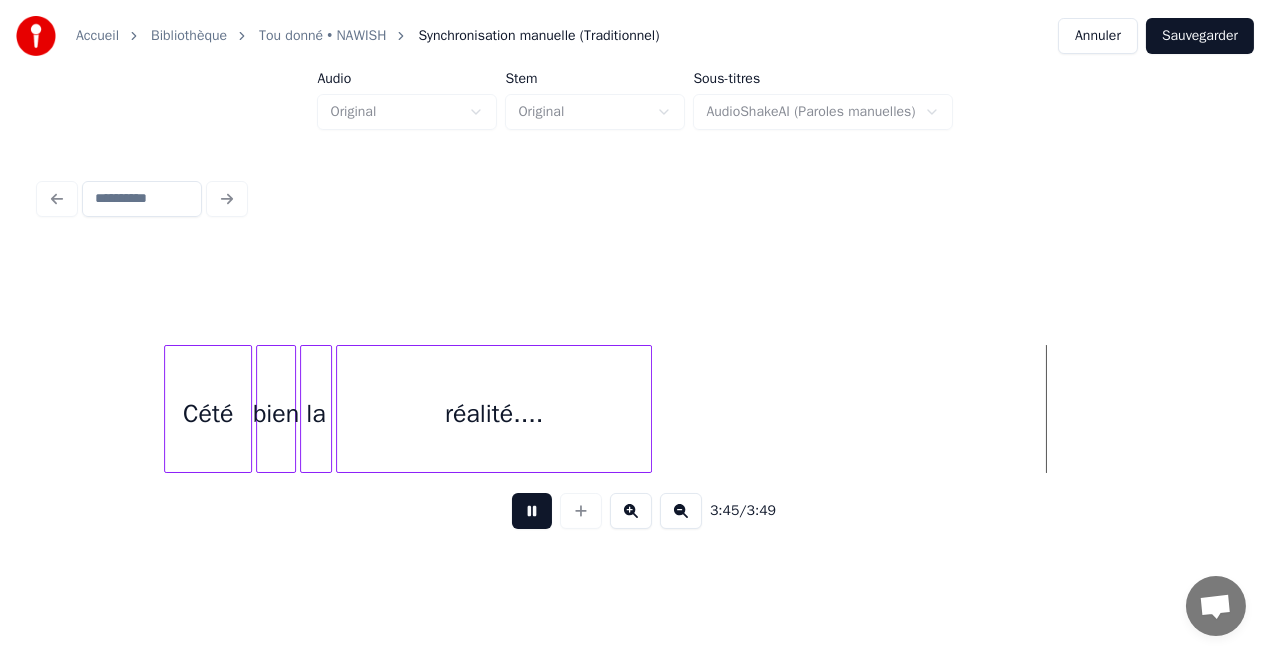 click on "Sauvegarder" at bounding box center [1200, 36] 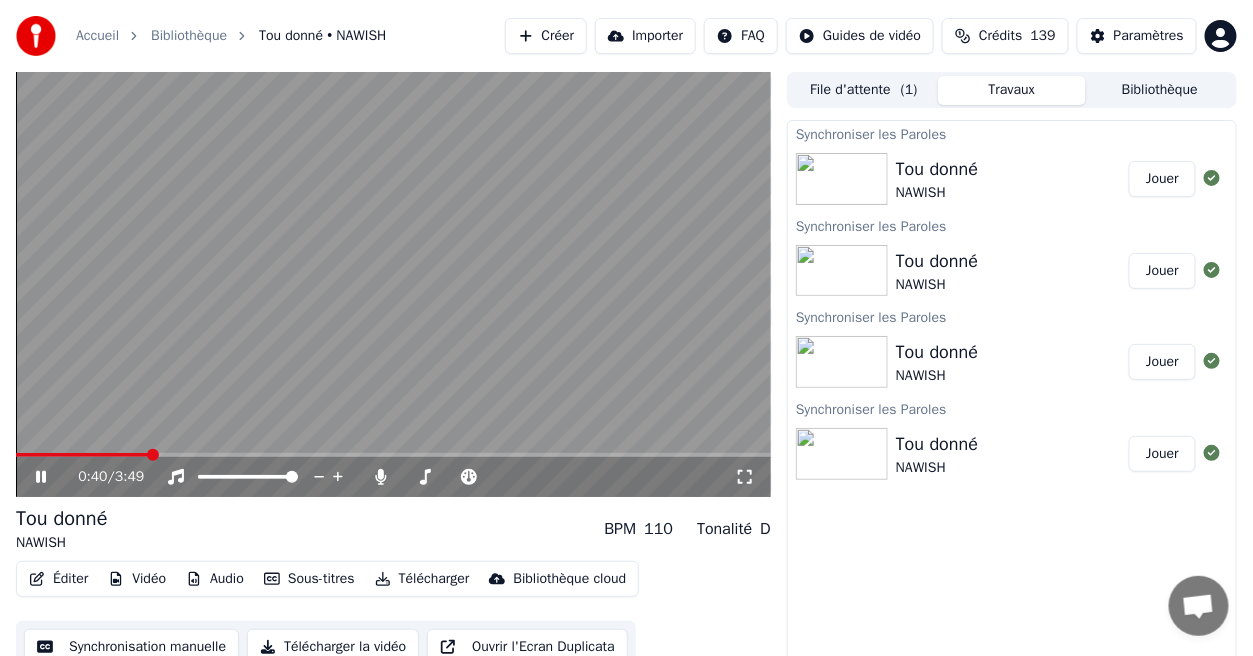 click 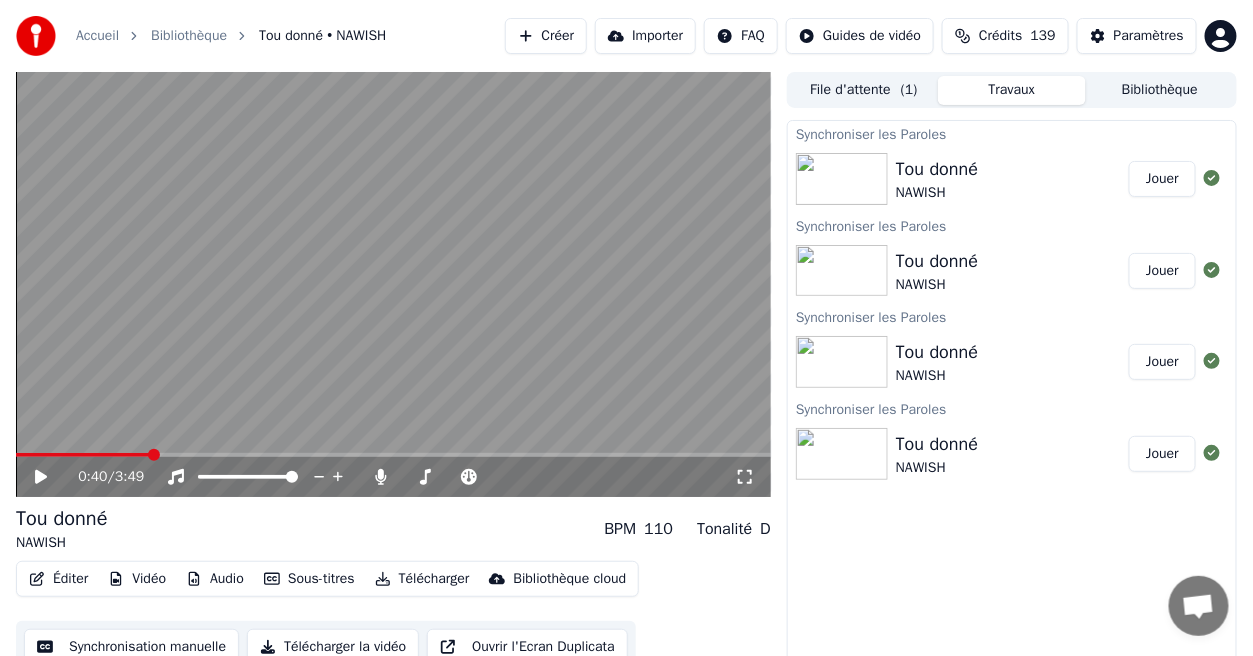 click 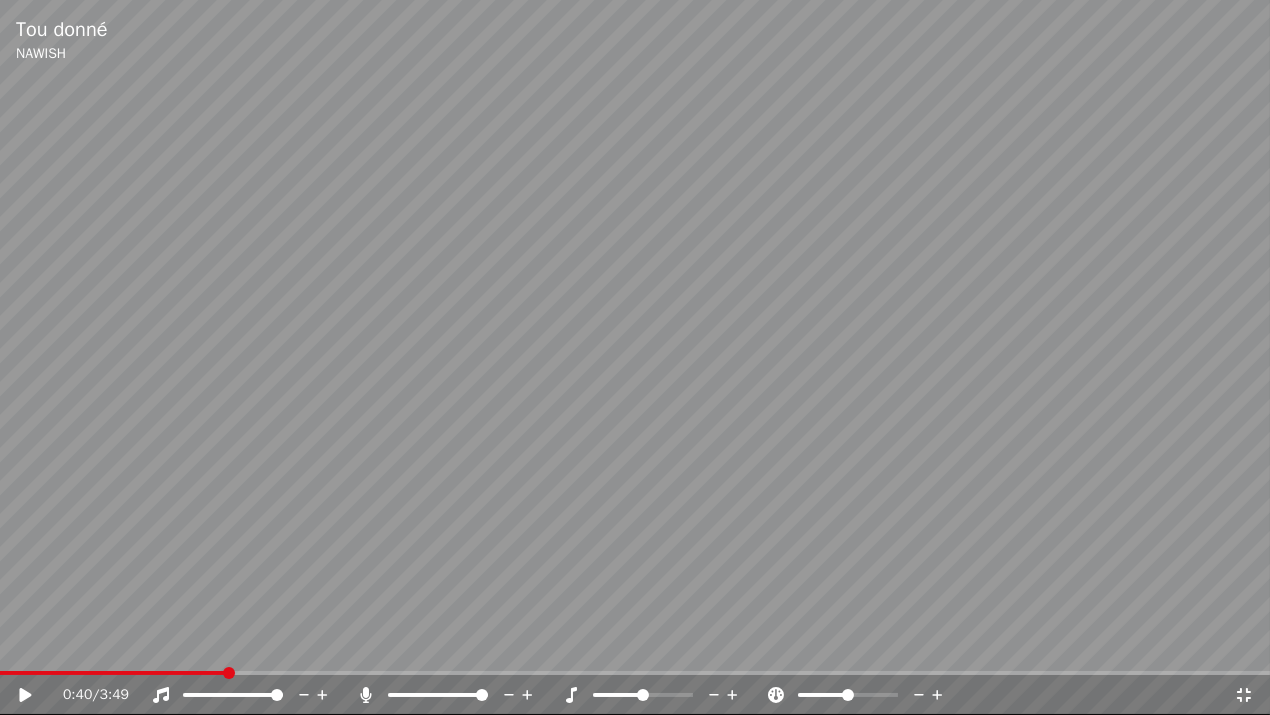 click on "0:40  /  3:49" at bounding box center [635, 695] 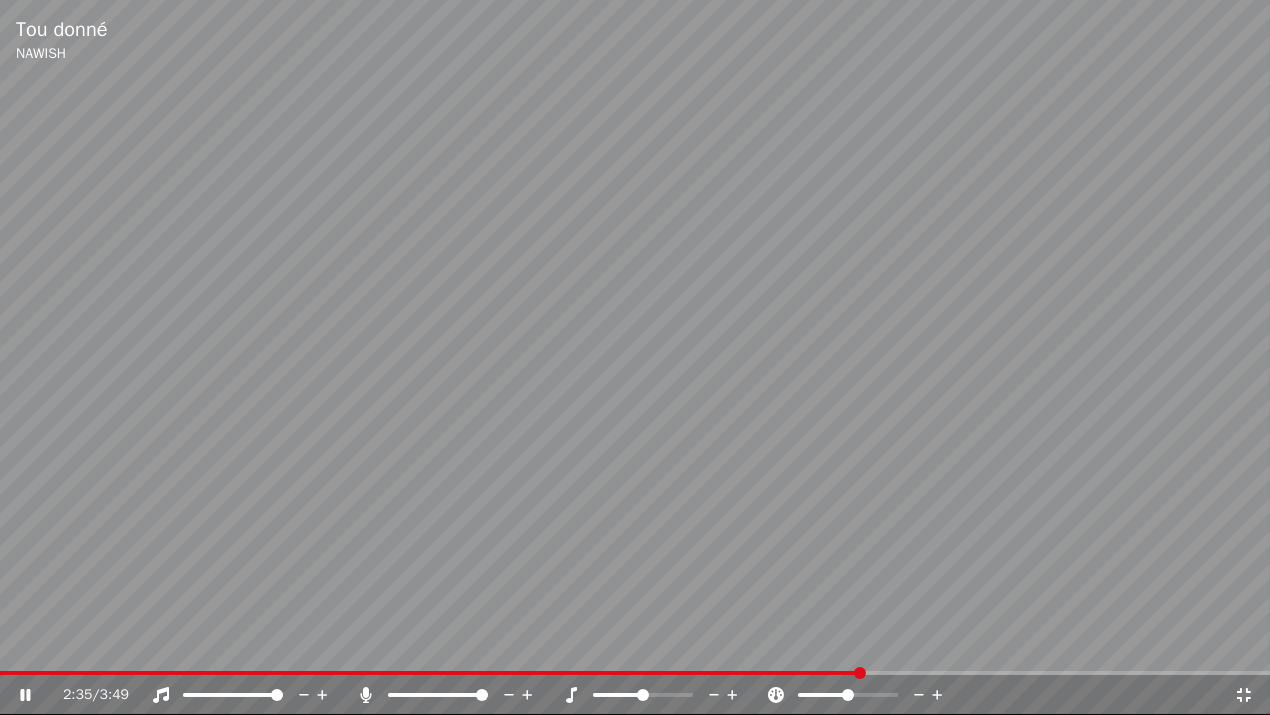 click 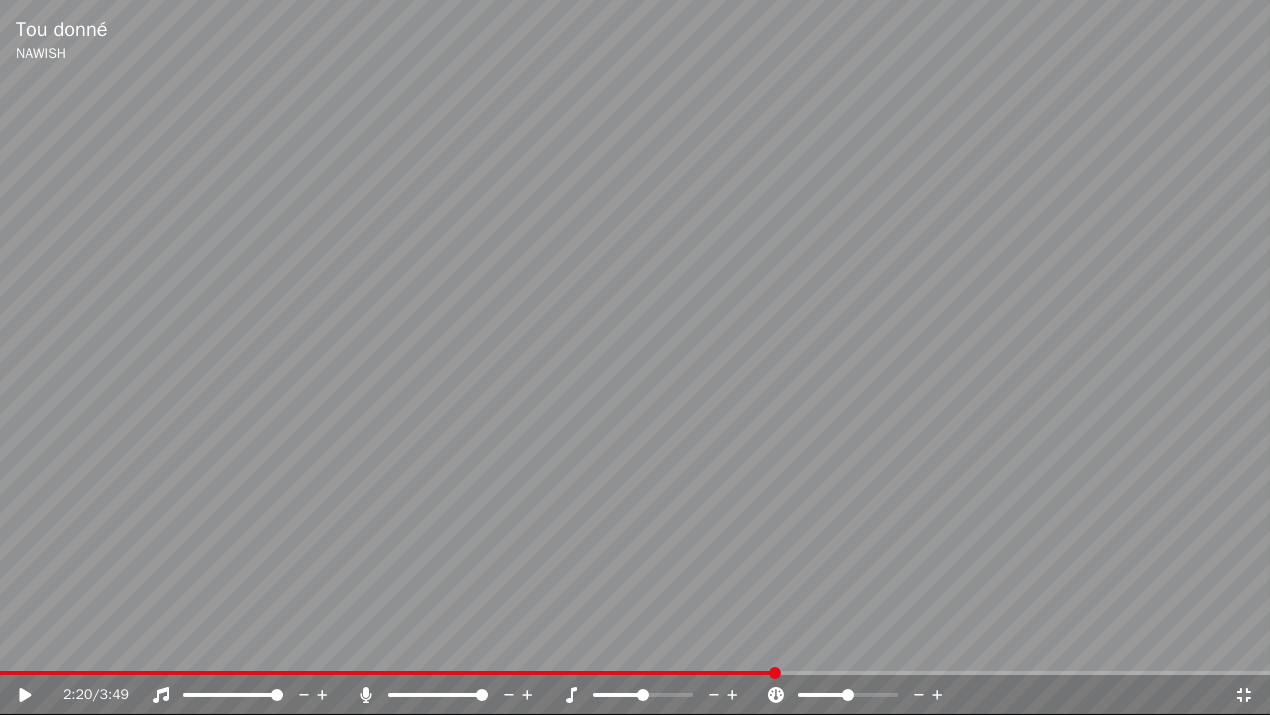 click at bounding box center [775, 673] 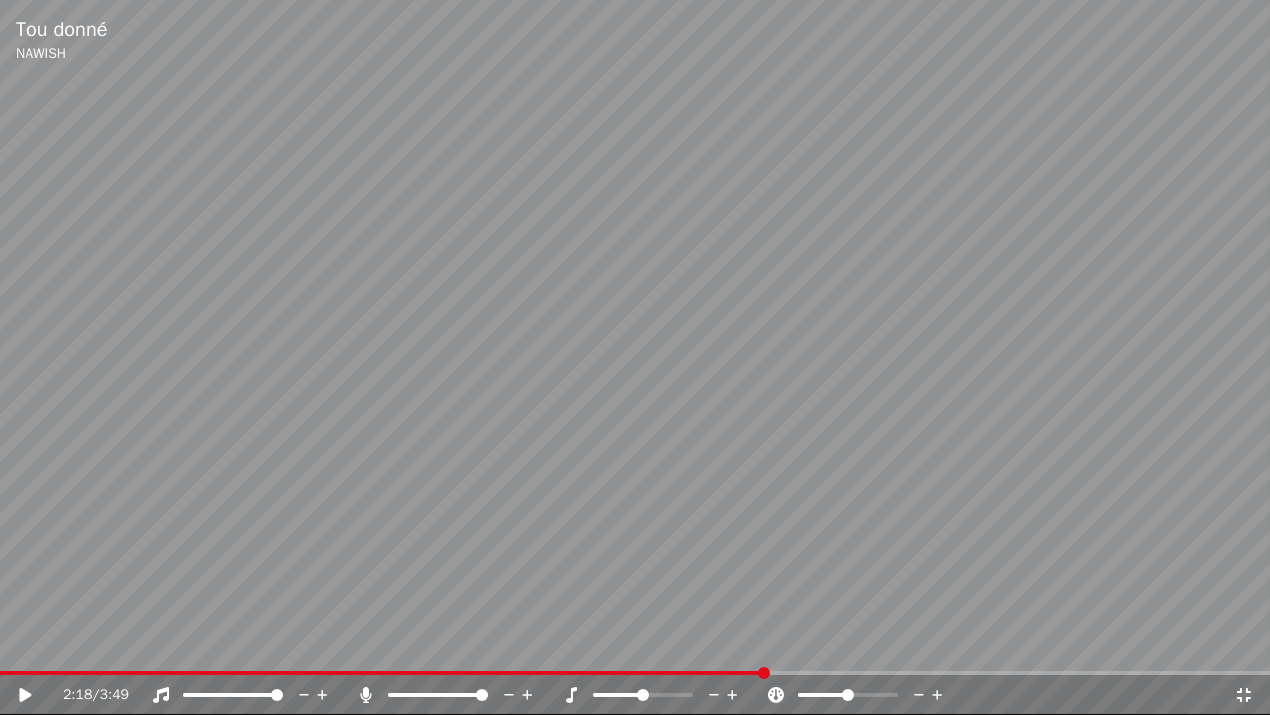 click 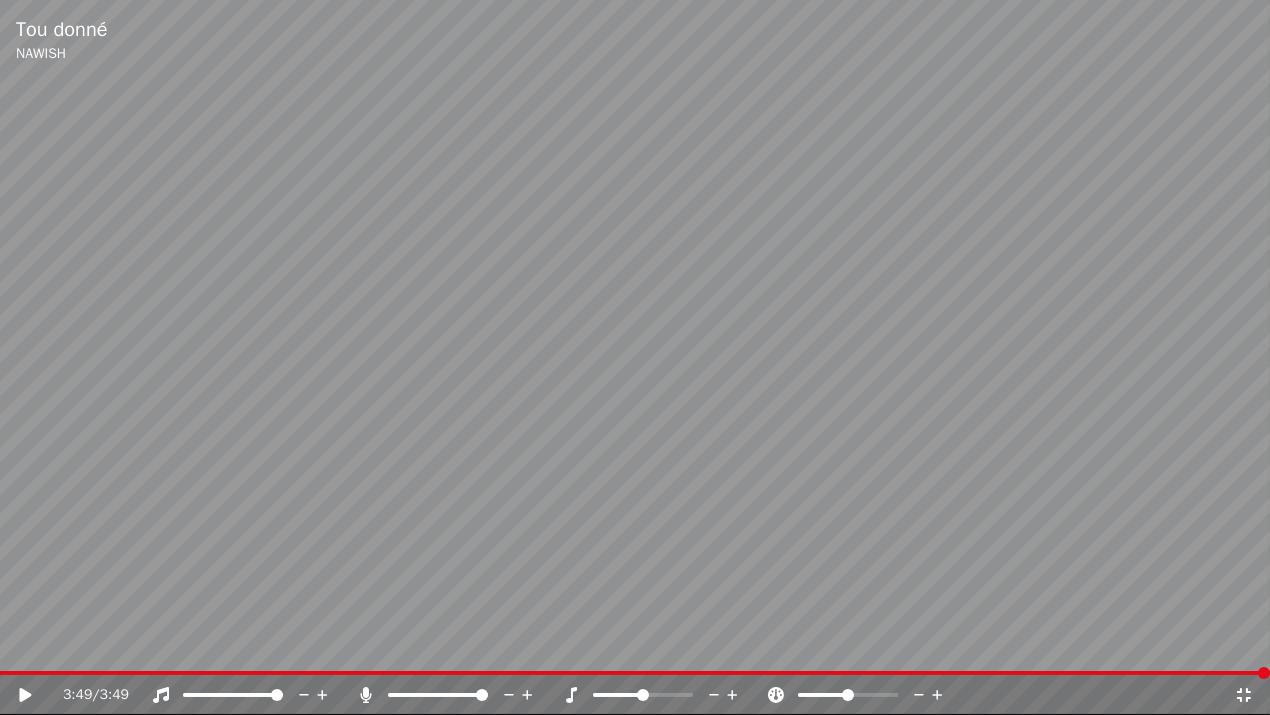 click 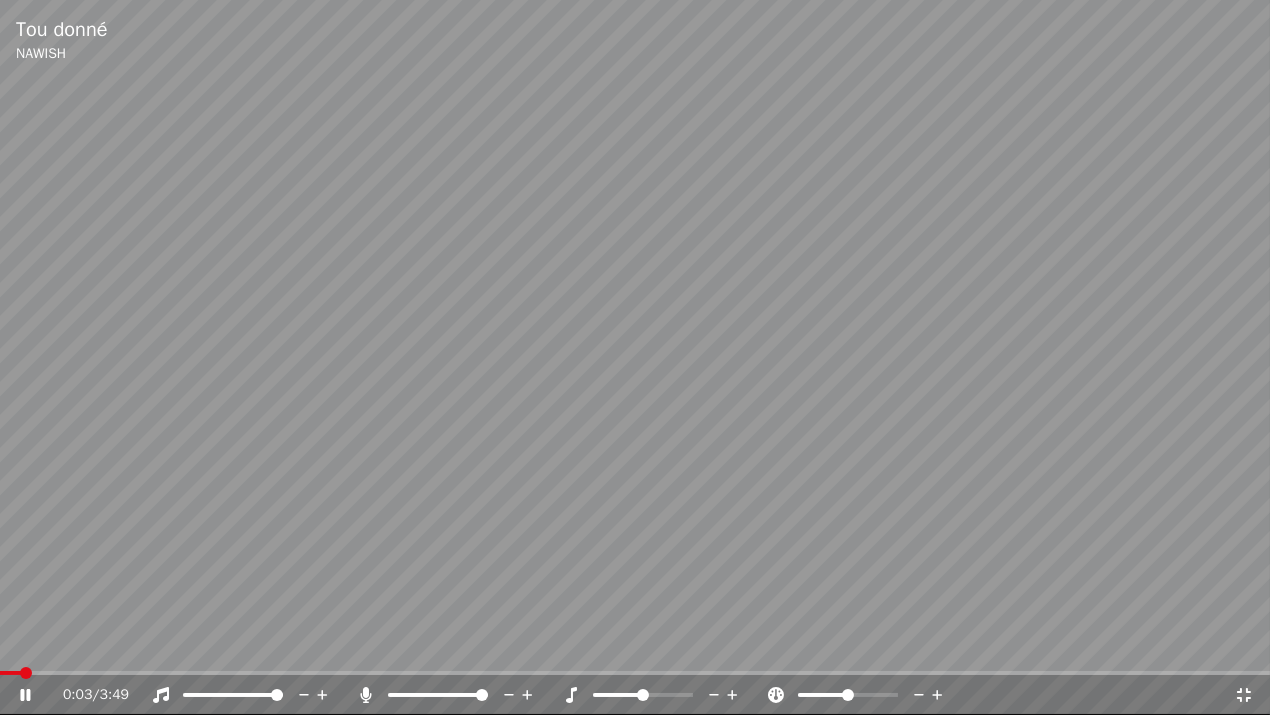 click at bounding box center (635, 673) 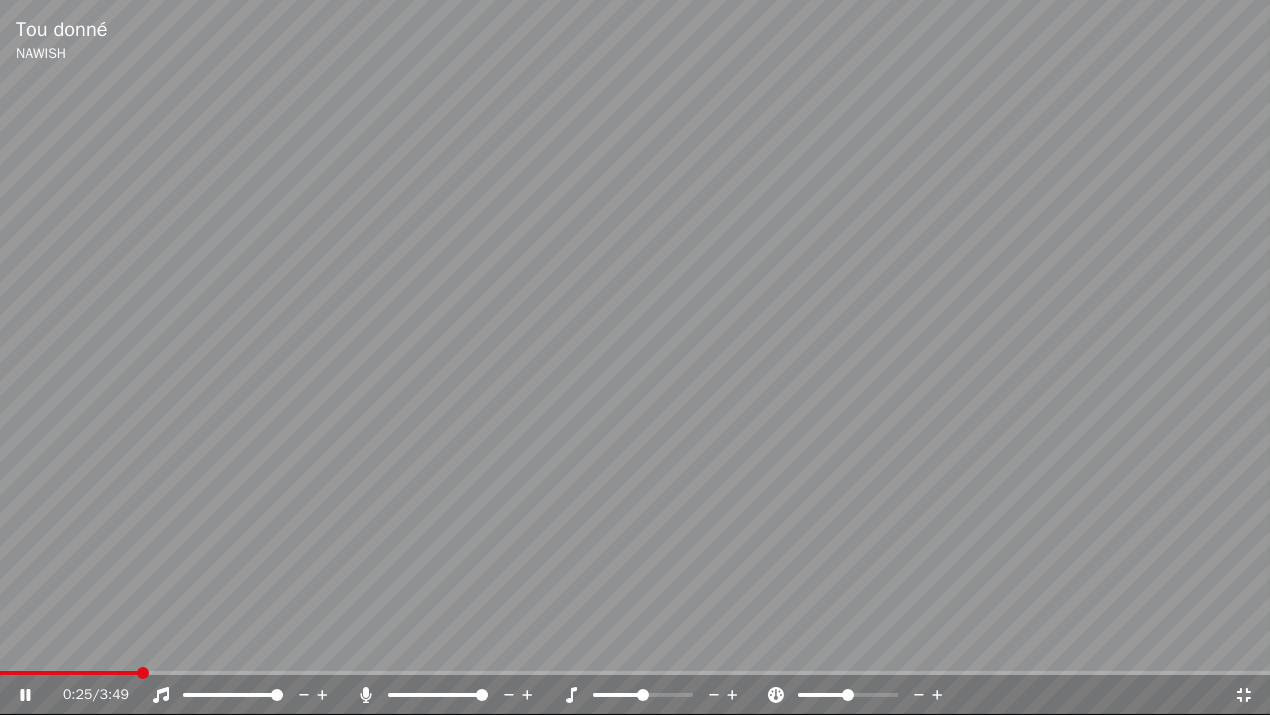 click at bounding box center (143, 673) 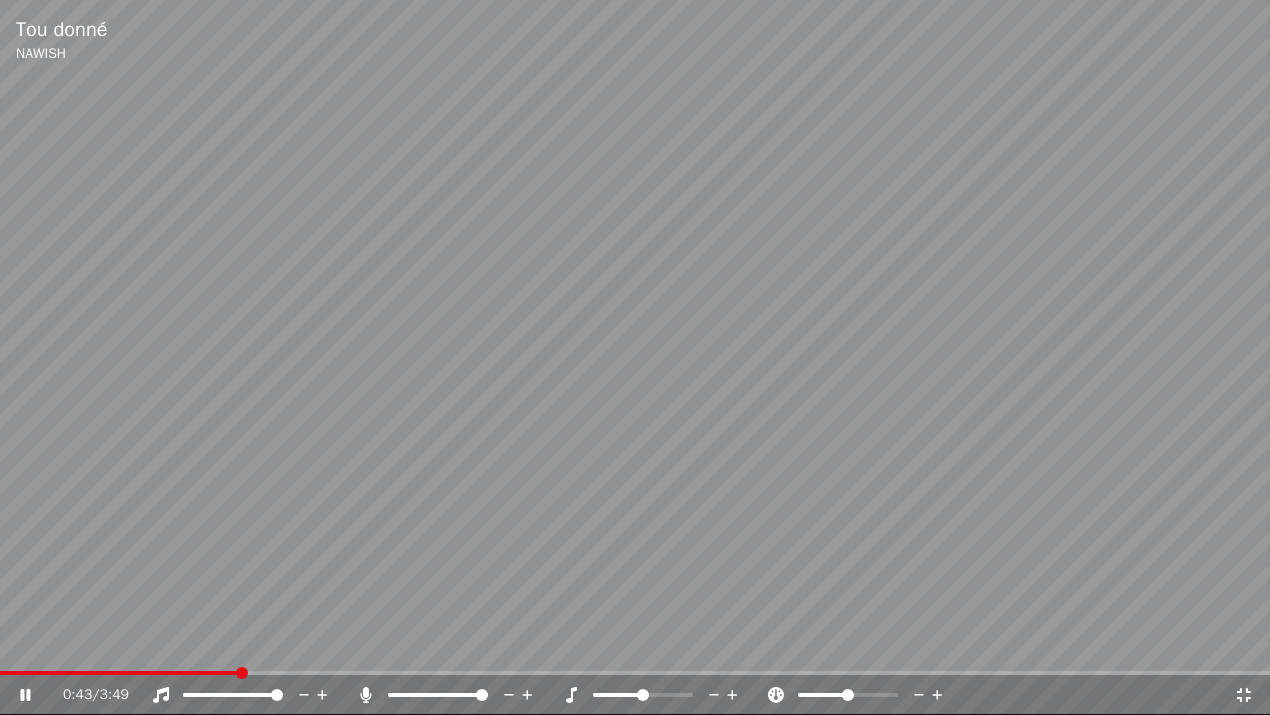 click 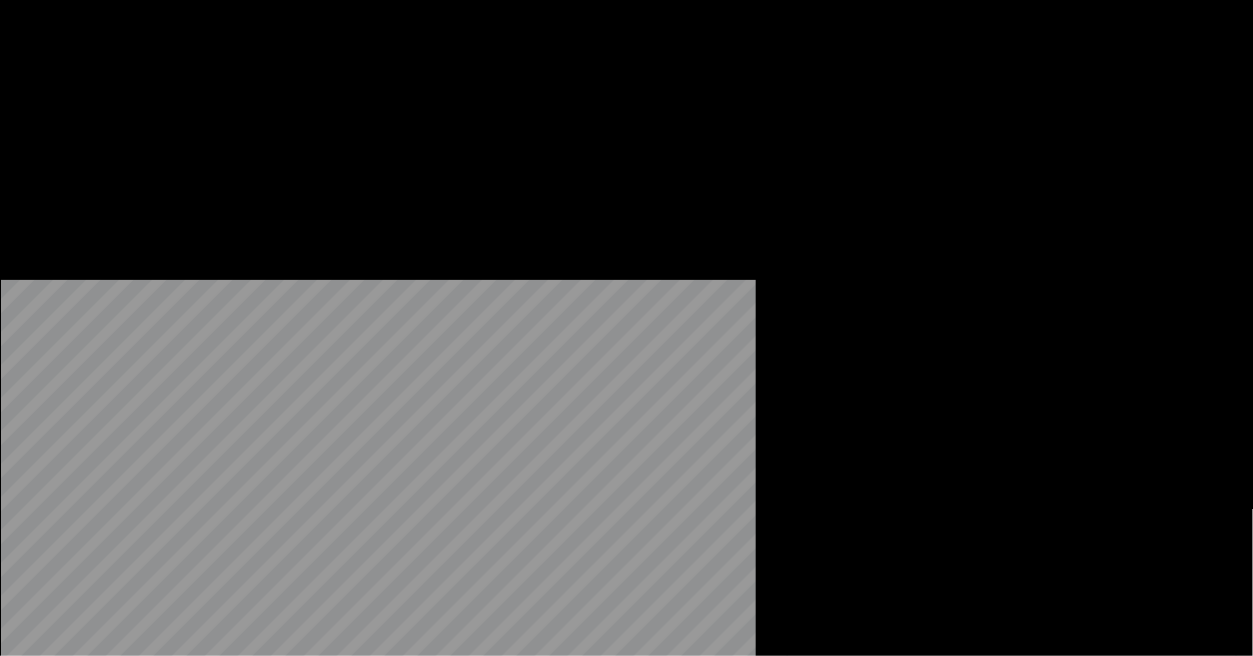 click on "Éditer" at bounding box center [58, 154] 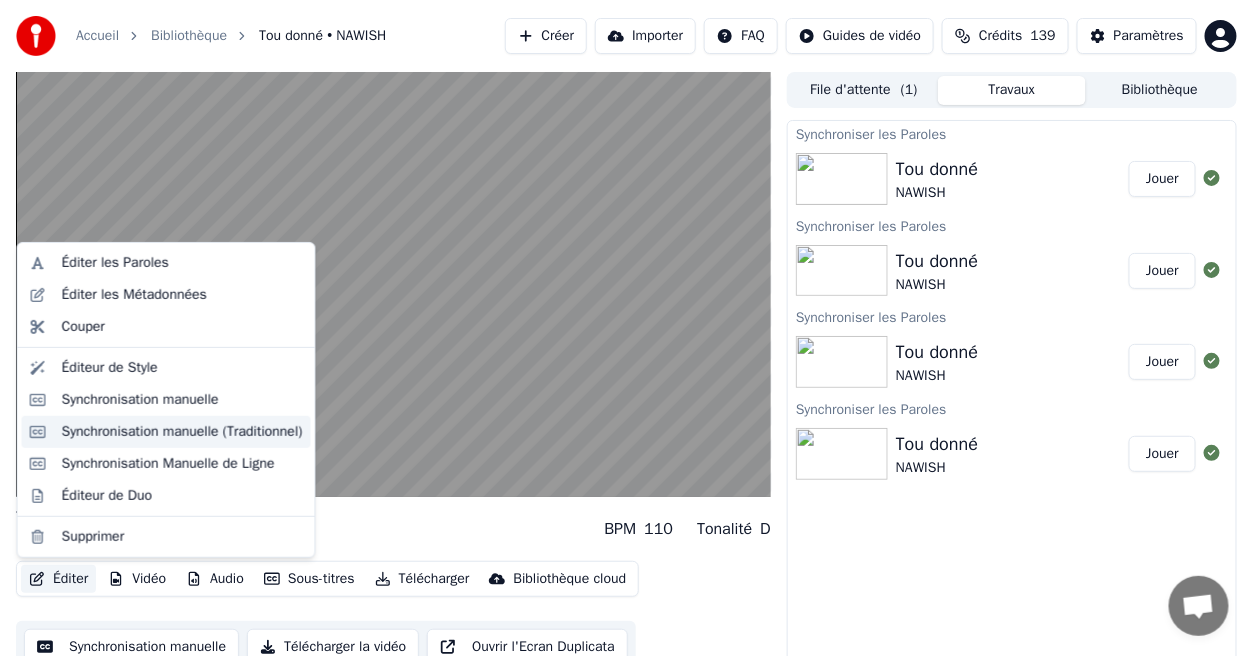 click on "Synchronisation manuelle (Traditionnel)" at bounding box center [182, 432] 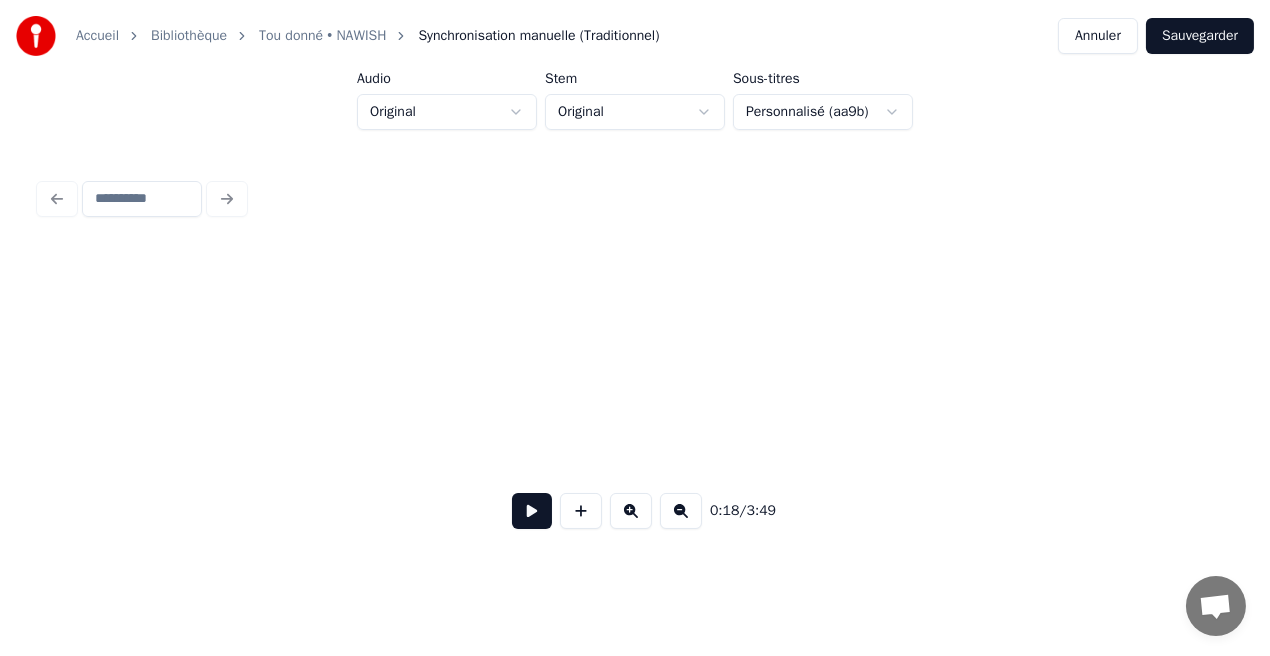 scroll, scrollTop: 0, scrollLeft: 3791, axis: horizontal 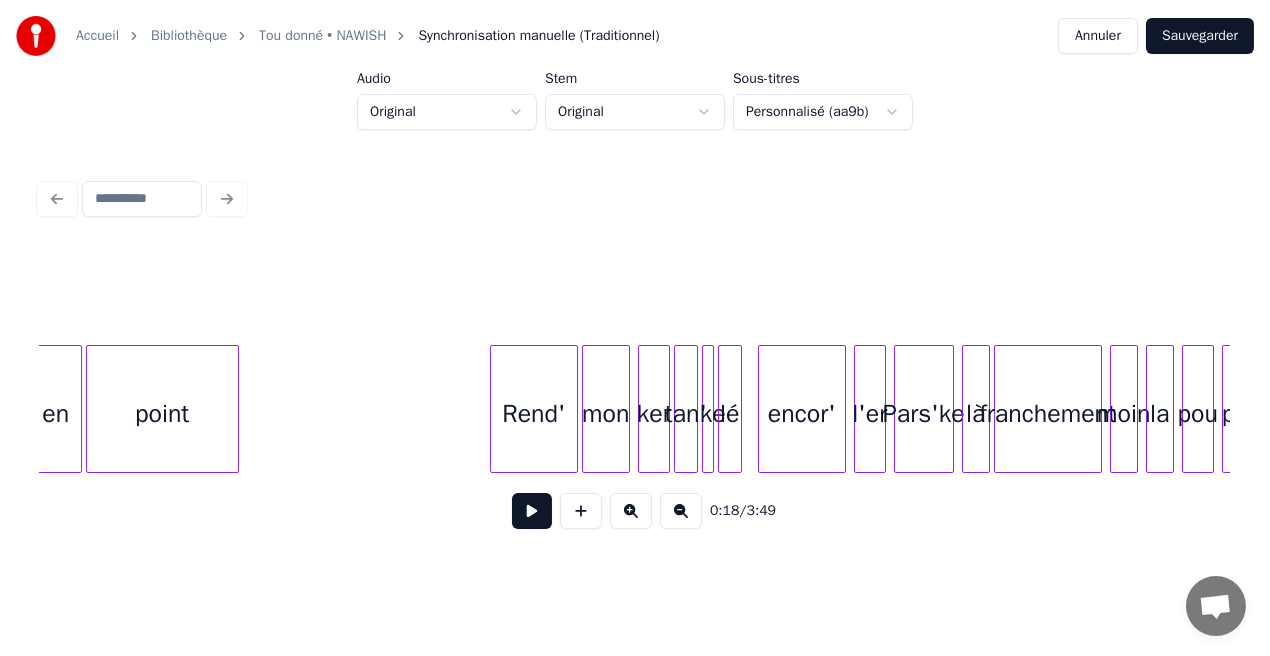 click on "point" at bounding box center (162, 414) 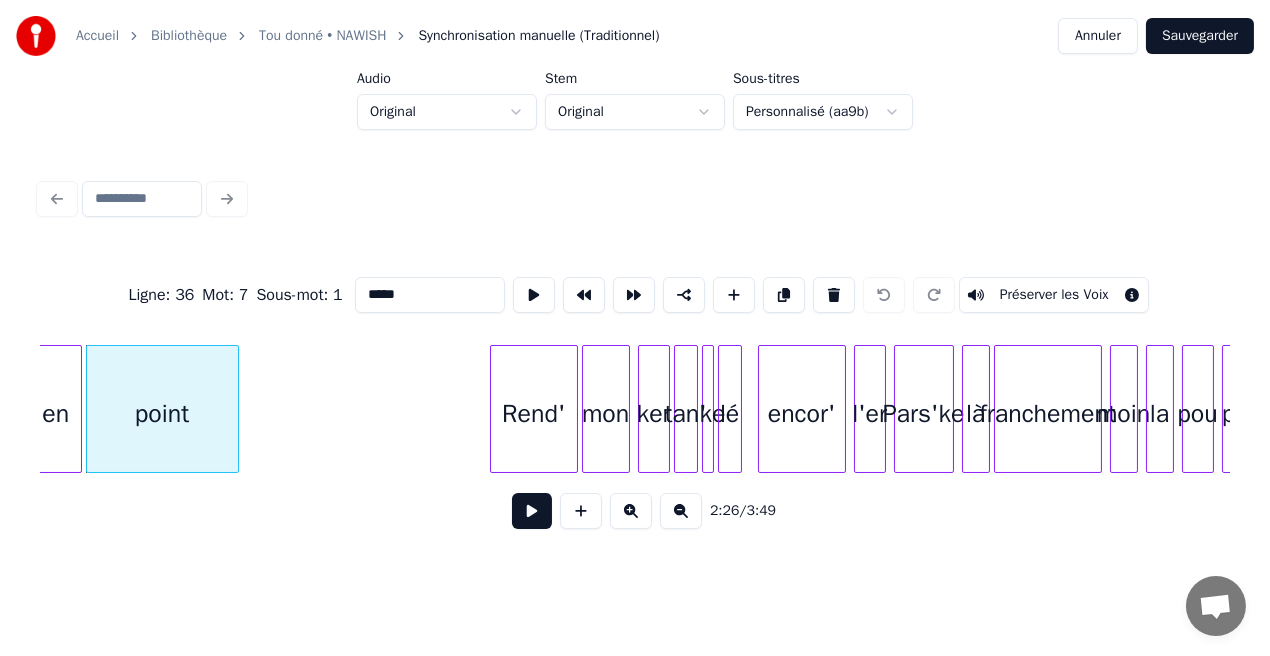 click at bounding box center [532, 511] 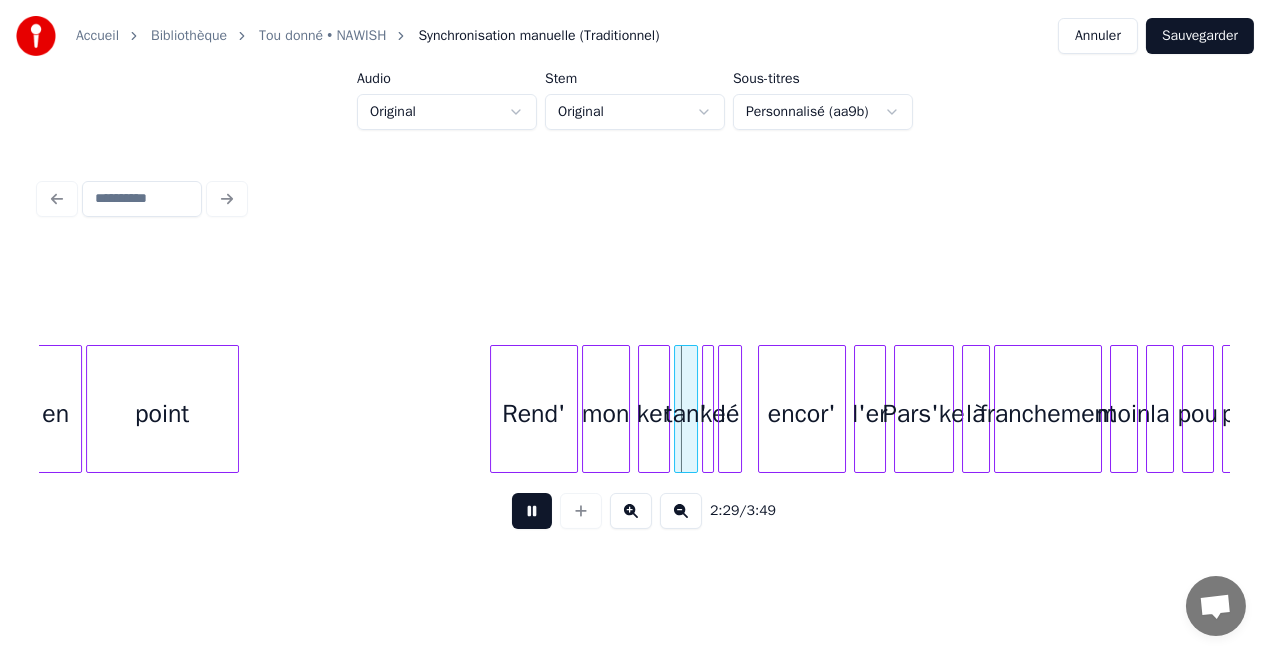 click at bounding box center (532, 511) 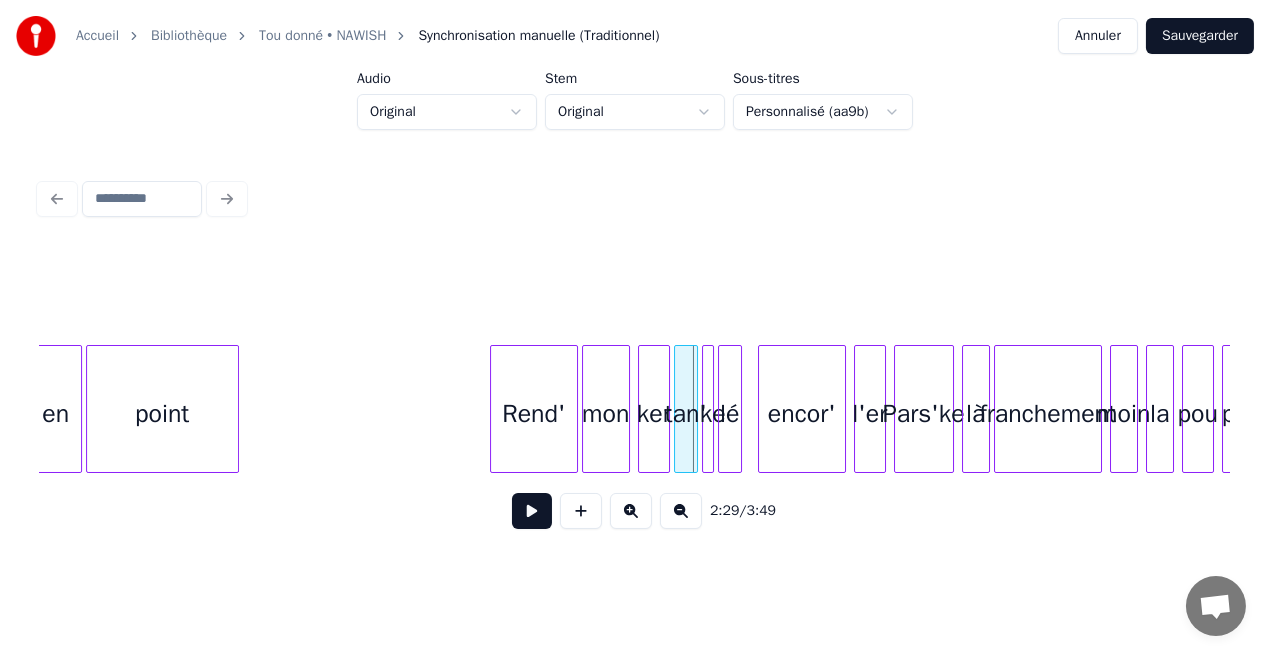 click on "en point Rend' mon ker tan' ke lé encor' l'er Pars'ke là franchement moin la pou perd'" at bounding box center [-6349, 409] 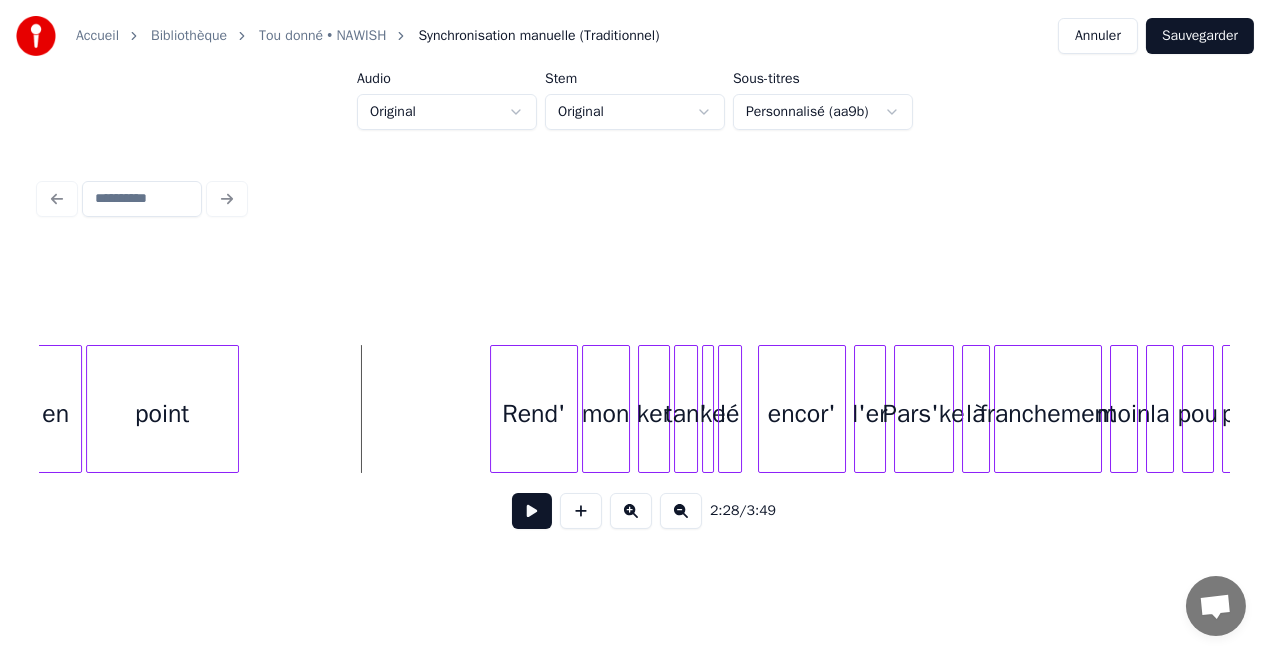 click at bounding box center (532, 511) 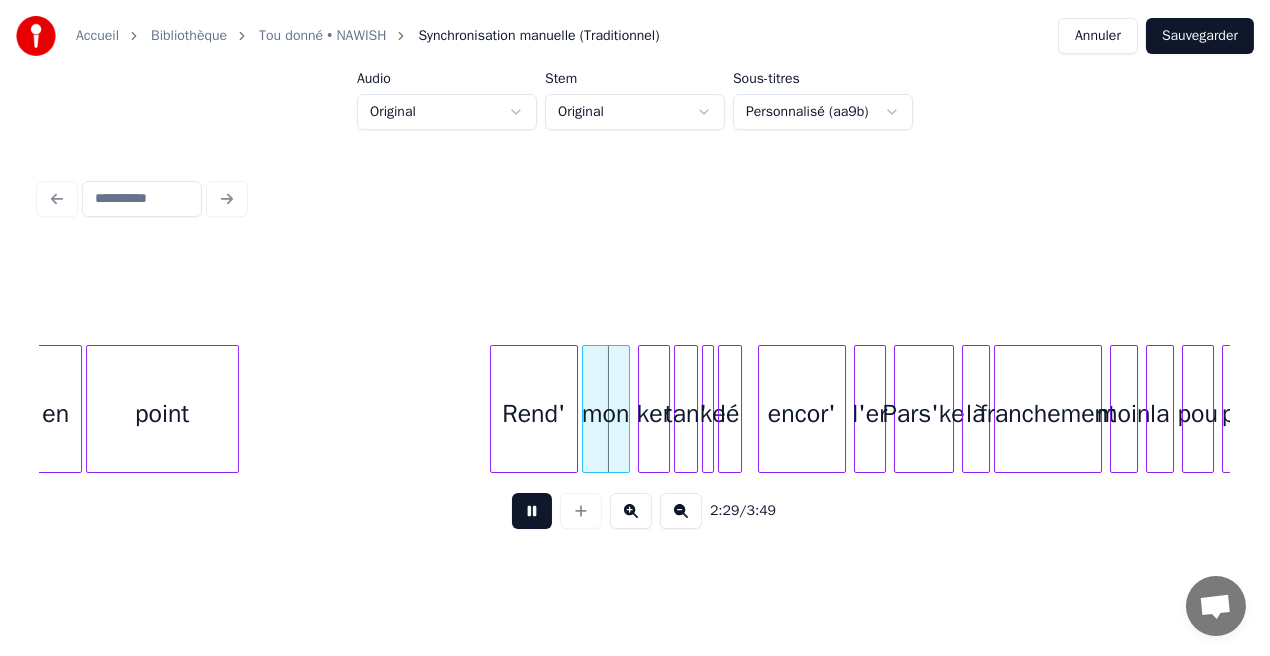 click at bounding box center (532, 511) 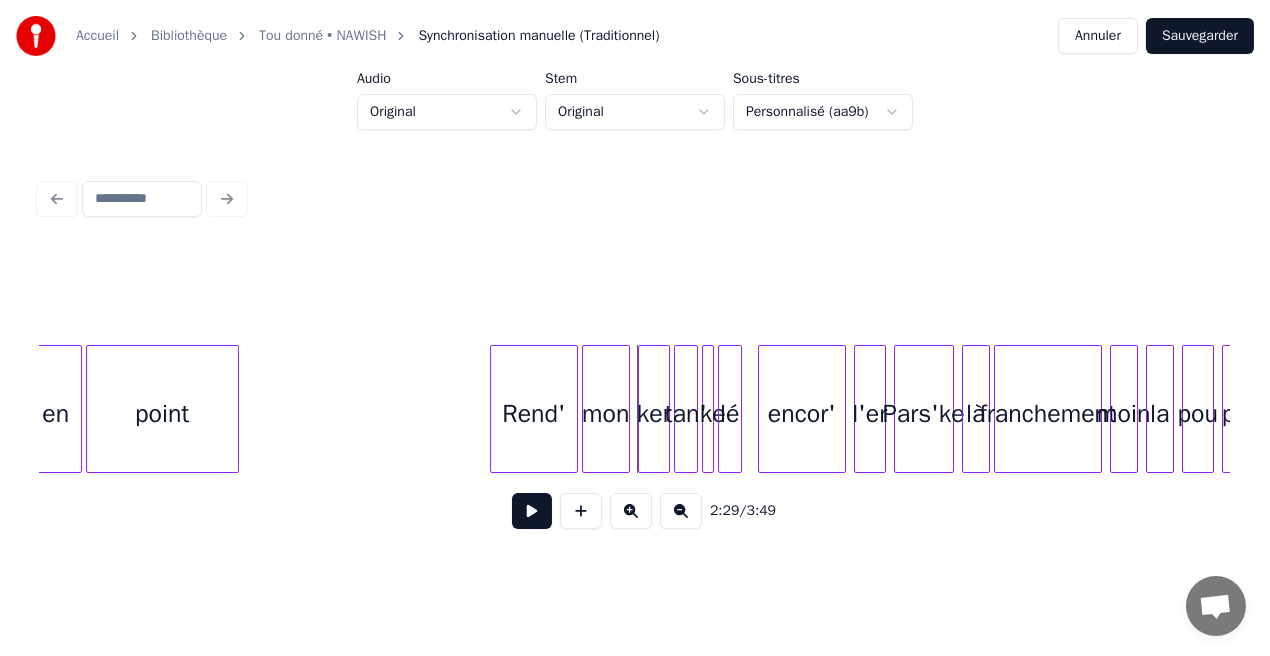 click on "en point Rend' mon ker tan' ke lé encor' l'er Pars'ke là franchement moin la pou perd'" at bounding box center (-6349, 409) 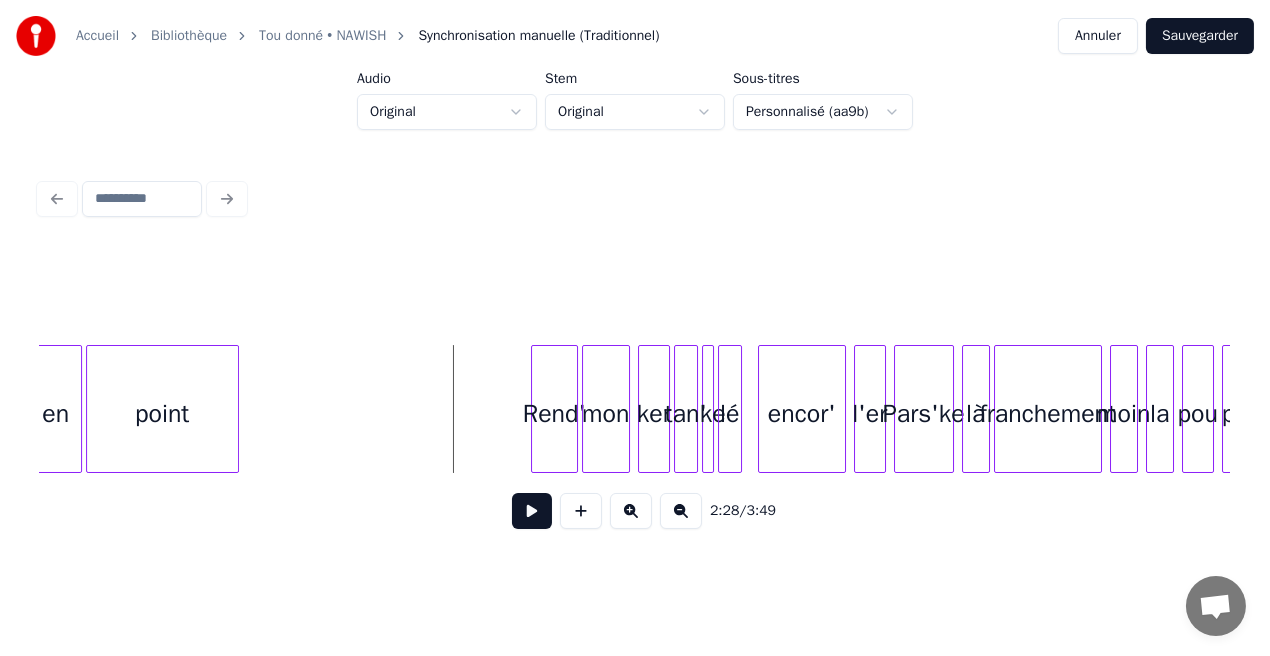 click at bounding box center (535, 409) 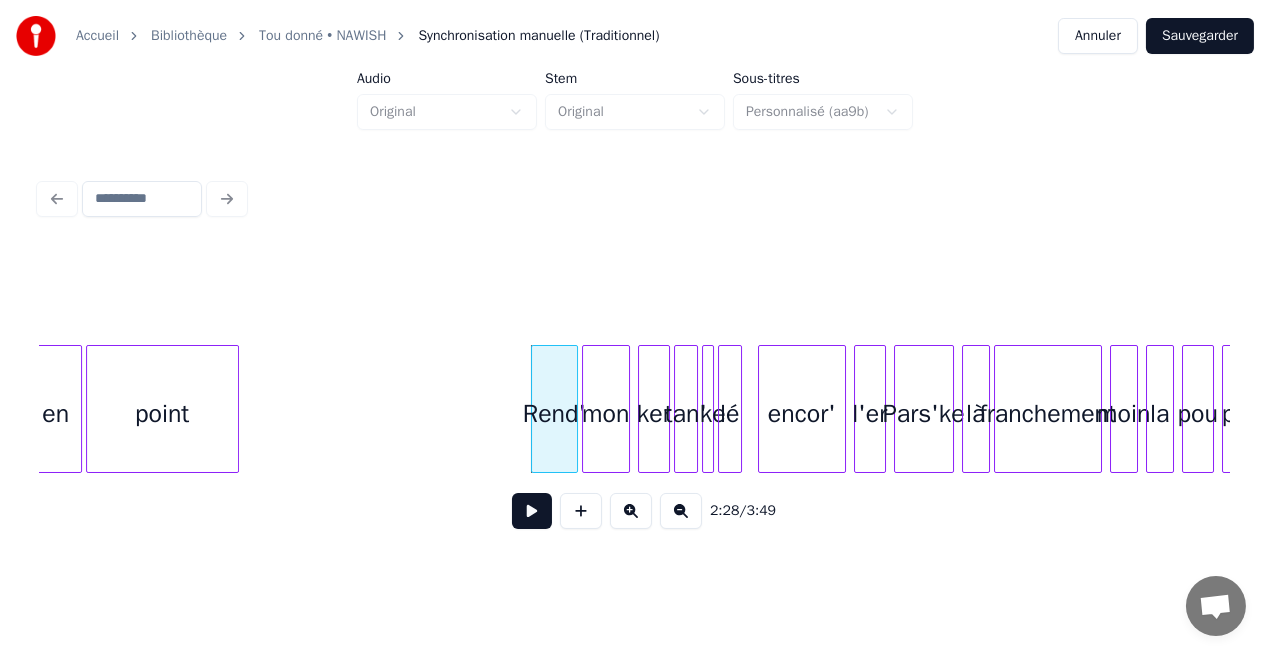 click on "en point Rend' mon ker tan' ke lé encor' l'er Pars'ke là franchement moin la pou perd'" at bounding box center [-6349, 409] 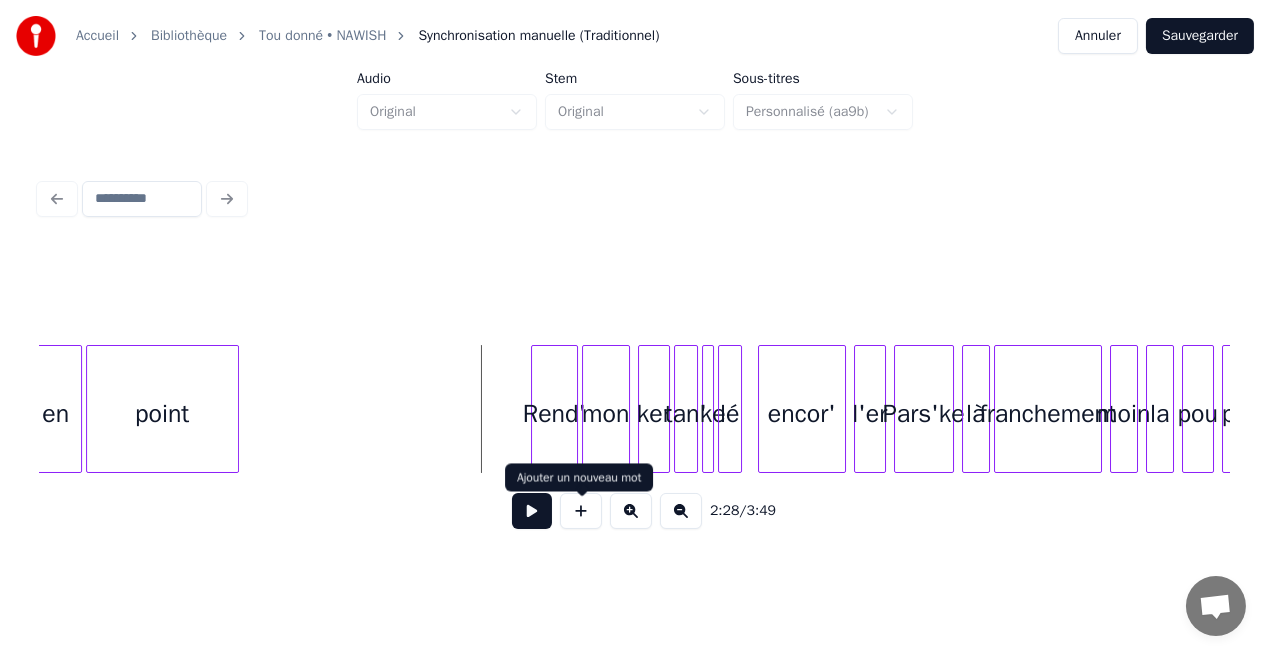 click at bounding box center (581, 511) 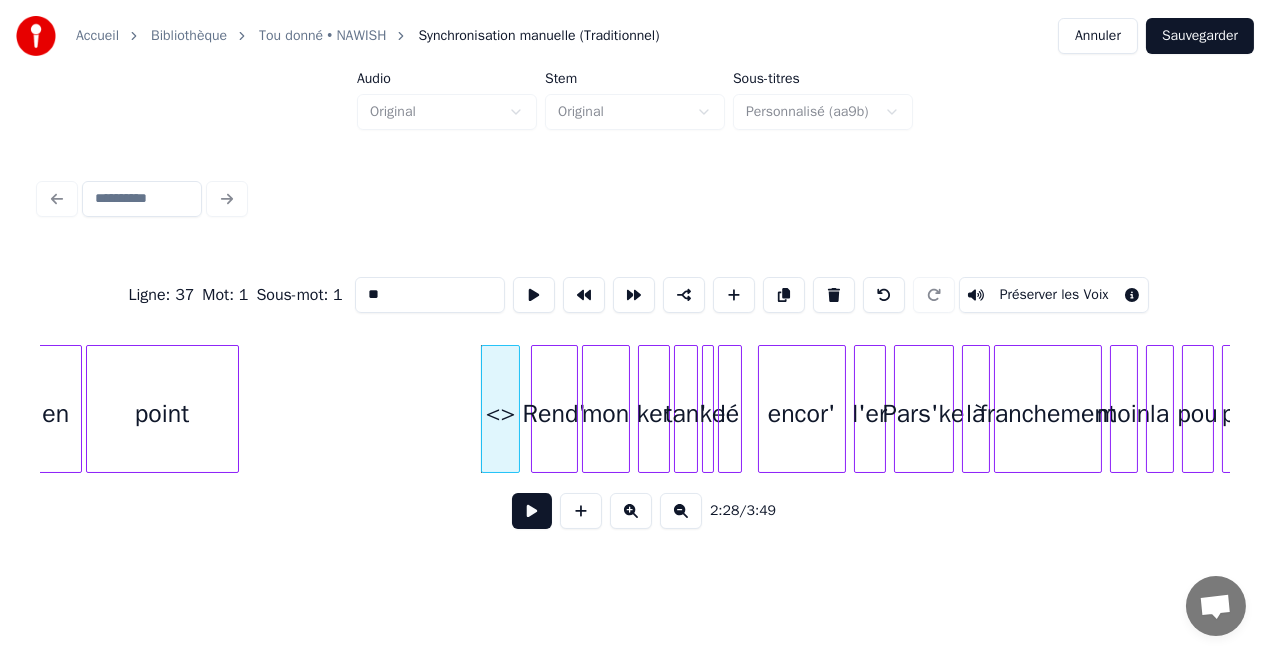 click at bounding box center [516, 409] 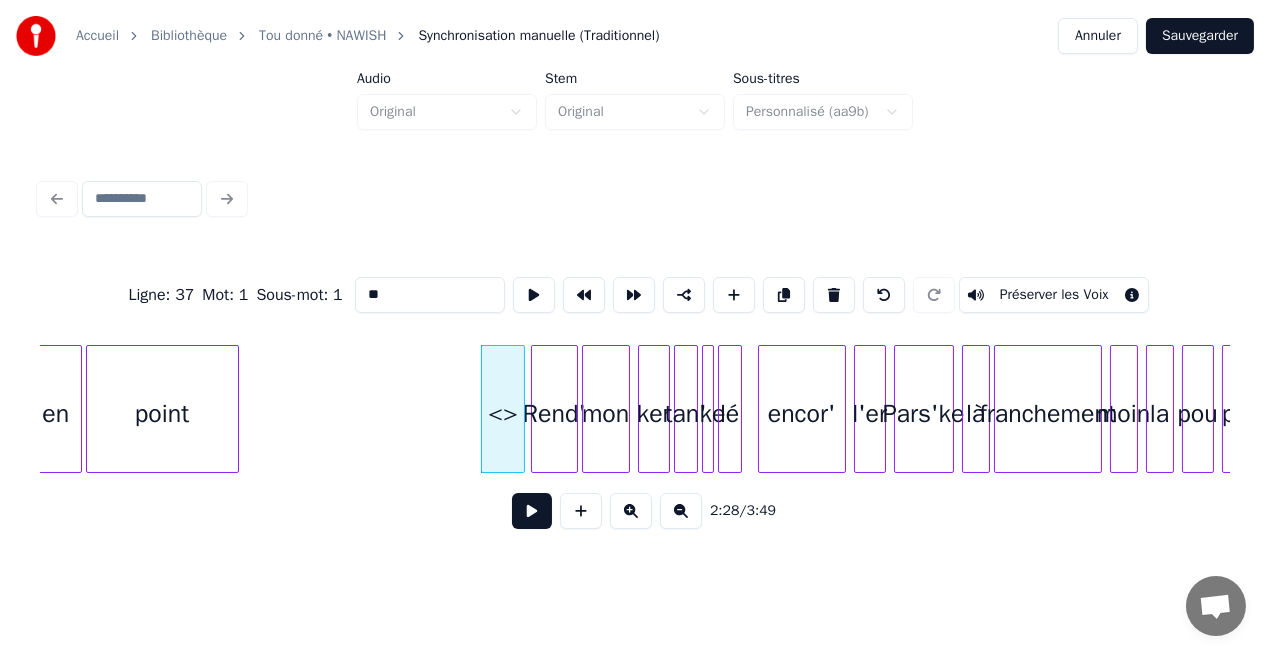 click at bounding box center (521, 409) 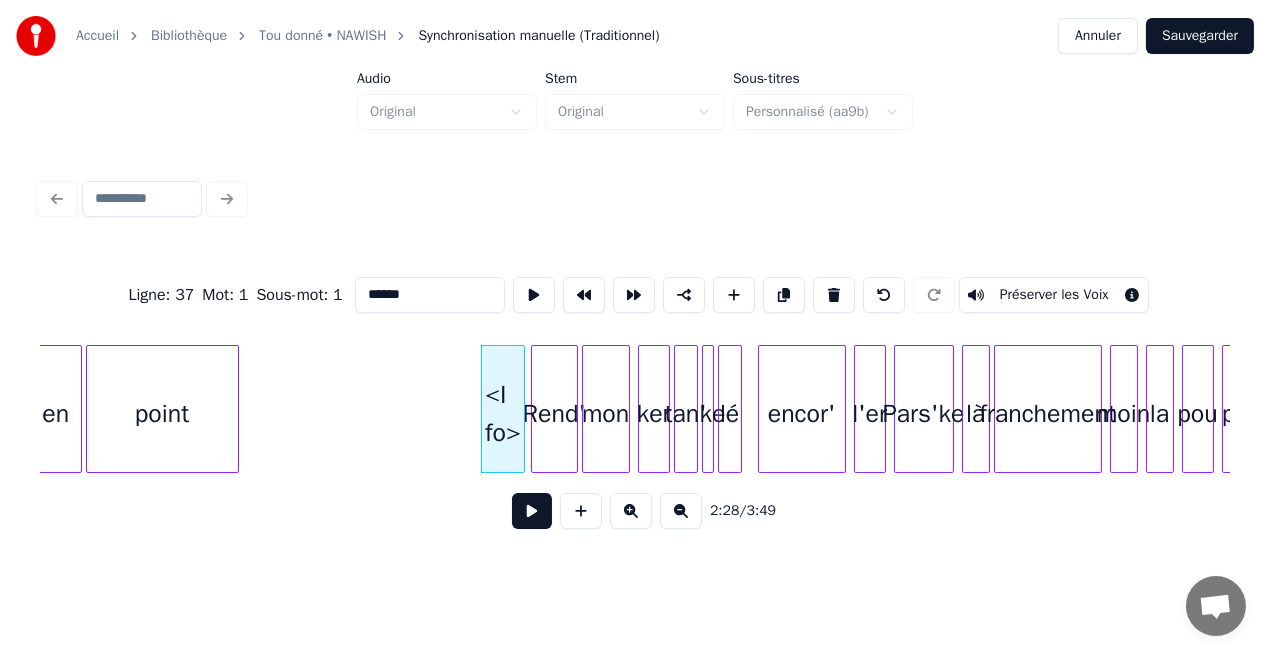 click at bounding box center (535, 409) 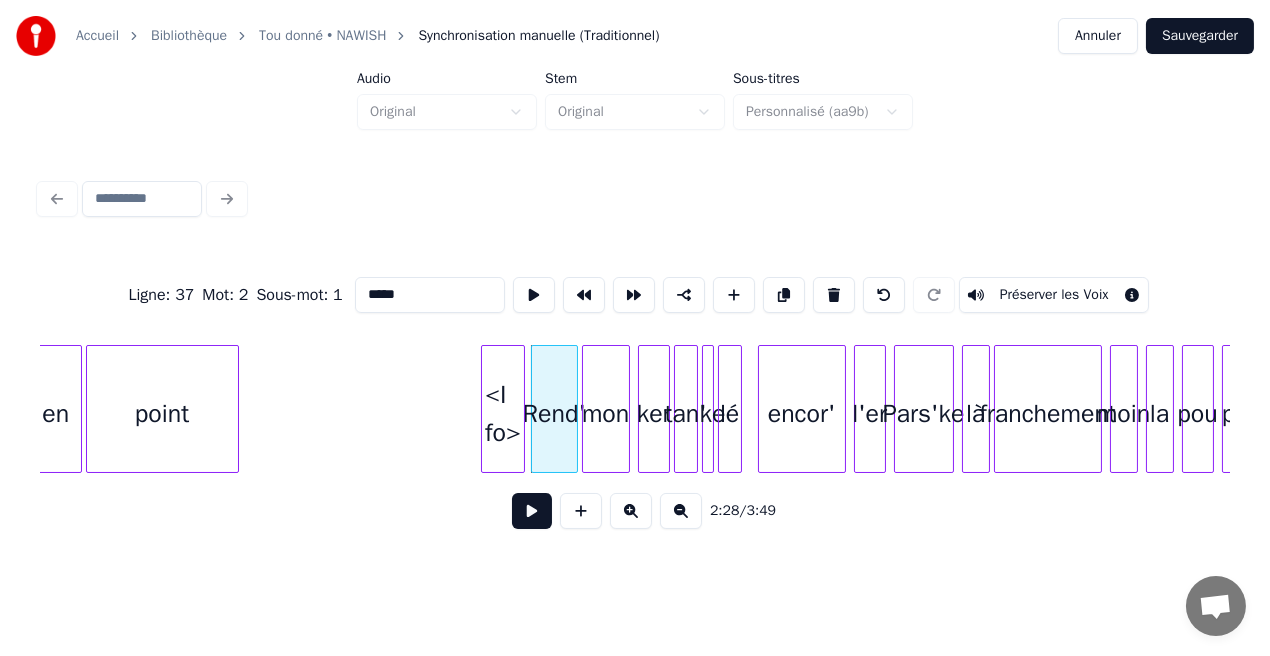 click on "*****" at bounding box center (430, 295) 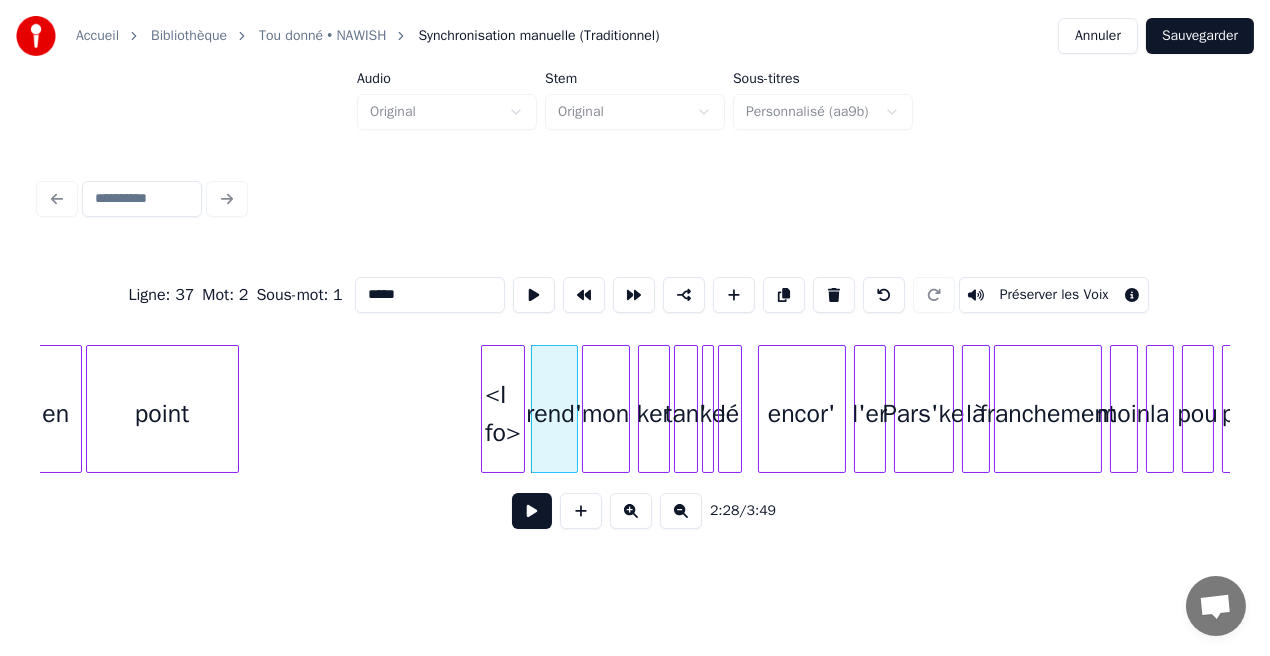 click on "<I fo>" at bounding box center [503, 414] 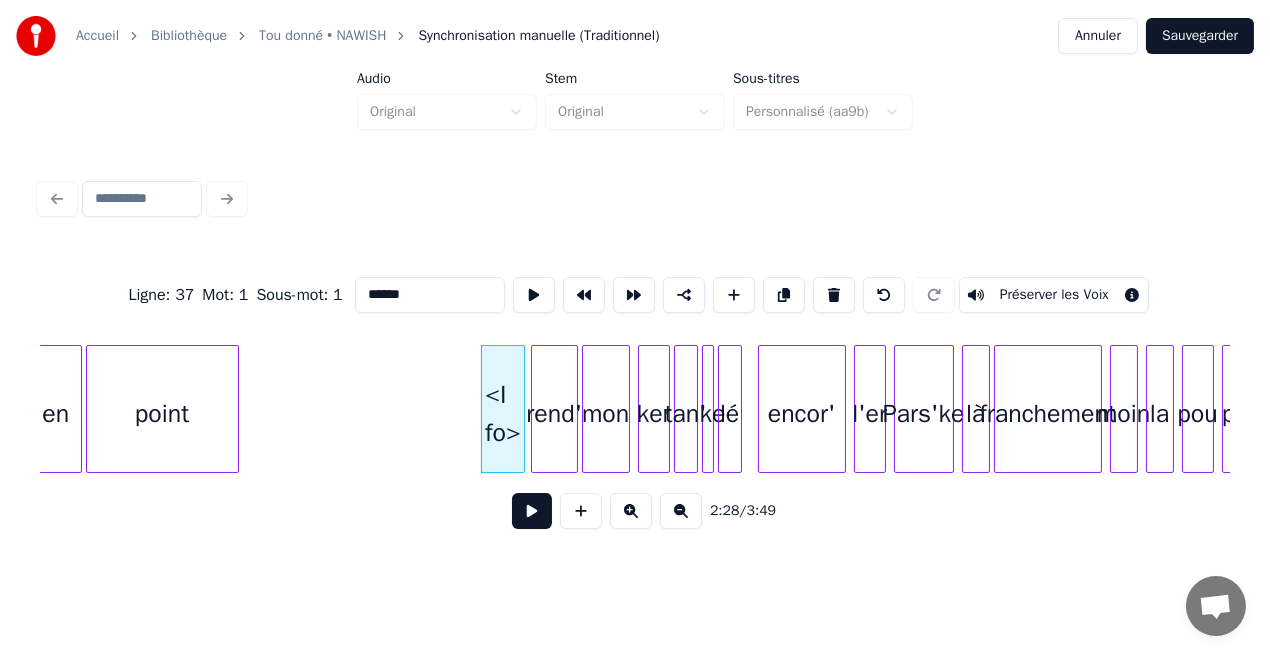 drag, startPoint x: 398, startPoint y: 287, endPoint x: 450, endPoint y: 294, distance: 52.46904 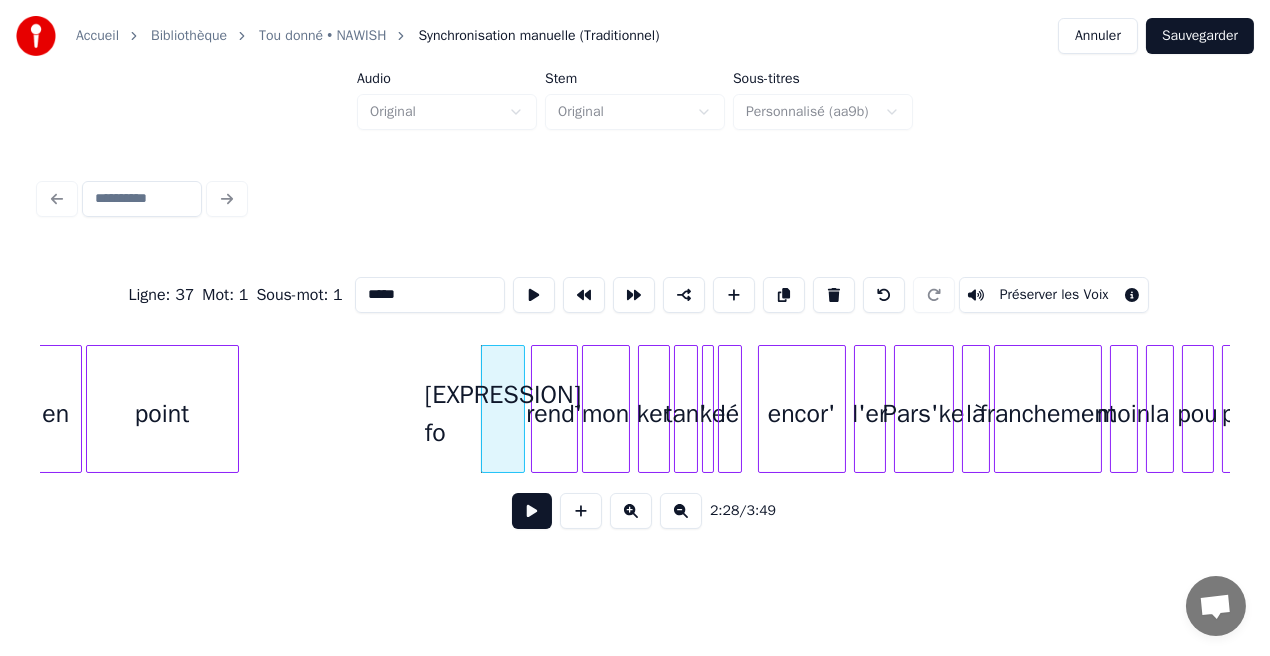 drag, startPoint x: 376, startPoint y: 291, endPoint x: 347, endPoint y: 291, distance: 29 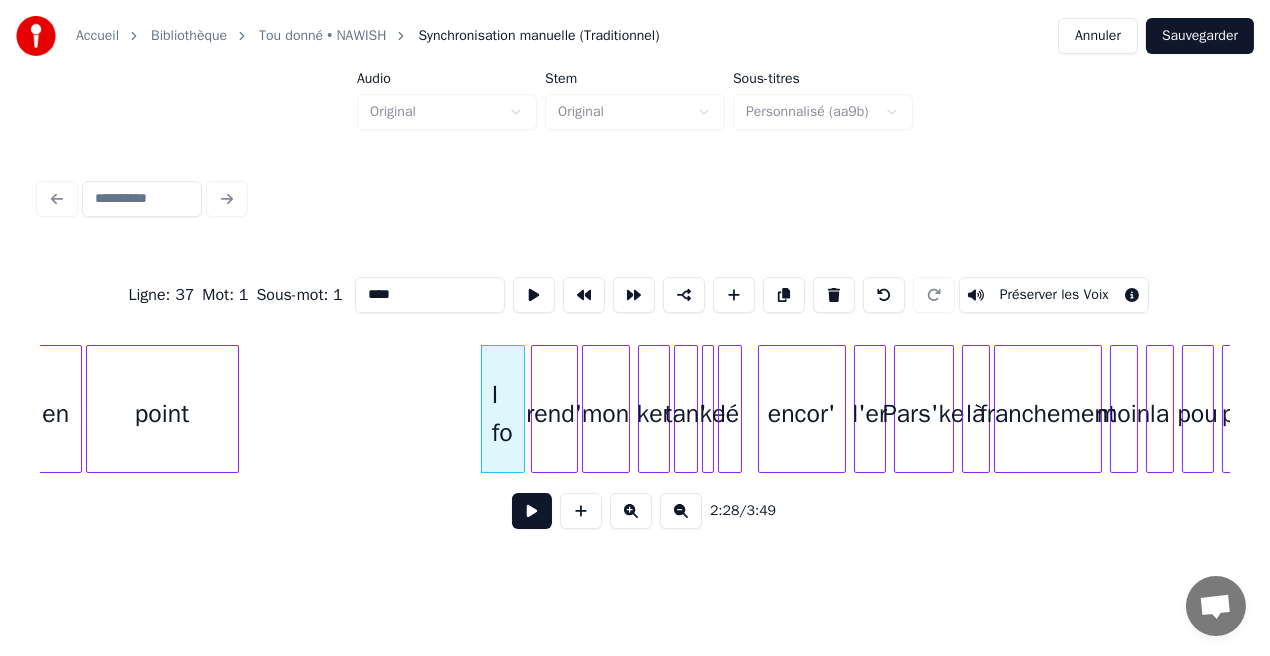 type on "****" 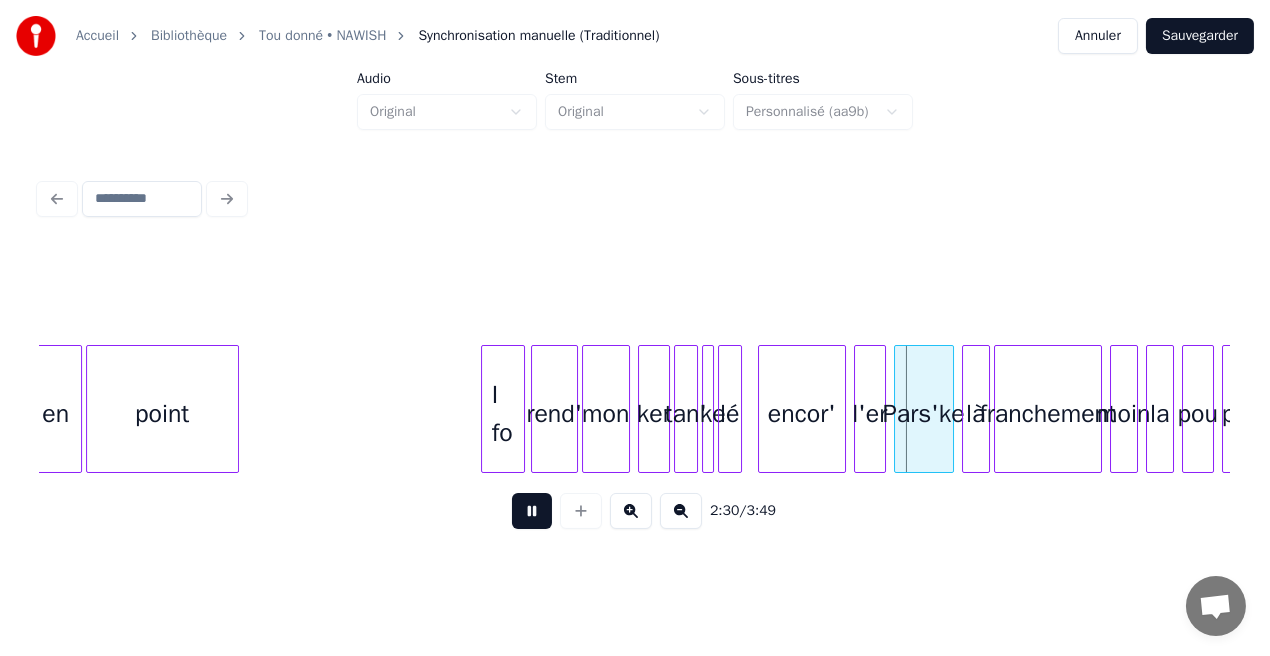 click on "en point rend' mon ker tan' ke lé encor' l'er Pars'ke là franchement moin la pou perd' I fo" at bounding box center [-6349, 409] 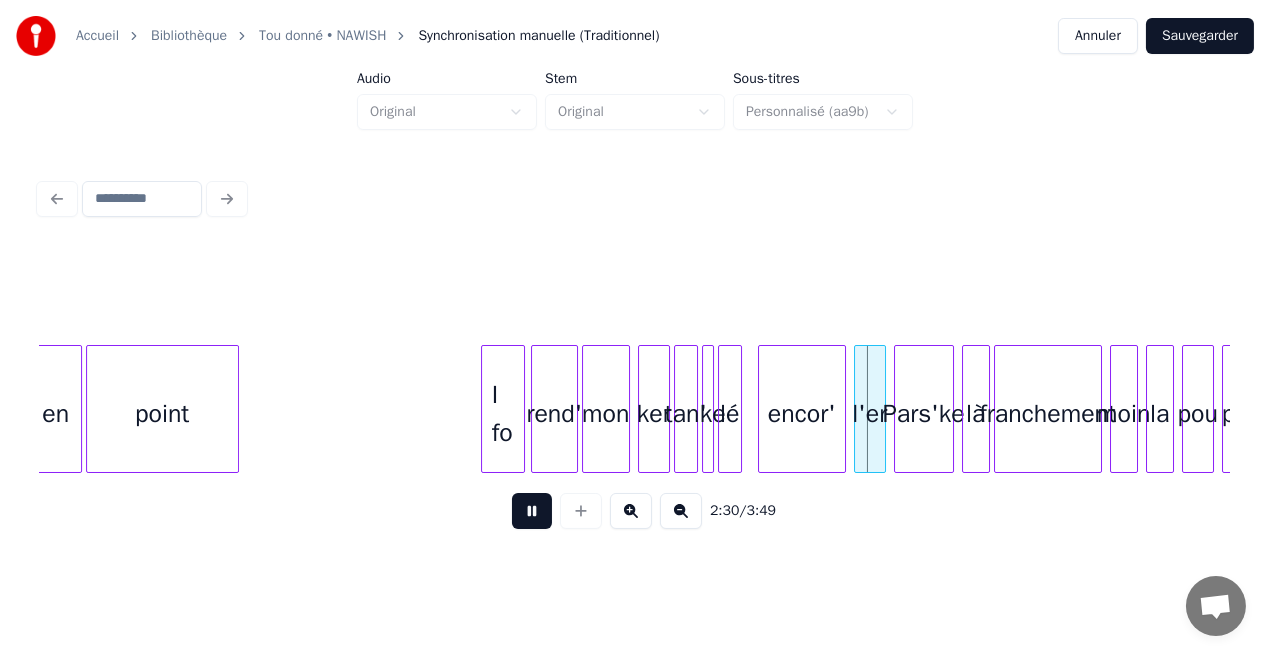 scroll, scrollTop: 0, scrollLeft: 29676, axis: horizontal 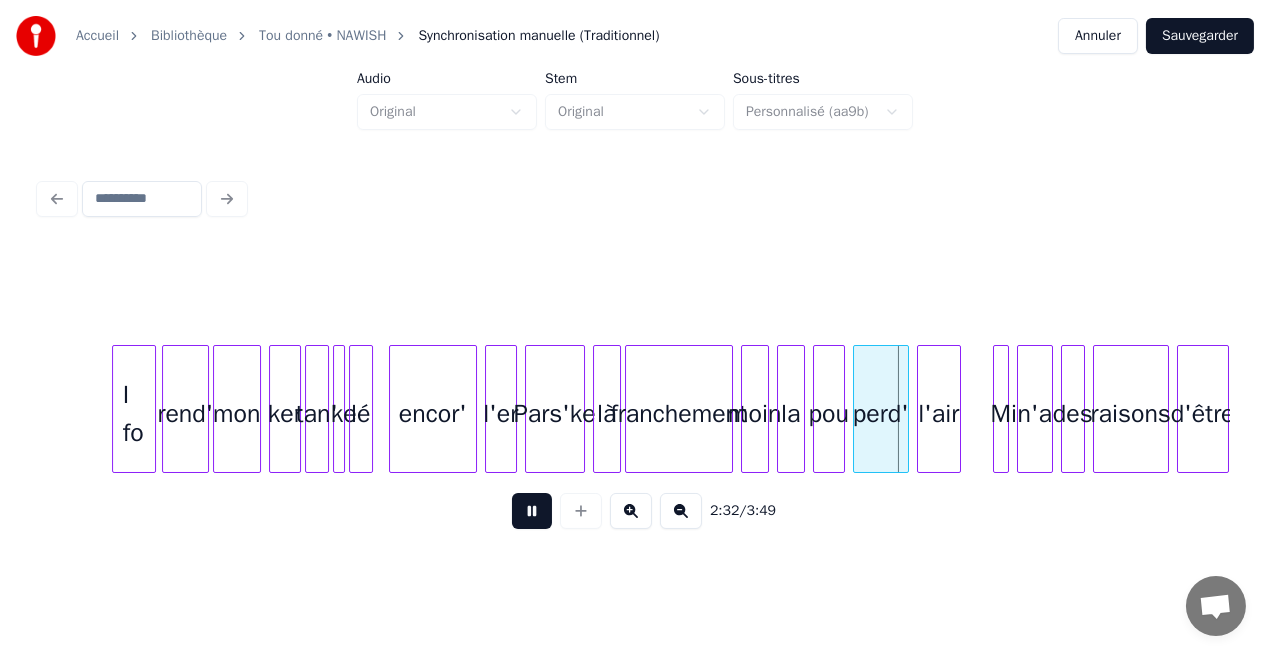 click at bounding box center [532, 511] 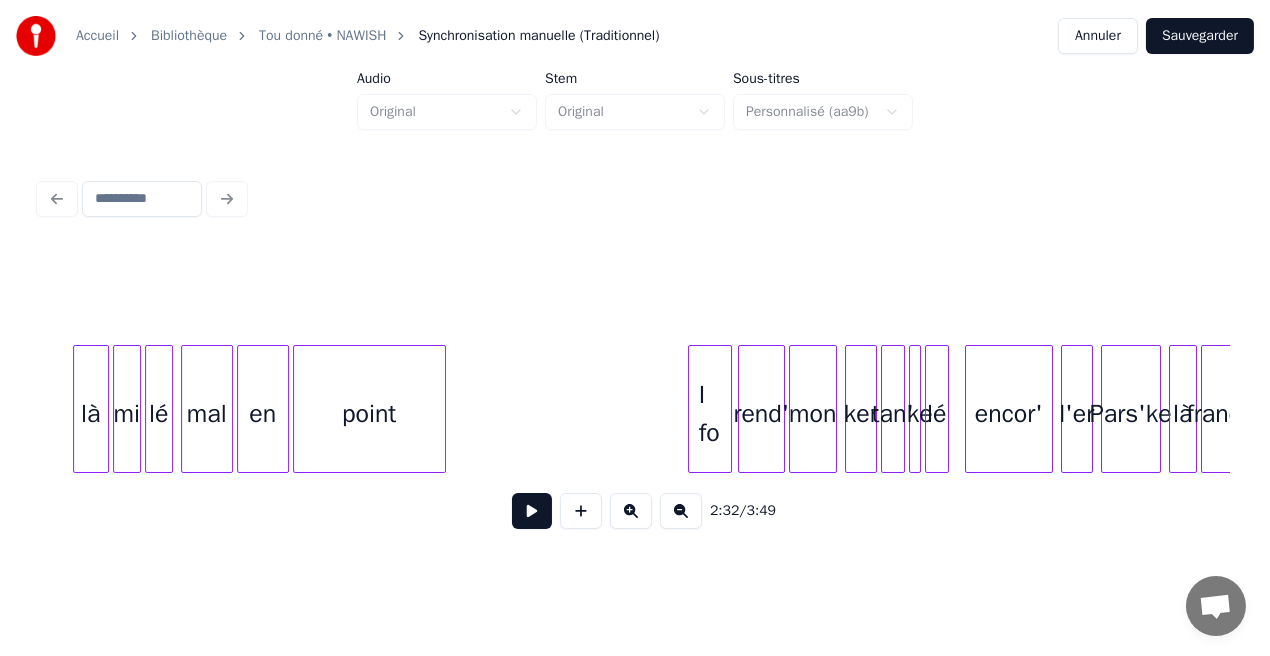 scroll, scrollTop: 0, scrollLeft: 29178, axis: horizontal 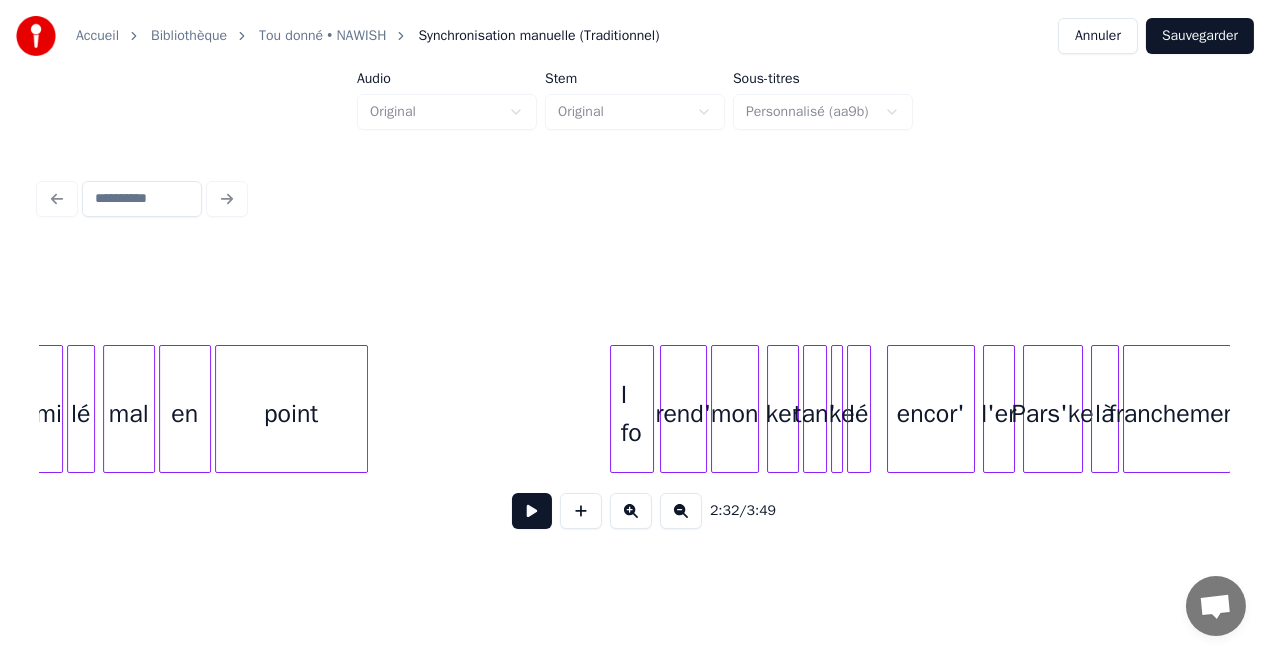 click on "mi lé mal en point I fo rend' mon ker tan' ke lé encor' l'er Pars'ke là franchement" at bounding box center [-6220, 409] 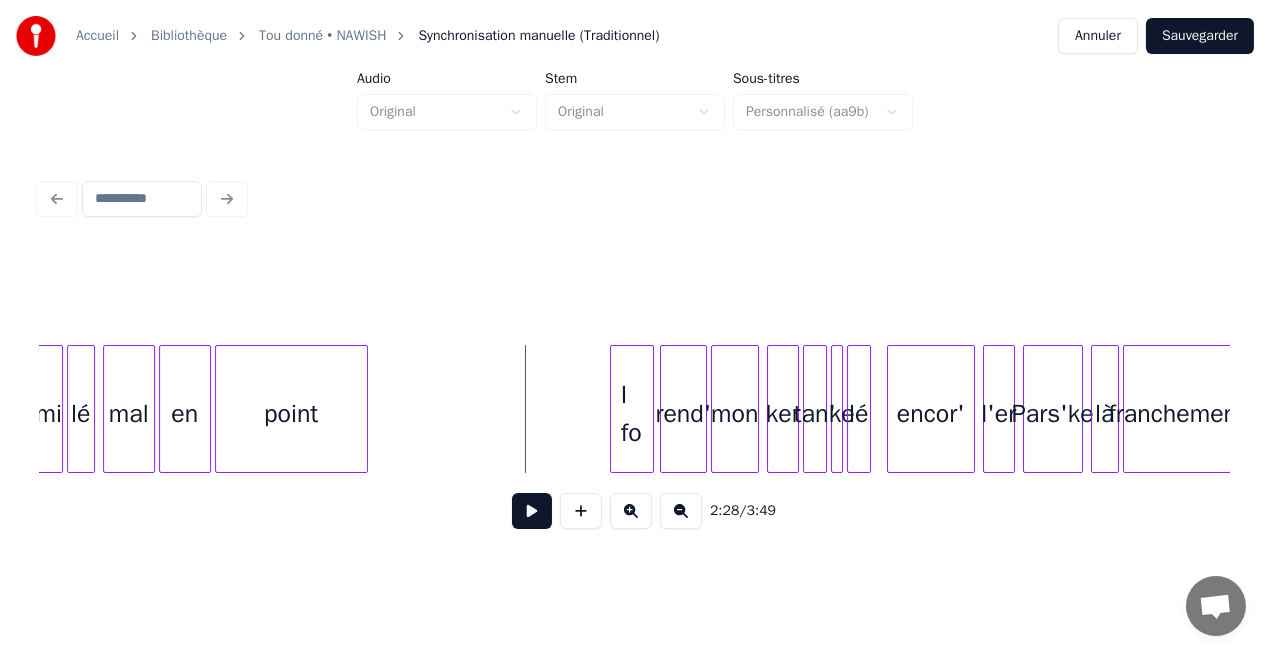 click at bounding box center [532, 511] 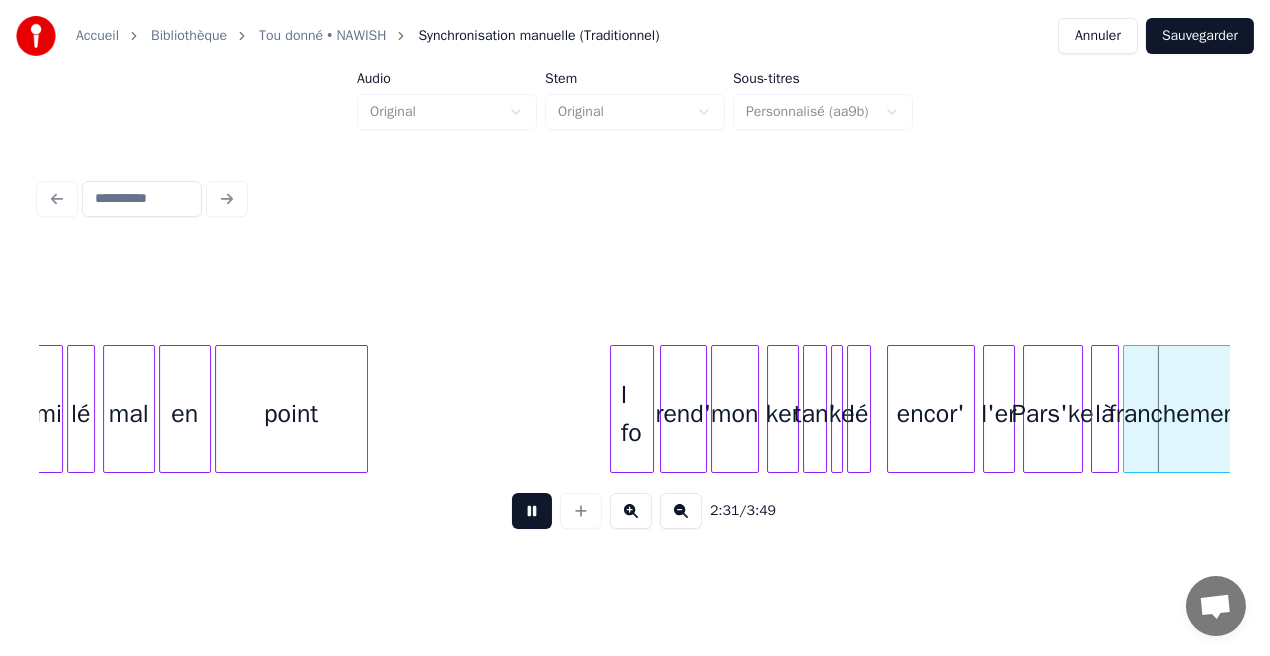 click at bounding box center (532, 511) 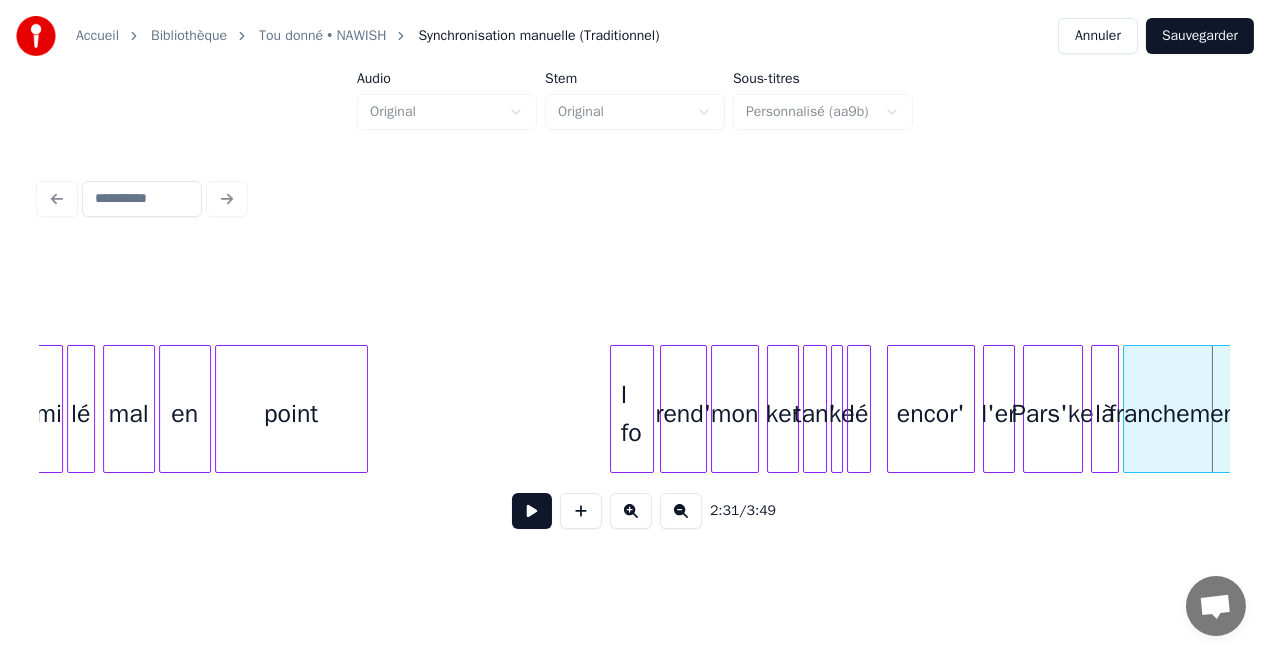 click on "mi lé mal en point I fo rend' mon ker tan' ke lé encor' l'er Pars'ke là franchement" at bounding box center [-6220, 409] 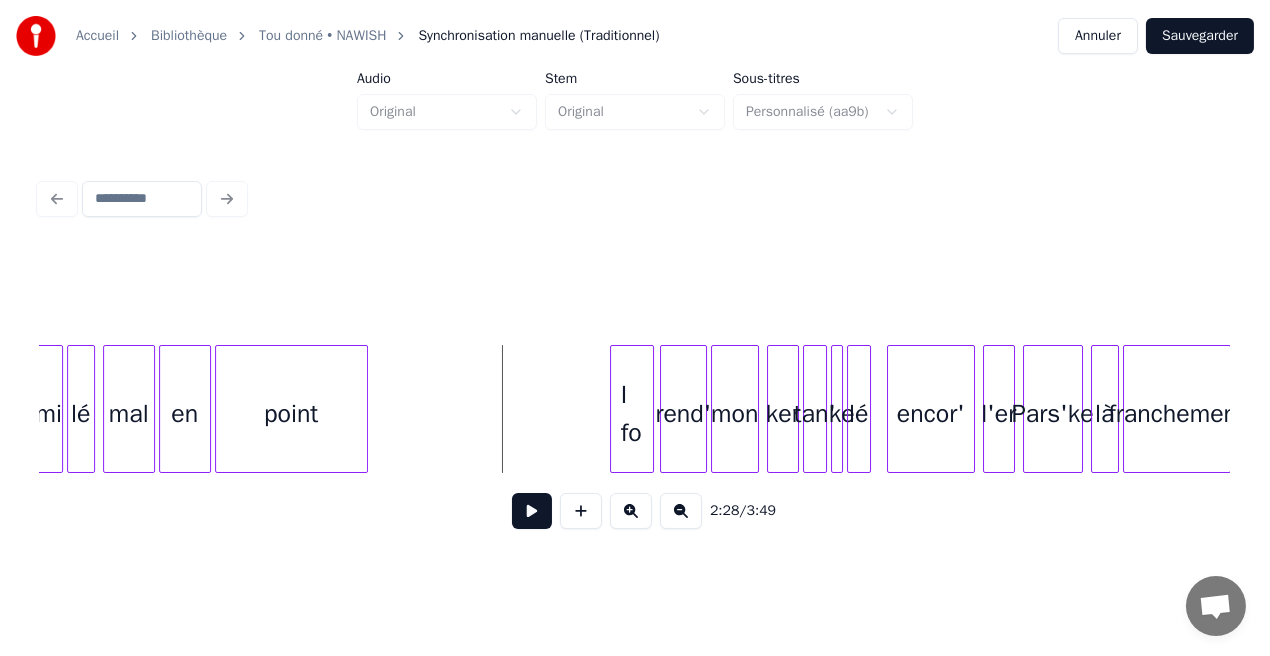 click at bounding box center (532, 511) 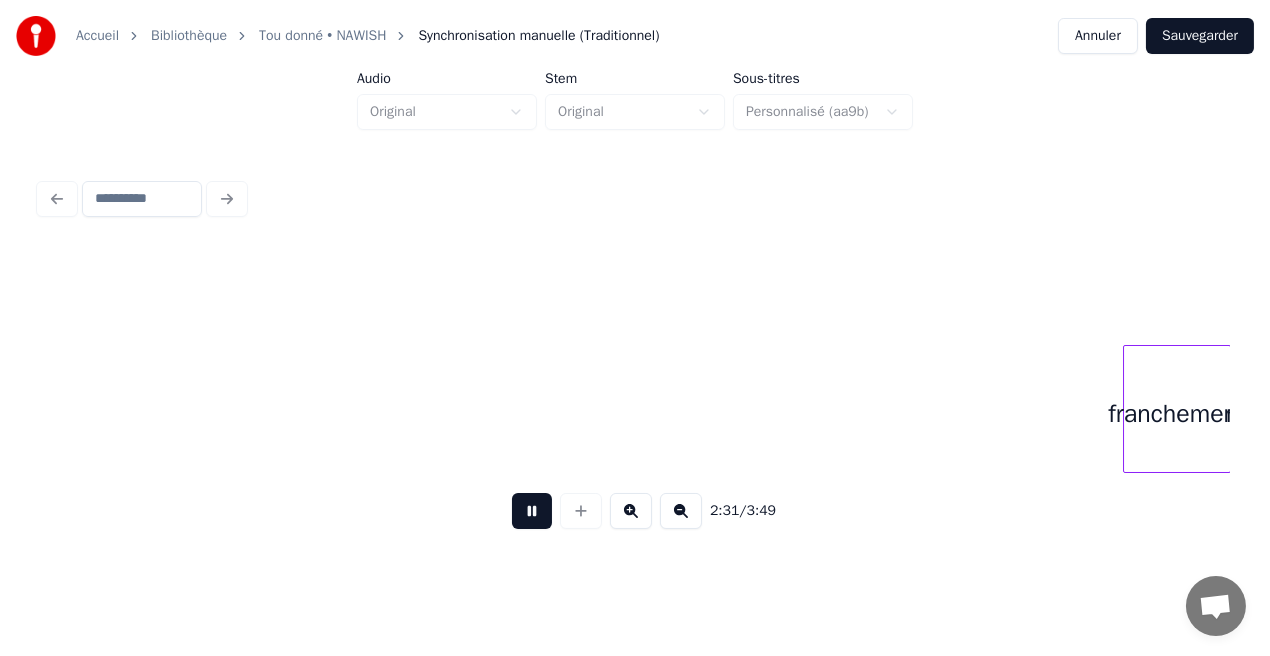 scroll, scrollTop: 0, scrollLeft: 30368, axis: horizontal 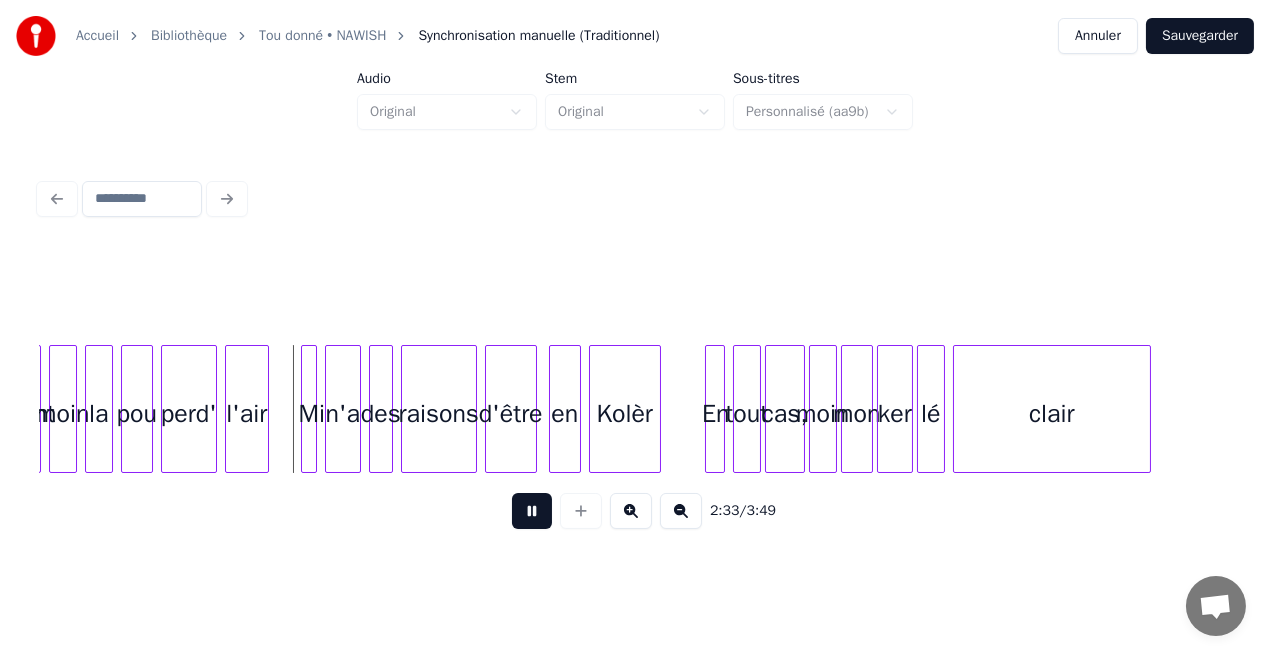 click at bounding box center [532, 511] 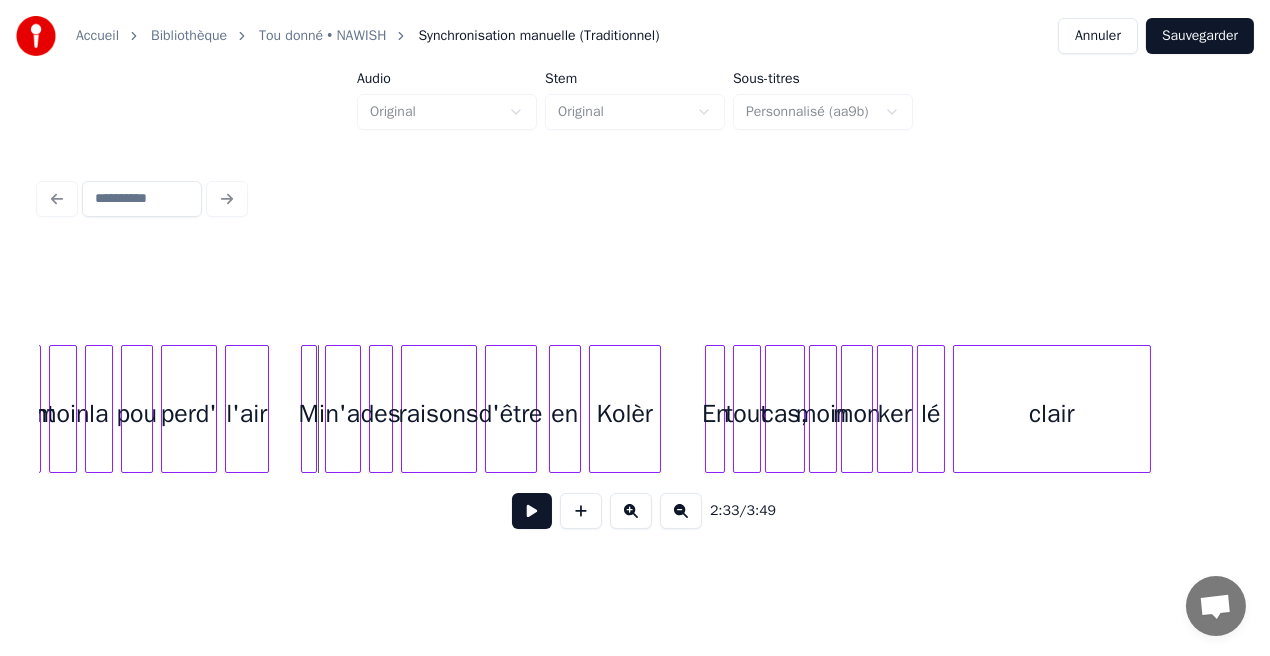click on "Sauvegarder" at bounding box center (1200, 36) 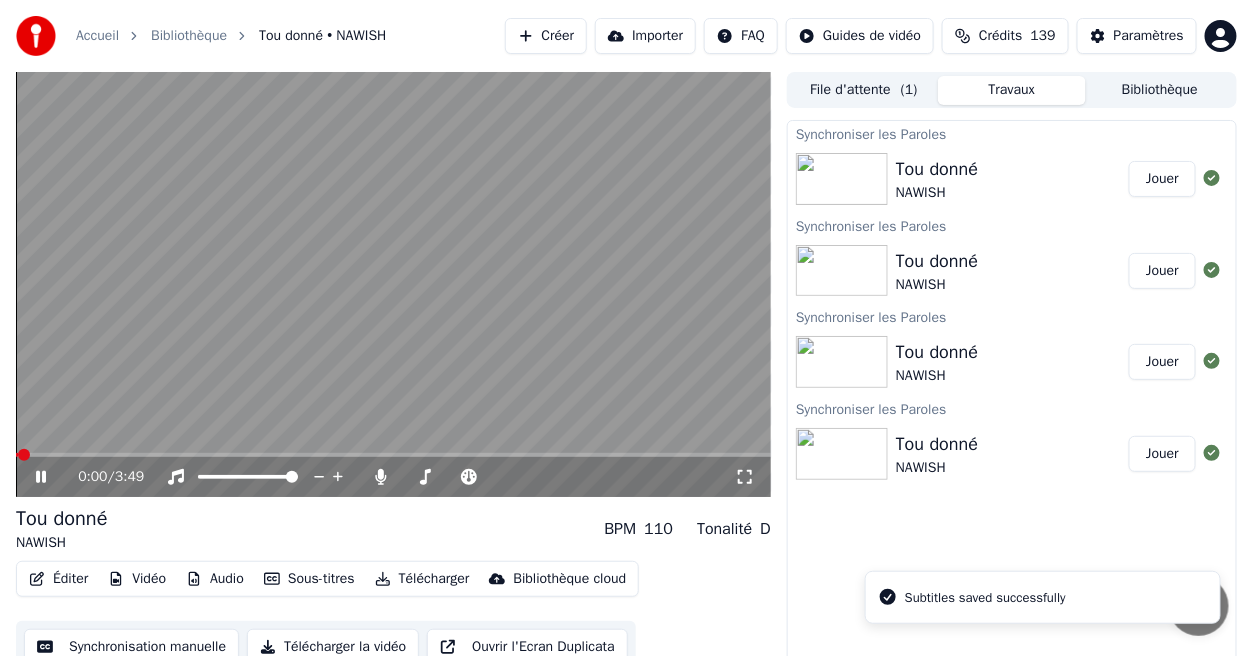 click 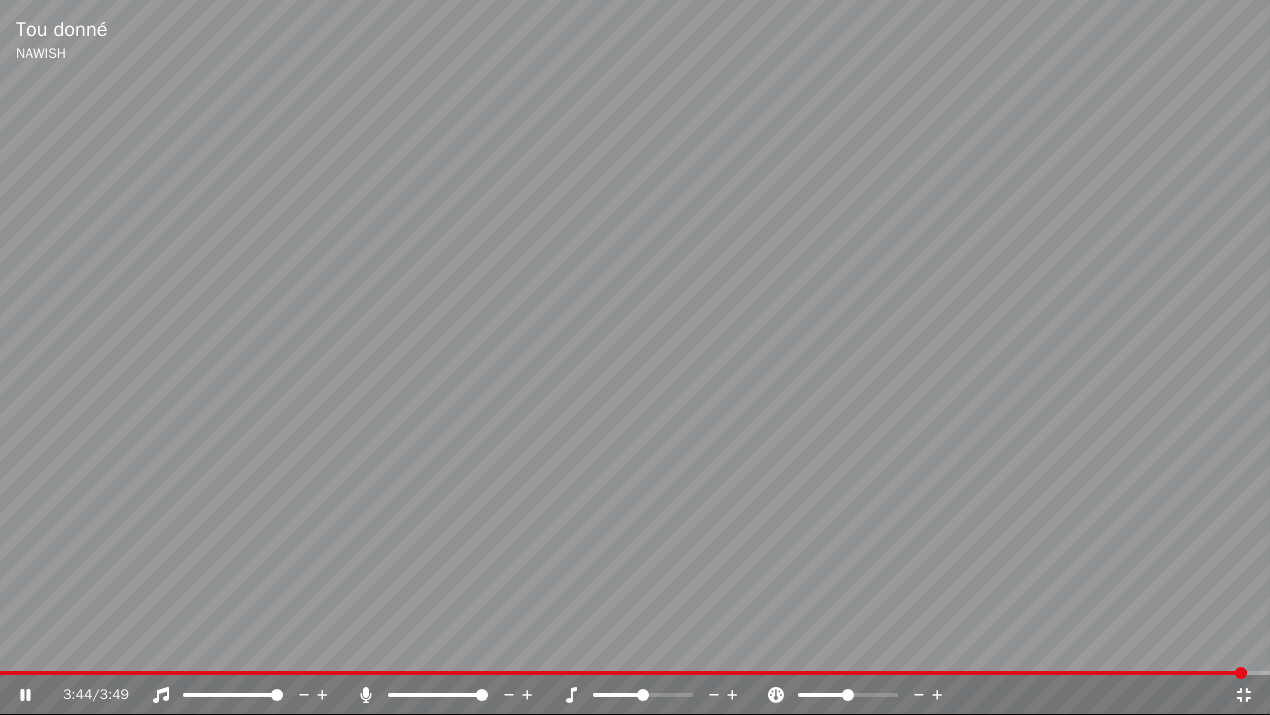 click 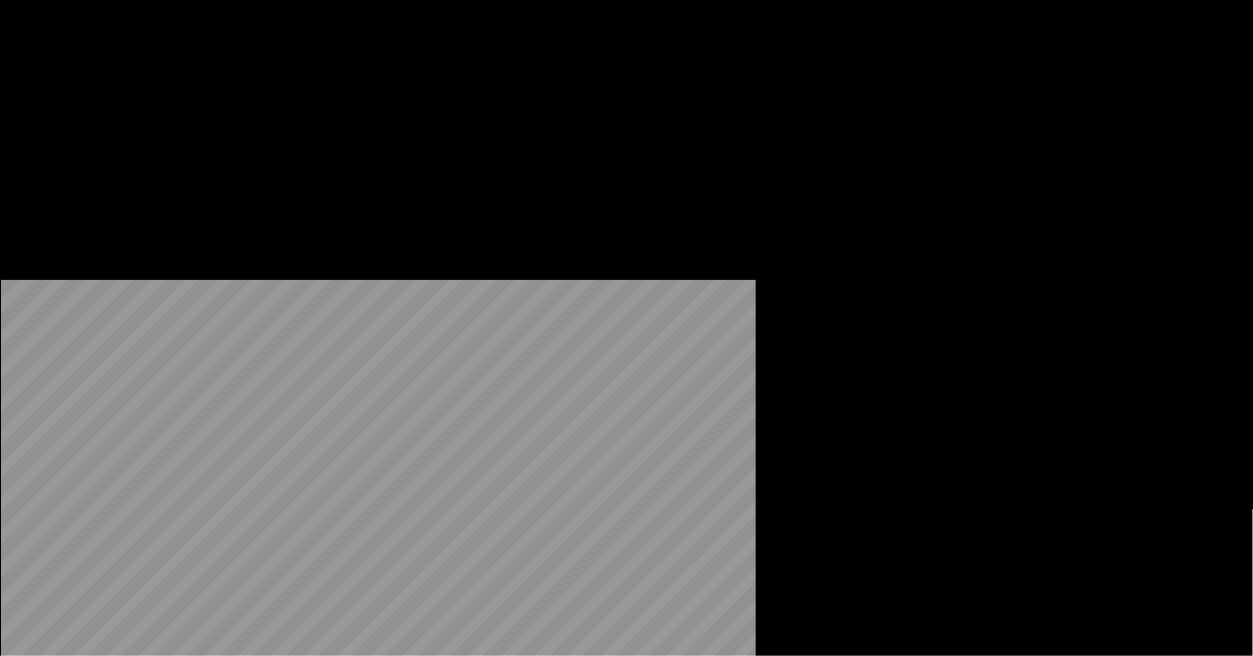 click on "Éditer" at bounding box center (58, 154) 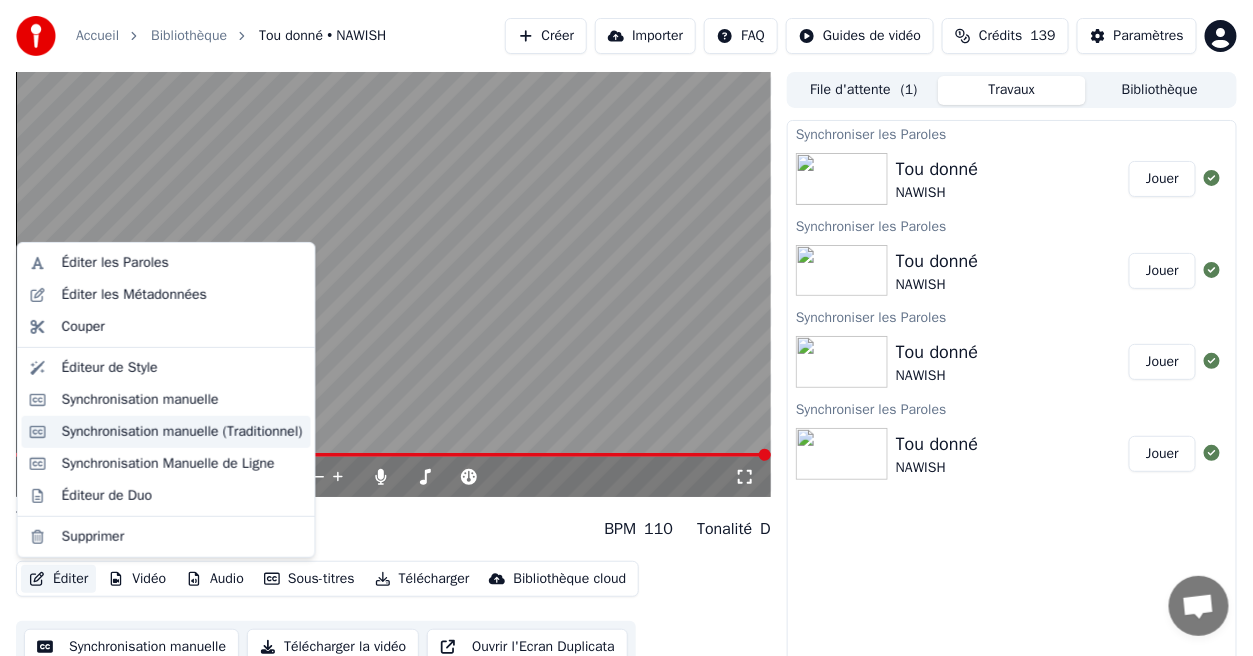 click on "Synchronisation manuelle (Traditionnel)" at bounding box center (166, 432) 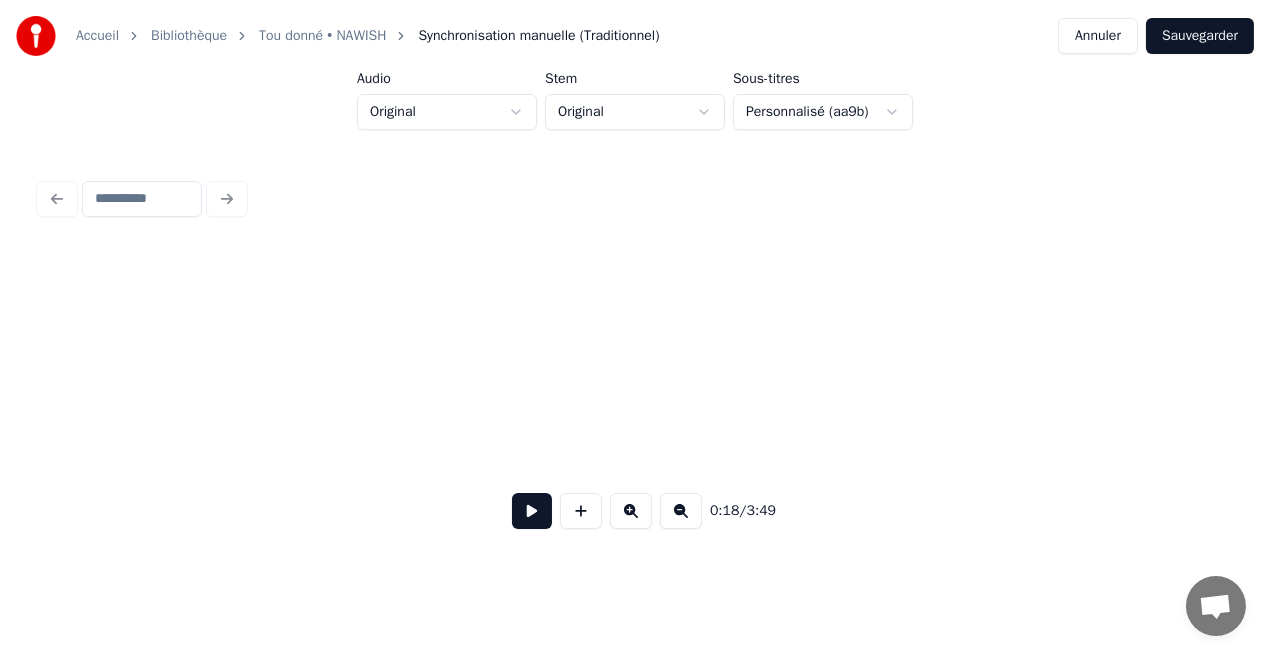 scroll, scrollTop: 0, scrollLeft: 3791, axis: horizontal 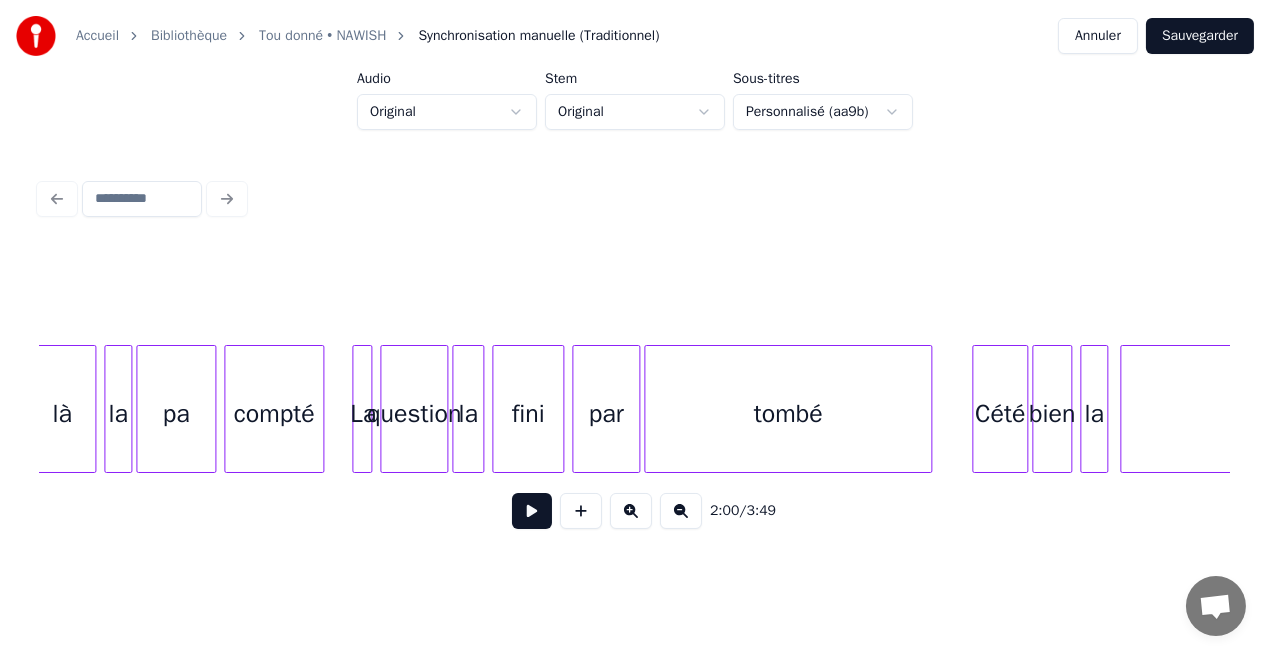 click on "question" at bounding box center [414, 414] 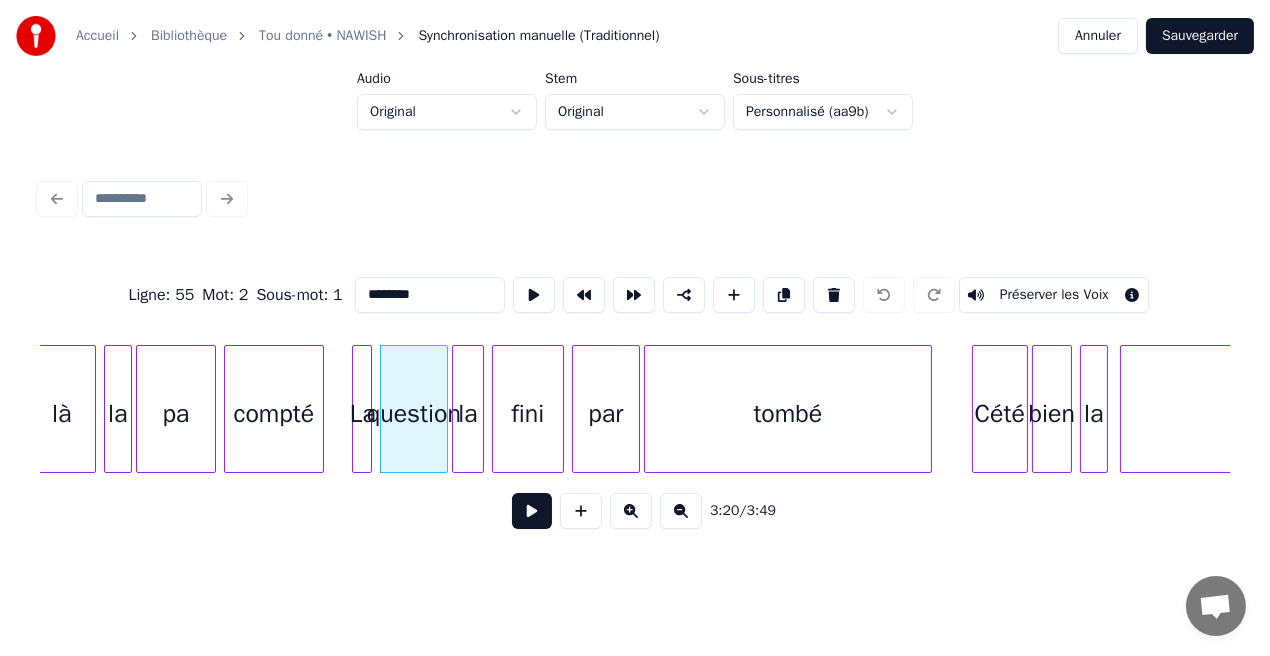 click on "********" at bounding box center (430, 295) 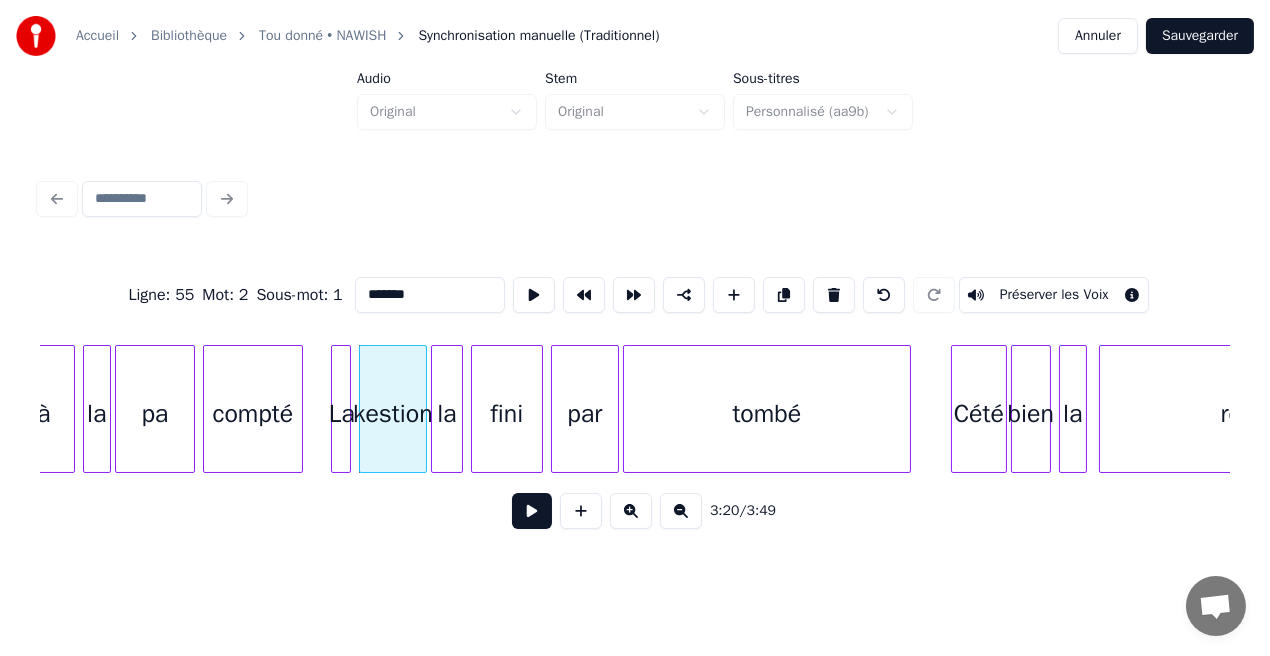 scroll, scrollTop: 0, scrollLeft: 39718, axis: horizontal 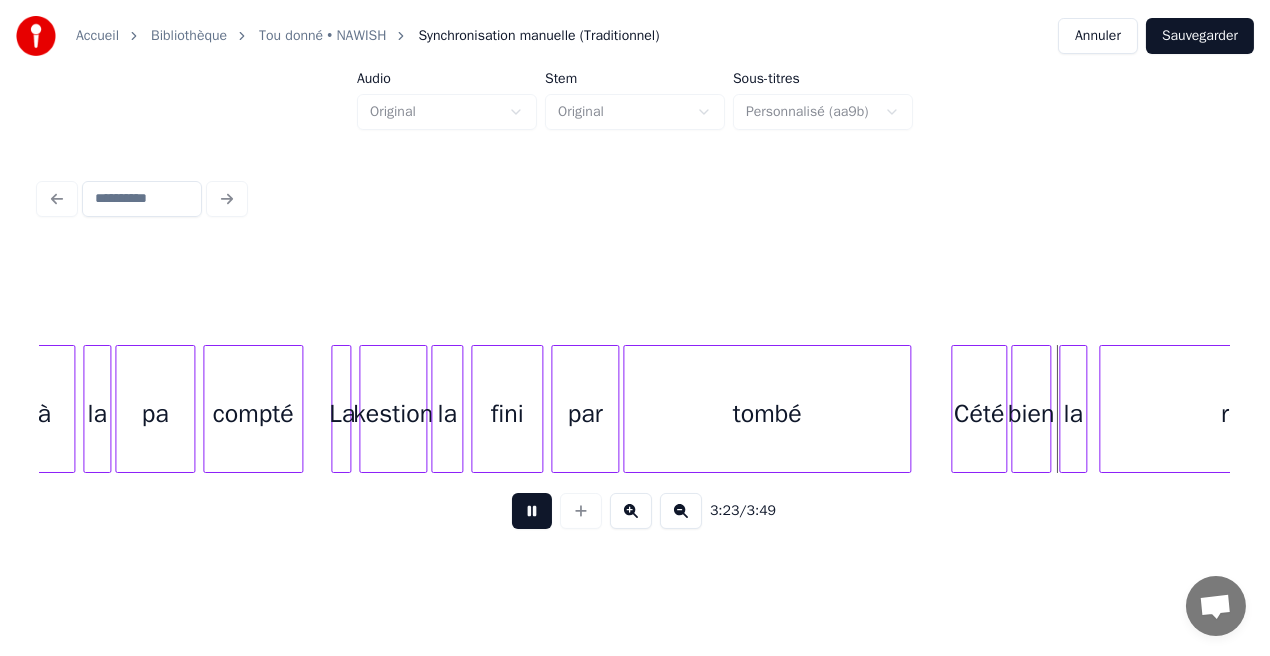 click on "Sauvegarder" at bounding box center (1200, 36) 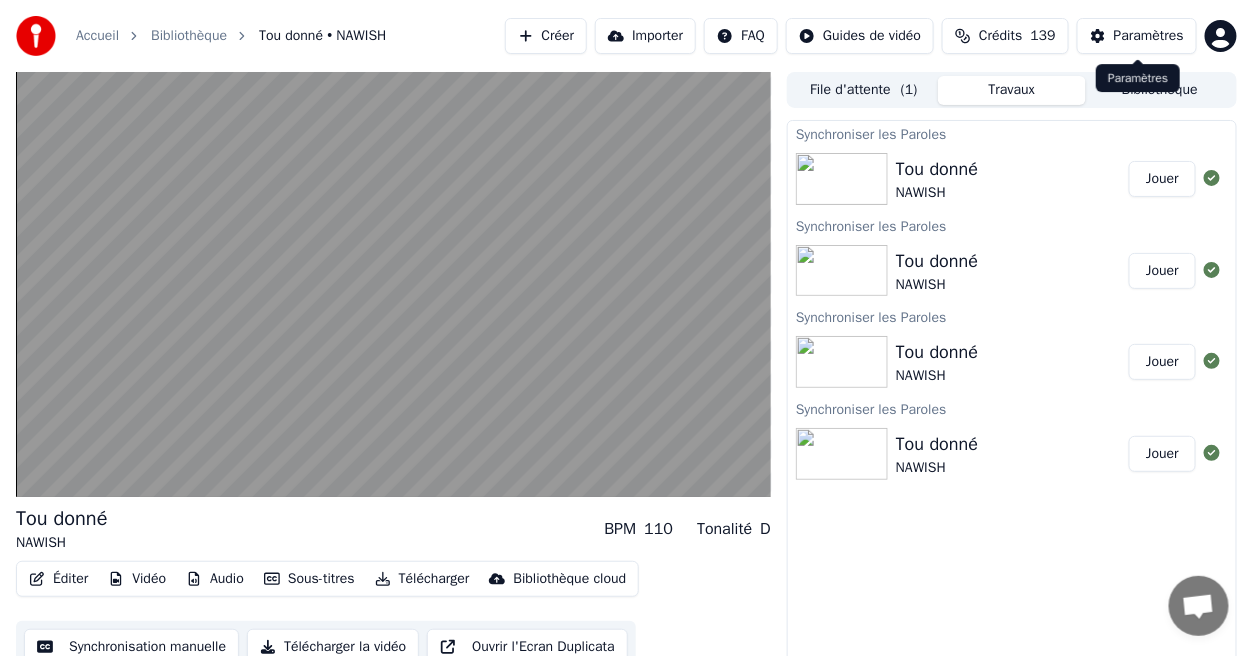 click on "Paramètres" at bounding box center [1149, 36] 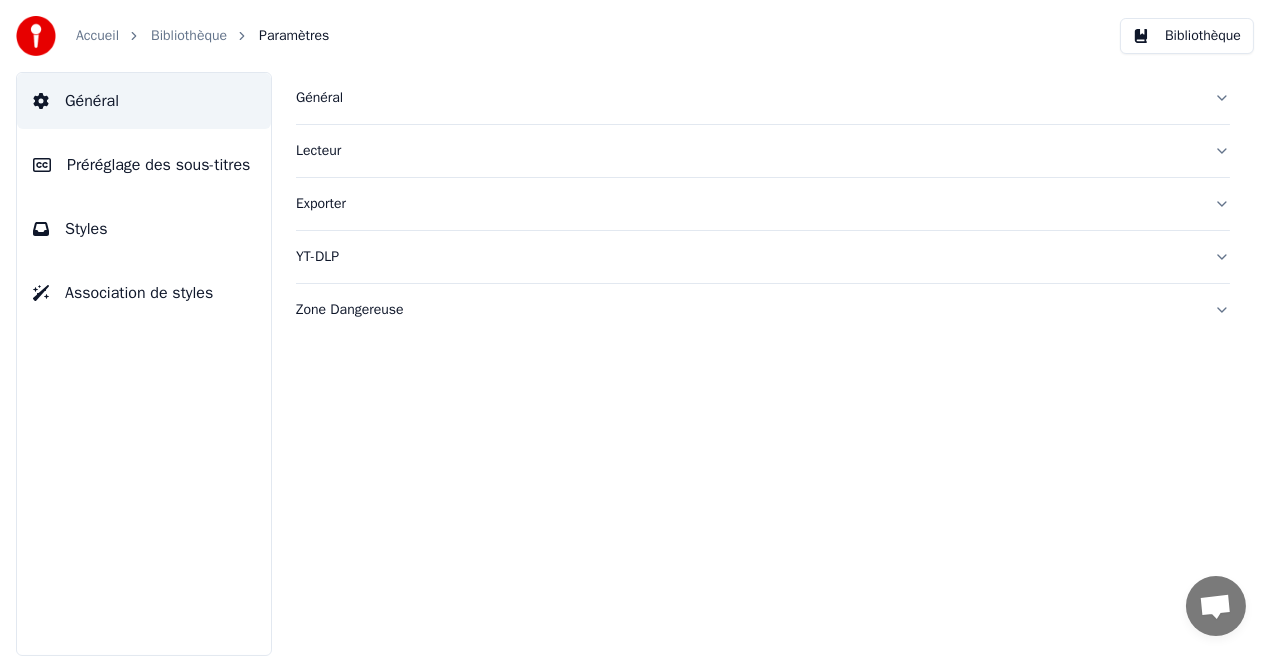 click on "Styles" at bounding box center [144, 229] 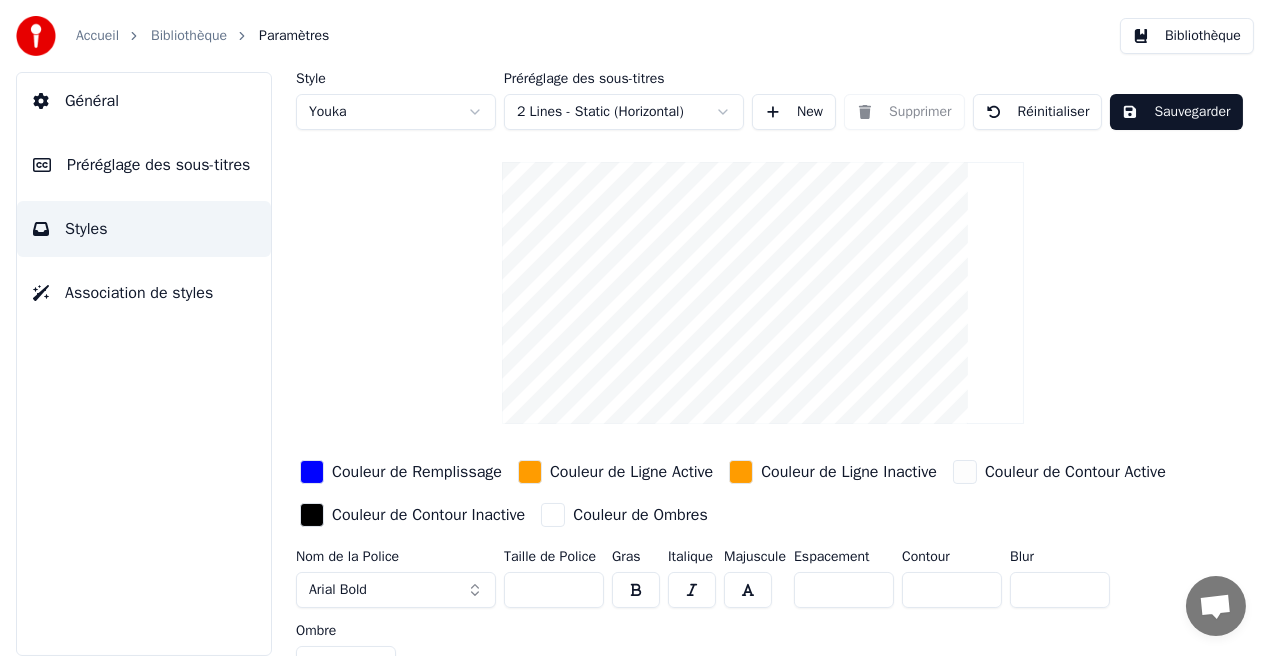 click on "Couleur de Remplissage" at bounding box center (417, 472) 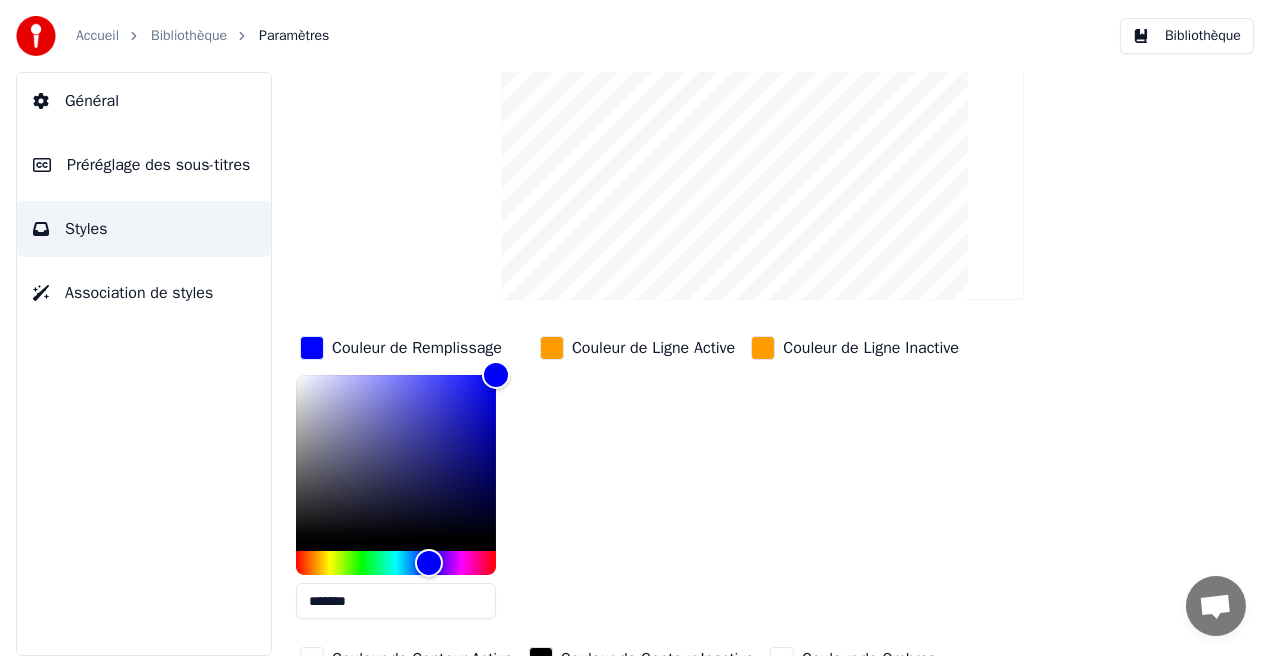 scroll, scrollTop: 142, scrollLeft: 0, axis: vertical 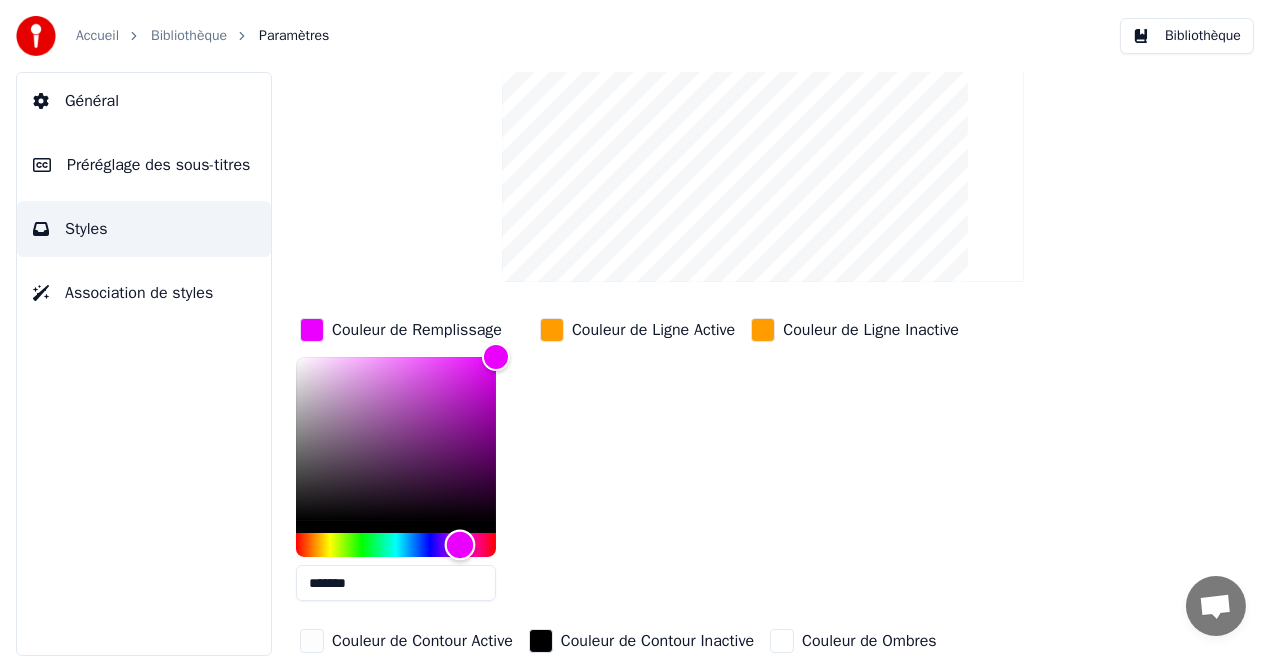 type on "*******" 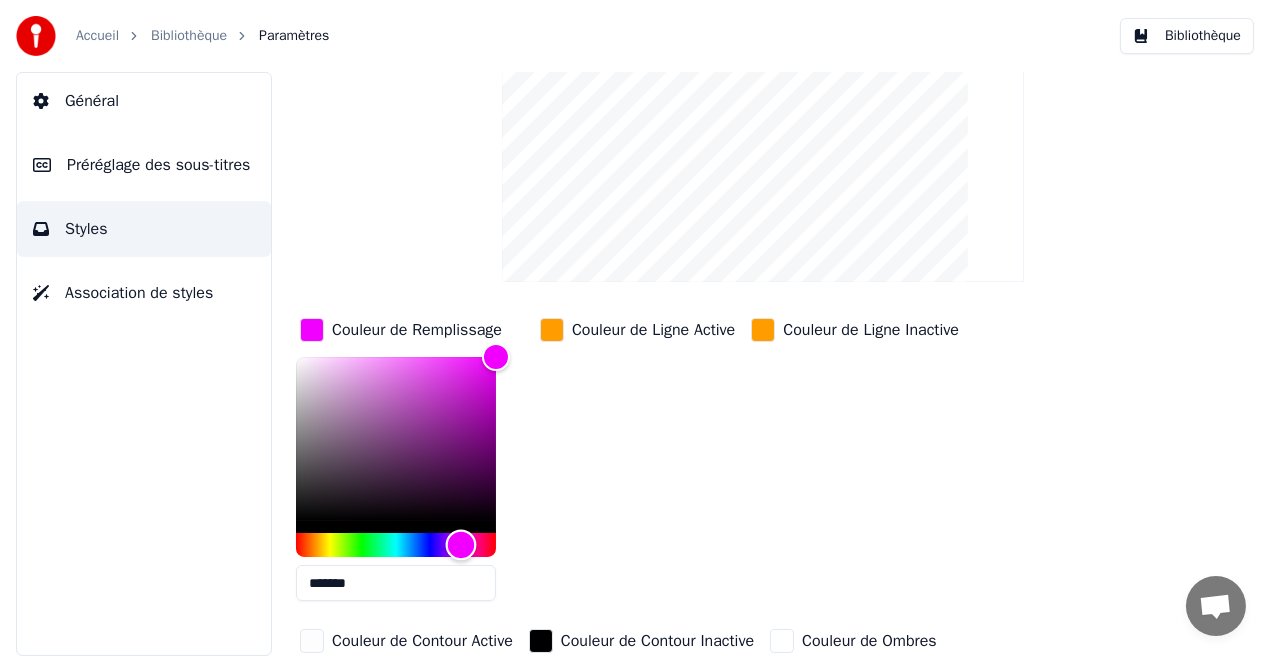 drag, startPoint x: 425, startPoint y: 541, endPoint x: 461, endPoint y: 546, distance: 36.345562 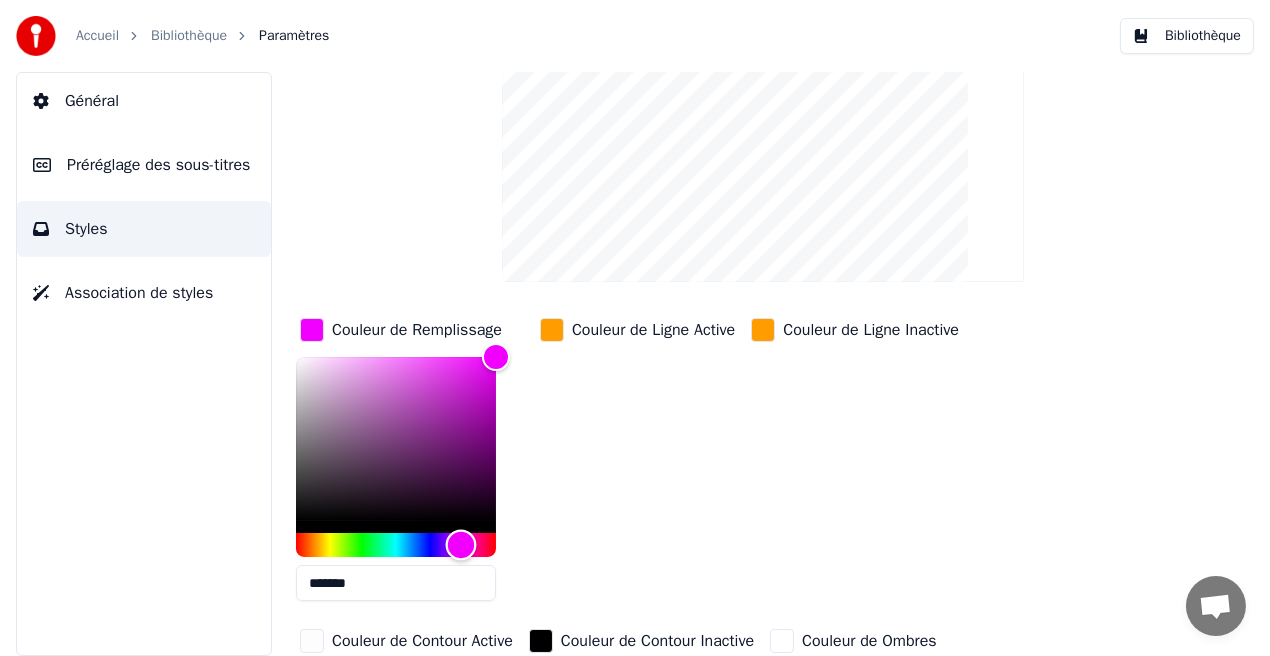 scroll, scrollTop: 0, scrollLeft: 0, axis: both 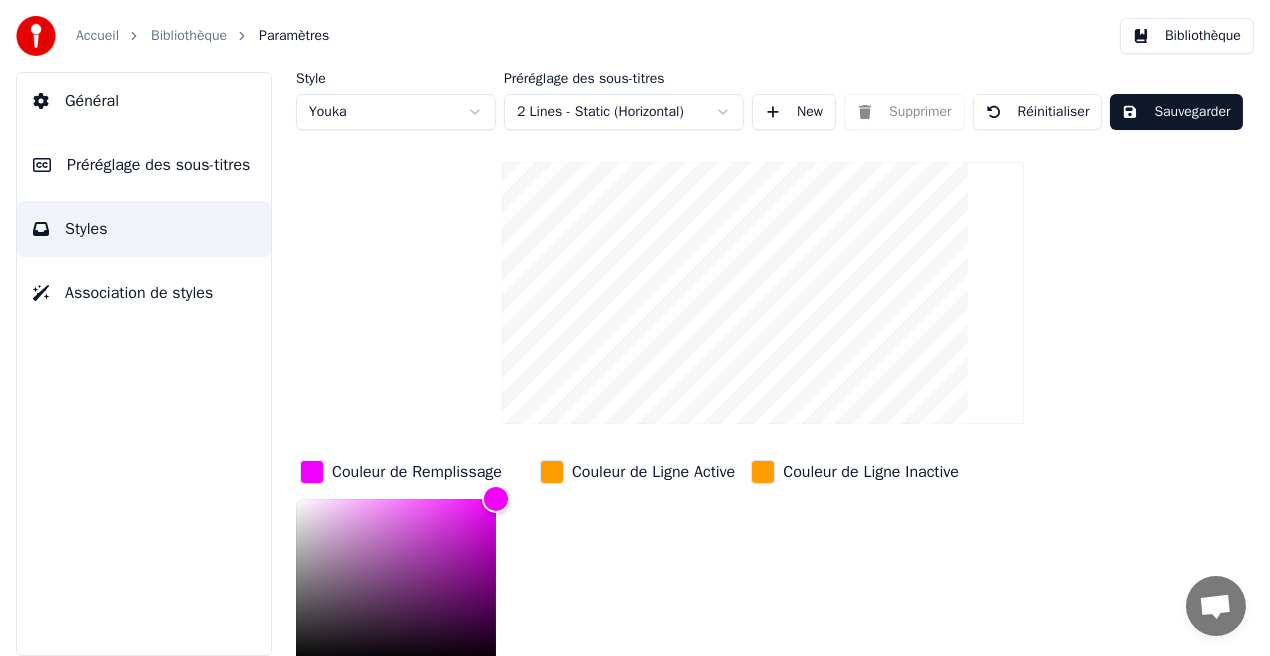 click on "Sauvegarder" at bounding box center (1176, 112) 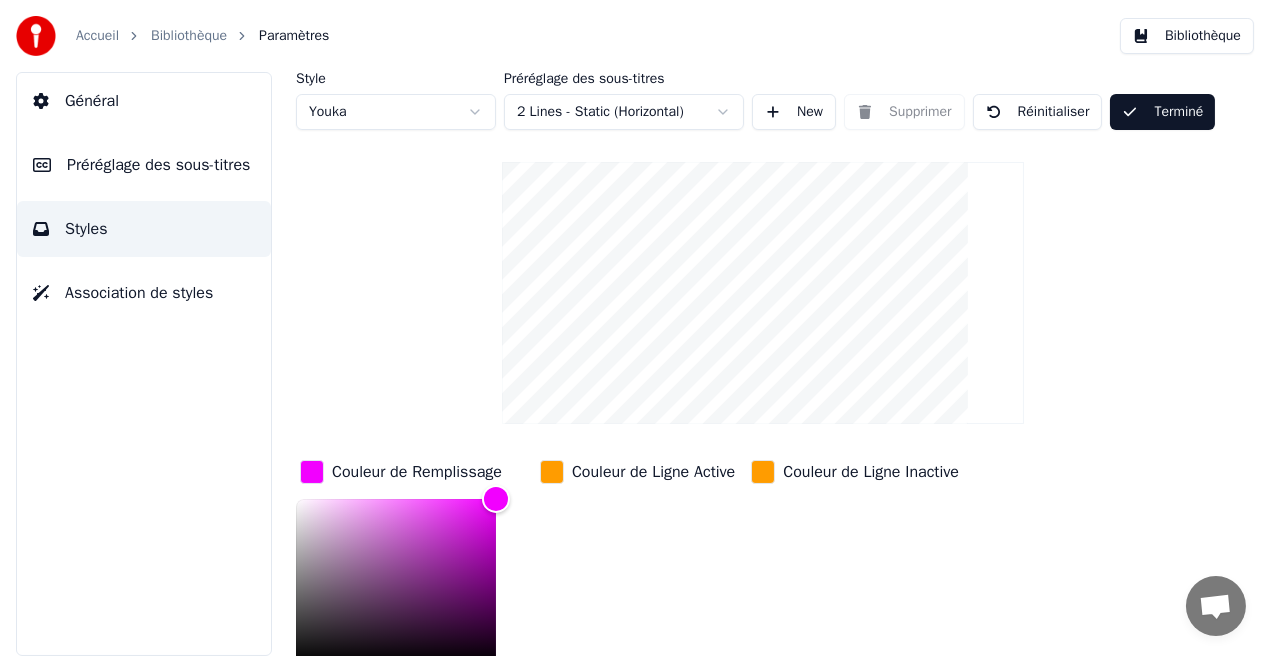 click on "Bibliothèque" at bounding box center (1187, 36) 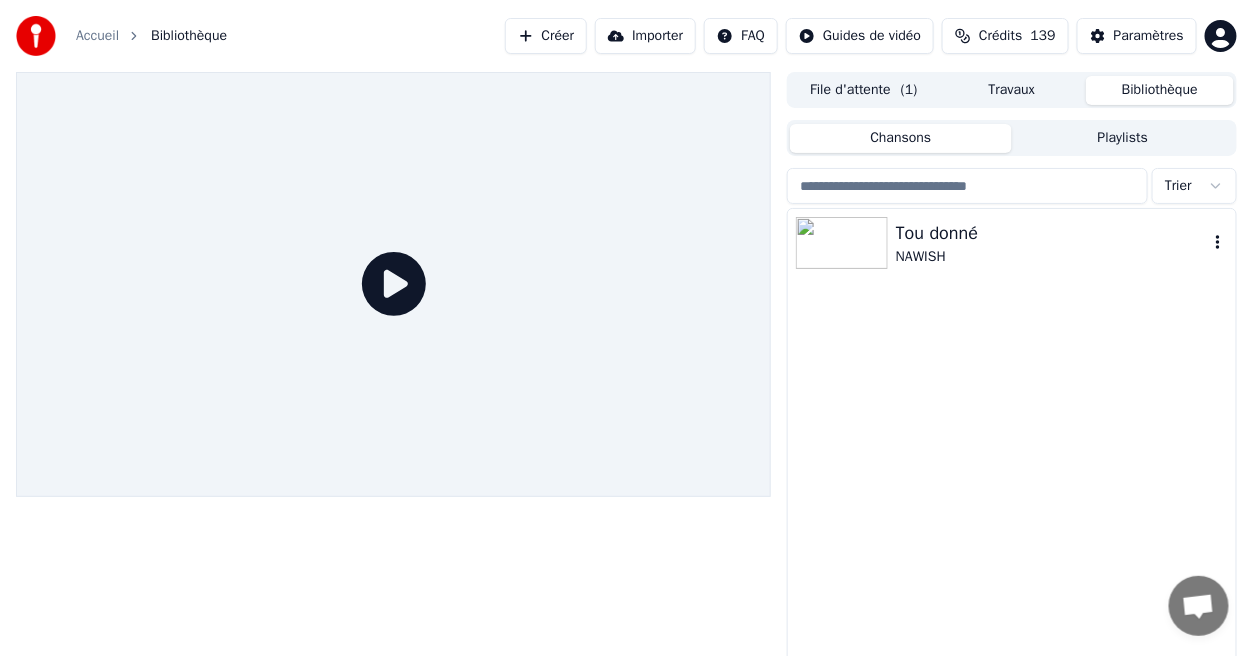 click on "NAWISH" at bounding box center (1052, 257) 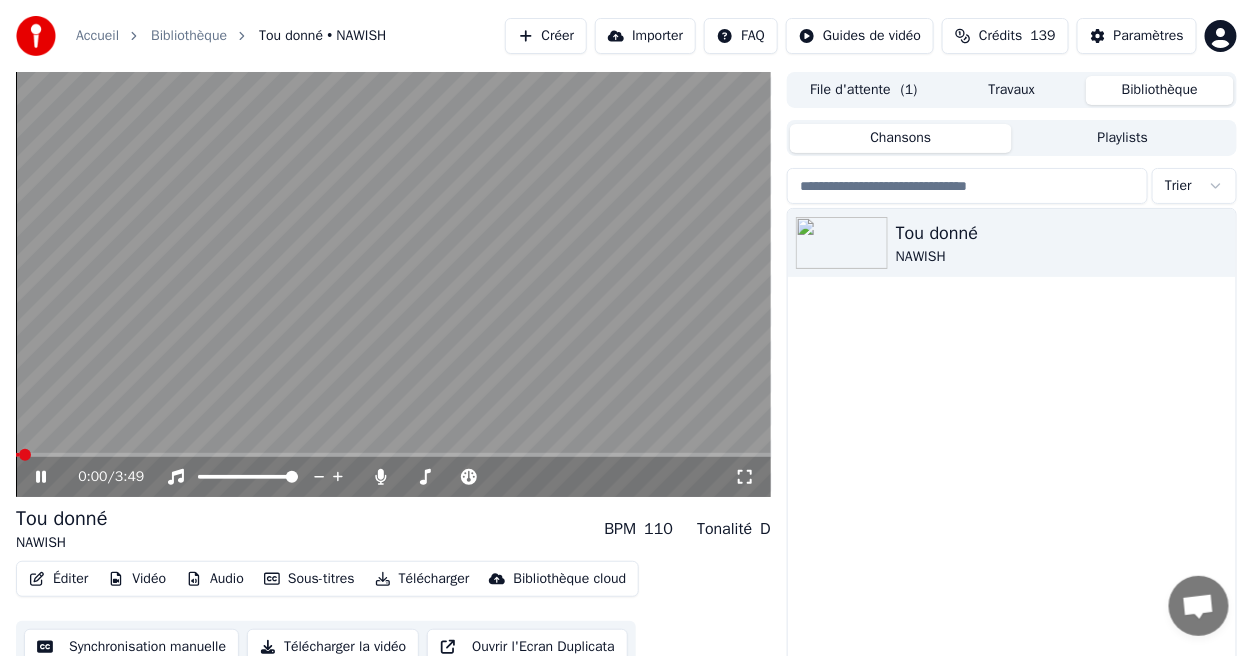 click 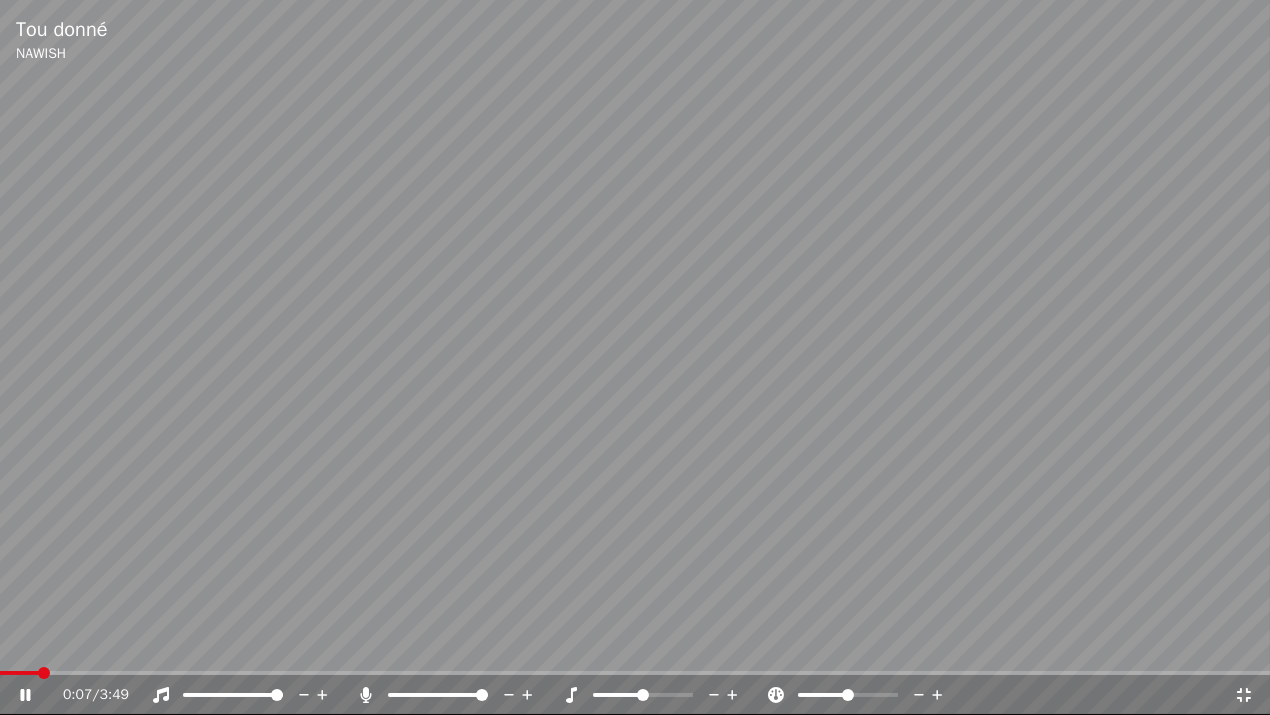 click at bounding box center (44, 673) 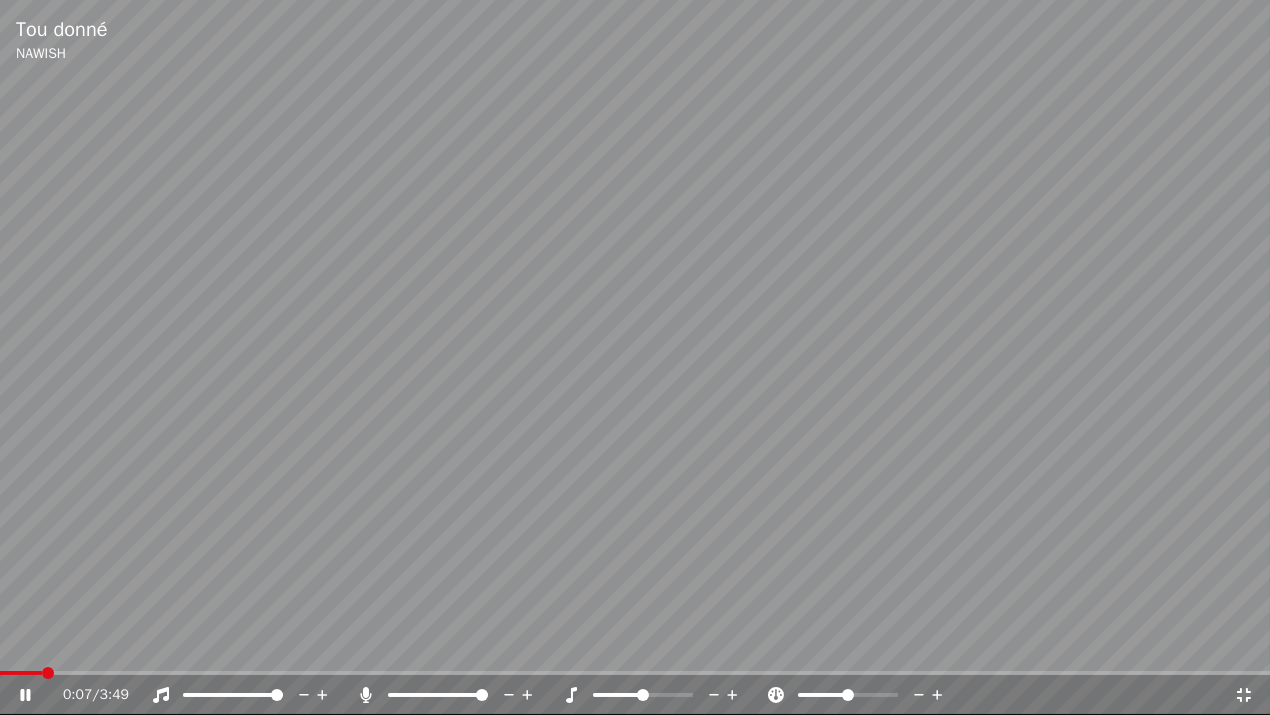 click at bounding box center [48, 673] 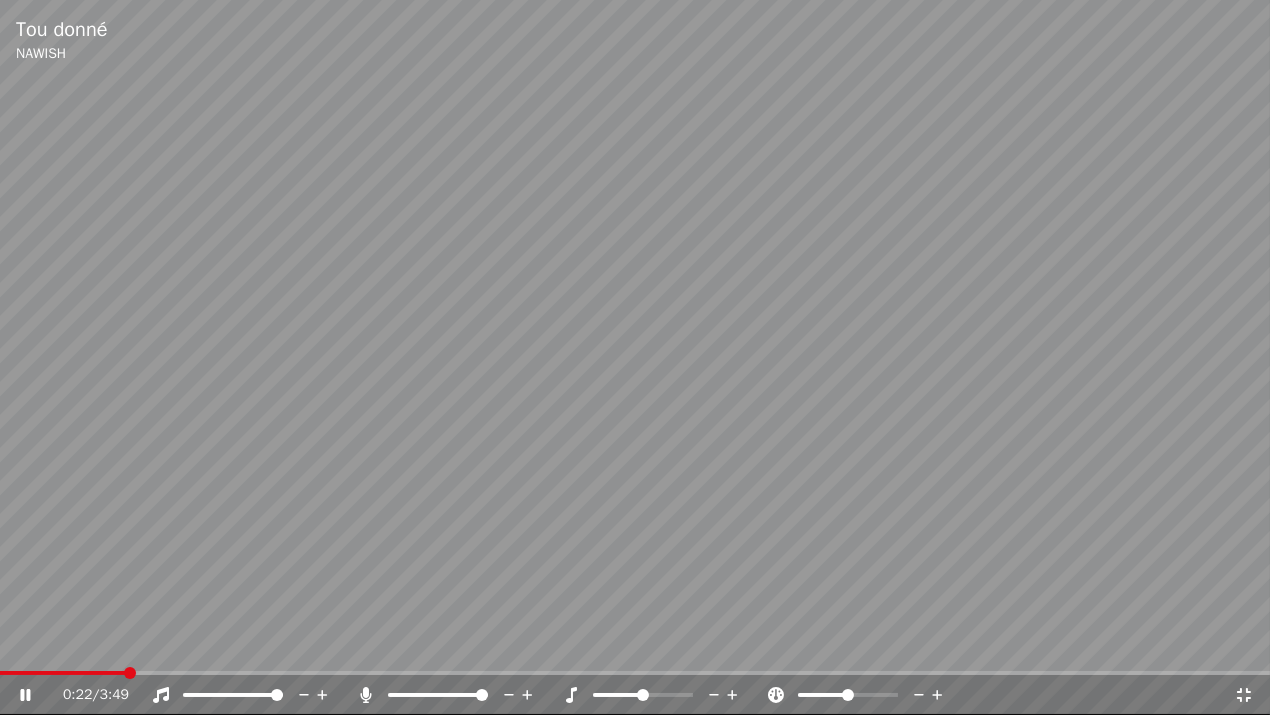 click 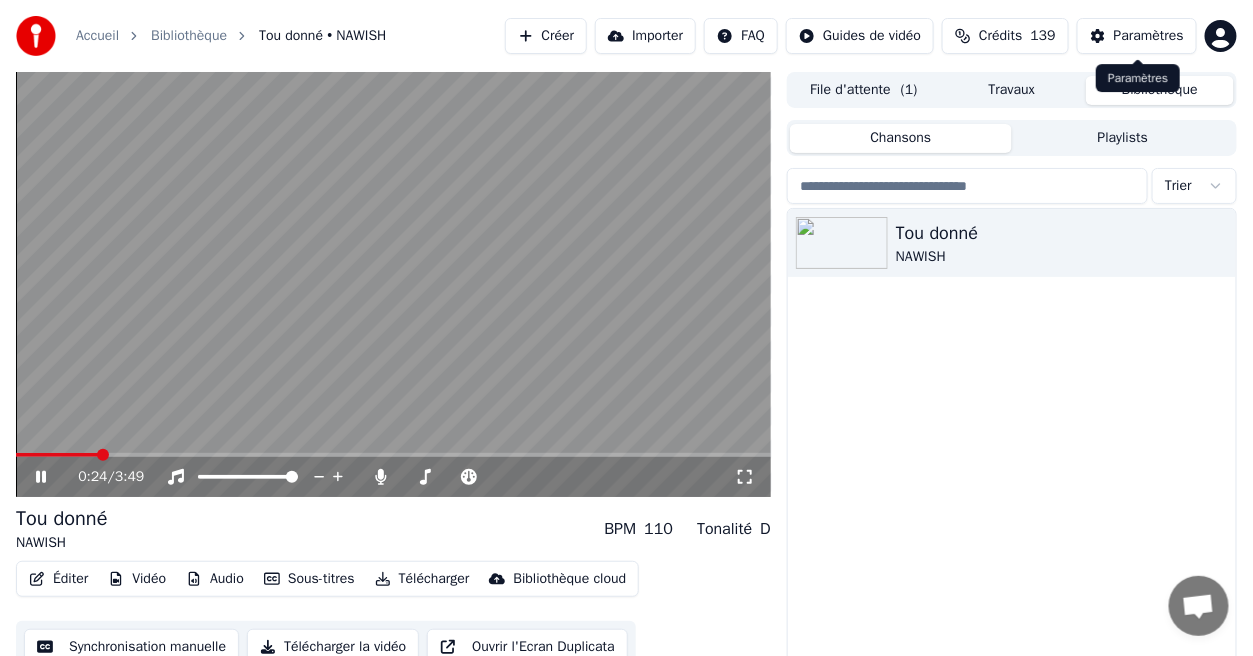 click on "Paramètres" at bounding box center (1149, 36) 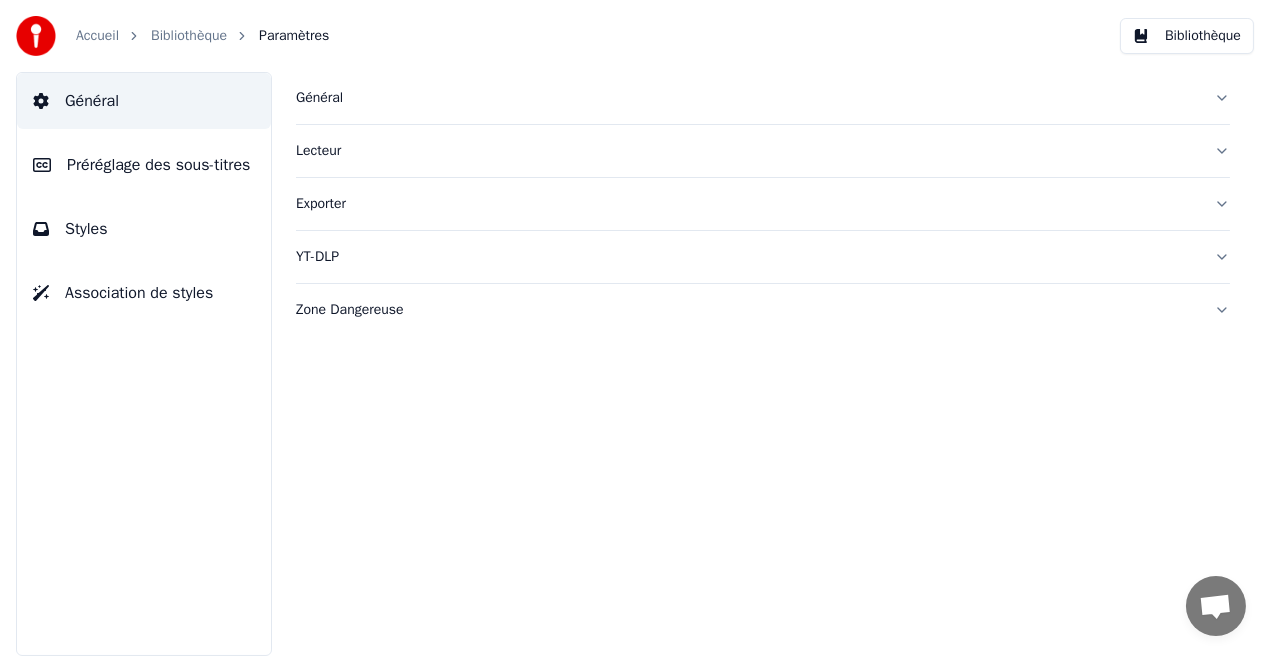 click on "Styles" at bounding box center [144, 229] 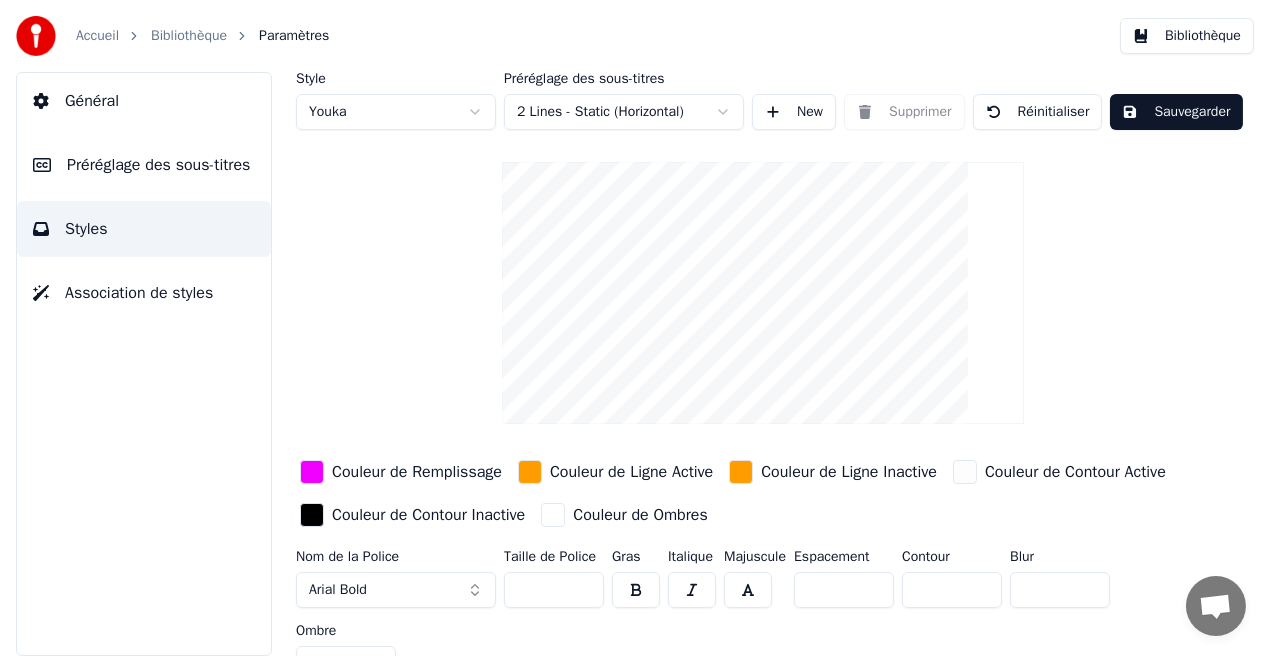 click on "Couleur de Remplissage" at bounding box center (417, 472) 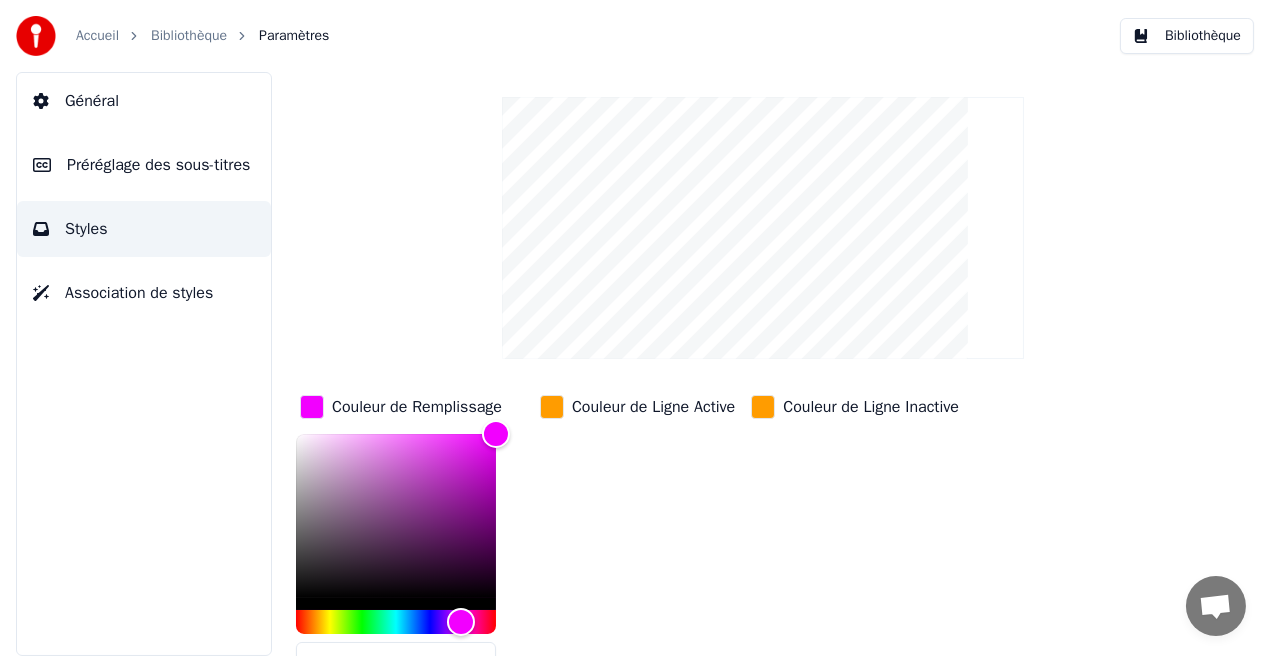 scroll, scrollTop: 82, scrollLeft: 0, axis: vertical 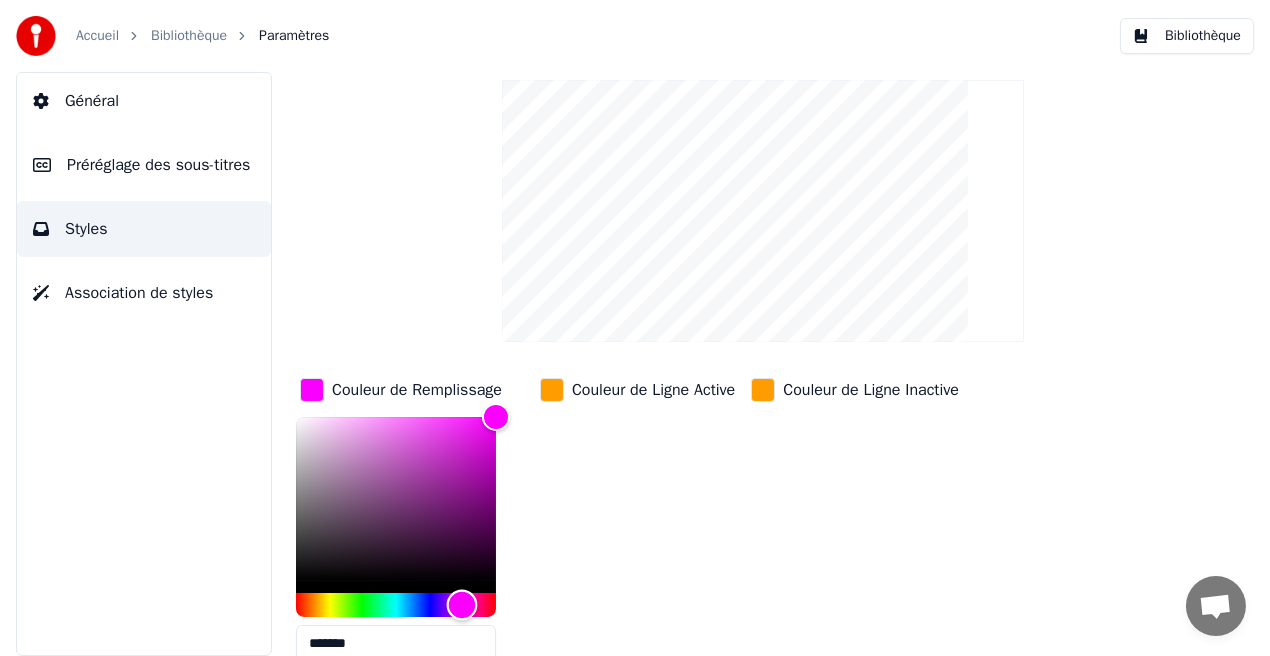 type on "*******" 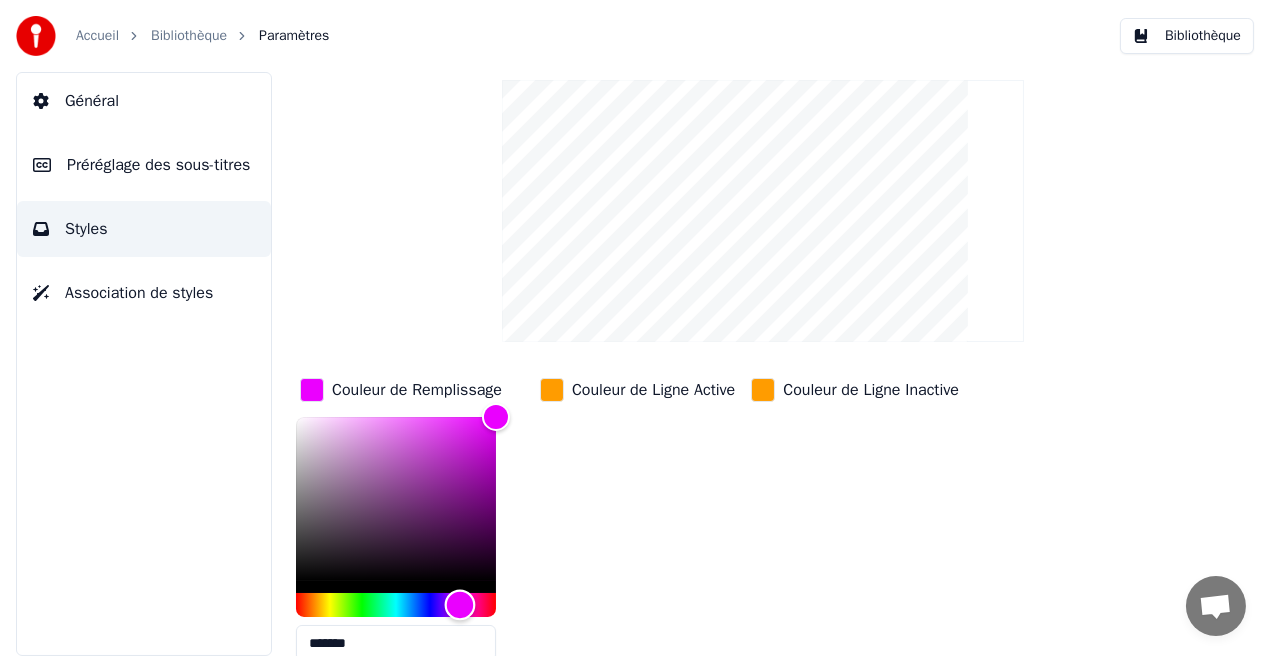 click at bounding box center (460, 605) 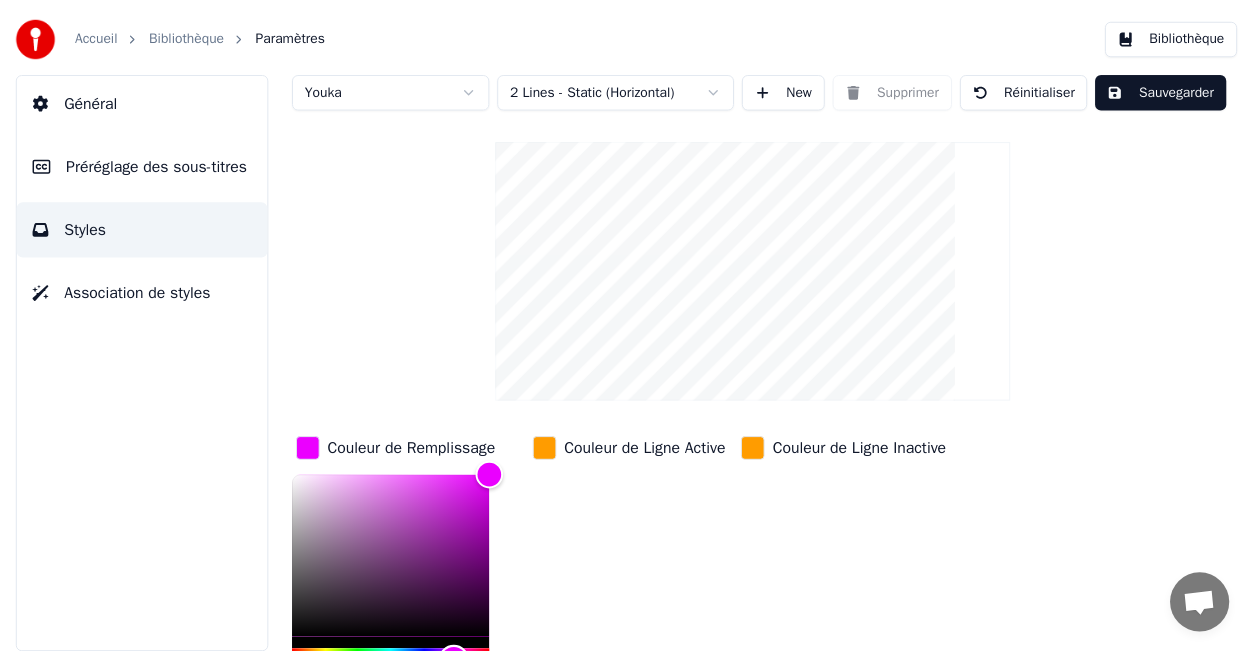 scroll, scrollTop: 13, scrollLeft: 0, axis: vertical 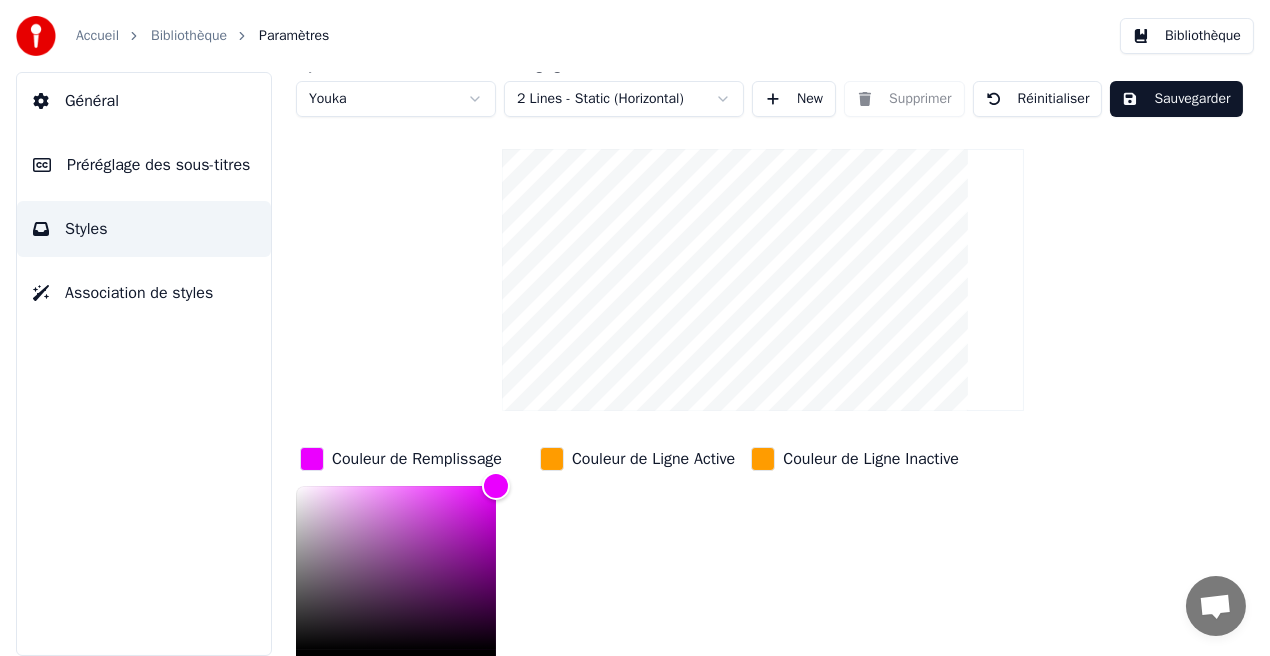 click on "Sauvegarder" at bounding box center [1176, 99] 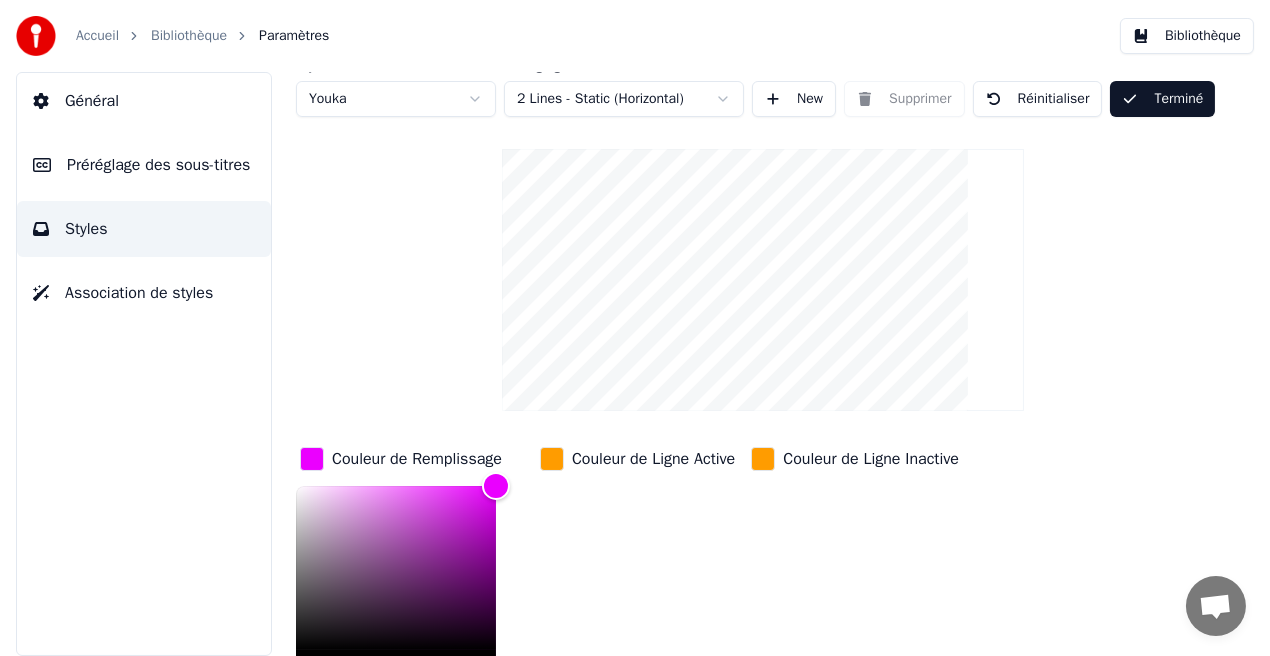 click on "Bibliothèque" at bounding box center [1187, 36] 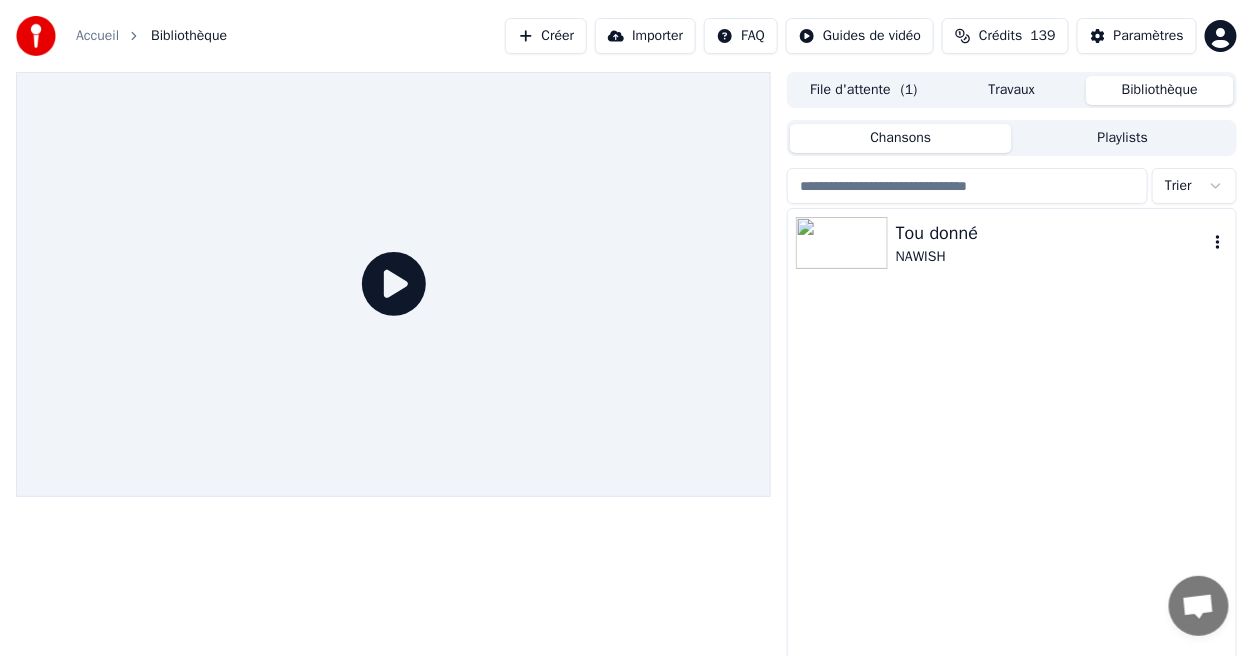 click on "Tou donné" at bounding box center (1052, 233) 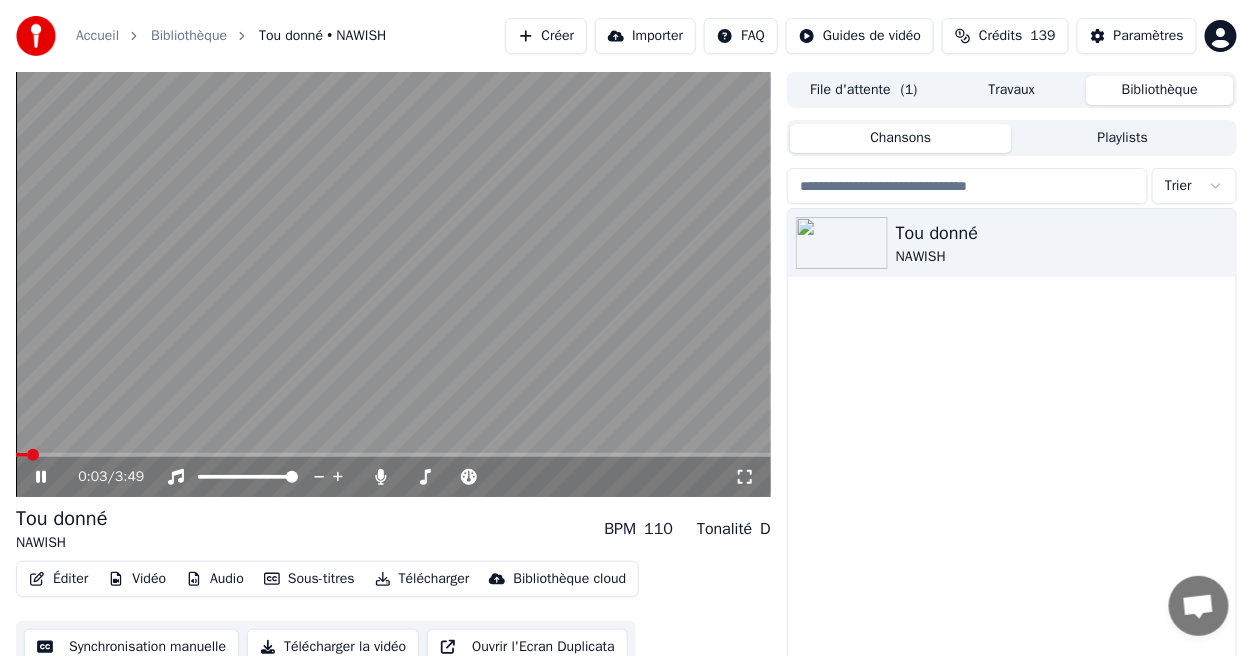click 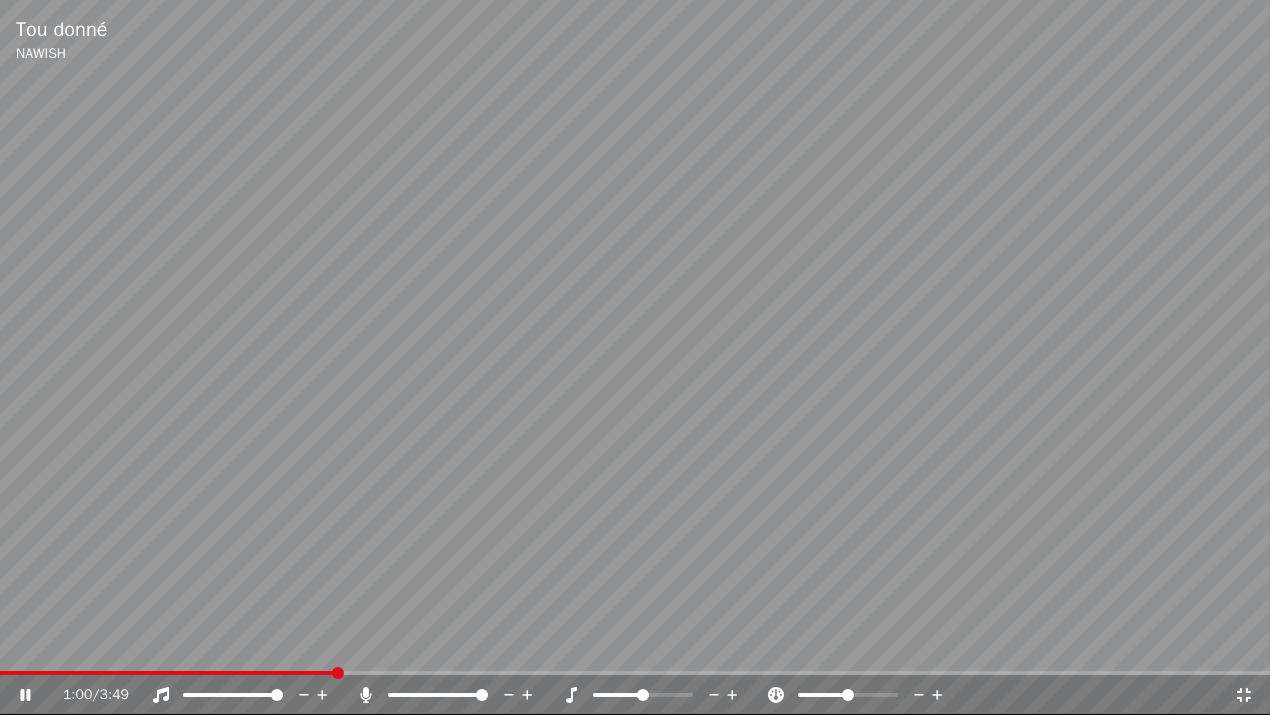 click 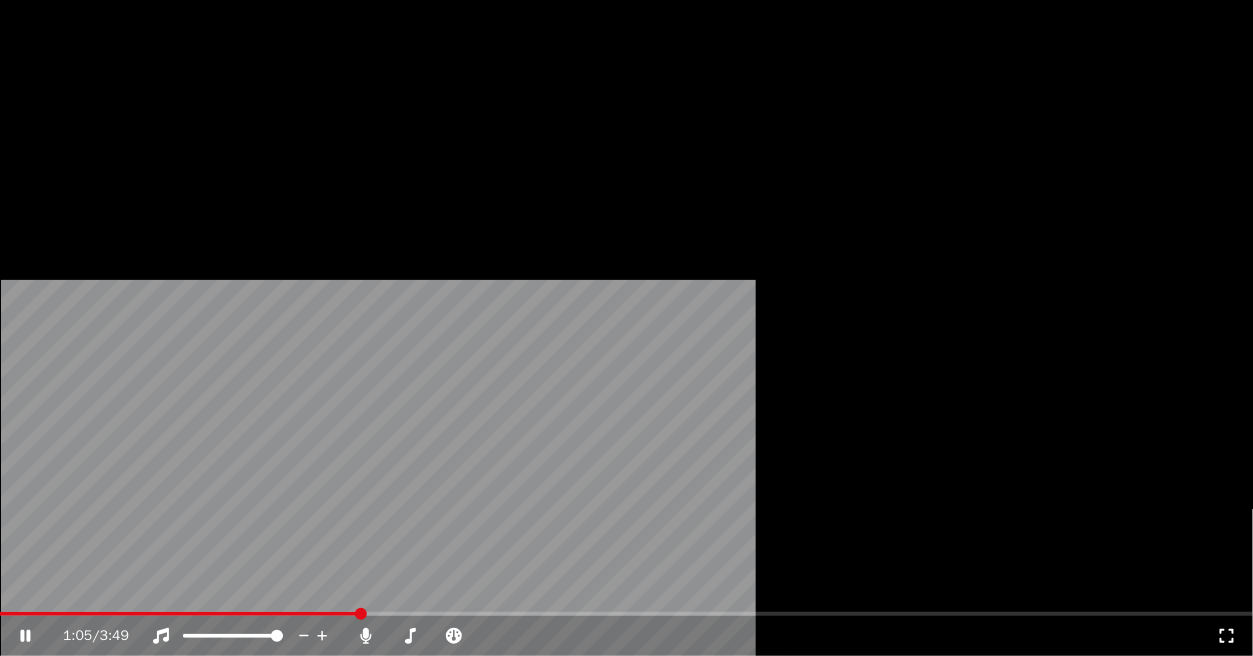 click on "Télécharger" at bounding box center (422, 154) 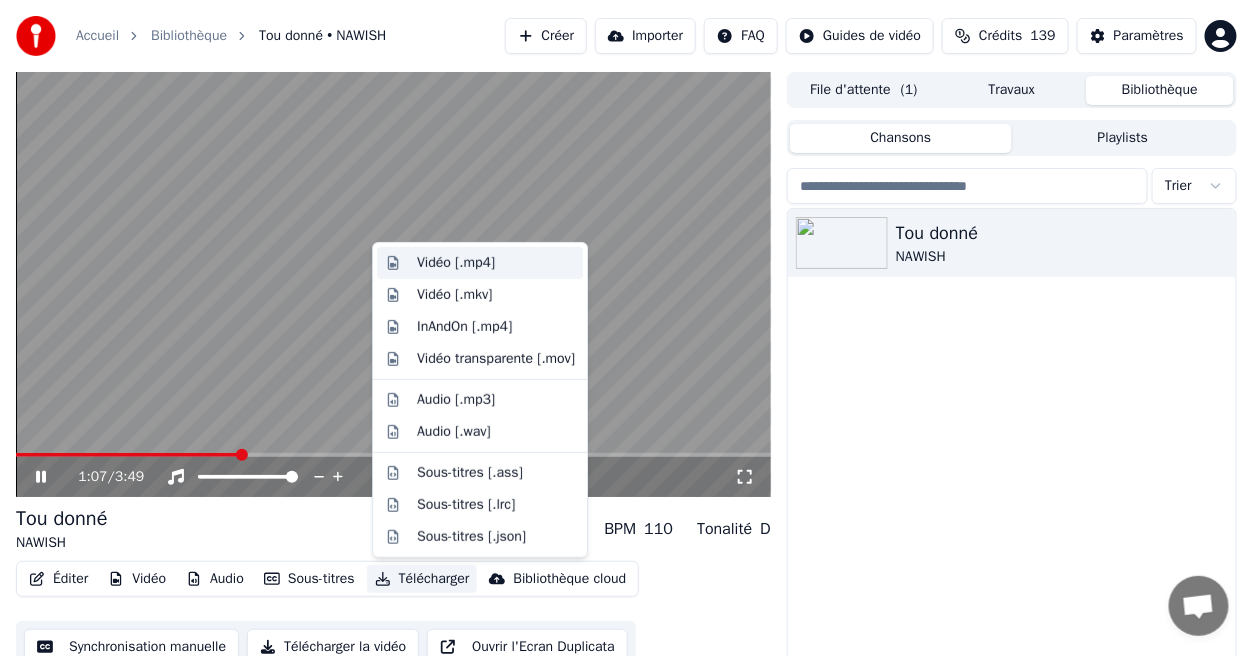 click on "Vidéo [.mp4]" at bounding box center (456, 263) 